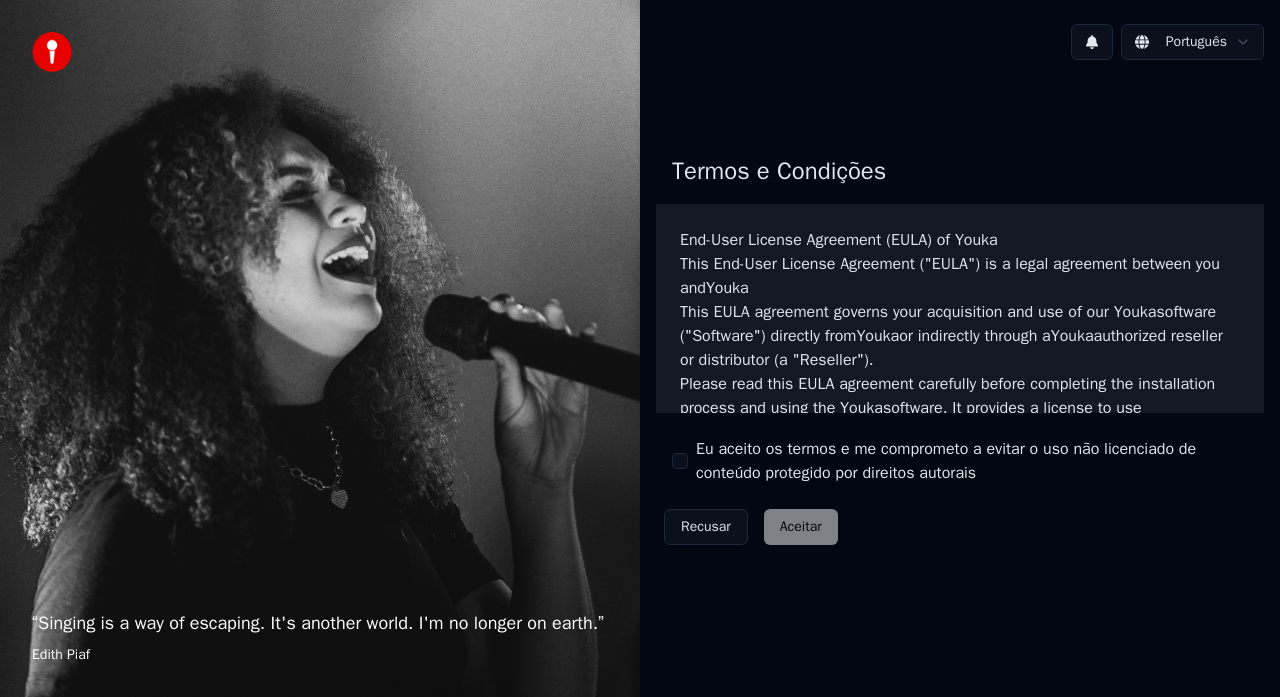 scroll, scrollTop: 0, scrollLeft: 0, axis: both 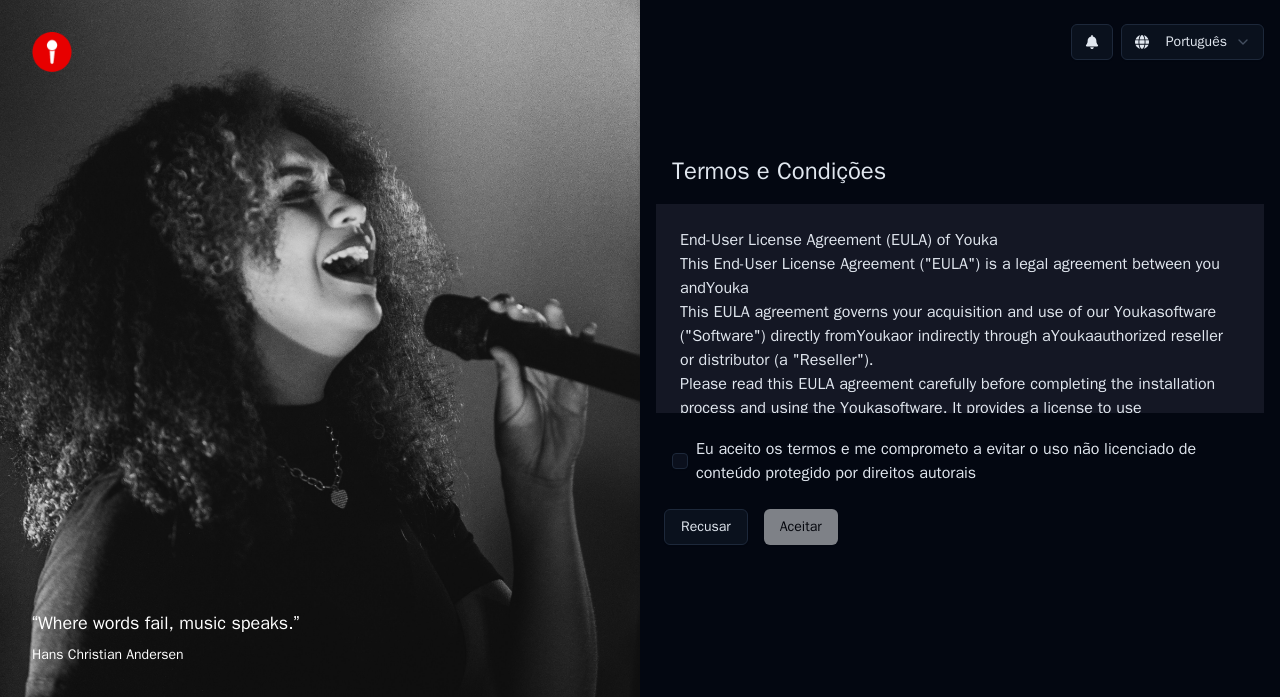 click on "Termos e Condições End-User License Agreement (EULA) of   Youka This End-User License Agreement ("EULA") is a legal agreement between you and  Youka This EULA agreement governs your acquisition and use of our   Youka  software ("Software") directly from  Youka  or indirectly through a  Youka  authorized reseller or distributor (a "Reseller"). Please read this EULA agreement carefully before completing the installation process and using the   Youka  software. It provides a license to use the  Youka  software and contains warranty information and liability disclaimers. If you register for a free trial of the   Youka  software, this EULA agreement will also govern that trial. By clicking "accept" or installing and/or using the  Youka   software, you are confirming your acceptance of the Software and agreeing to become bound by the terms of this EULA agreement. This EULA agreement shall apply only to the Software supplied by   Youka Youka   EULA Template  for   Youka . License Grant Youka   Youka   Youka" at bounding box center [960, 346] 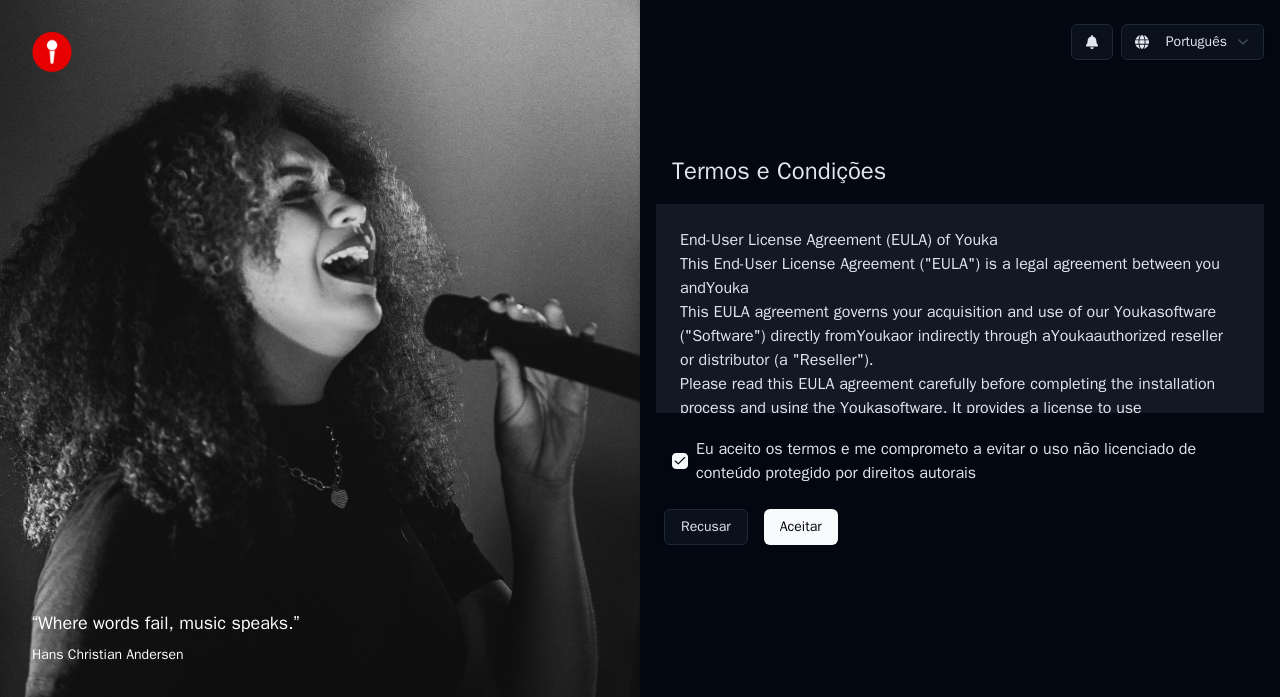 click on "Aceitar" at bounding box center (801, 527) 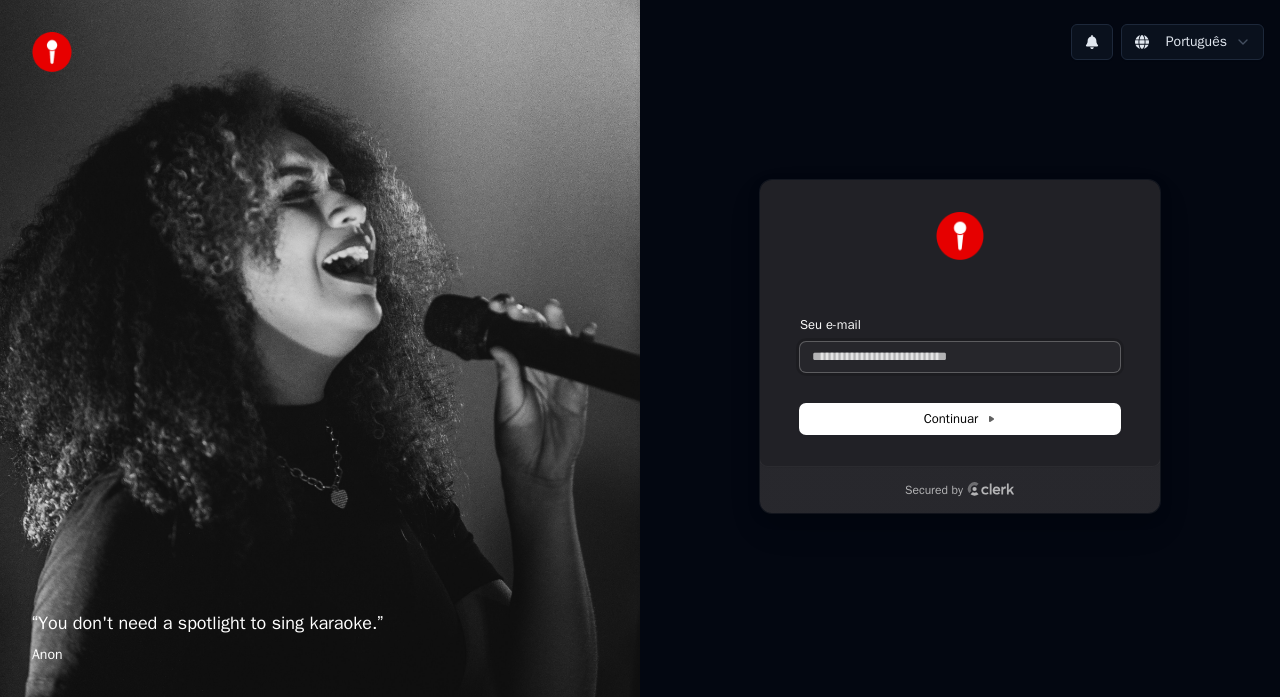 click on "Seu e-mail" at bounding box center (960, 357) 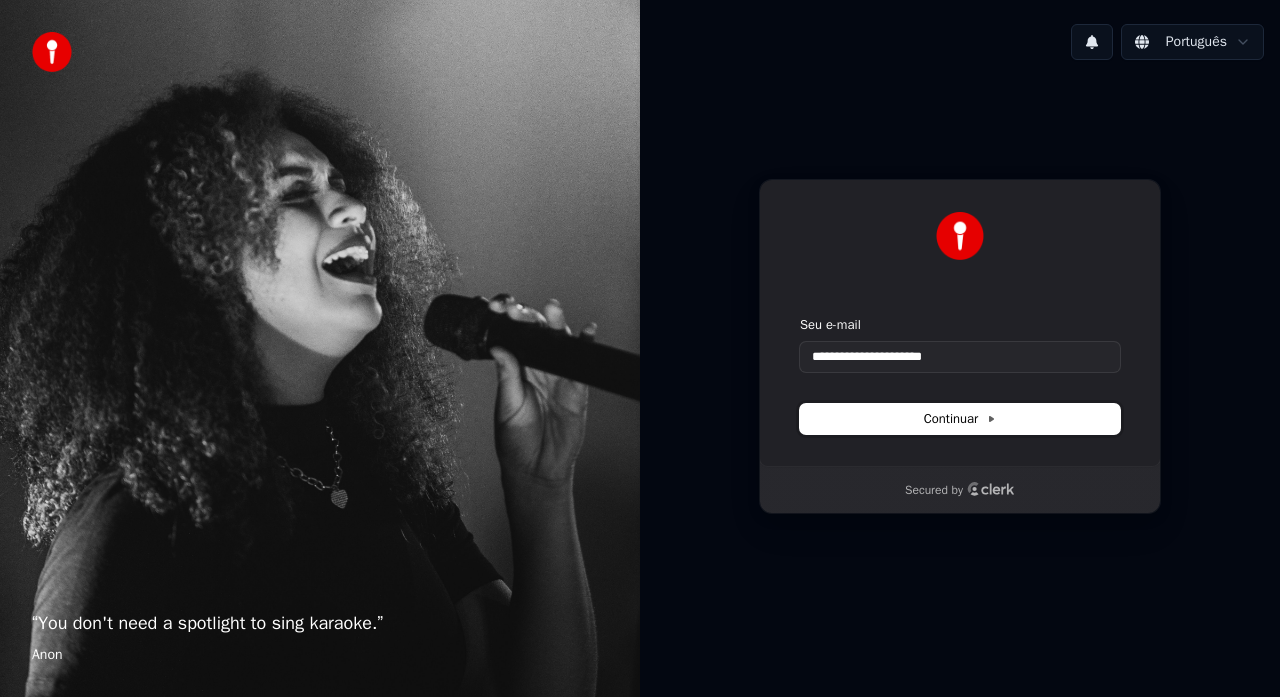 click on "Continuar" at bounding box center (960, 419) 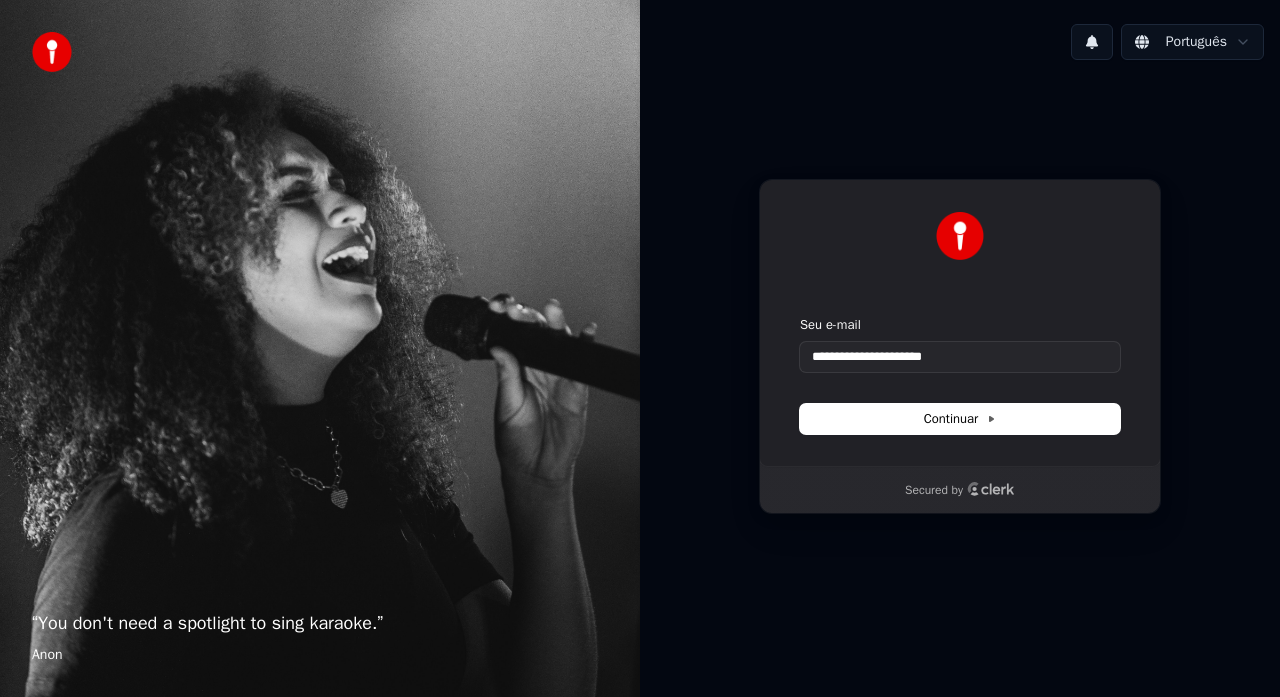 type on "**********" 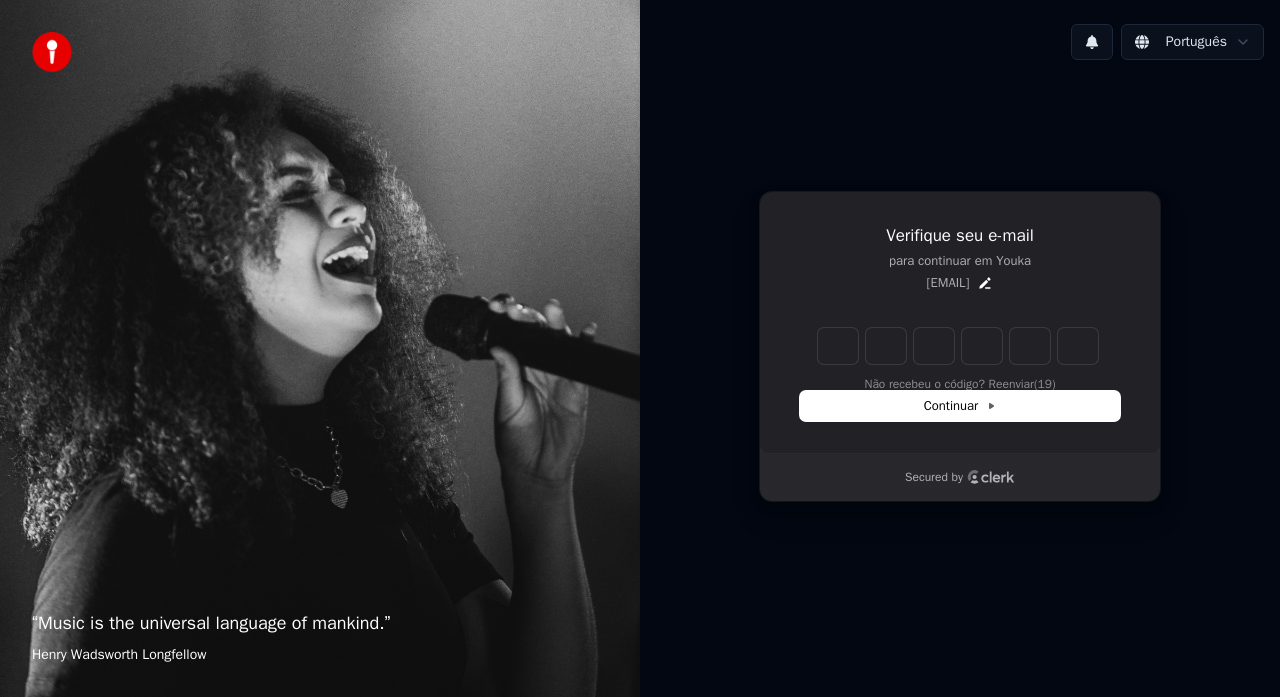 type on "*" 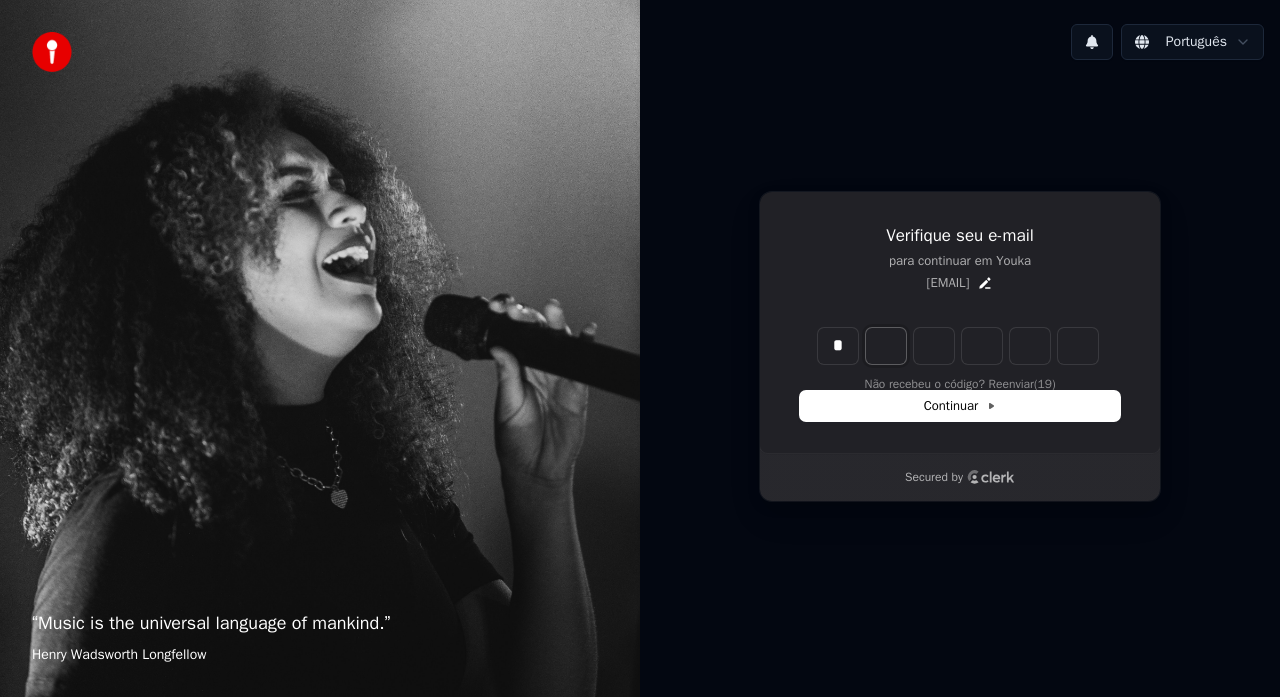 type on "*" 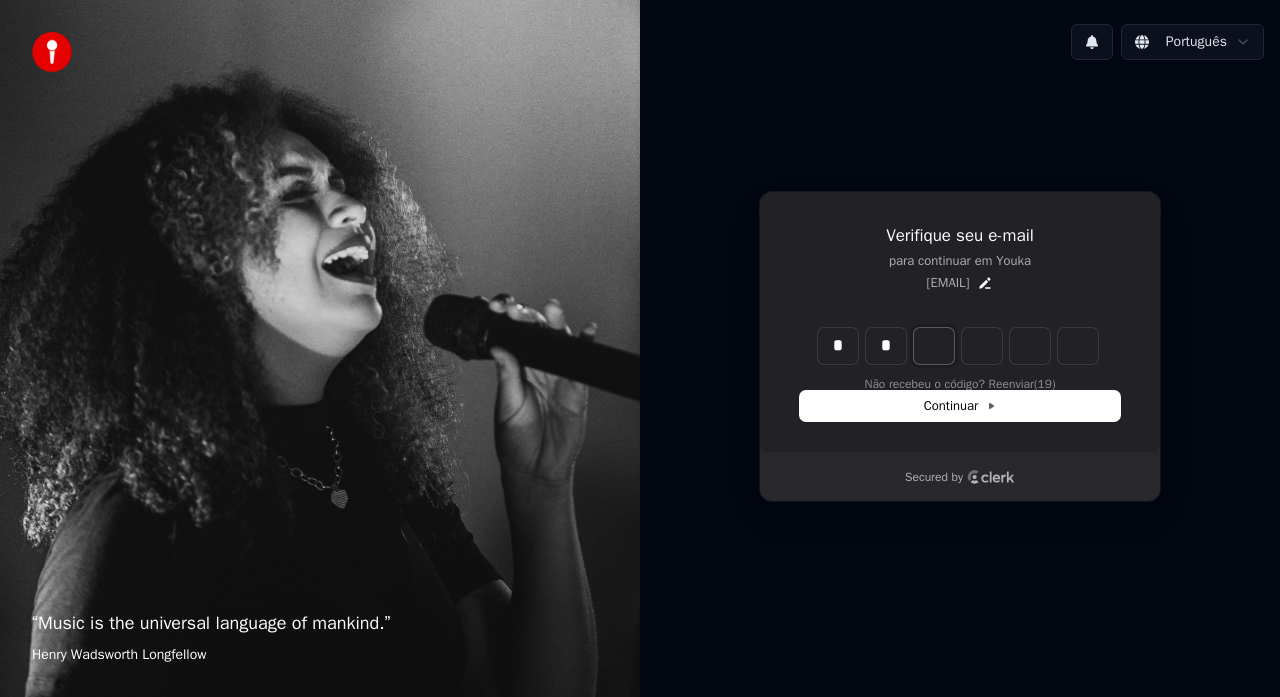 type on "**" 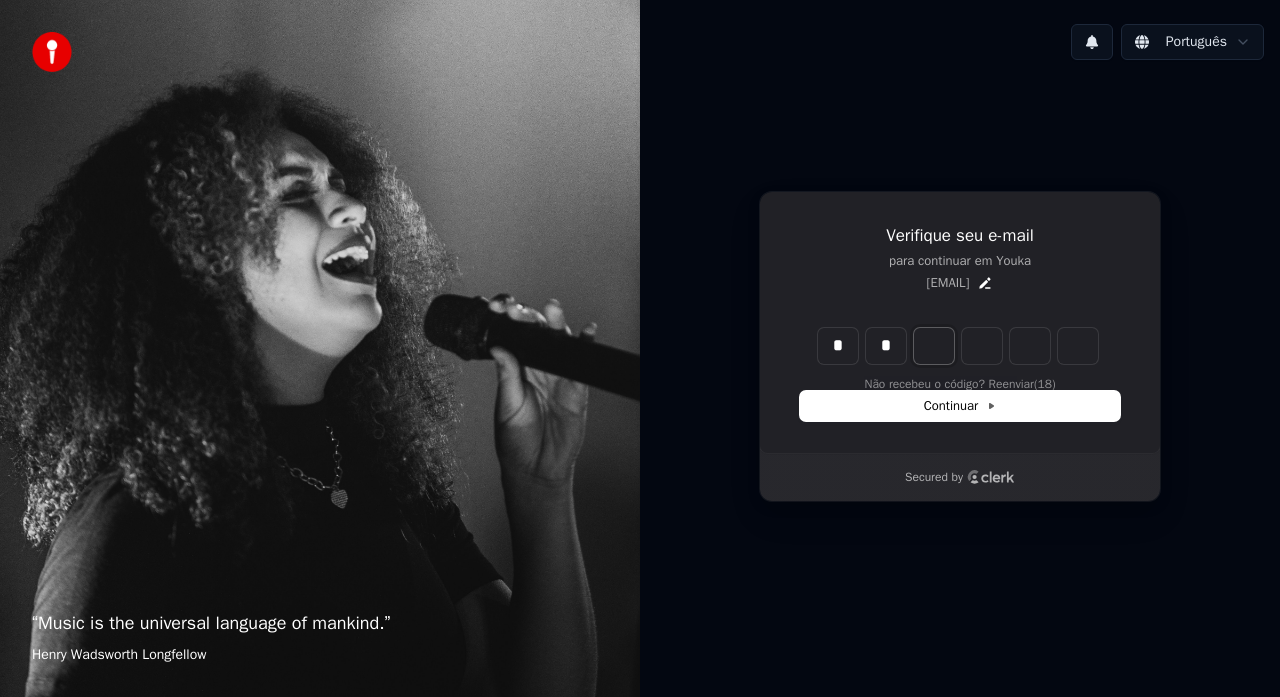 type on "*" 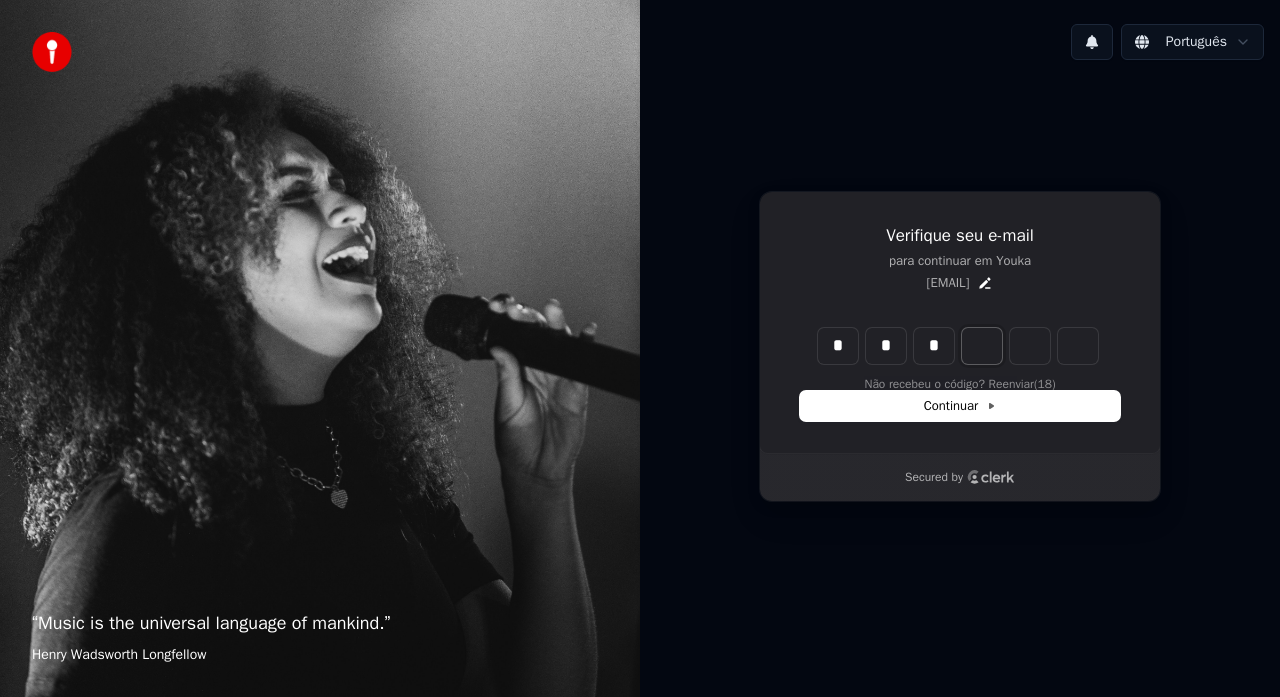 type on "***" 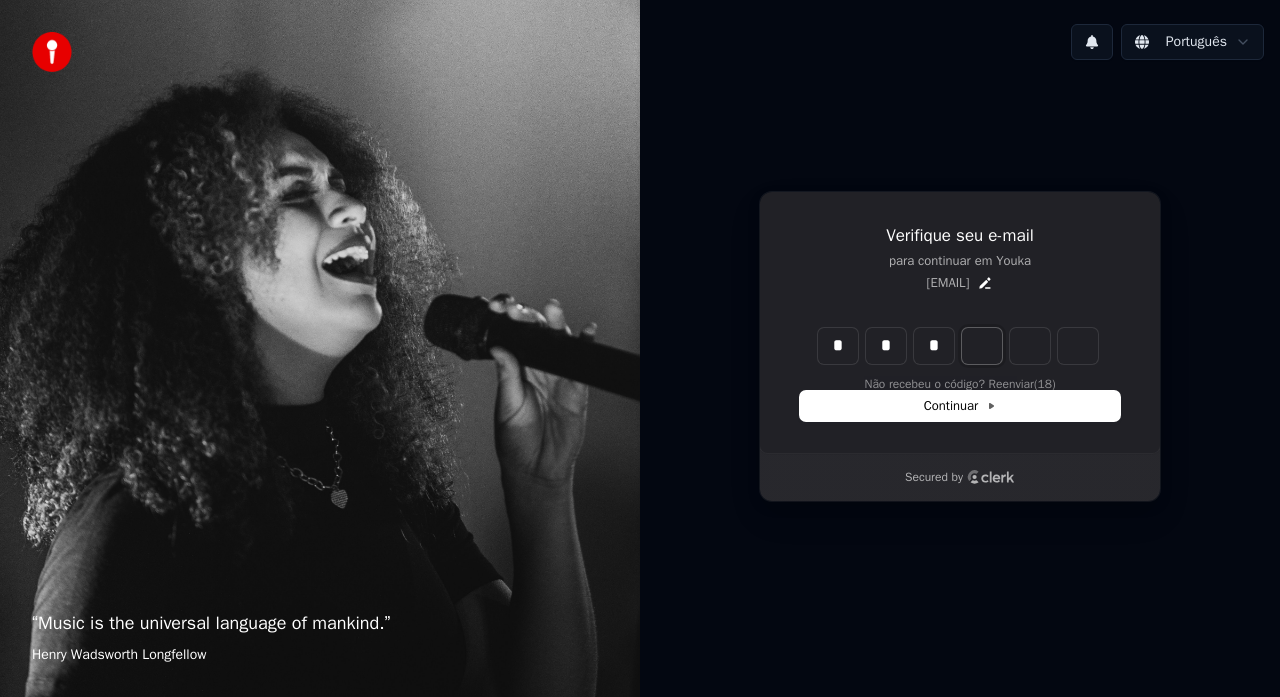 type on "*" 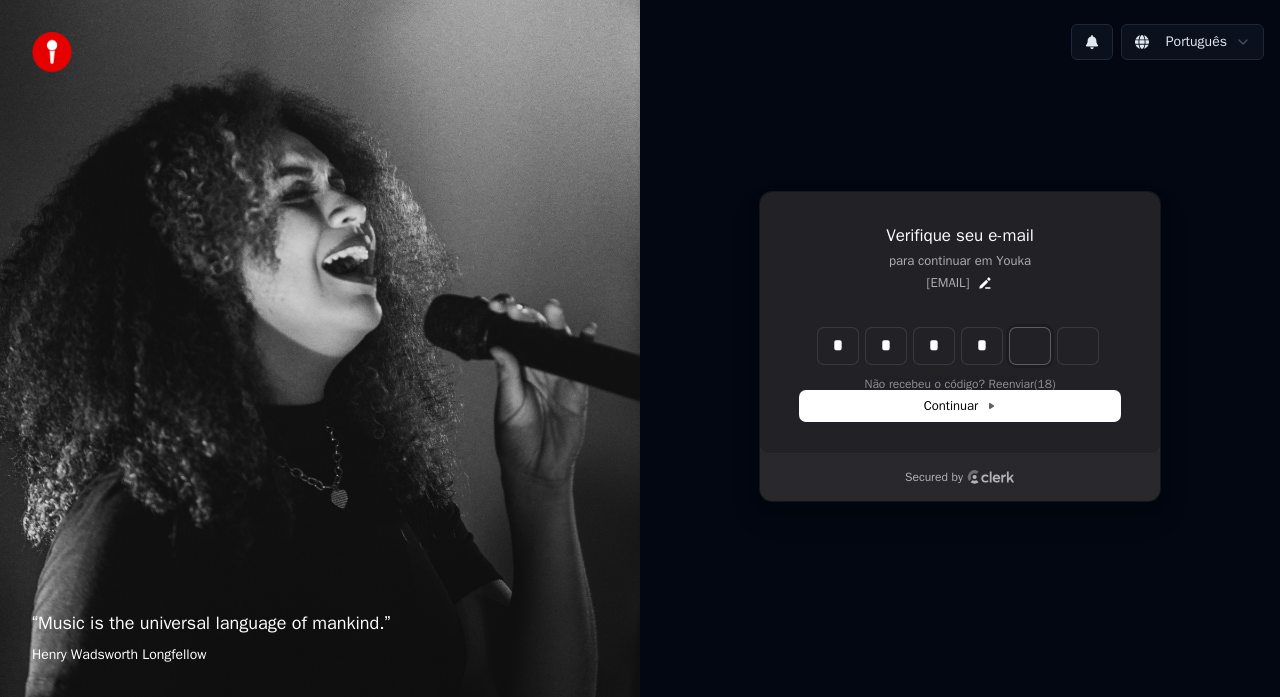 type on "****" 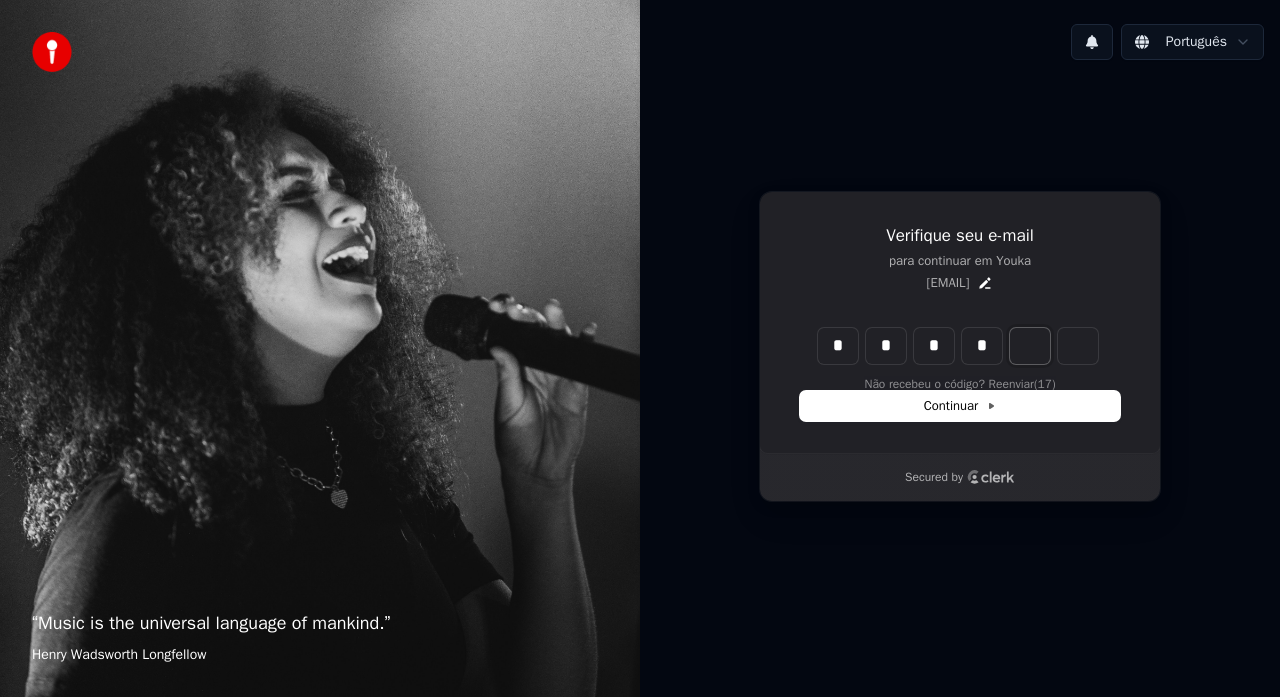 type on "*" 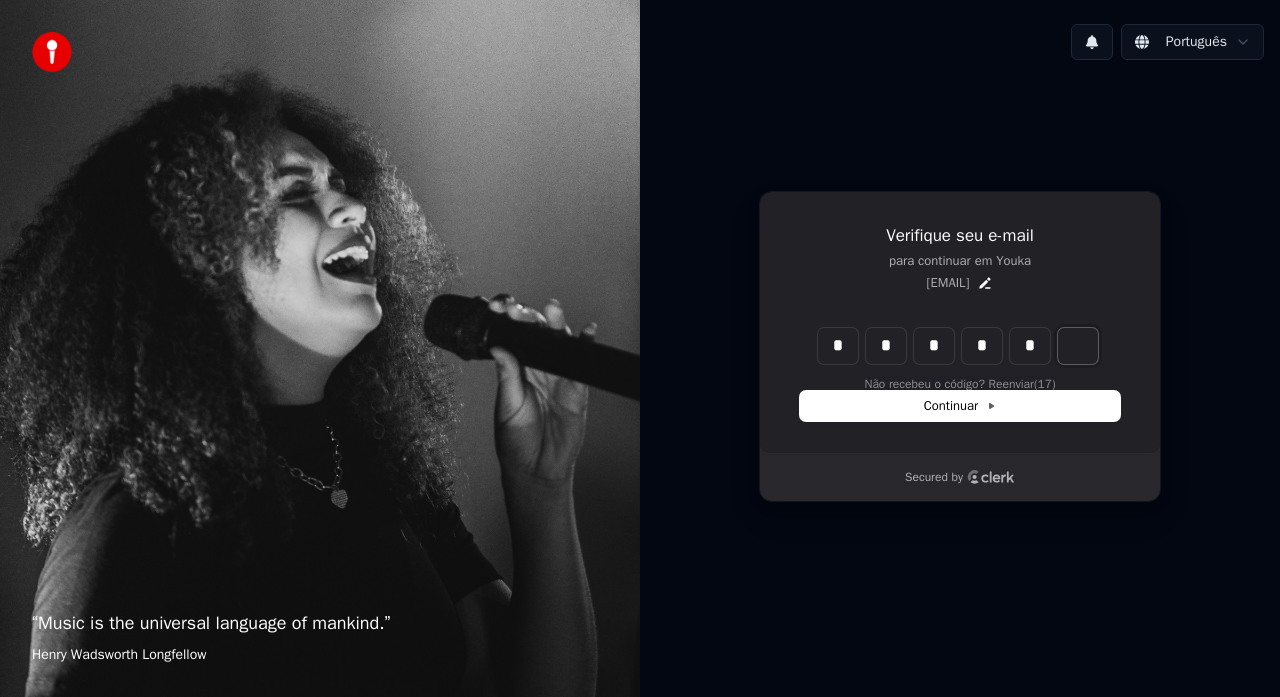 type on "******" 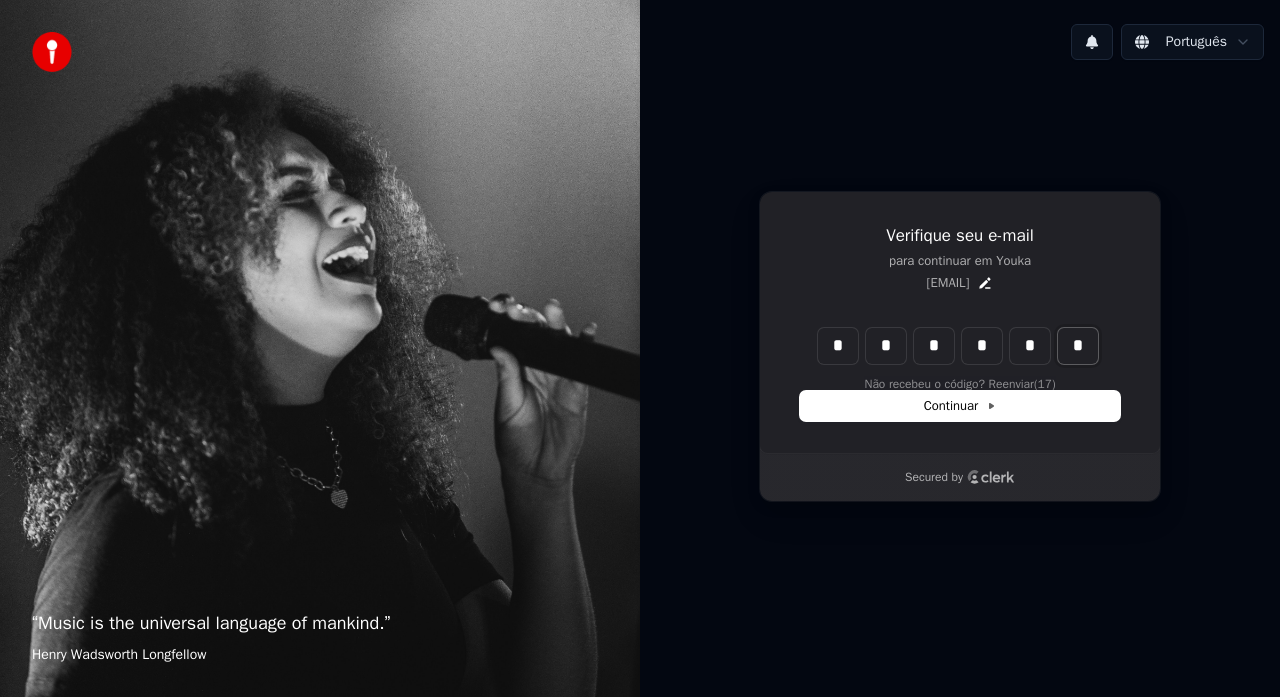type on "*" 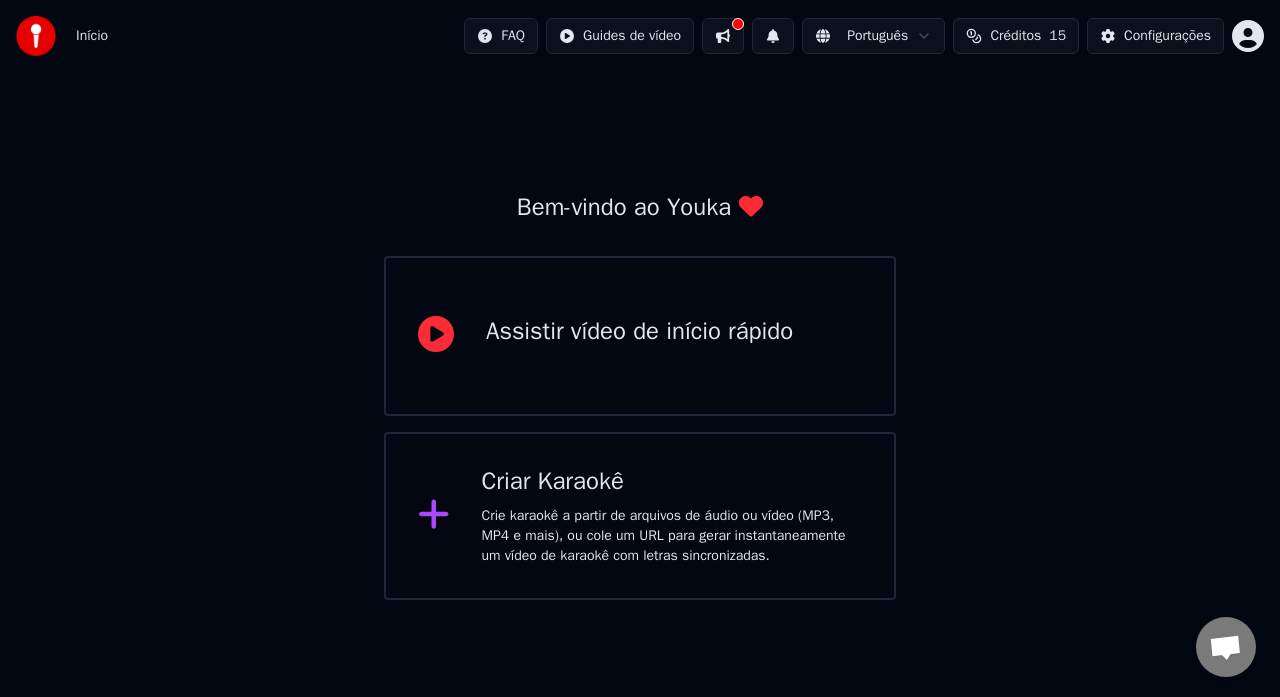 click on "Crie karaokê a partir de arquivos de áudio ou vídeo (MP3, MP4 e mais), ou cole um URL para gerar instantaneamente um vídeo de karaokê com letras sincronizadas." at bounding box center (672, 536) 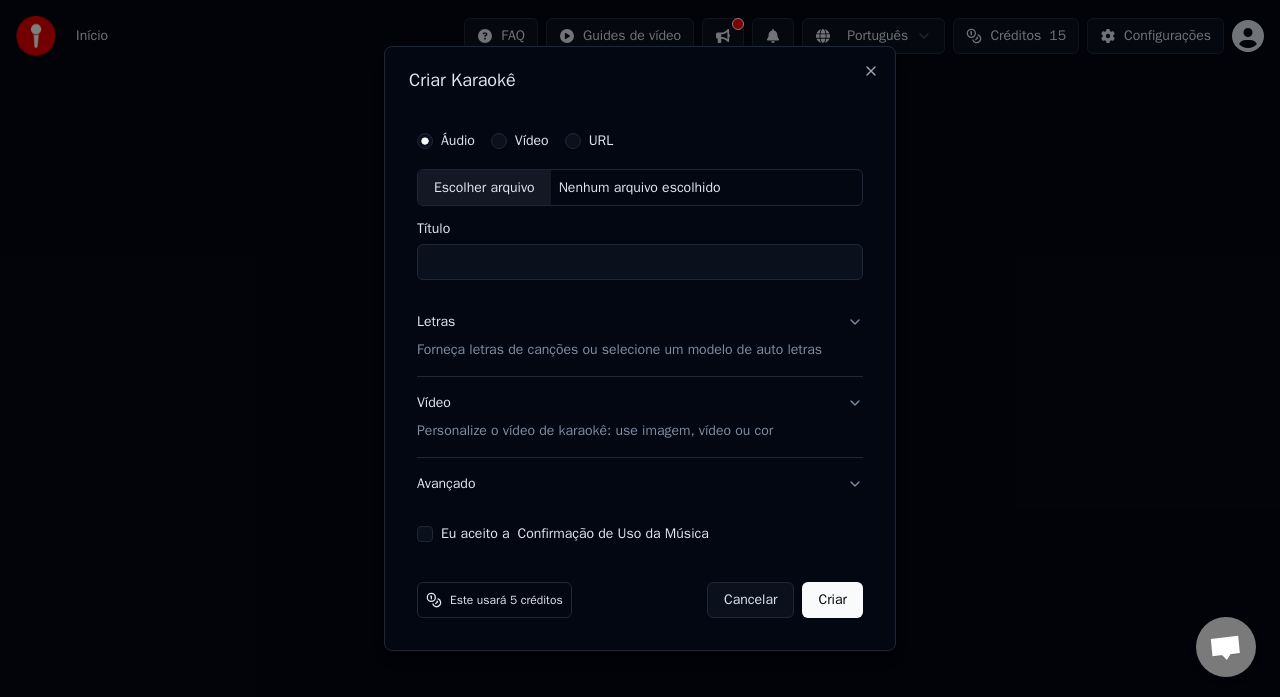 click on "Escolher arquivo" at bounding box center [484, 188] 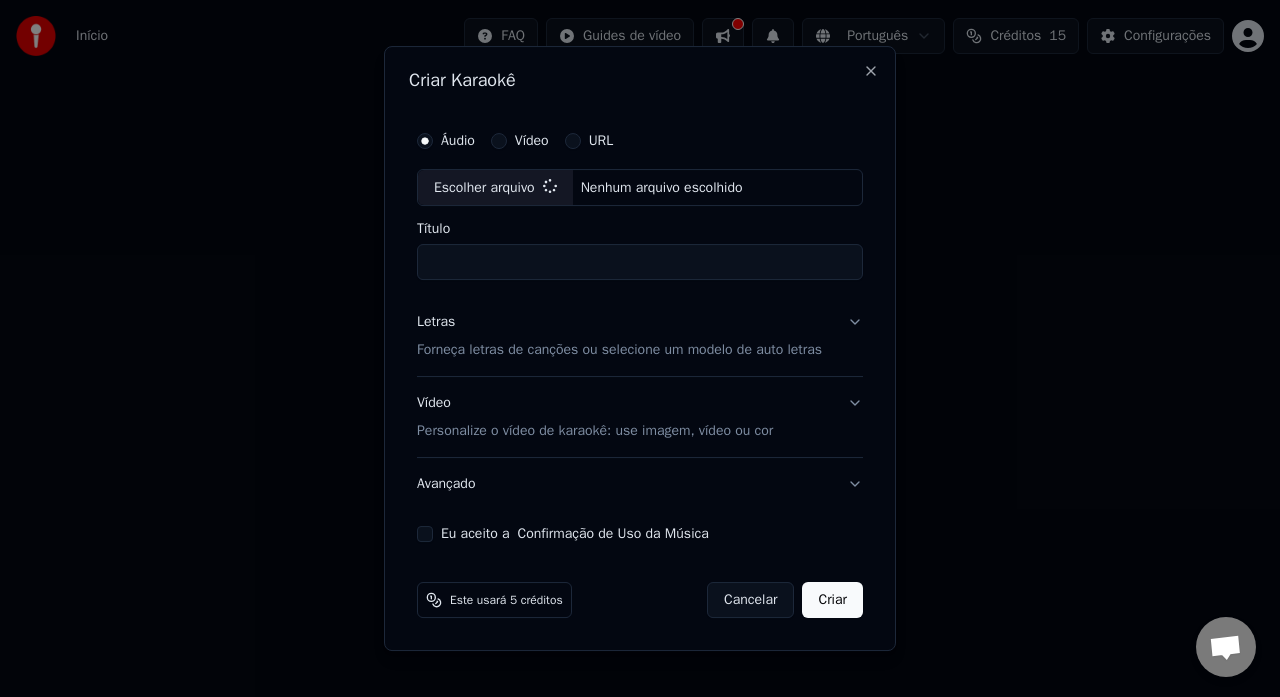 type on "**********" 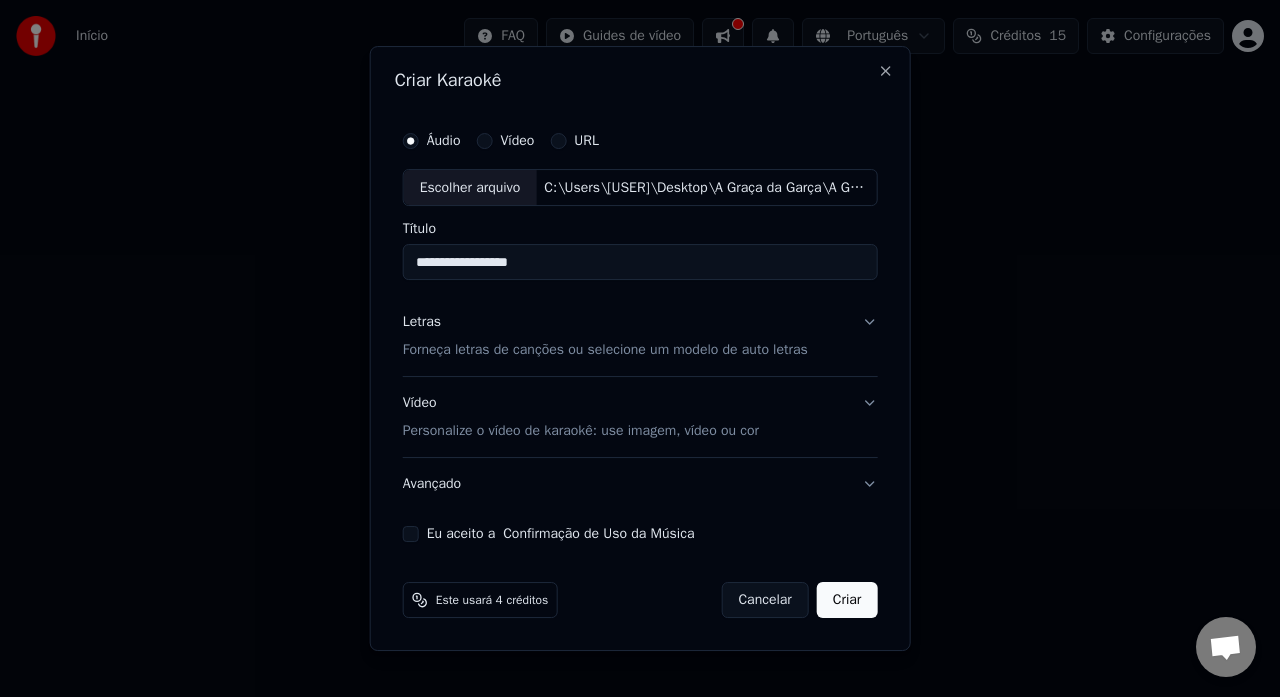 drag, startPoint x: 872, startPoint y: 315, endPoint x: 766, endPoint y: 356, distance: 113.65298 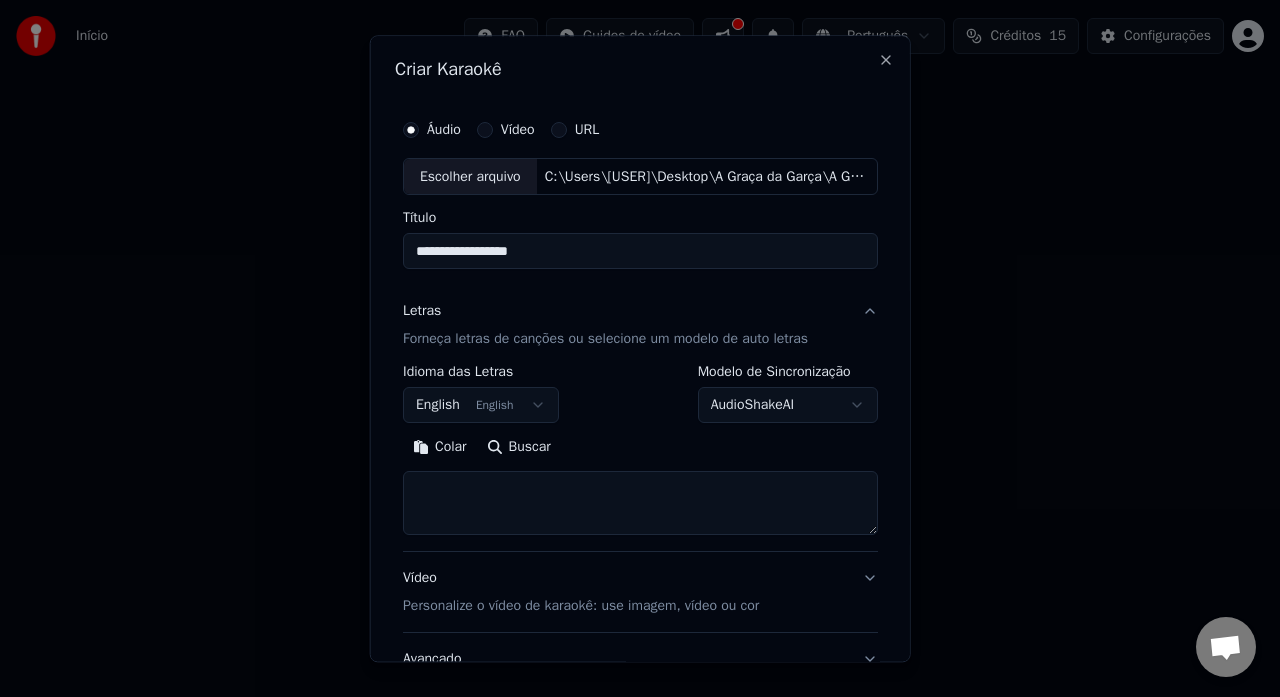 click on "Letras Forneça letras de canções ou selecione um modelo de auto letras" at bounding box center [640, 326] 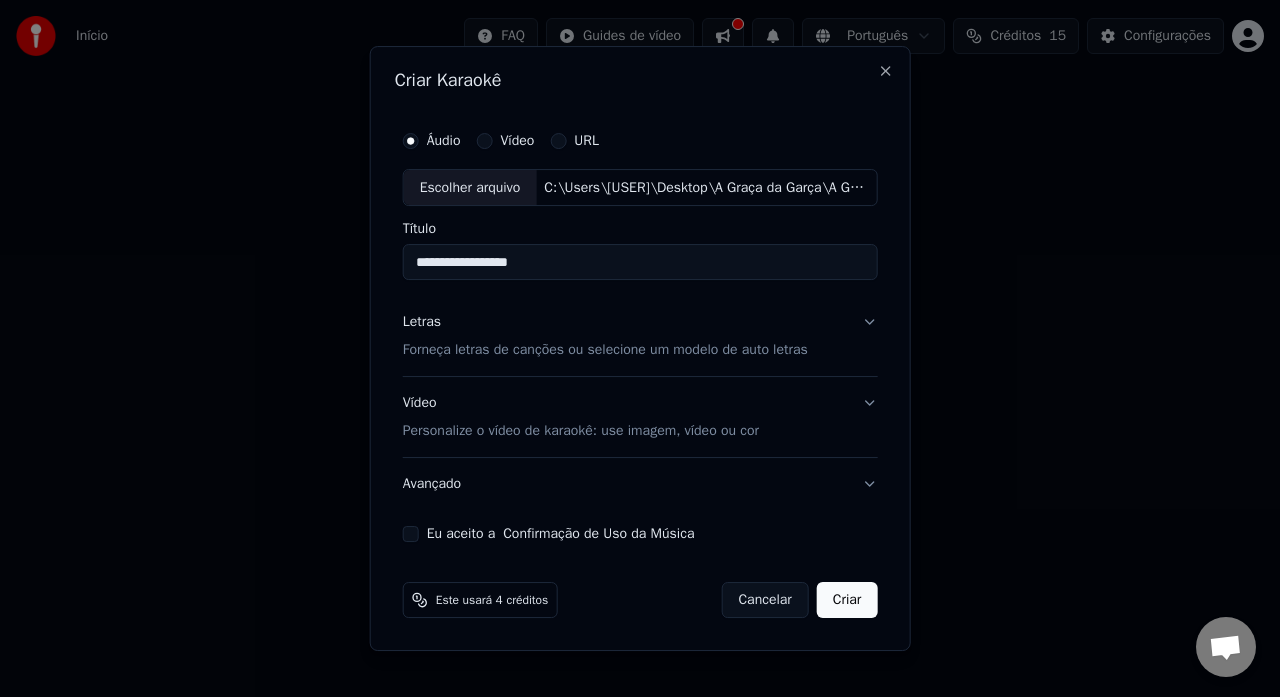 click on "Forneça letras de canções ou selecione um modelo de auto letras" at bounding box center (605, 351) 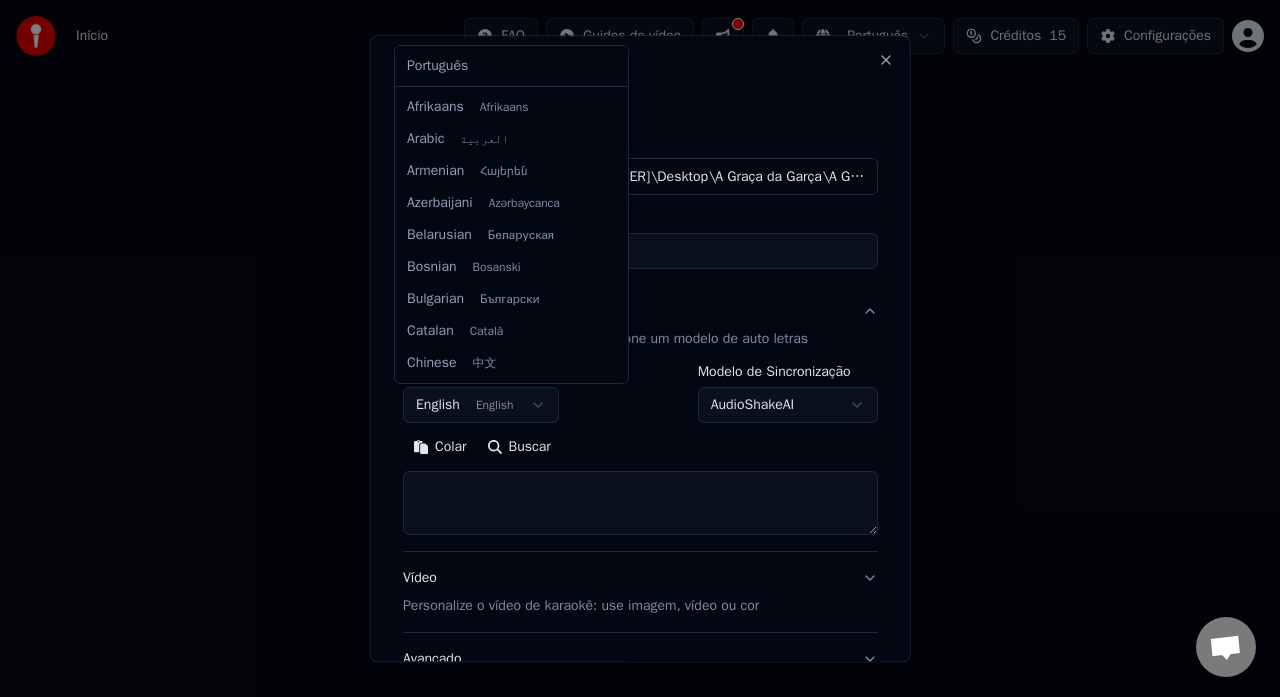 click on "**********" at bounding box center (640, 300) 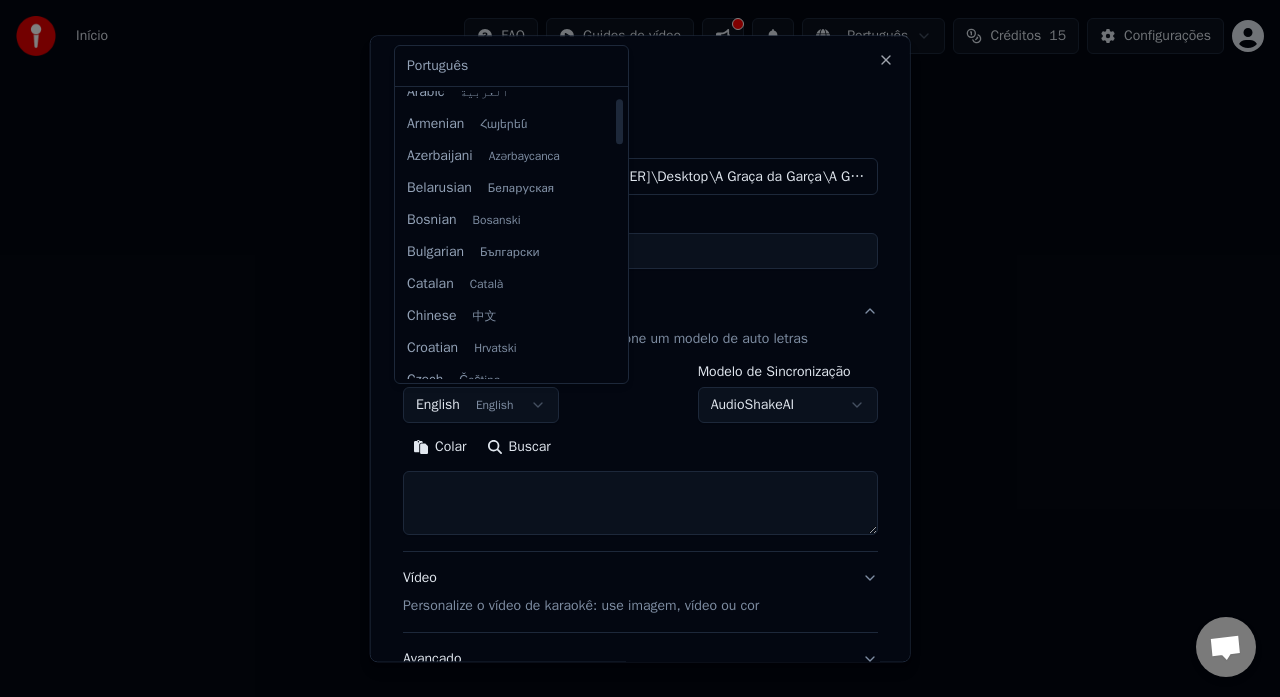 scroll, scrollTop: 0, scrollLeft: 0, axis: both 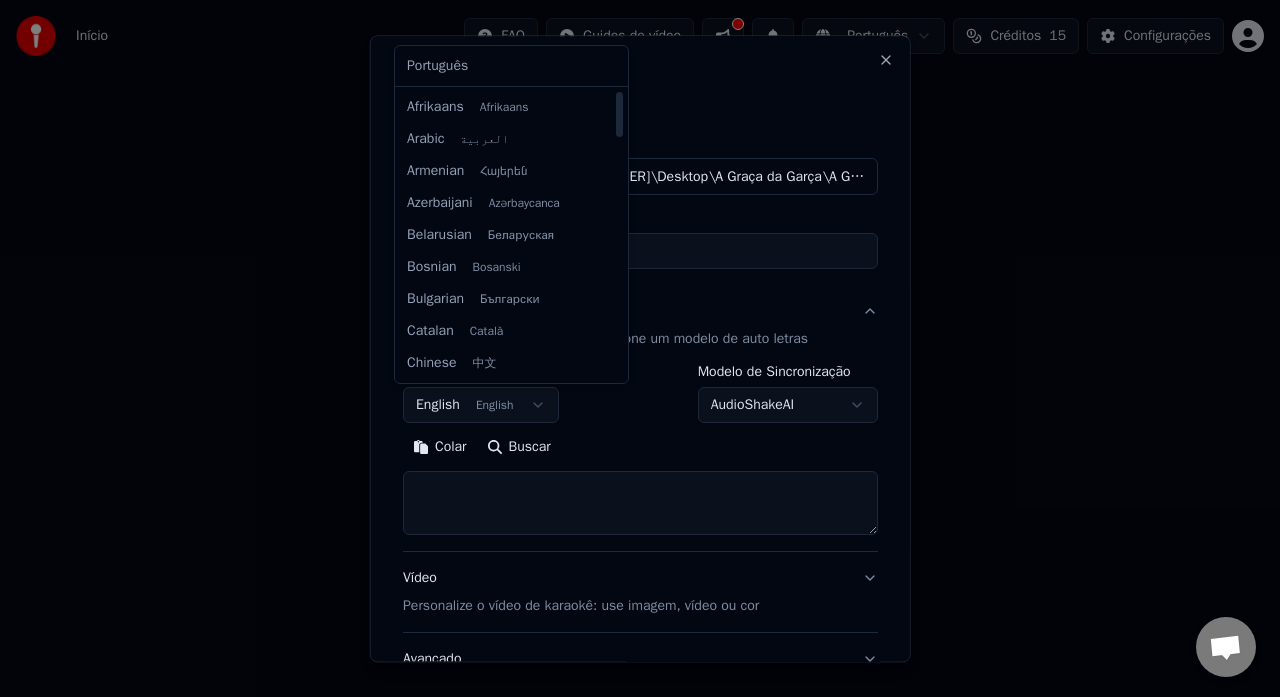 drag, startPoint x: 622, startPoint y: 147, endPoint x: 612, endPoint y: 92, distance: 55.9017 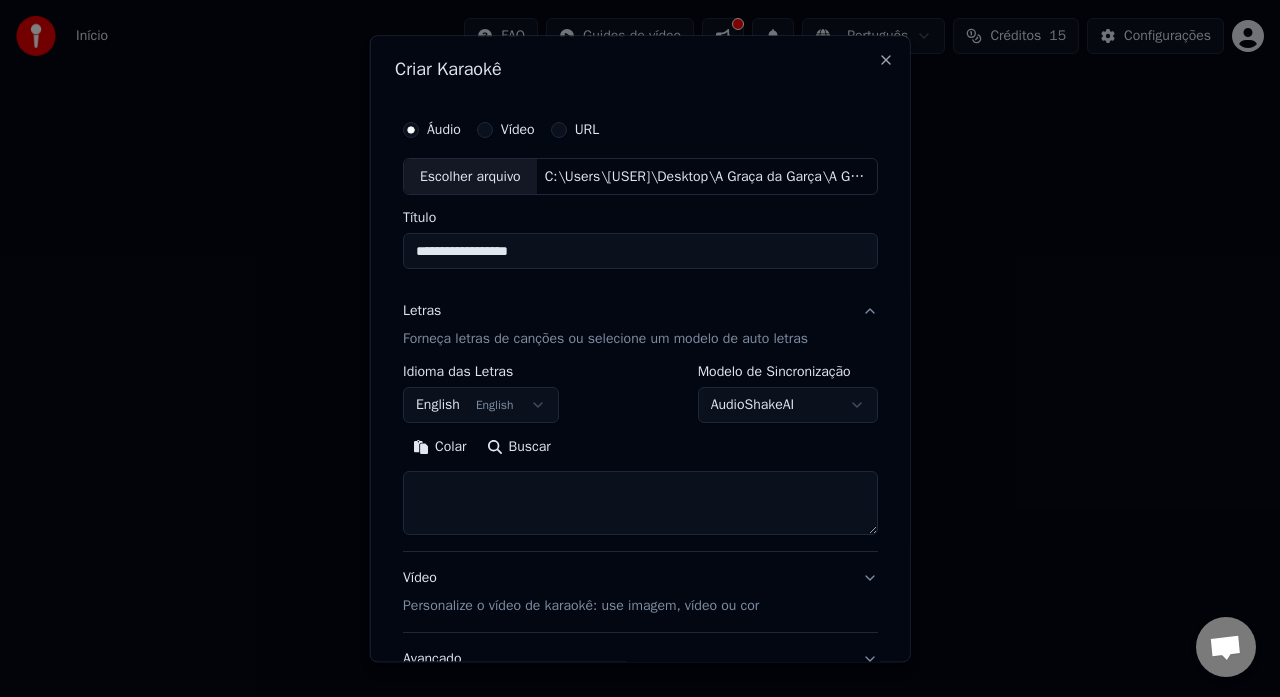 click at bounding box center (640, 348) 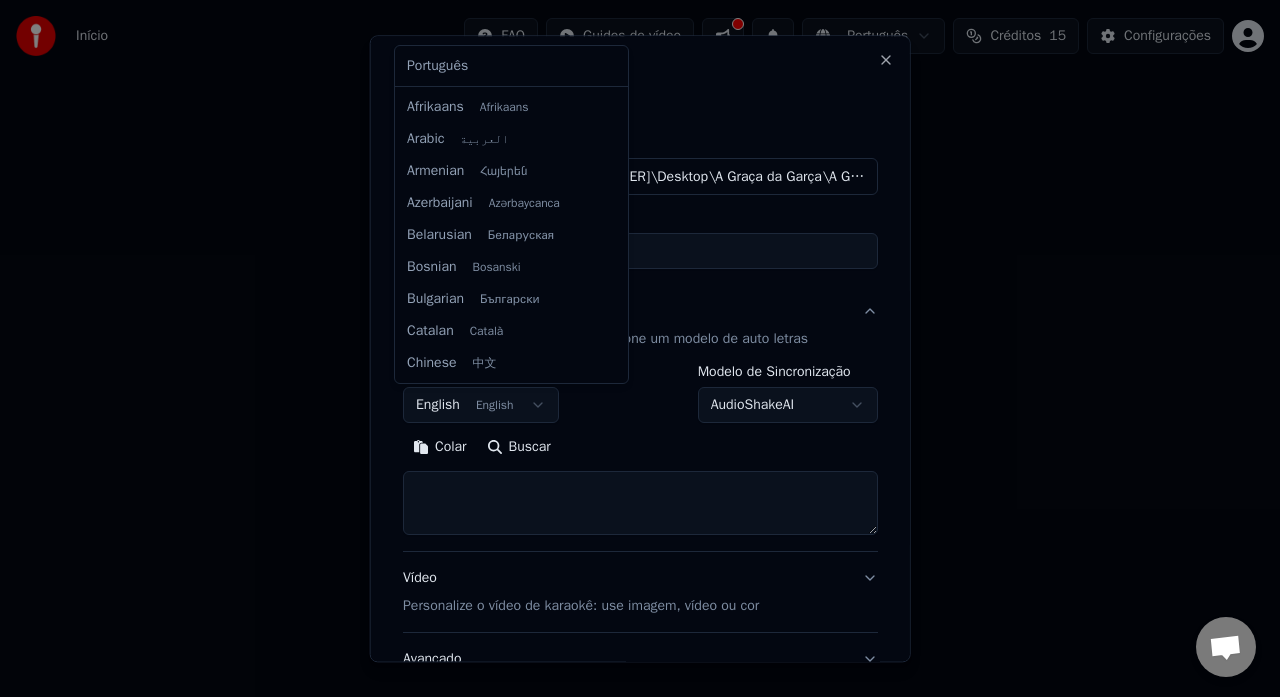 click on "**********" at bounding box center (640, 300) 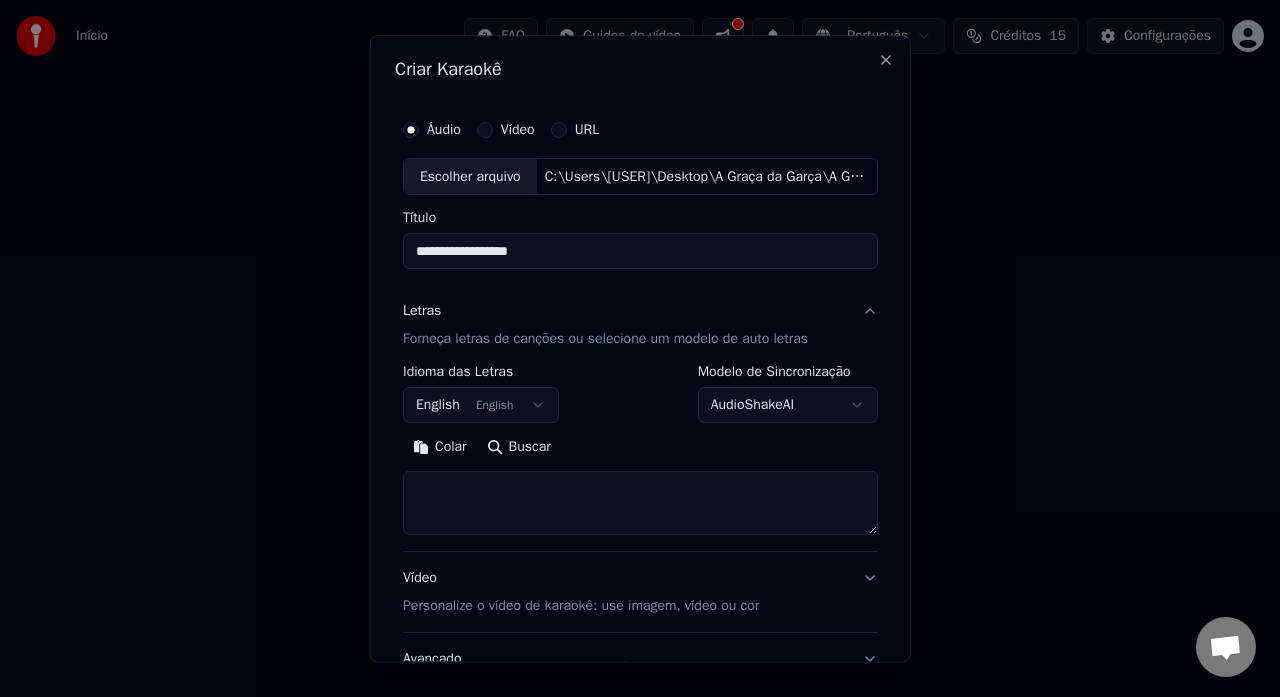click on "**********" at bounding box center [640, 300] 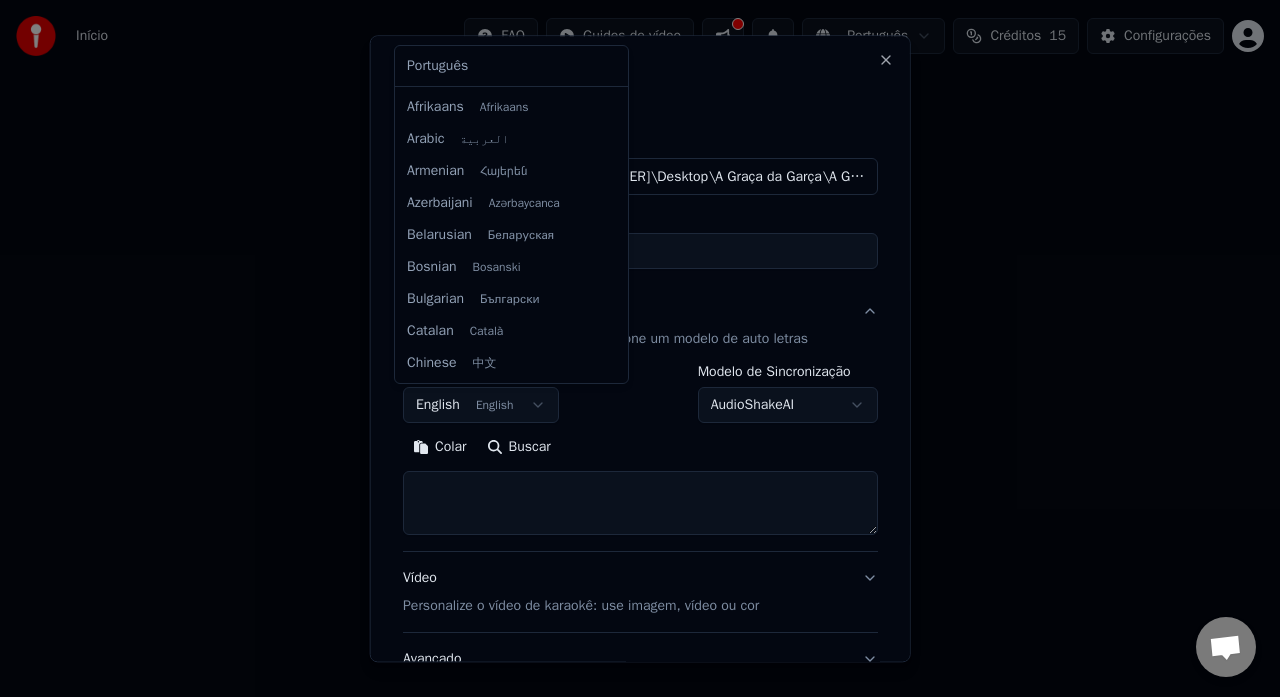 scroll, scrollTop: 160, scrollLeft: 0, axis: vertical 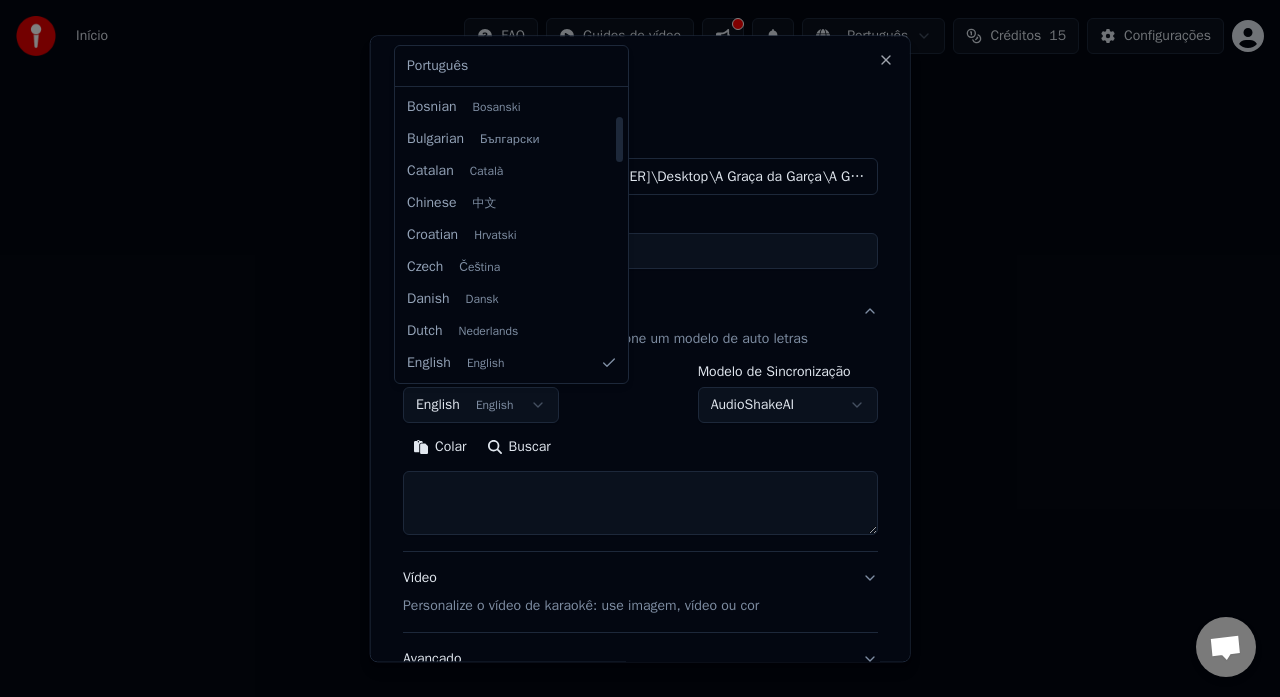 select on "**" 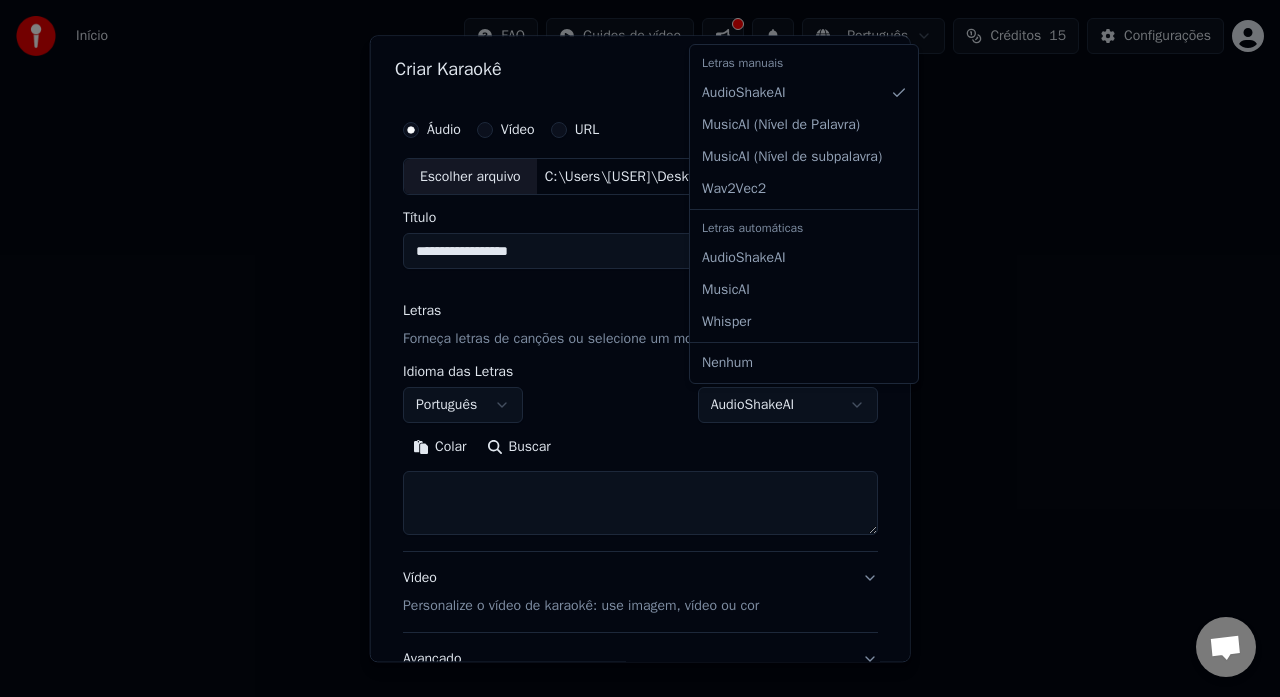click on "**********" at bounding box center (640, 300) 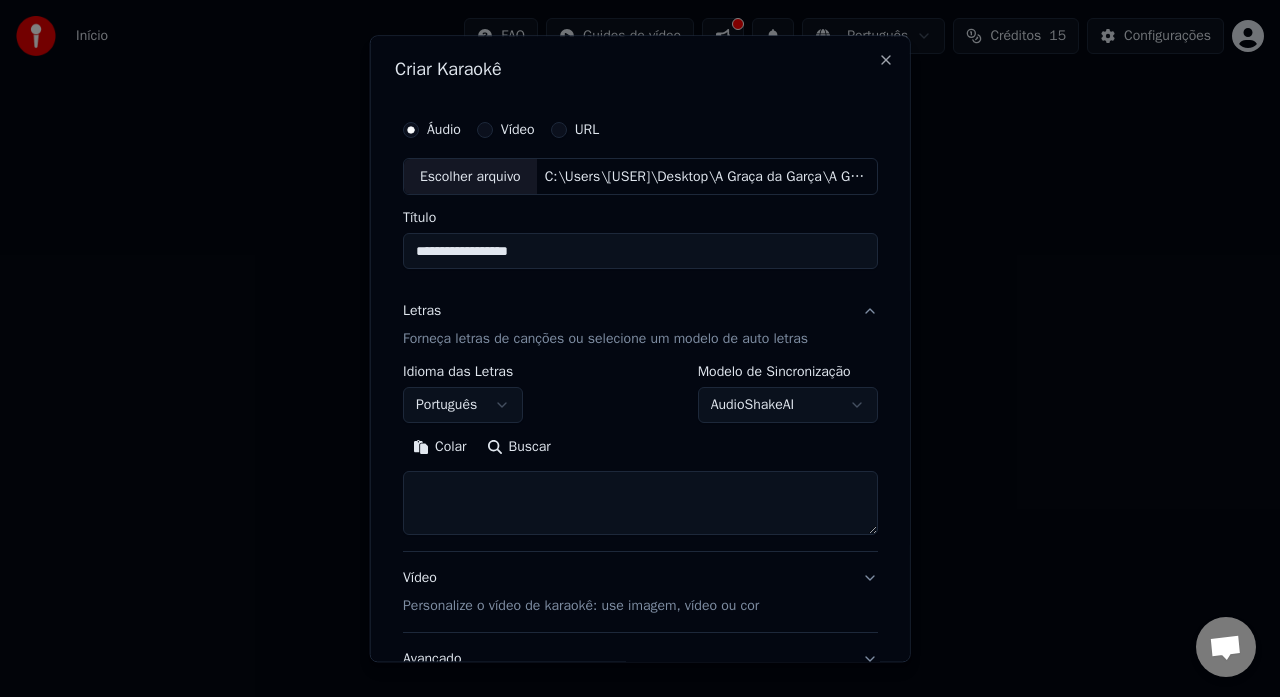 click on "**********" at bounding box center [640, 300] 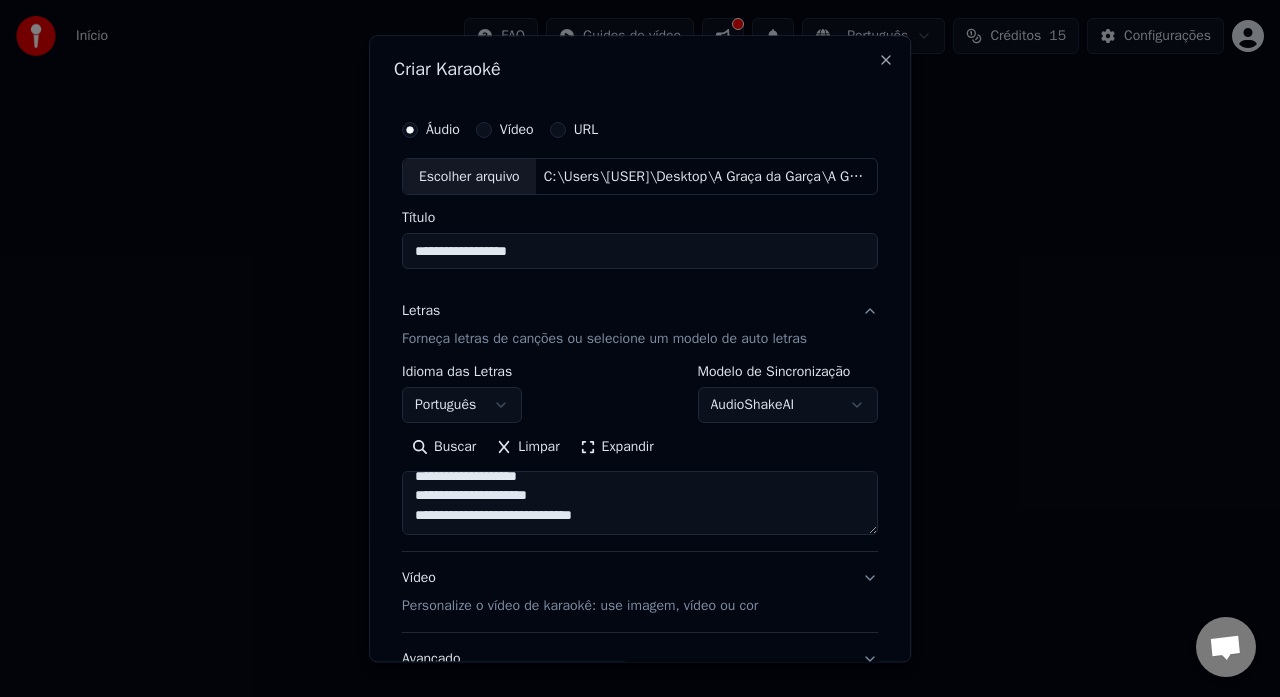 scroll, scrollTop: 1233, scrollLeft: 0, axis: vertical 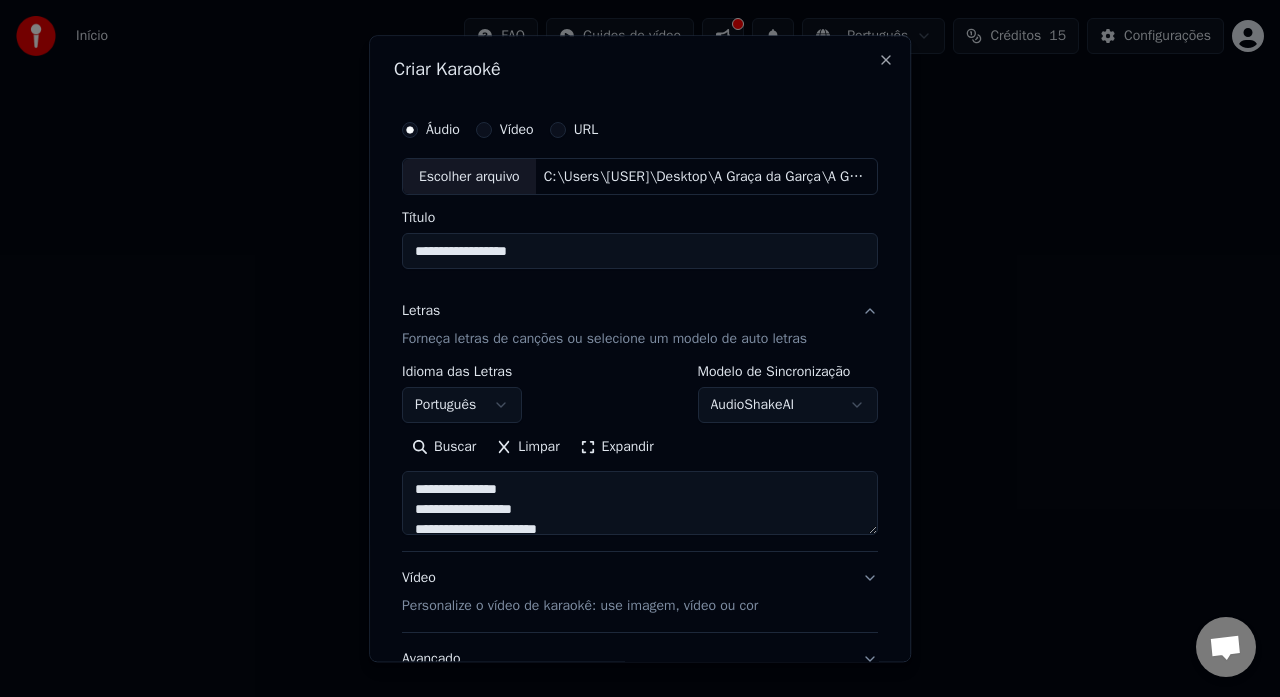 click on "**********" at bounding box center [640, 504] 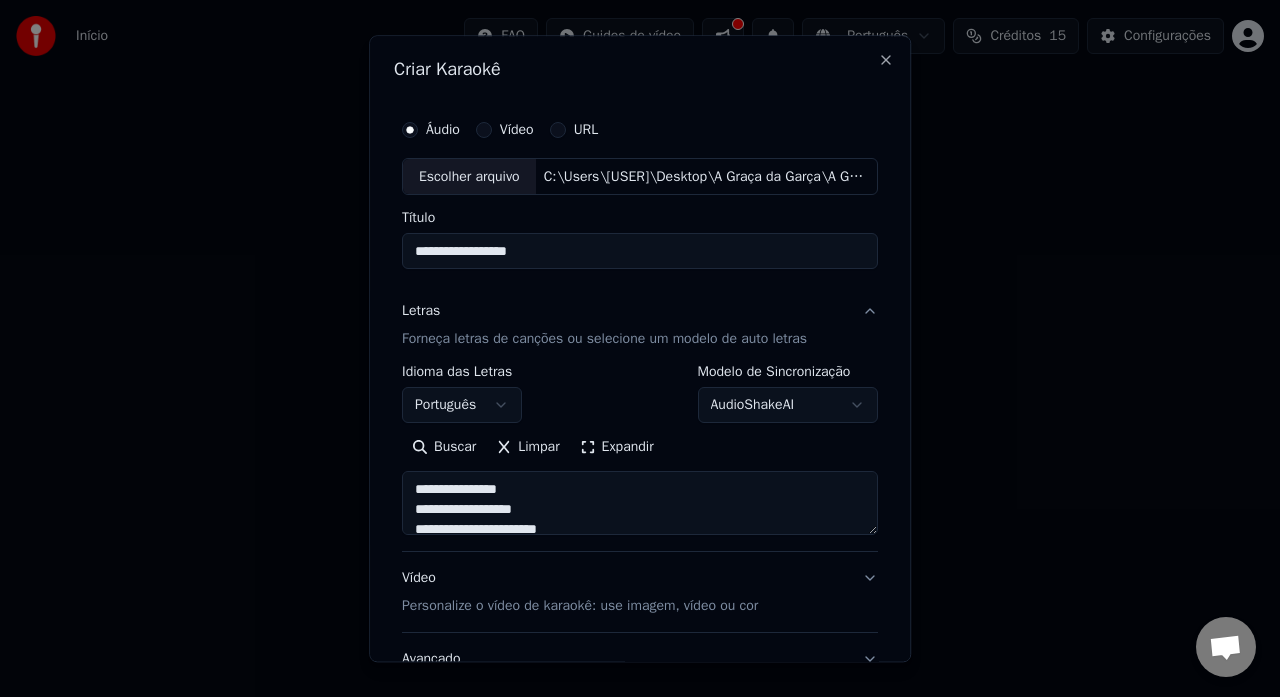 scroll, scrollTop: 5, scrollLeft: 0, axis: vertical 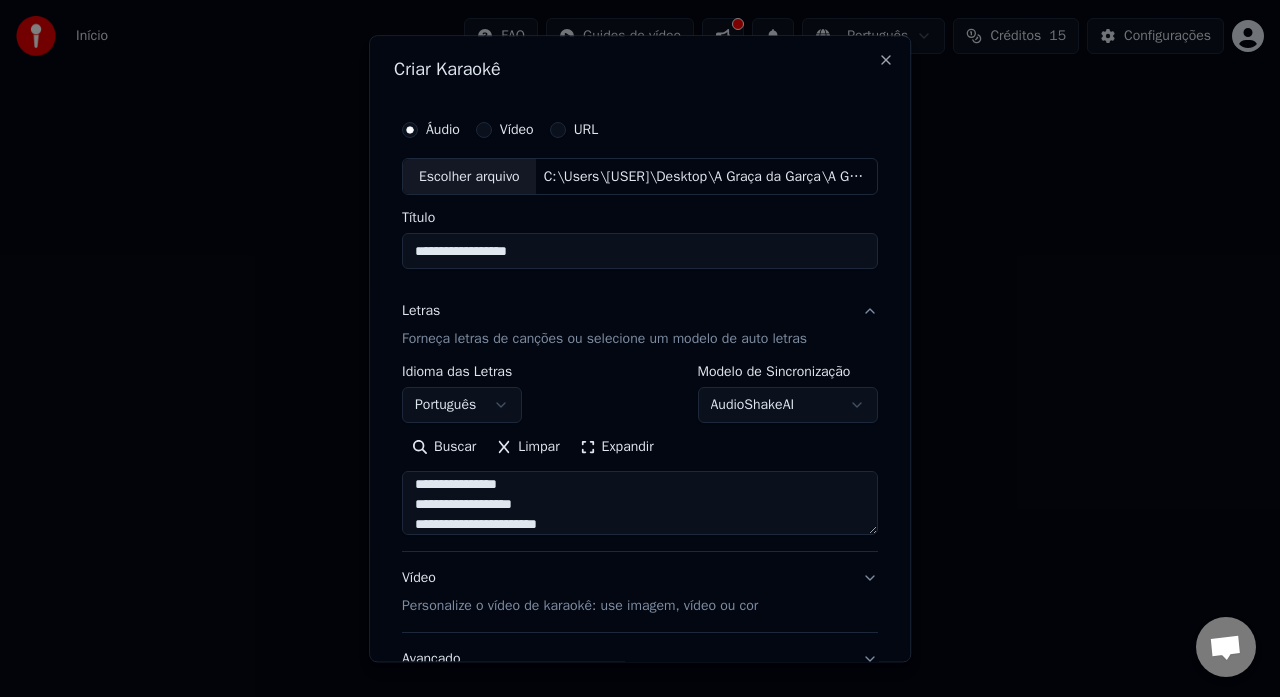 click on "**********" at bounding box center [640, 504] 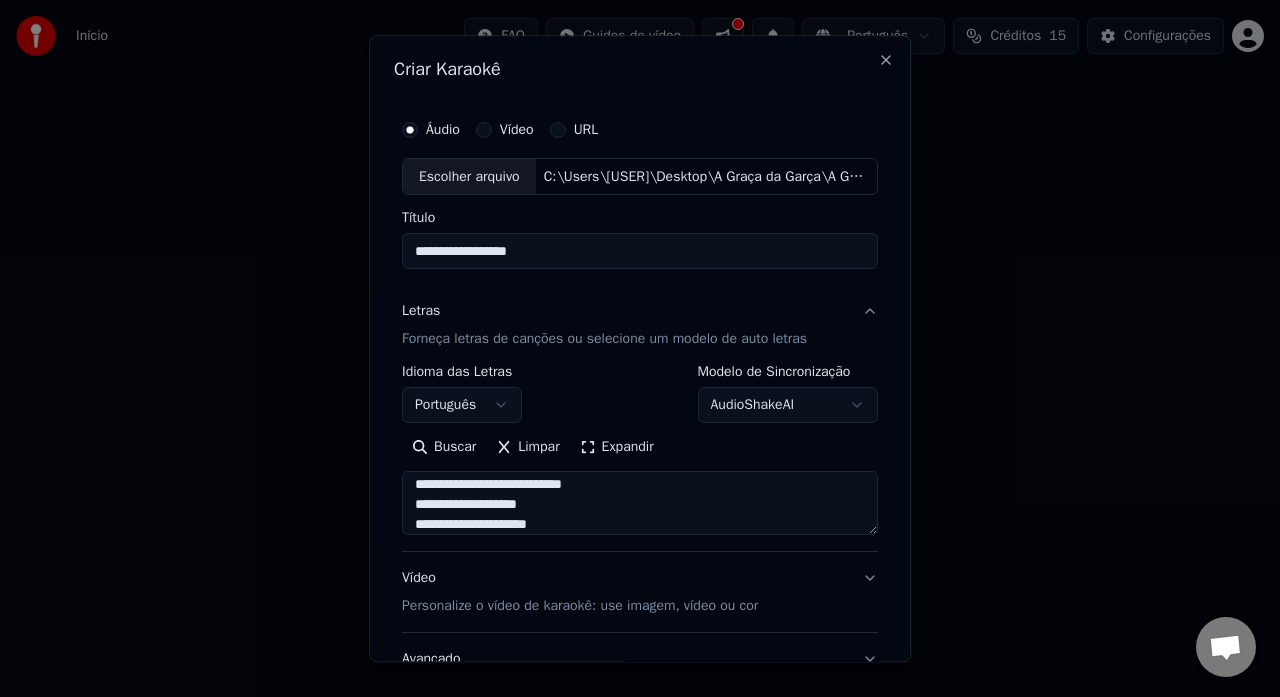 scroll, scrollTop: 665, scrollLeft: 0, axis: vertical 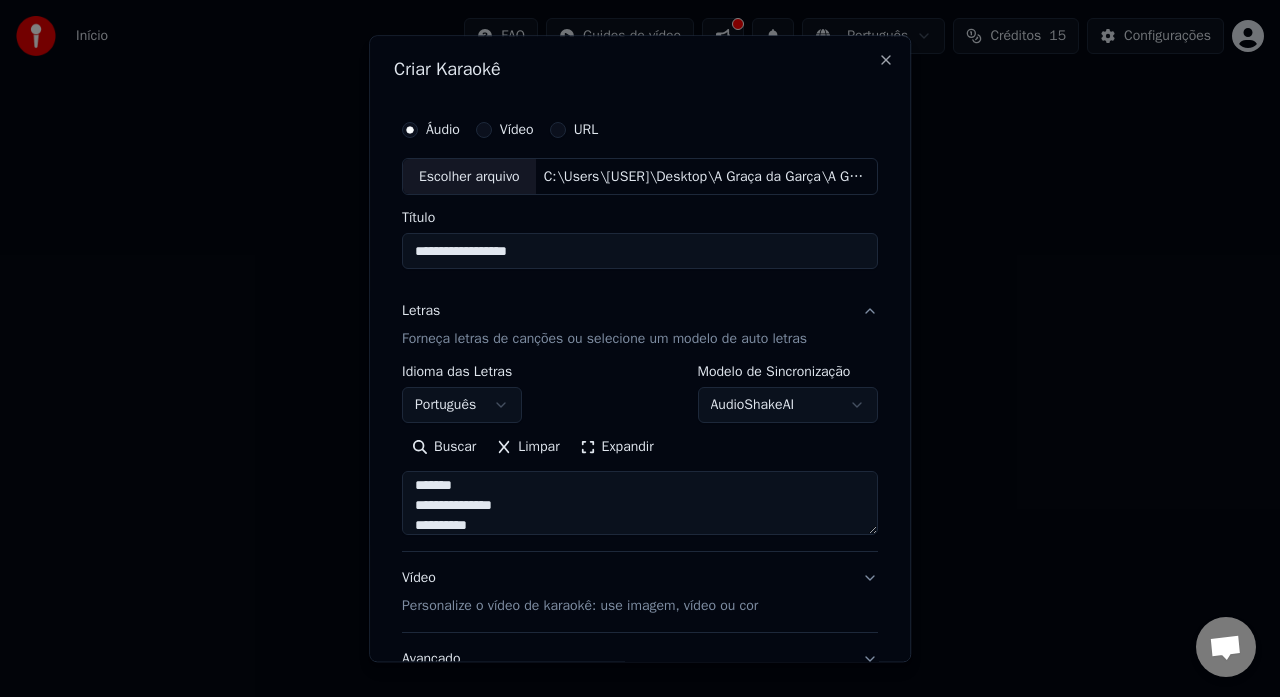 drag, startPoint x: 608, startPoint y: 507, endPoint x: 527, endPoint y: 513, distance: 81.22192 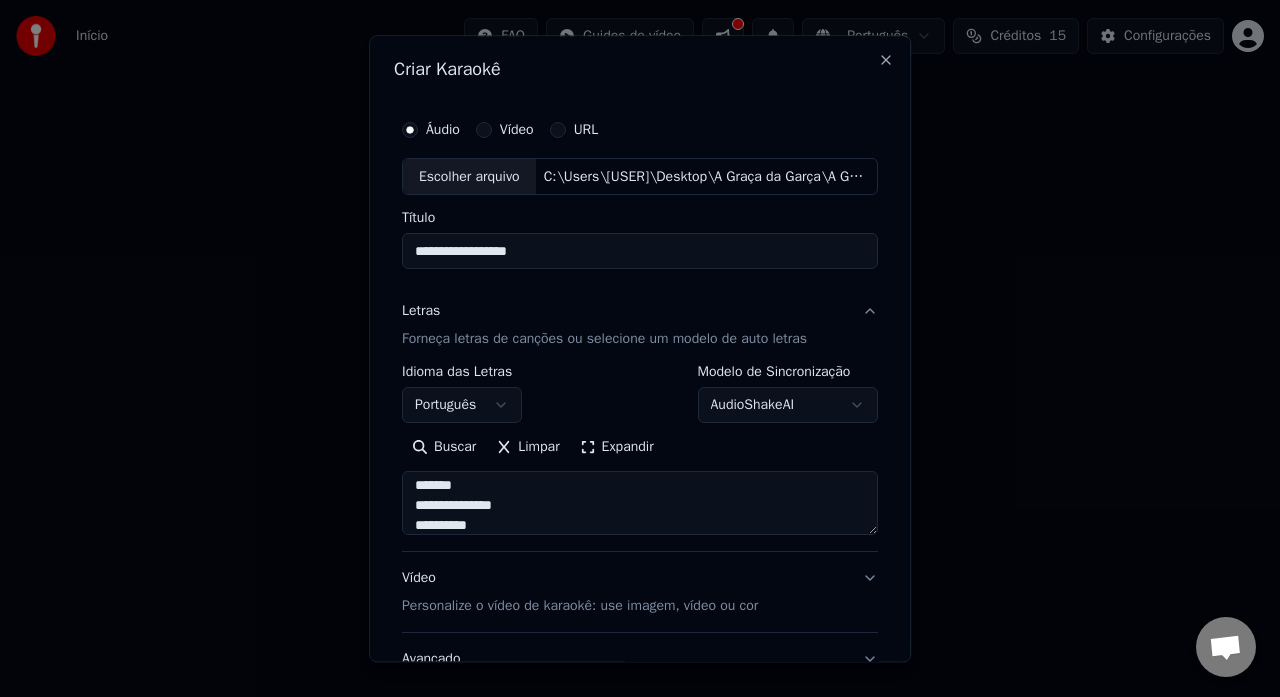 click on "**********" at bounding box center (640, 504) 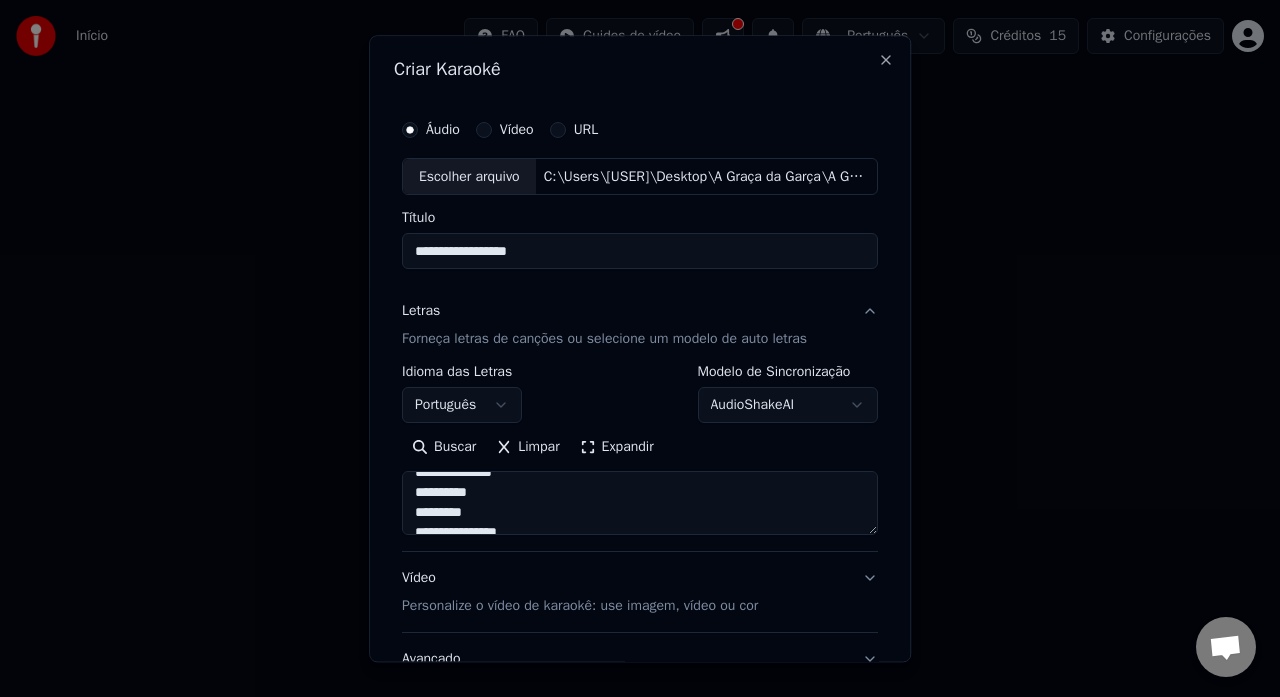 scroll, scrollTop: 423, scrollLeft: 0, axis: vertical 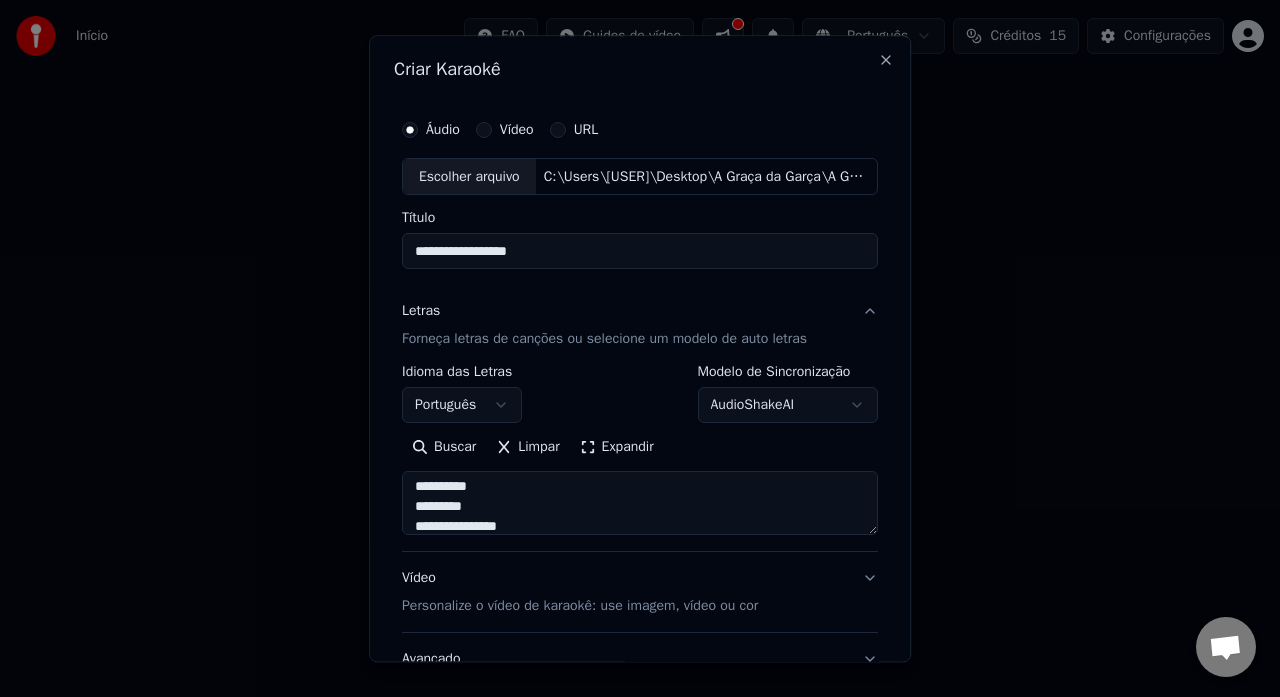 drag, startPoint x: 475, startPoint y: 526, endPoint x: 434, endPoint y: 515, distance: 42.44997 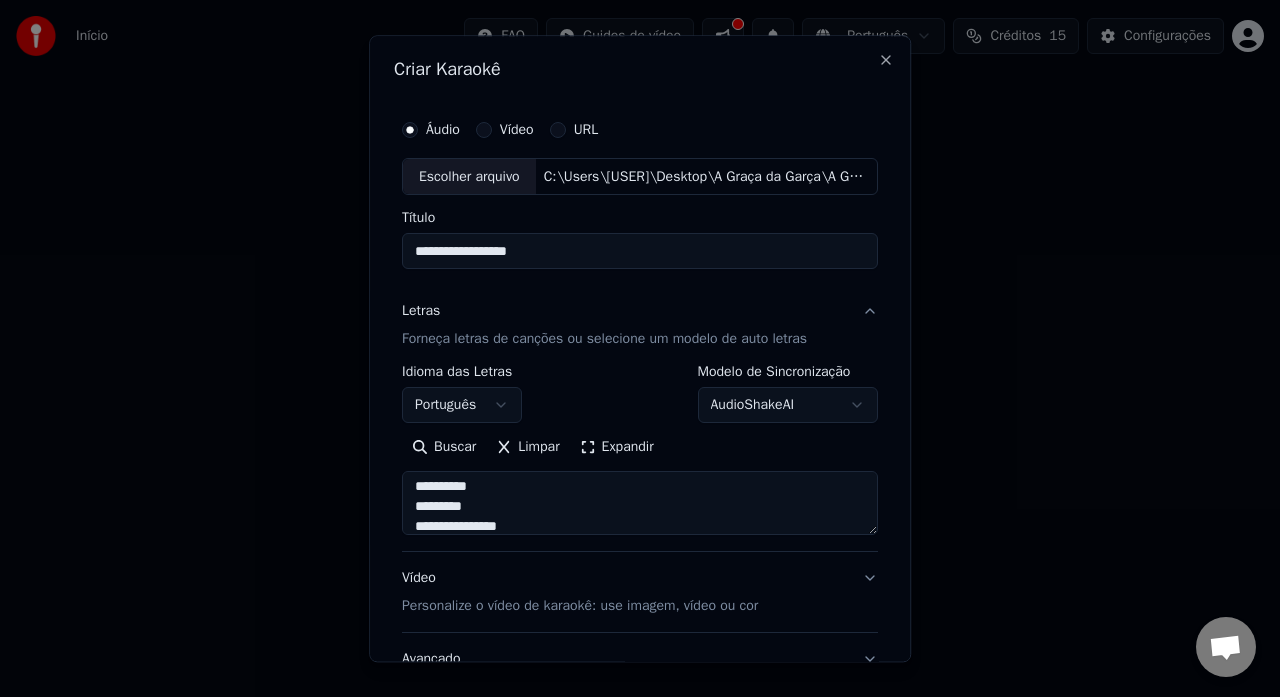 scroll, scrollTop: 463, scrollLeft: 0, axis: vertical 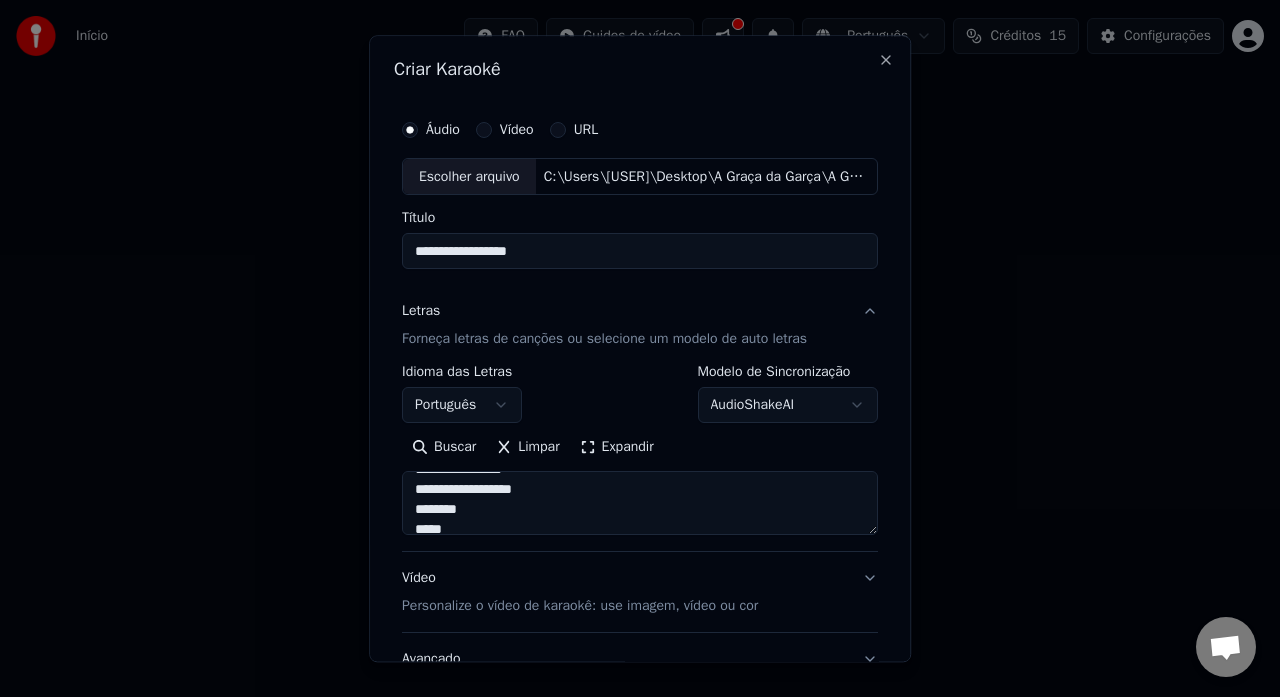 drag, startPoint x: 499, startPoint y: 481, endPoint x: 406, endPoint y: 507, distance: 96.56604 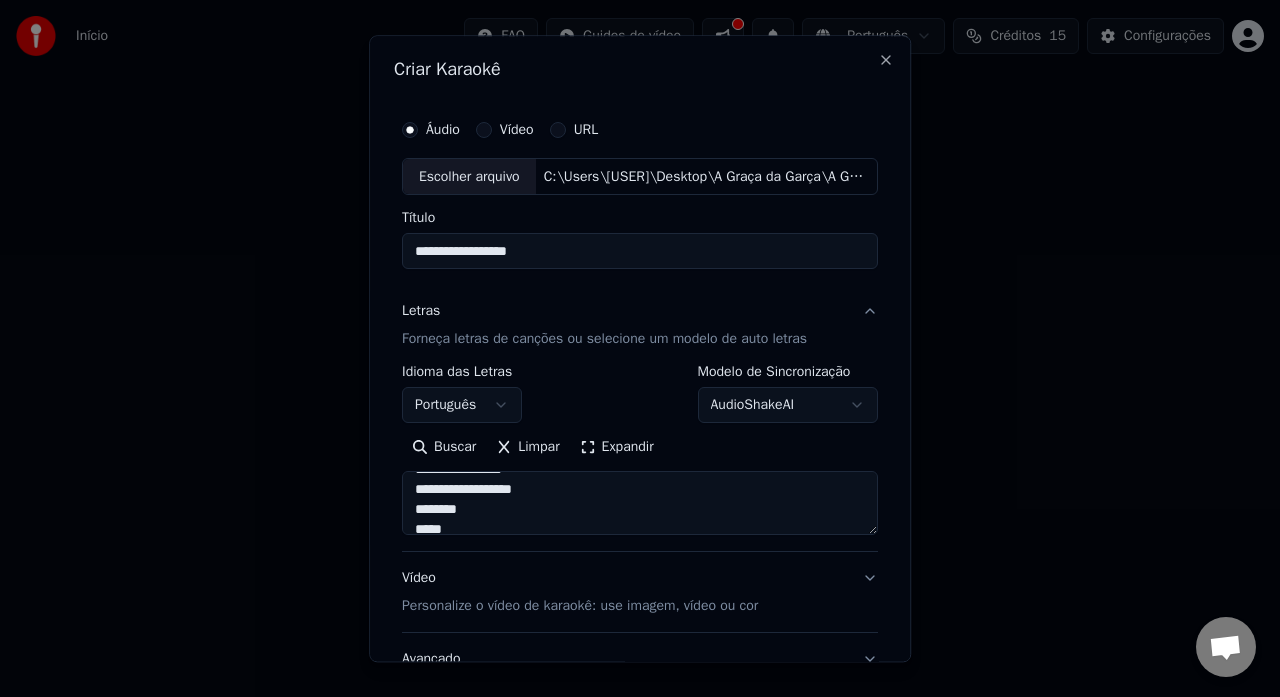 click on "**********" at bounding box center (640, 504) 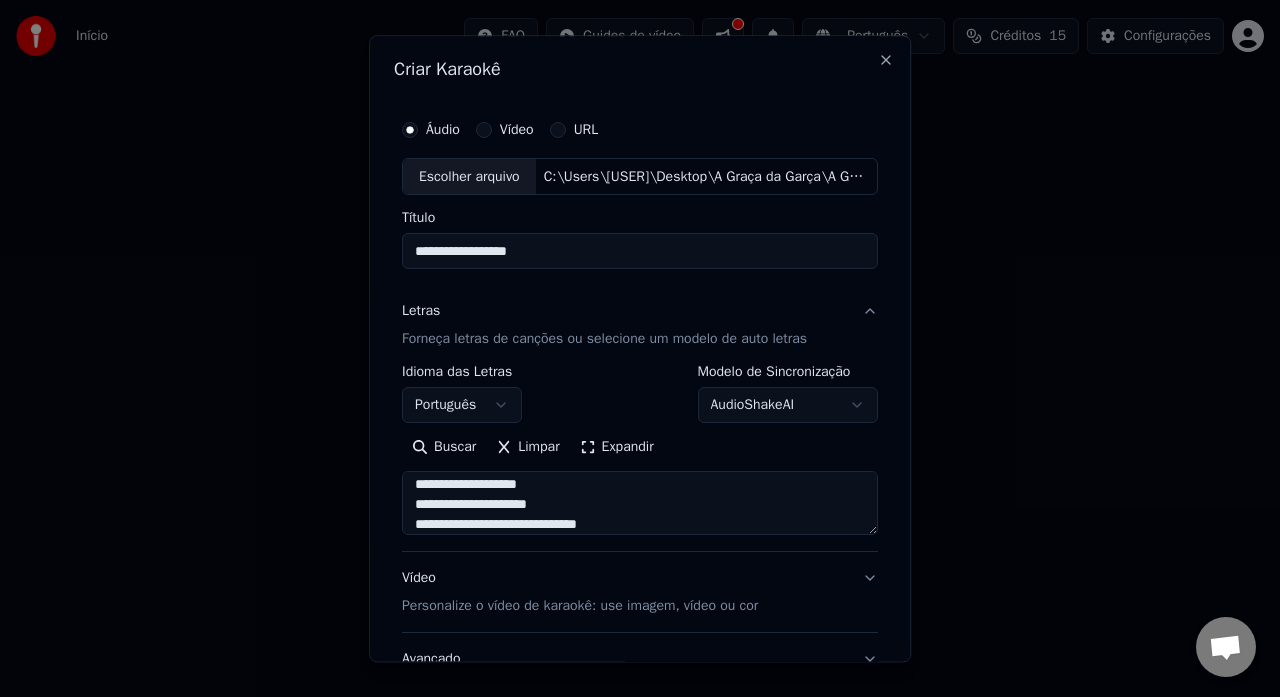 scroll, scrollTop: 685, scrollLeft: 0, axis: vertical 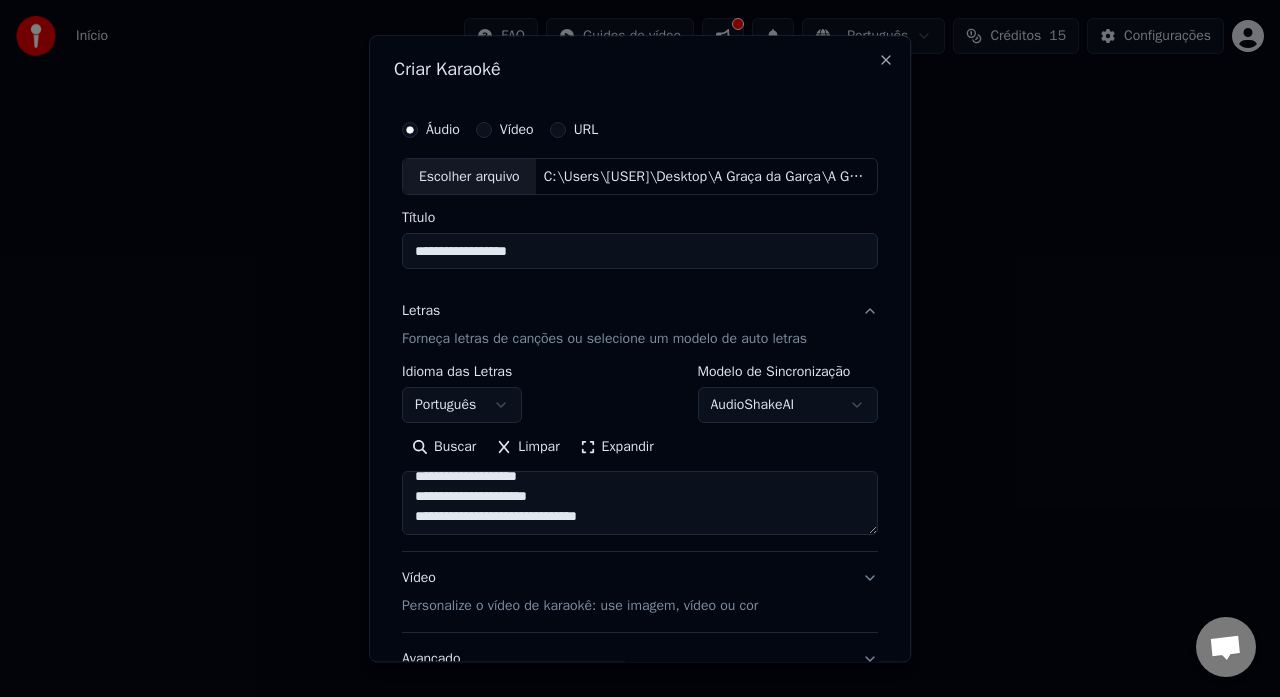 paste on "**********" 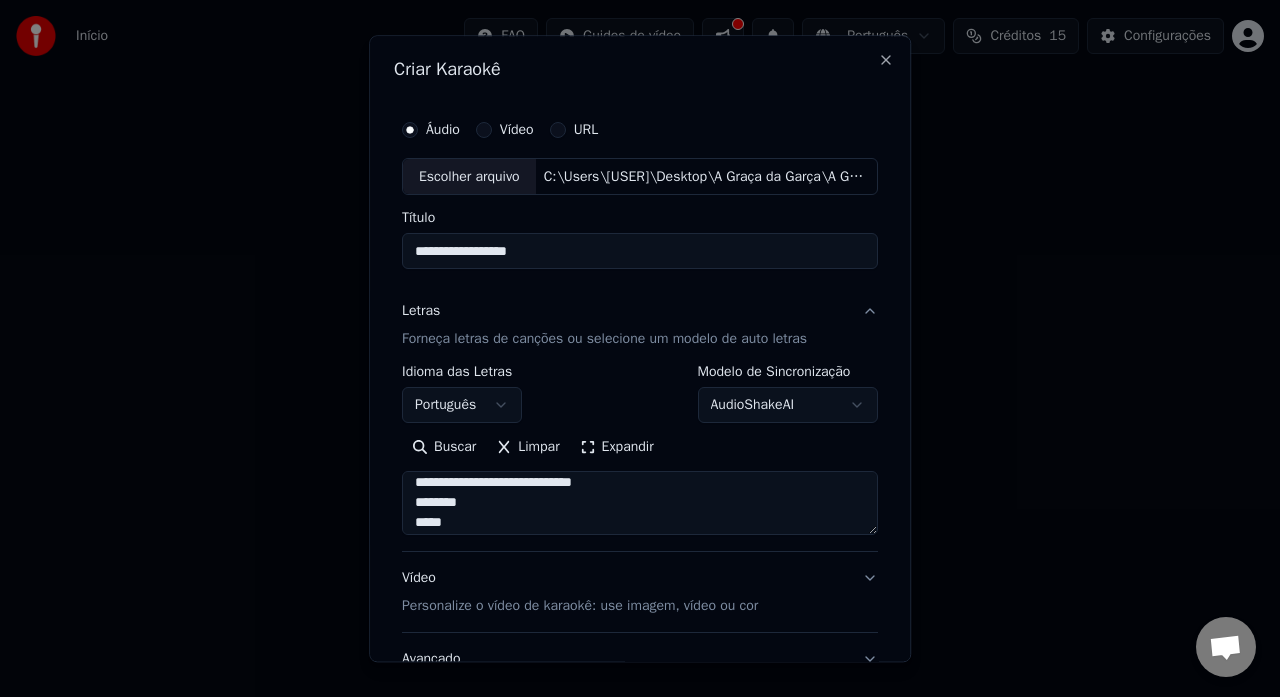 scroll, scrollTop: 687, scrollLeft: 0, axis: vertical 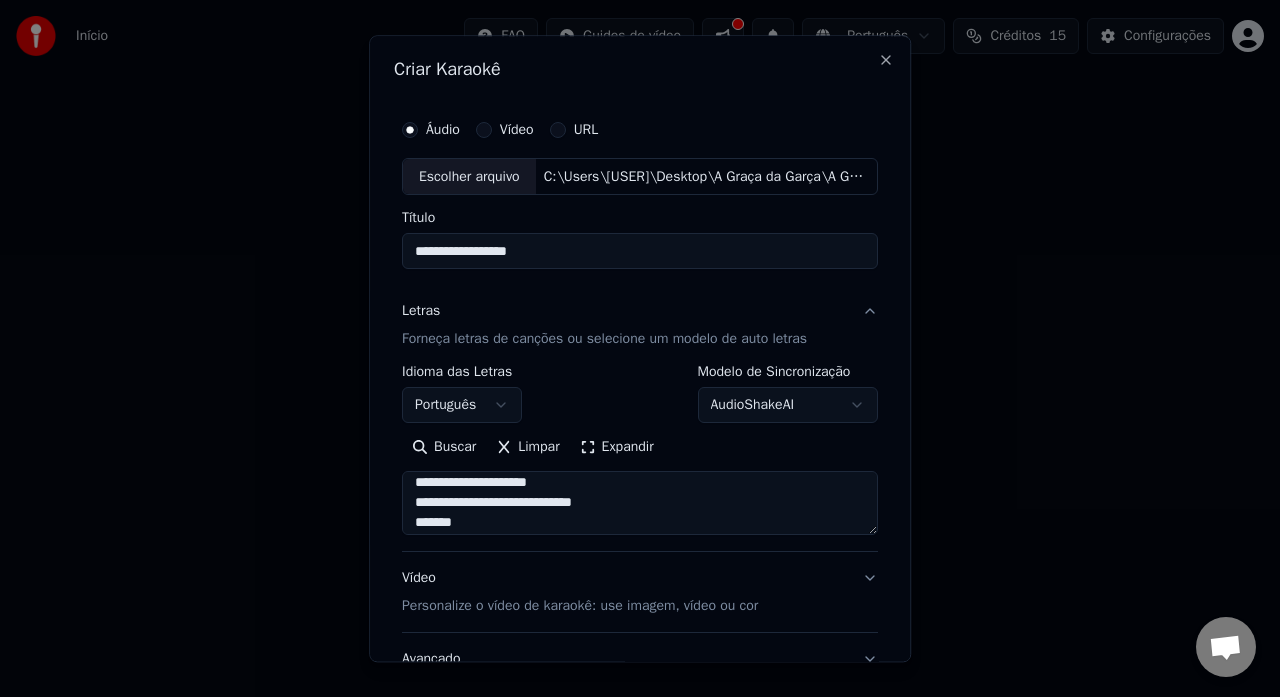 type on "**********" 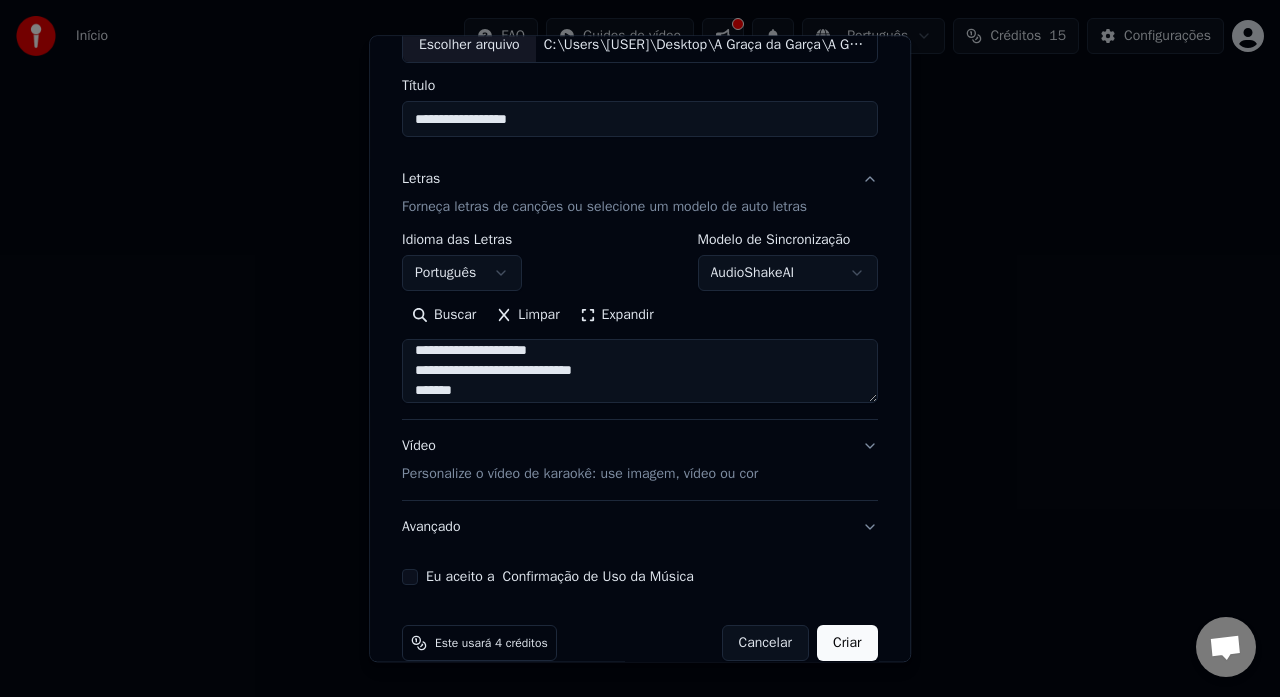 scroll, scrollTop: 164, scrollLeft: 0, axis: vertical 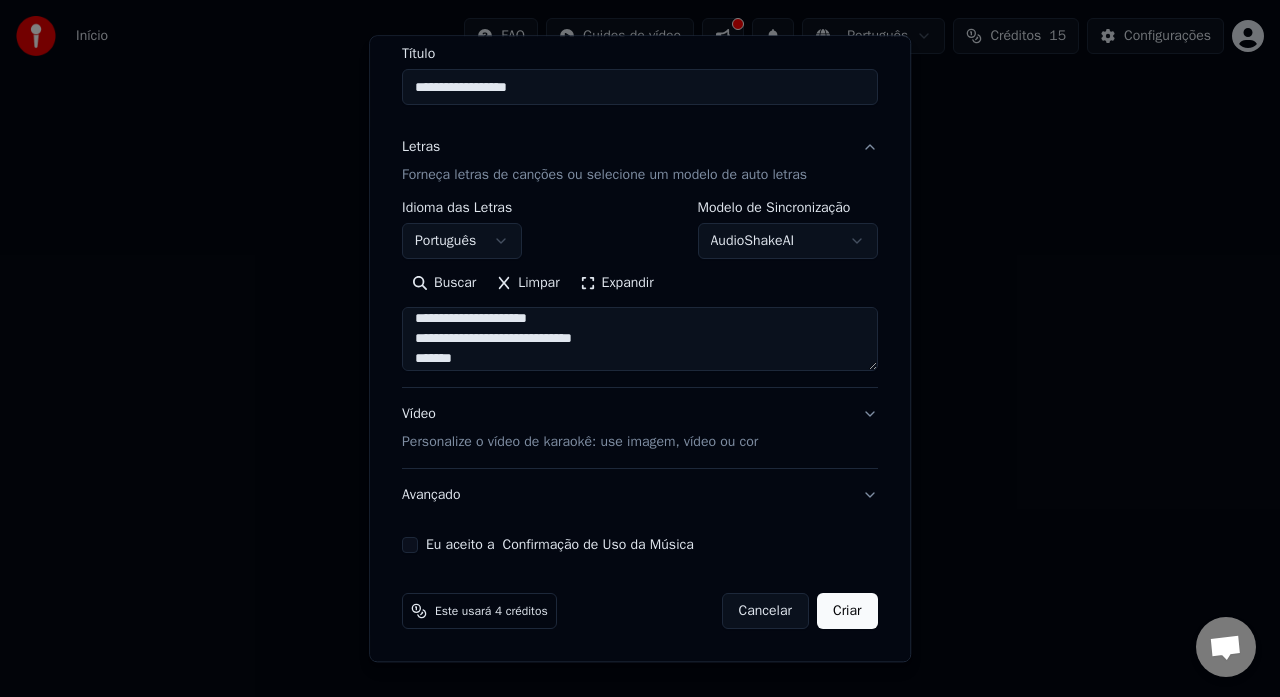 click on "Eu aceito a   Confirmação de Uso da Música" at bounding box center (410, 546) 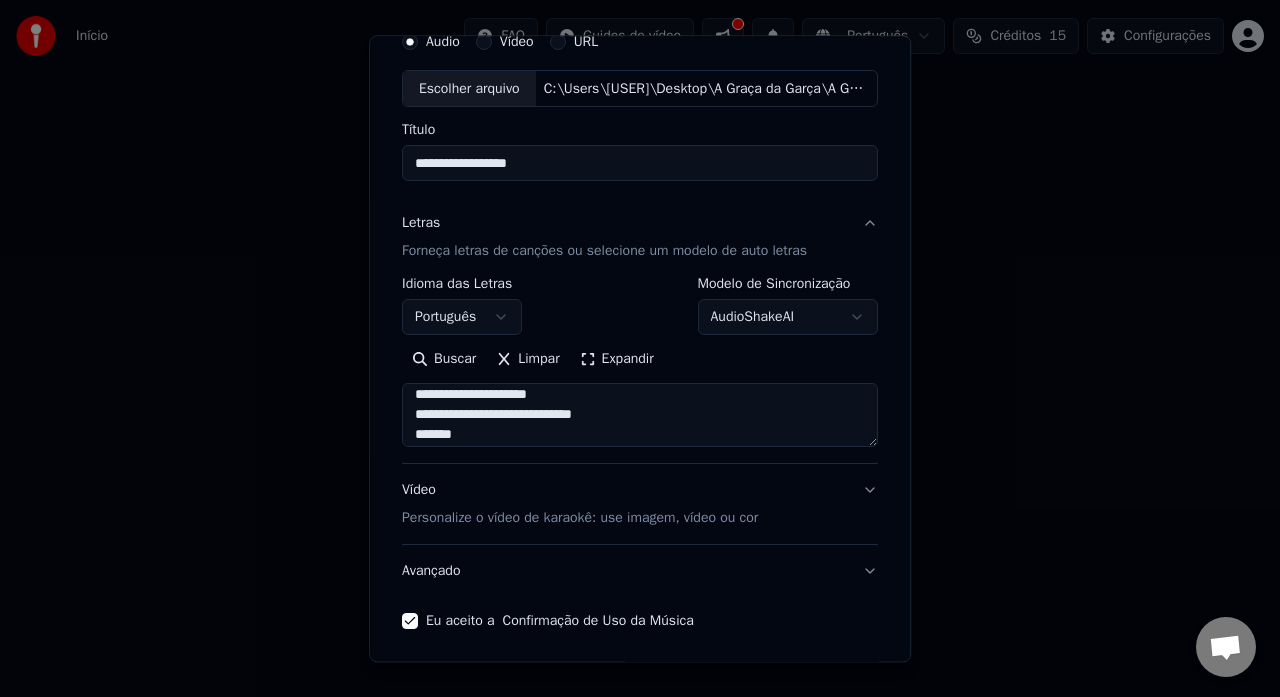 scroll, scrollTop: 164, scrollLeft: 0, axis: vertical 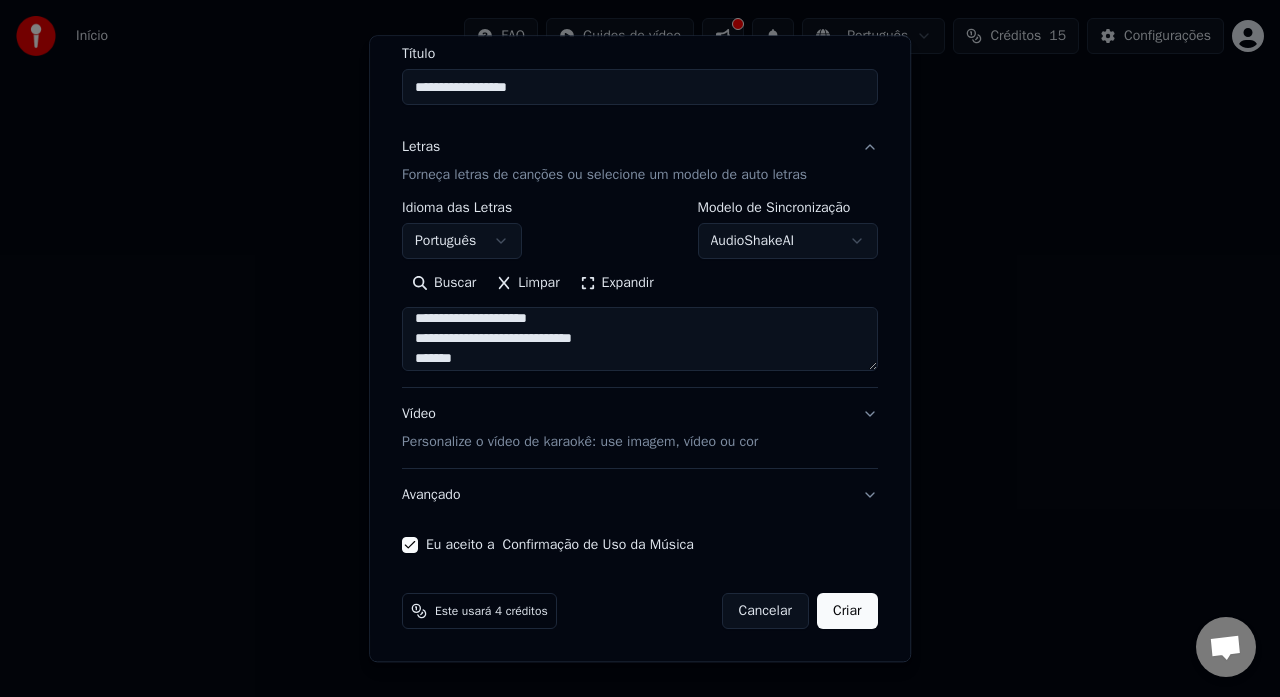 click on "Vídeo Personalize o vídeo de karaokê: use imagem, vídeo ou cor" at bounding box center (640, 429) 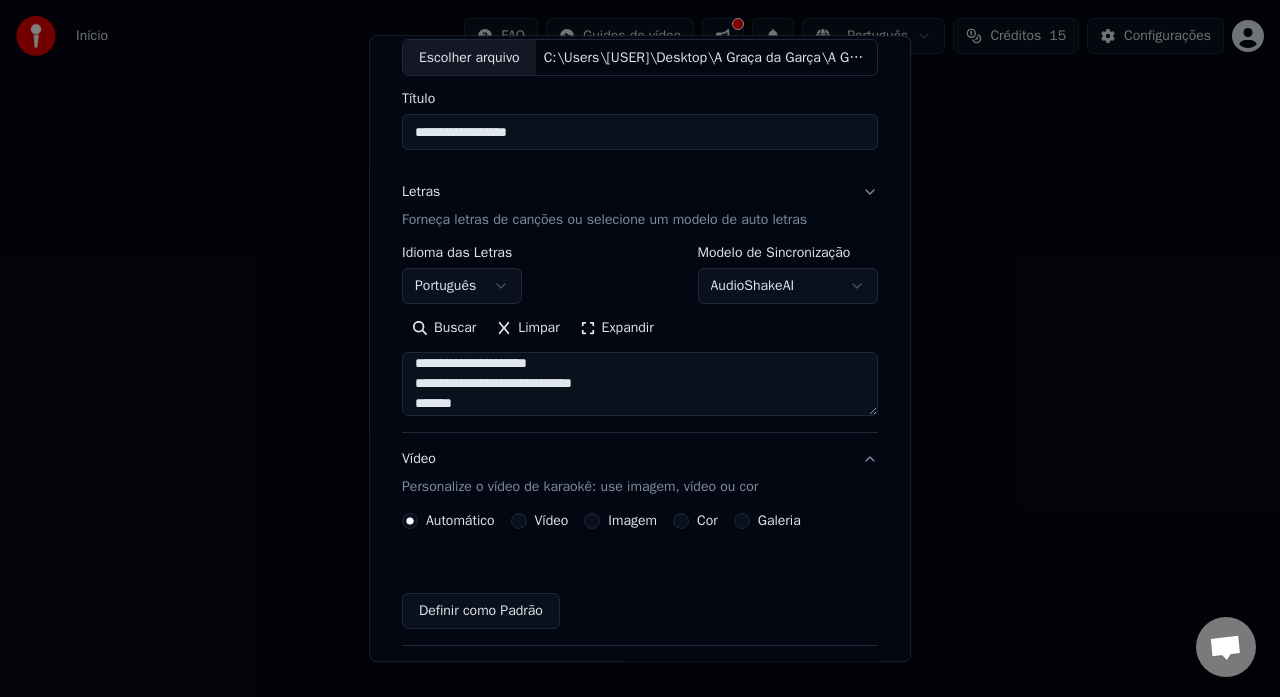 scroll, scrollTop: 111, scrollLeft: 0, axis: vertical 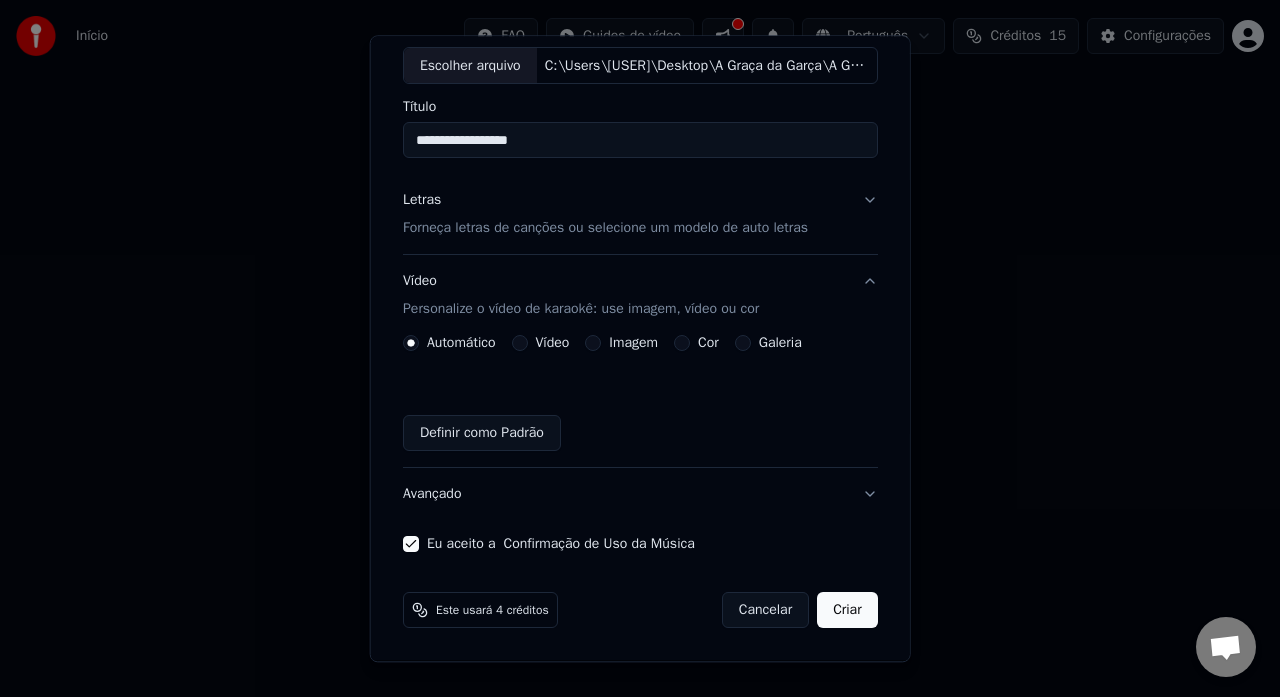 click on "Imagem" at bounding box center [621, 344] 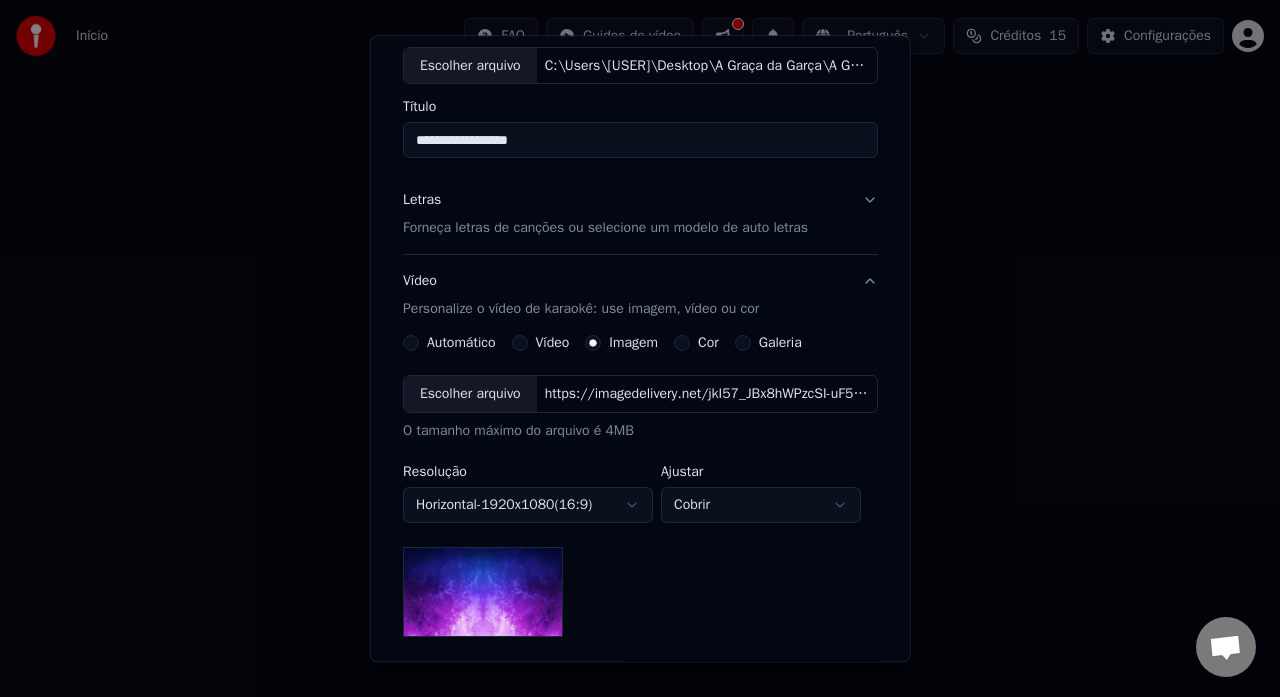 click on "Escolher arquivo" at bounding box center (470, 395) 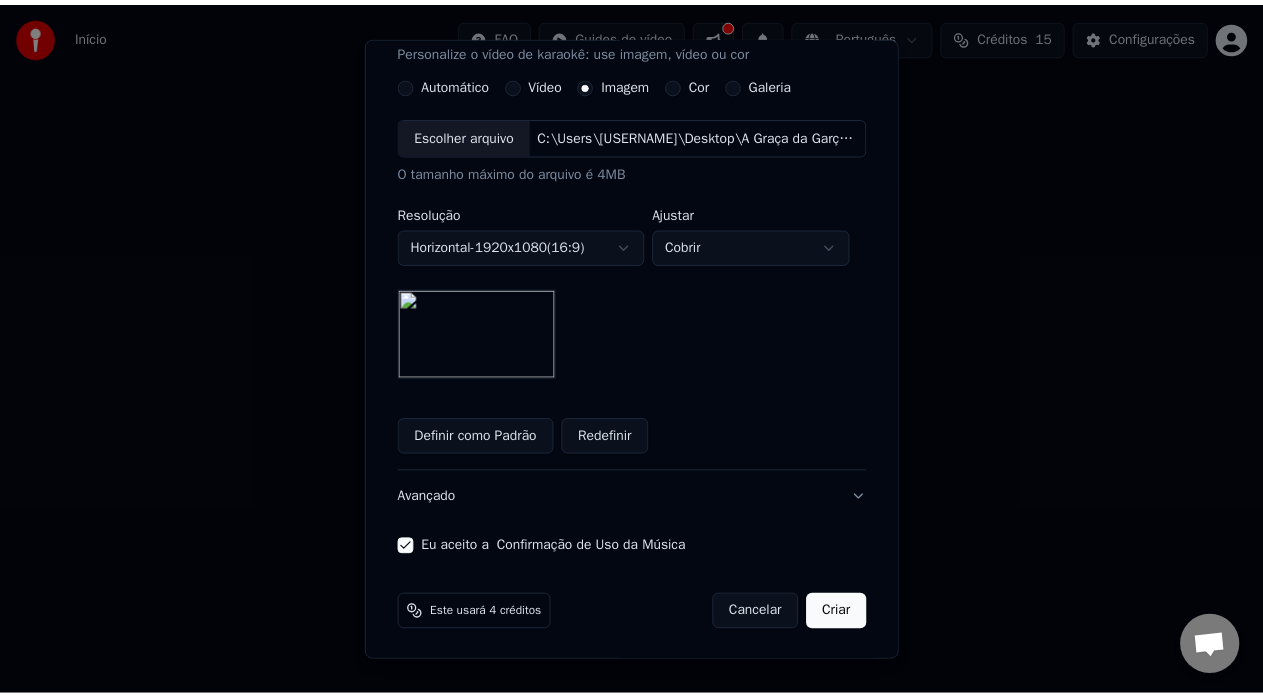 scroll, scrollTop: 372, scrollLeft: 0, axis: vertical 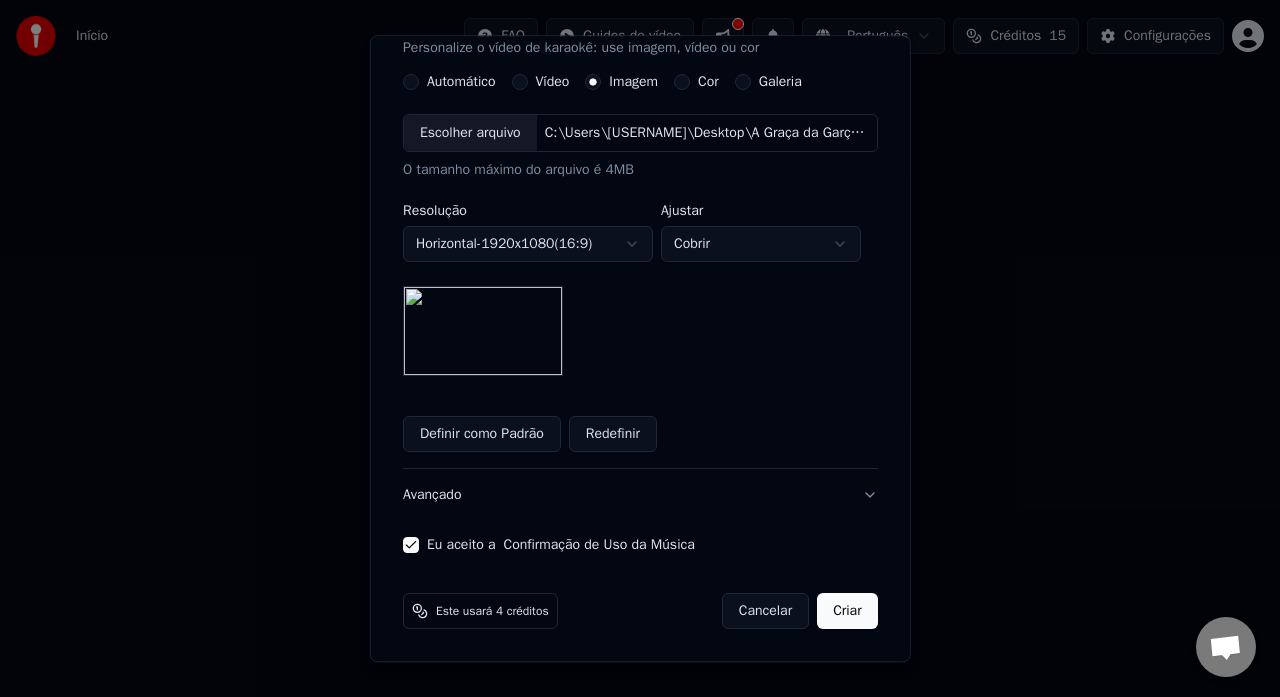 click on "Criar" at bounding box center [847, 612] 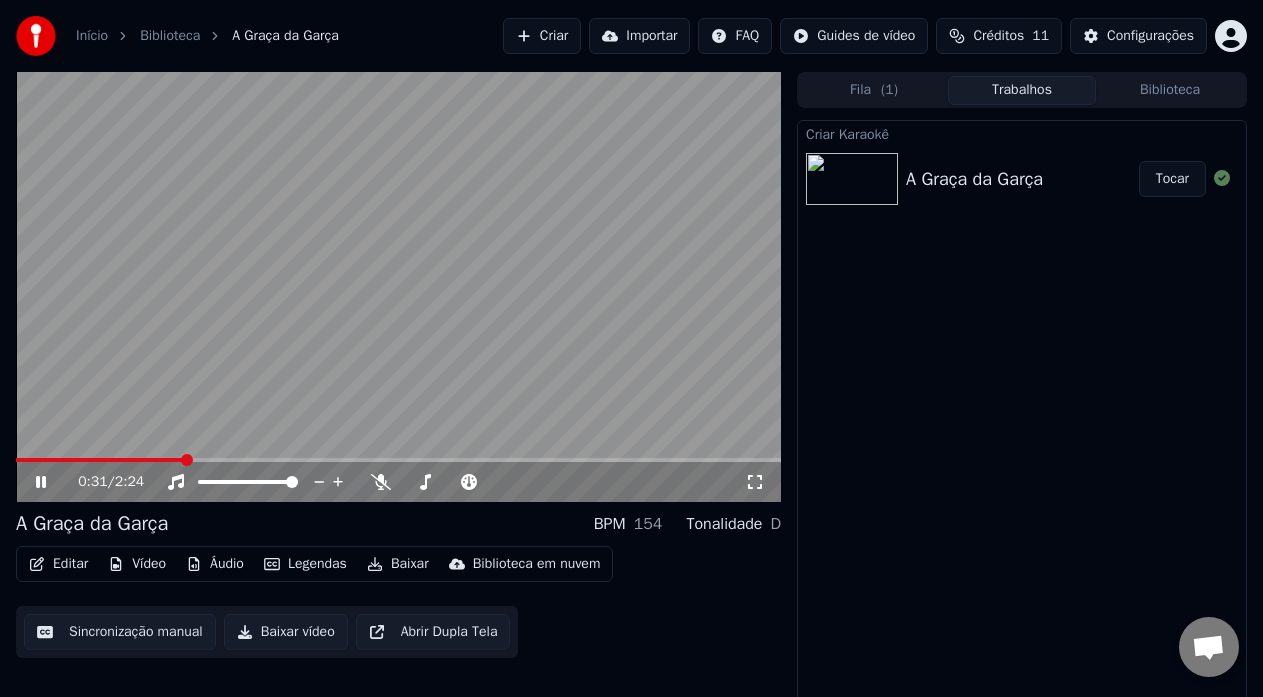 click at bounding box center (398, 287) 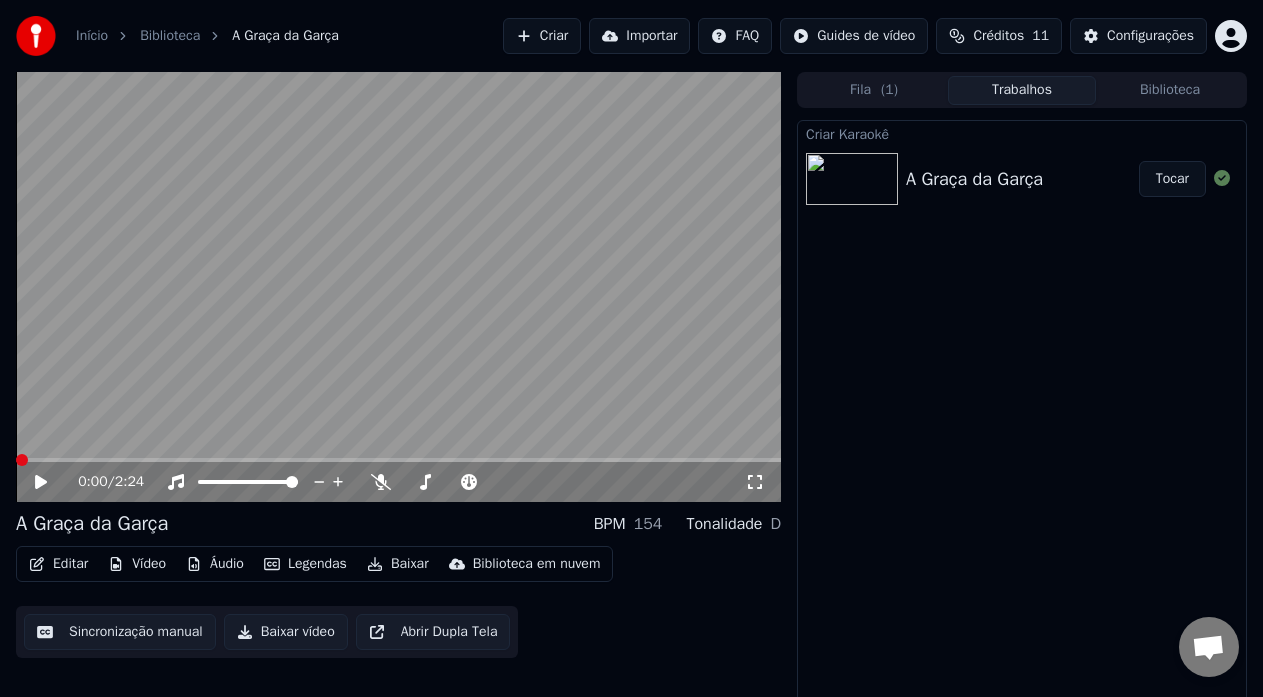 click at bounding box center (16, 460) 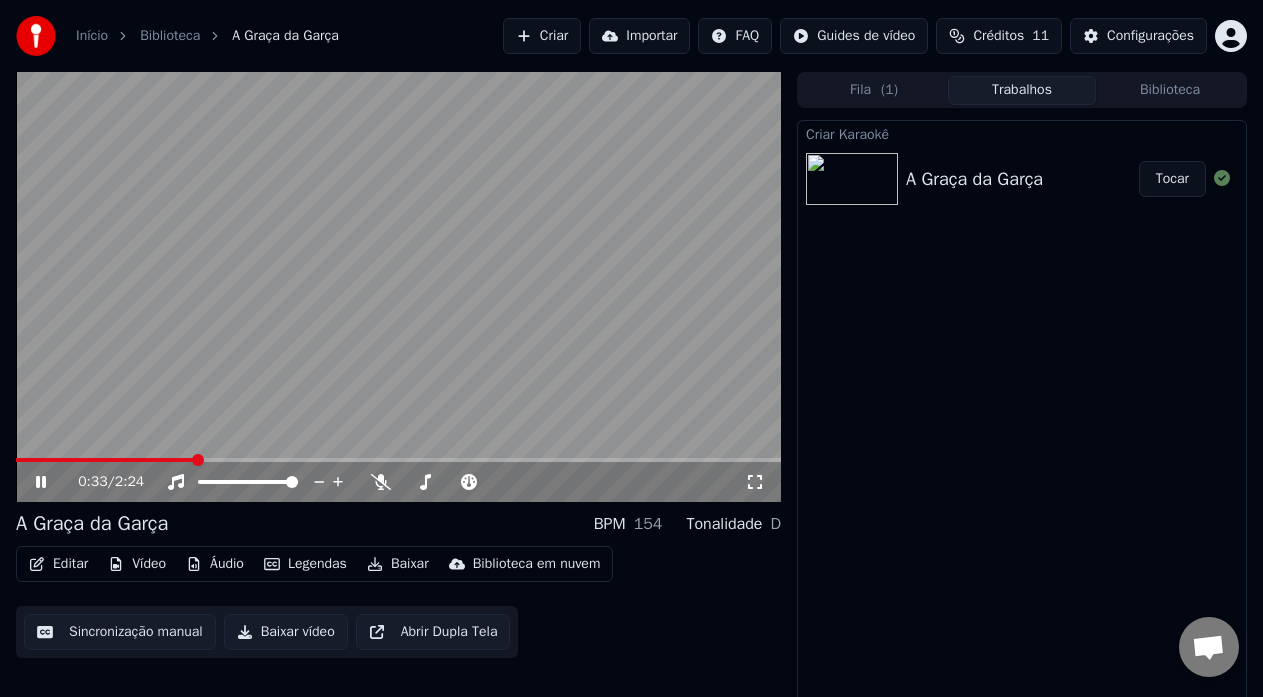 click 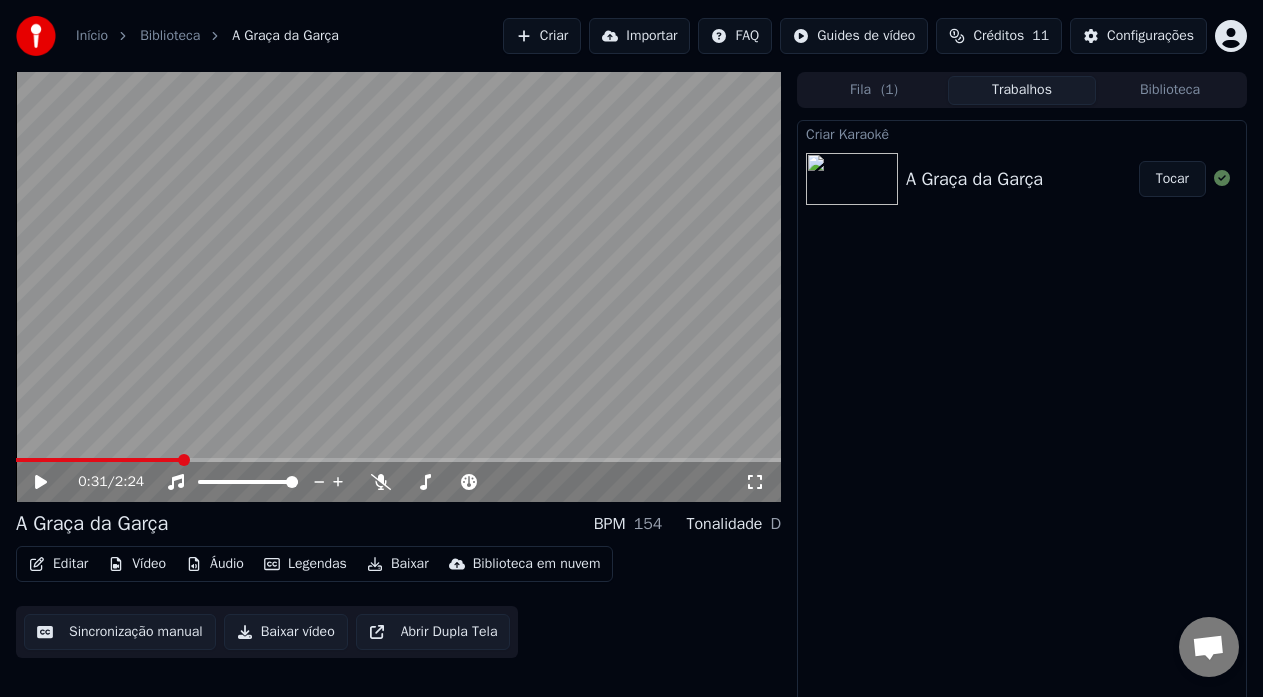 click at bounding box center [98, 460] 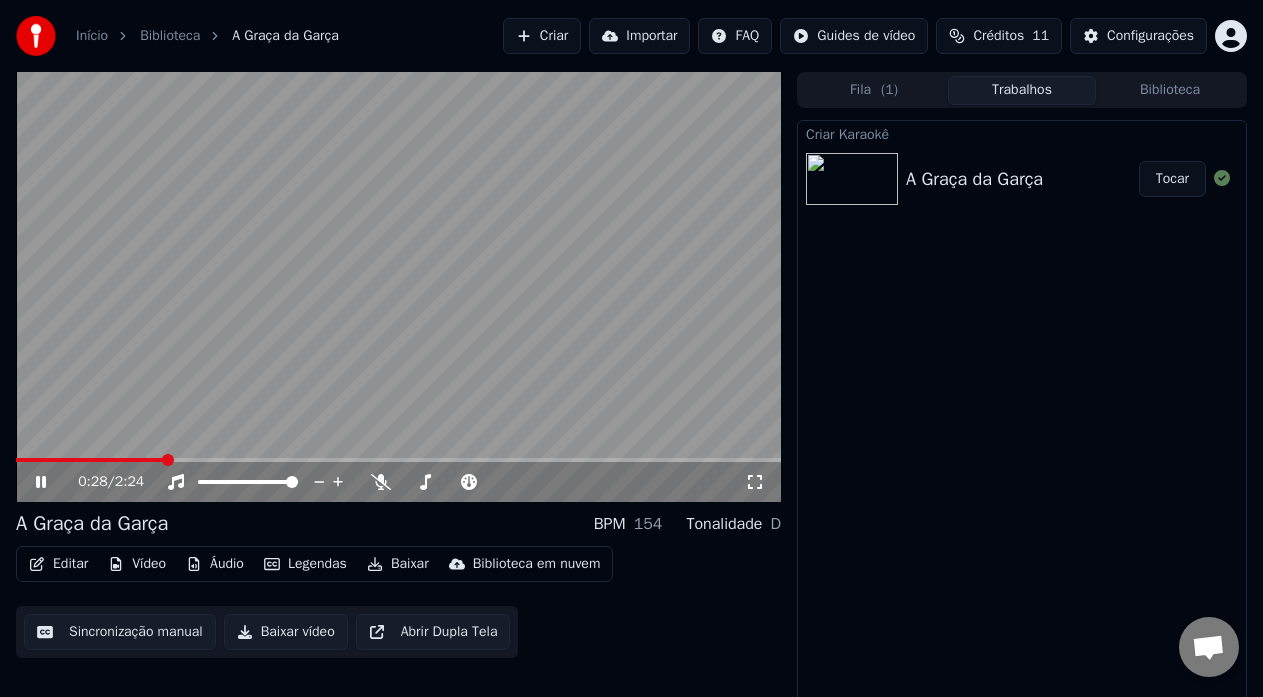 click at bounding box center (90, 460) 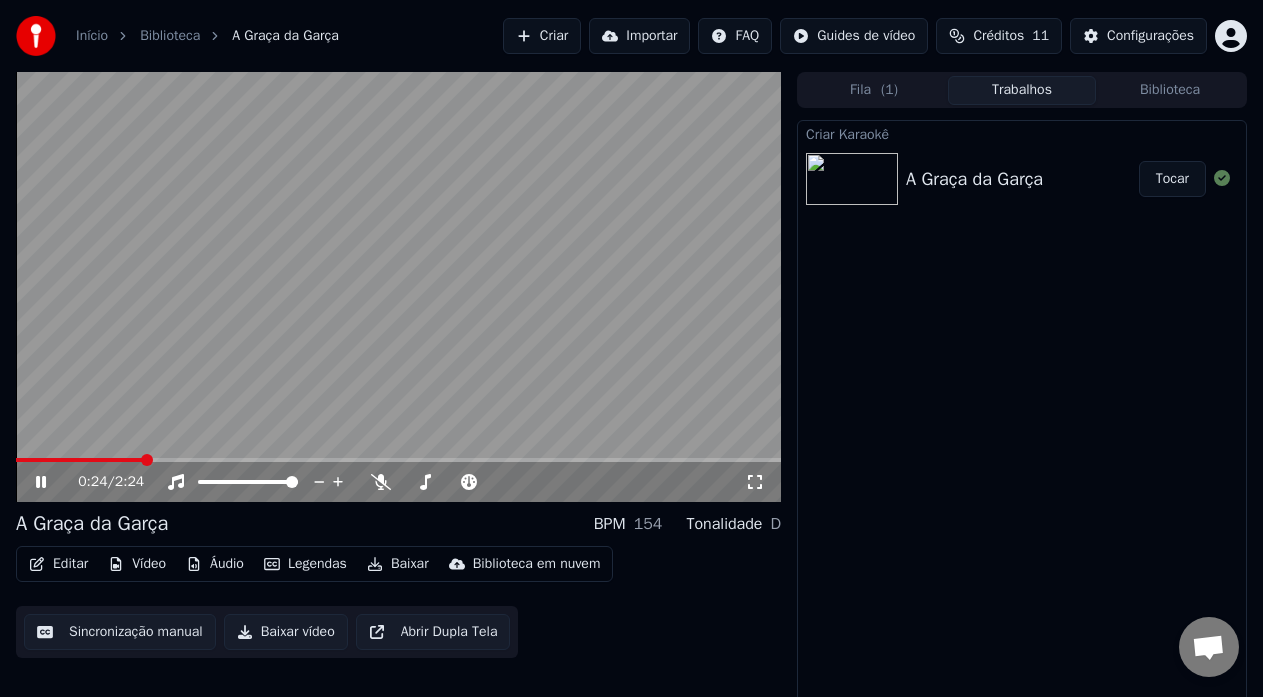 click at bounding box center [79, 460] 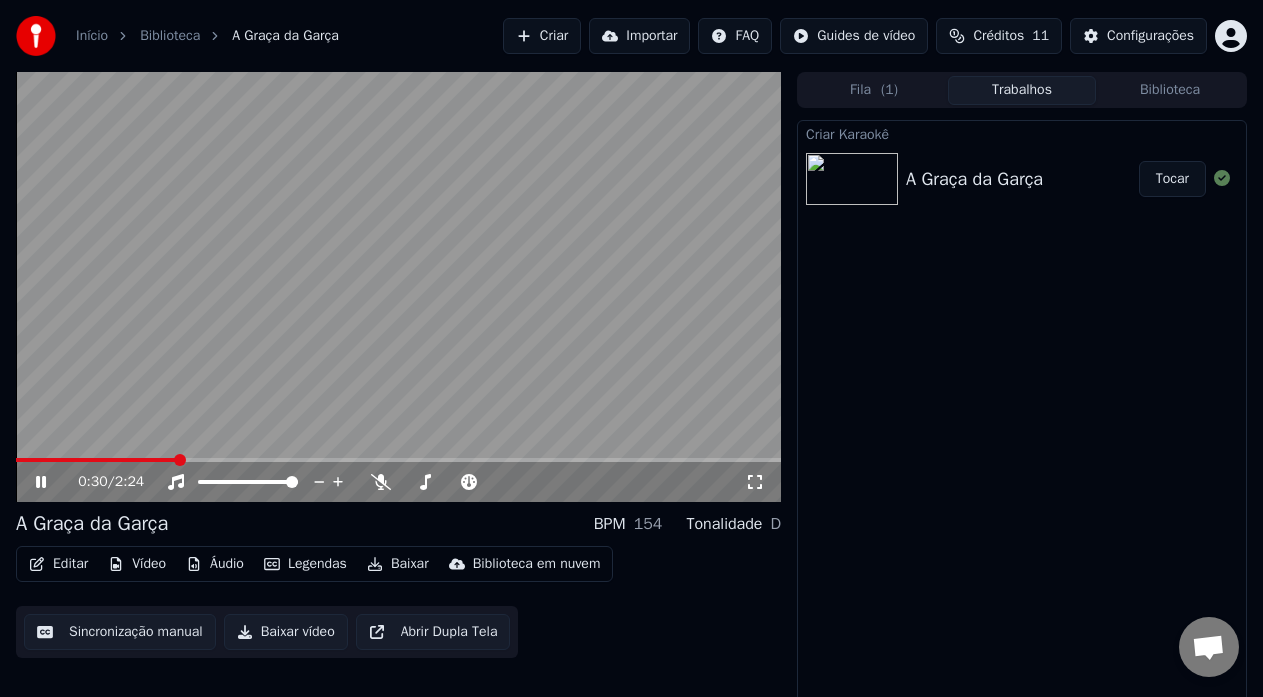 click 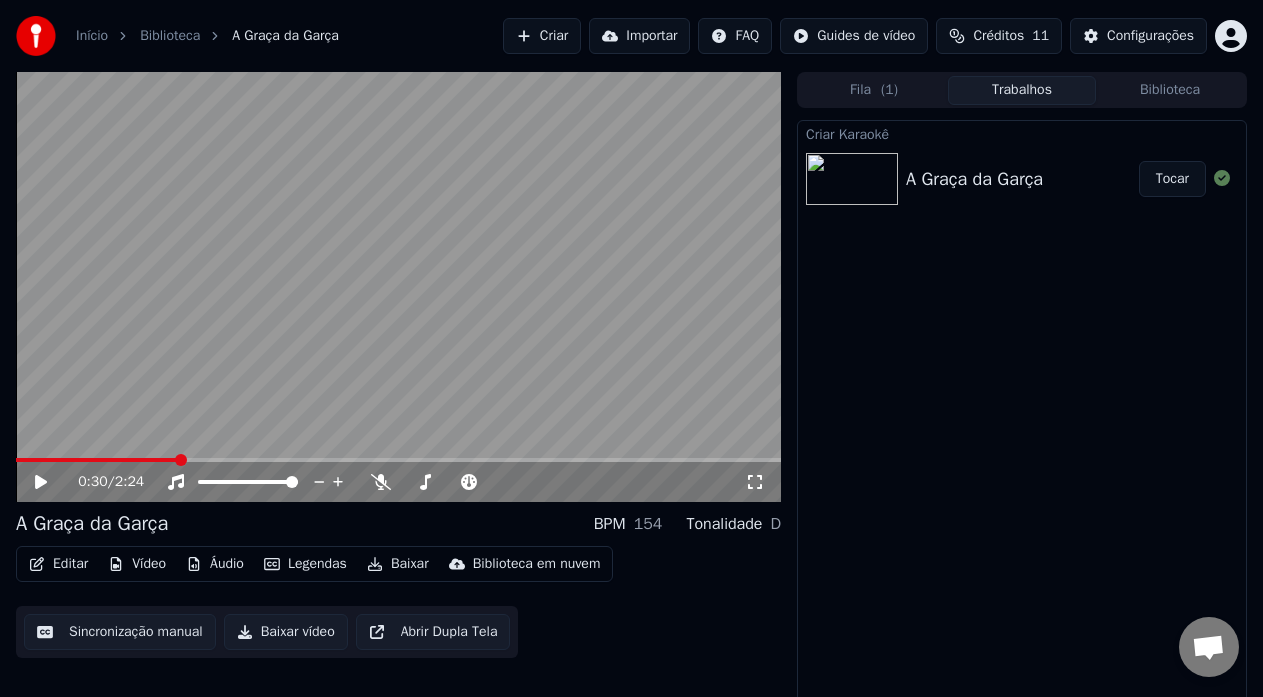 click on "Sincronização manual" at bounding box center [120, 632] 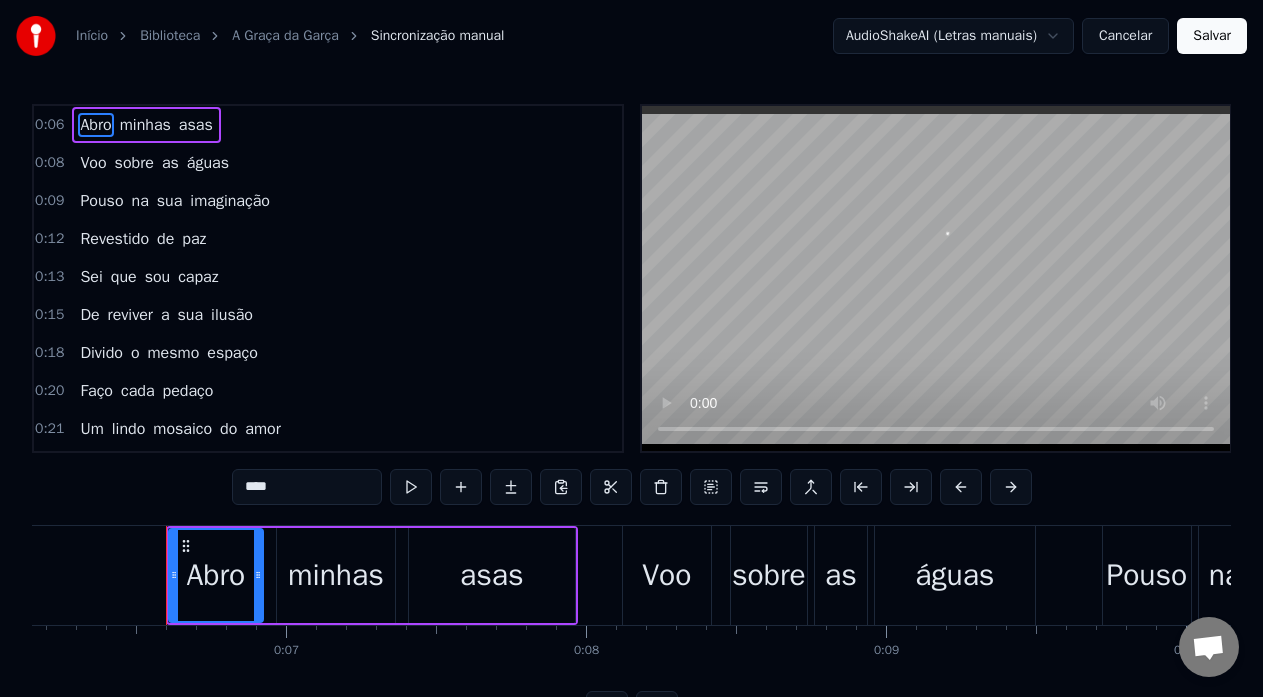scroll, scrollTop: 0, scrollLeft: 1879, axis: horizontal 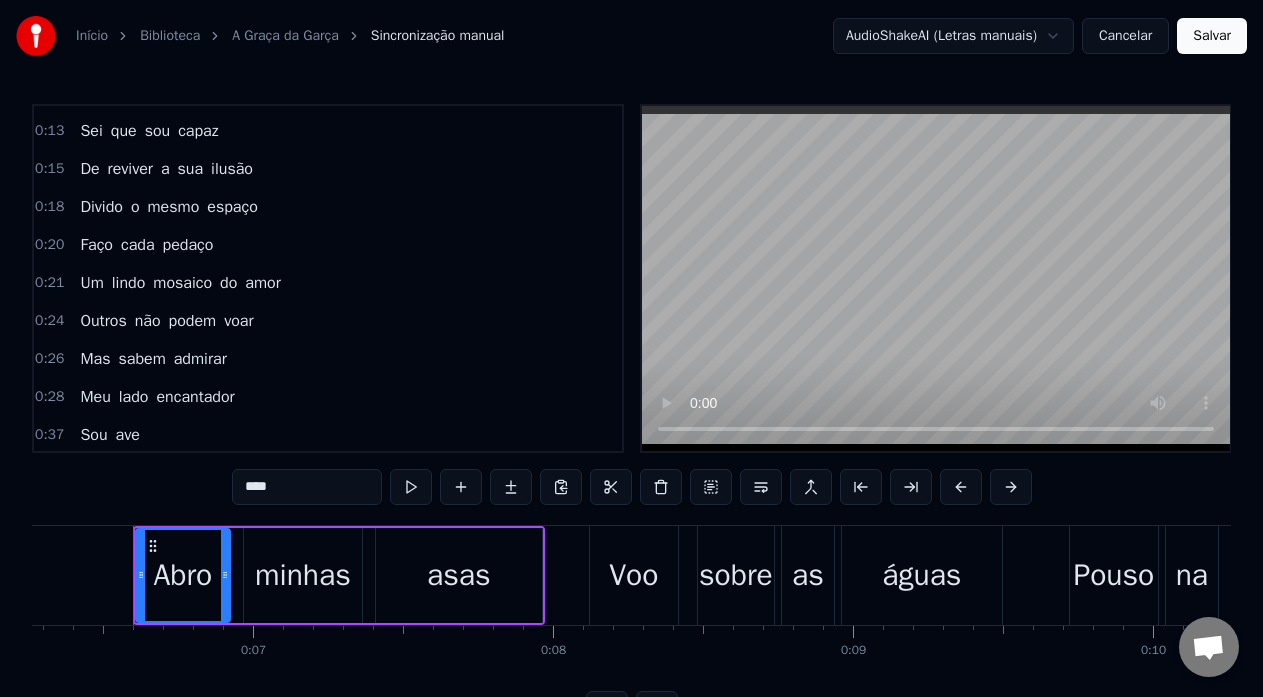 click on "encantador" at bounding box center (195, 397) 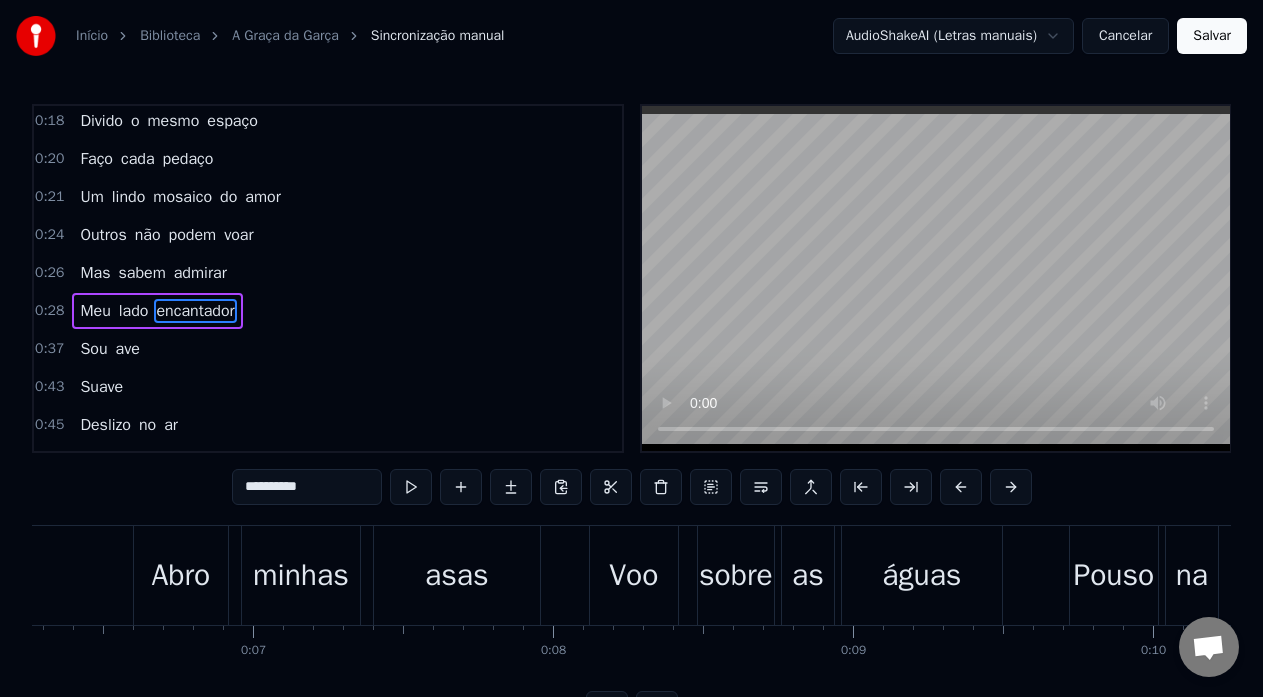 scroll, scrollTop: 264, scrollLeft: 0, axis: vertical 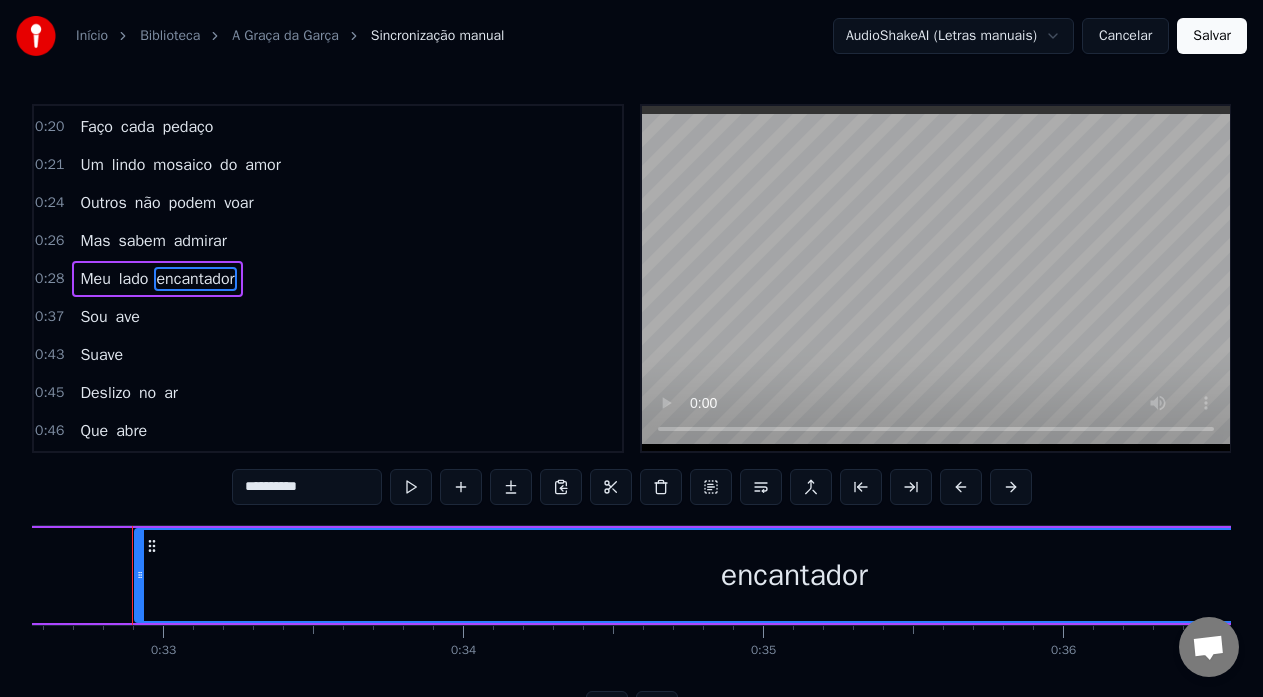 click on "Meu" at bounding box center (95, 279) 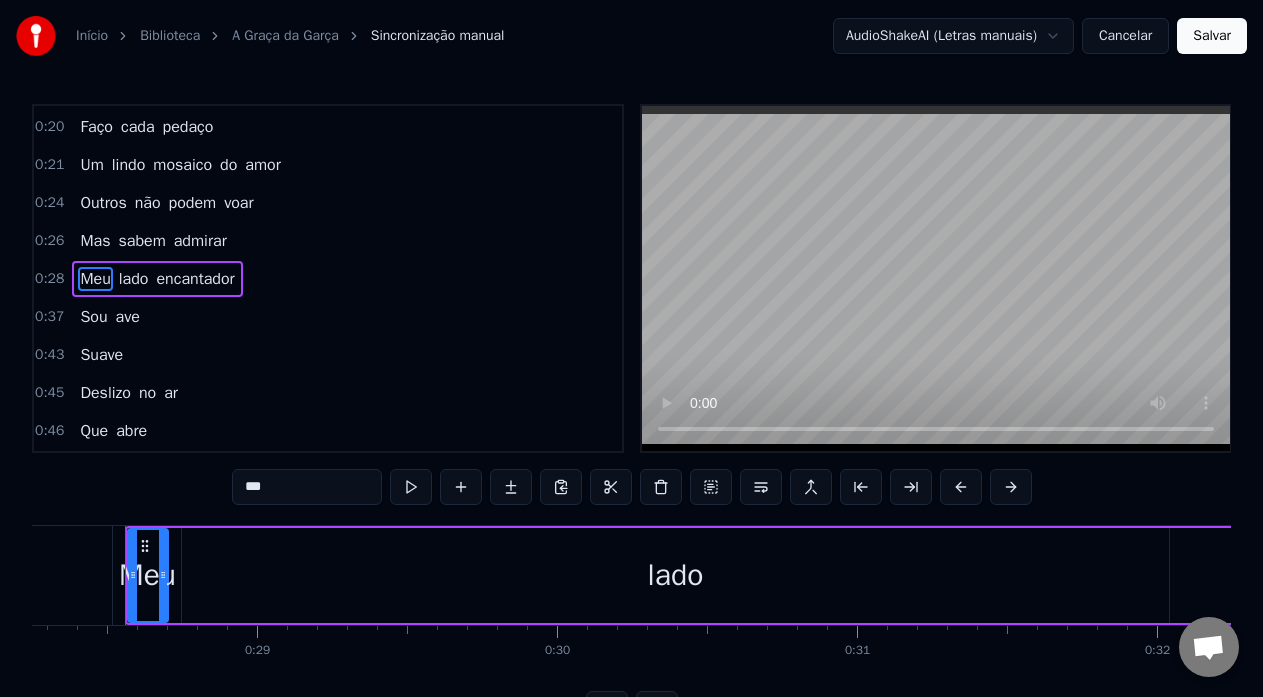 scroll, scrollTop: 0, scrollLeft: 8467, axis: horizontal 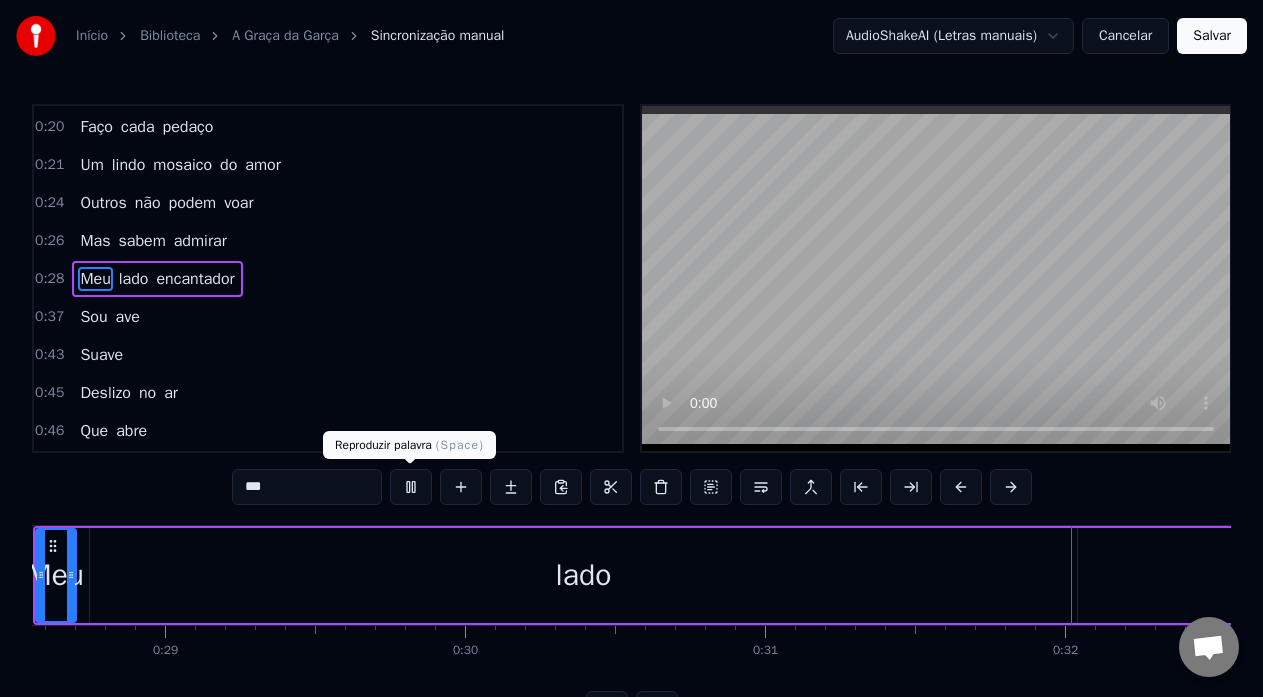 click at bounding box center [411, 487] 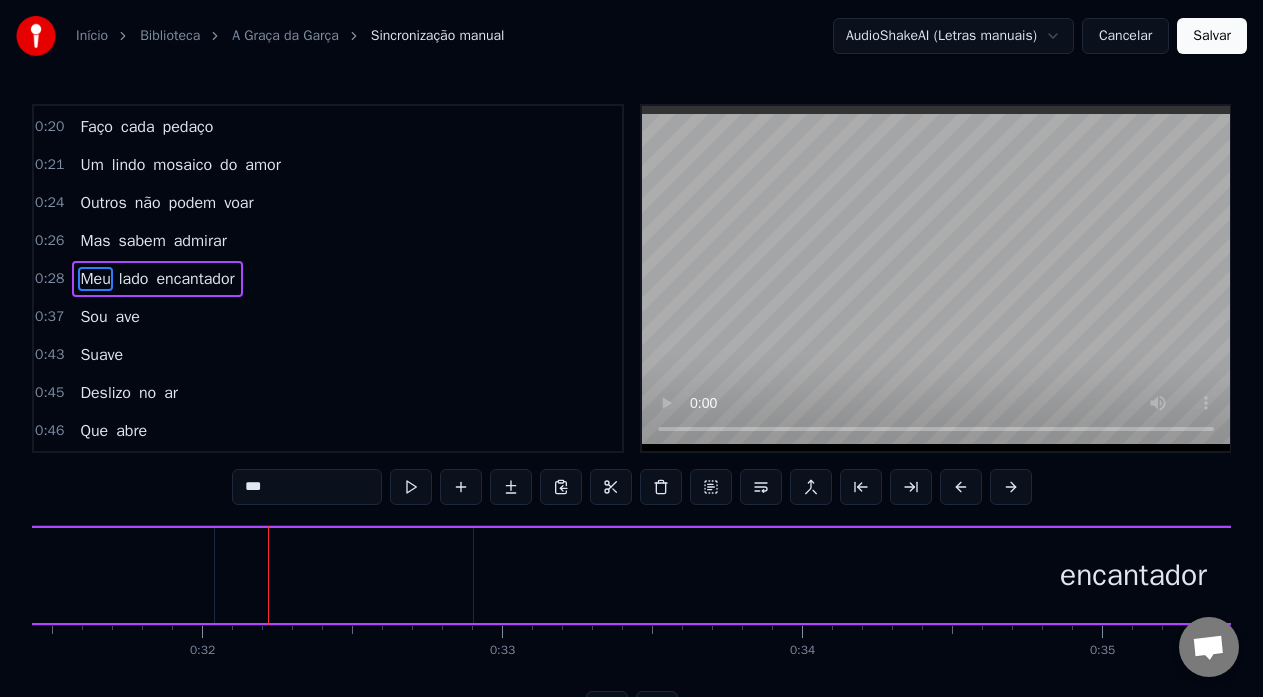 scroll, scrollTop: 0, scrollLeft: 9511, axis: horizontal 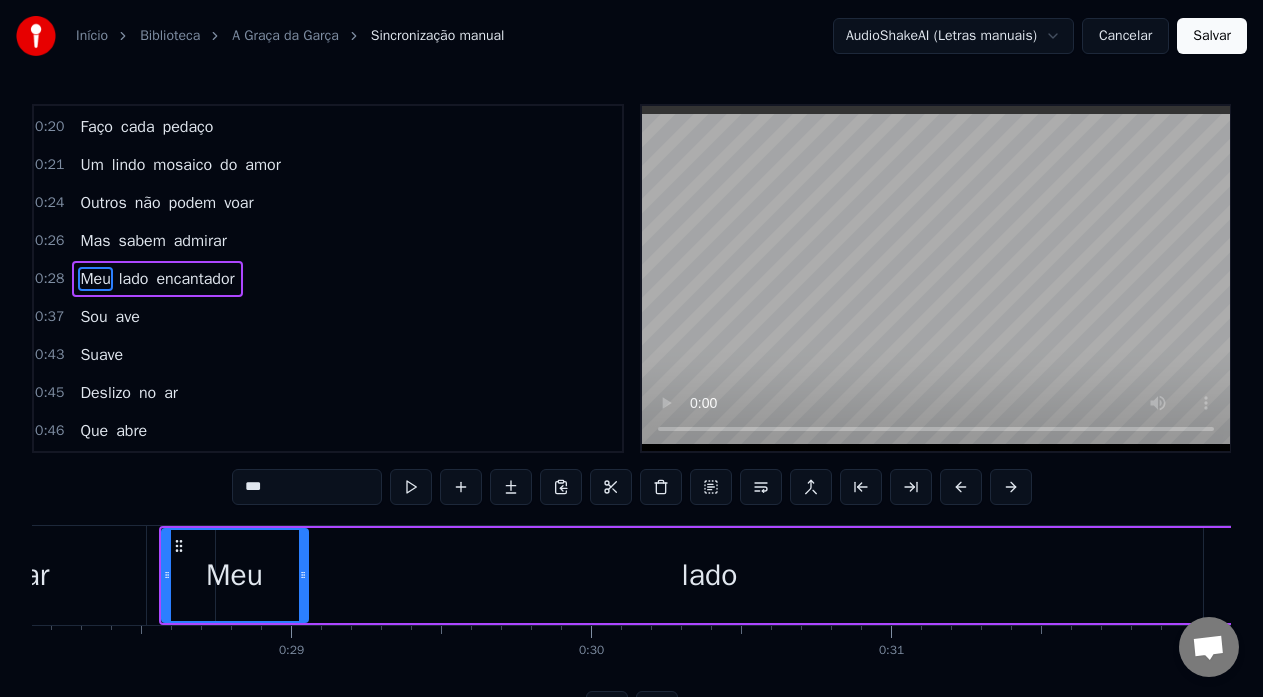 drag, startPoint x: 194, startPoint y: 575, endPoint x: 304, endPoint y: 586, distance: 110.54863 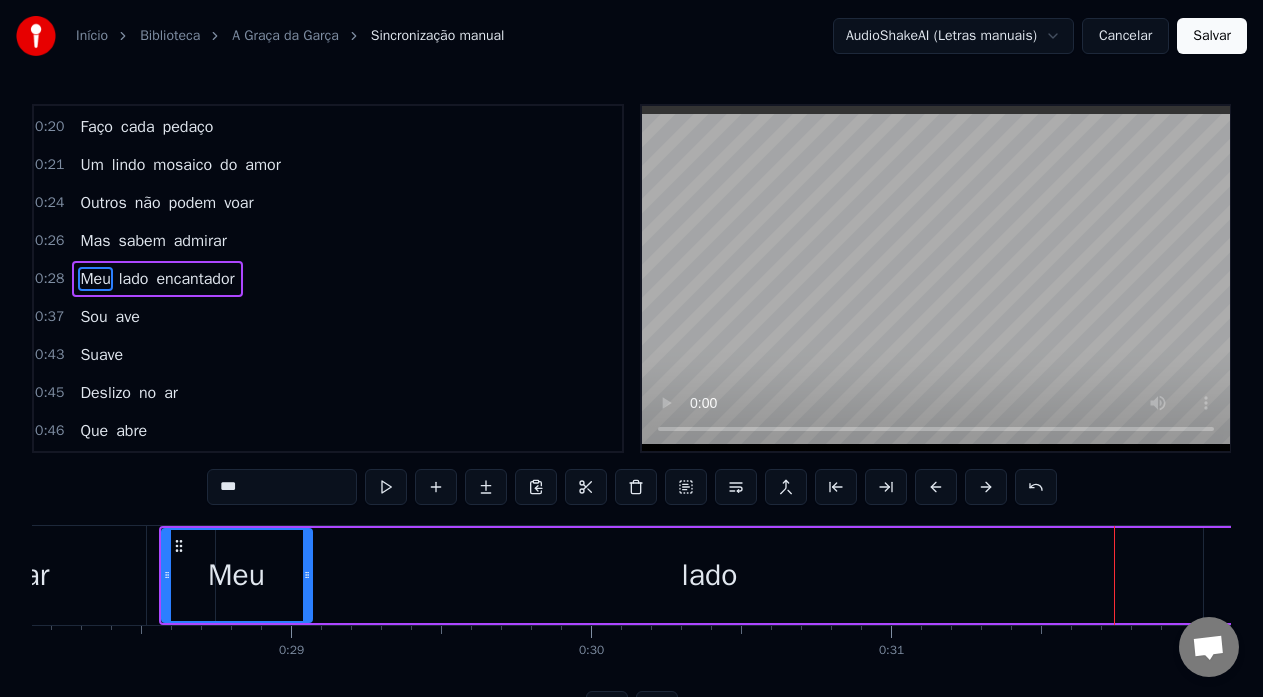 scroll, scrollTop: 79, scrollLeft: 0, axis: vertical 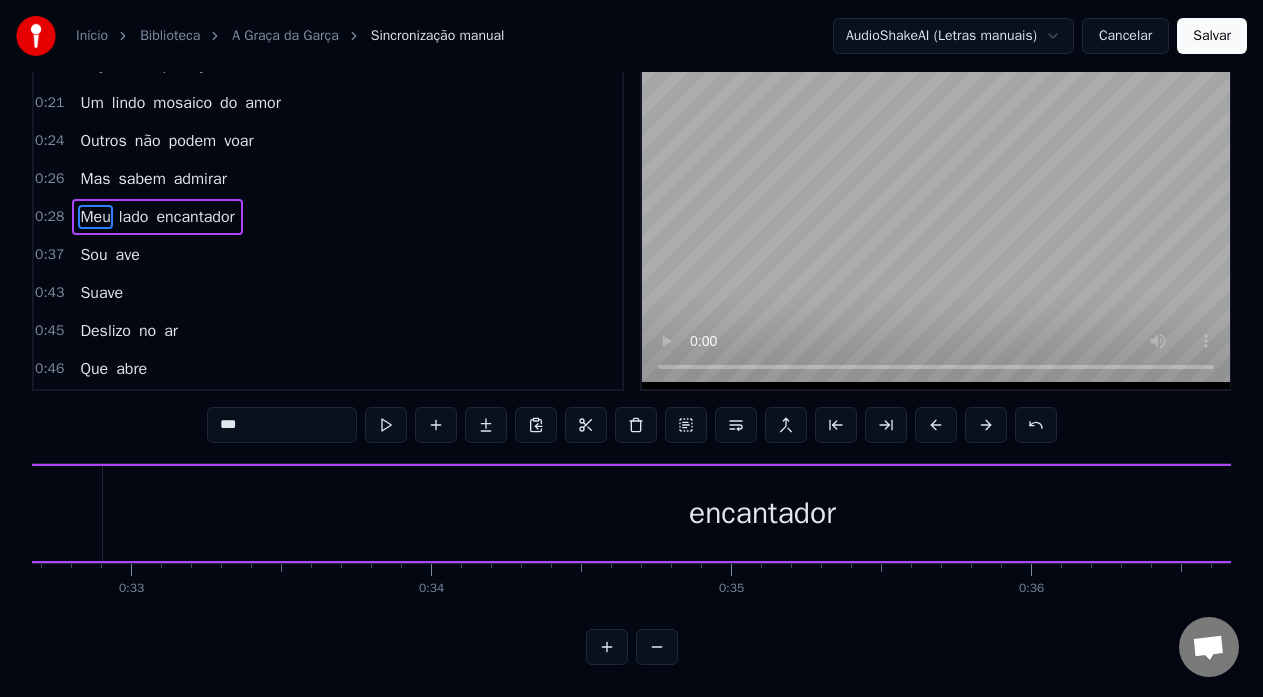 click on "Meu lado encantador" at bounding box center (112, 513) 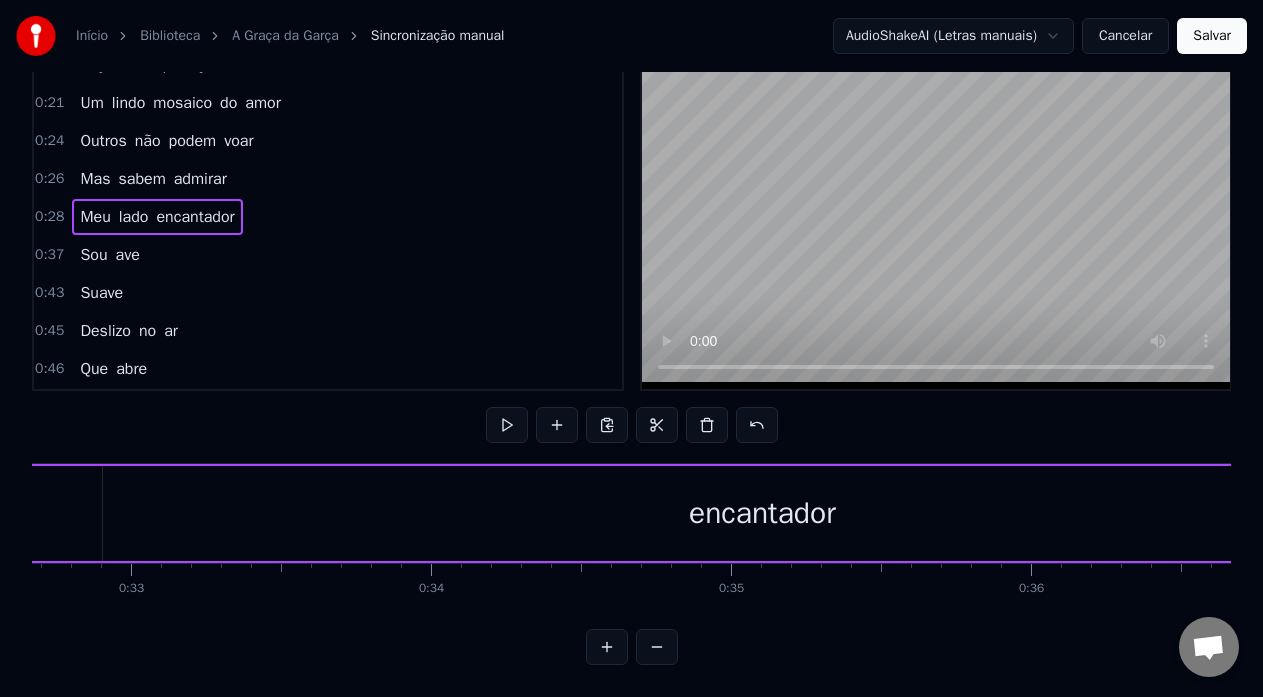 scroll, scrollTop: 0, scrollLeft: 9752, axis: horizontal 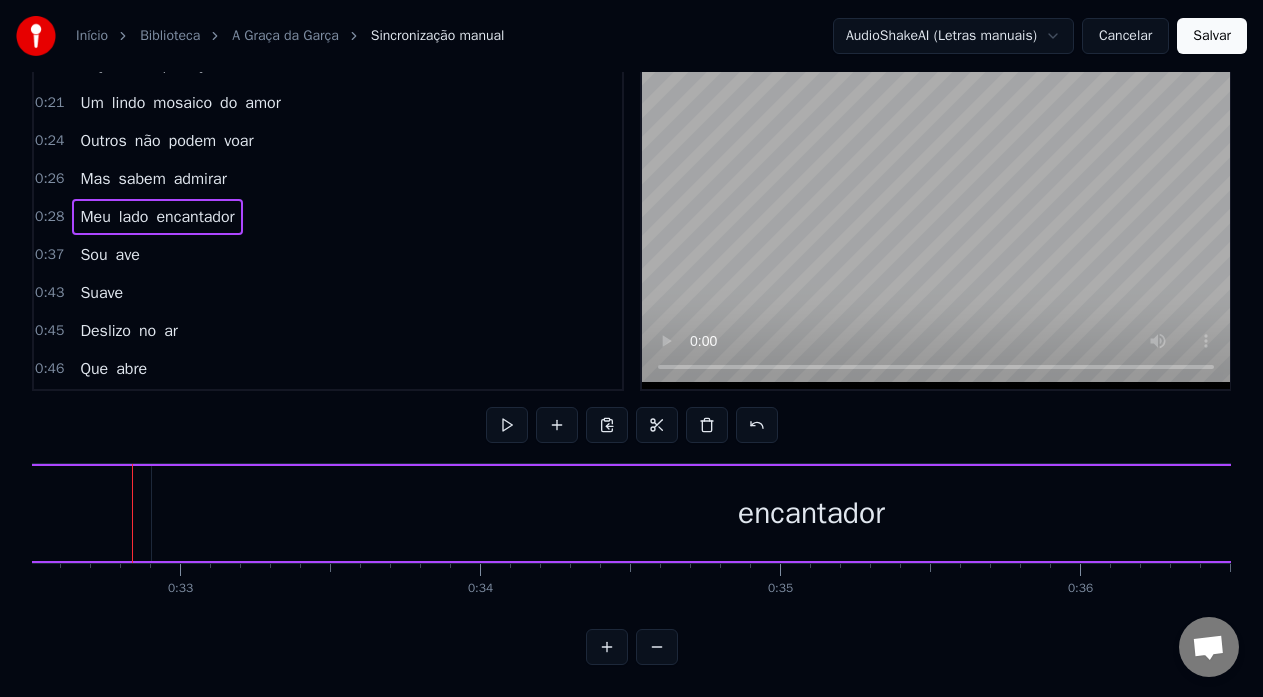 click on "encantador" at bounding box center [811, 513] 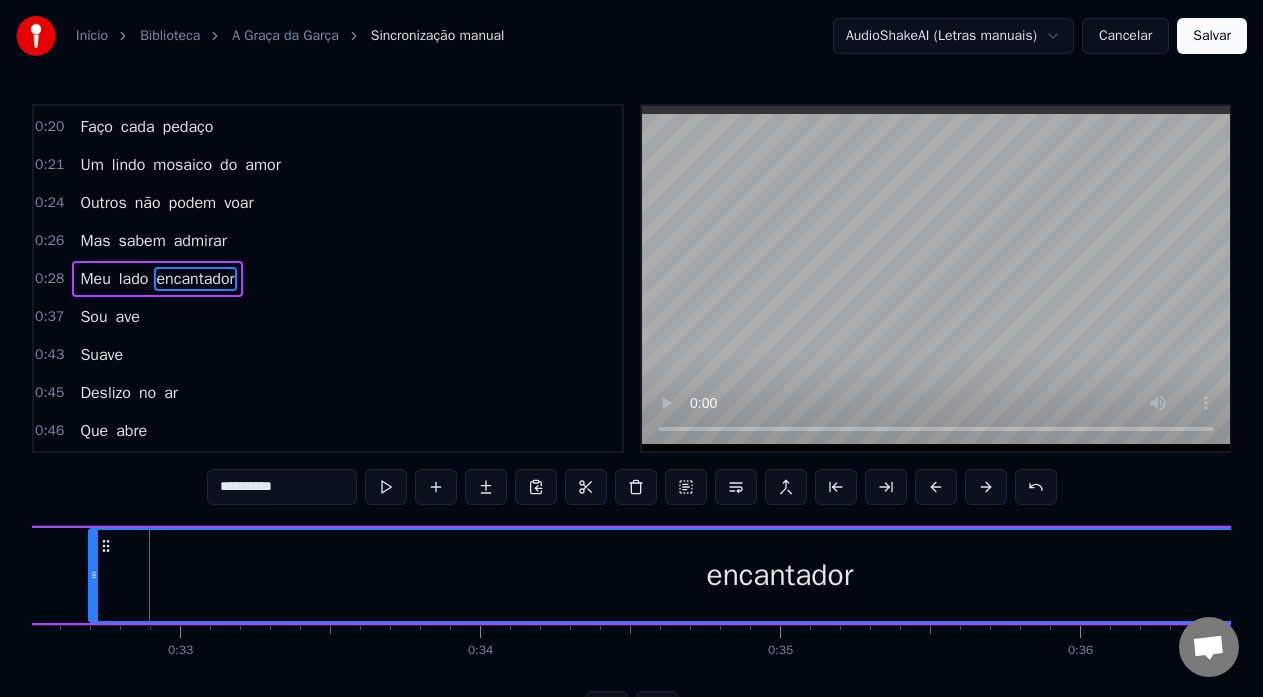 drag, startPoint x: 160, startPoint y: 581, endPoint x: 97, endPoint y: 583, distance: 63.03174 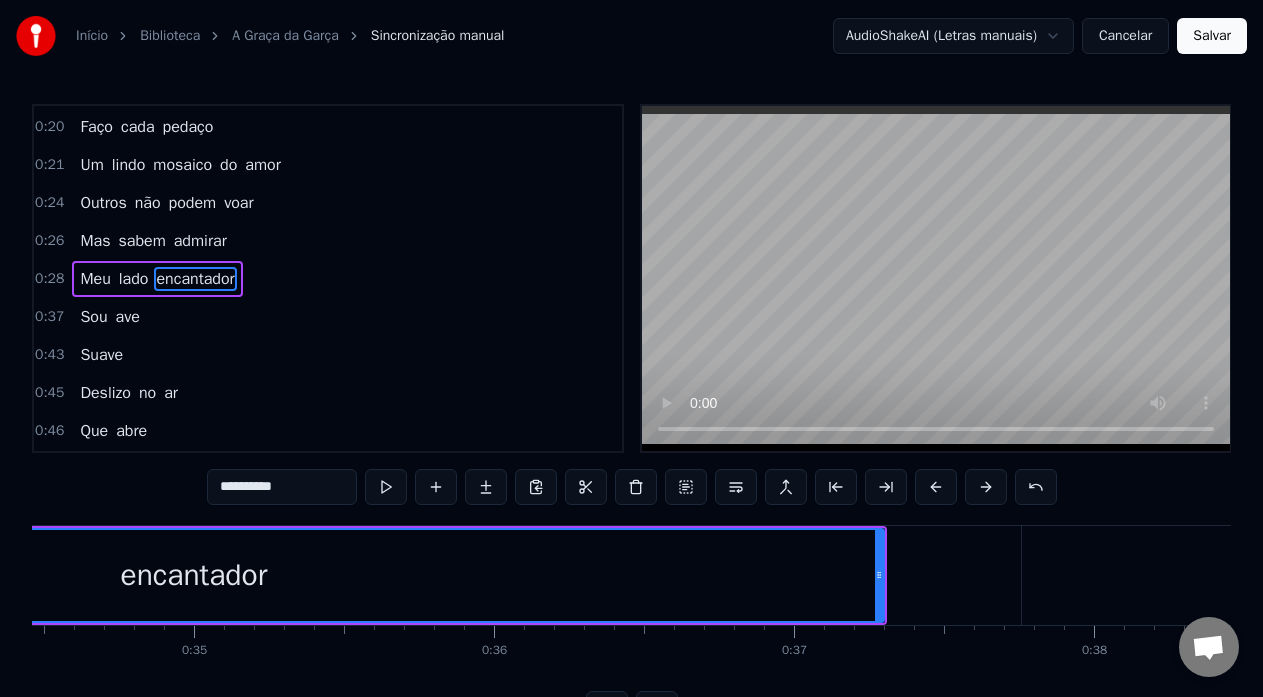 scroll, scrollTop: 0, scrollLeft: 10355, axis: horizontal 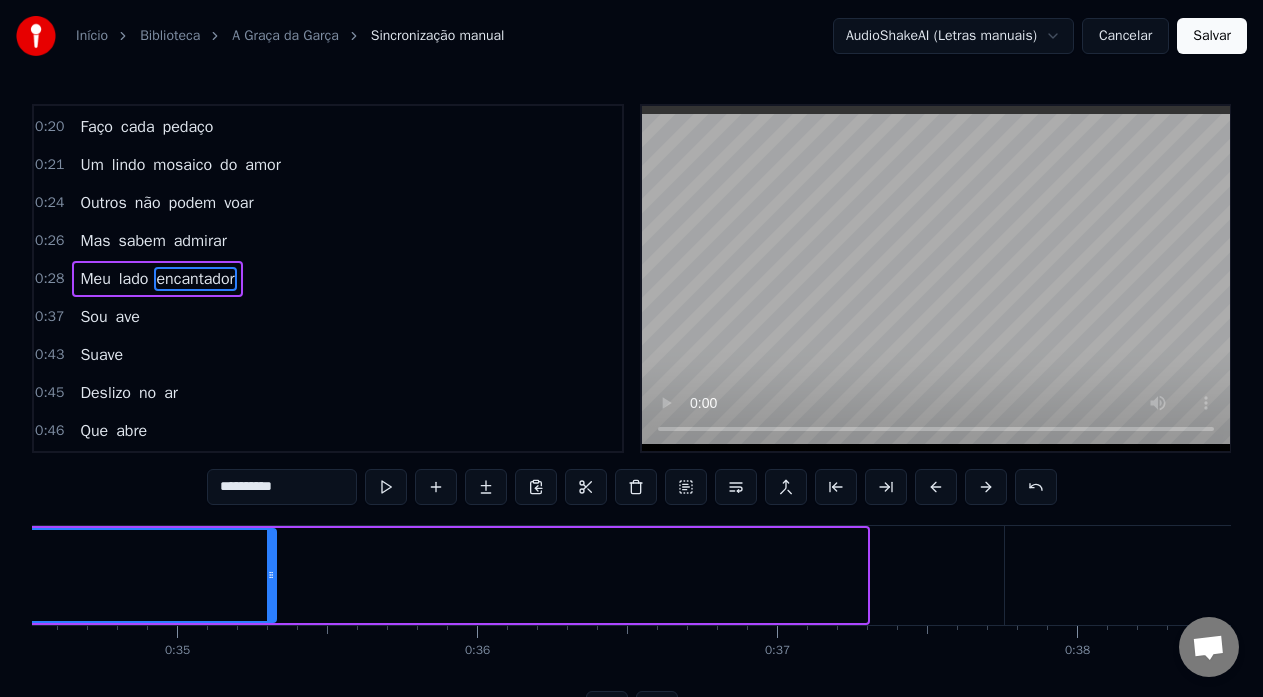 drag, startPoint x: 865, startPoint y: 578, endPoint x: 270, endPoint y: 585, distance: 595.0412 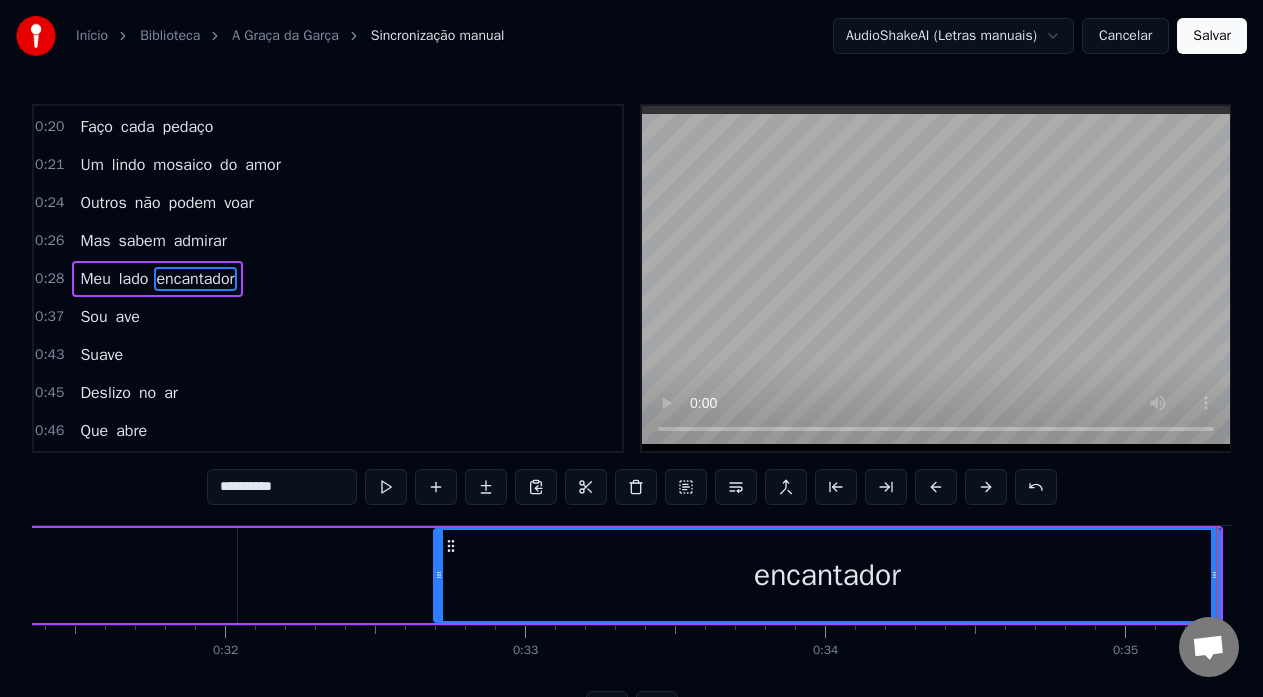 scroll, scrollTop: 0, scrollLeft: 9395, axis: horizontal 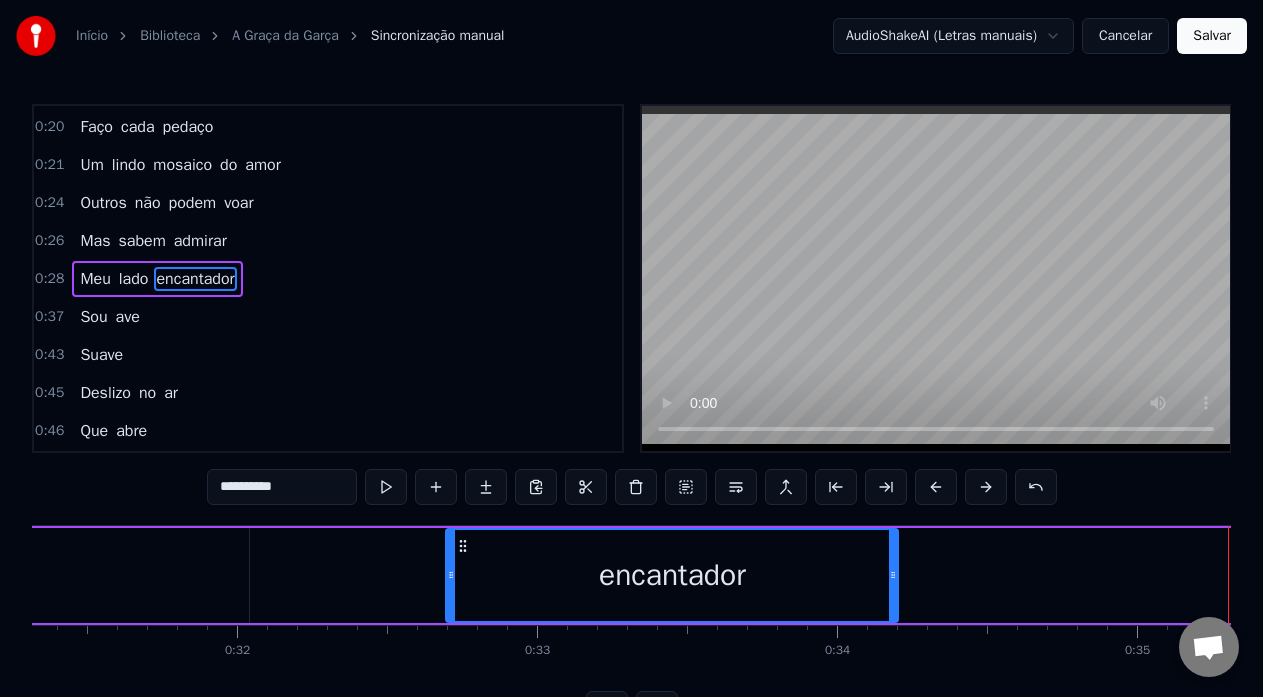 drag, startPoint x: 1225, startPoint y: 576, endPoint x: 891, endPoint y: 608, distance: 335.52942 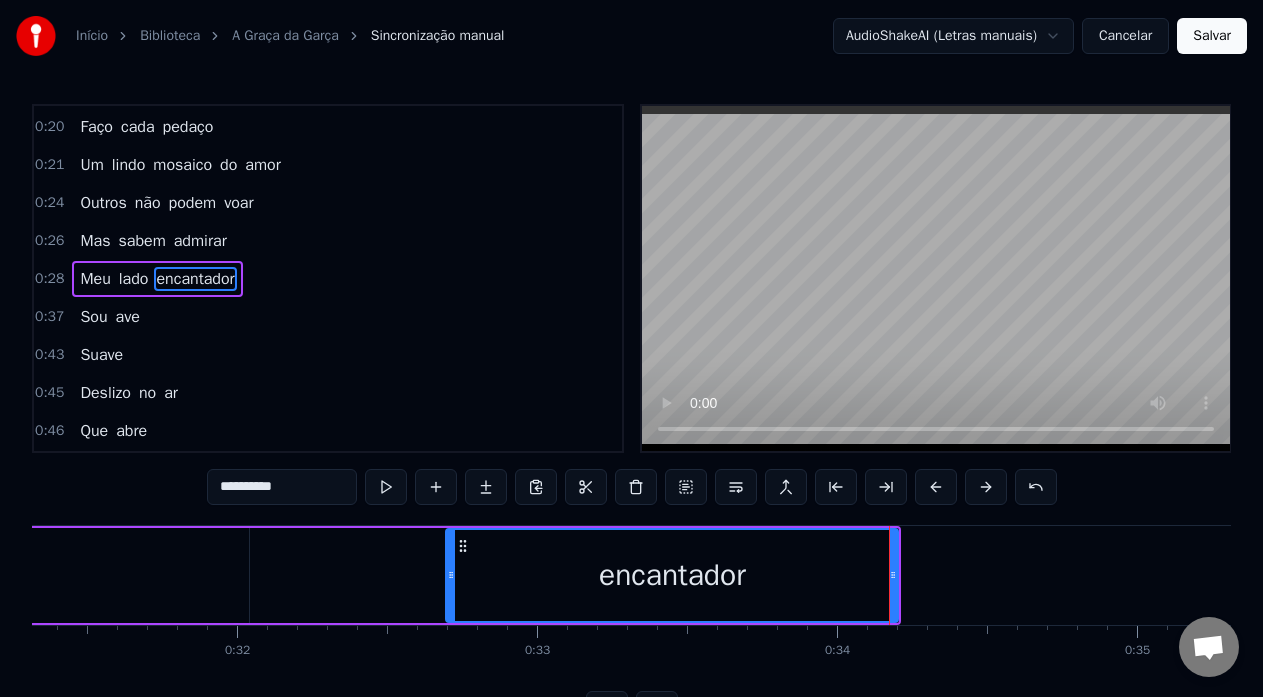 click on "lado" at bounding box center (-244, 575) 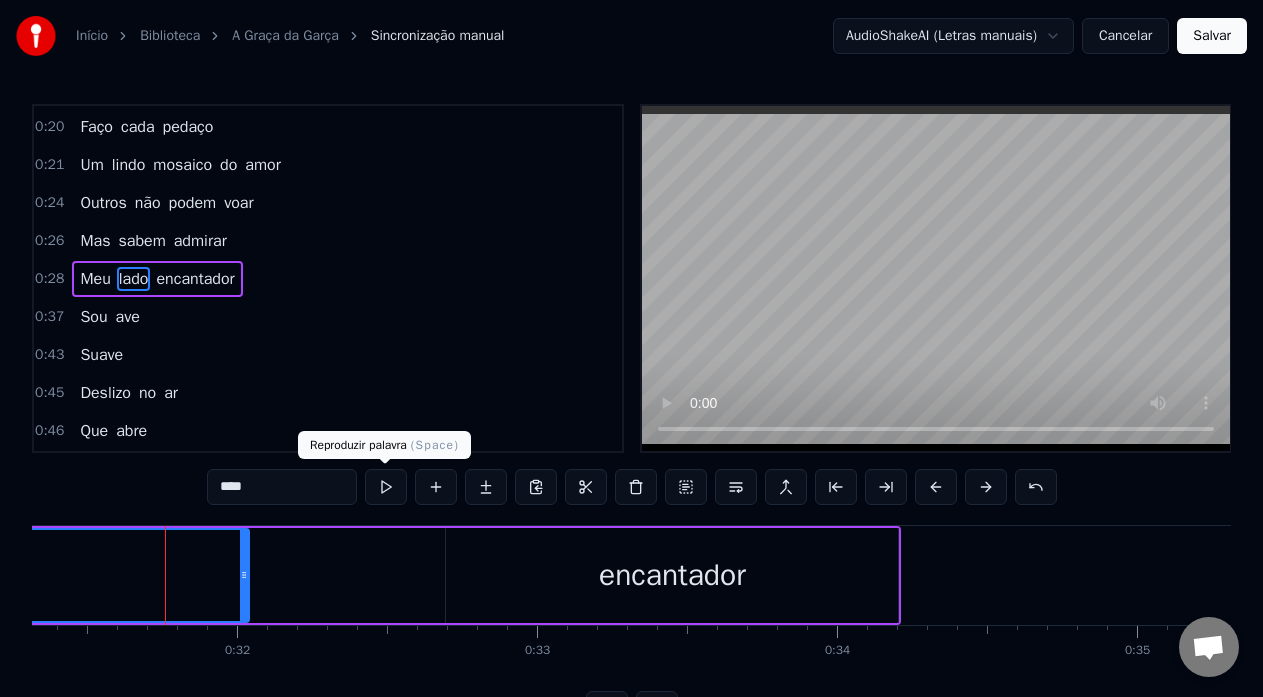 click at bounding box center [386, 487] 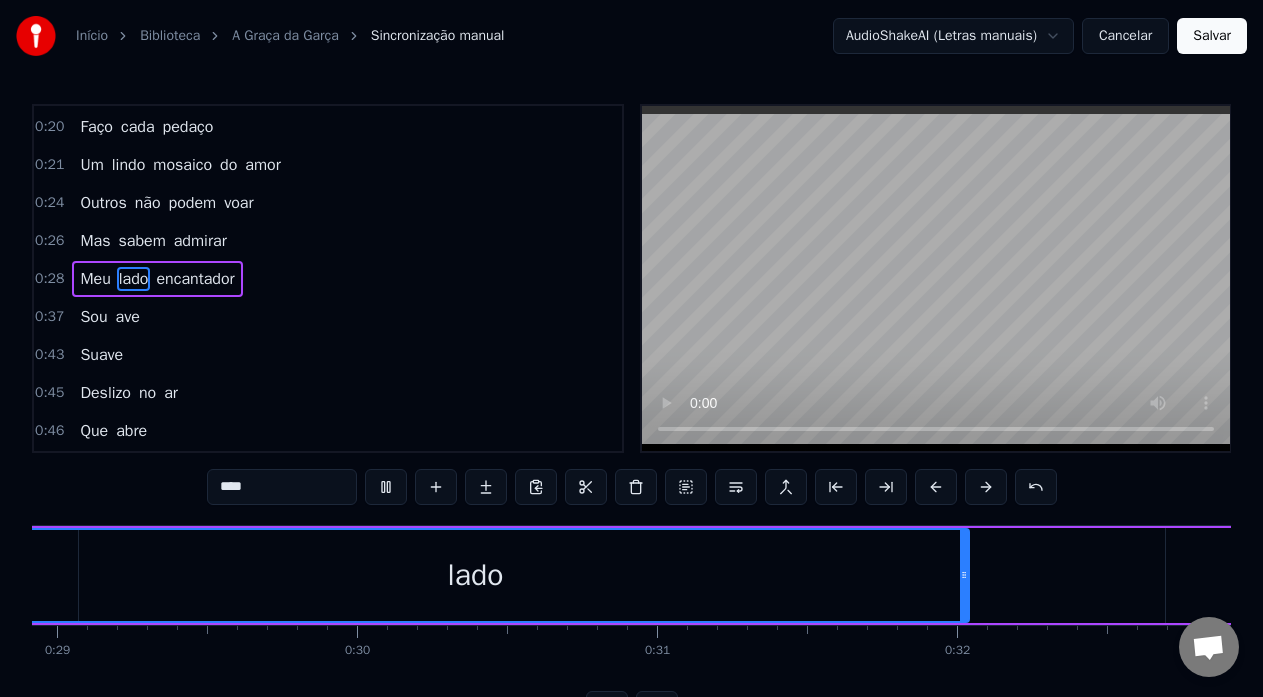 scroll, scrollTop: 0, scrollLeft: 8528, axis: horizontal 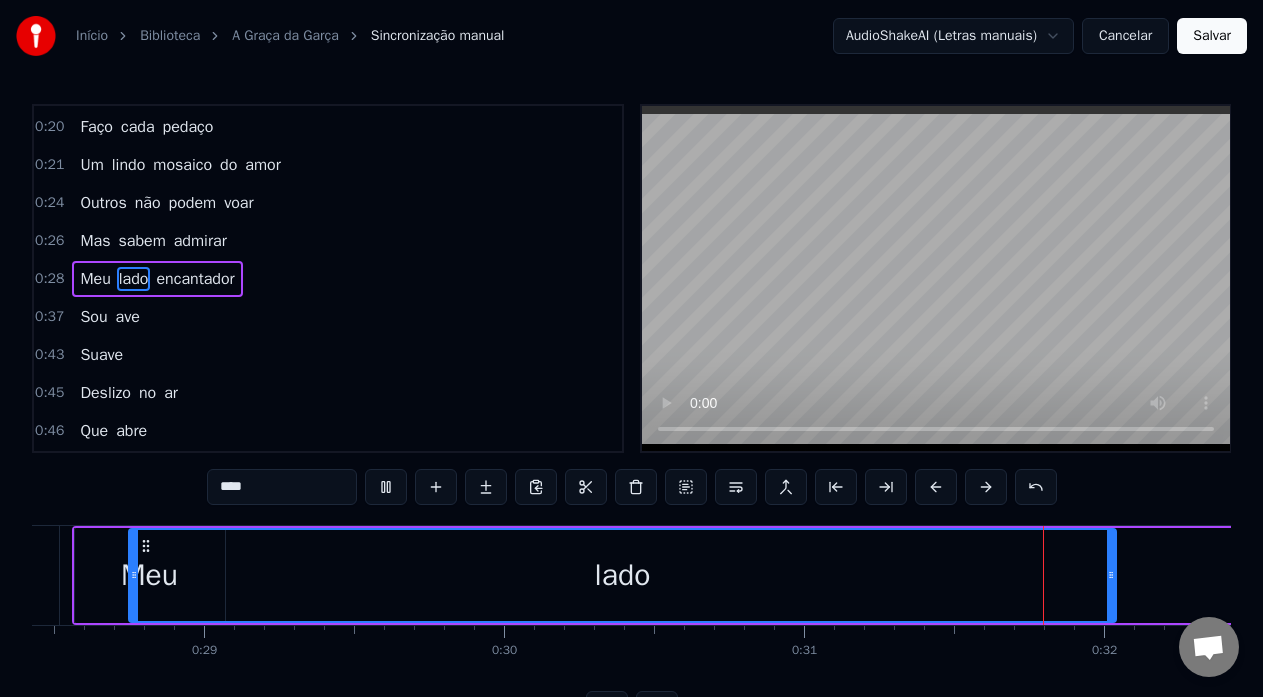 type 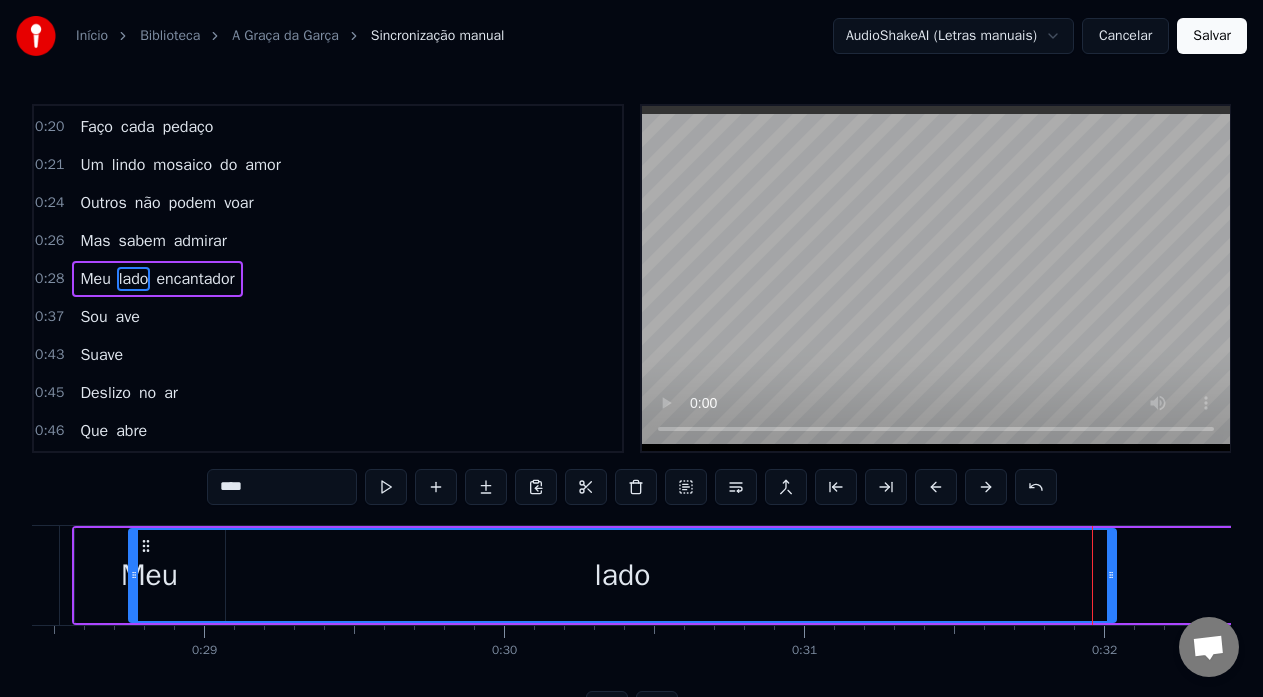 click at bounding box center [386, 487] 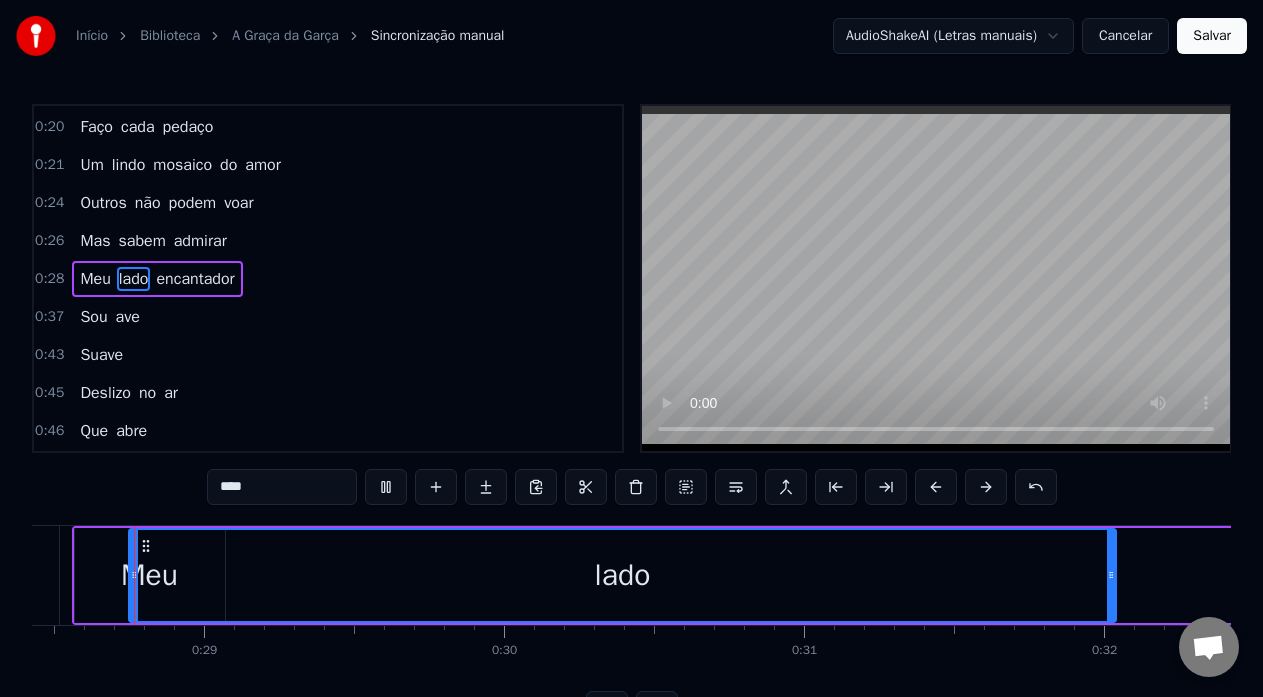scroll, scrollTop: 0, scrollLeft: 8521, axis: horizontal 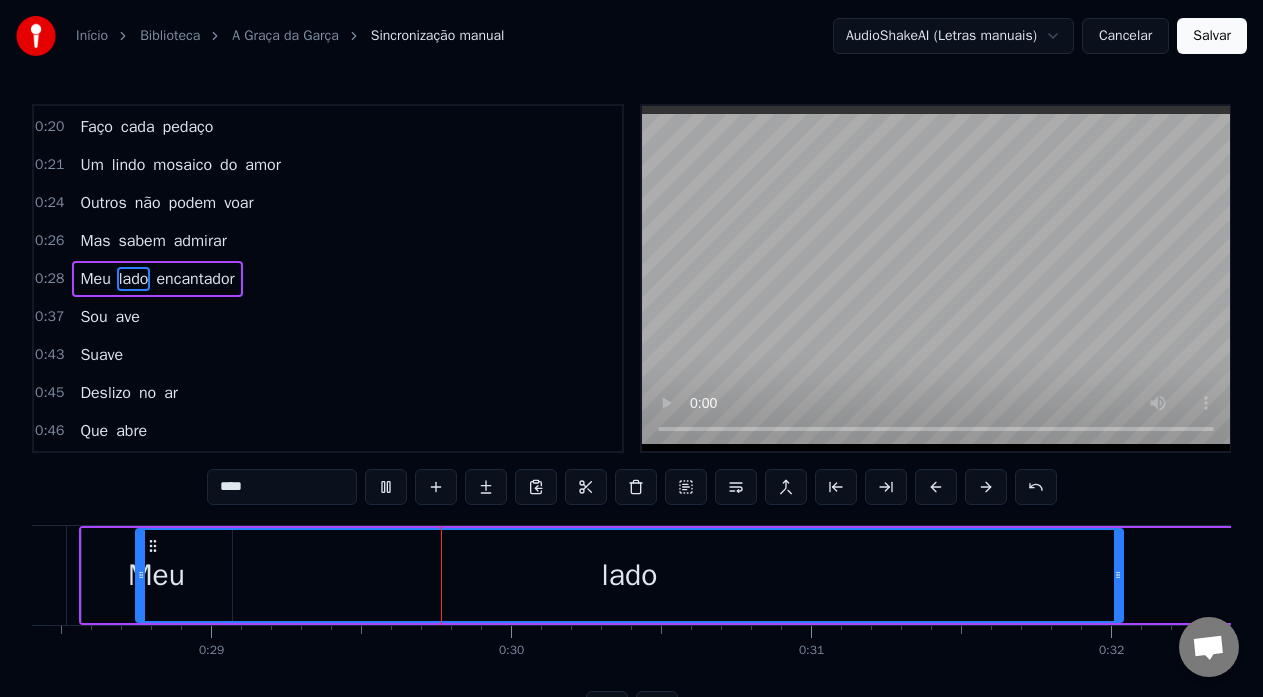 click at bounding box center [386, 487] 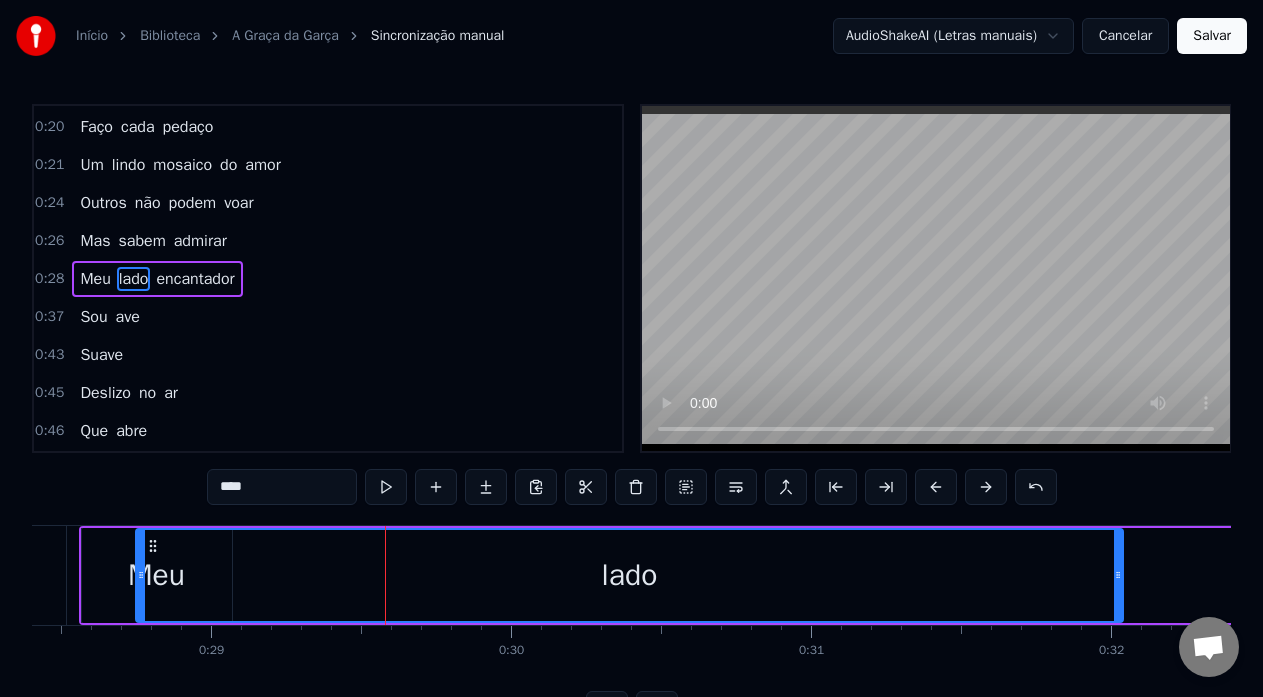 click at bounding box center [386, 487] 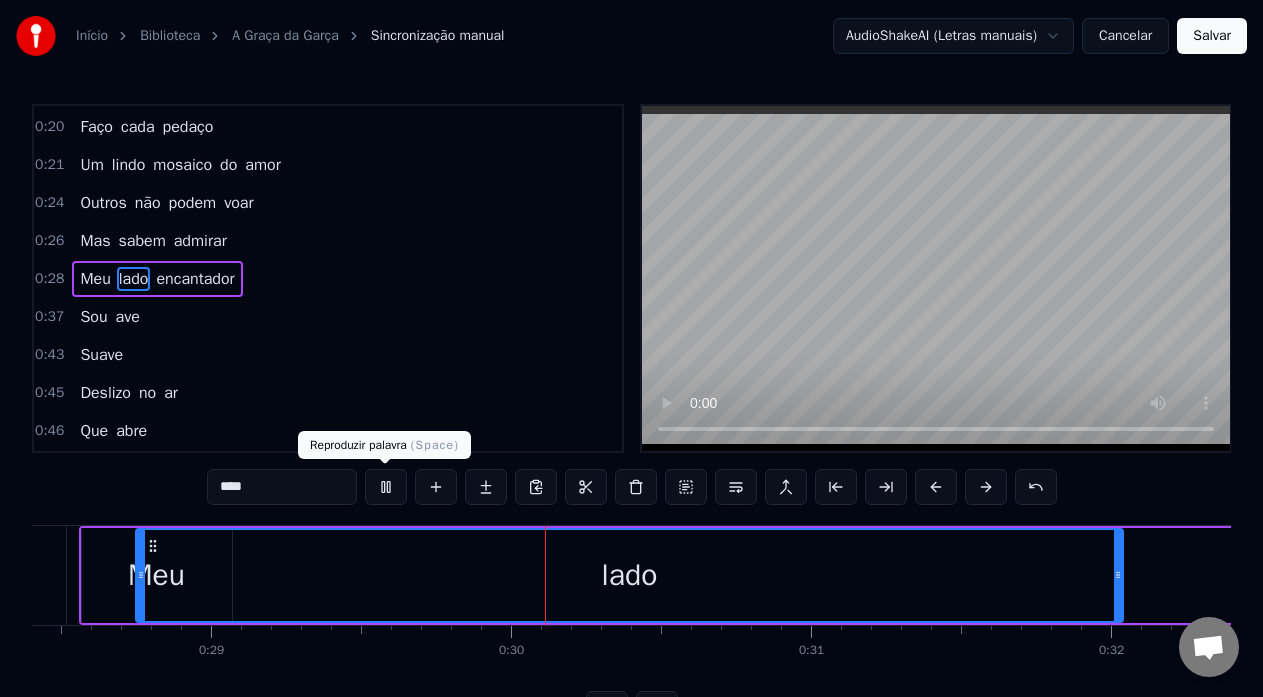 click at bounding box center (386, 487) 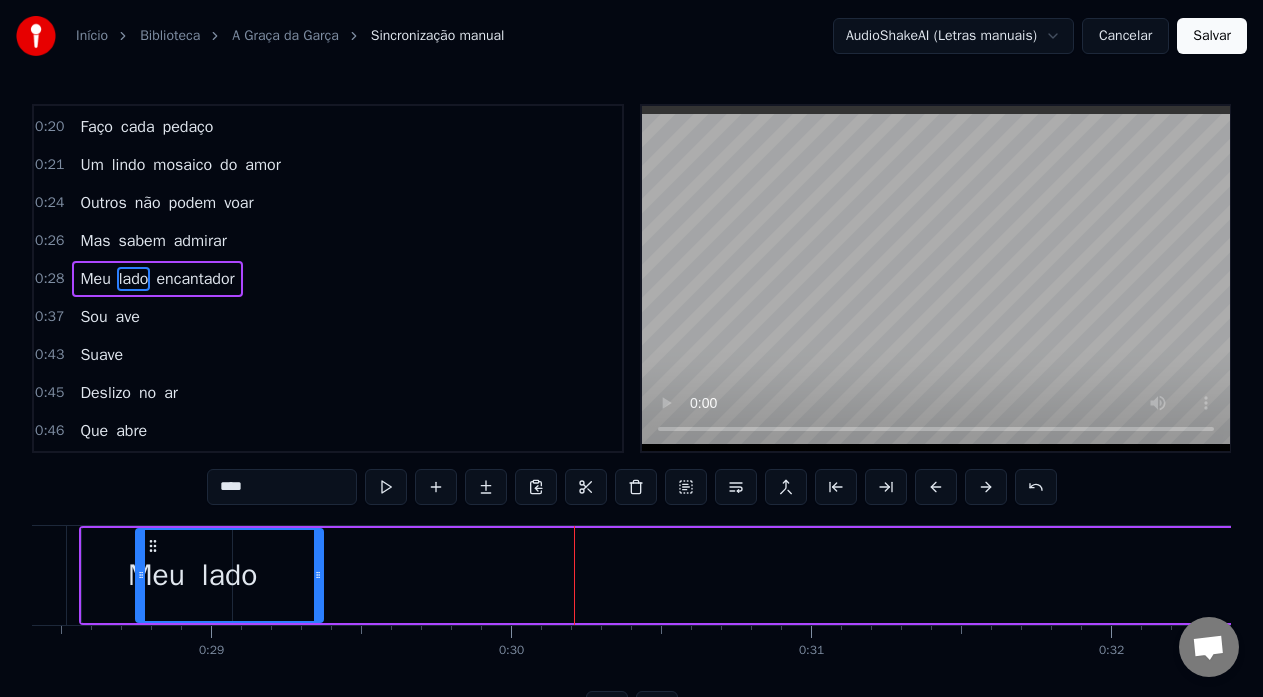 drag, startPoint x: 1117, startPoint y: 574, endPoint x: 317, endPoint y: 590, distance: 800.16 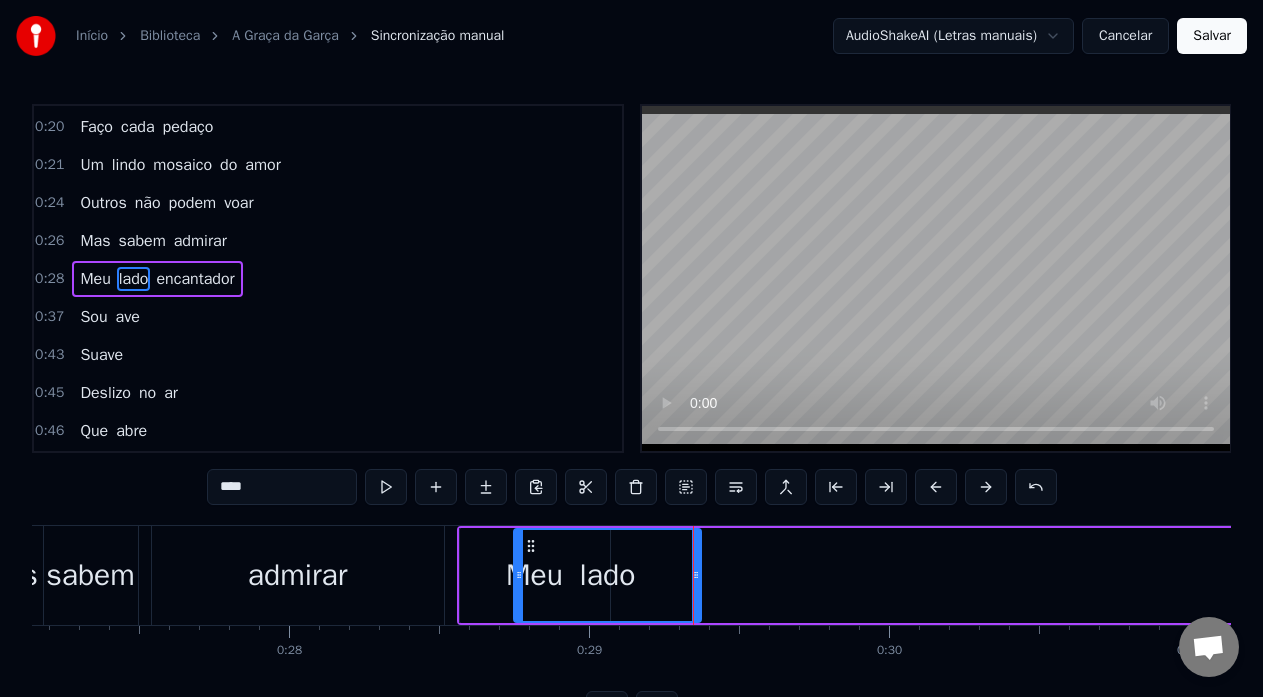 scroll, scrollTop: 0, scrollLeft: 8069, axis: horizontal 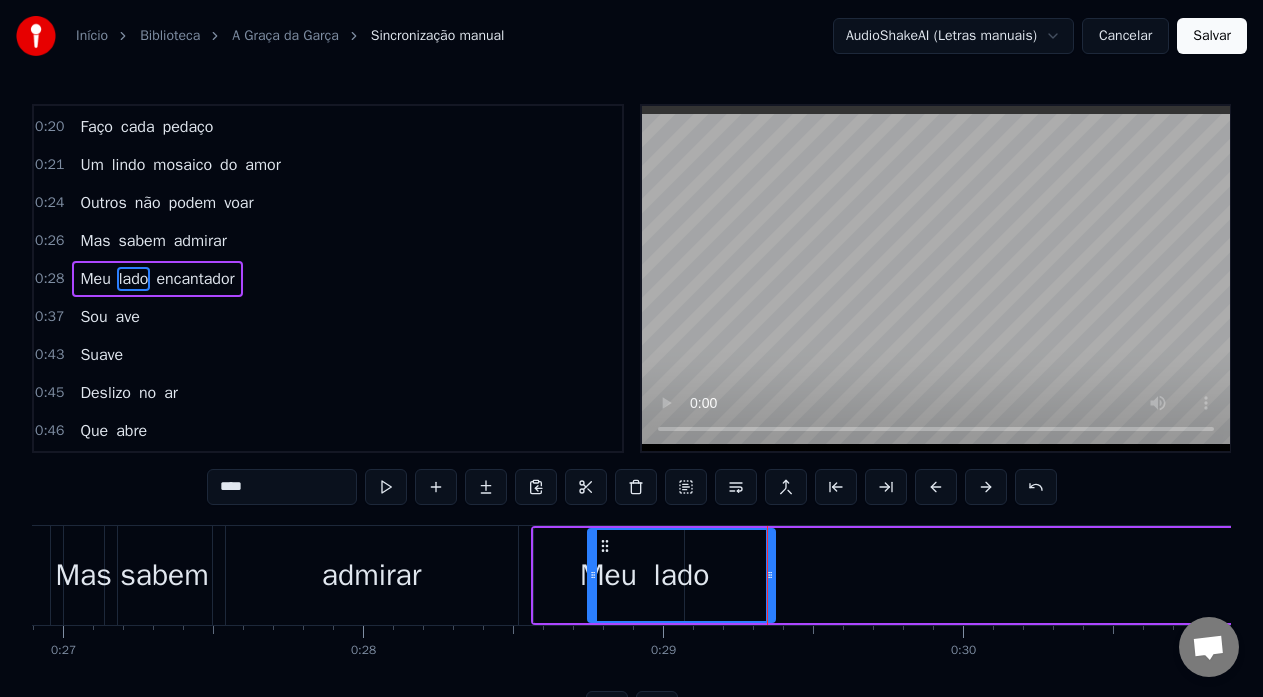 click on "sabem" at bounding box center (165, 575) 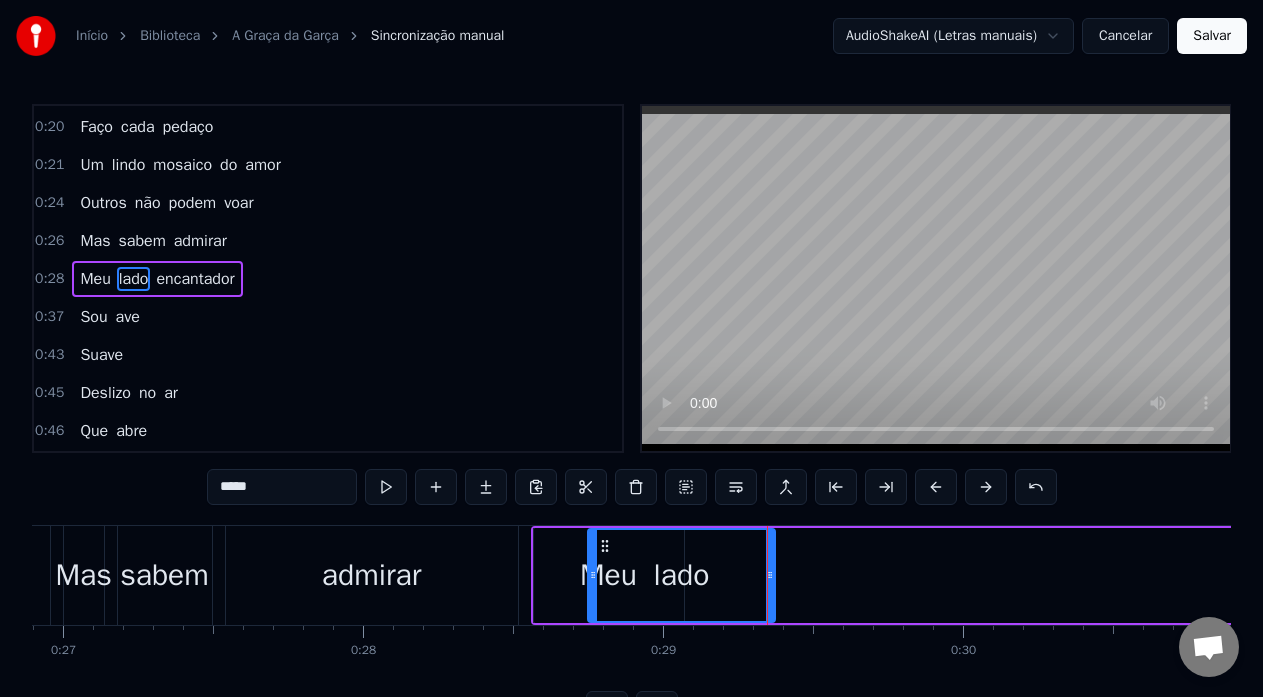 scroll, scrollTop: 226, scrollLeft: 0, axis: vertical 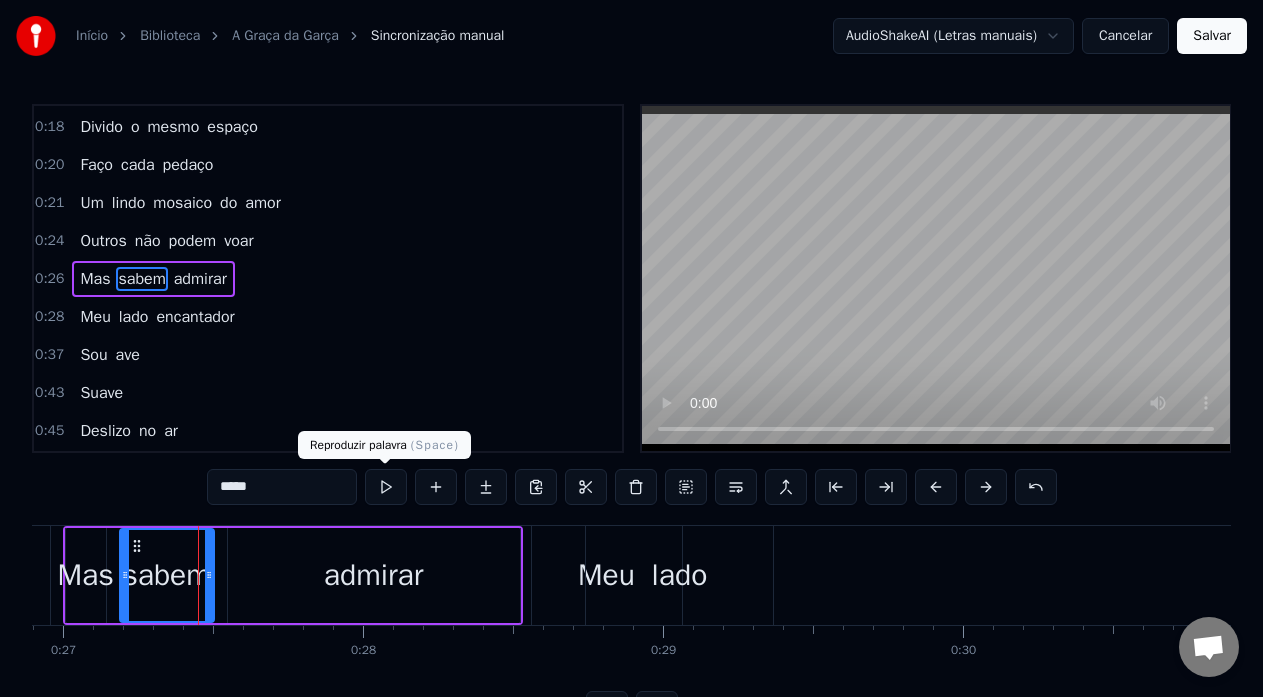 click at bounding box center [386, 487] 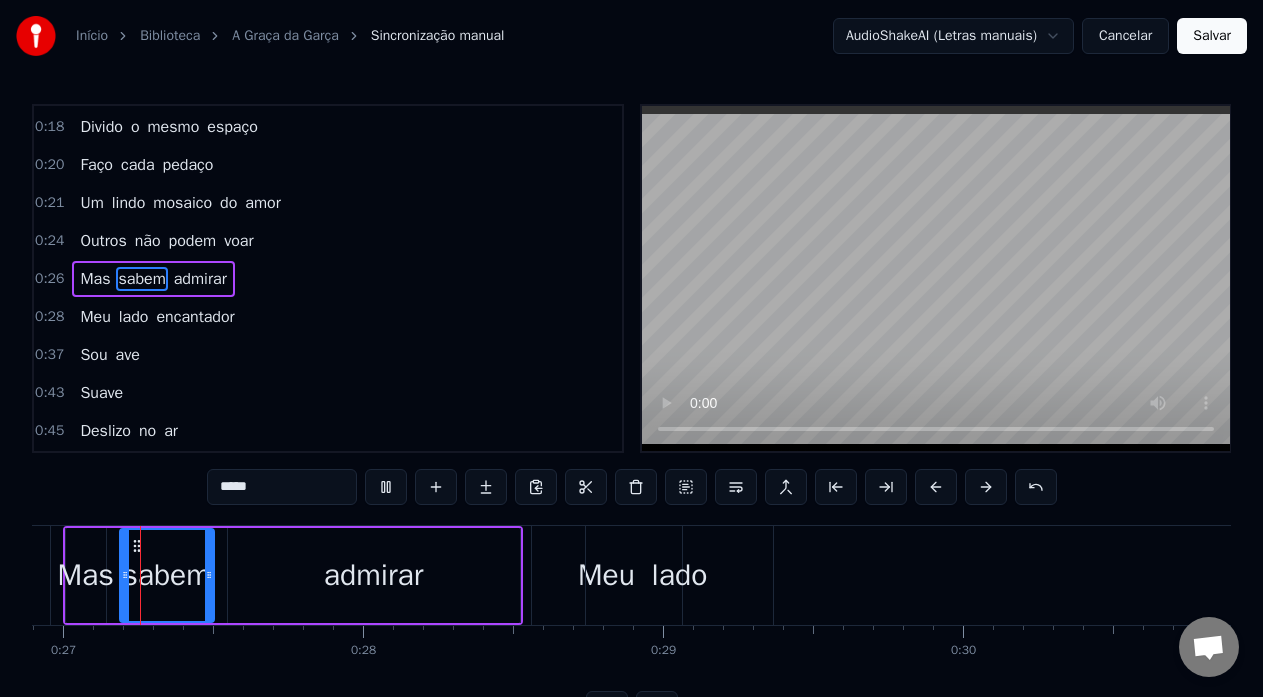 scroll, scrollTop: 0, scrollLeft: 8053, axis: horizontal 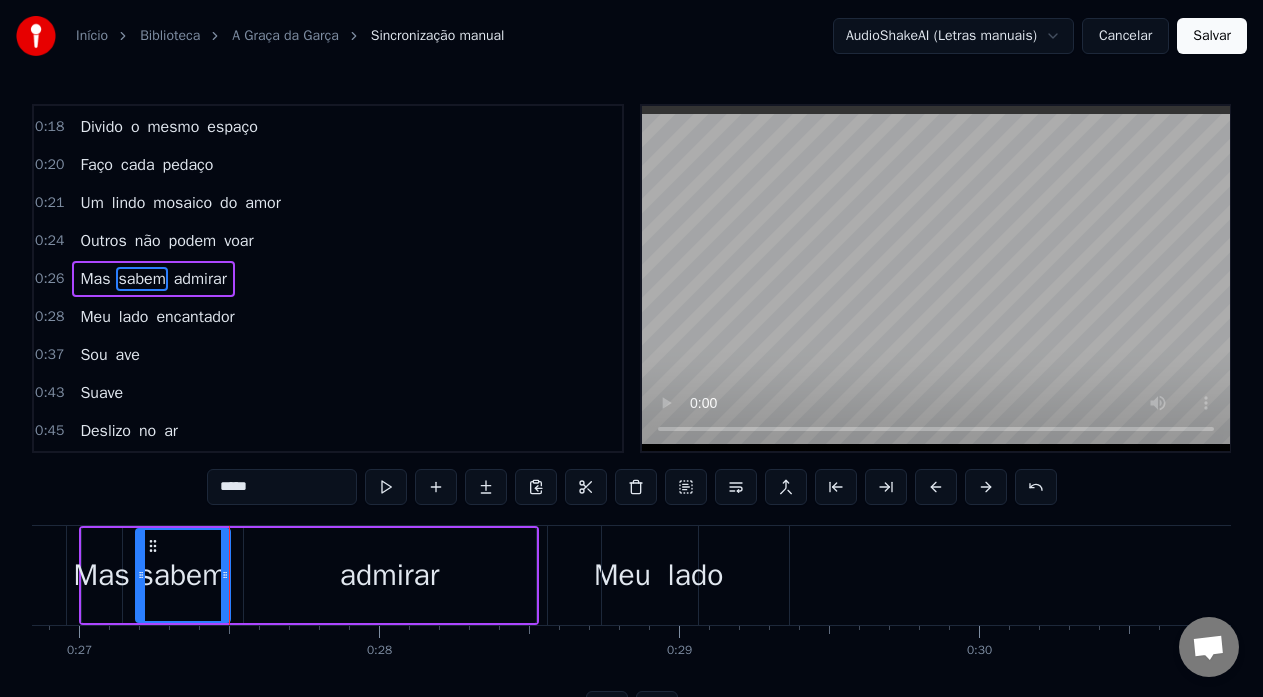 click on "0:06 Abro minhas asas 0:08 Voo sobre as águas 0:09 Pouso na sua imaginação 0:12 Revestido de paz 0:13 Sei que sou capaz 0:15 De reviver a sua ilusão 0:18 Divido o mesmo espaço 0:20 Faço cada pedaço 0:21 Um lindo mosaico do amor 0:24 Outros não podem voar 0:26 Mas sabem admirar 0:28 Meu lado encantador 0:37 Sou ave 0:43 Suave 0:45 Deslizo no ar 0:46 Que abre 0:47 Quem sabe 0:48 As asas do sonhar 0:49 Sou sonho 0:50 Risonho 0:51 Livre e liberto 0:53 Com graça 0:53 Da garça 0:54 Levito ali perto 1:02 Bato minhas asas 1:04 Quero voltar pra casa 1:05 E reencontrar o meu amor 1:08 Dizer que voei sozinho 1:10 Quero voltar pro ninho 1:12 O passado já passou 1:14 Eu sei que fui ingrato 1:16 Que só sou feliz de fato 1:18 Ao lado de quem só me faz bem 1:21 Nas águas da paixão 1:22 Vou lavar meu coração 1:24 Voaremos juntos muito mais além 1:39 Sou ave 1:40 Suave 1:41 Deslizo no ar 1:42 Que abre 1:43 Quem sabe 1:44 As asas do sonhar 1:46 Sou sonho 1:46 Risonho 1:47 Livre e liberto 1:49 Com graça 1:49 a" at bounding box center (631, 415) 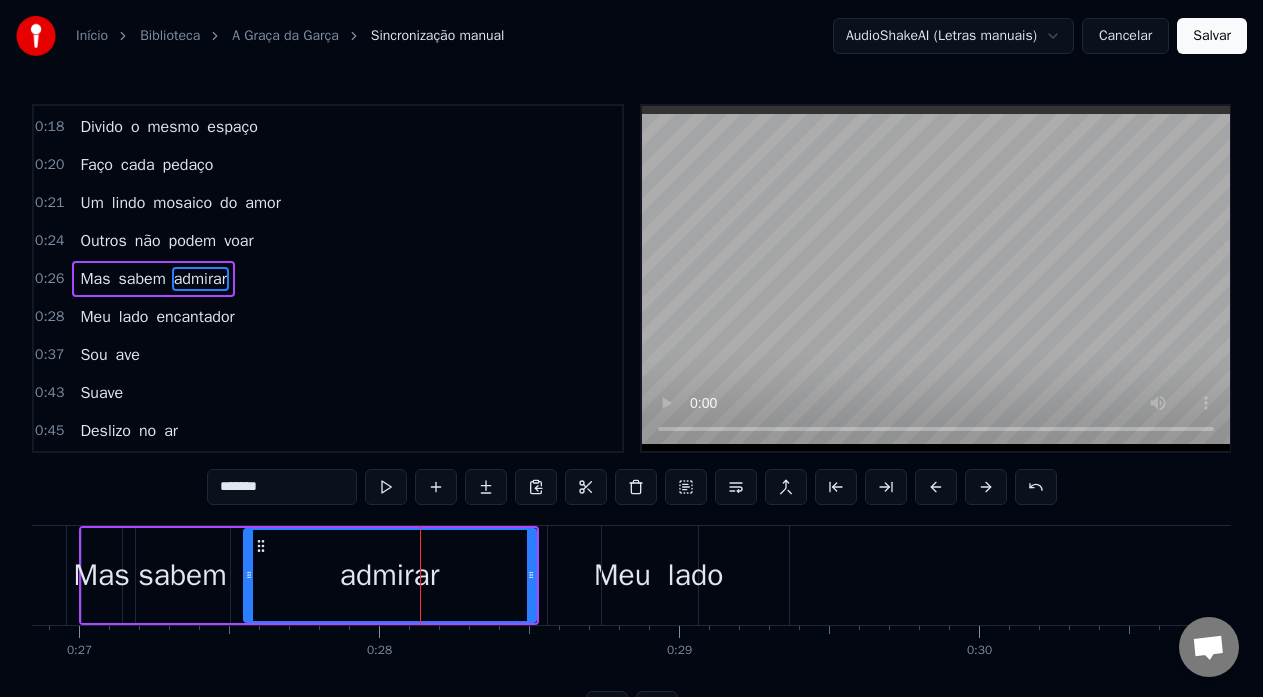 click on "0 0:01 0:02 0:03 0:04 0:05 0:06 0:07 0:08 0:09 0:10 0:11 0:12 0:13 0:14 0:15 0:16 0:17 0:18 0:19 0:20 0:21 0:22 0:23 0:24 0:25 0:26 0:27 0:28 0:29 0:30 0:31 0:32 0:33 0:34 0:35 0:36 0:37 0:38 0:39 0:40 0:41 0:42 0:43 0:44 0:45 0:46 0:47 0:48 0:49 0:50 0:51 0:52 0:53 0:54 0:55 0:56 0:57 0:58 0:59 1:00 1:01 1:02 1:03 1:04 1:05 1:06 1:07 1:08 1:09 1:10 1:11 1:12 1:13 1:14 1:15 1:16 1:17 1:18 1:19 1:20 1:21 1:22 1:23 1:24 1:25 1:26 1:27 1:28 1:29 1:30 1:31 1:32 1:33 1:34 1:35 1:36 1:37 1:38 1:39 1:40 1:41 1:42 1:43 1:44 1:45 1:46 1:47 1:48 1:49 1:50 1:51 1:52 1:53 1:54 1:55 1:56 1:57 1:58 1:59 2:00 2:01 2:02 2:03 2:04 2:05 2:06 2:07 2:08 2:09 2:10 2:11 2:12 2:13 2:14 2:15 2:16 2:17 2:18 2:19 2:20 2:21 2:22 2:23 2:24" at bounding box center [13644, 641] 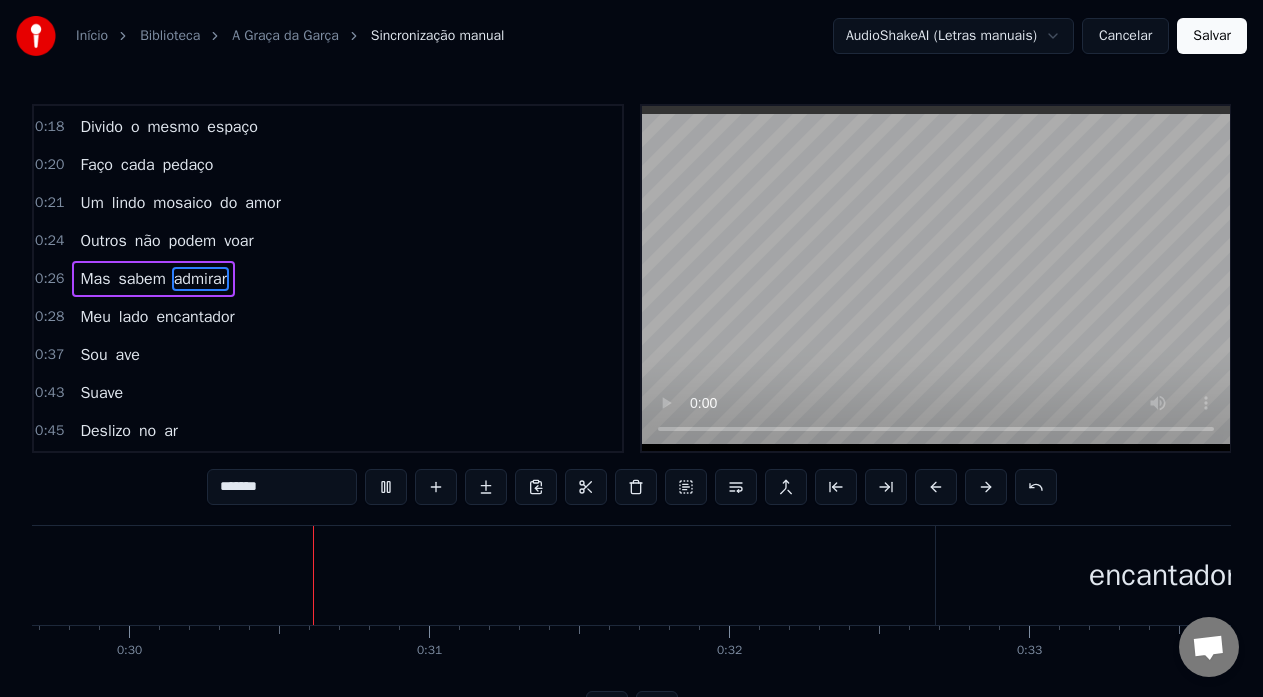 scroll, scrollTop: 0, scrollLeft: 8938, axis: horizontal 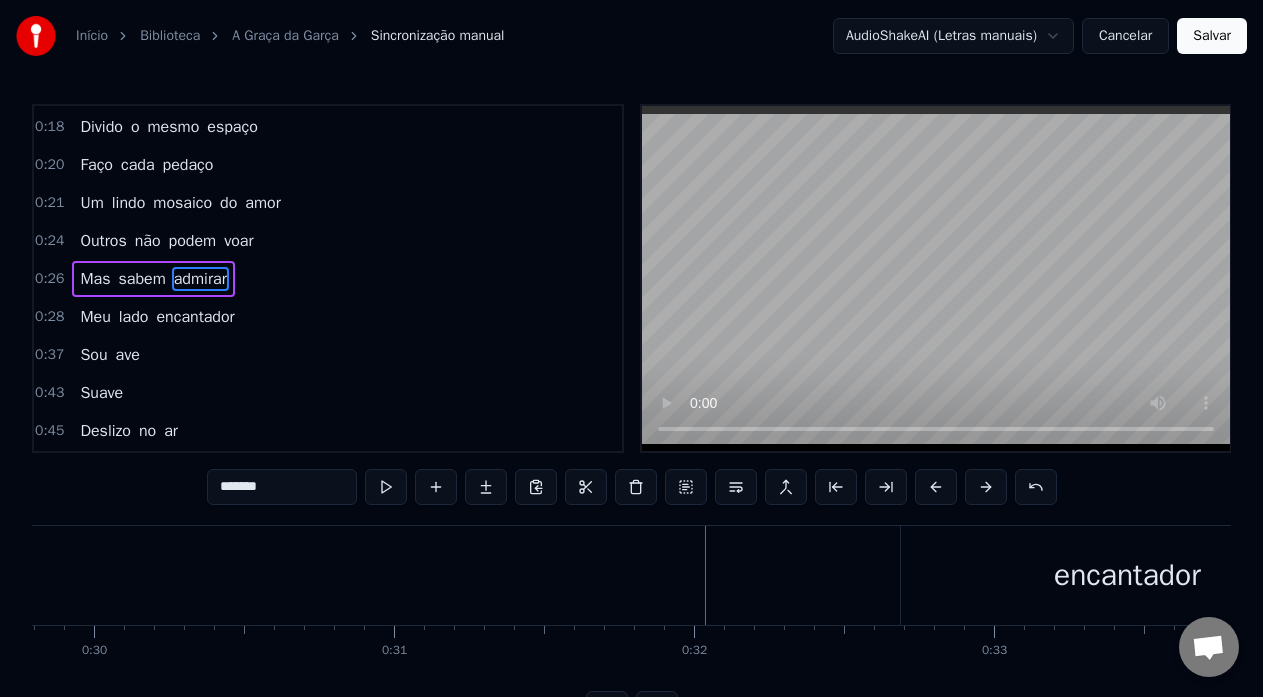 click at bounding box center [386, 487] 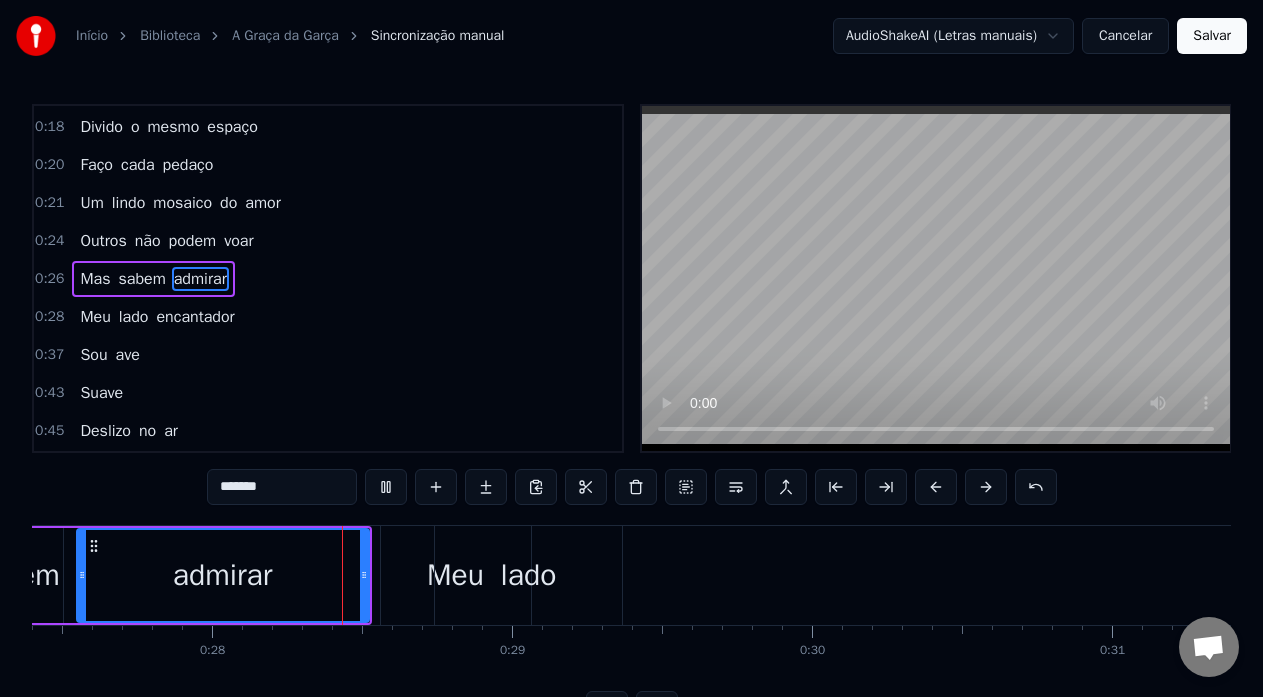 click at bounding box center (386, 487) 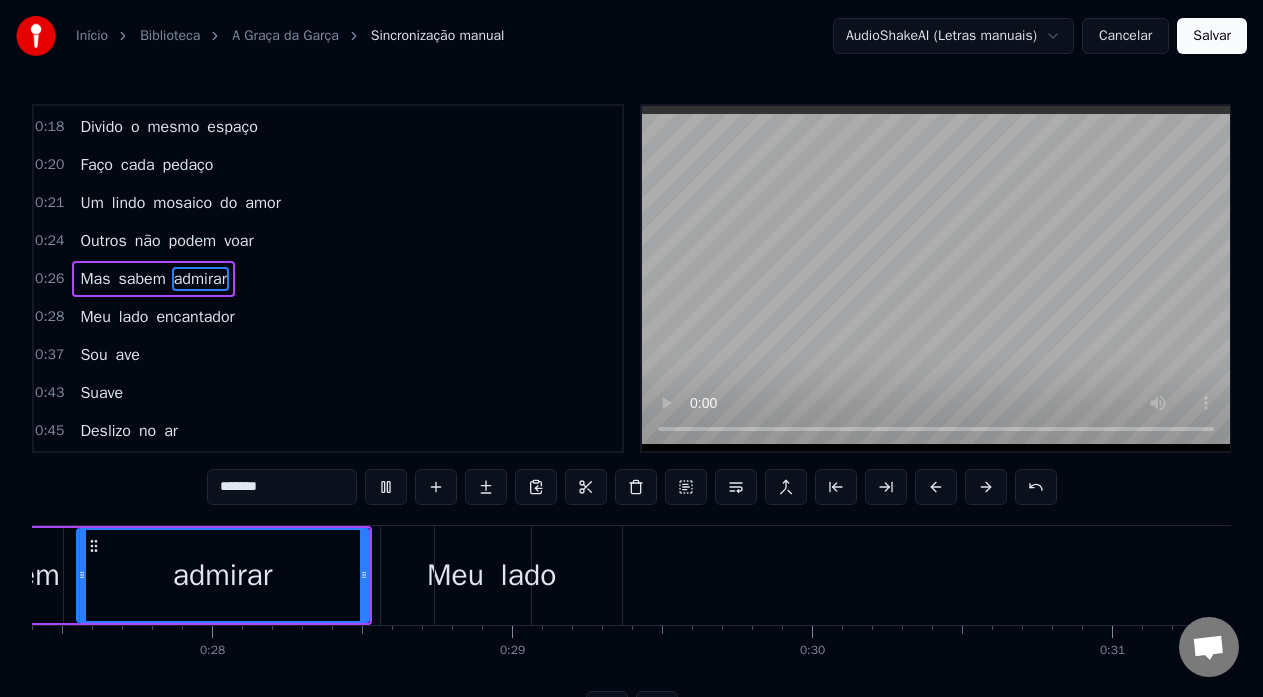 scroll, scrollTop: 0, scrollLeft: 8161, axis: horizontal 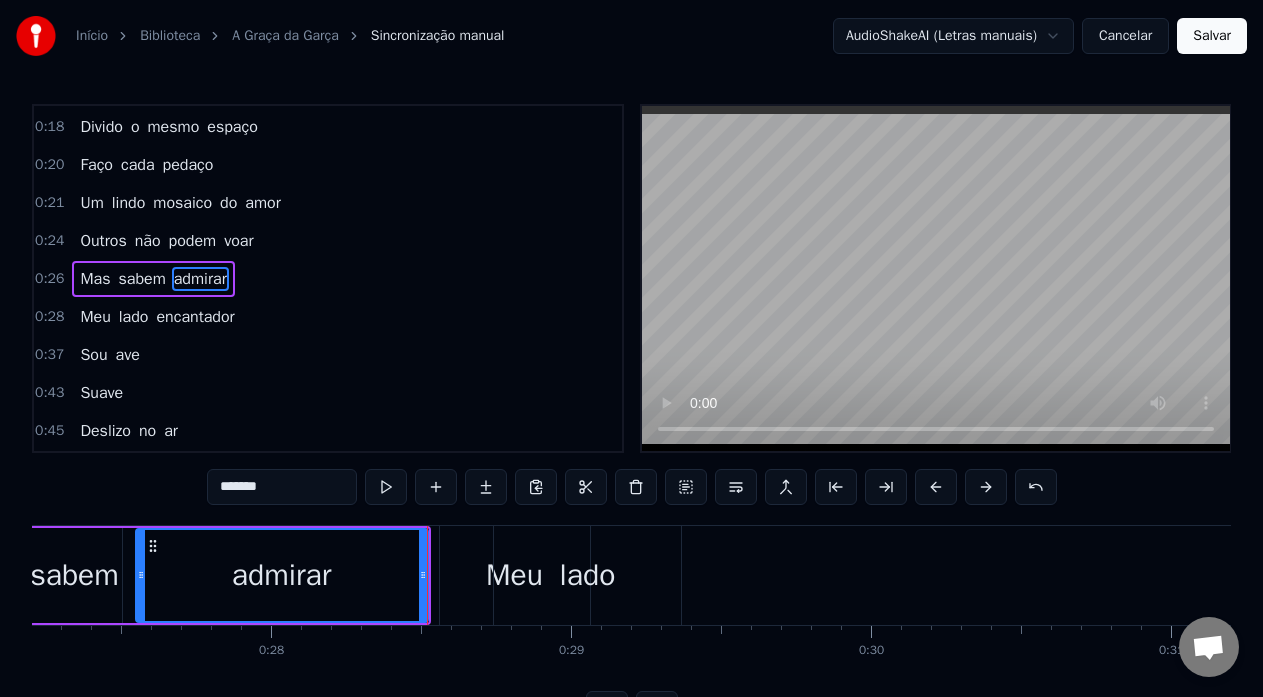 click on "lado" at bounding box center (588, 575) 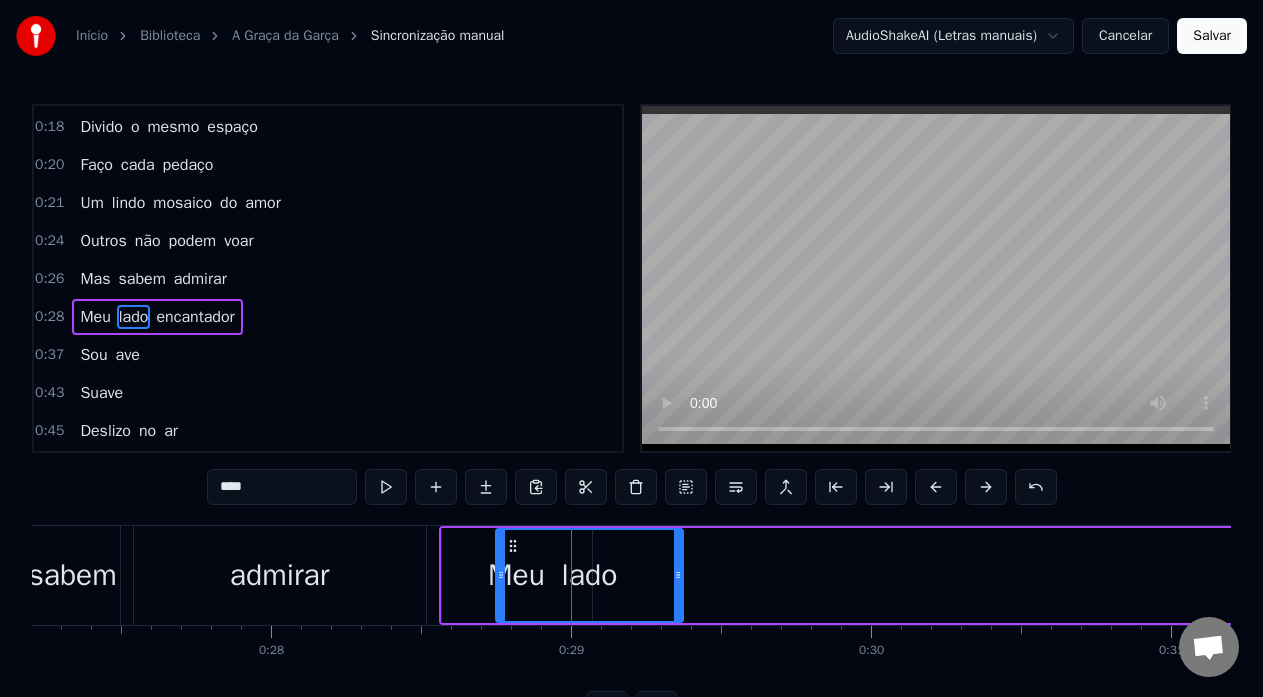 scroll, scrollTop: 264, scrollLeft: 0, axis: vertical 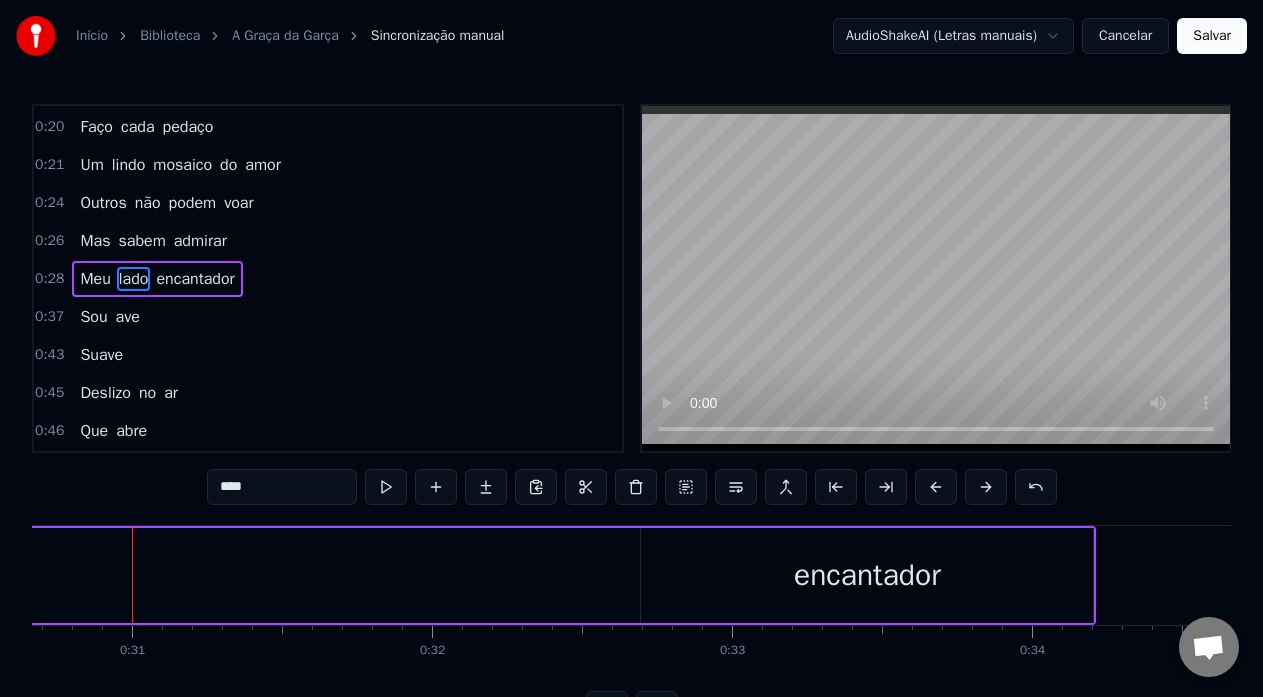 click on "Meu lado encantador" at bounding box center (248, 575) 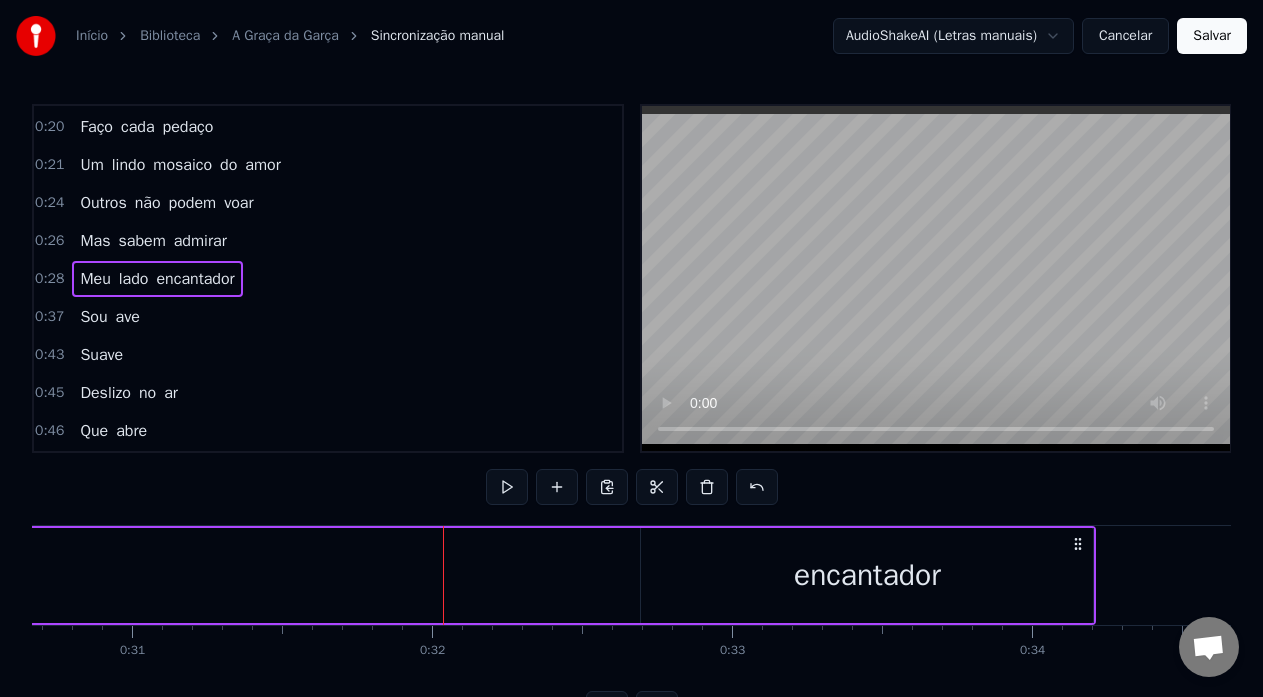 click on "encantador" at bounding box center (867, 575) 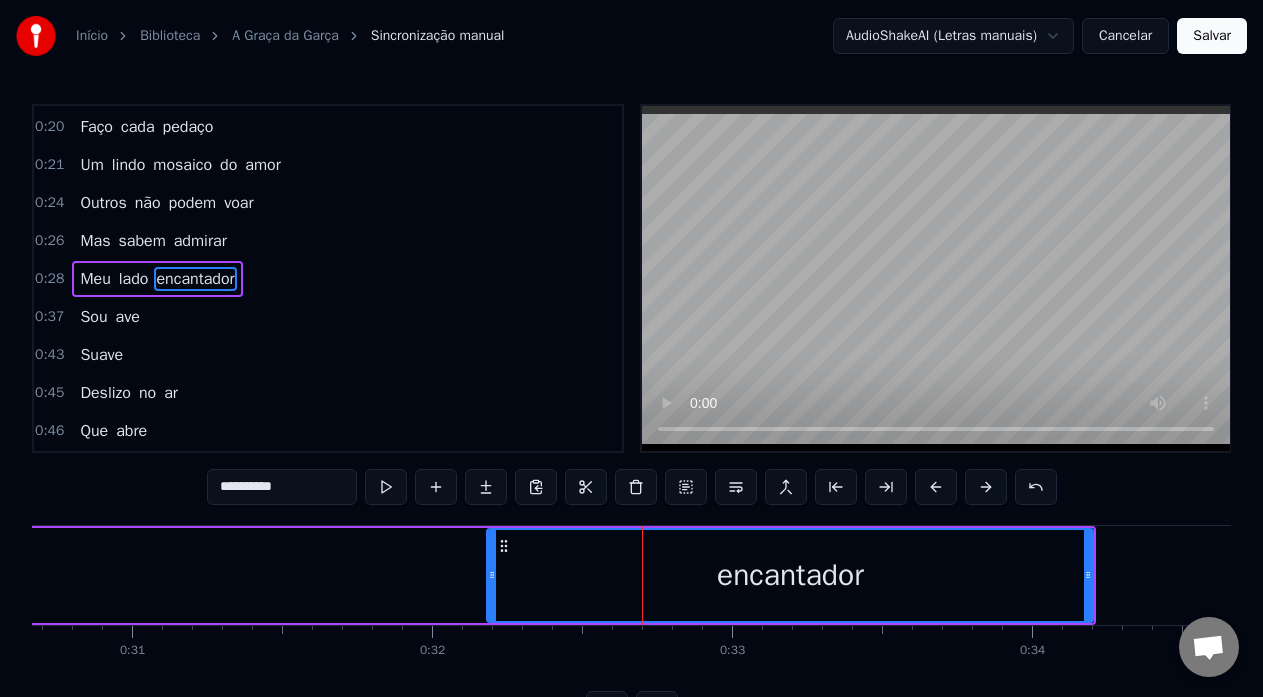 drag, startPoint x: 644, startPoint y: 576, endPoint x: 490, endPoint y: 604, distance: 156.52477 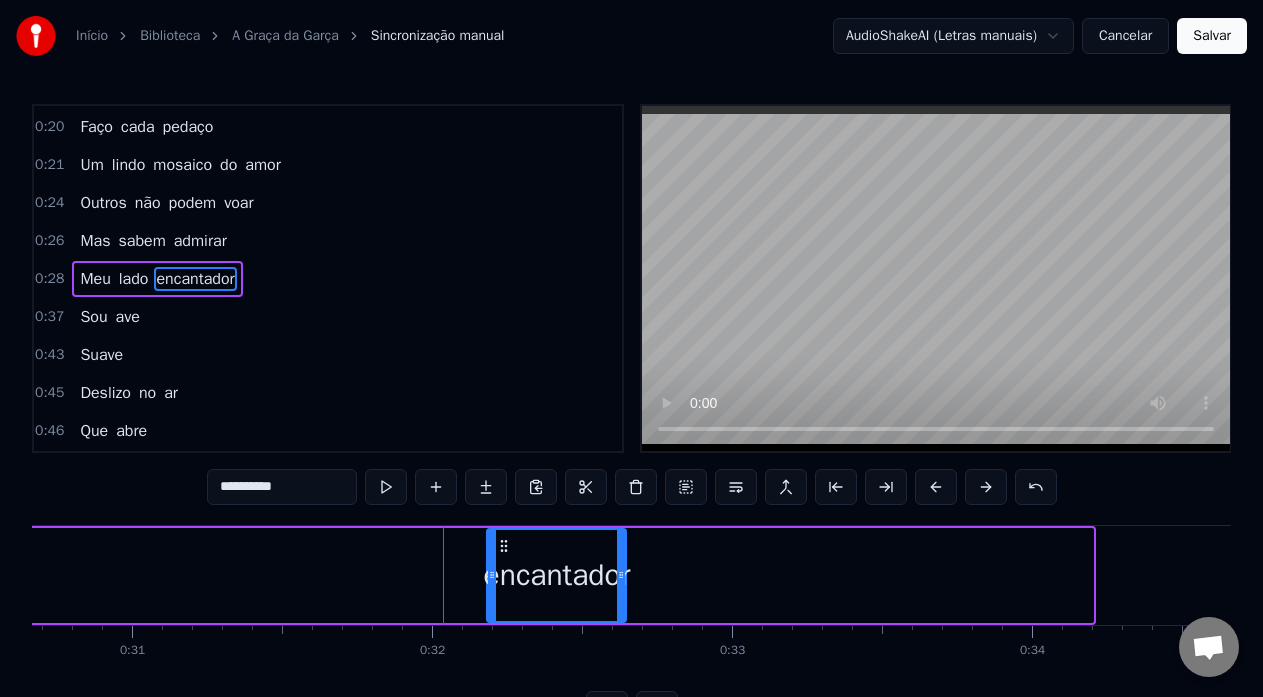 drag, startPoint x: 1092, startPoint y: 563, endPoint x: 624, endPoint y: 568, distance: 468.0267 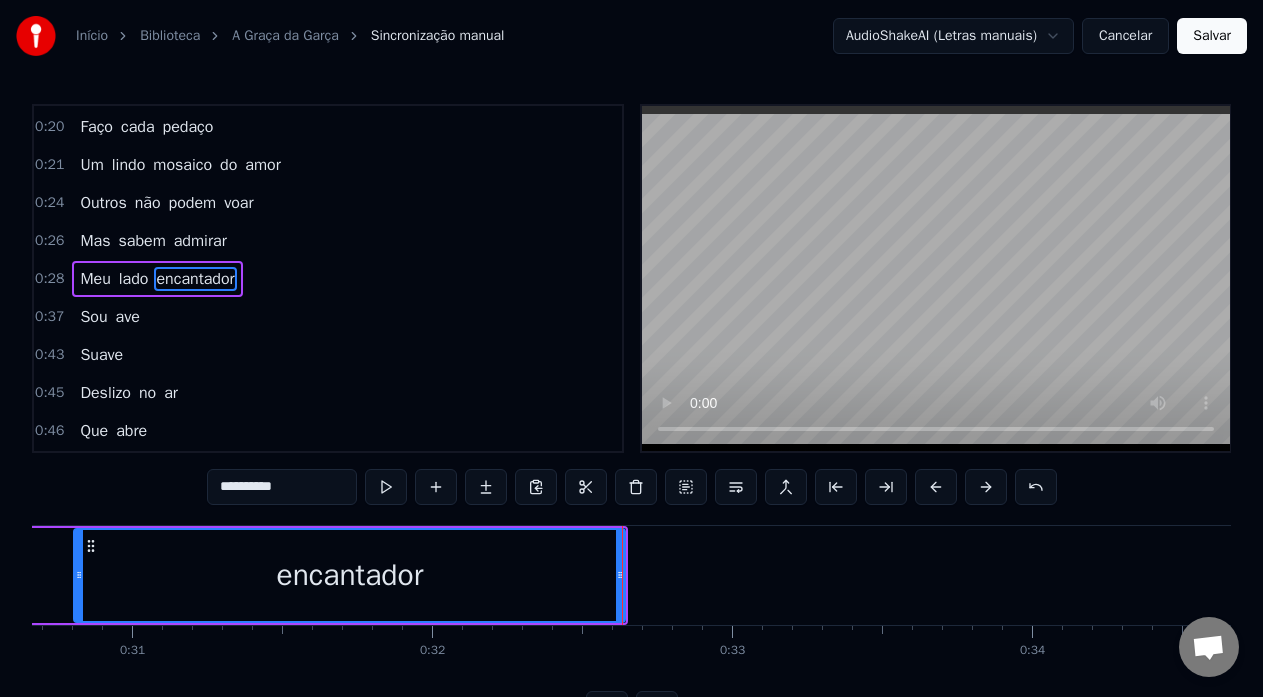 drag, startPoint x: 490, startPoint y: 577, endPoint x: 76, endPoint y: 565, distance: 414.1739 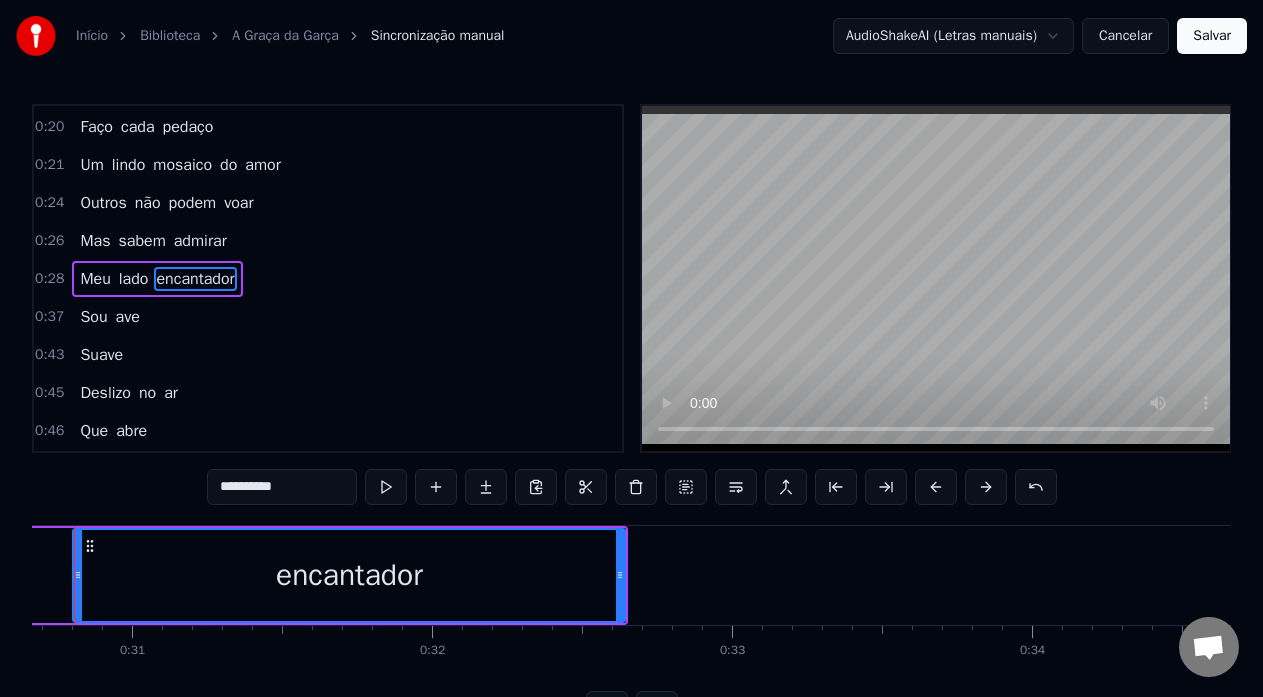 scroll, scrollTop: 0, scrollLeft: 9142, axis: horizontal 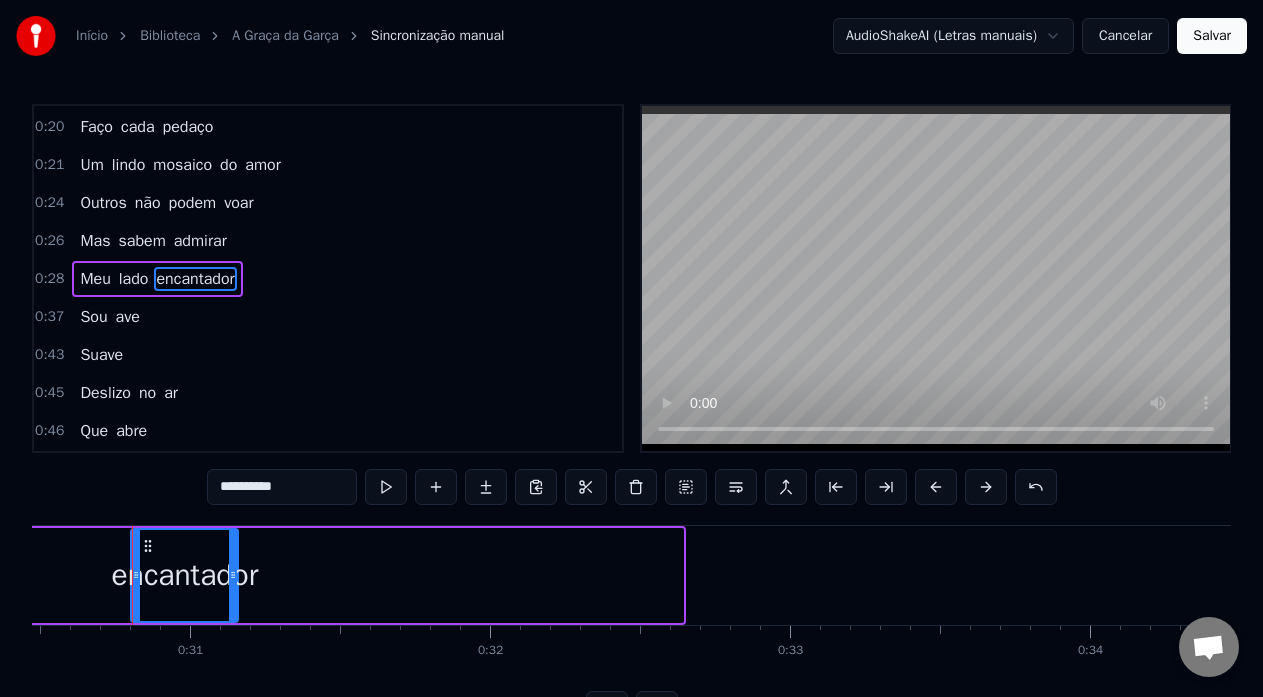 drag, startPoint x: 678, startPoint y: 574, endPoint x: 233, endPoint y: 580, distance: 445.04044 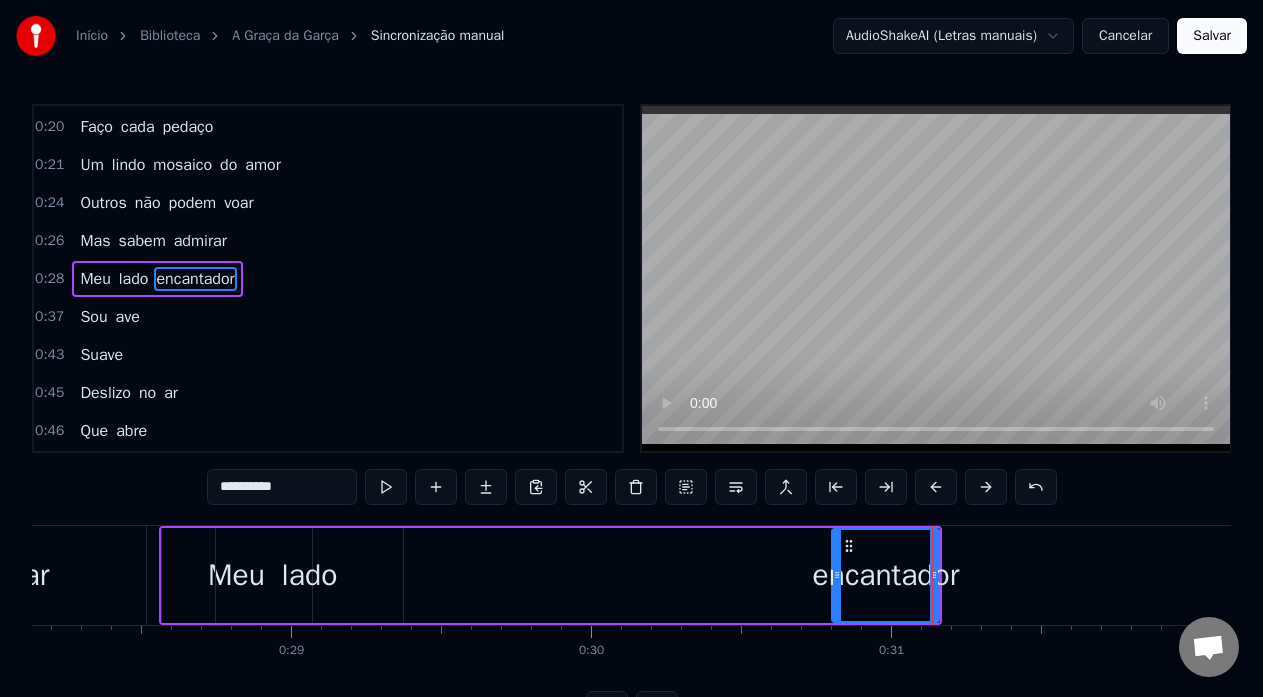scroll, scrollTop: 0, scrollLeft: 8366, axis: horizontal 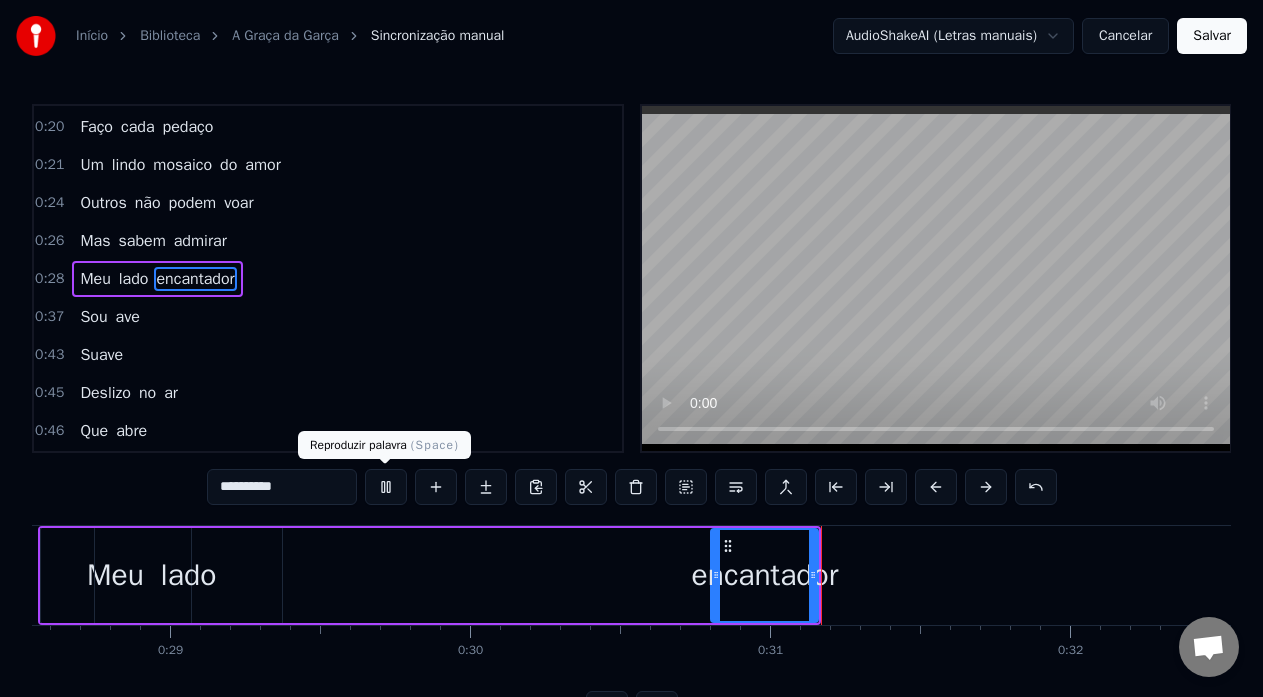 click at bounding box center [386, 487] 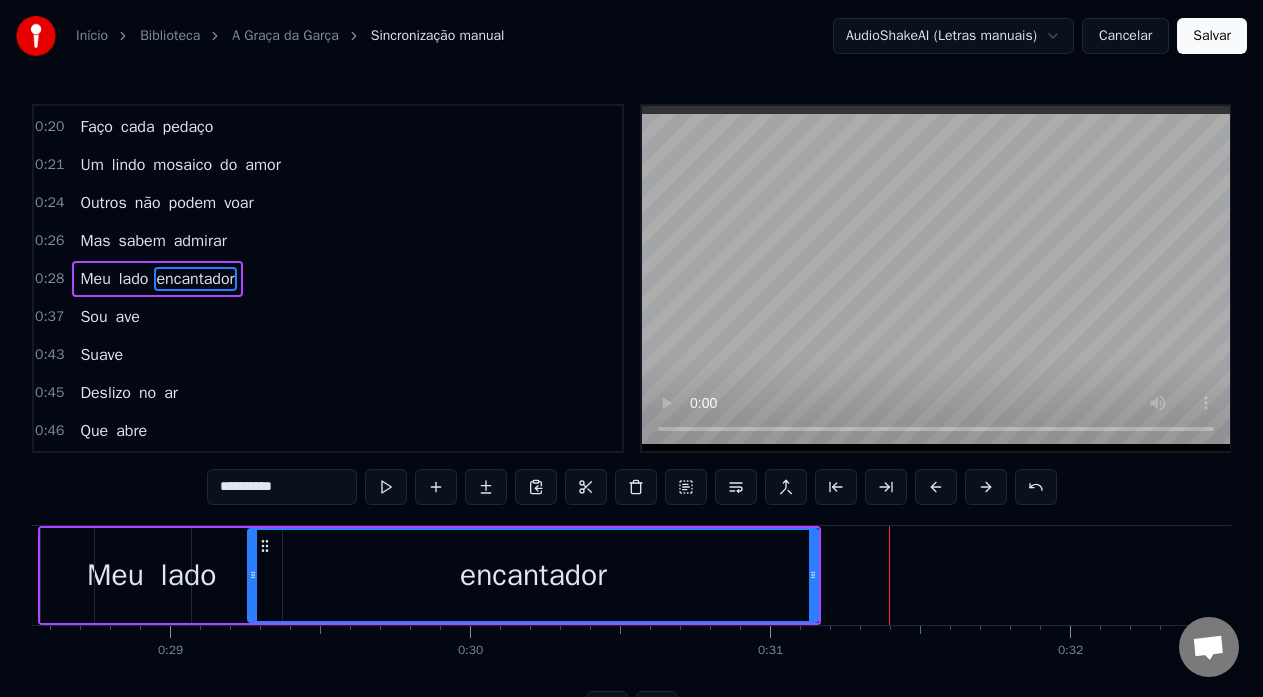 drag, startPoint x: 712, startPoint y: 568, endPoint x: 249, endPoint y: 607, distance: 464.63965 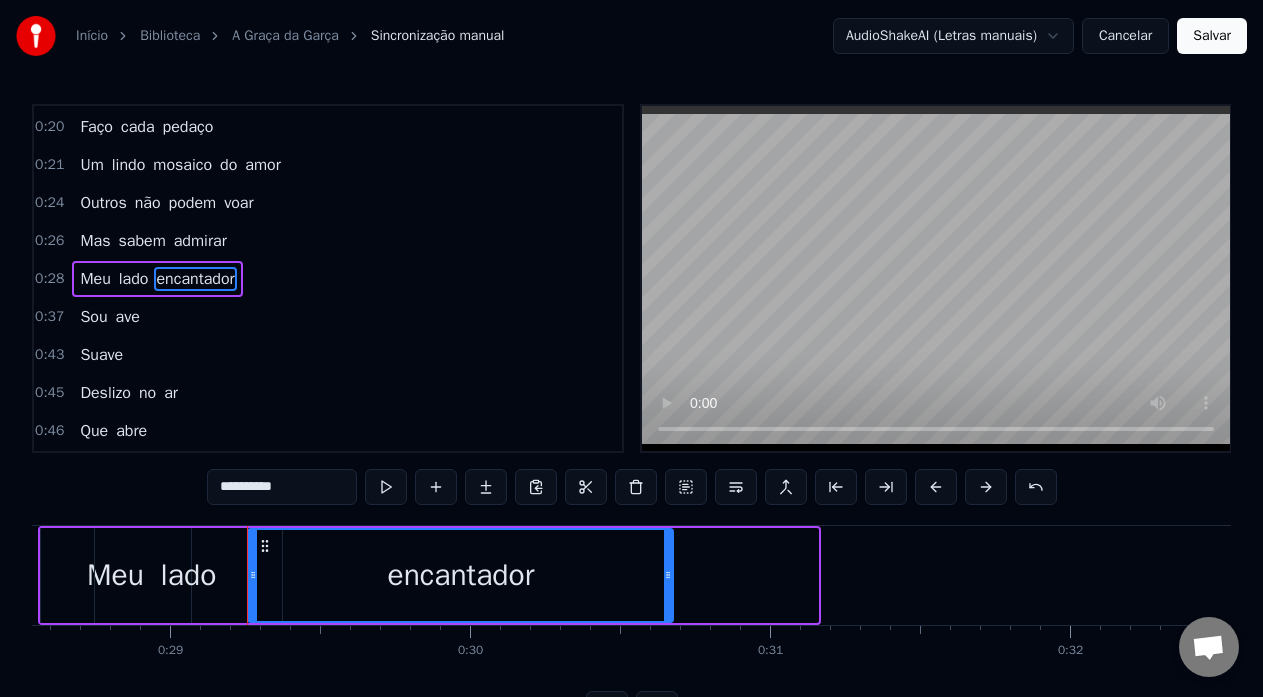 drag, startPoint x: 815, startPoint y: 560, endPoint x: 670, endPoint y: 573, distance: 145.58159 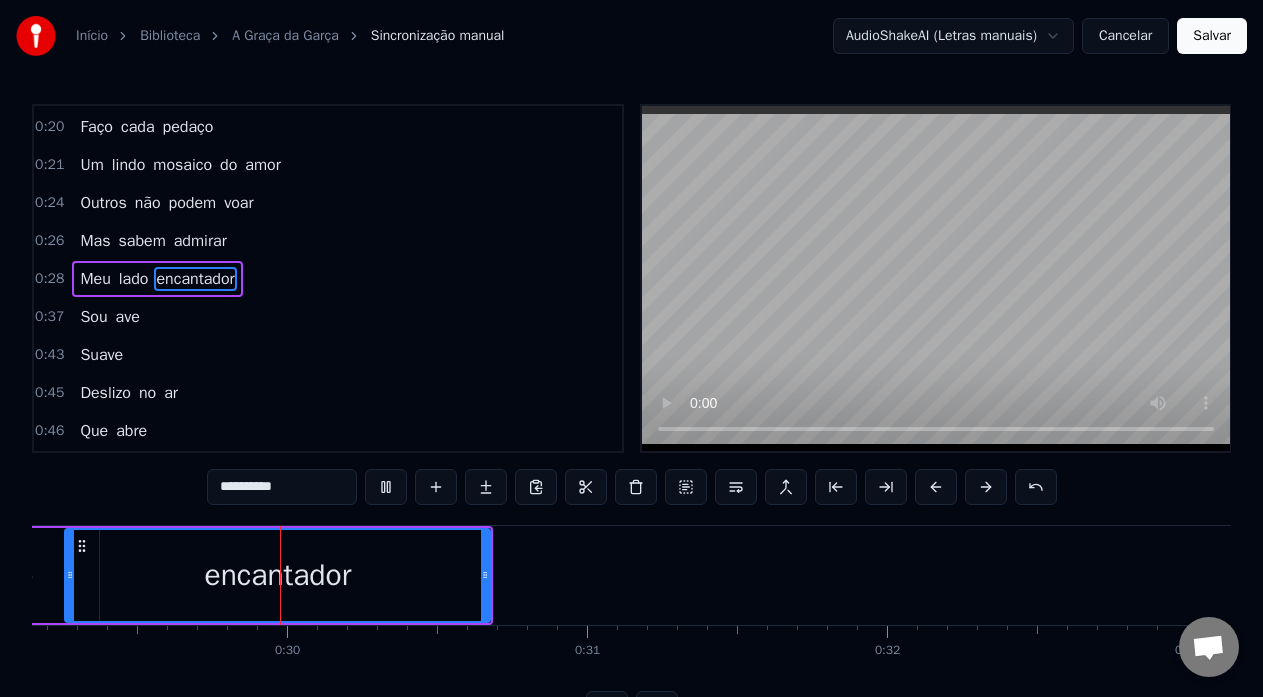 scroll, scrollTop: 0, scrollLeft: 8778, axis: horizontal 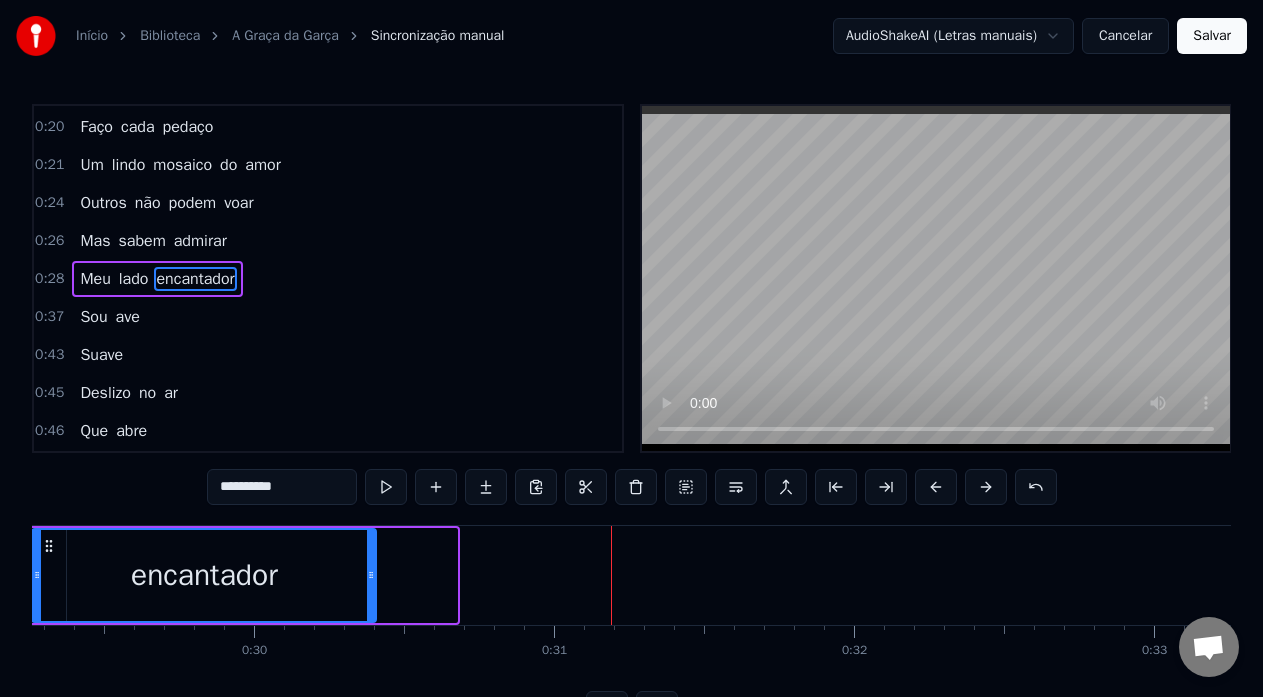 drag, startPoint x: 448, startPoint y: 568, endPoint x: 367, endPoint y: 572, distance: 81.09871 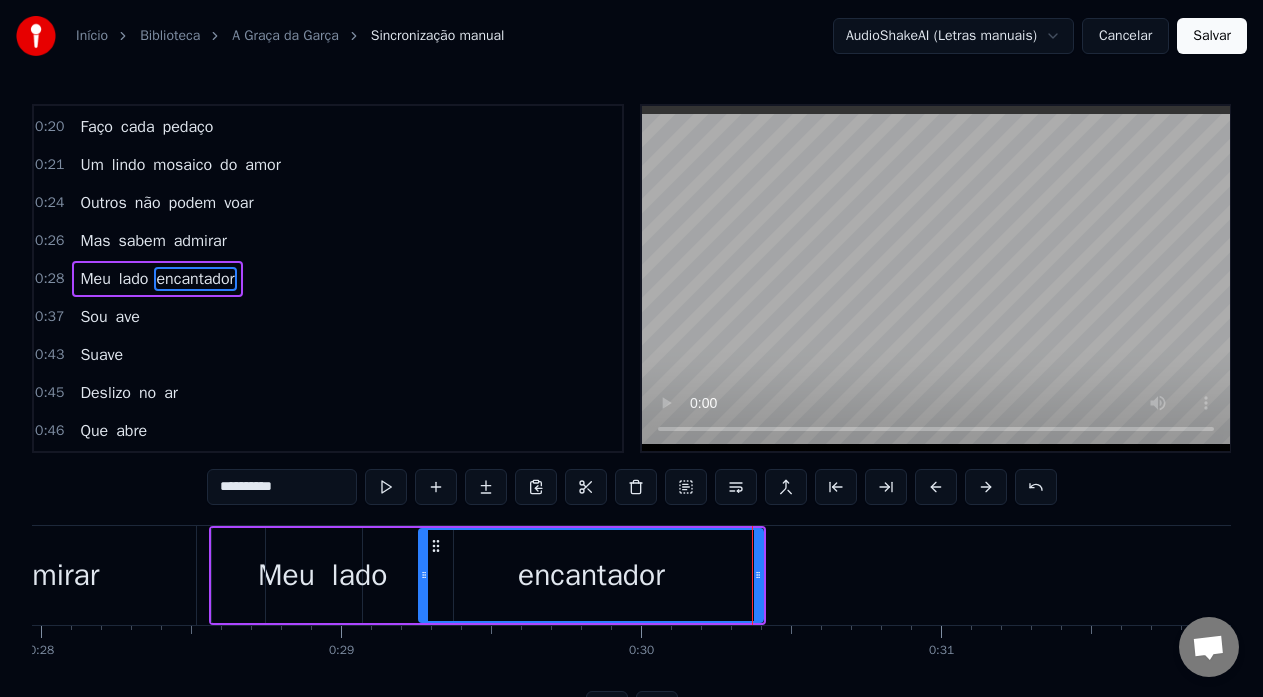 scroll, scrollTop: 0, scrollLeft: 8298, axis: horizontal 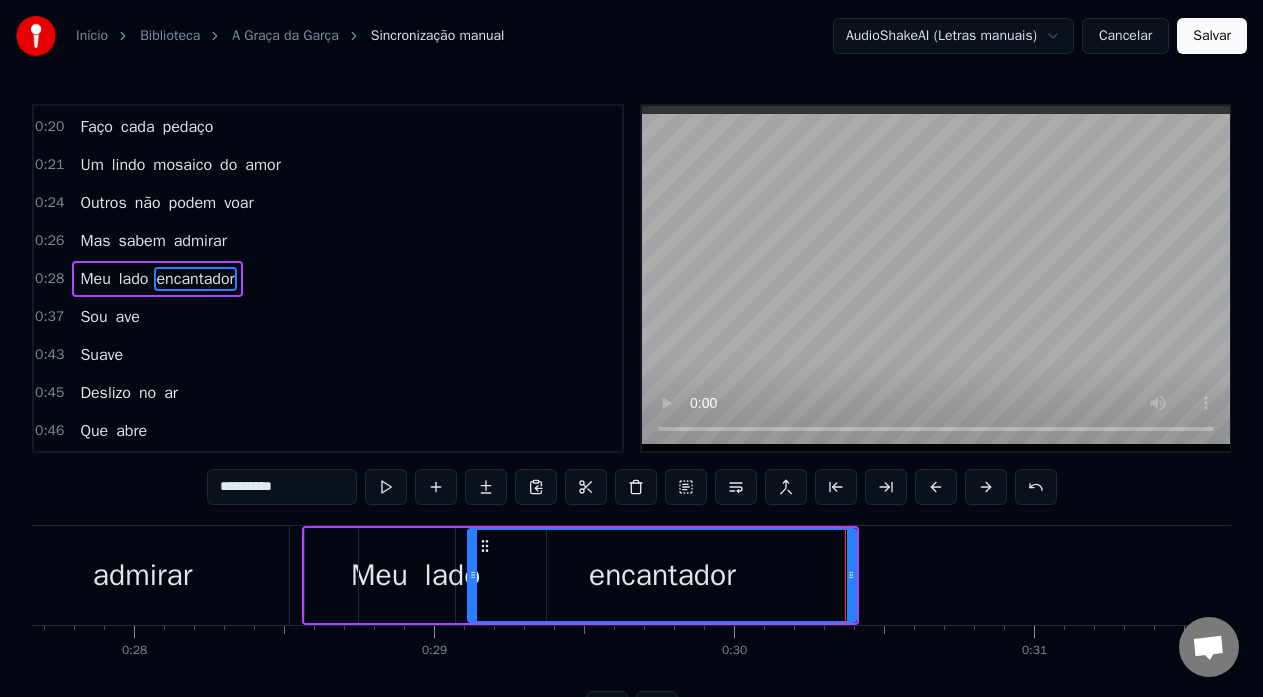 drag, startPoint x: 515, startPoint y: 571, endPoint x: 471, endPoint y: 572, distance: 44.011364 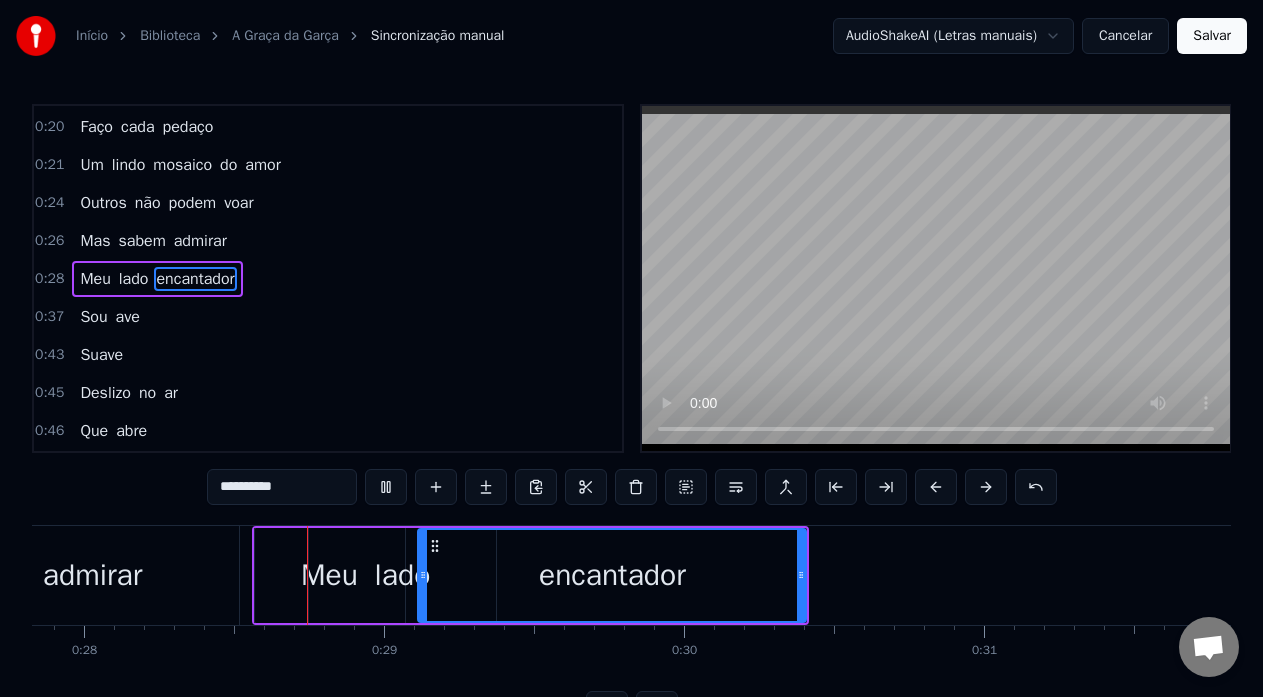 scroll, scrollTop: 0, scrollLeft: 8380, axis: horizontal 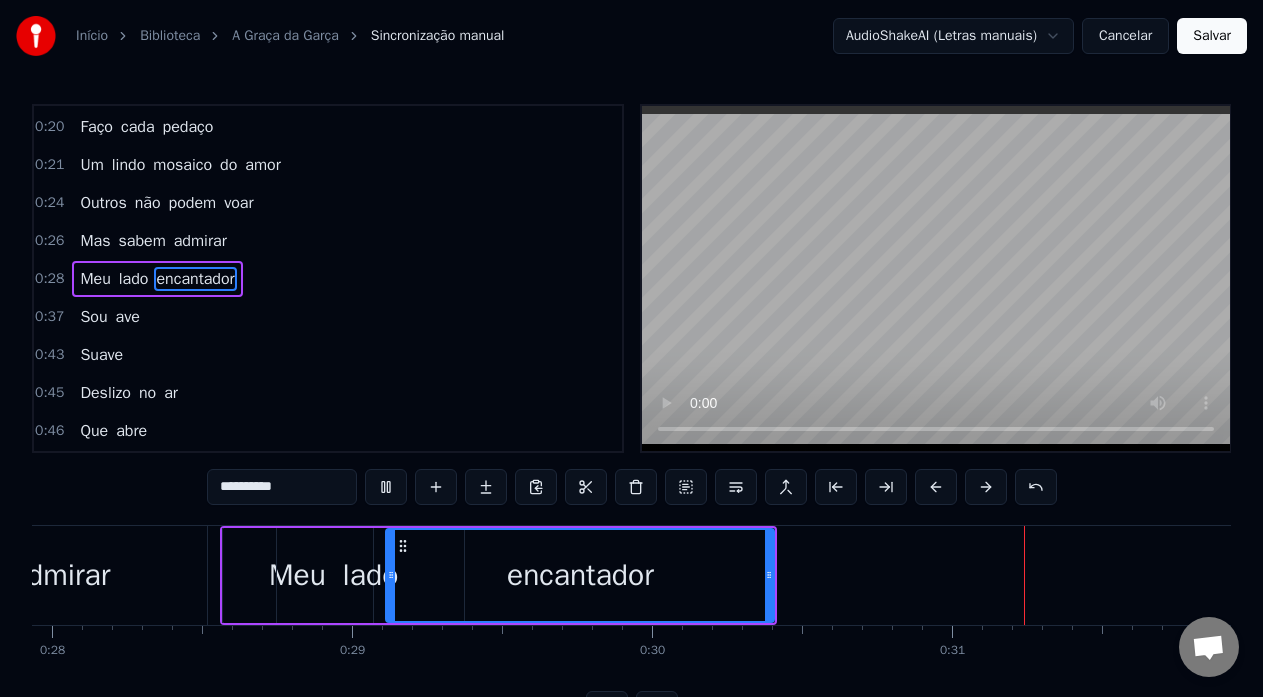 click at bounding box center (386, 487) 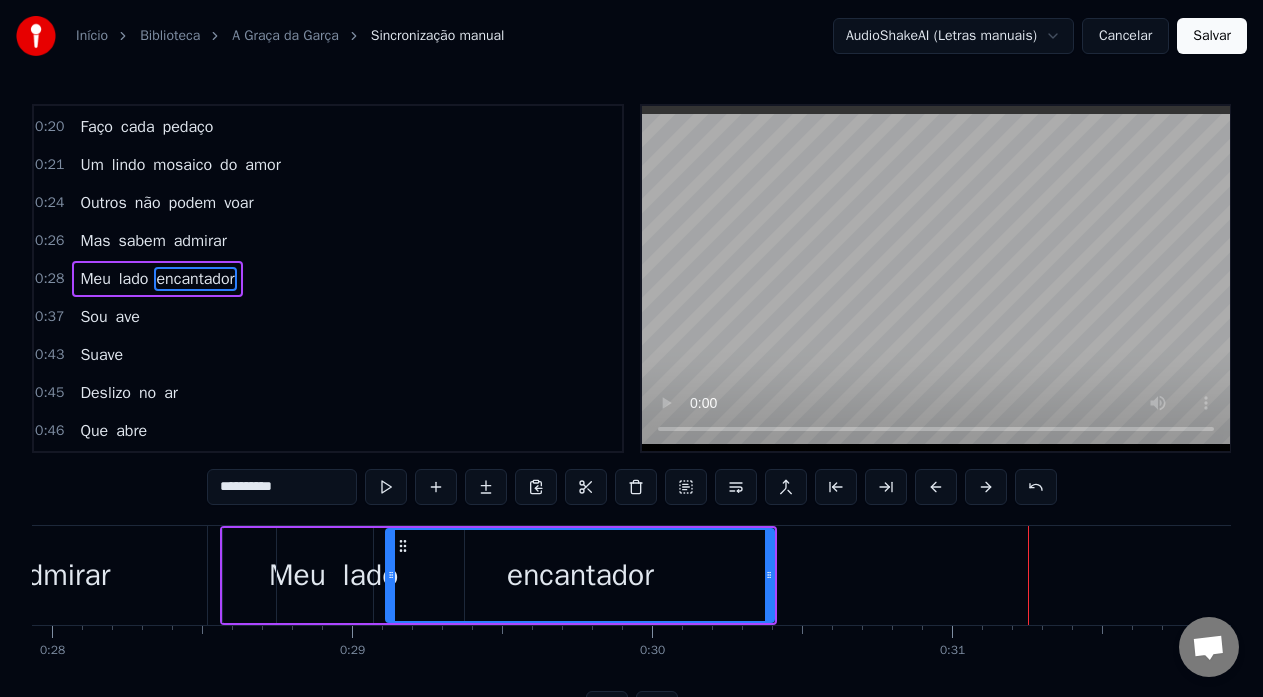 click on "Meu" at bounding box center (298, 575) 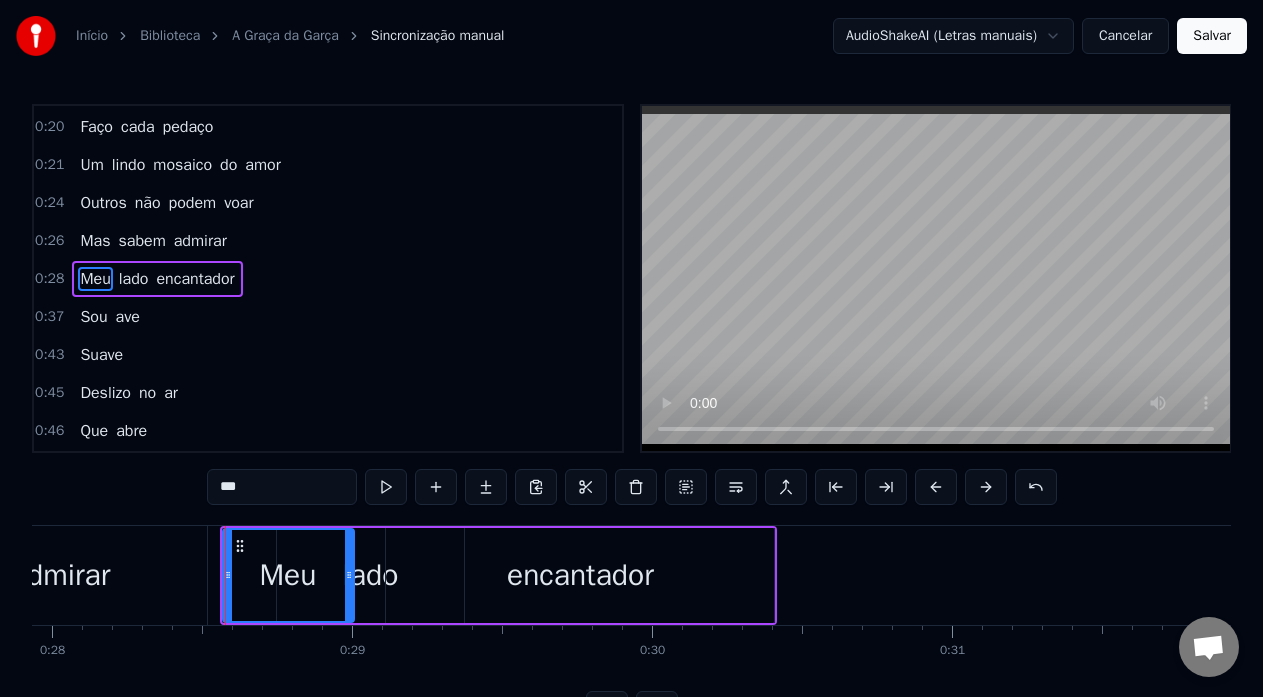 drag, startPoint x: 366, startPoint y: 583, endPoint x: 347, endPoint y: 583, distance: 19 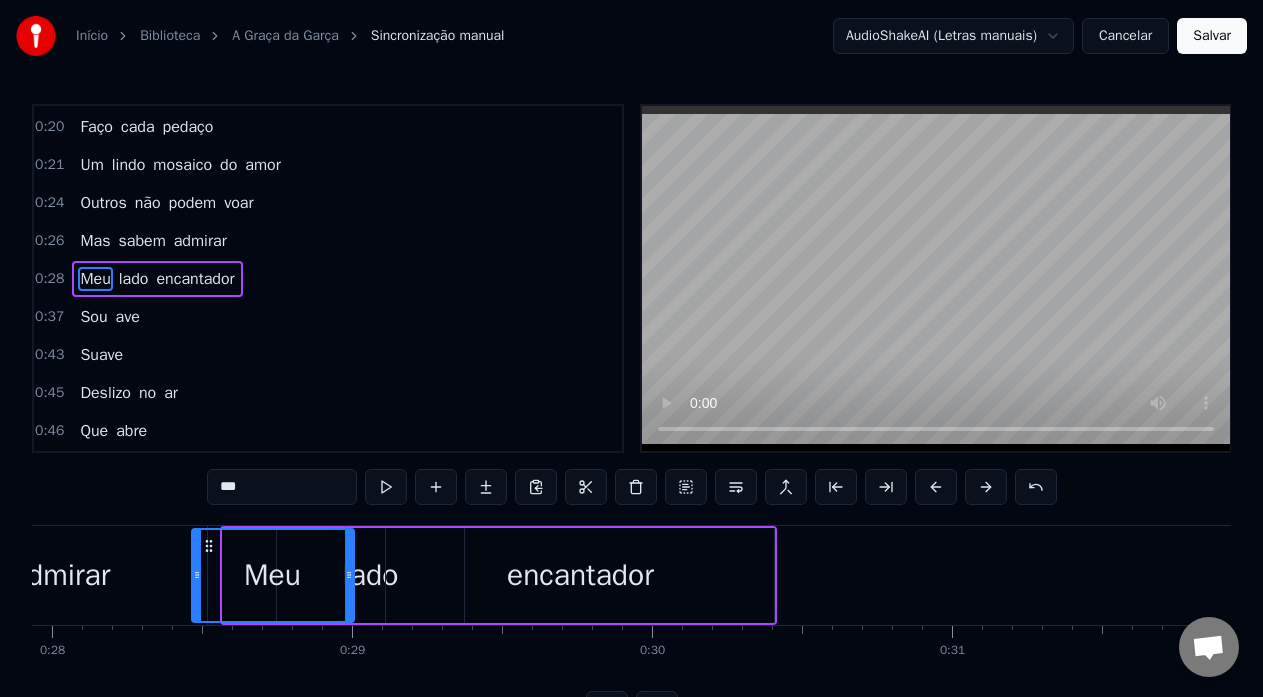 drag, startPoint x: 229, startPoint y: 574, endPoint x: 198, endPoint y: 574, distance: 31 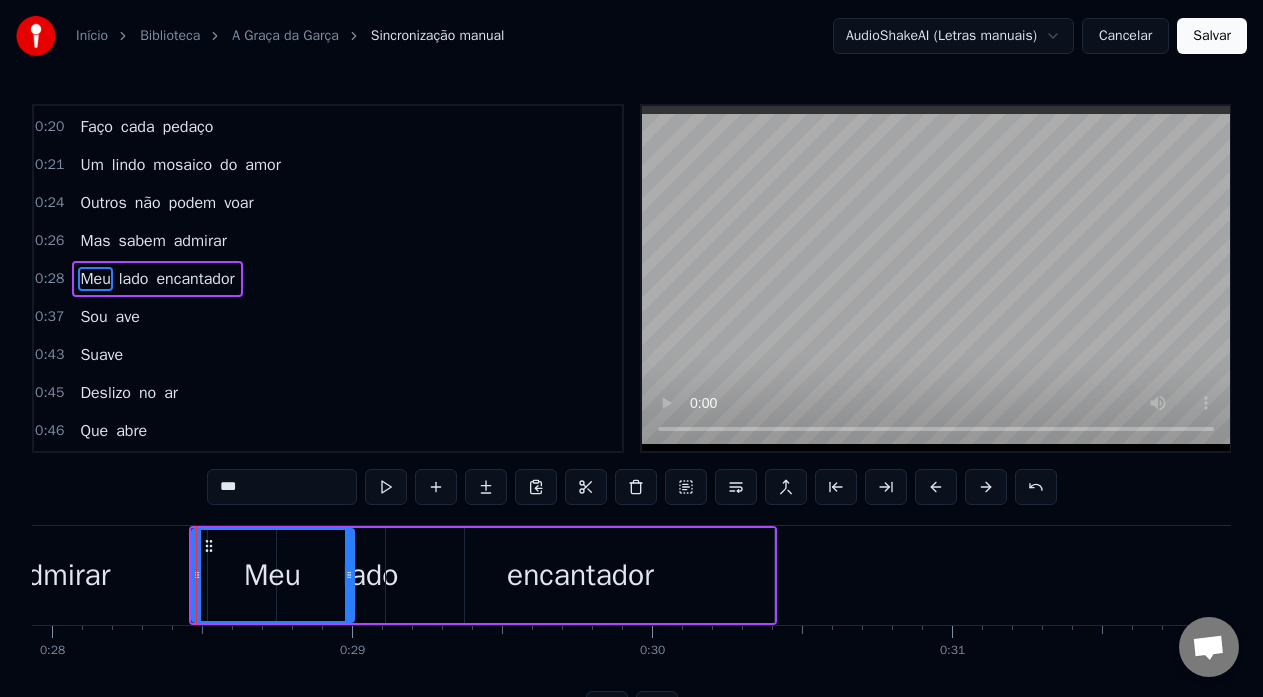 click on "encantador" at bounding box center (580, 575) 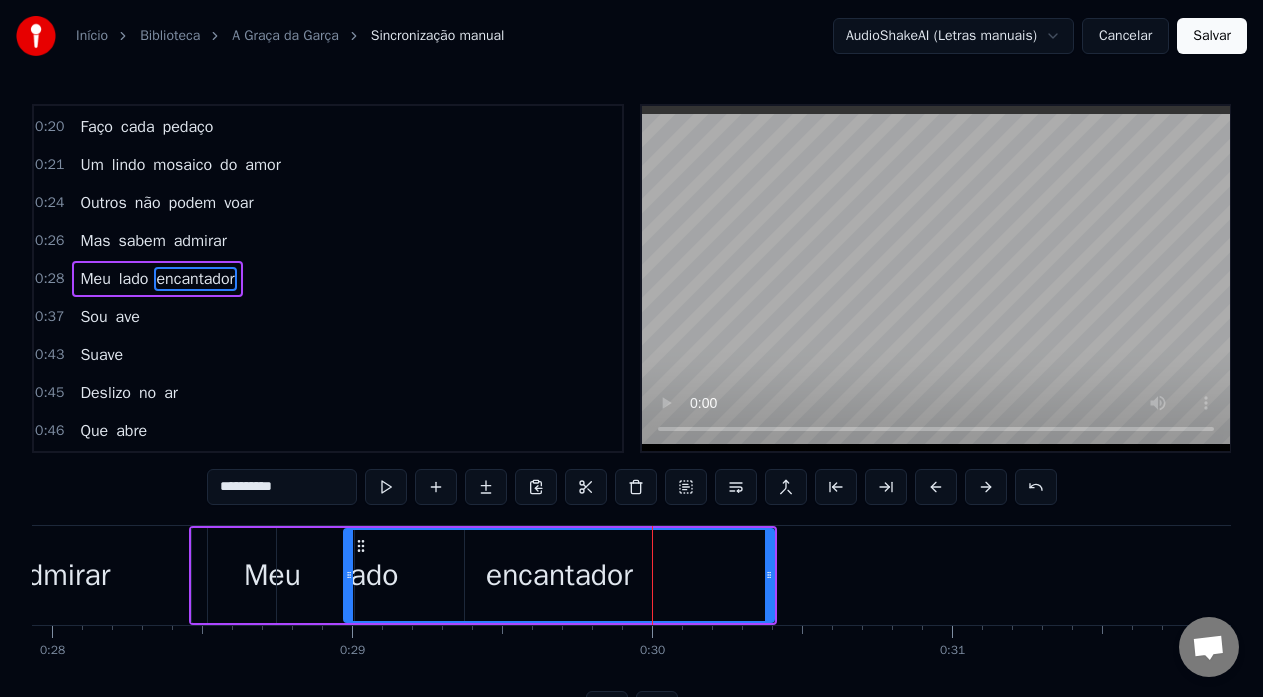 drag, startPoint x: 387, startPoint y: 570, endPoint x: 344, endPoint y: 571, distance: 43.011627 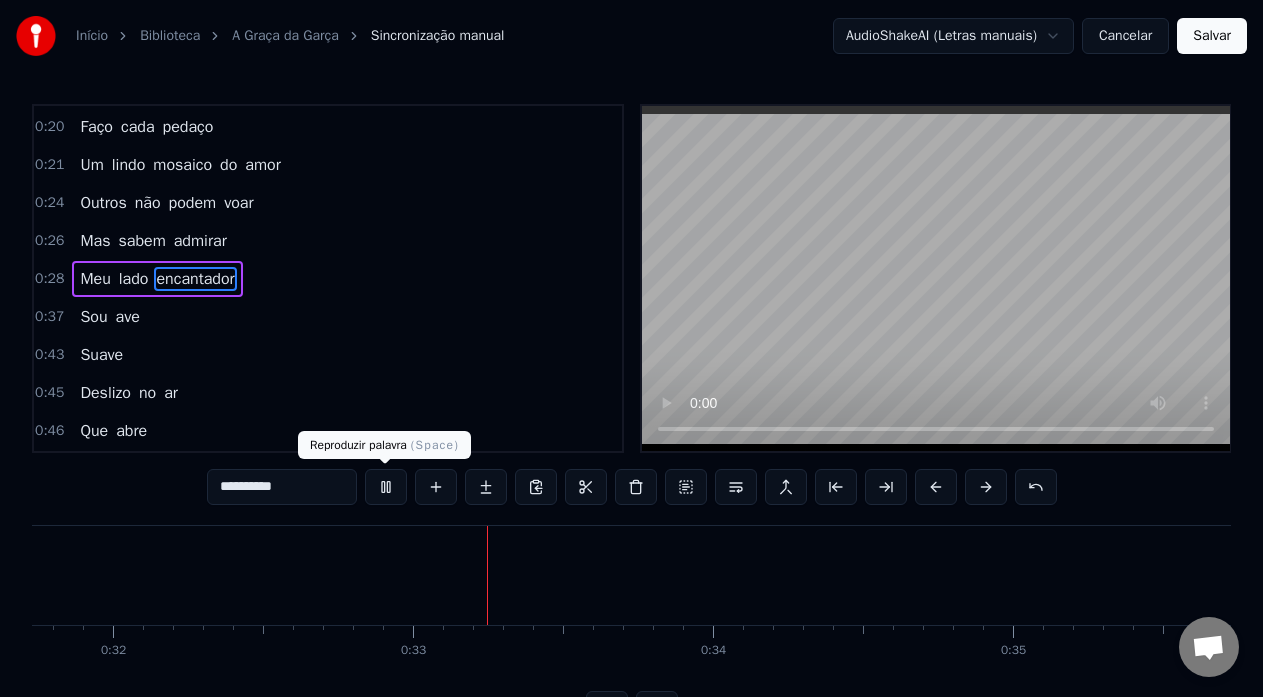 scroll, scrollTop: 0, scrollLeft: 9736, axis: horizontal 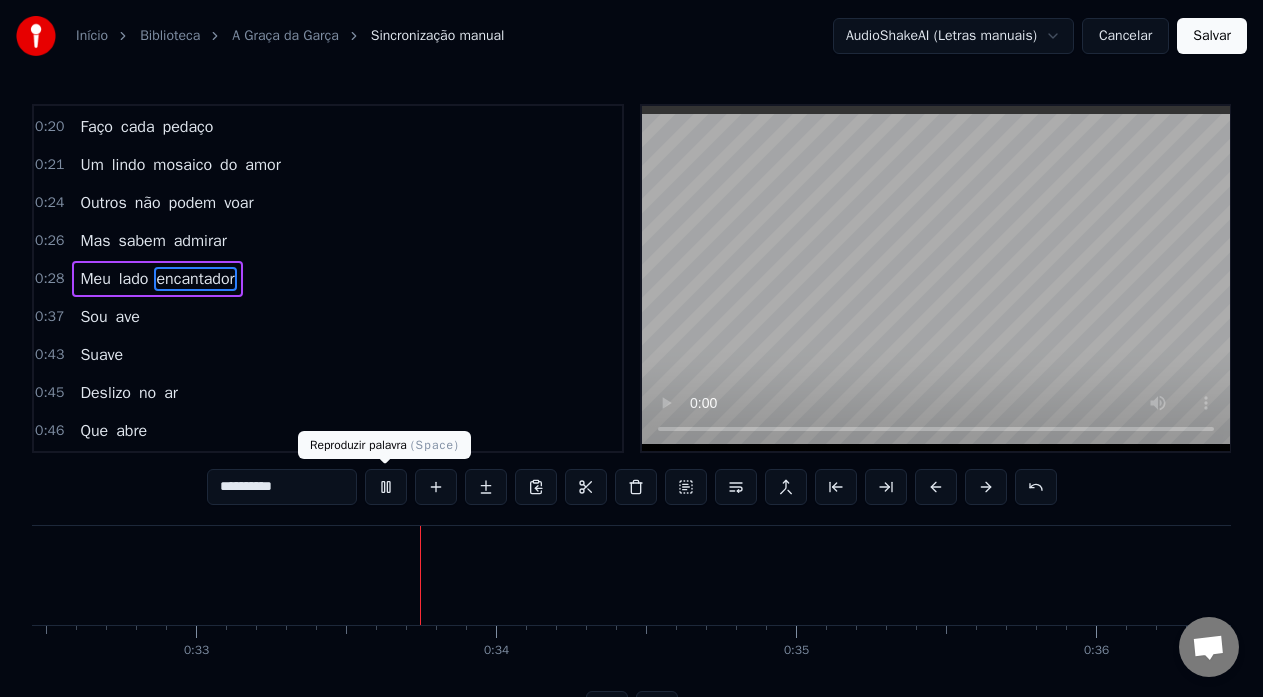 click at bounding box center [386, 487] 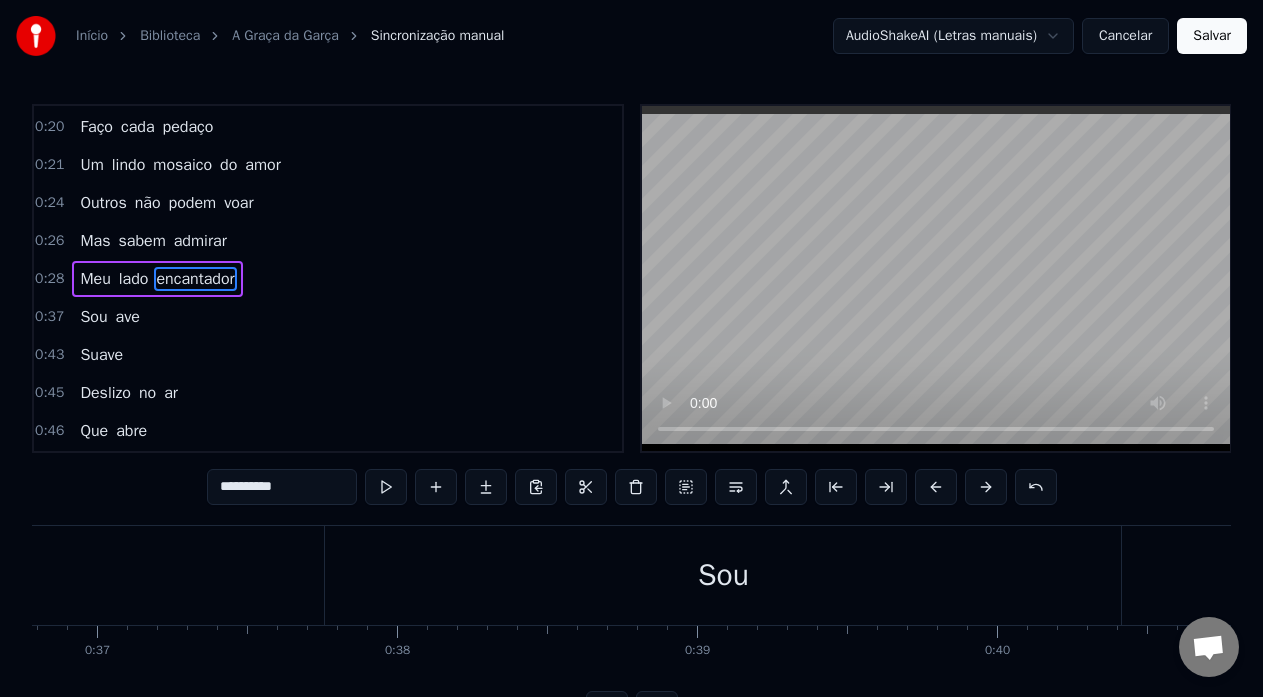 scroll, scrollTop: 0, scrollLeft: 11056, axis: horizontal 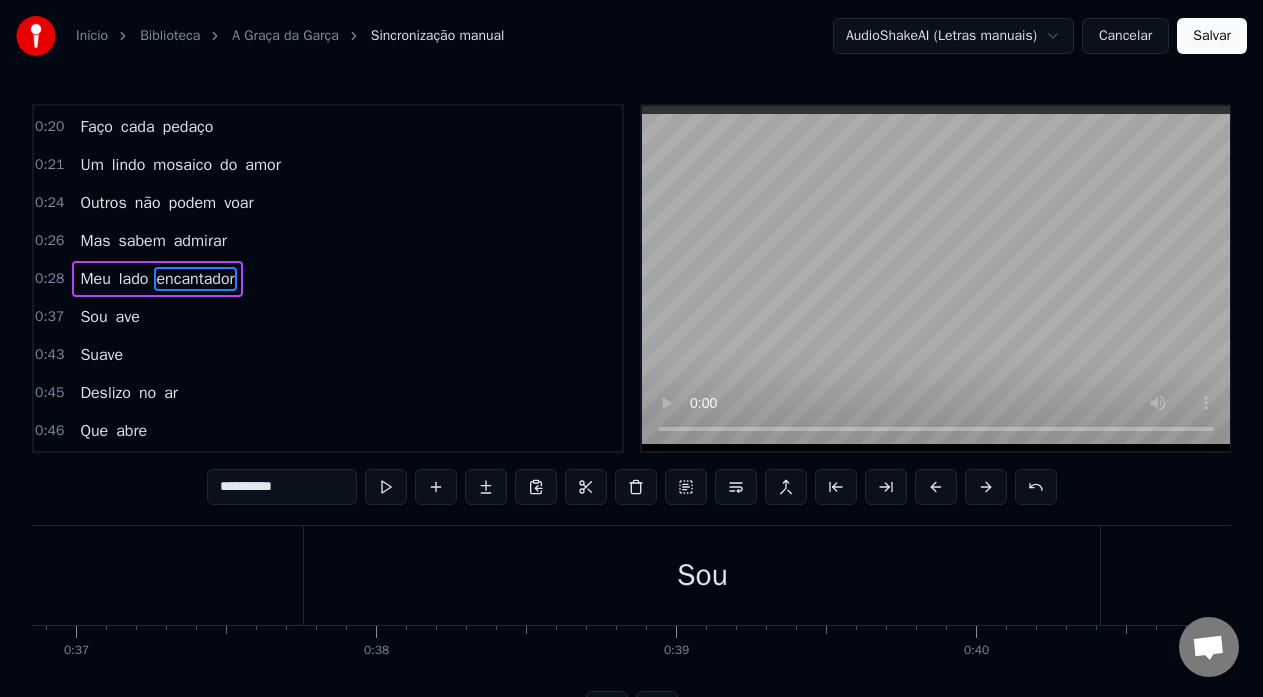 click on "Sou" at bounding box center (702, 575) 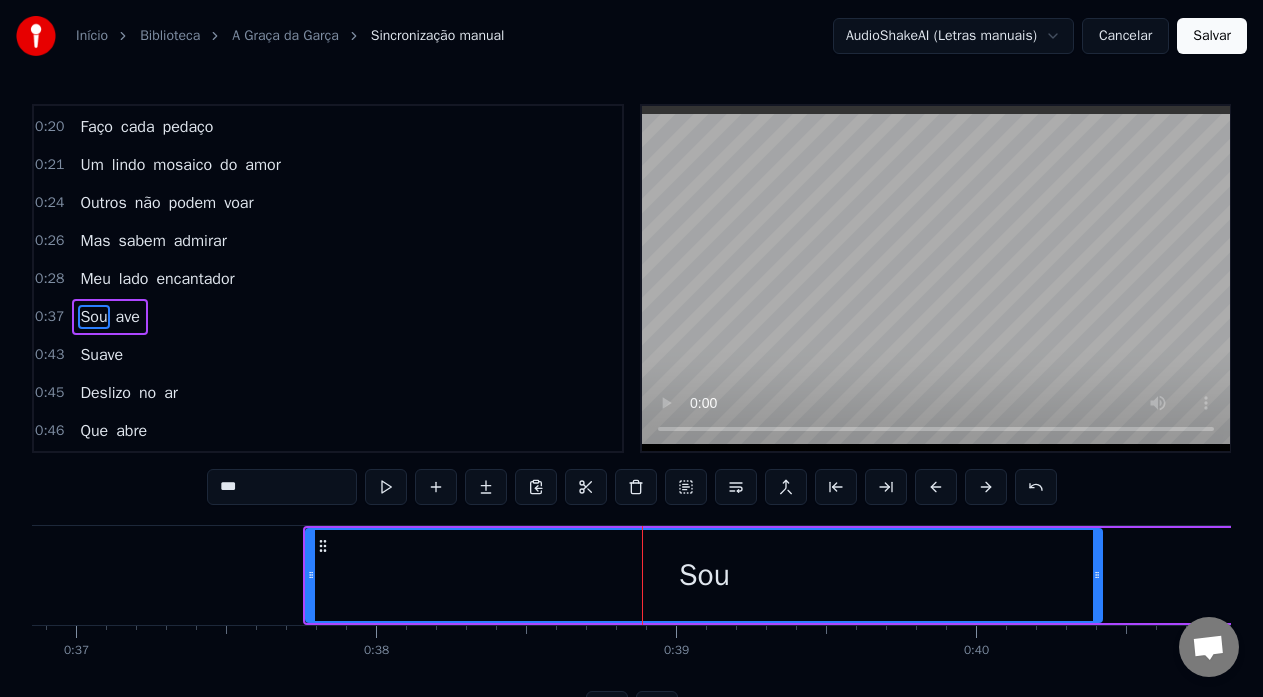scroll, scrollTop: 302, scrollLeft: 0, axis: vertical 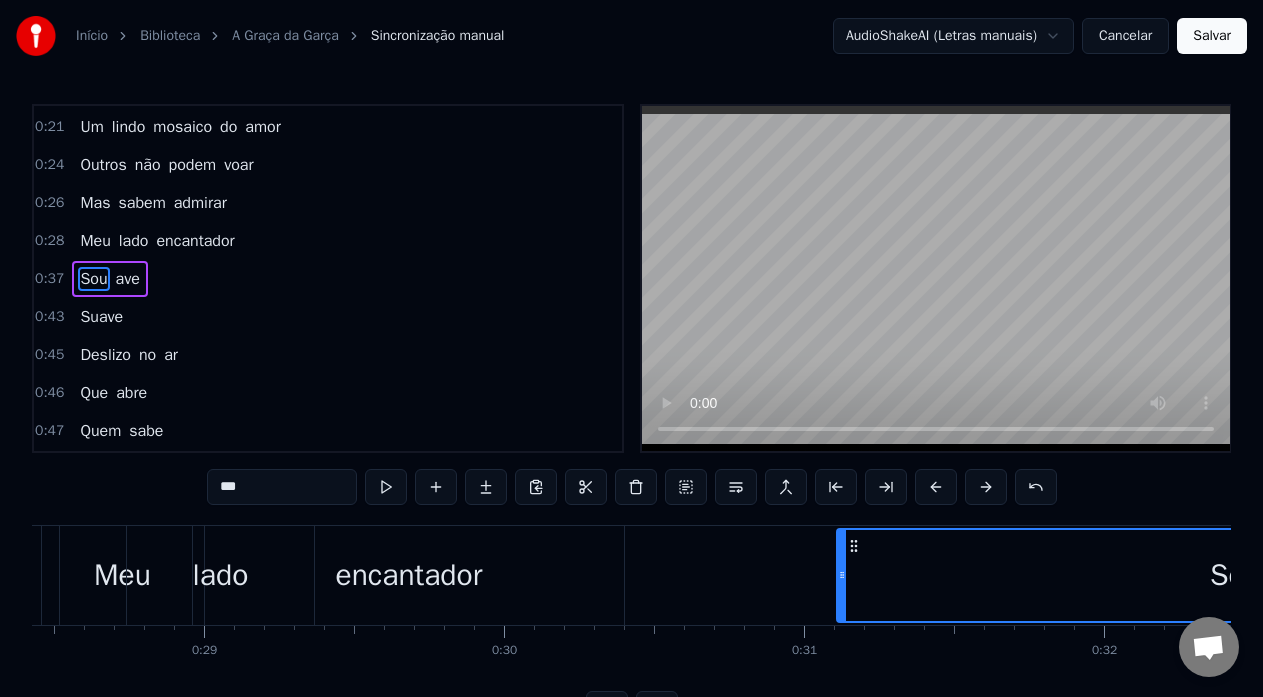 drag, startPoint x: 326, startPoint y: 543, endPoint x: 857, endPoint y: 545, distance: 531.0038 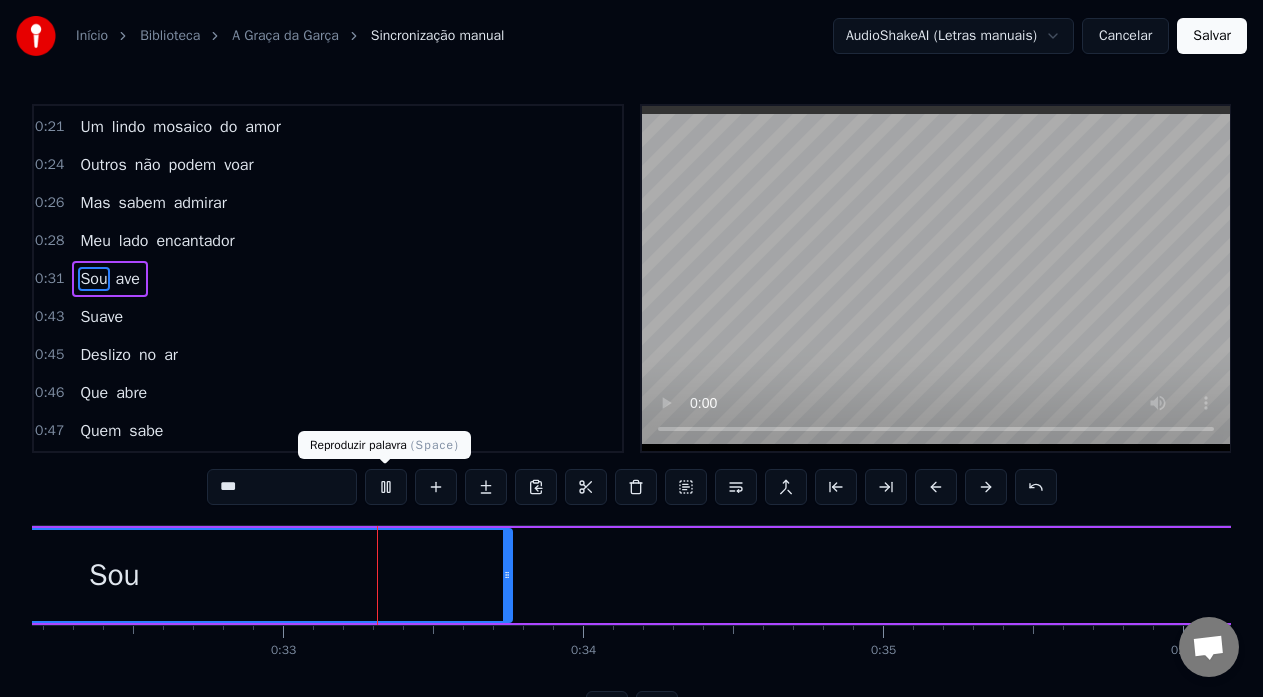 scroll, scrollTop: 0, scrollLeft: 9727, axis: horizontal 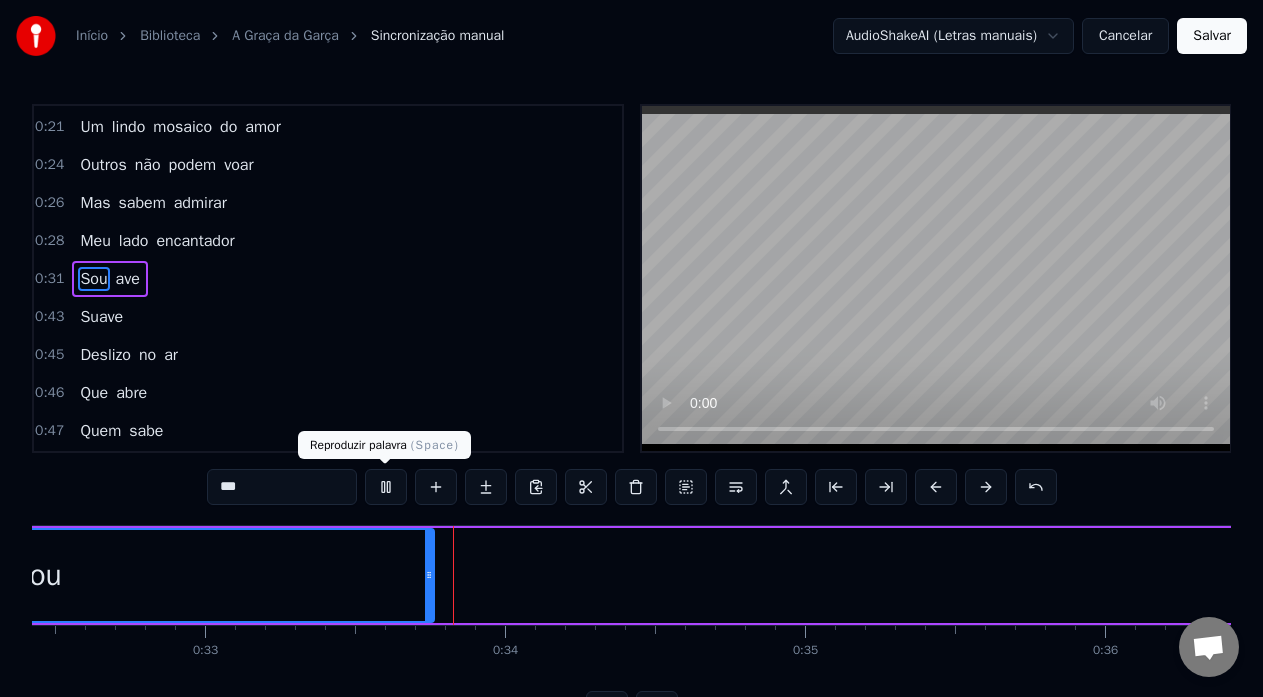 click at bounding box center [386, 487] 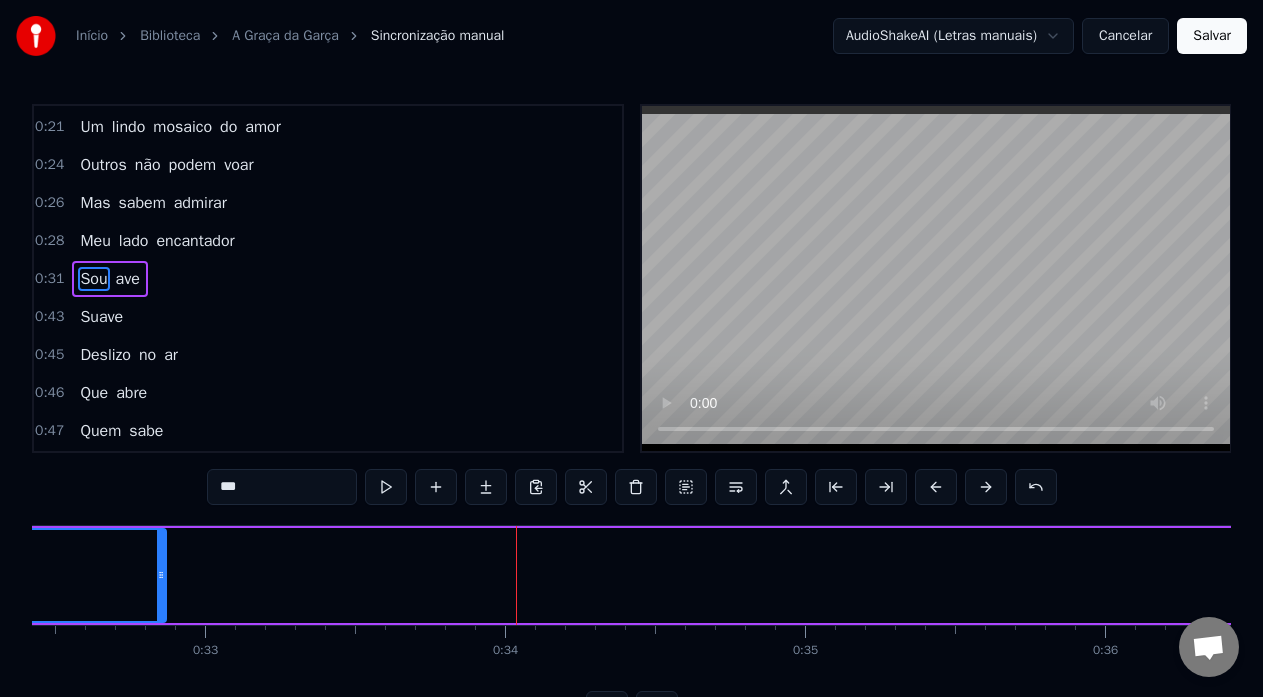 drag, startPoint x: 425, startPoint y: 574, endPoint x: 157, endPoint y: 575, distance: 268.00186 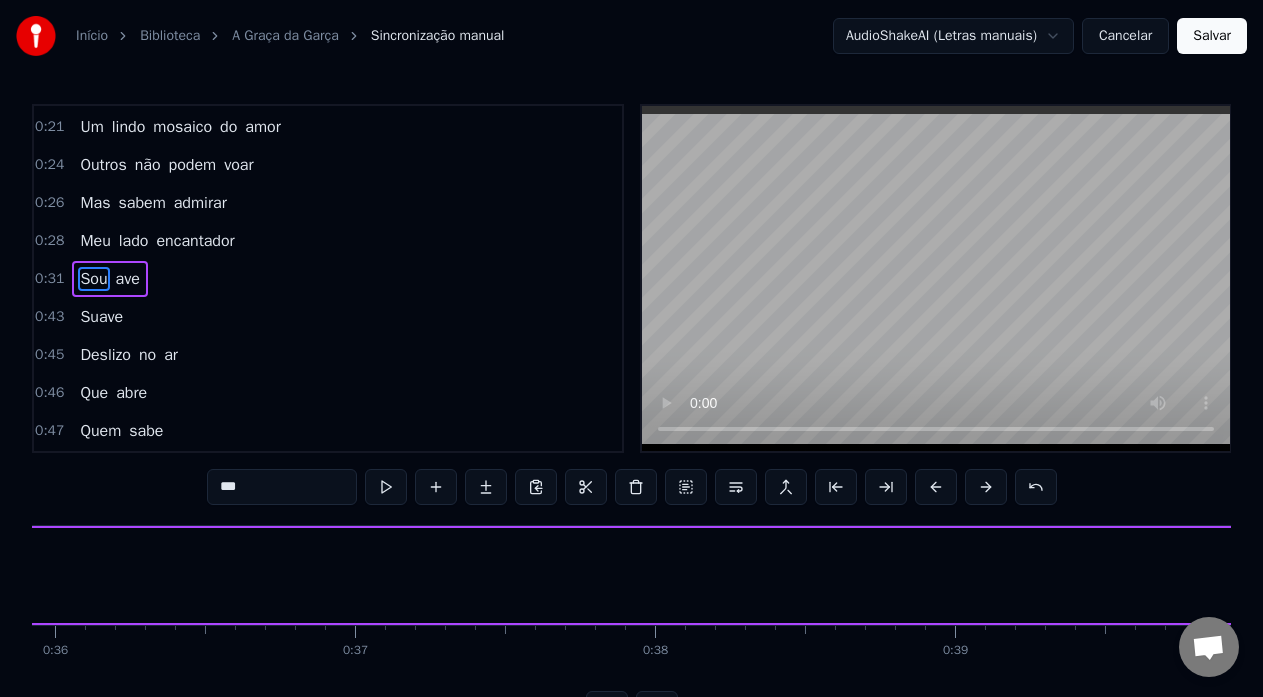 scroll, scrollTop: 0, scrollLeft: 11826, axis: horizontal 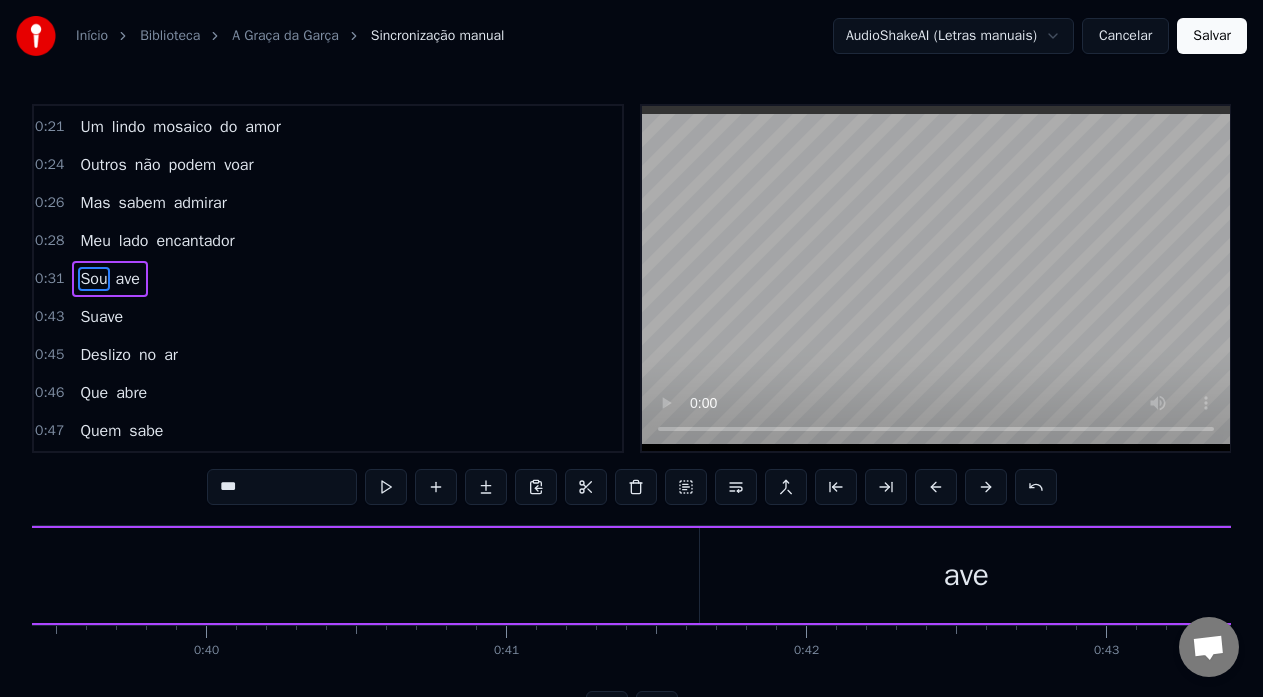 click on "ave" at bounding box center [967, 575] 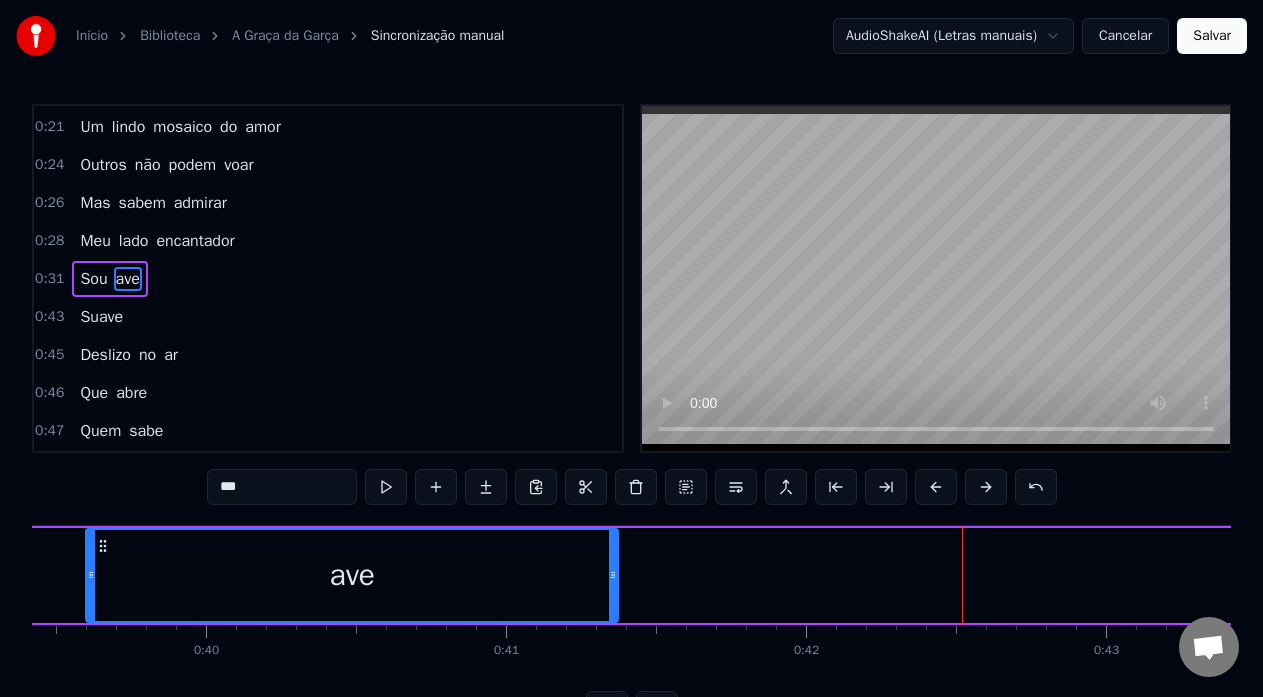 scroll, scrollTop: 0, scrollLeft: 11773, axis: horizontal 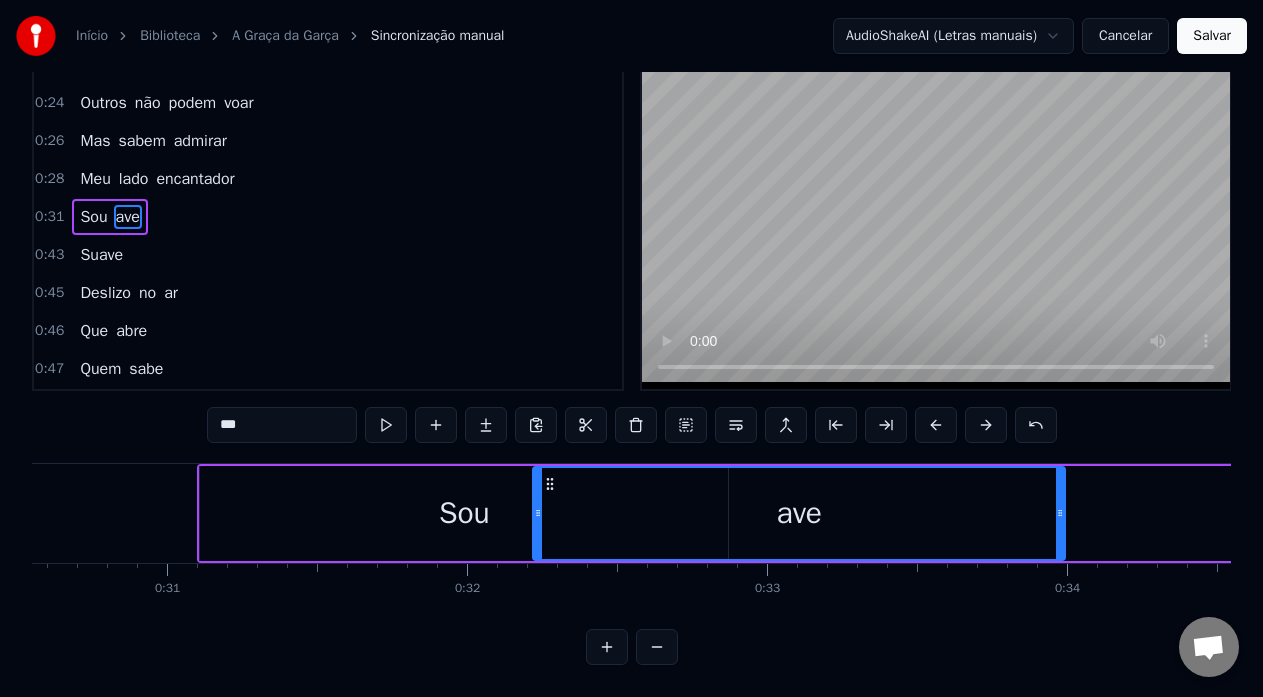 drag, startPoint x: 718, startPoint y: 541, endPoint x: 561, endPoint y: 489, distance: 165.38742 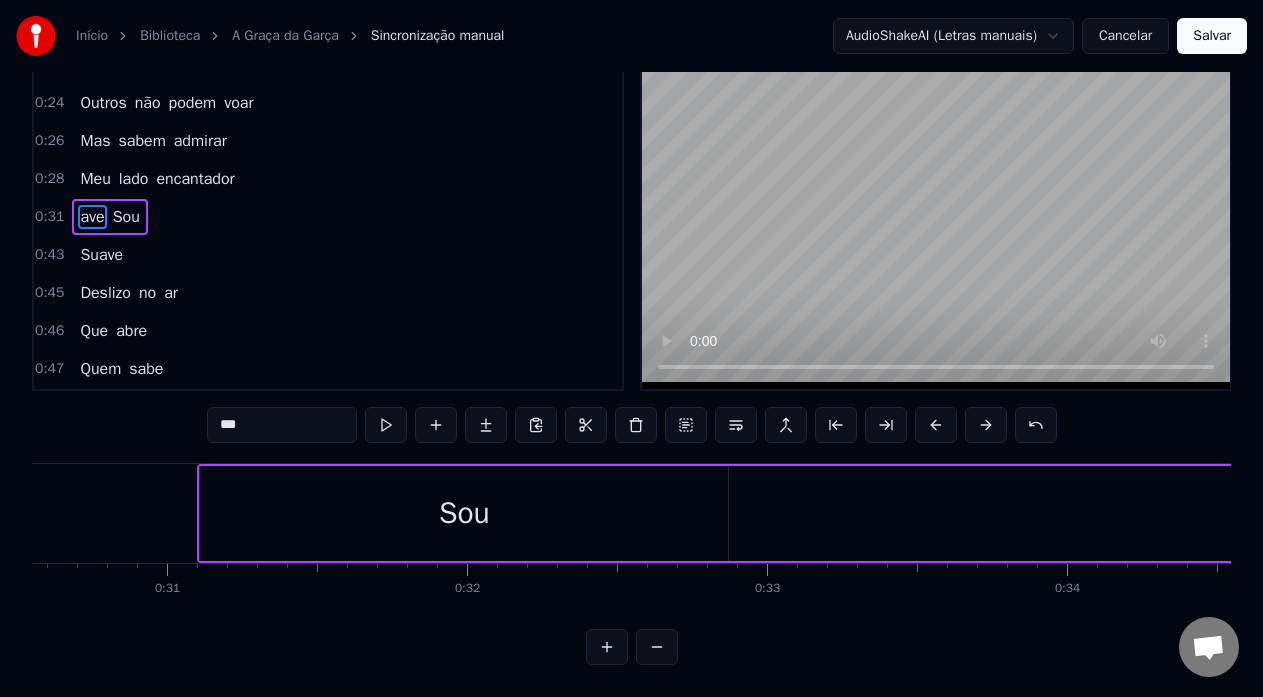 click at bounding box center (657, 647) 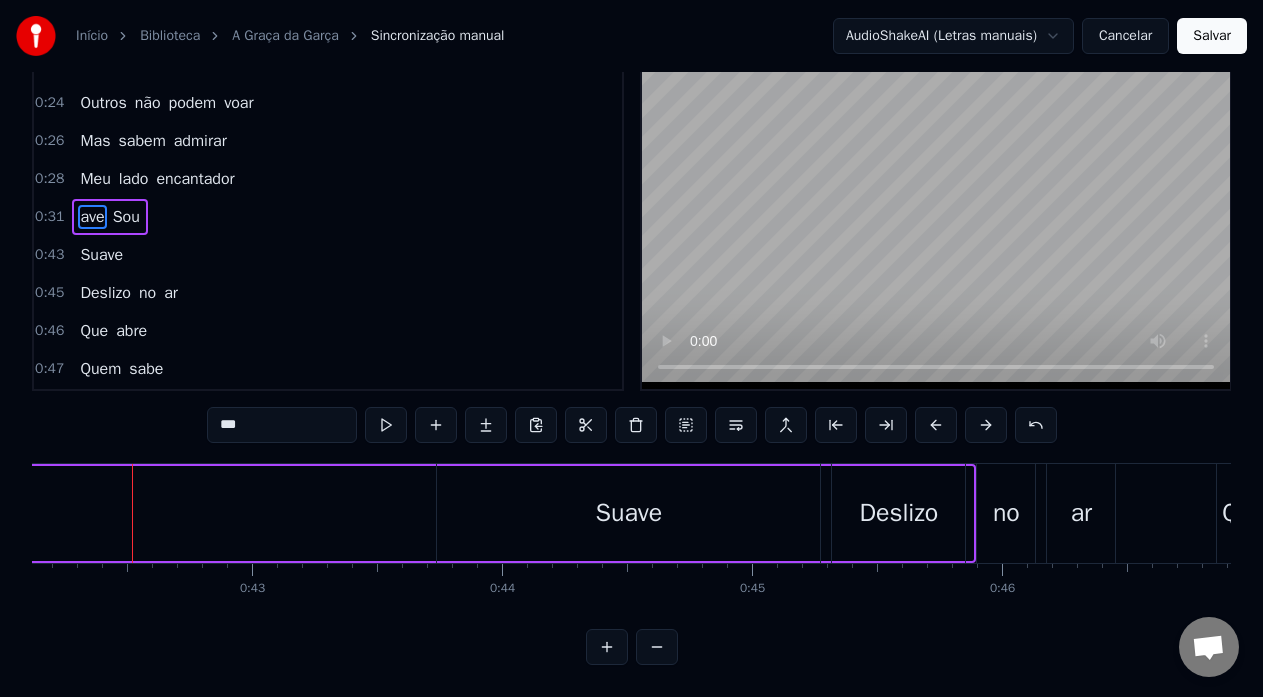 click at bounding box center (657, 647) 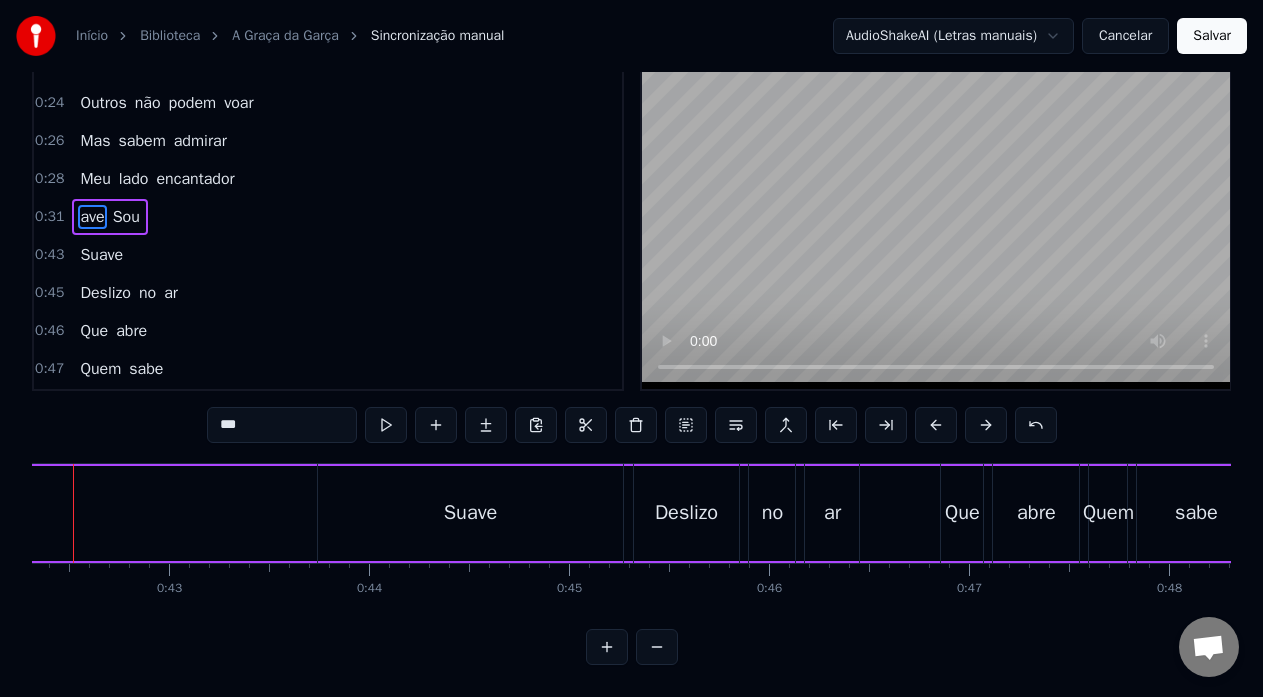 scroll, scrollTop: 0, scrollLeft: 8404, axis: horizontal 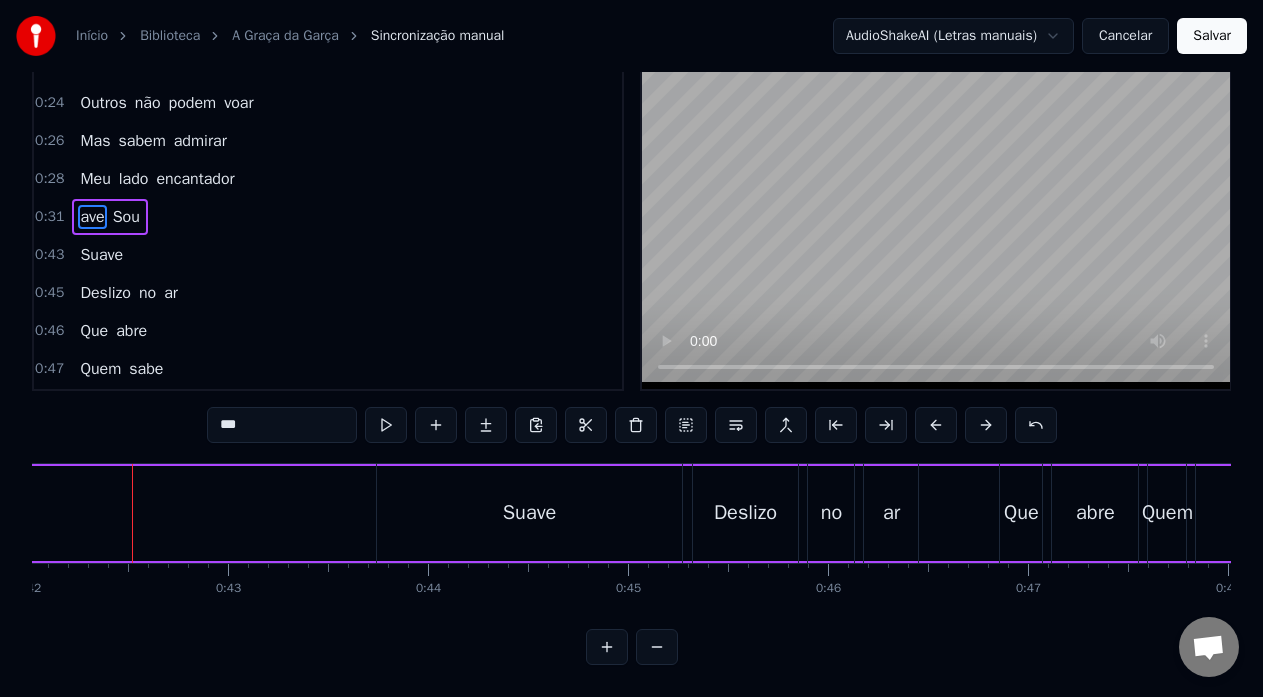 click at bounding box center [657, 647] 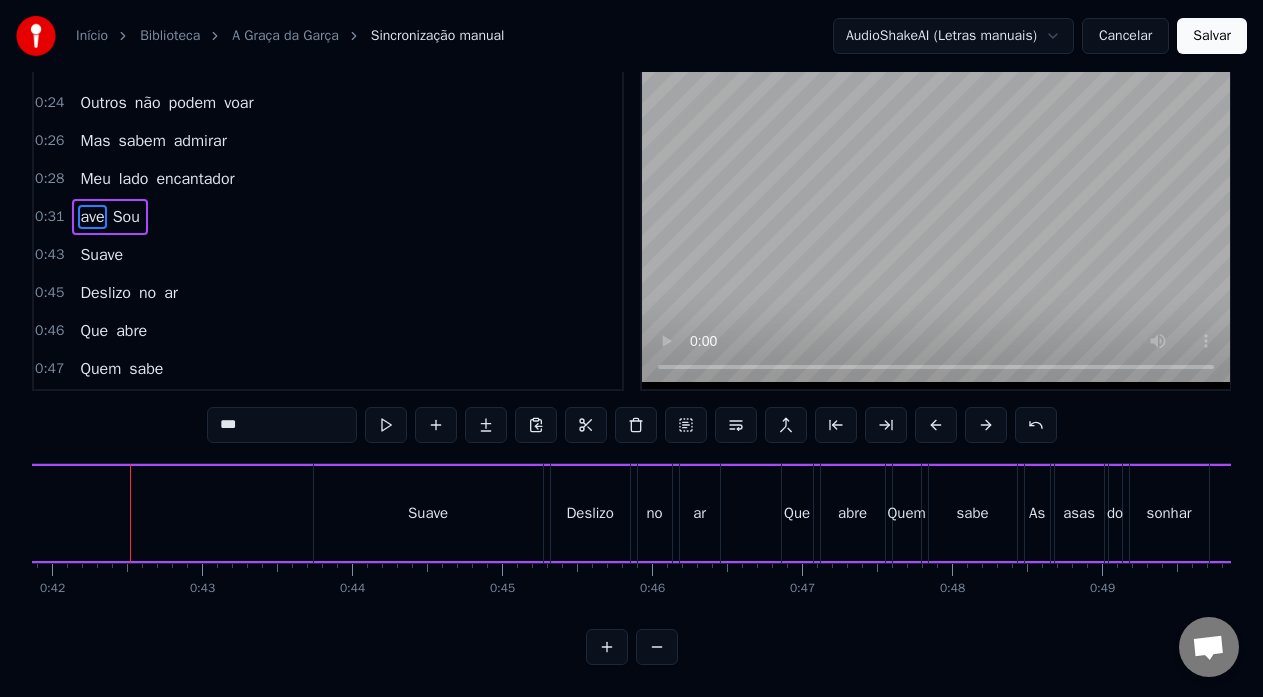 scroll, scrollTop: 0, scrollLeft: 6278, axis: horizontal 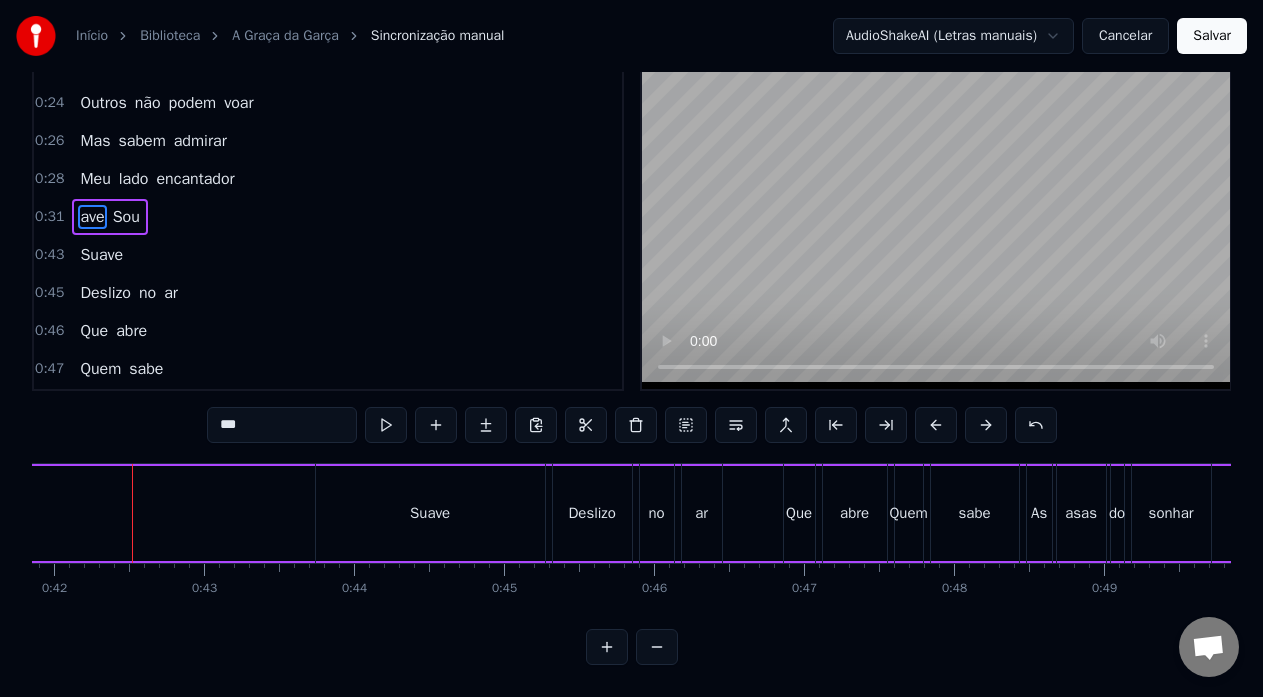 click on "Suave" at bounding box center [430, 513] 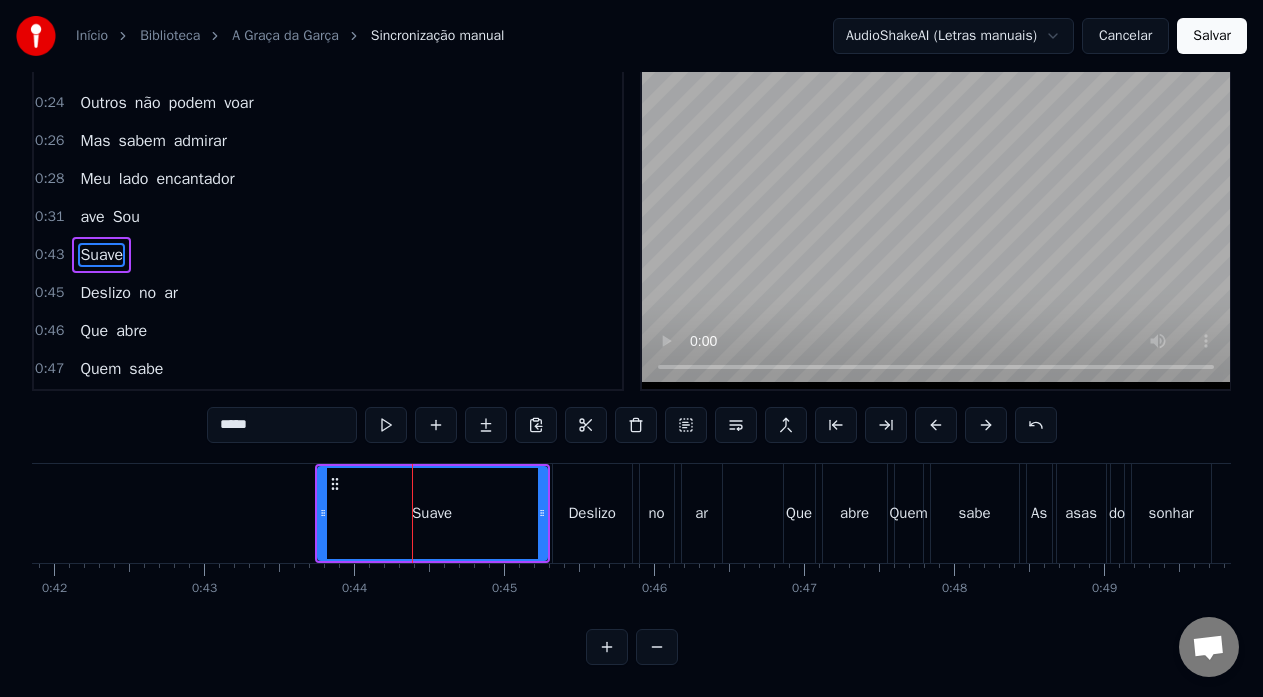 scroll, scrollTop: 0, scrollLeft: 0, axis: both 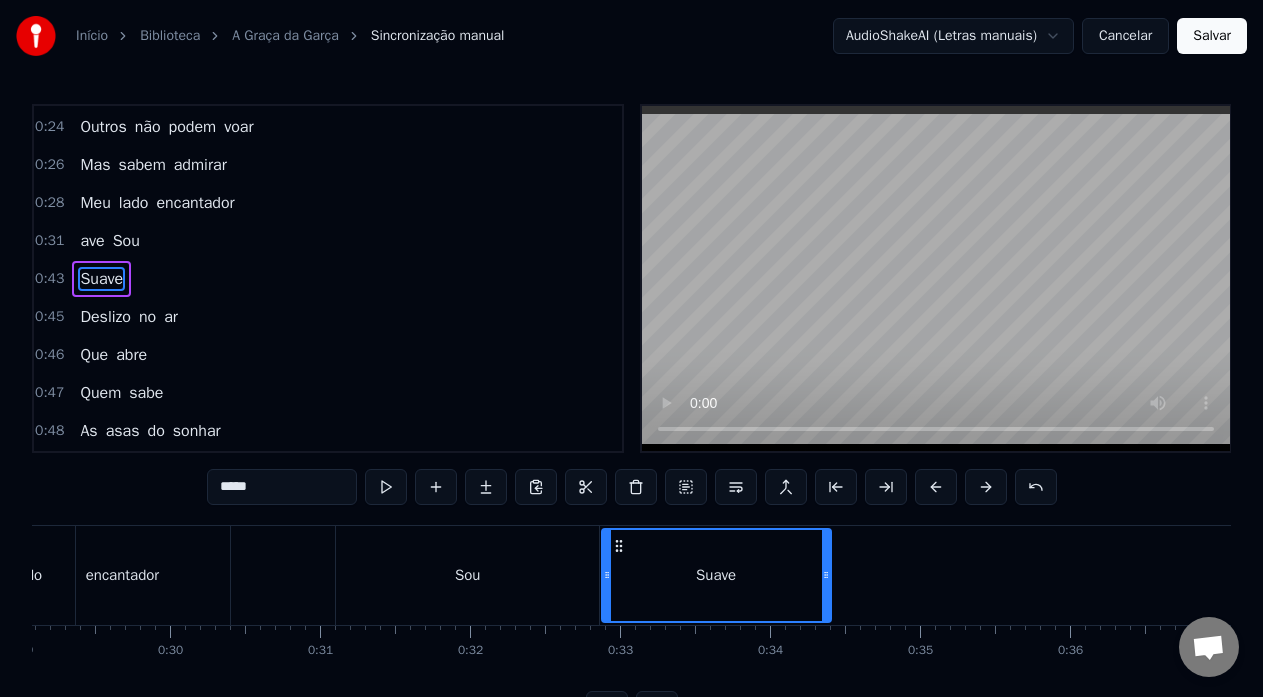drag, startPoint x: 336, startPoint y: 547, endPoint x: 810, endPoint y: 540, distance: 474.0517 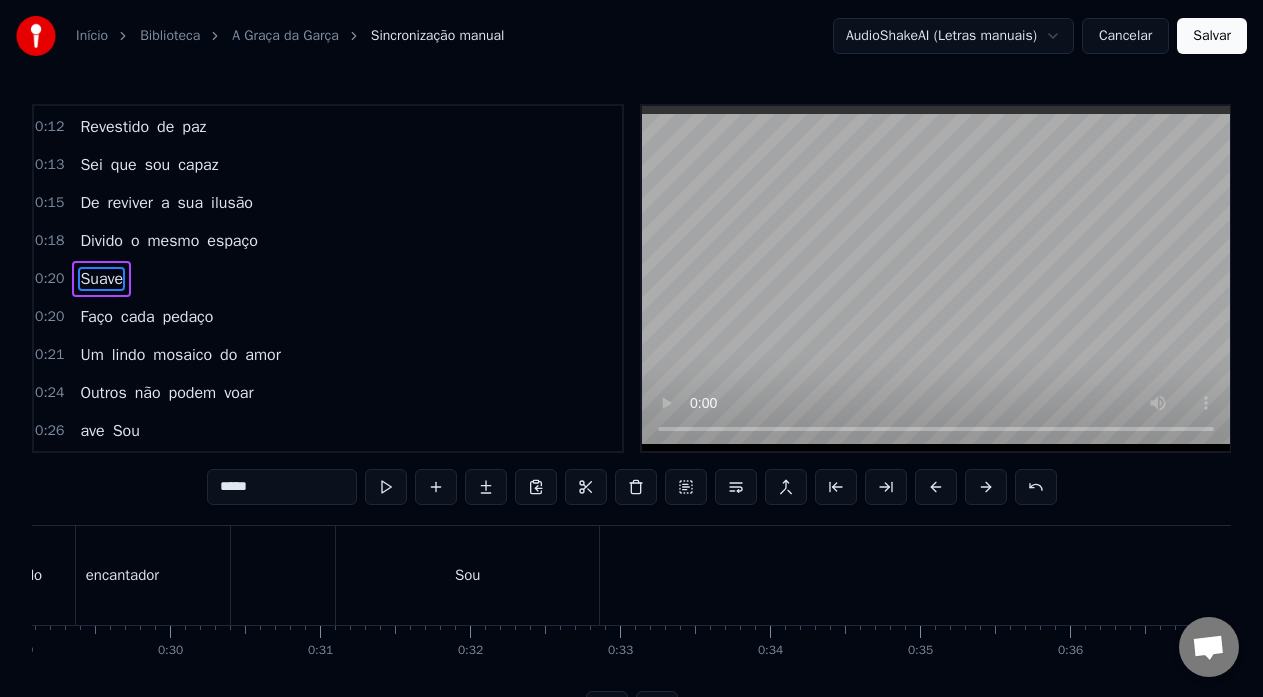 scroll, scrollTop: 0, scrollLeft: 4362, axis: horizontal 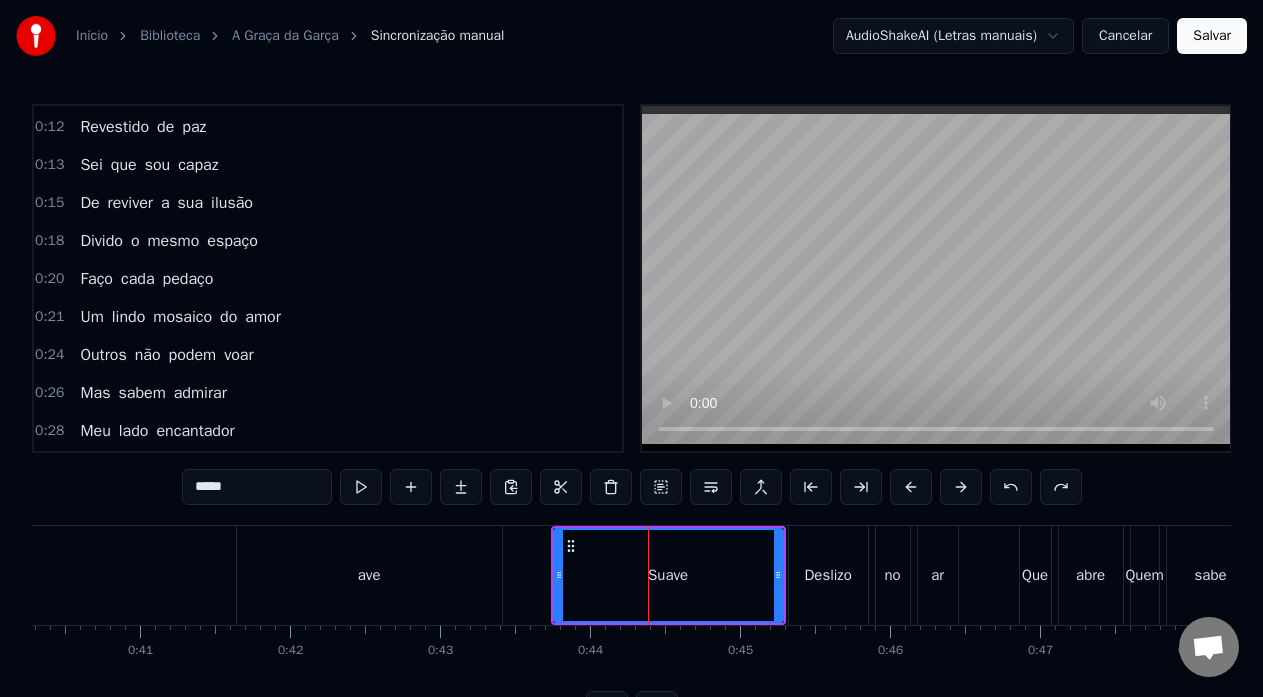 click on "ave" at bounding box center [369, 575] 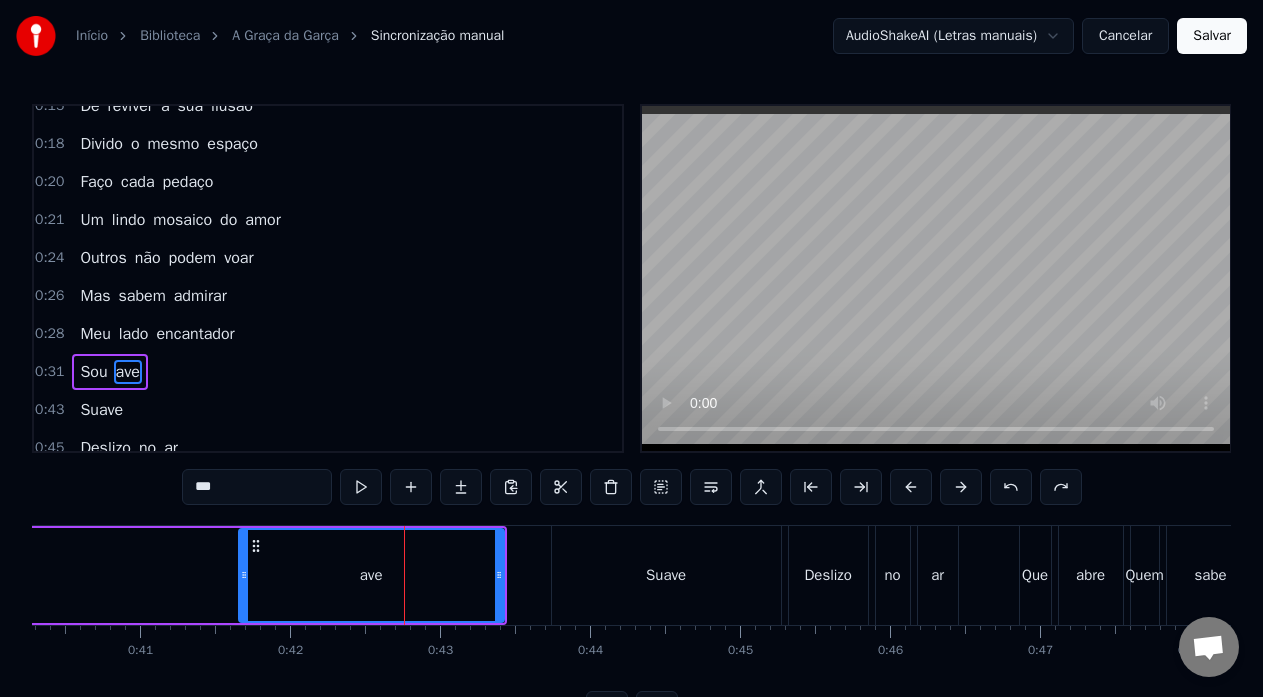 scroll, scrollTop: 302, scrollLeft: 0, axis: vertical 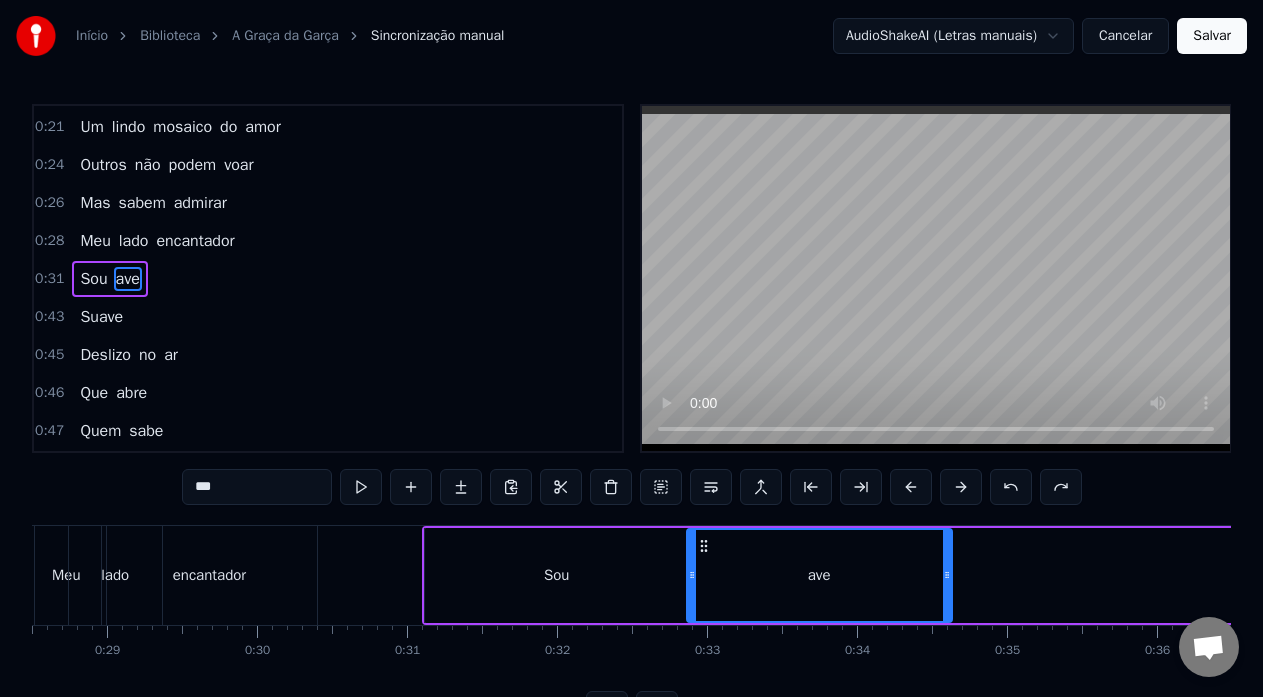 drag, startPoint x: 979, startPoint y: 546, endPoint x: 696, endPoint y: 553, distance: 283.08655 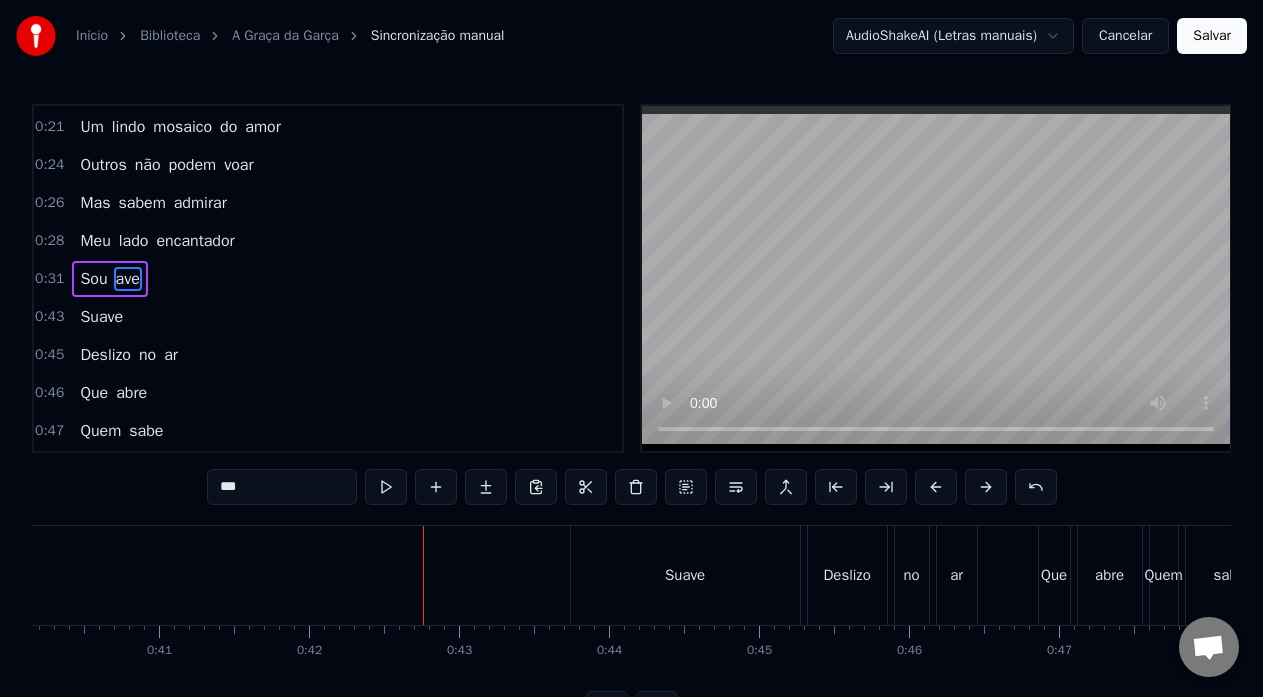 scroll, scrollTop: 0, scrollLeft: 6060, axis: horizontal 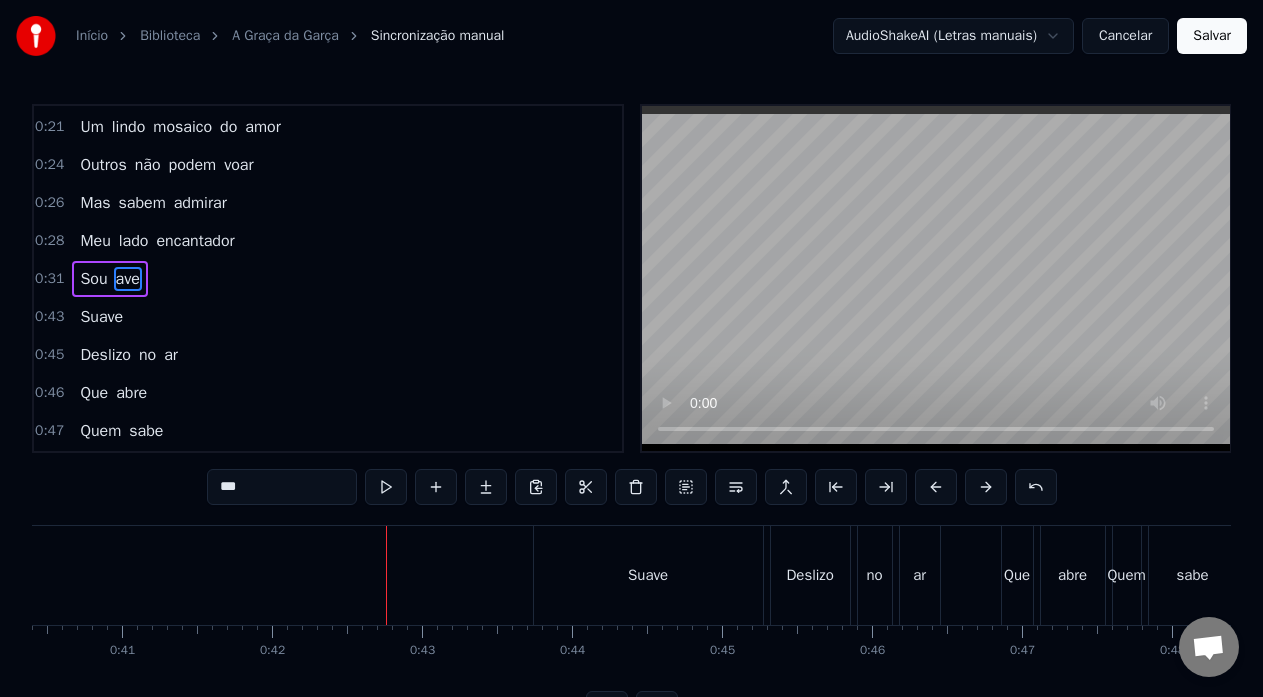 drag, startPoint x: 584, startPoint y: 569, endPoint x: 575, endPoint y: 562, distance: 11.401754 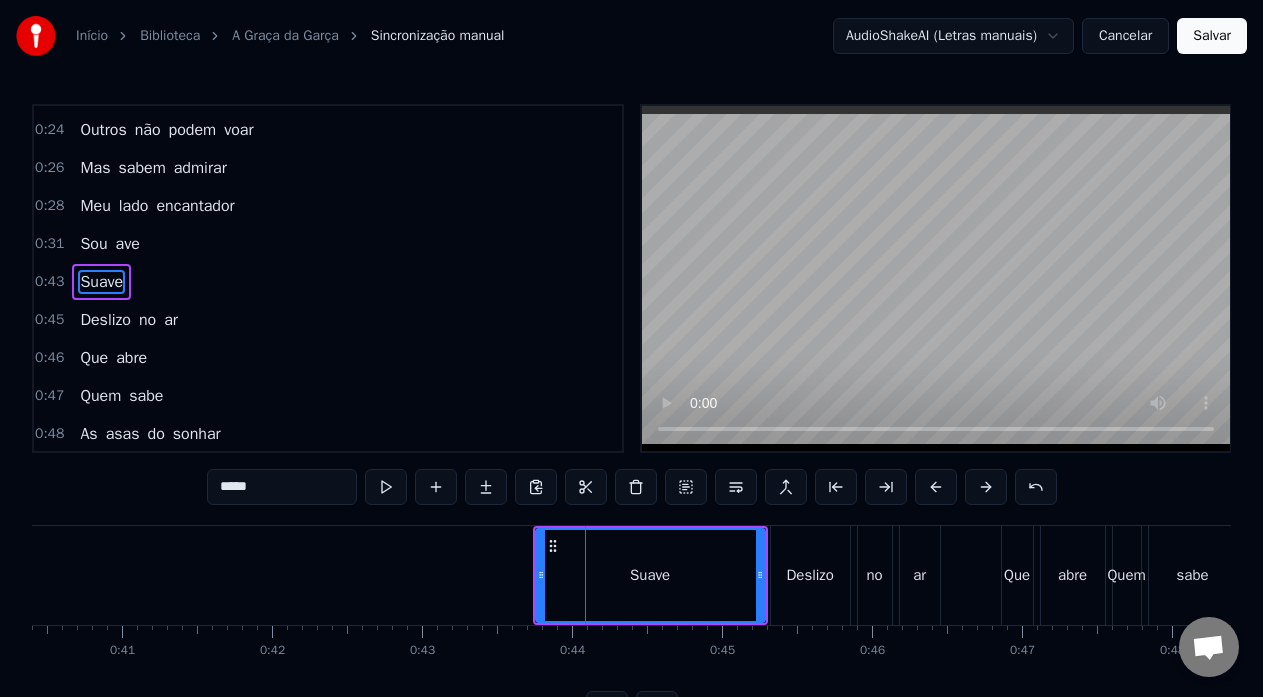 scroll, scrollTop: 340, scrollLeft: 0, axis: vertical 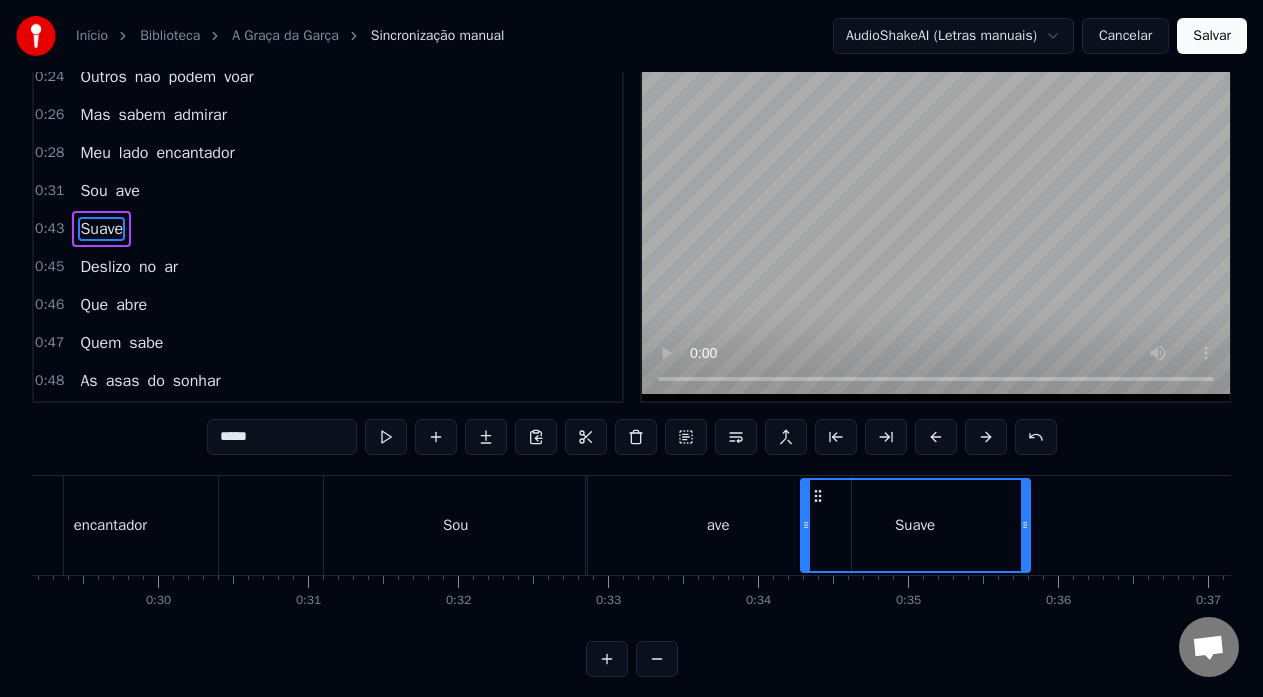 drag, startPoint x: 552, startPoint y: 542, endPoint x: 839, endPoint y: 502, distance: 289.77405 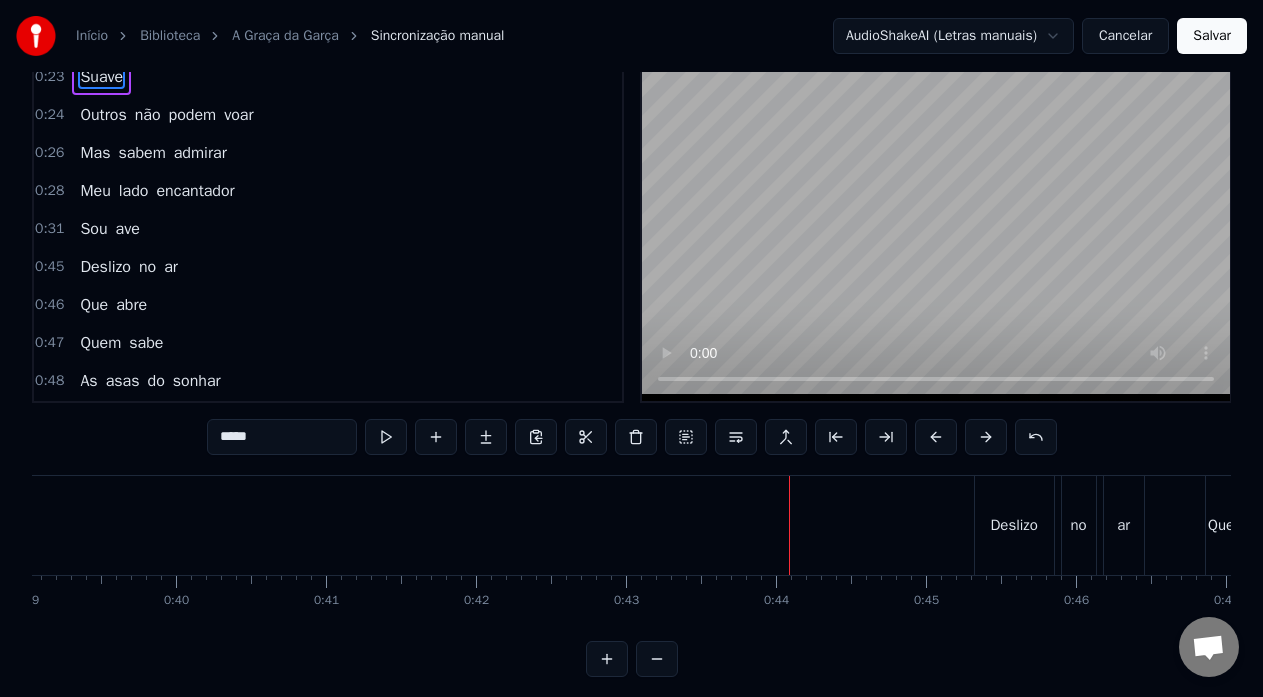 scroll, scrollTop: 0, scrollLeft: 6079, axis: horizontal 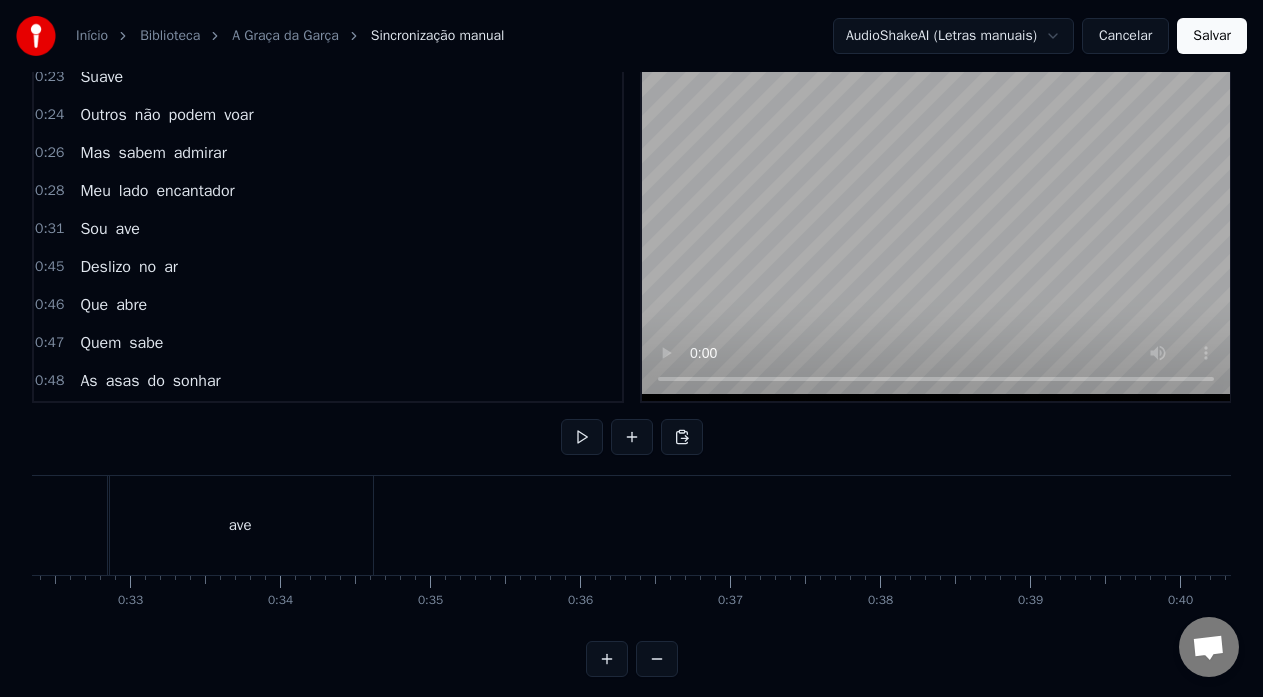 click at bounding box center (6012, 525) 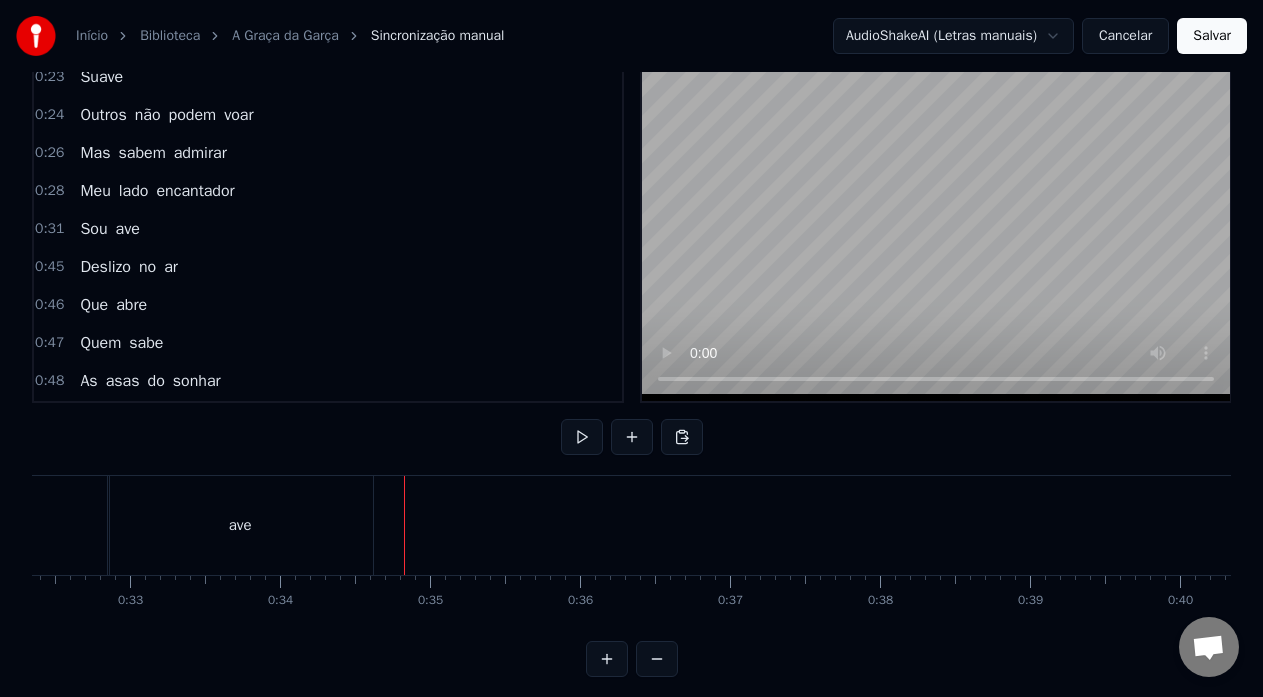 click on "ave" at bounding box center (240, 525) 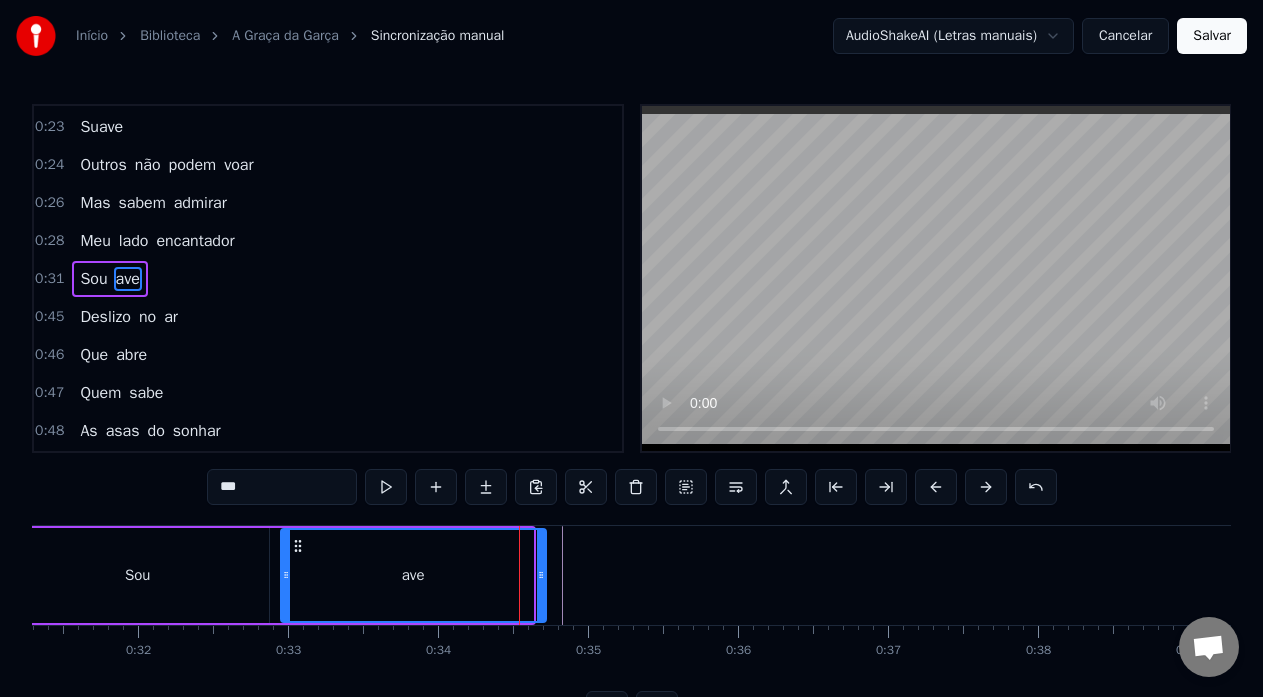 drag, startPoint x: 123, startPoint y: 543, endPoint x: 186, endPoint y: 538, distance: 63.1981 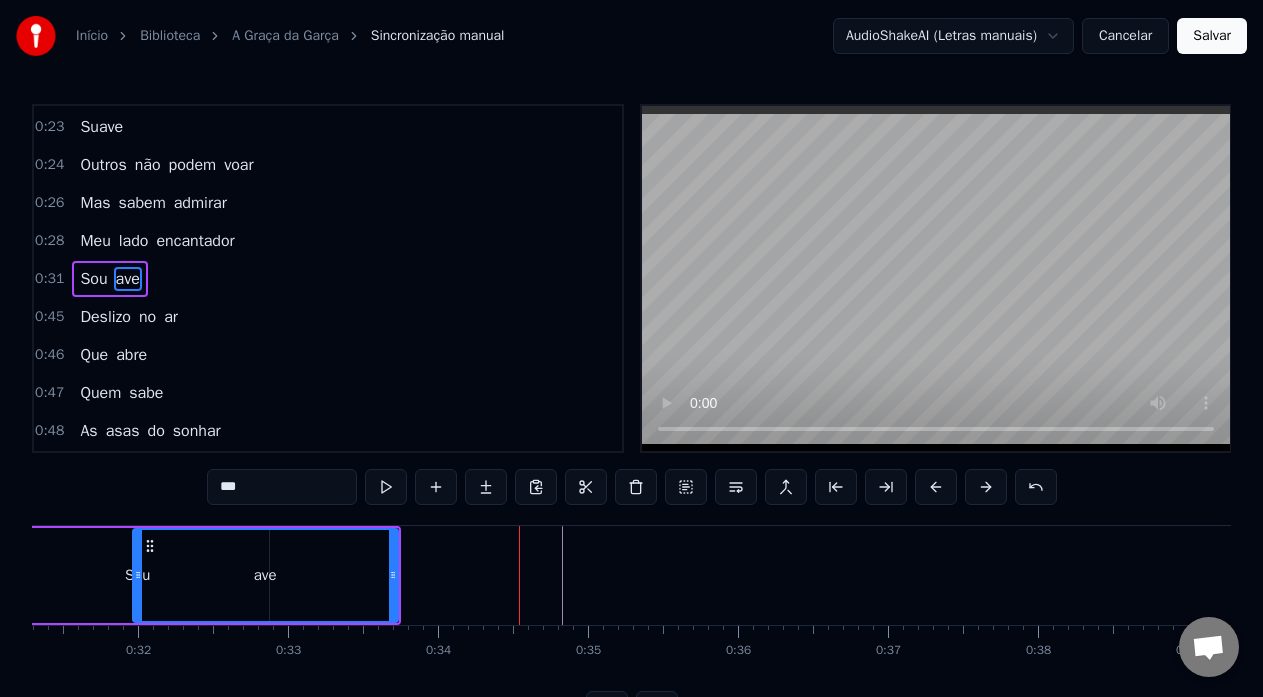 scroll, scrollTop: 0, scrollLeft: 4646, axis: horizontal 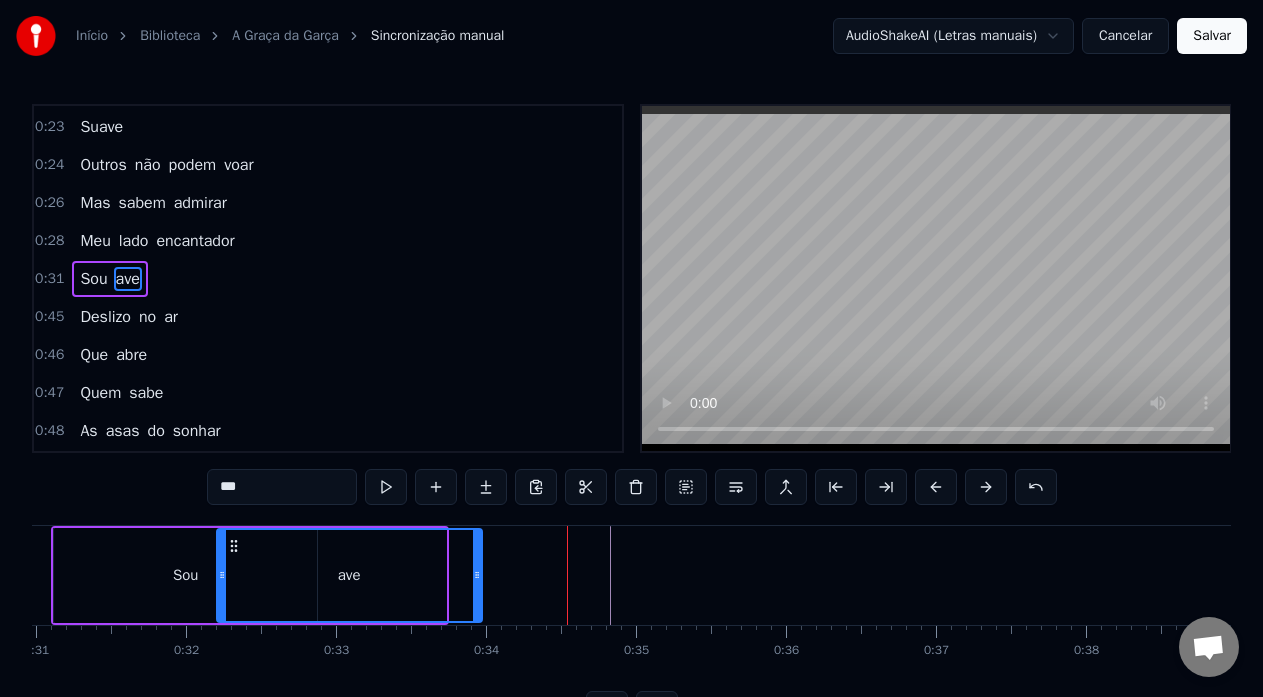 drag, startPoint x: 200, startPoint y: 540, endPoint x: 238, endPoint y: 543, distance: 38.118237 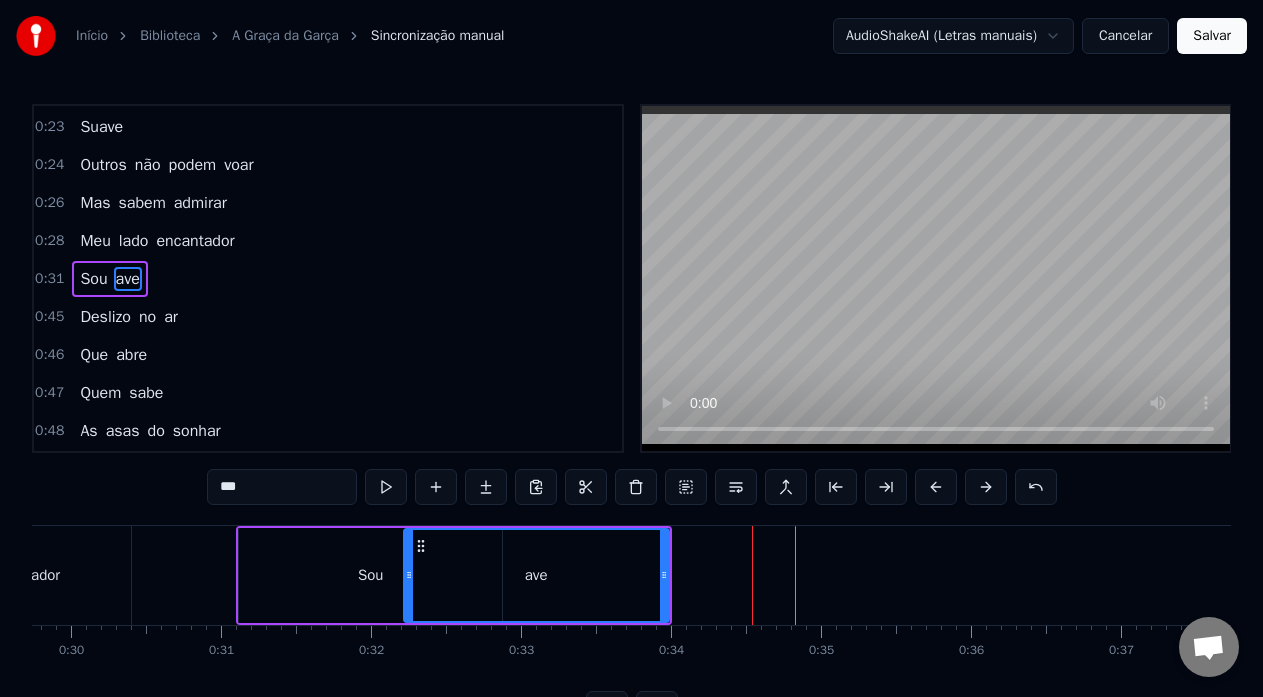 scroll, scrollTop: 0, scrollLeft: 4201, axis: horizontal 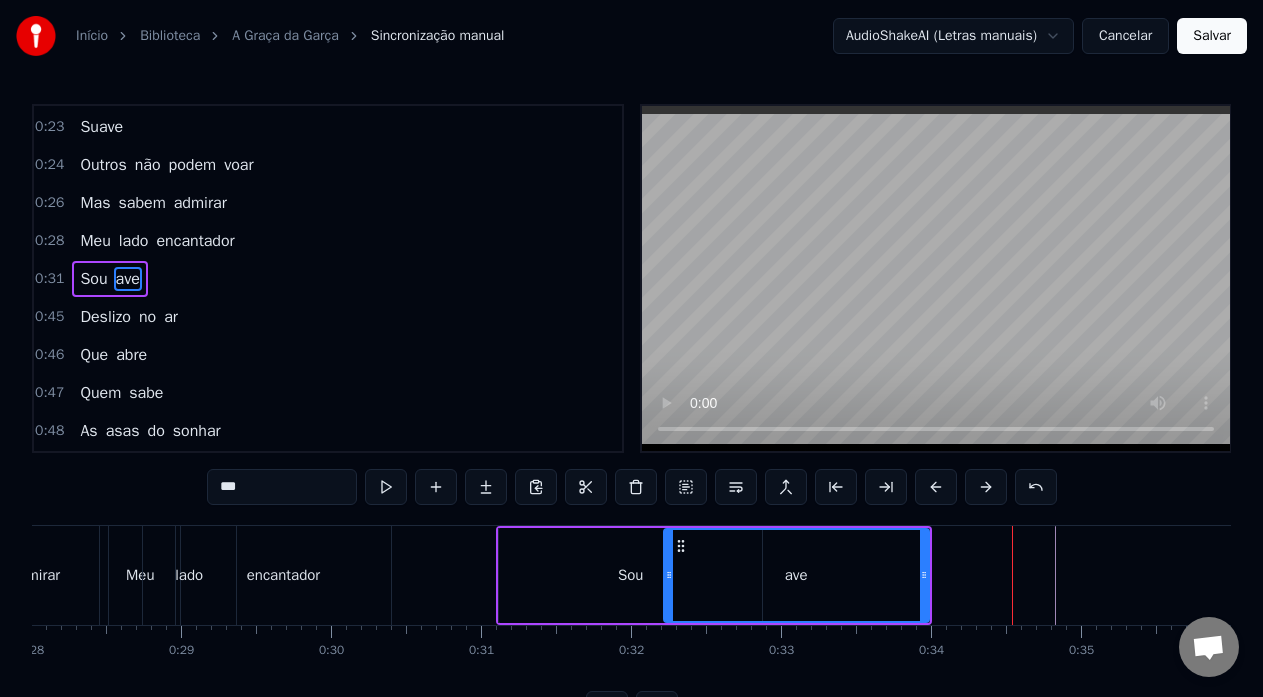 click at bounding box center (6663, 575) 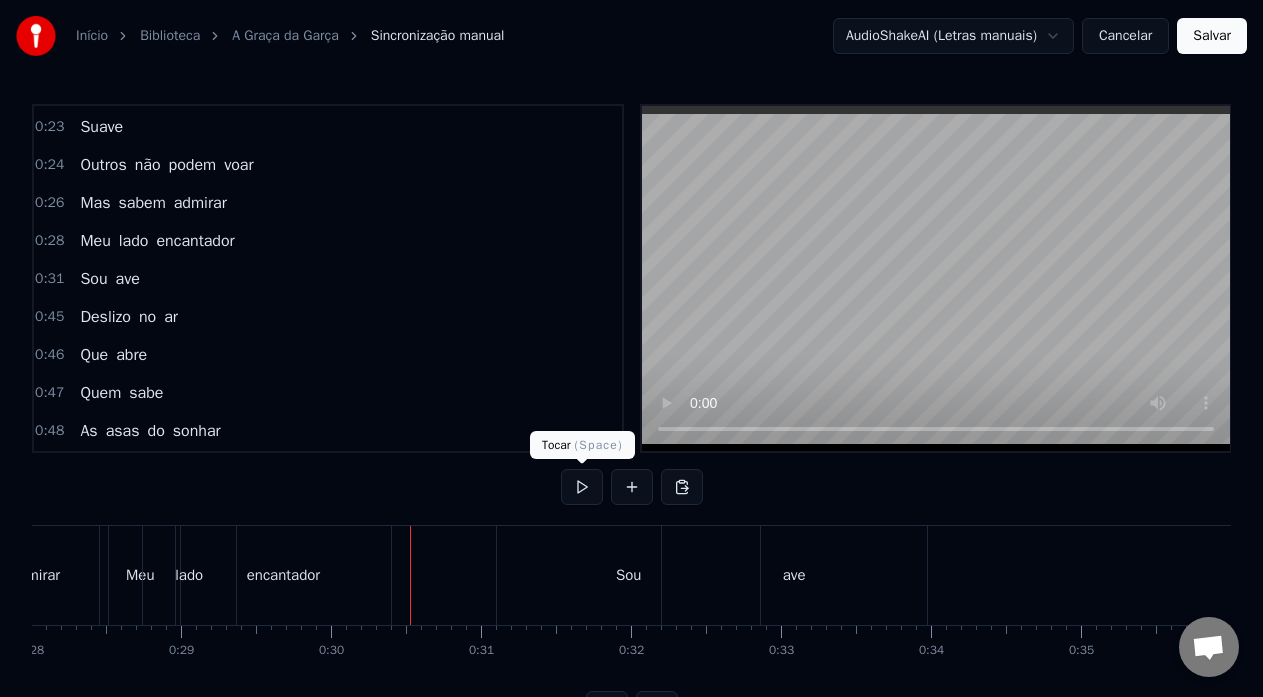 click at bounding box center (582, 487) 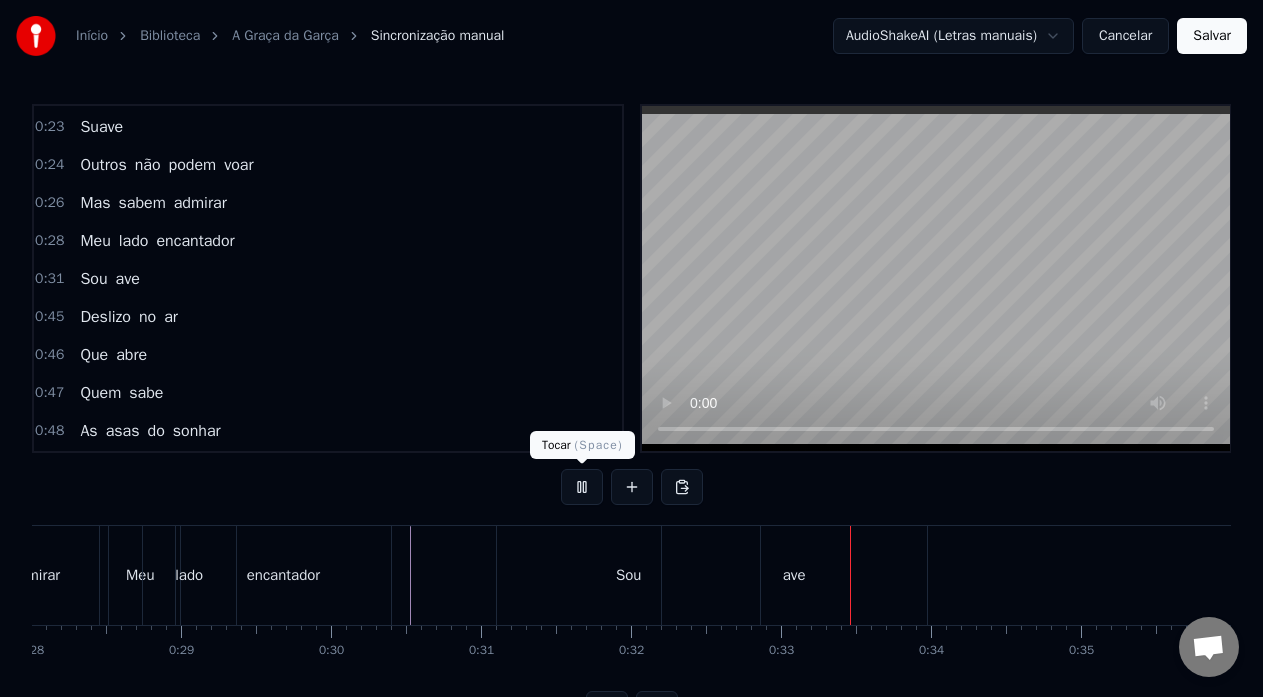 click at bounding box center (582, 487) 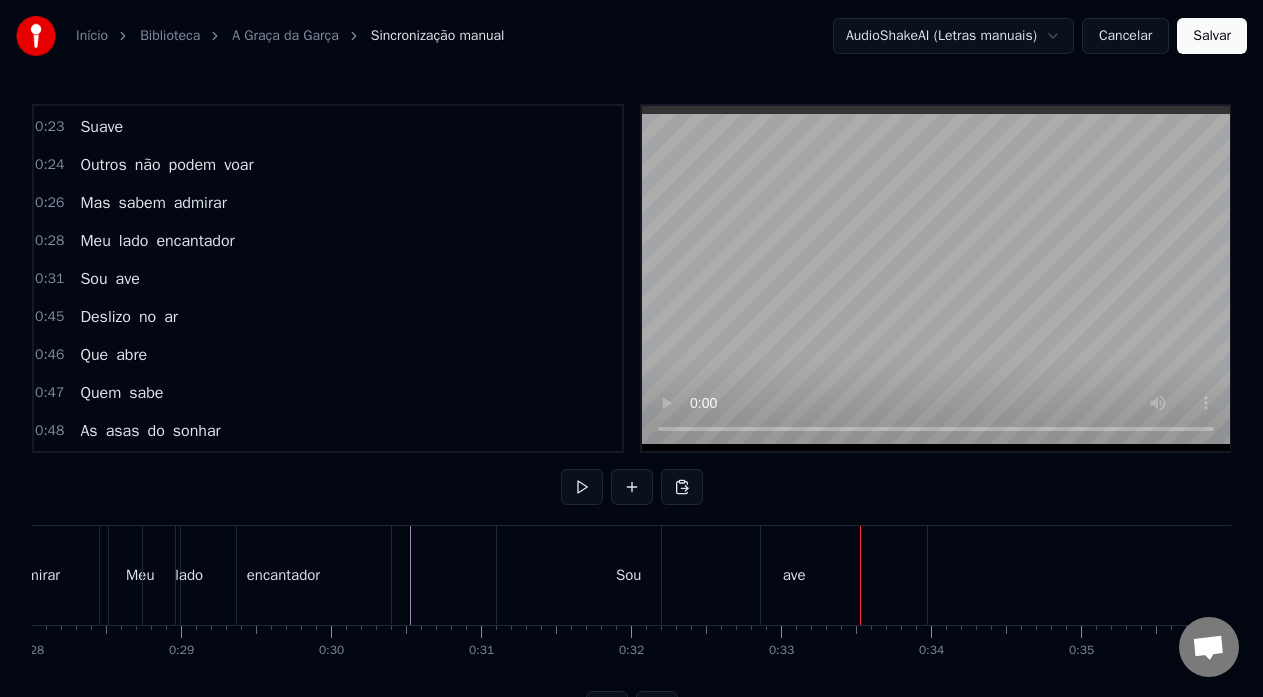 click on "ave" at bounding box center (794, 575) 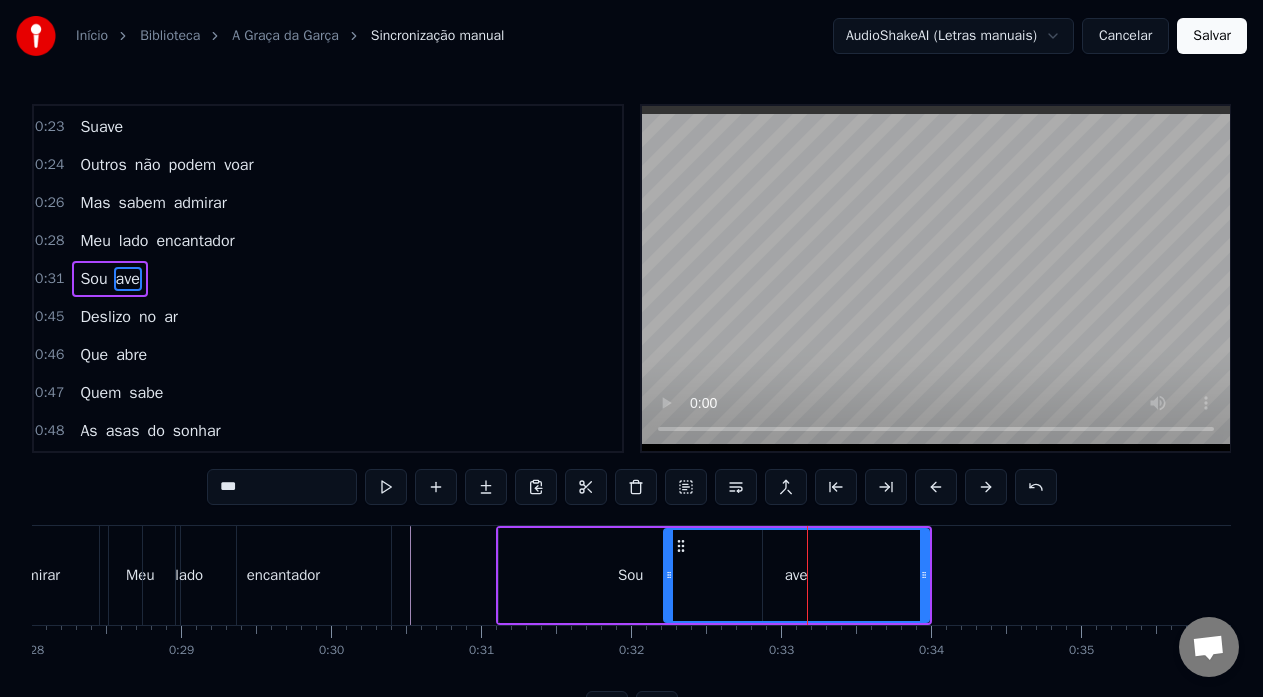 drag, startPoint x: 928, startPoint y: 569, endPoint x: 840, endPoint y: 579, distance: 88.56636 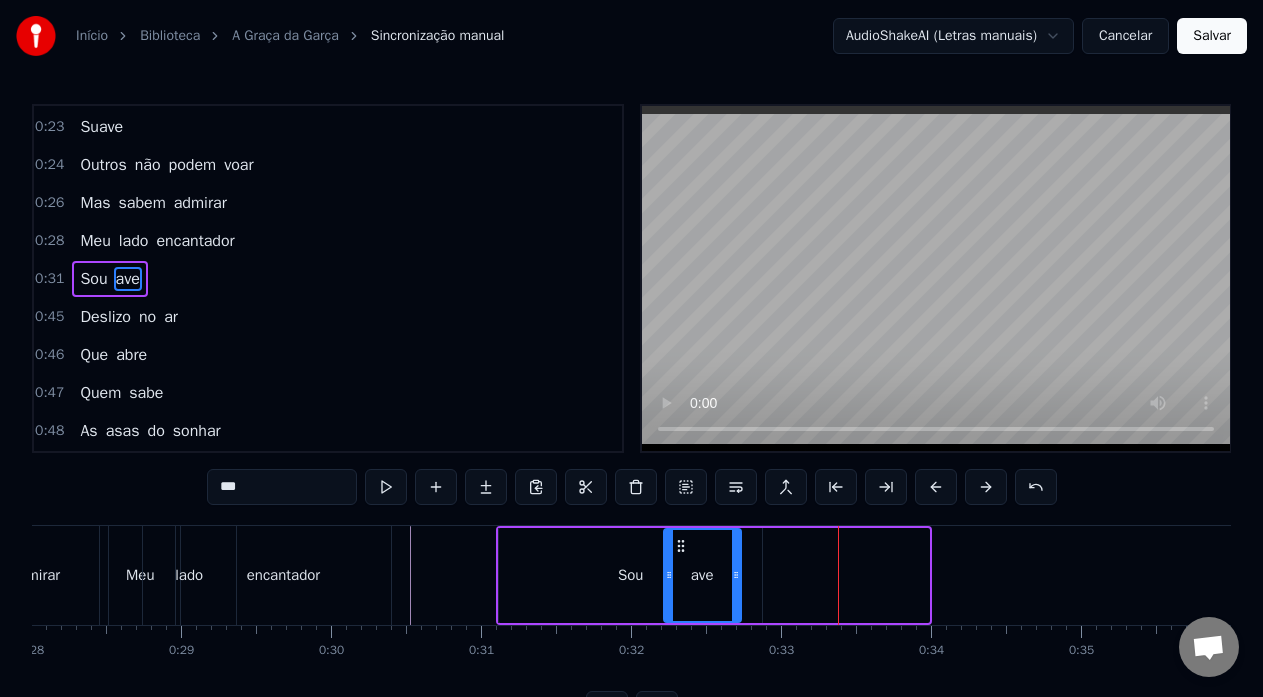 drag, startPoint x: 923, startPoint y: 568, endPoint x: 668, endPoint y: 573, distance: 255.04901 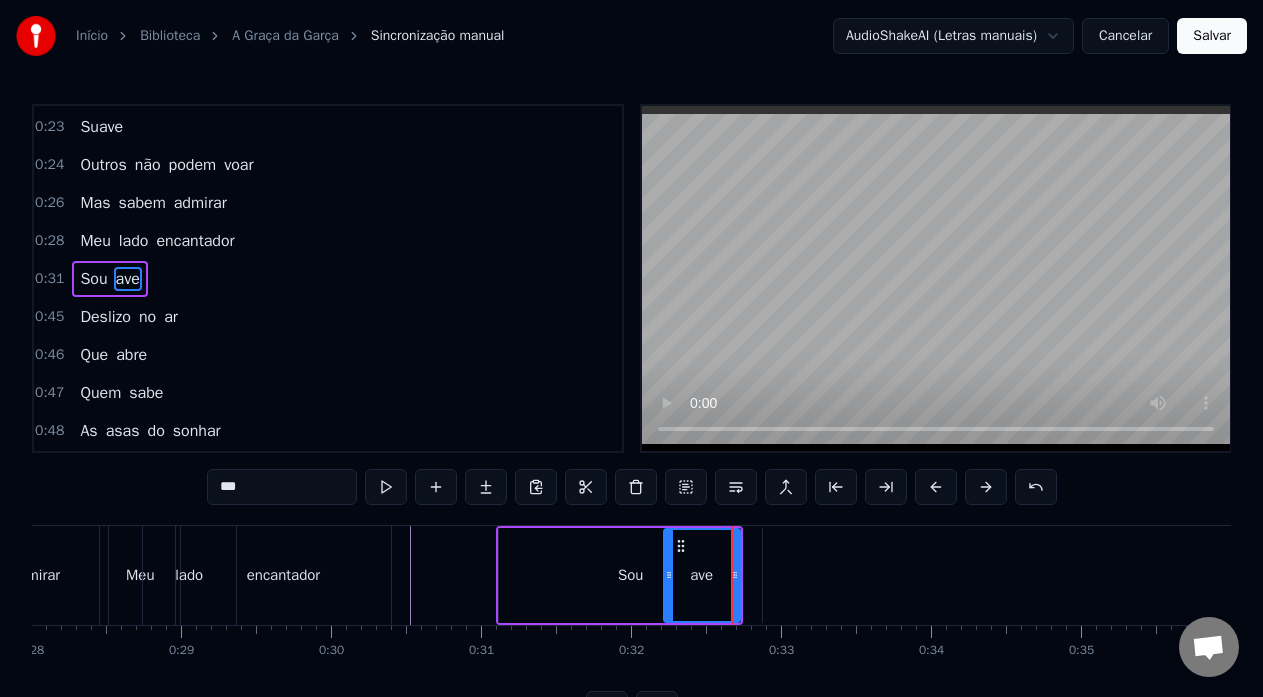 click on "Sou" at bounding box center (630, 575) 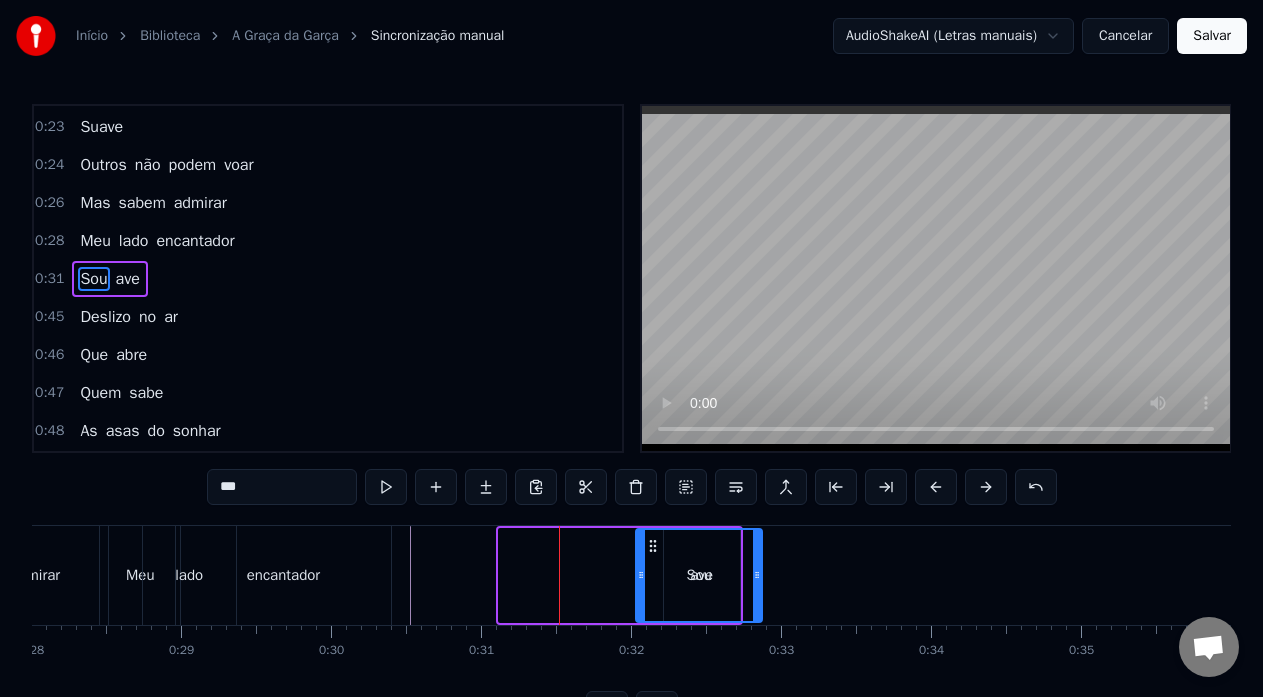 drag, startPoint x: 503, startPoint y: 574, endPoint x: 640, endPoint y: 570, distance: 137.05838 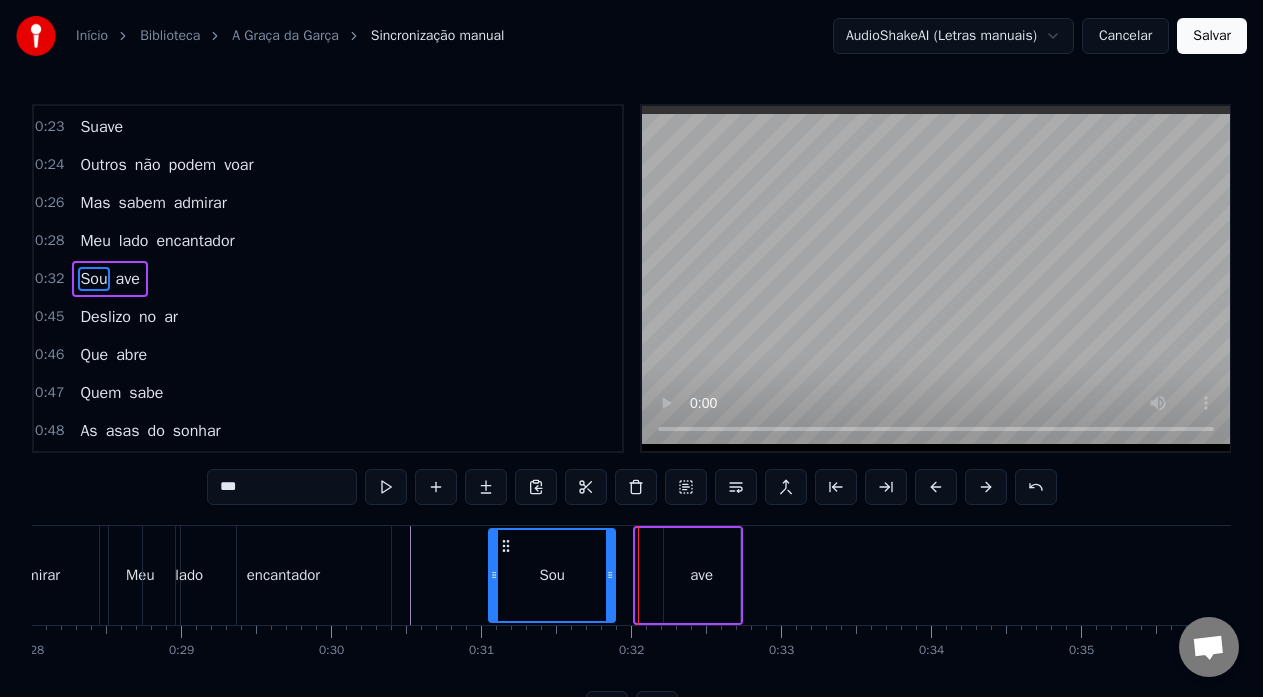drag, startPoint x: 652, startPoint y: 548, endPoint x: 505, endPoint y: 549, distance: 147.0034 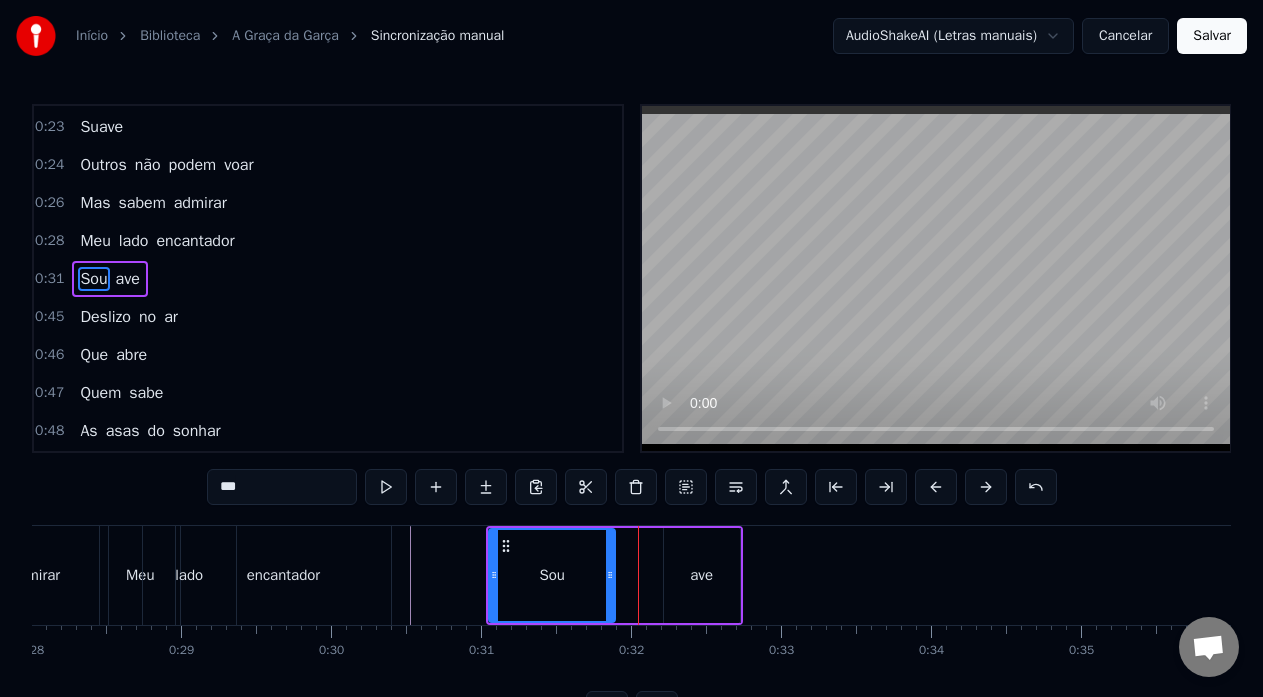 click on "ave" at bounding box center [702, 575] 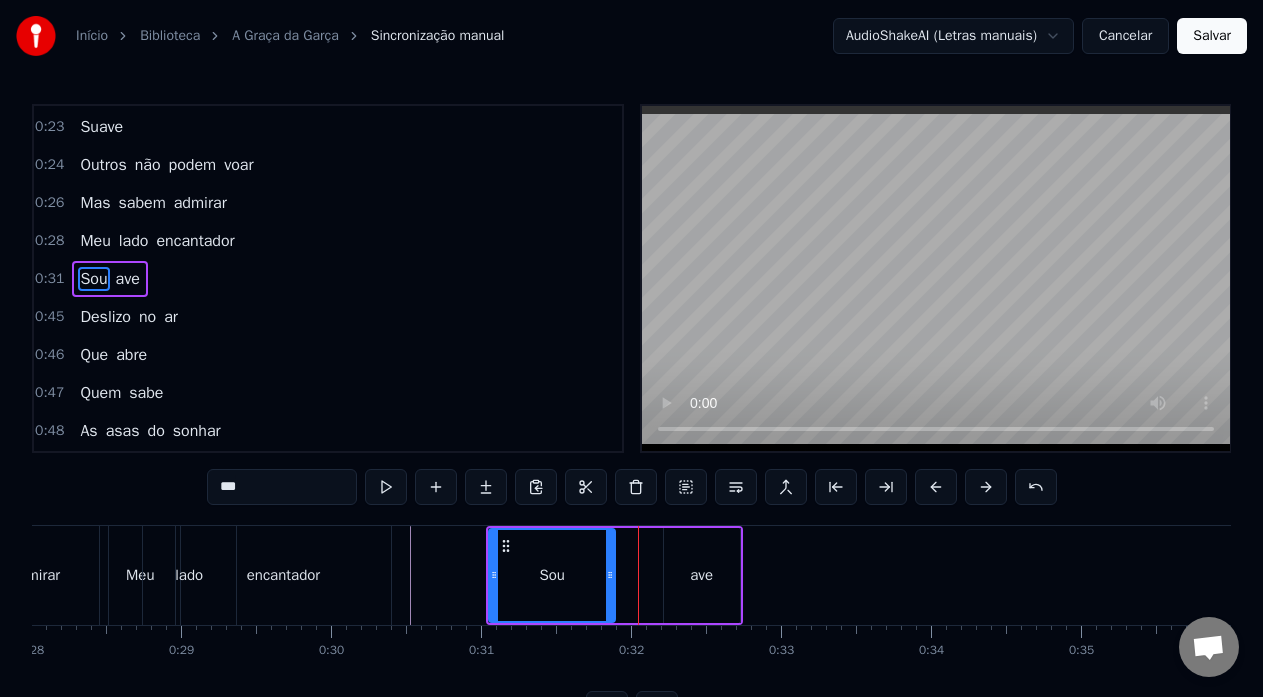type on "***" 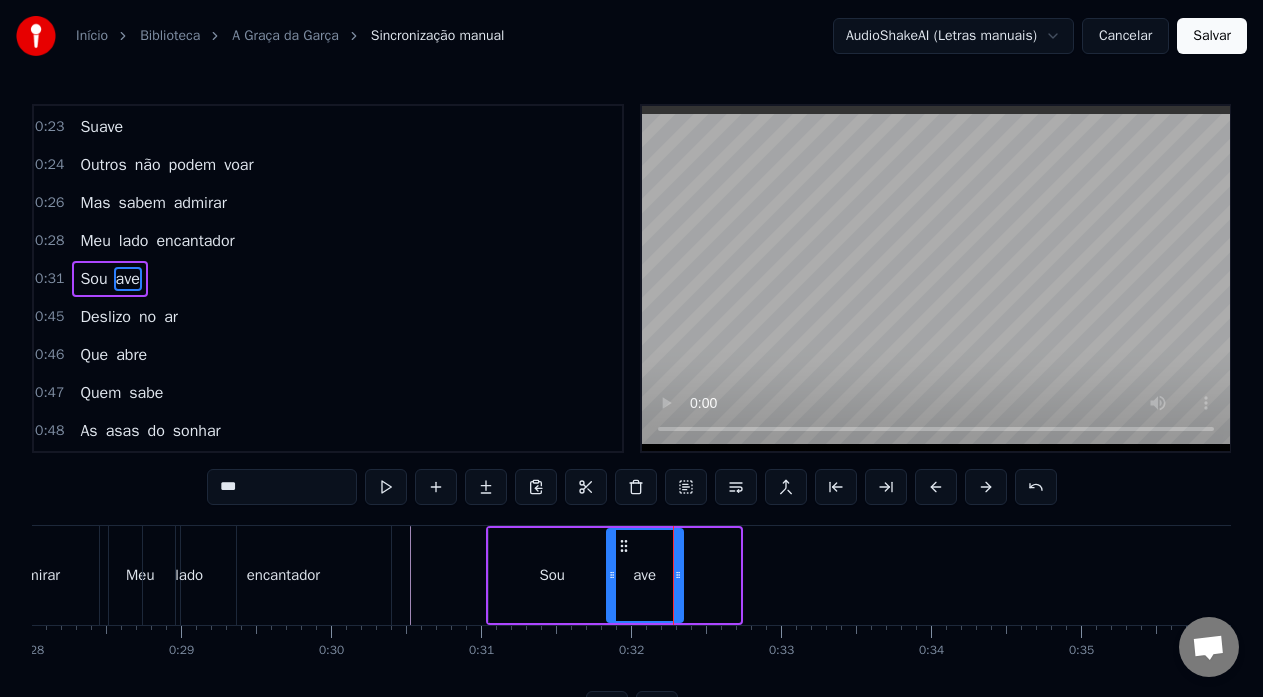drag, startPoint x: 682, startPoint y: 539, endPoint x: 574, endPoint y: 539, distance: 108 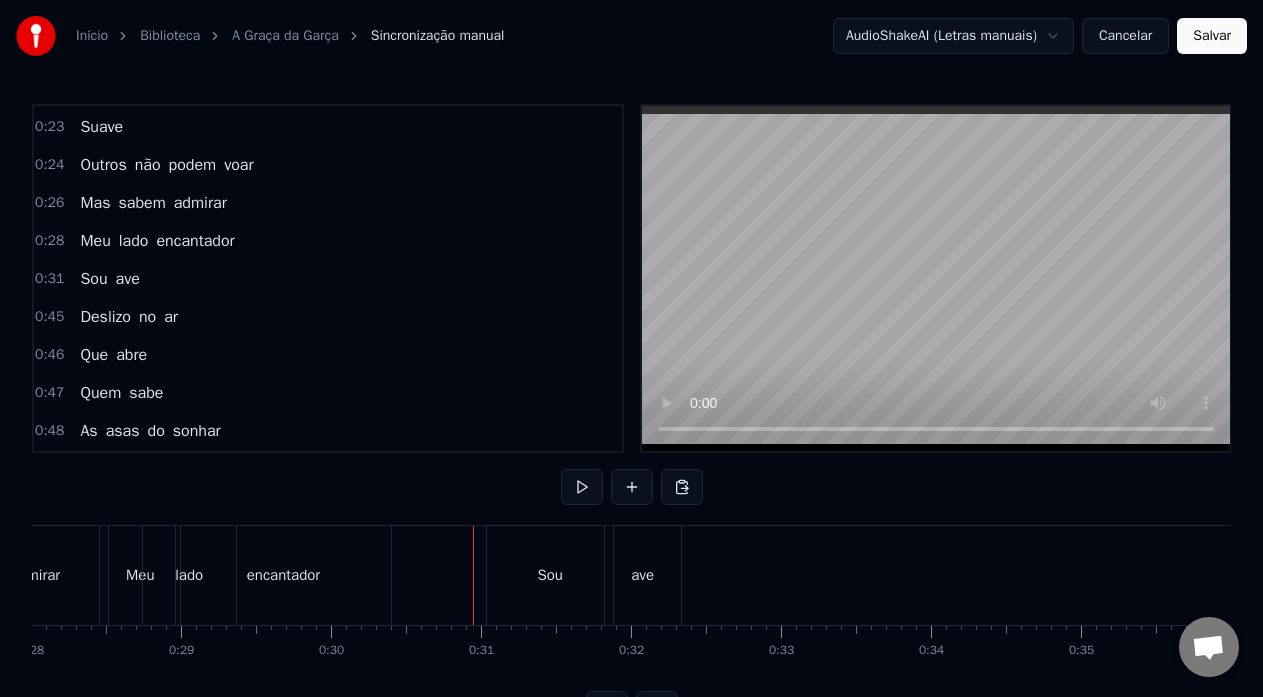 click at bounding box center (582, 487) 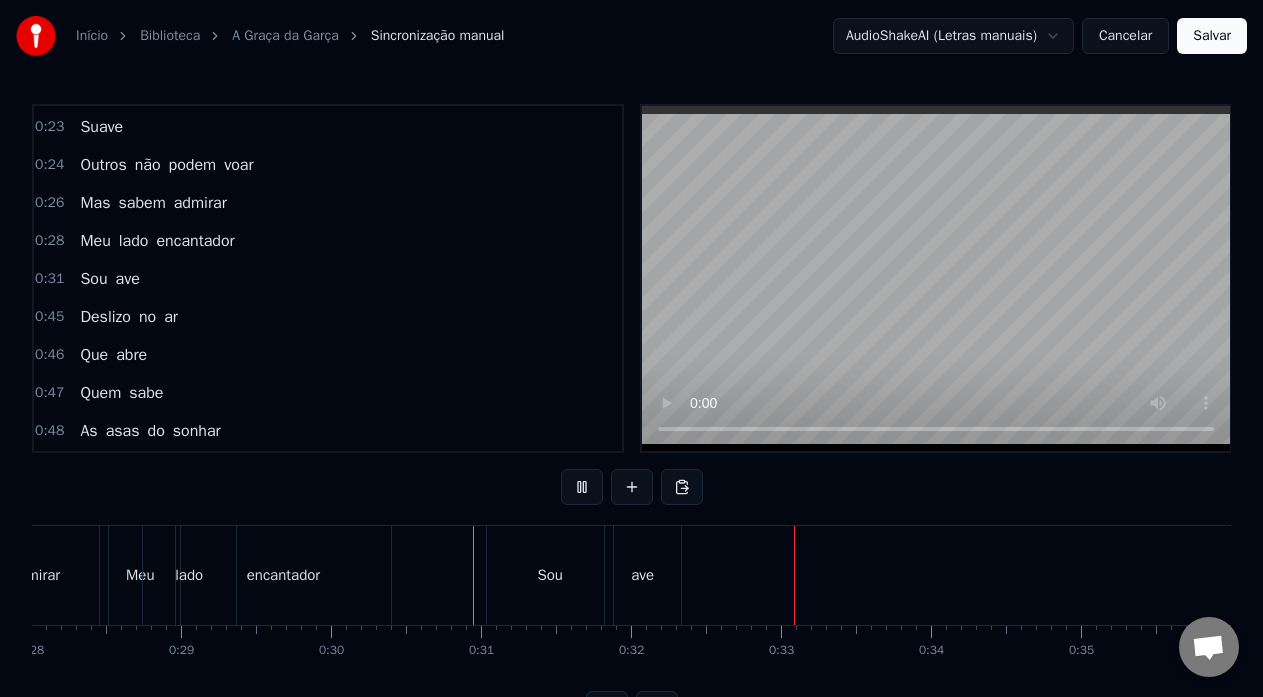 click at bounding box center (582, 487) 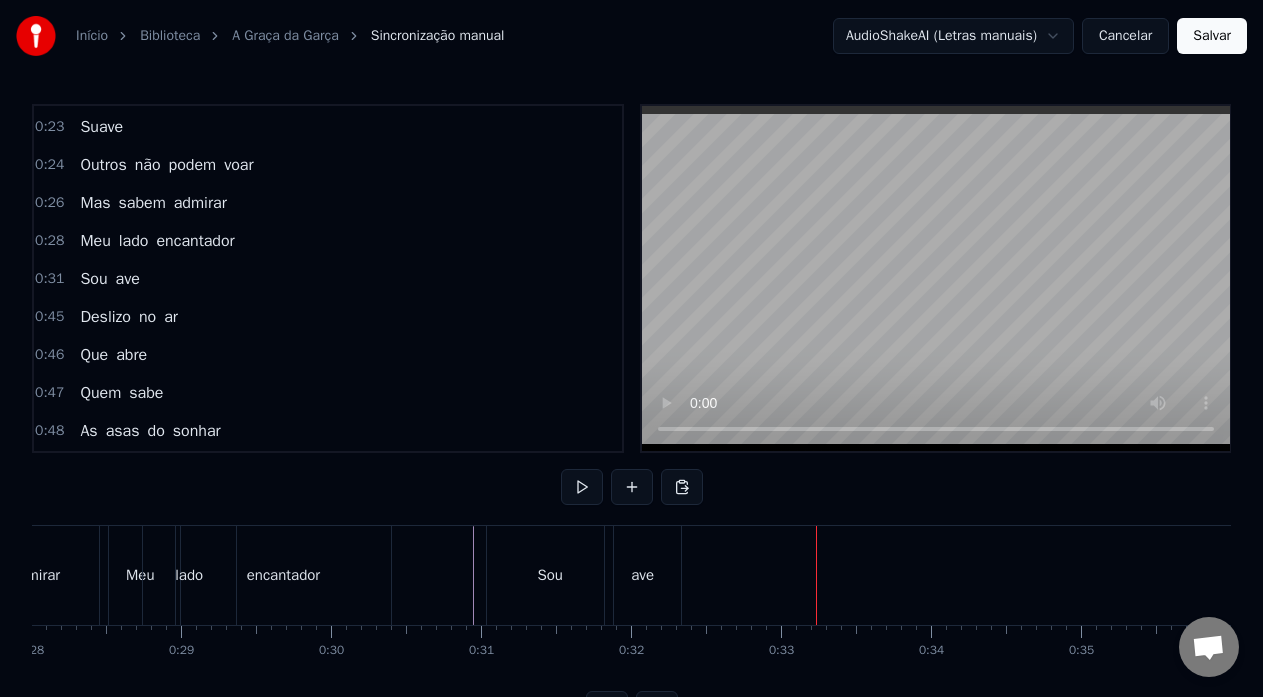 click on "Sou" at bounding box center [550, 575] 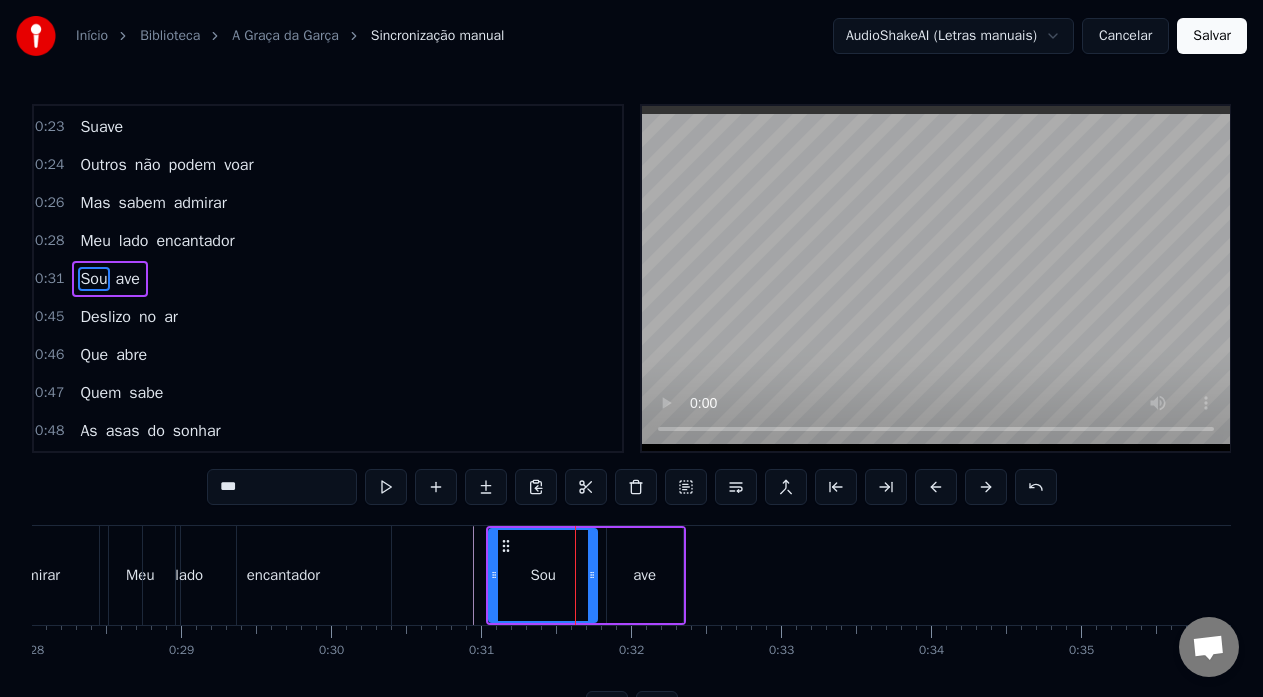 drag, startPoint x: 611, startPoint y: 568, endPoint x: 644, endPoint y: 564, distance: 33.24154 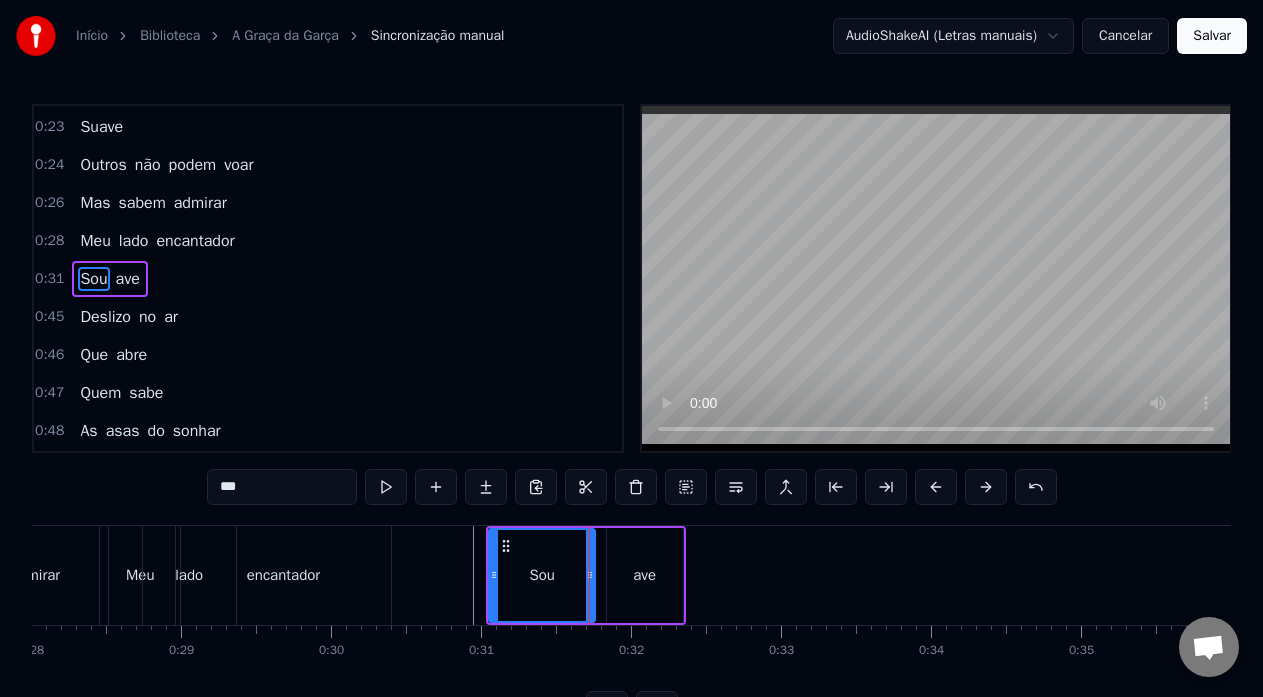 click on "ave" at bounding box center [645, 575] 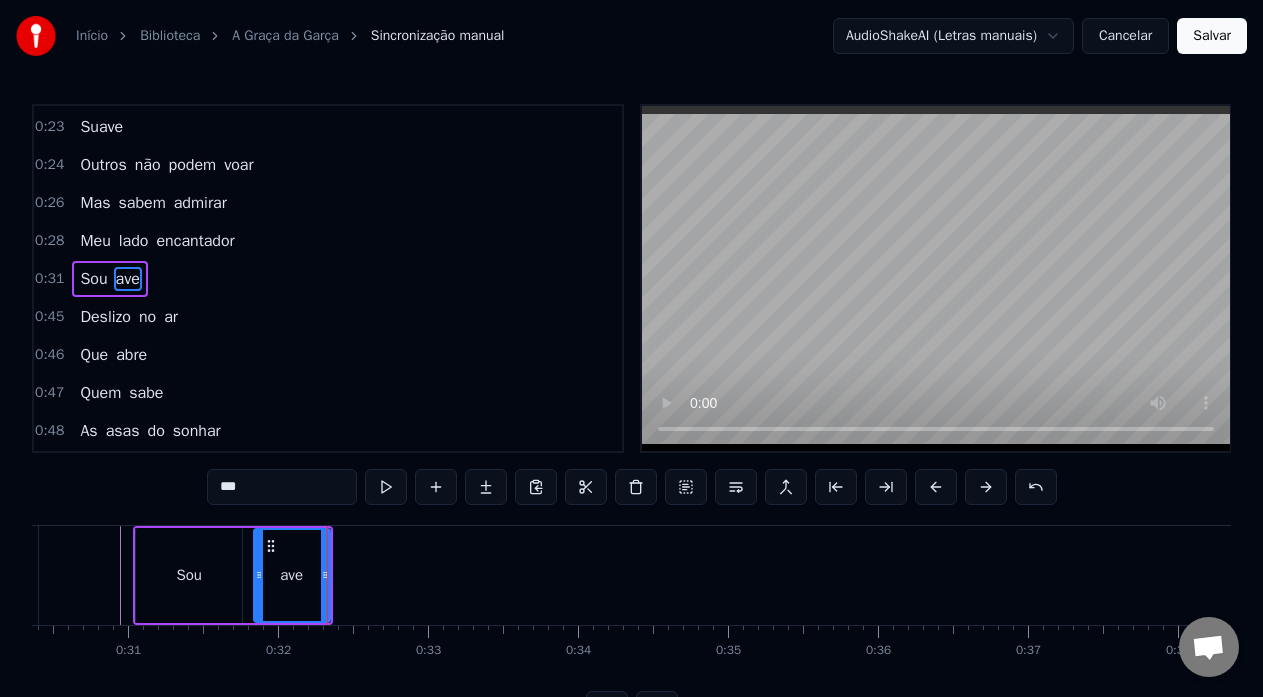 scroll, scrollTop: 0, scrollLeft: 4294, axis: horizontal 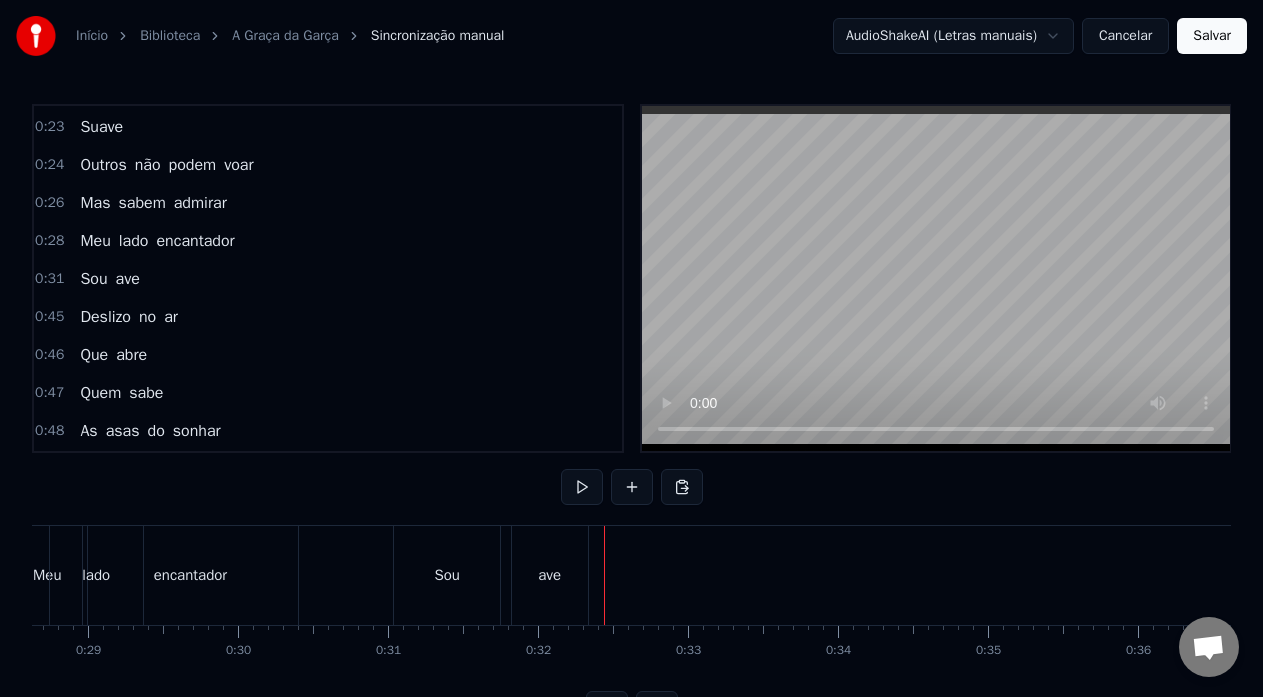 click on "Sou ave" at bounding box center (492, 575) 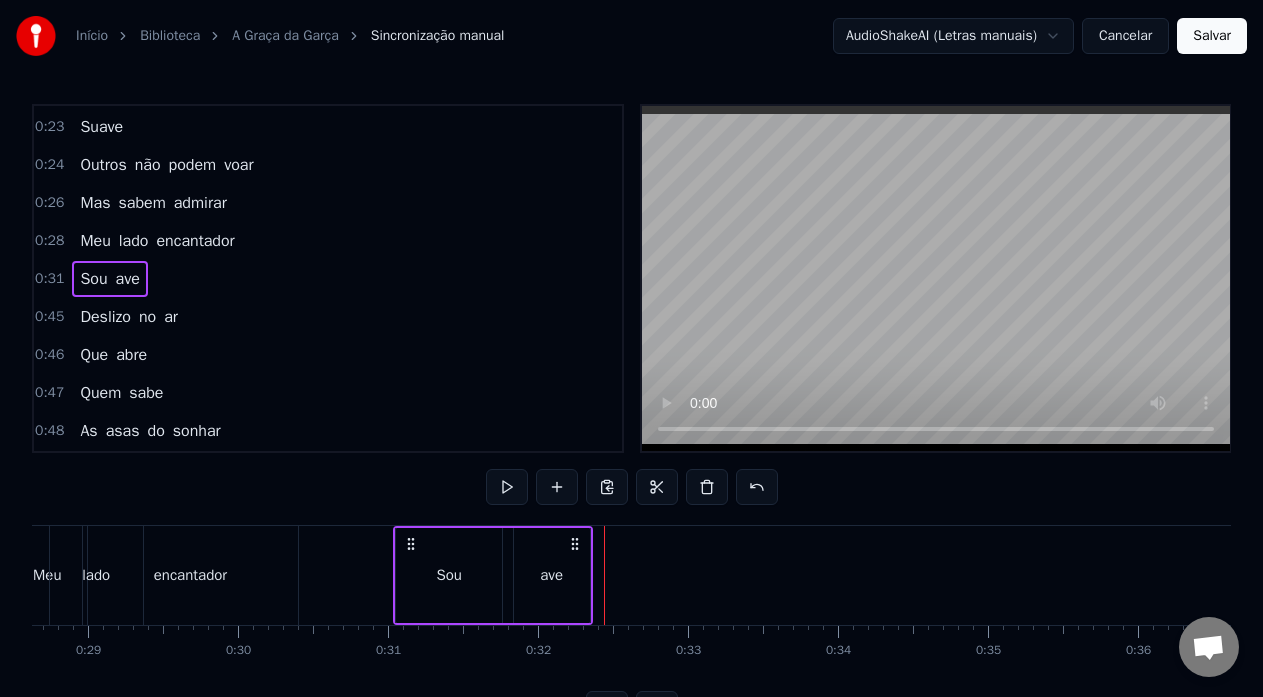 click at bounding box center (604, 575) 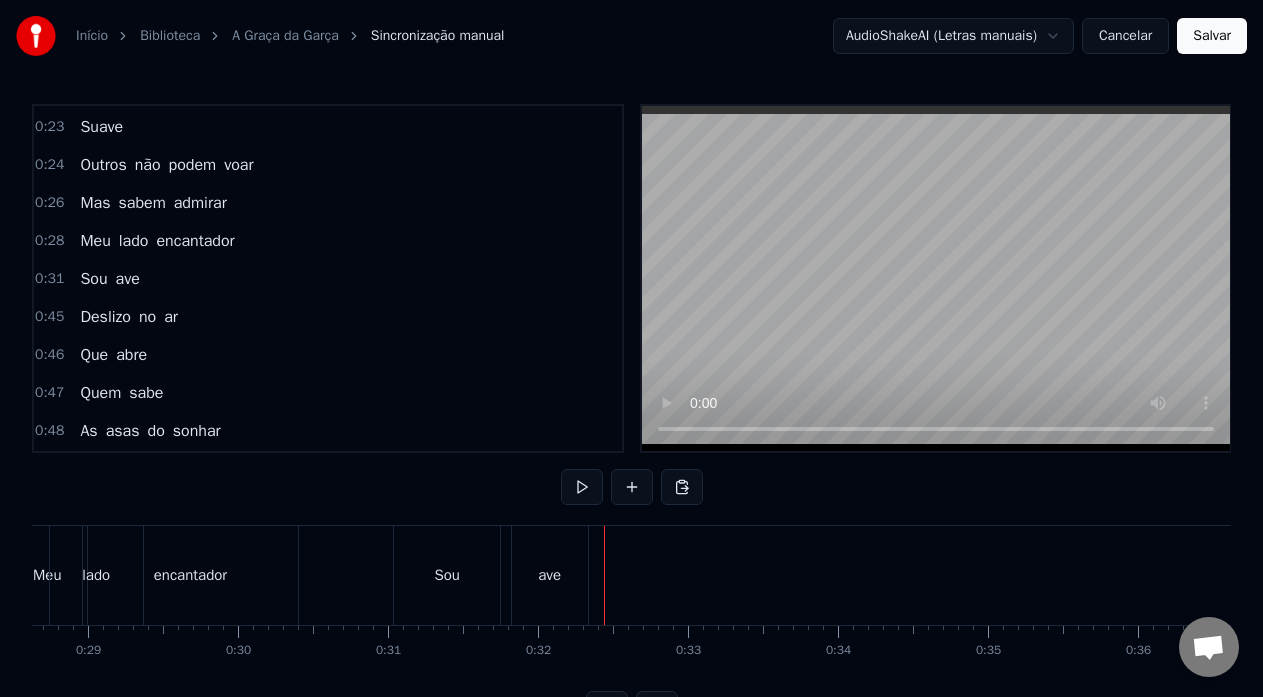 click on "0:31 Sou ave" at bounding box center (328, 279) 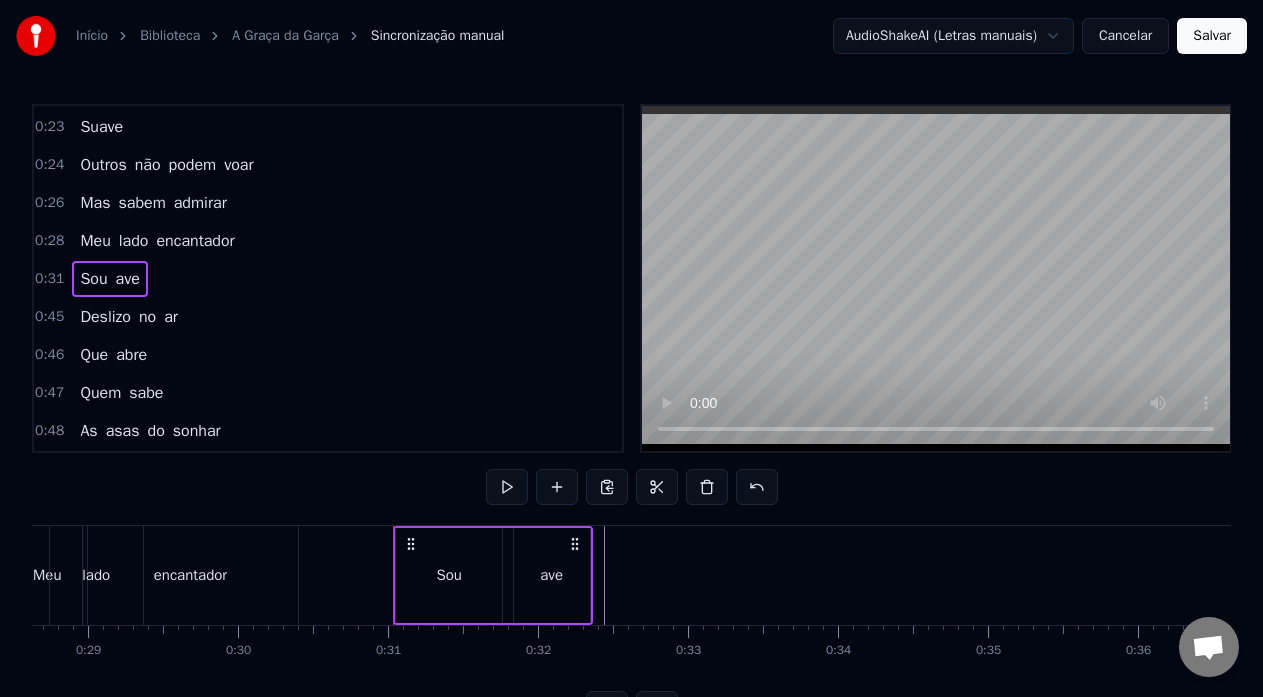 click on "ave" at bounding box center (128, 279) 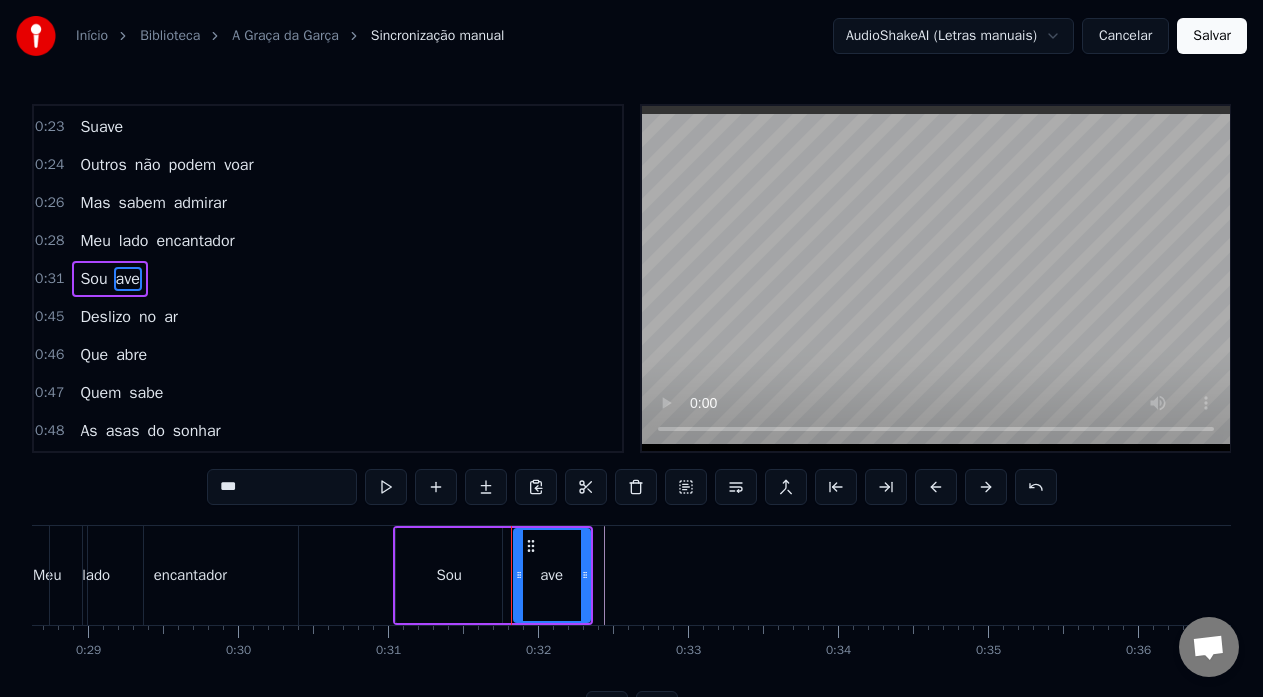 click on "Sou ave" at bounding box center [109, 279] 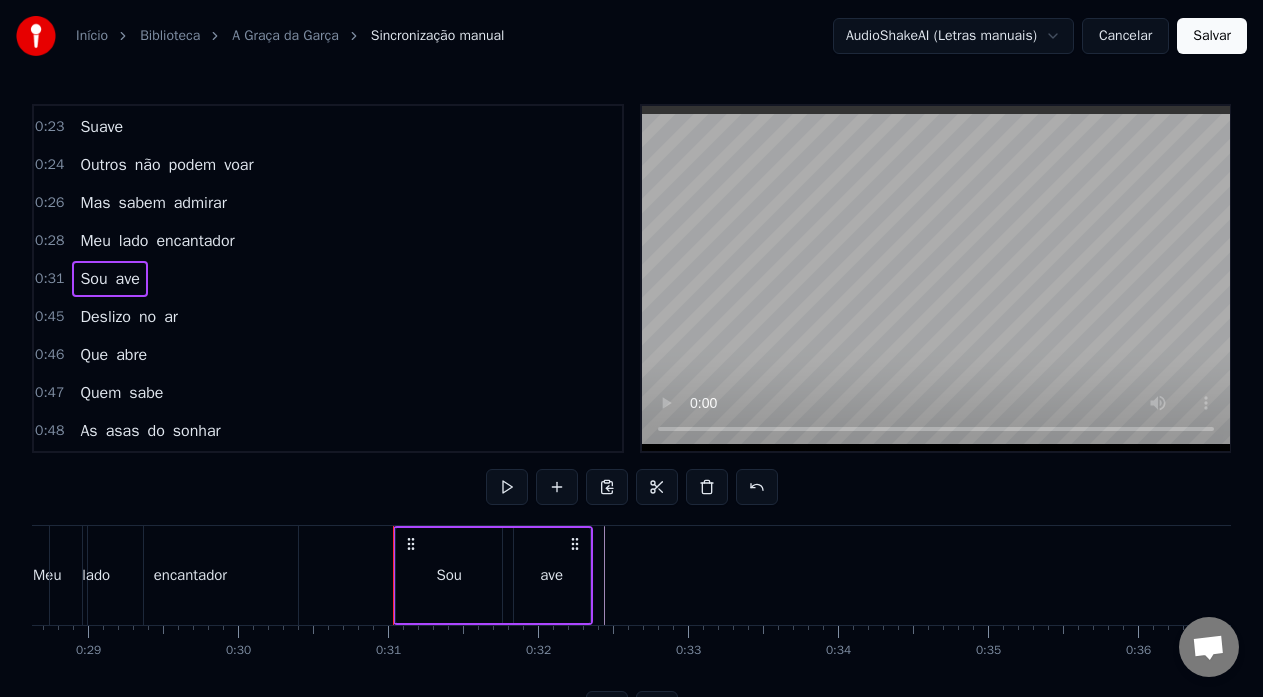 click on "ave" at bounding box center [128, 279] 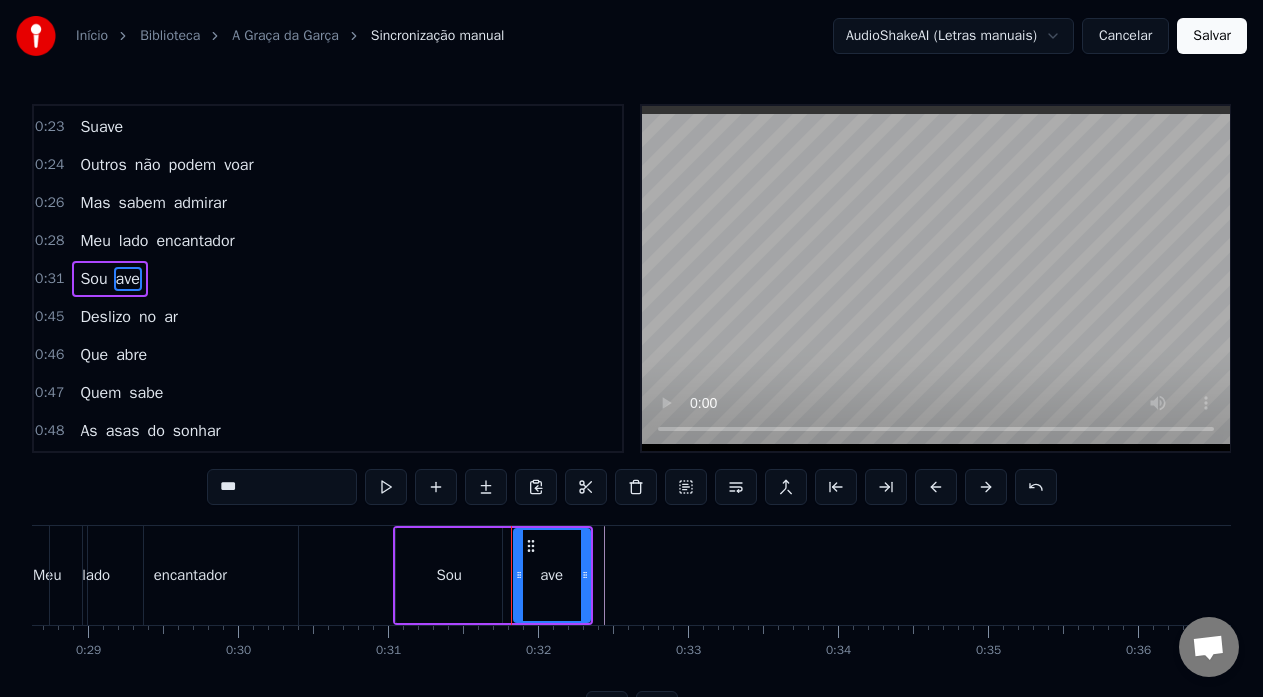 click on "ave" at bounding box center (128, 279) 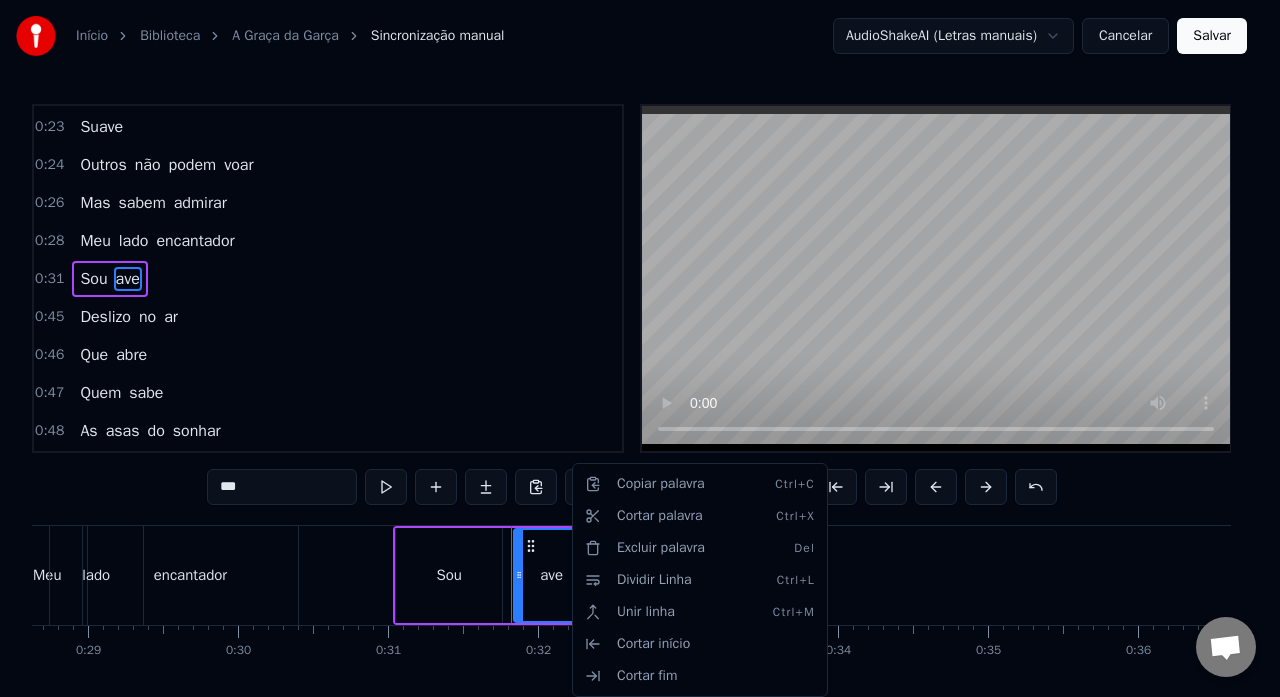 click on "Início Biblioteca A Graça da Garça Sincronização manual AudioShakeAI (Letras manuais) Cancelar Salvar 0:06 Abro minhas asas 0:08 Voo sobre as águas 0:09 Pouso na sua imaginação 0:12 Revestido de paz 0:13 Sei que sou capaz 0:15 De reviver a sua ilusão 0:18 Divido o mesmo espaço 0:20 Faço cada pedaço 0:21 Um lindo mosaico do amor 0:23 Suave 0:24 Outros não podem voar 0:26 Mas sabem admirar 0:28 Meu lado encantador 0:31 Sou ave 0:45 Deslizo no ar 0:46 Que abre 0:47 Quem sabe 0:48 As asas do sonhar 0:49 Sou sonho 0:50 Risonho 0:51 Livre e liberto 0:53 Com graça 0:53 Da garça 0:54 Levito ali perto 1:02 Bato minhas asas 1:04 Quero voltar pra casa 1:05 E reencontrar o meu amor 1:08 Dizer que voei sozinho 1:10 Quero voltar pro ninho 1:12 O passado já passou 1:14 Eu sei que fui ingrato 1:16 Que só sou feliz de fato 1:18 Ao lado de quem só me faz bem 1:21 Nas águas da paixão 1:22 Vou lavar meu coração 1:24 Voaremos juntos muito mais além 1:39 Sou ave 1:40 Suave 1:41 Deslizo no ar 1:42 Que abre As" at bounding box center (640, 379) 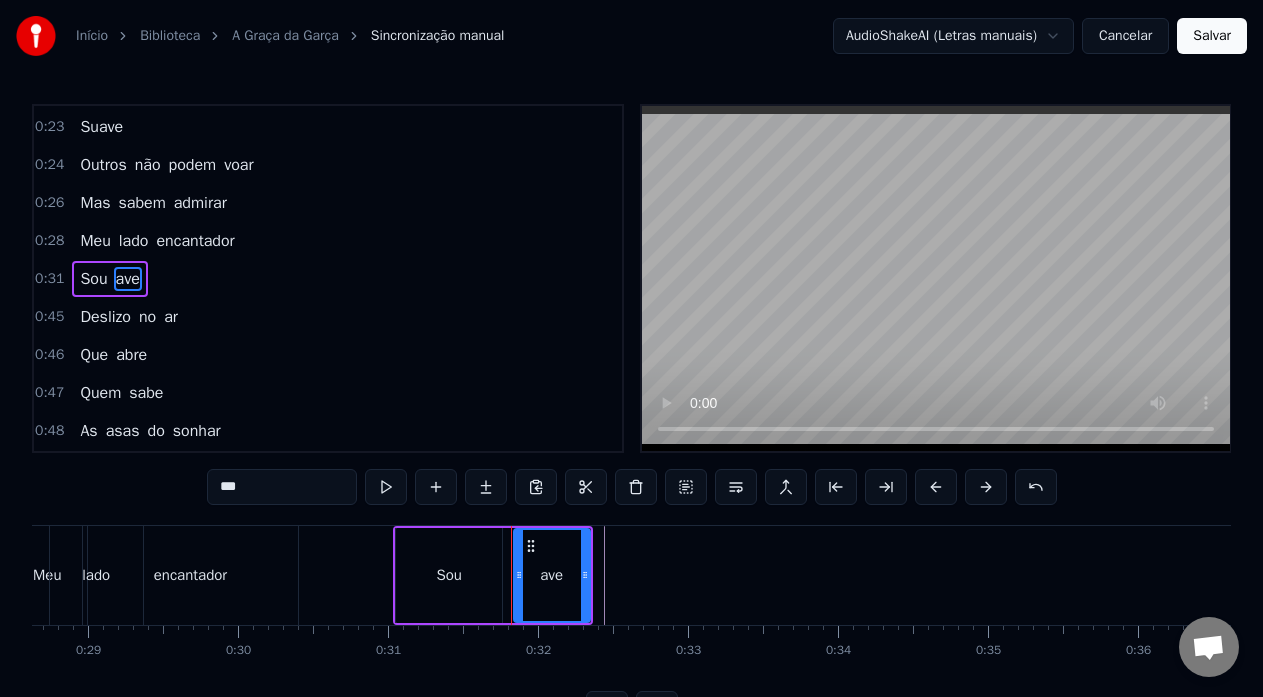click on "***" at bounding box center [282, 487] 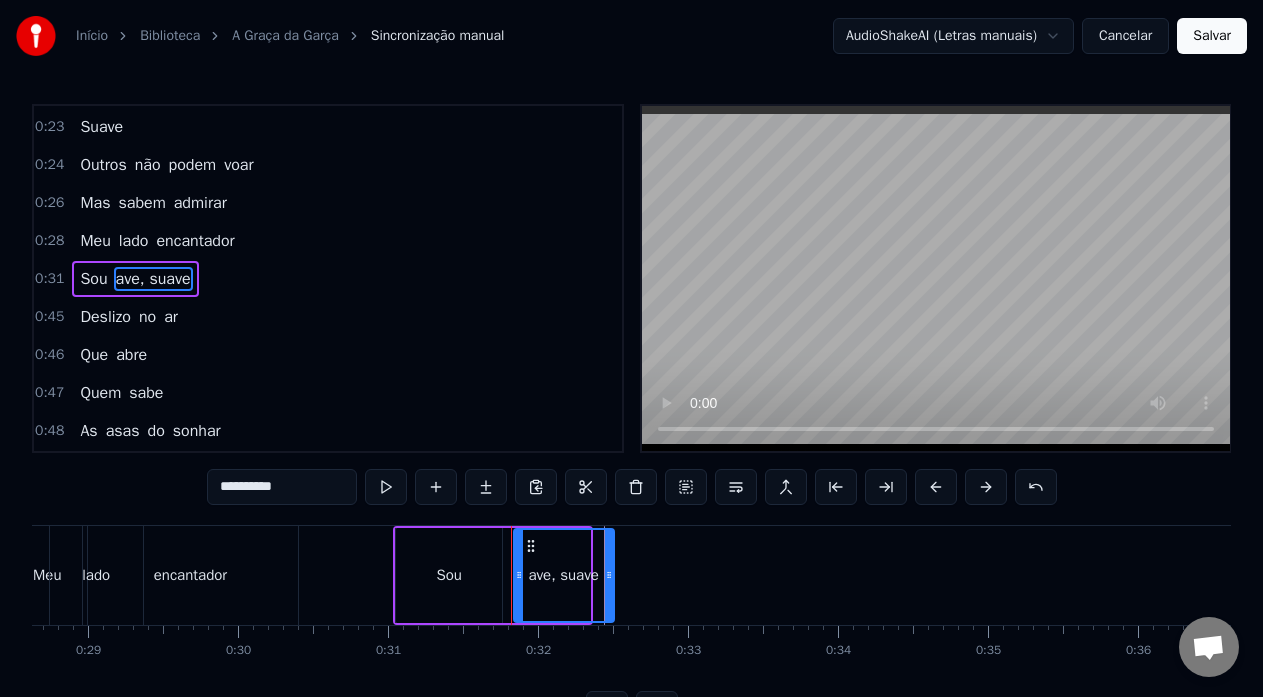 drag, startPoint x: 585, startPoint y: 545, endPoint x: 478, endPoint y: 537, distance: 107.298645 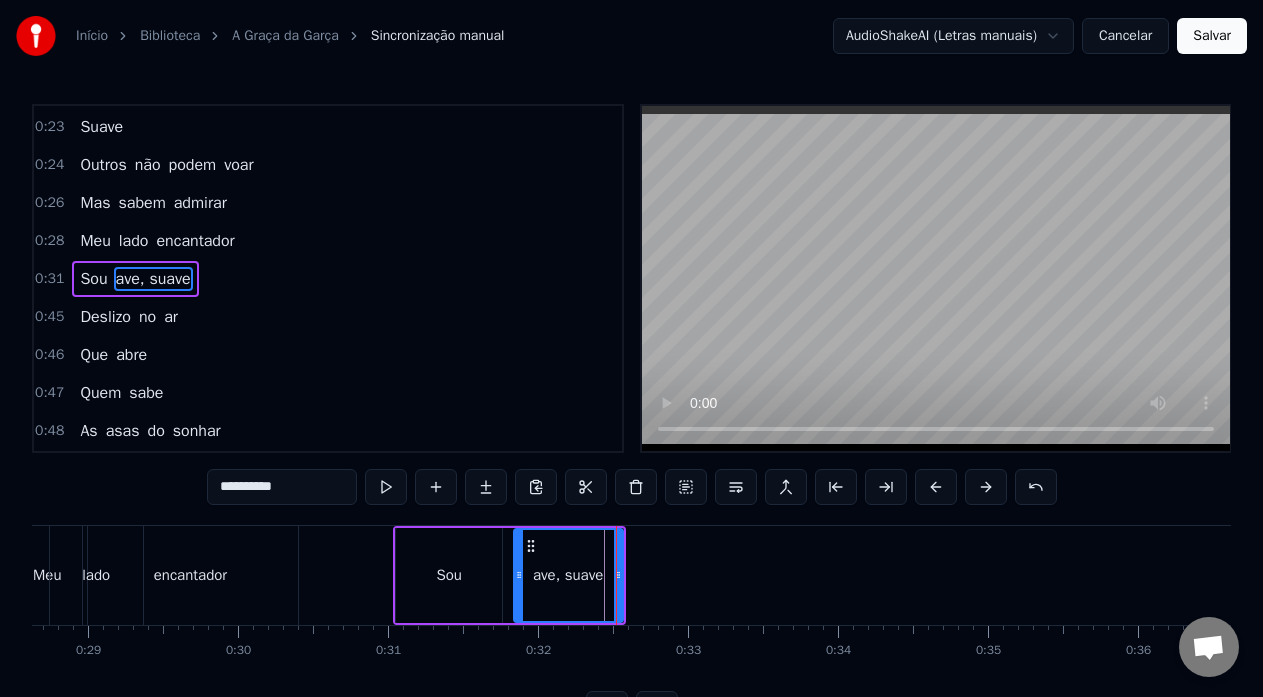 type on "**********" 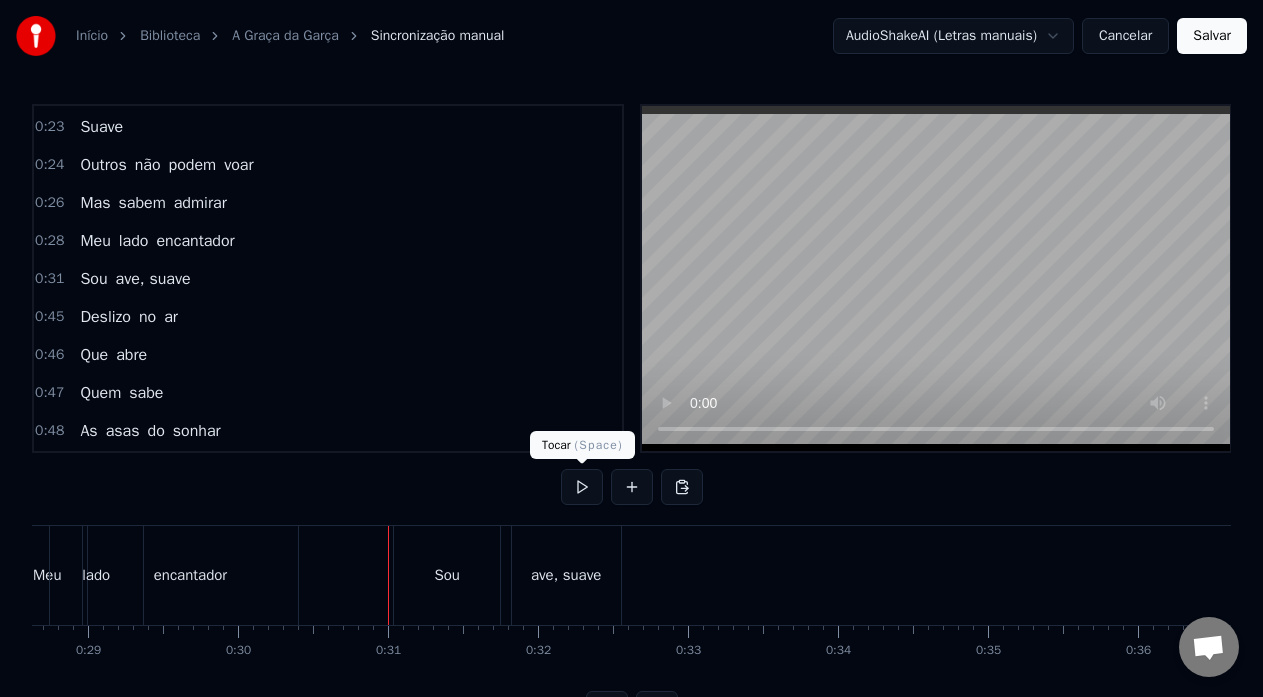 click at bounding box center (582, 487) 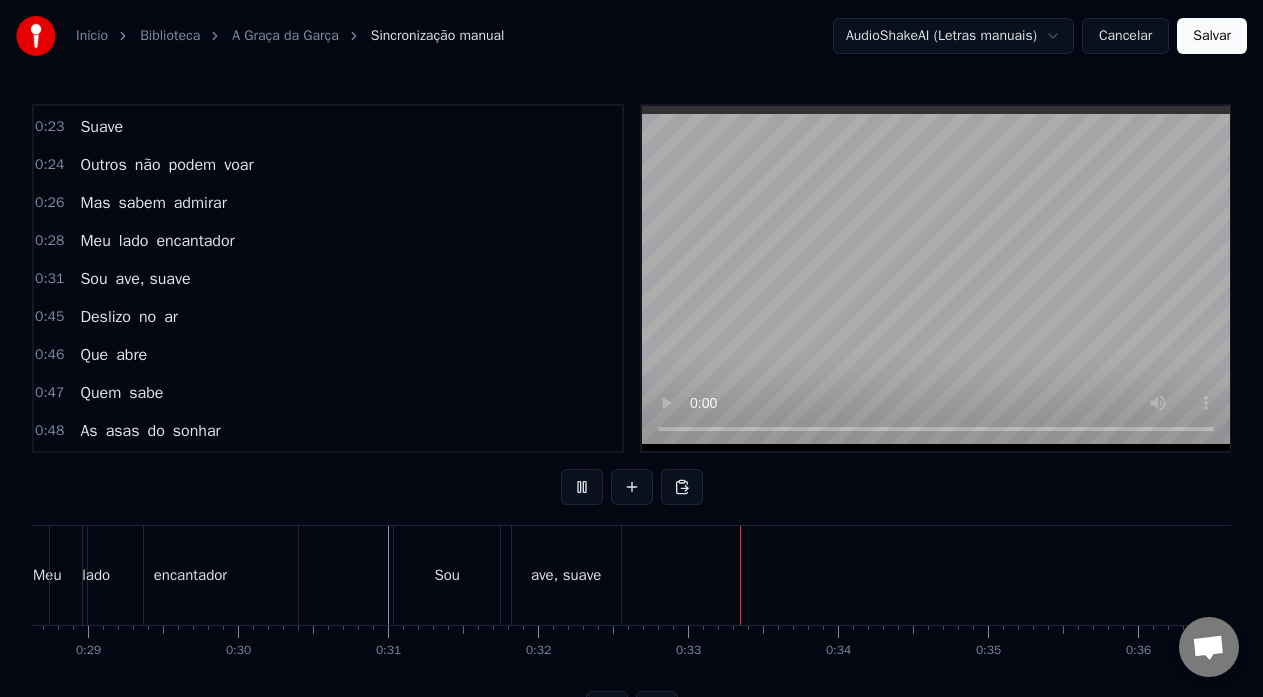 click at bounding box center [582, 487] 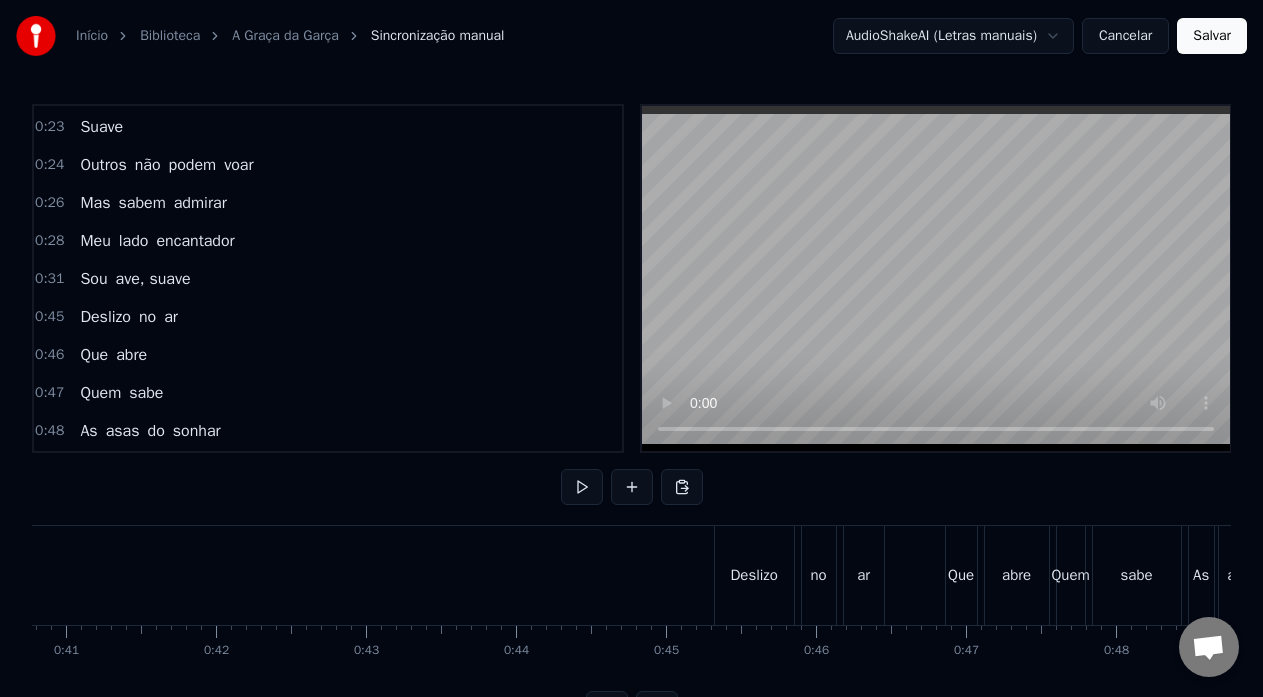 scroll, scrollTop: 0, scrollLeft: 6134, axis: horizontal 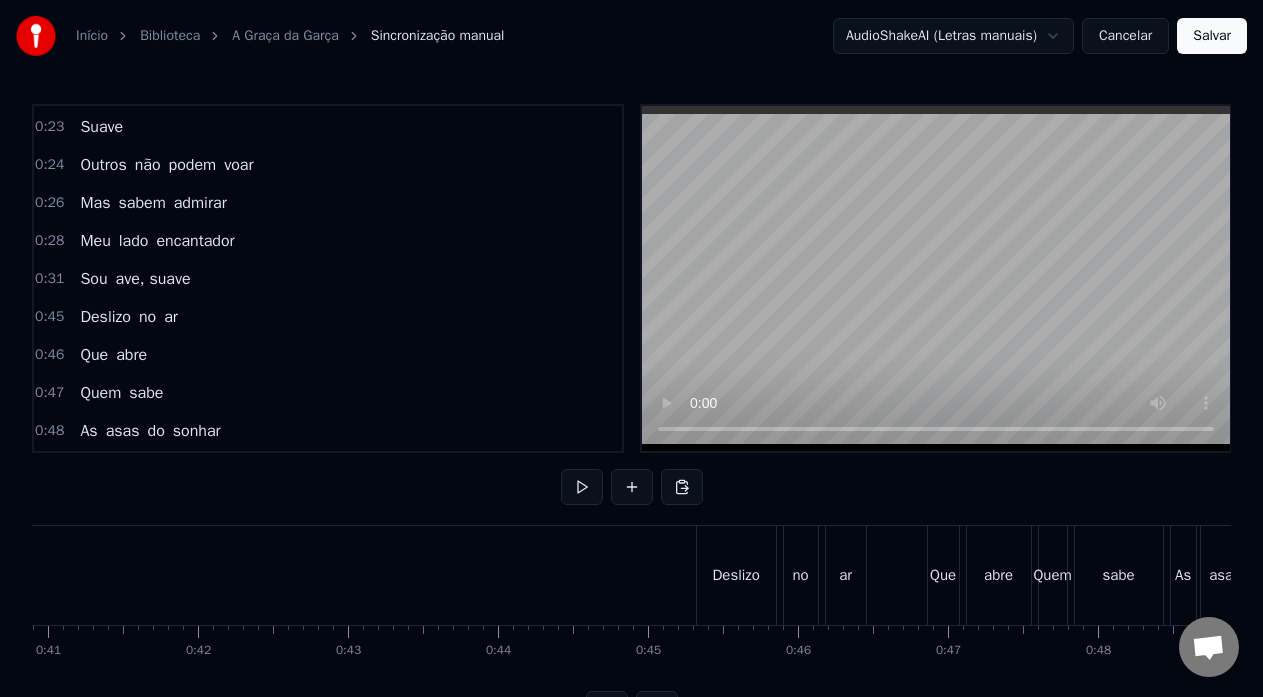 click on "Deslizo" at bounding box center (736, 575) 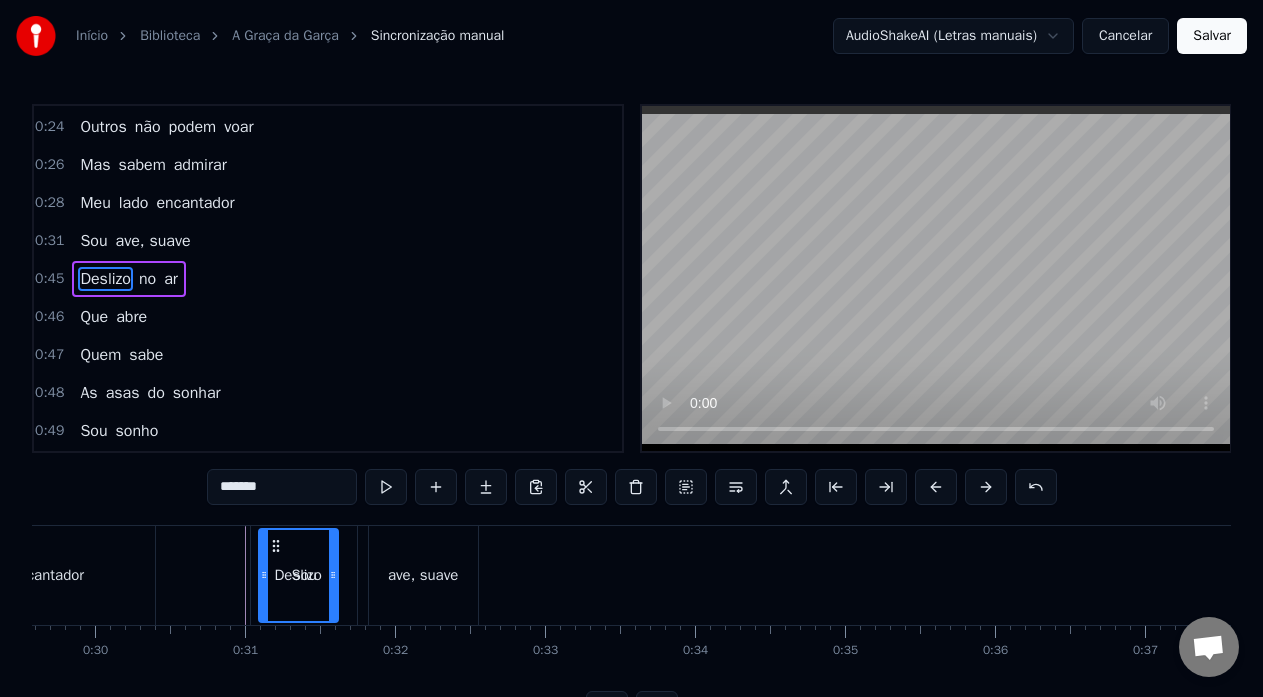 scroll, scrollTop: 0, scrollLeft: 4436, axis: horizontal 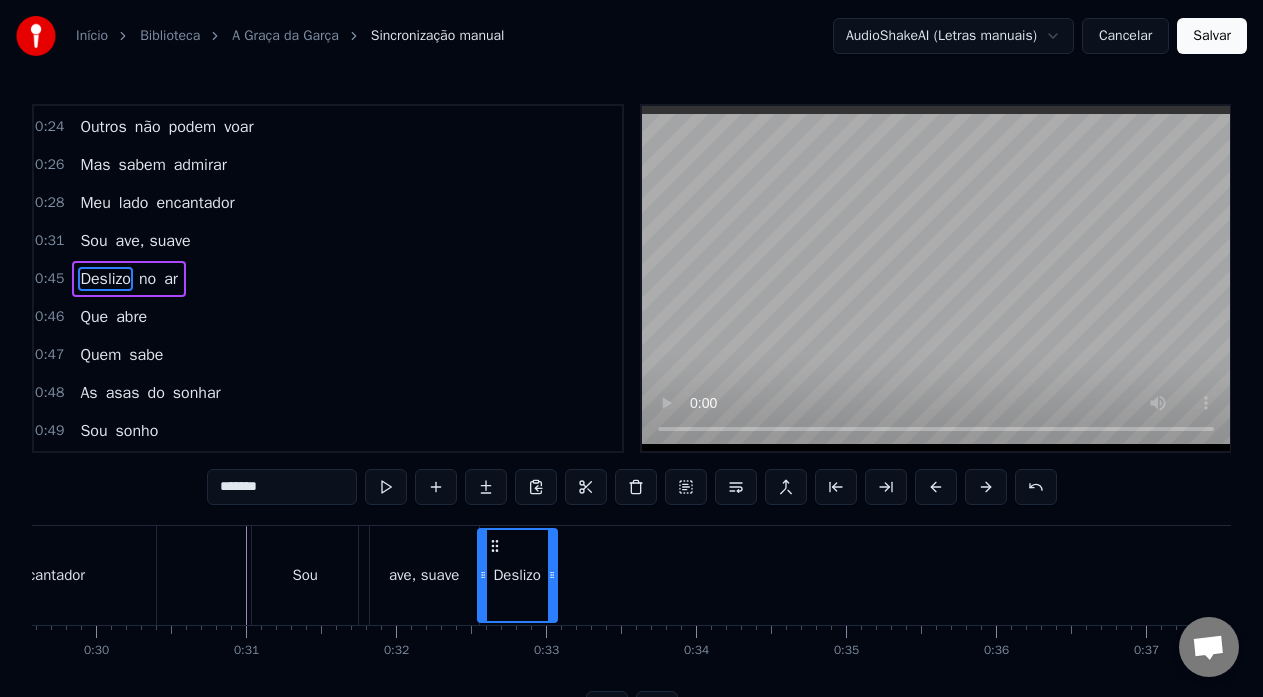 drag, startPoint x: 715, startPoint y: 543, endPoint x: 494, endPoint y: 546, distance: 221.02036 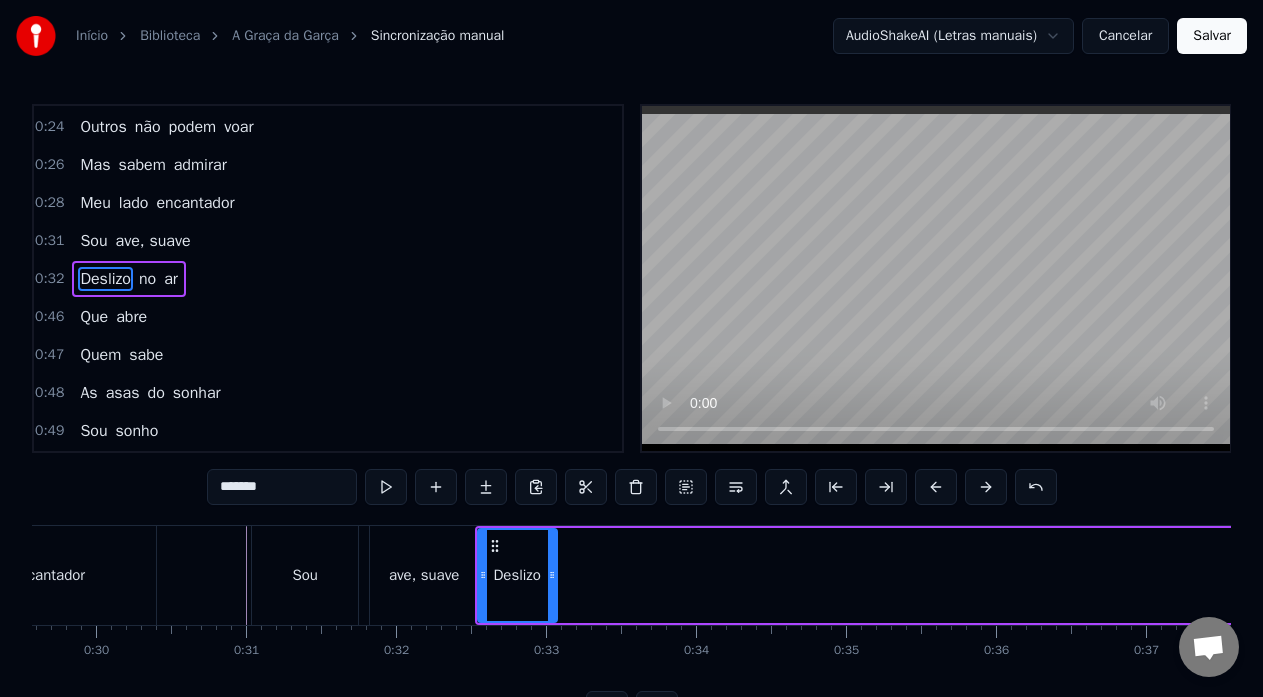click at bounding box center [6428, 575] 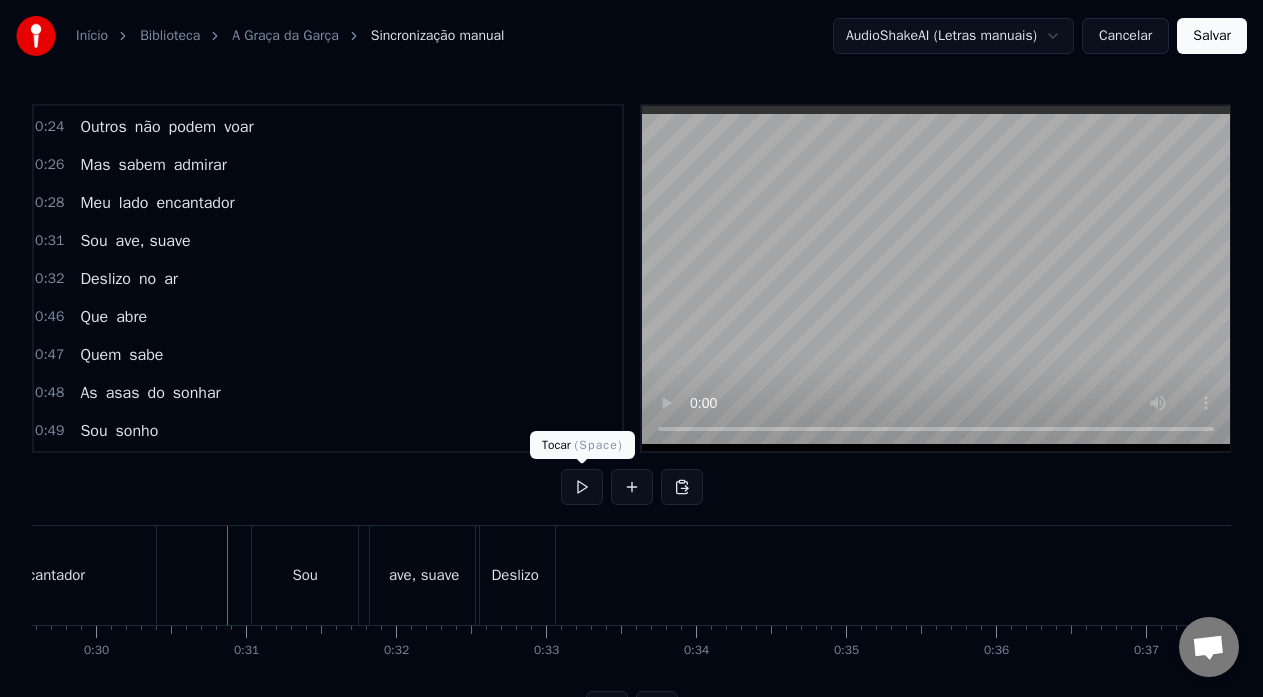 click at bounding box center [582, 487] 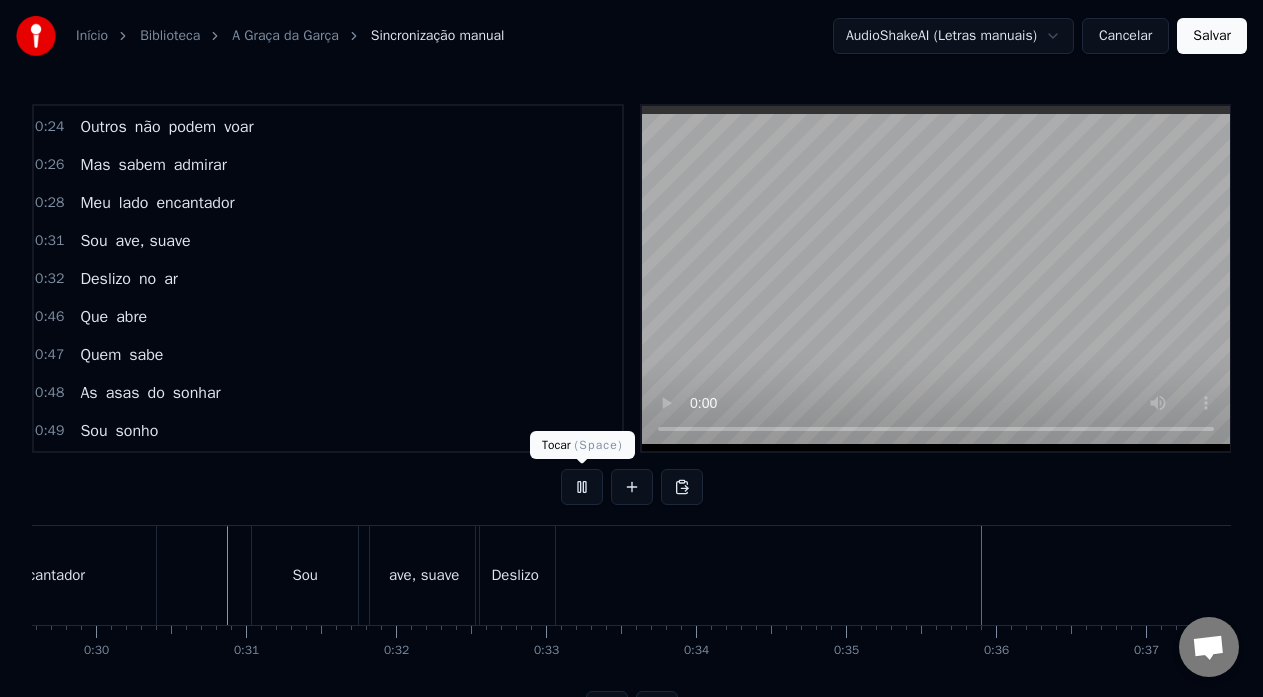 click at bounding box center [582, 487] 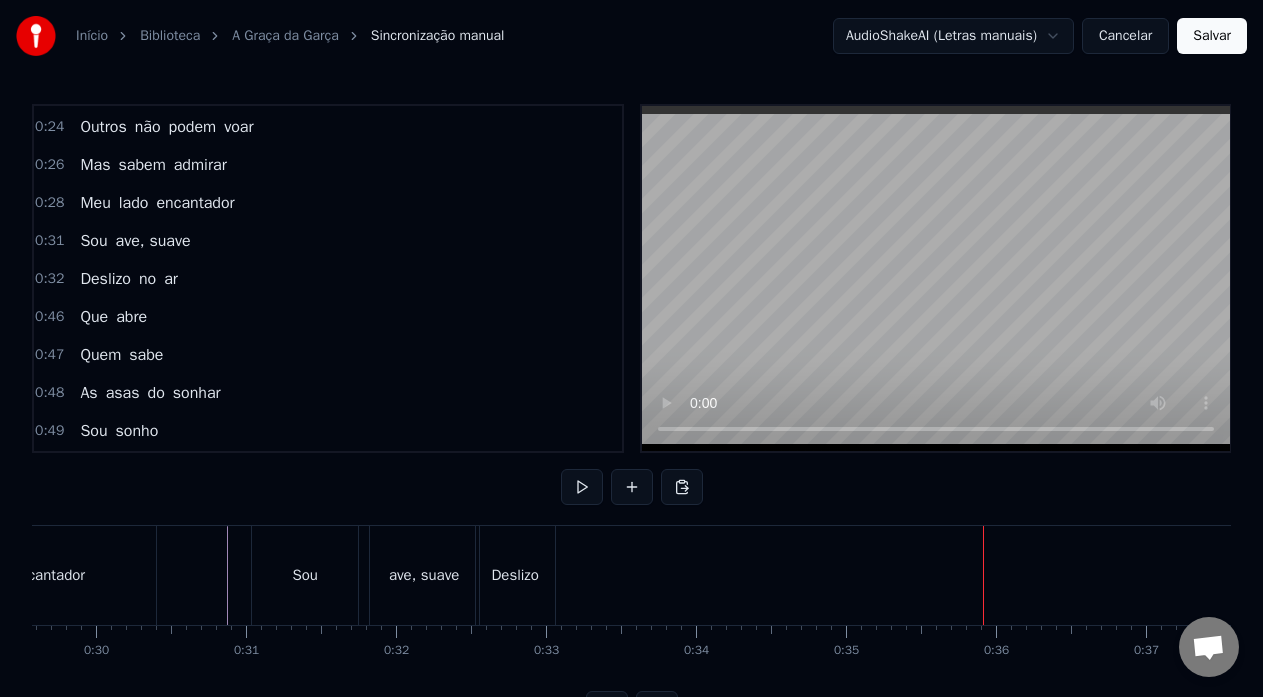 click on "Deslizo" at bounding box center [514, 575] 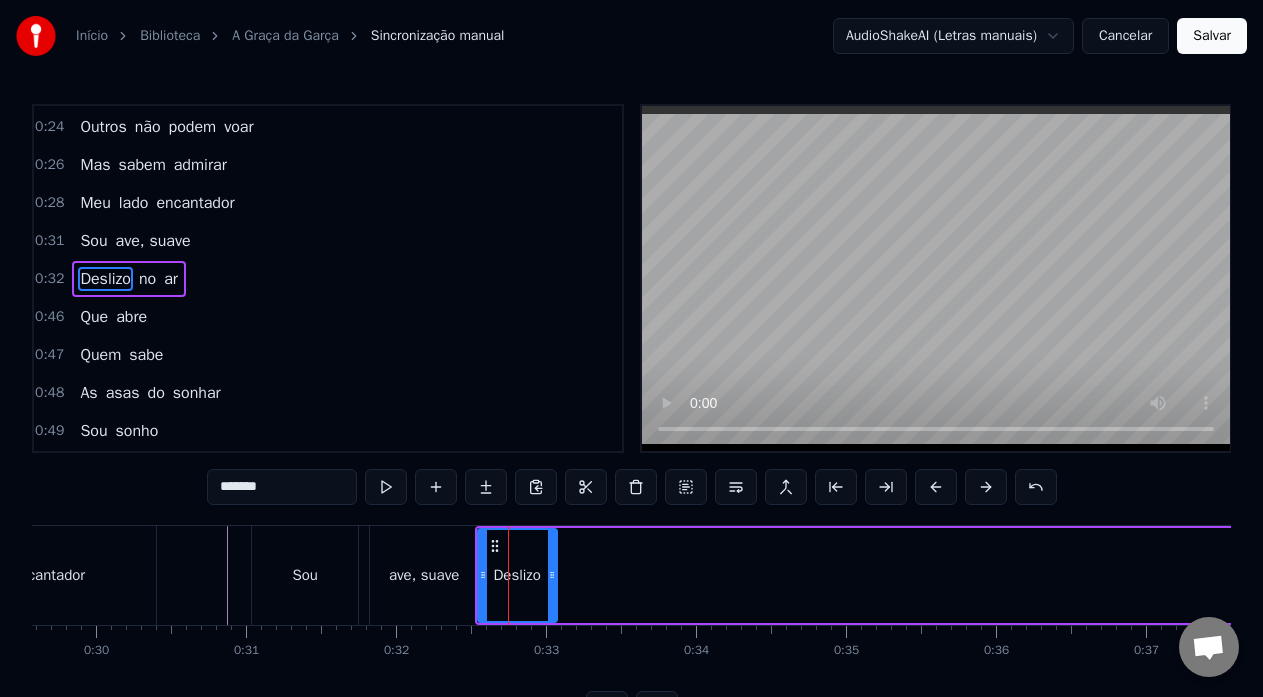 click at bounding box center (508, 575) 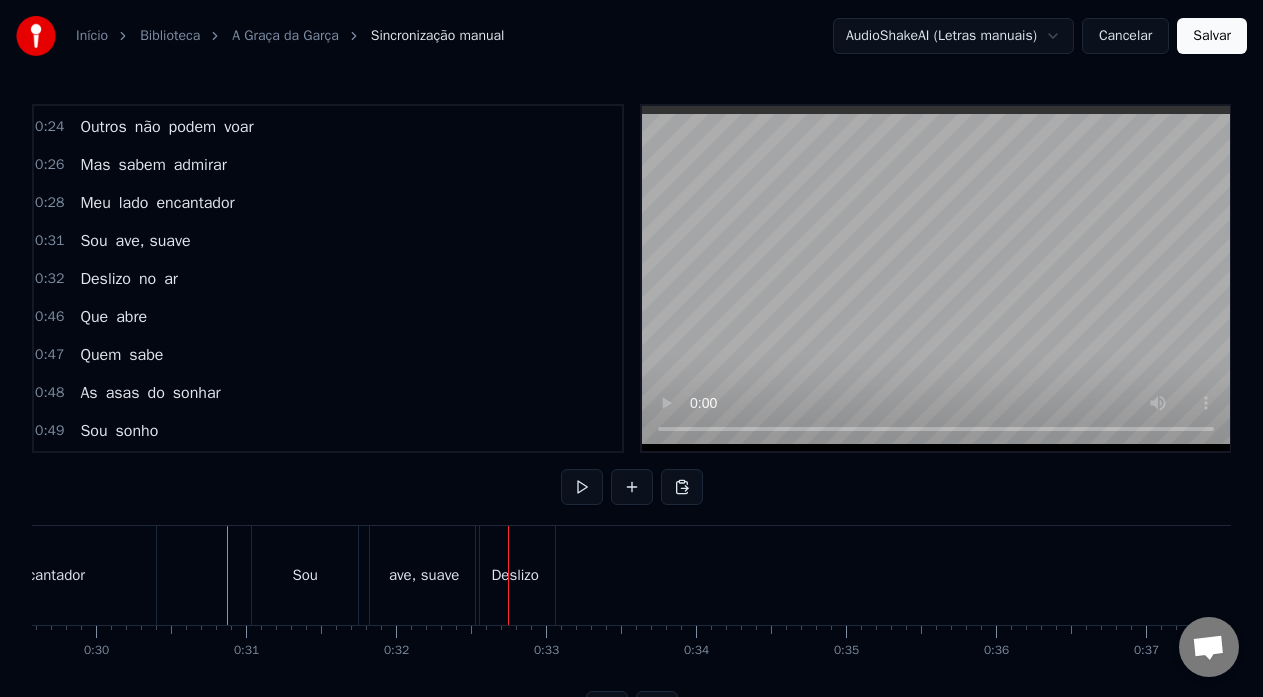 click on "Deslizo" at bounding box center (514, 575) 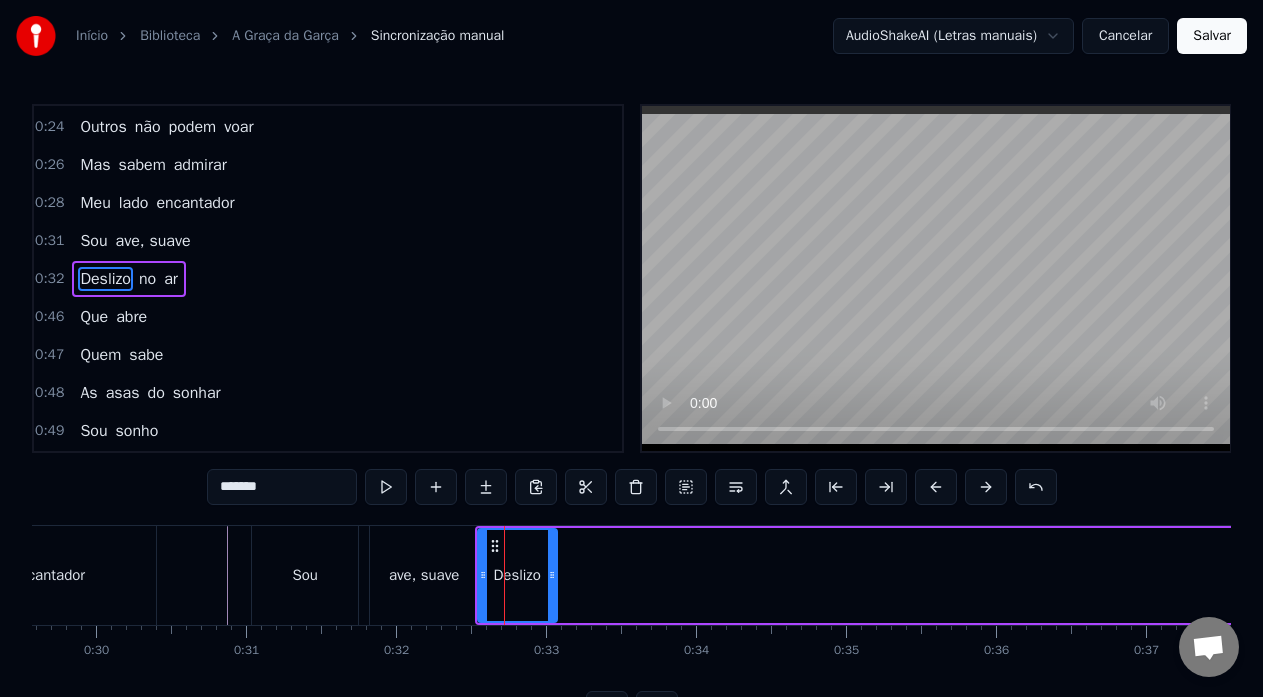 click on "*******" at bounding box center [282, 487] 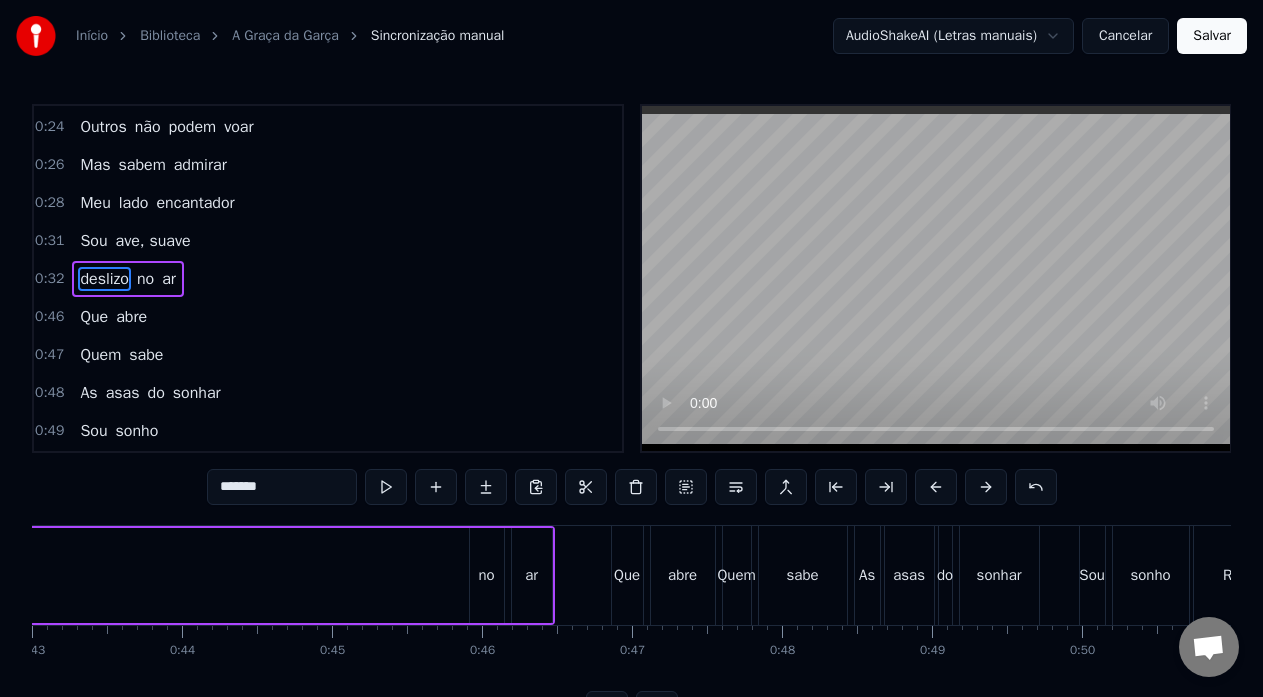 scroll, scrollTop: 0, scrollLeft: 6469, axis: horizontal 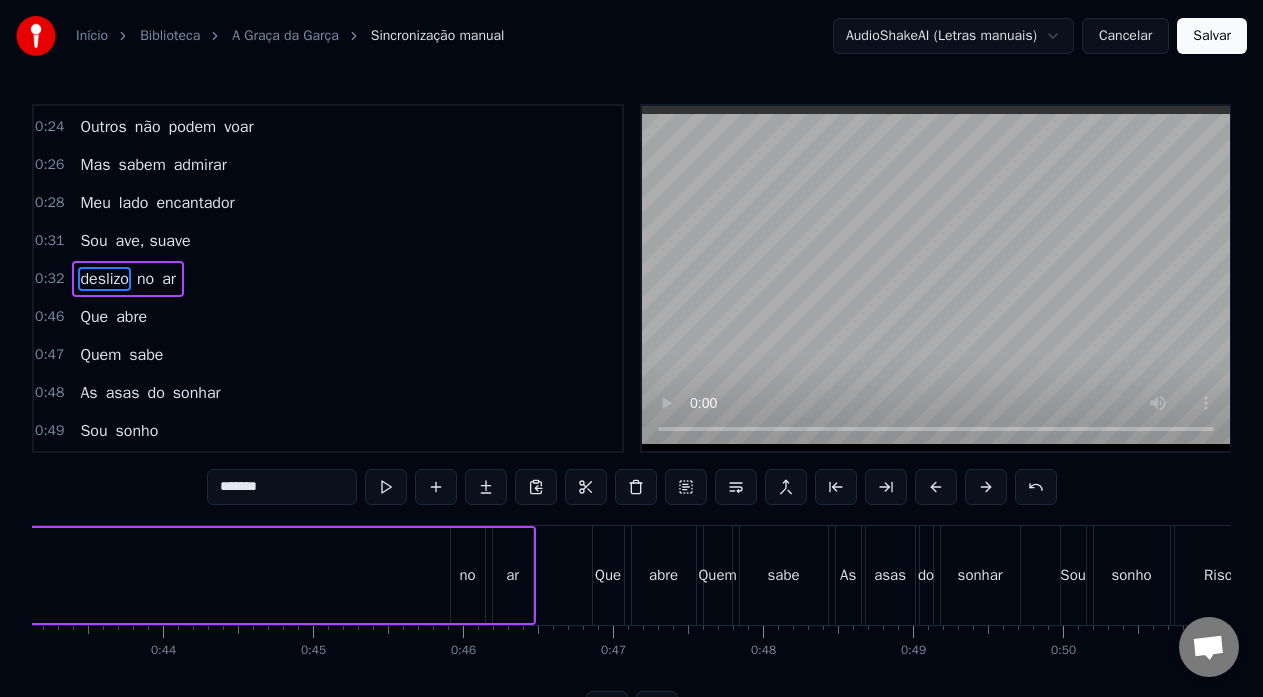click on "no" at bounding box center (468, 575) 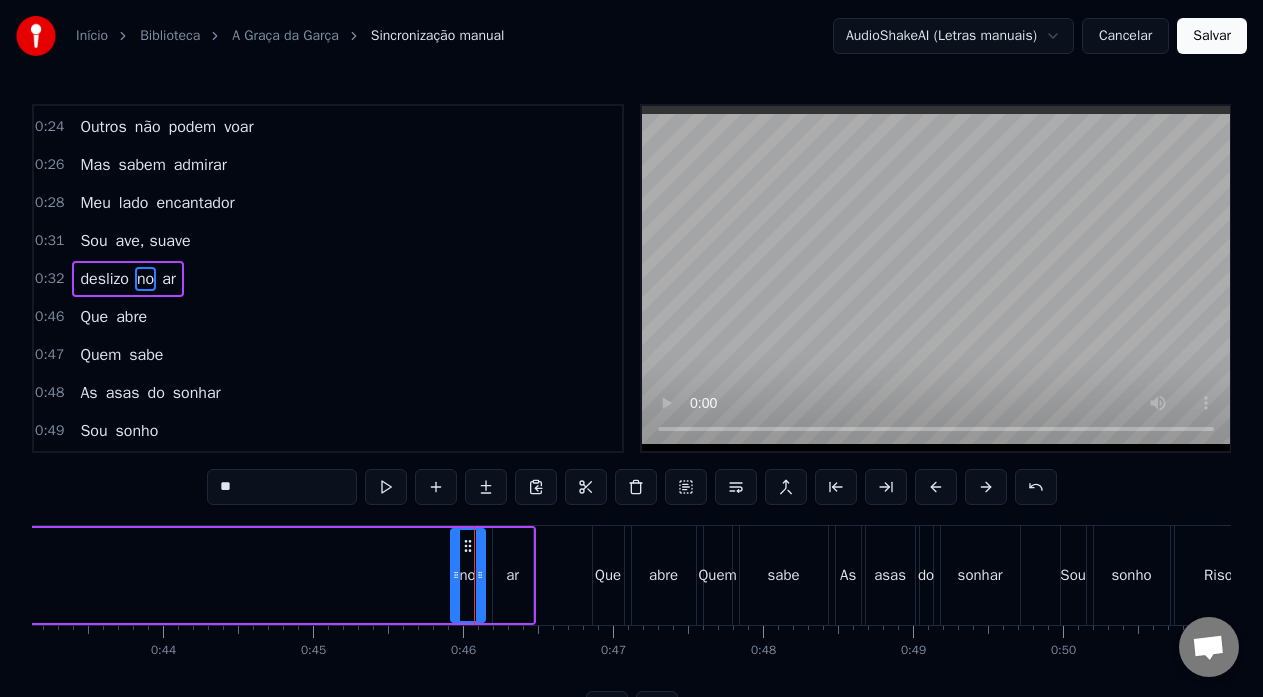click on "ar" at bounding box center [513, 575] 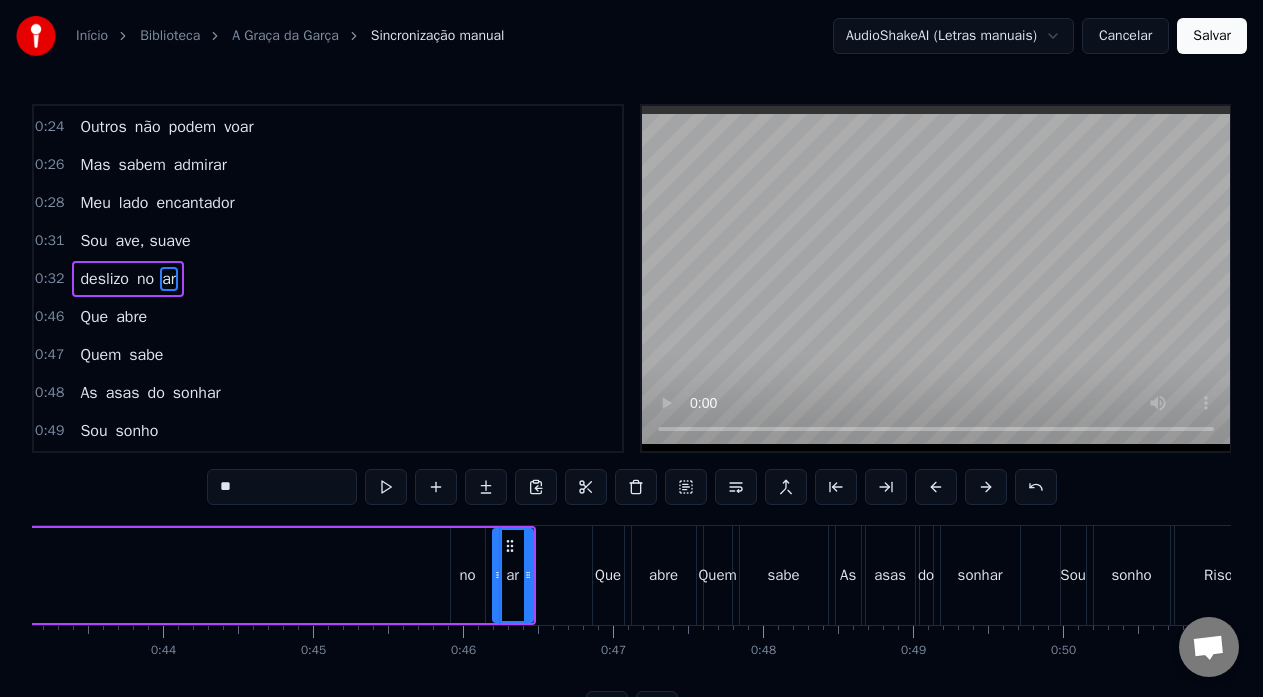 click on "no" at bounding box center (468, 575) 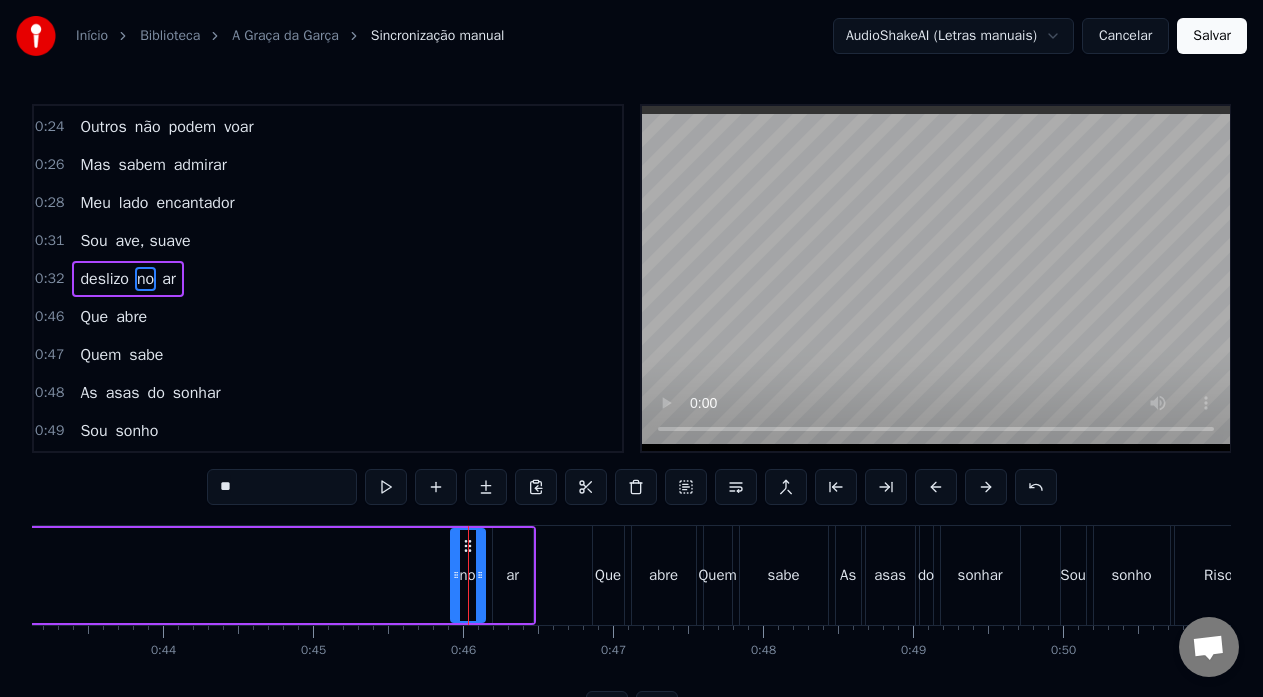 click on "ar" at bounding box center (513, 575) 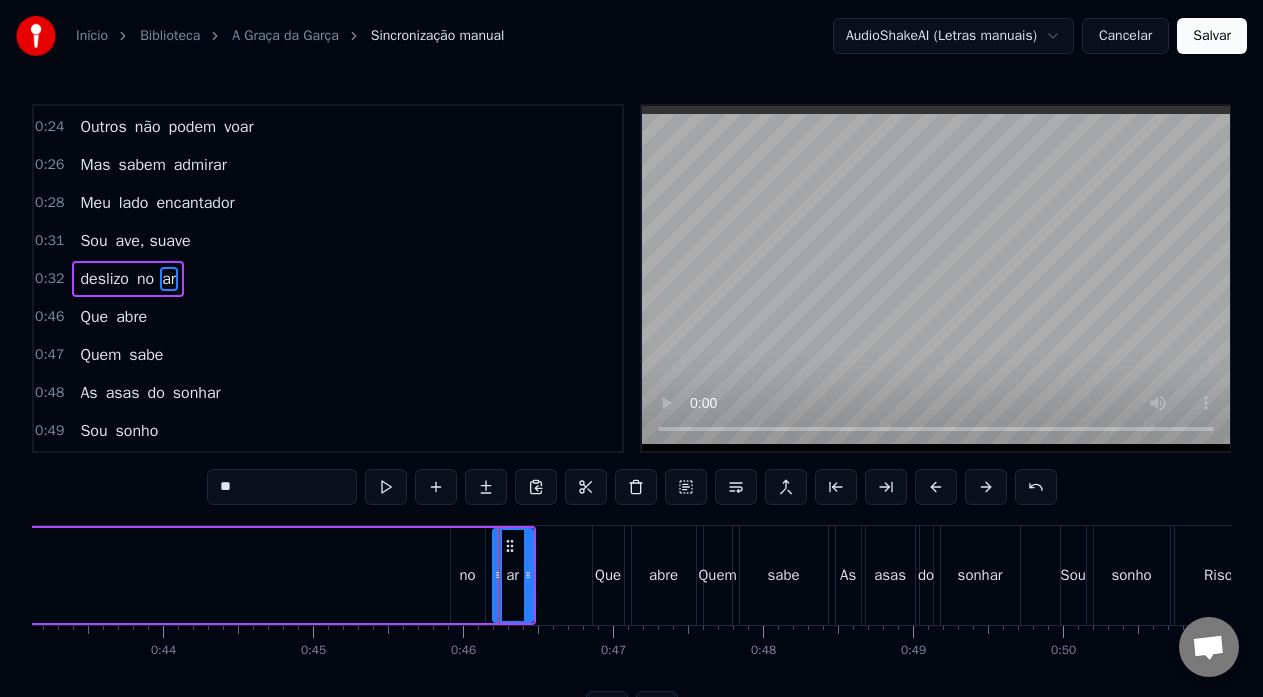click on "no" at bounding box center (468, 575) 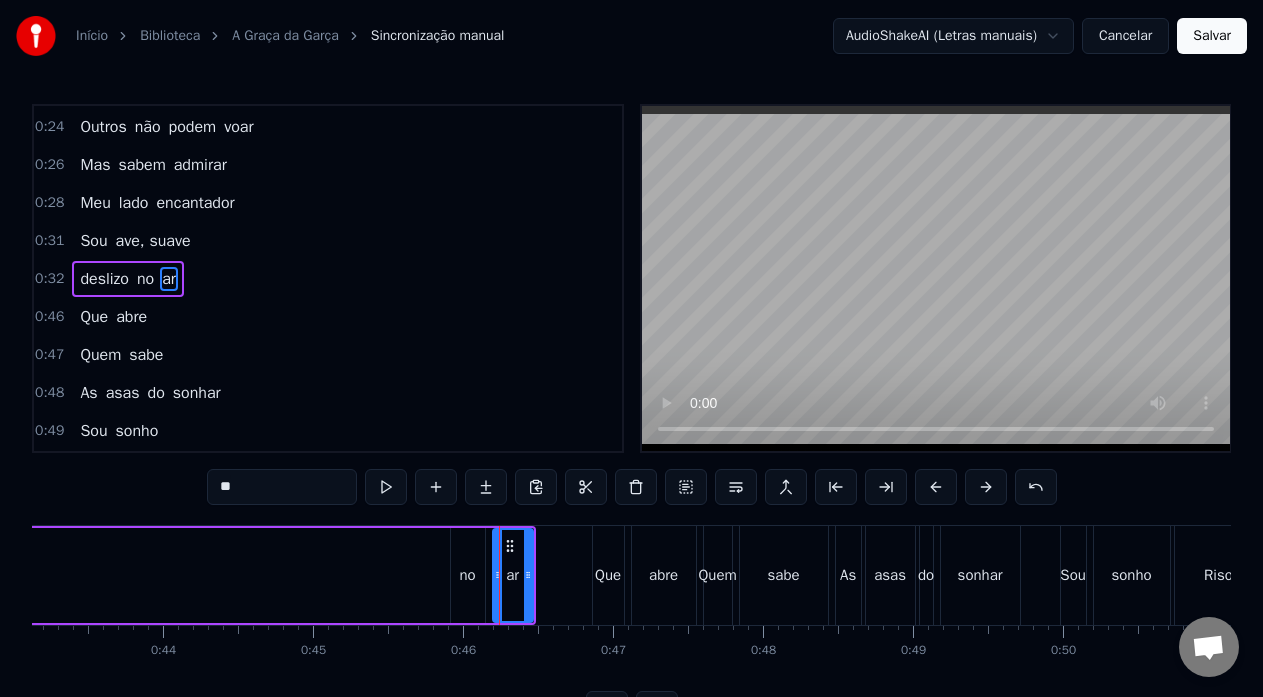 type on "**" 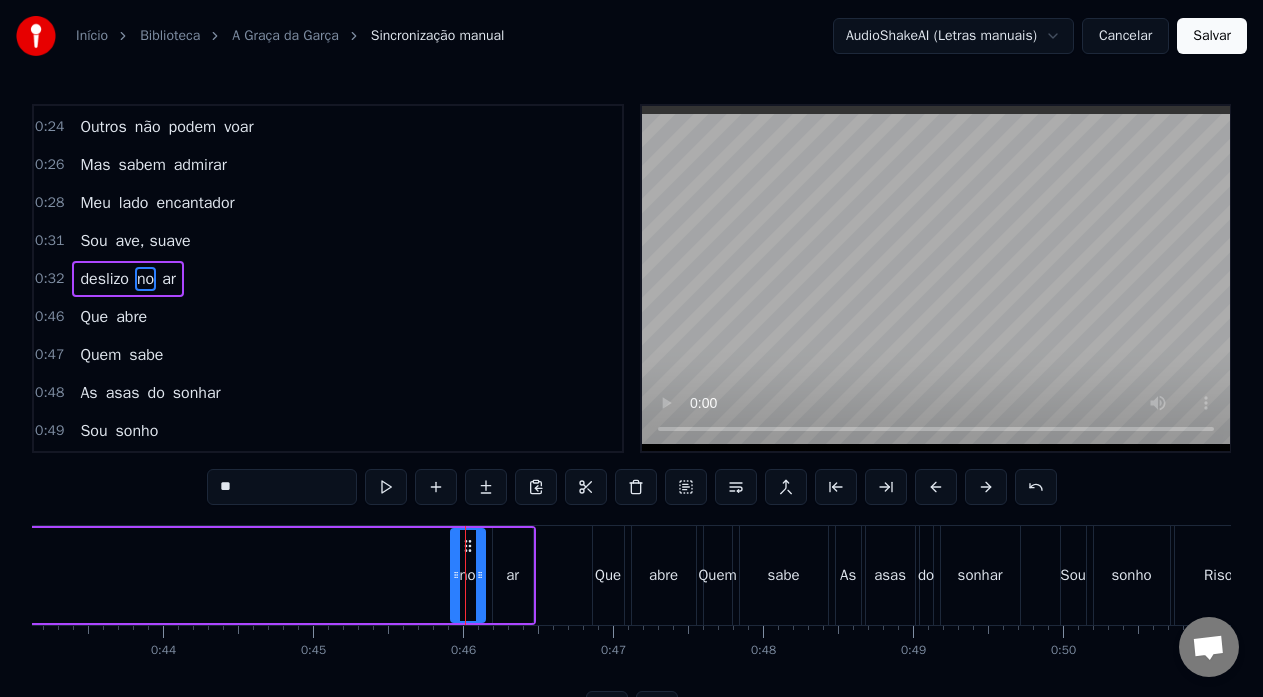 drag, startPoint x: 433, startPoint y: 533, endPoint x: 475, endPoint y: 550, distance: 45.310043 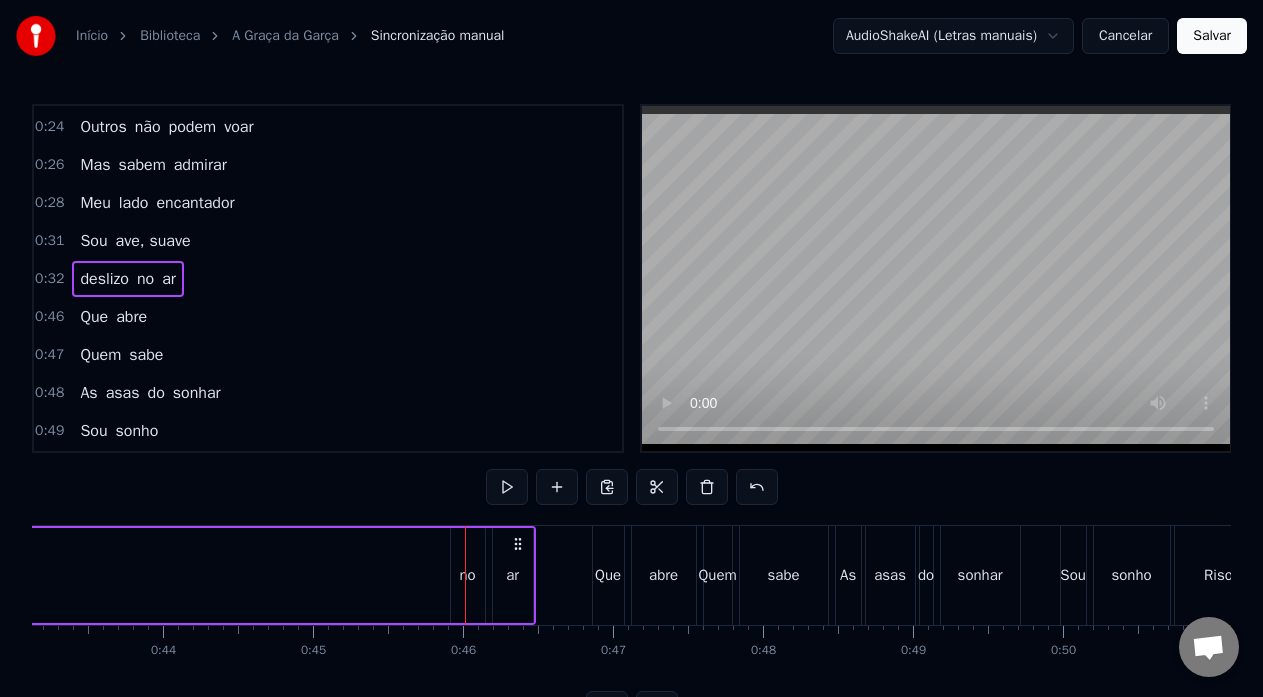 click at bounding box center [465, 575] 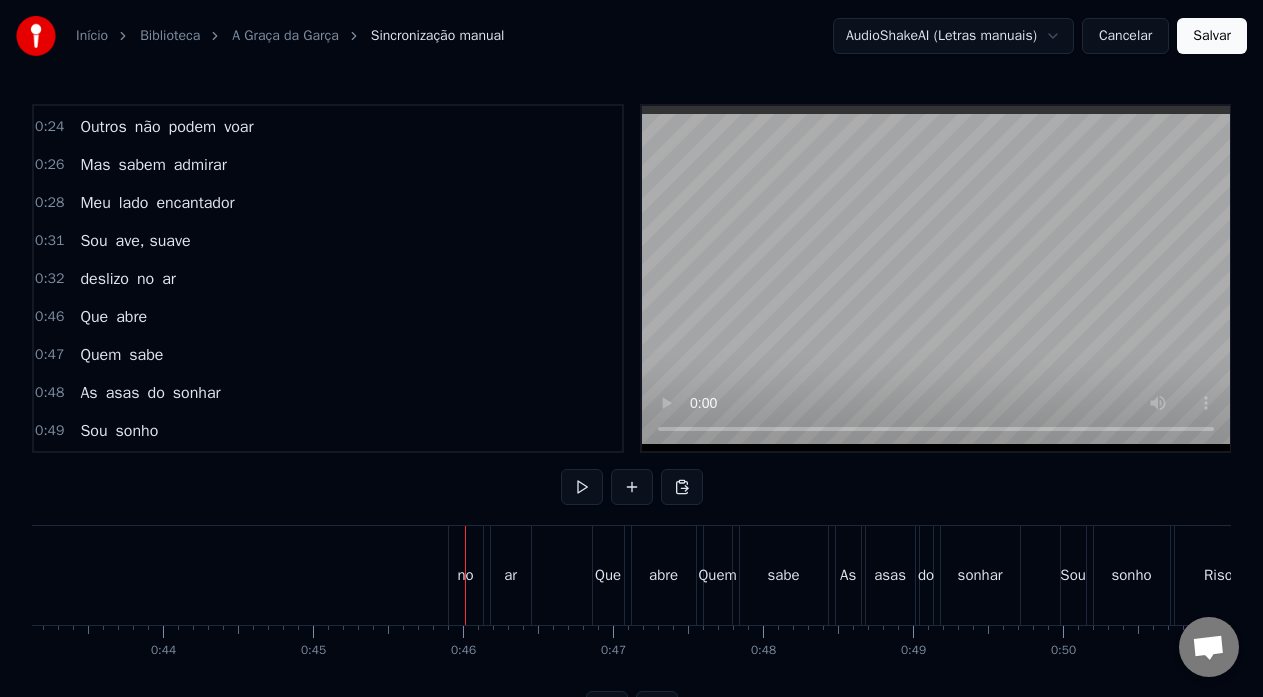 click on "no" at bounding box center (466, 575) 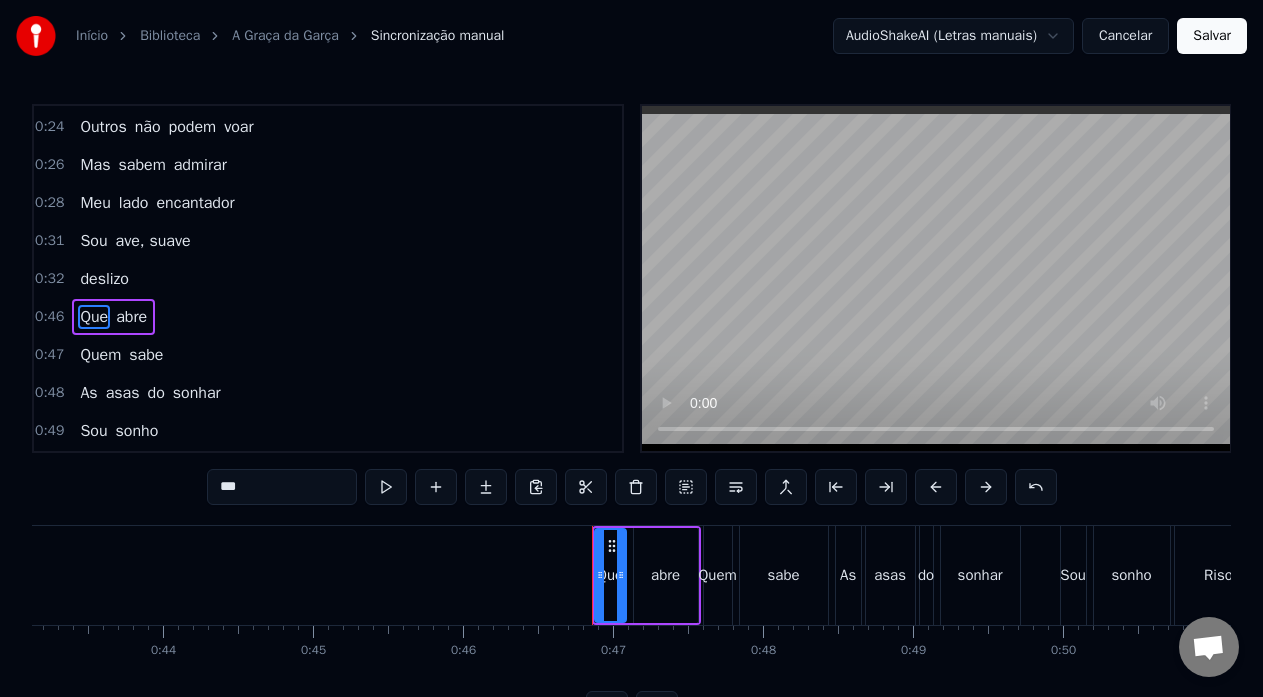 scroll, scrollTop: 416, scrollLeft: 0, axis: vertical 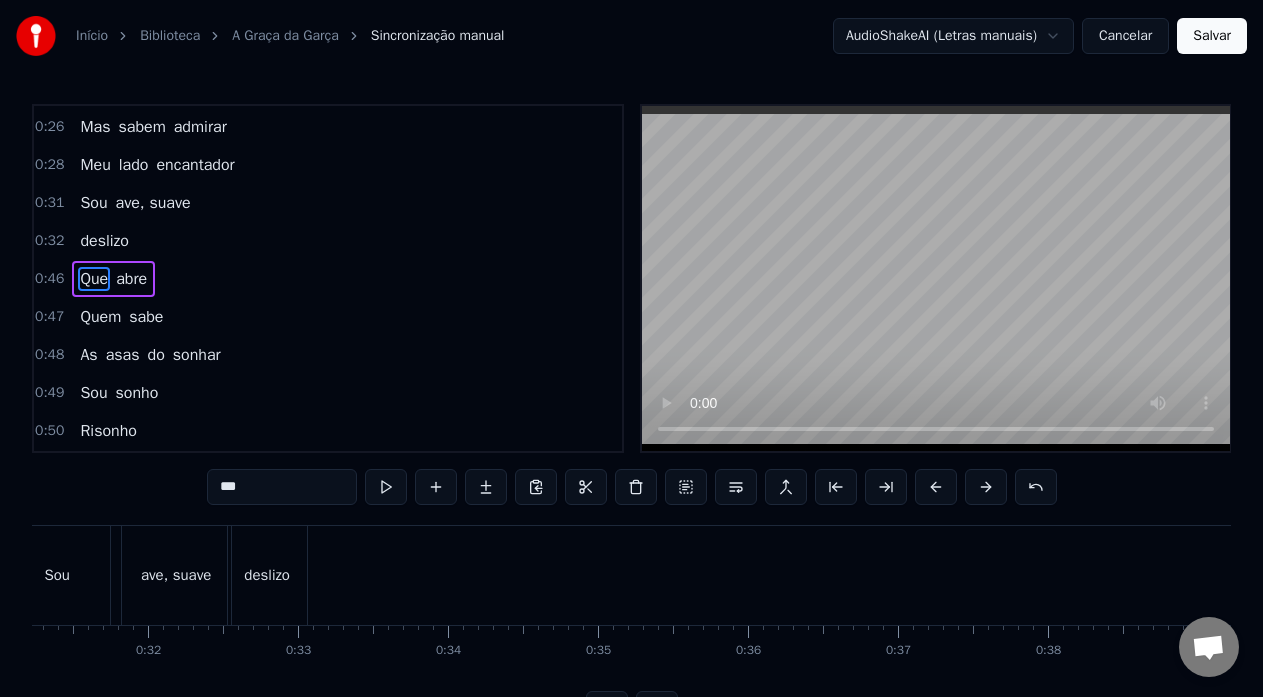 click on "deslizo" at bounding box center [267, 575] 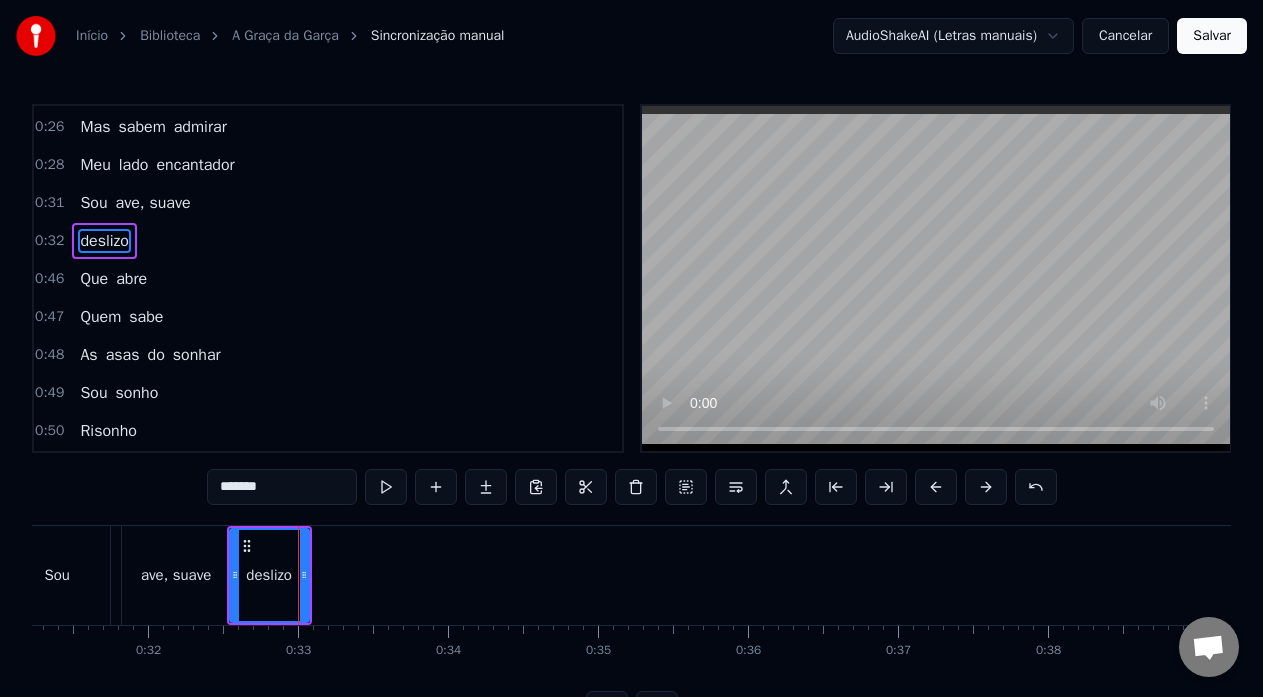 scroll, scrollTop: 378, scrollLeft: 0, axis: vertical 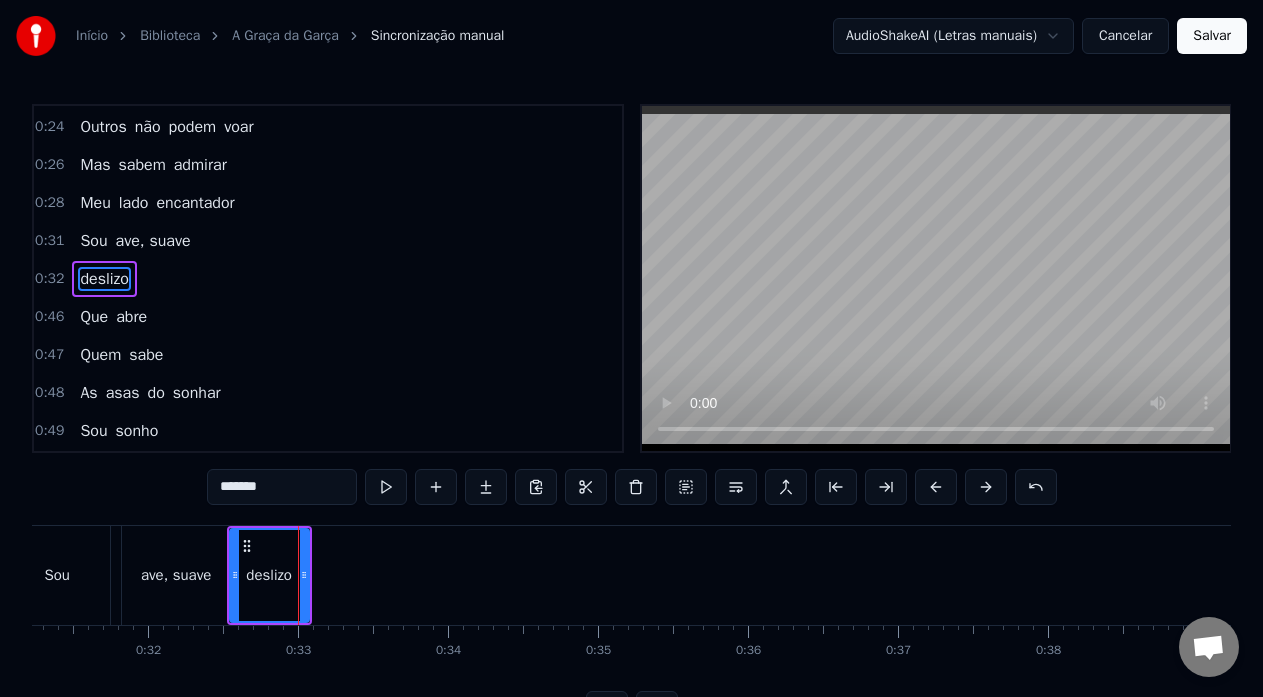 click on "*******" at bounding box center (282, 487) 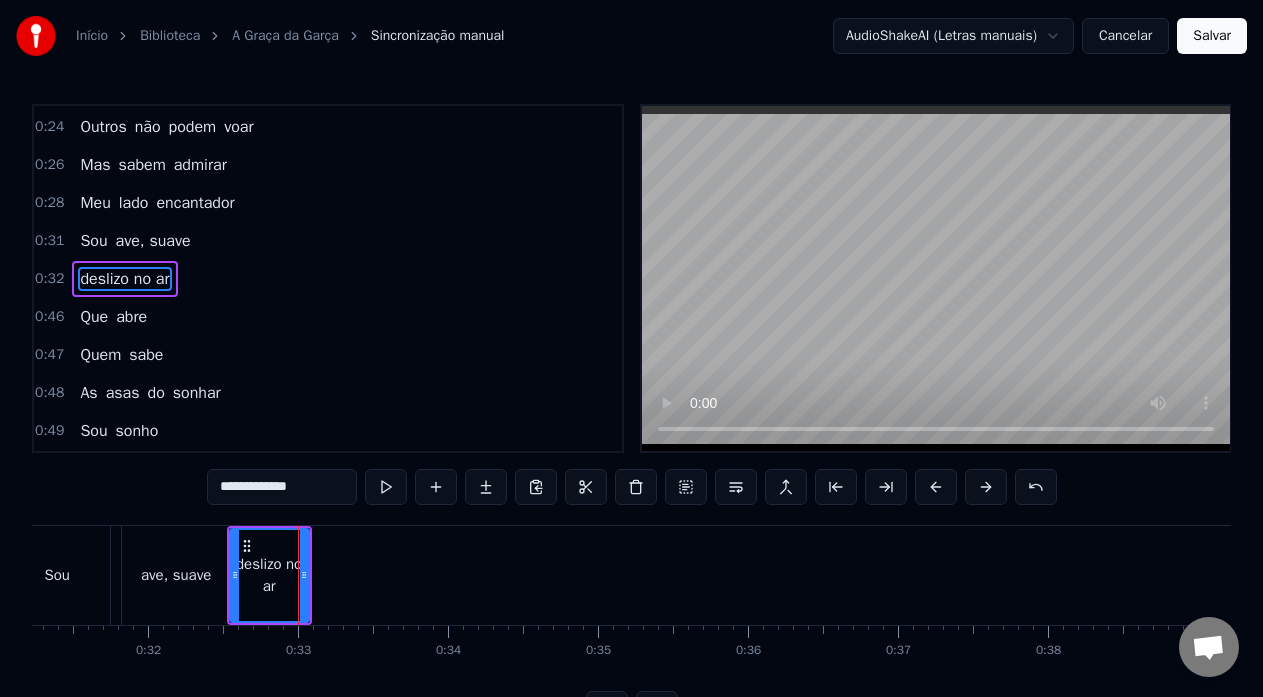 drag, startPoint x: 217, startPoint y: 490, endPoint x: 235, endPoint y: 485, distance: 18.681541 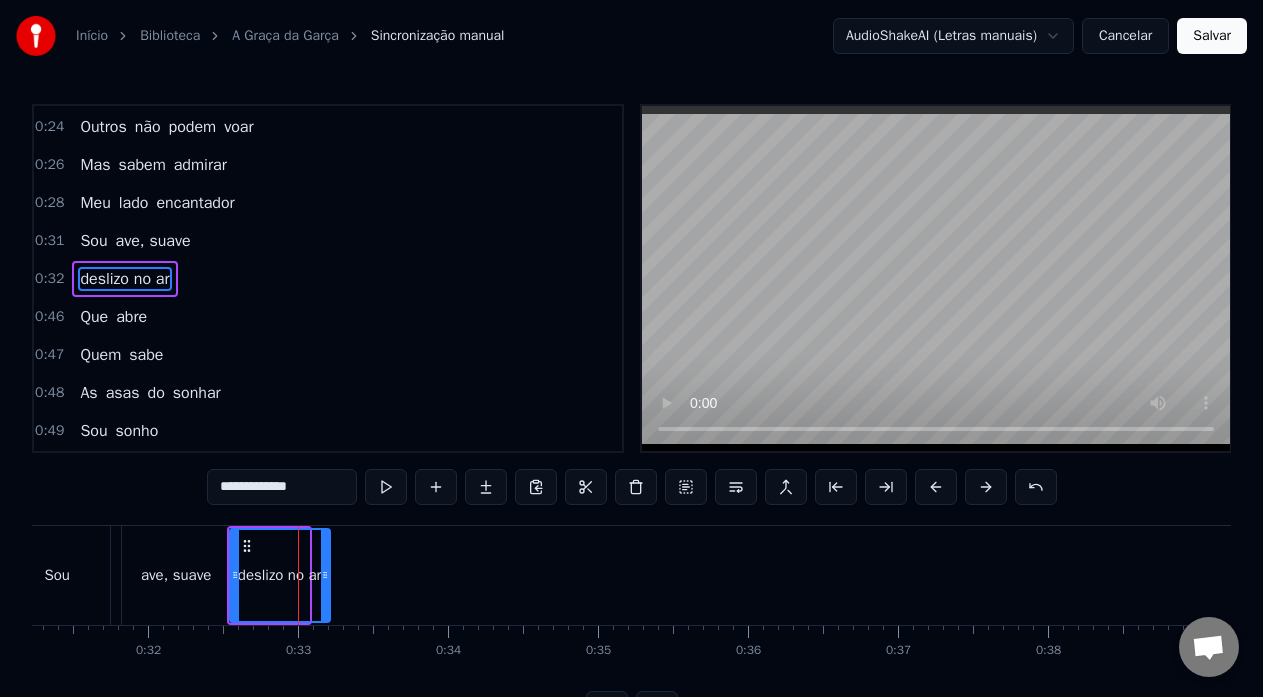 drag, startPoint x: 305, startPoint y: 576, endPoint x: 326, endPoint y: 581, distance: 21.587032 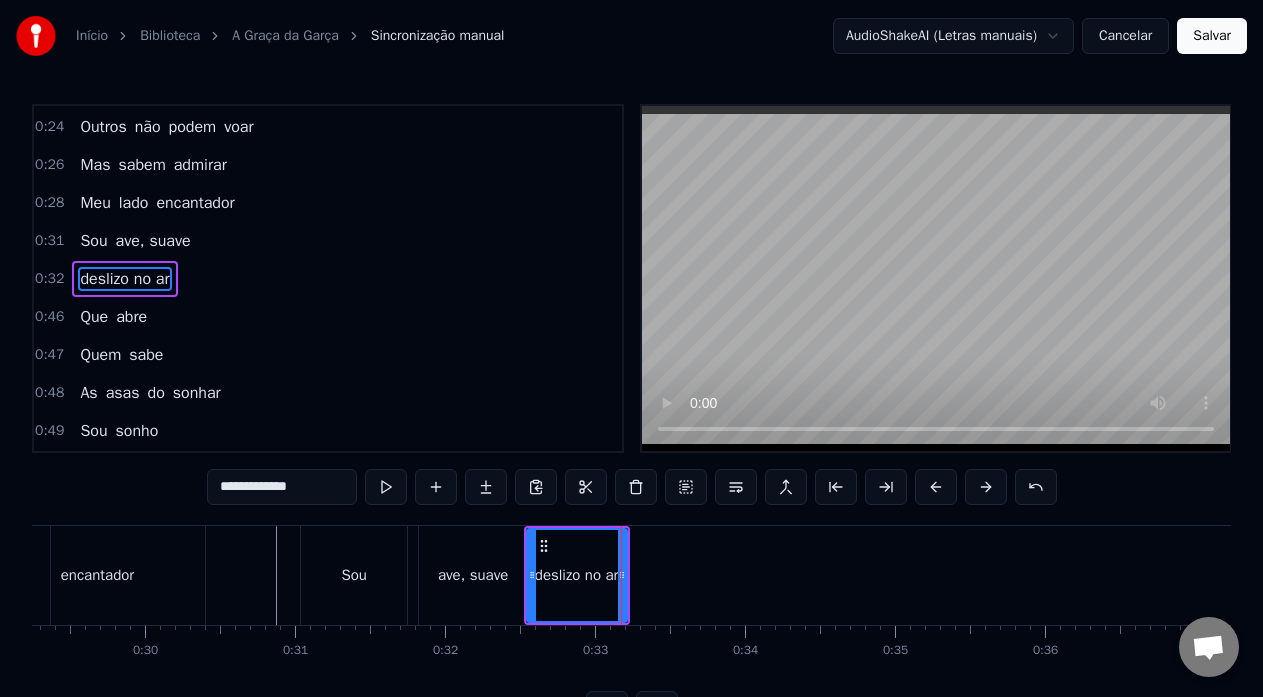 scroll, scrollTop: 0, scrollLeft: 4350, axis: horizontal 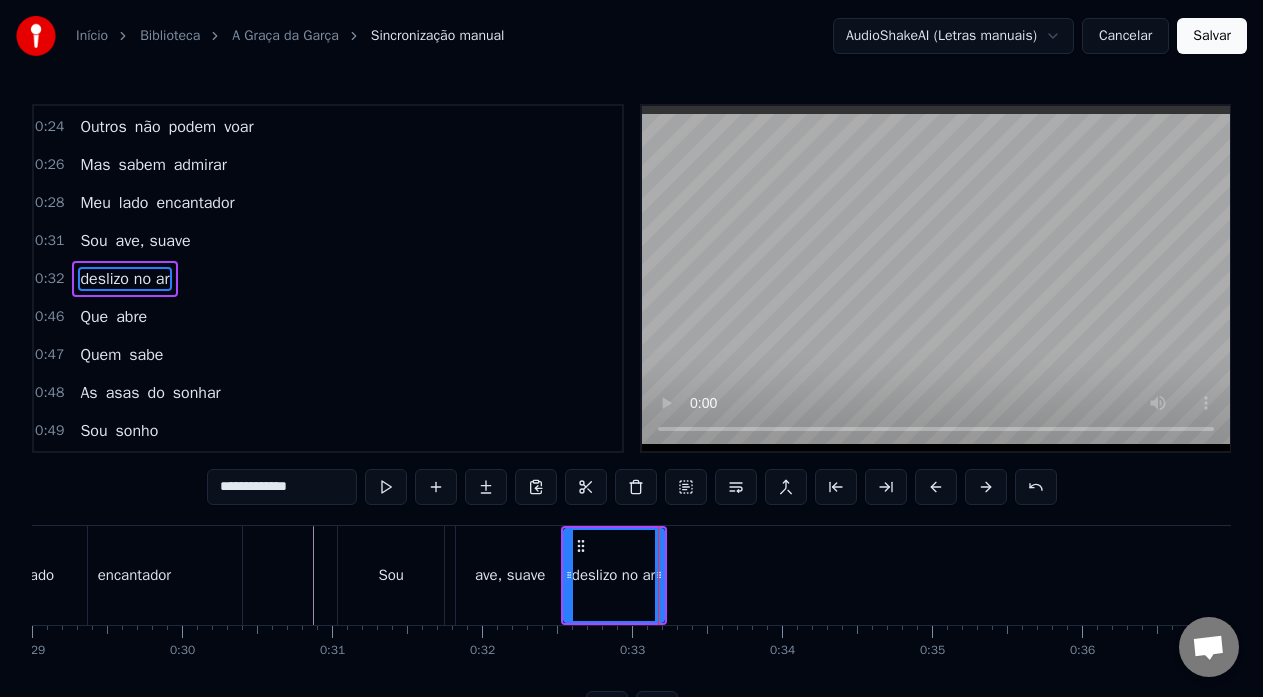 type on "**********" 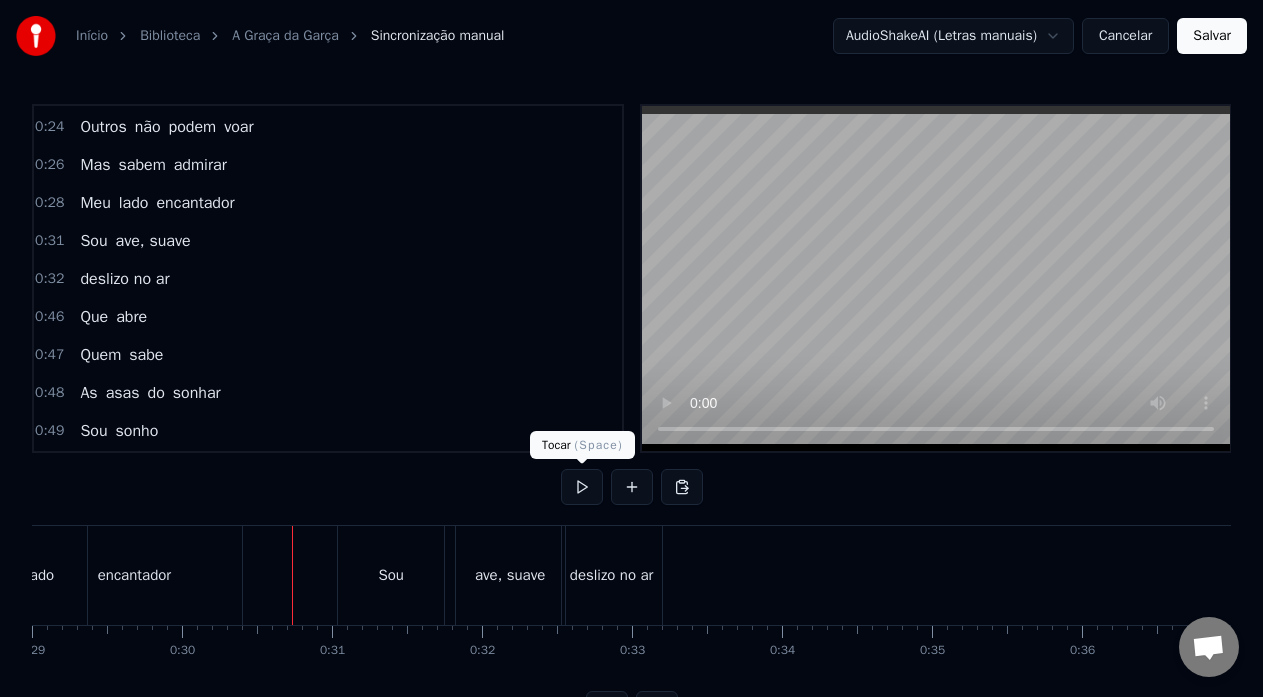 click at bounding box center [582, 487] 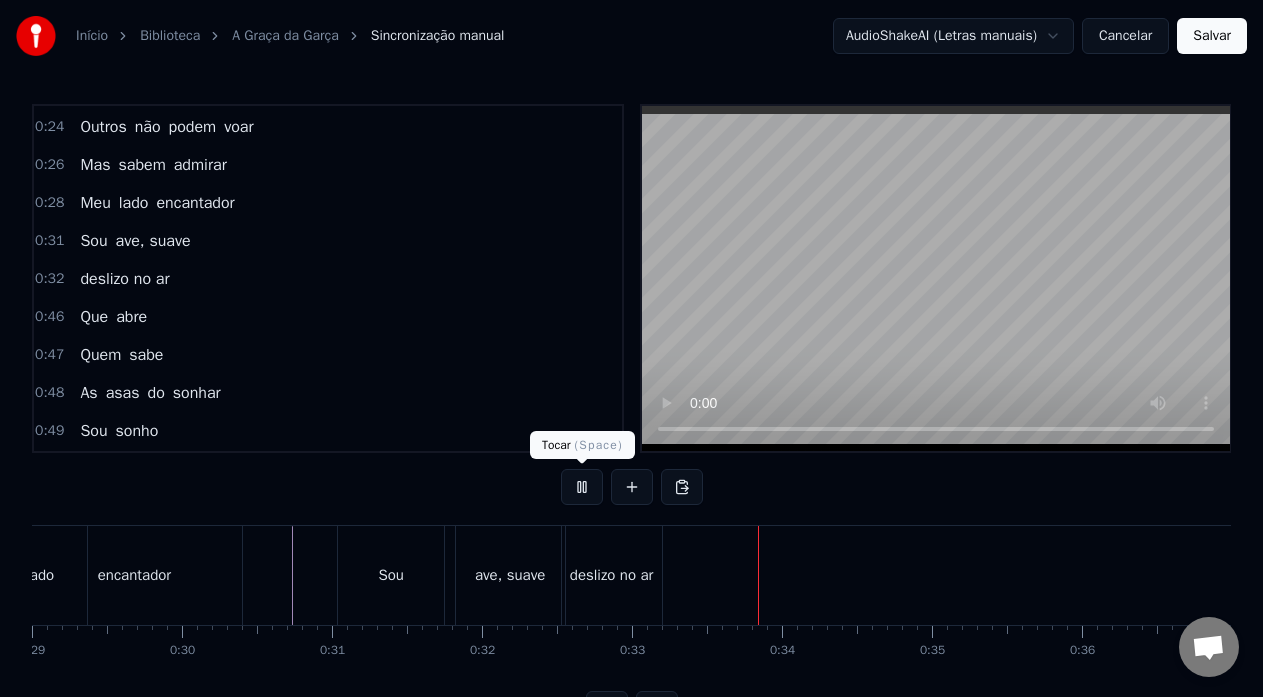 click at bounding box center (582, 487) 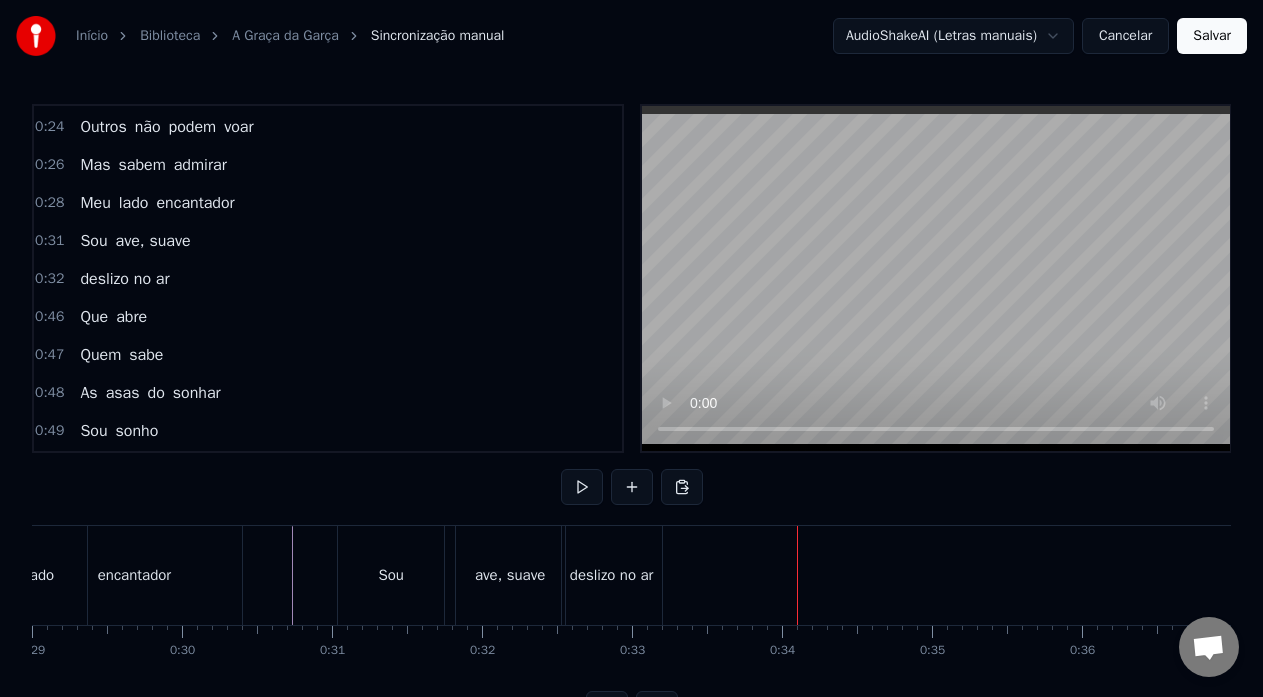 click on "ave, suave" at bounding box center [510, 575] 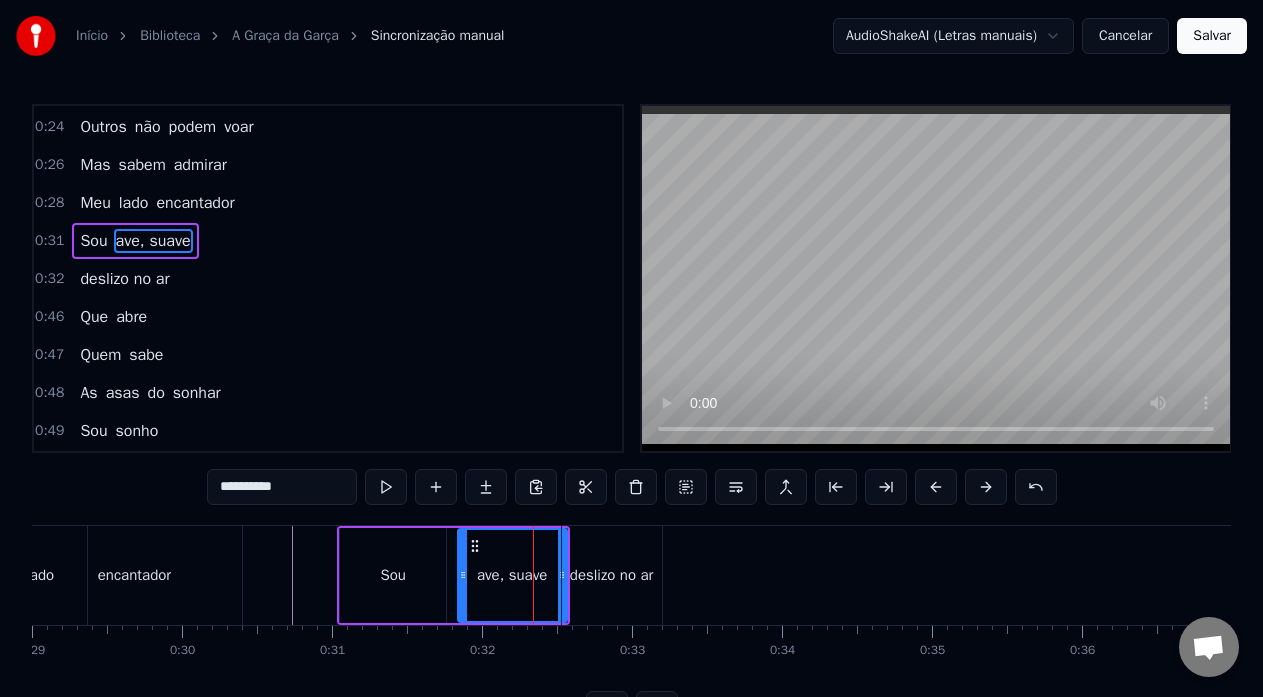 scroll, scrollTop: 340, scrollLeft: 0, axis: vertical 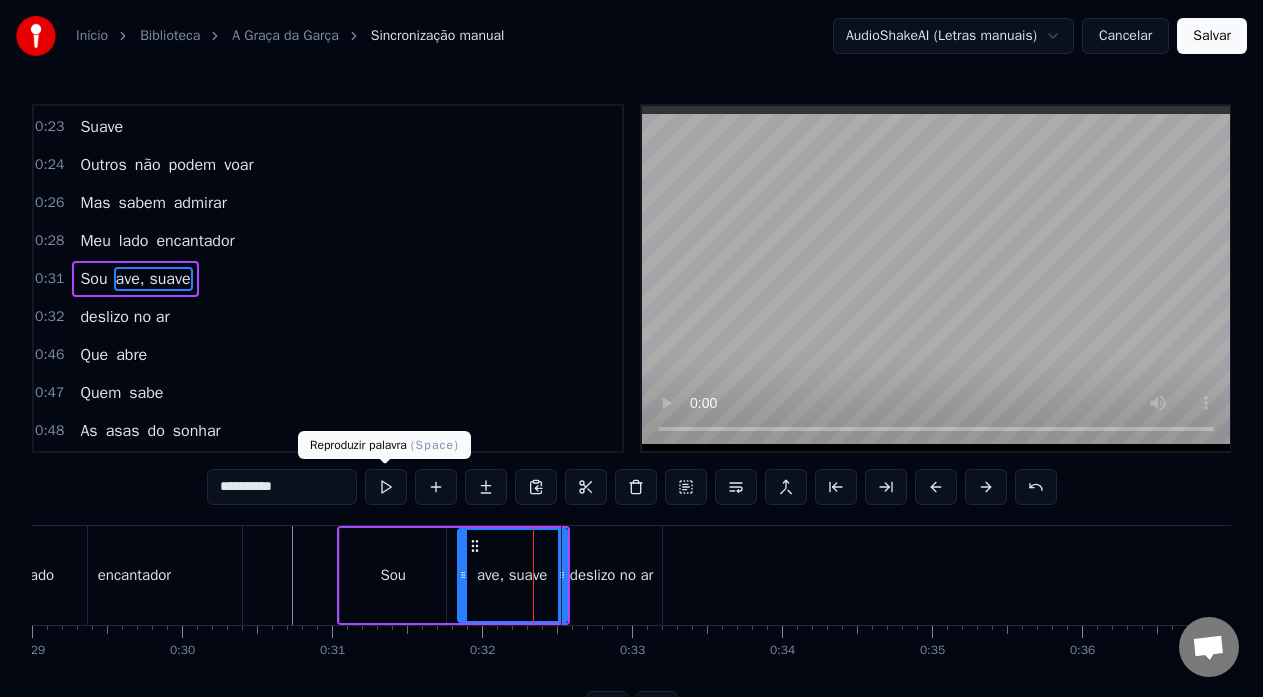 click on "**********" at bounding box center [282, 487] 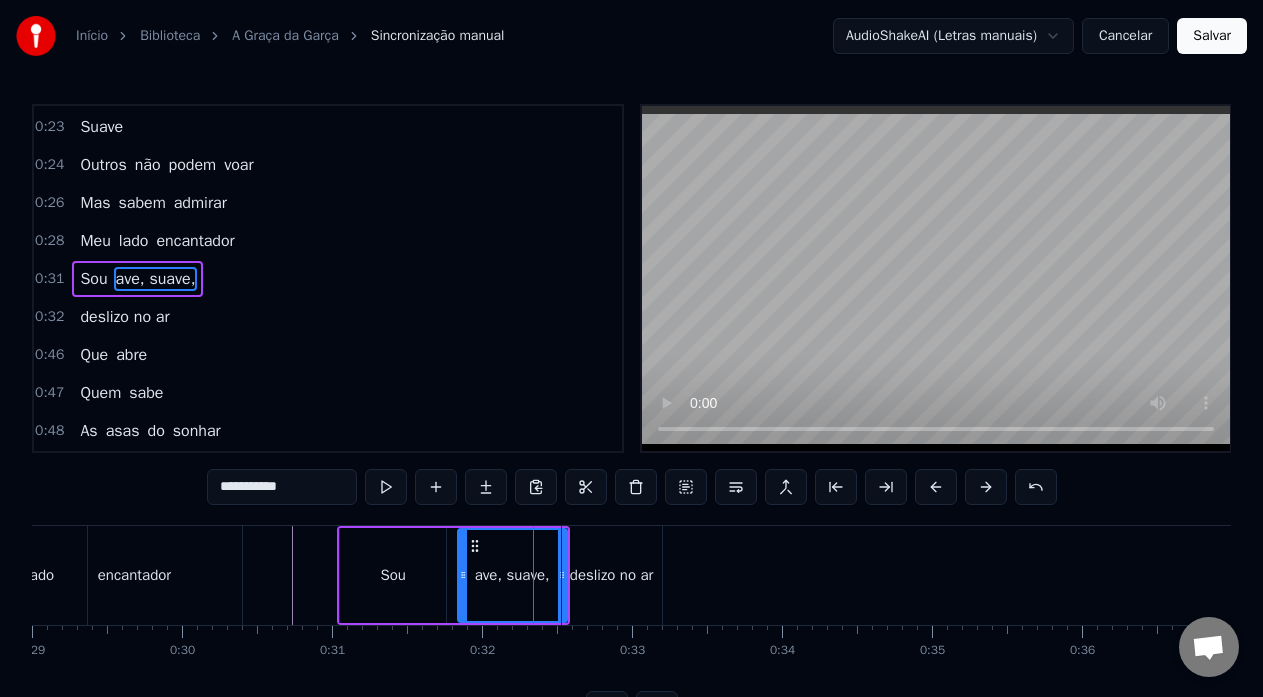 type on "**********" 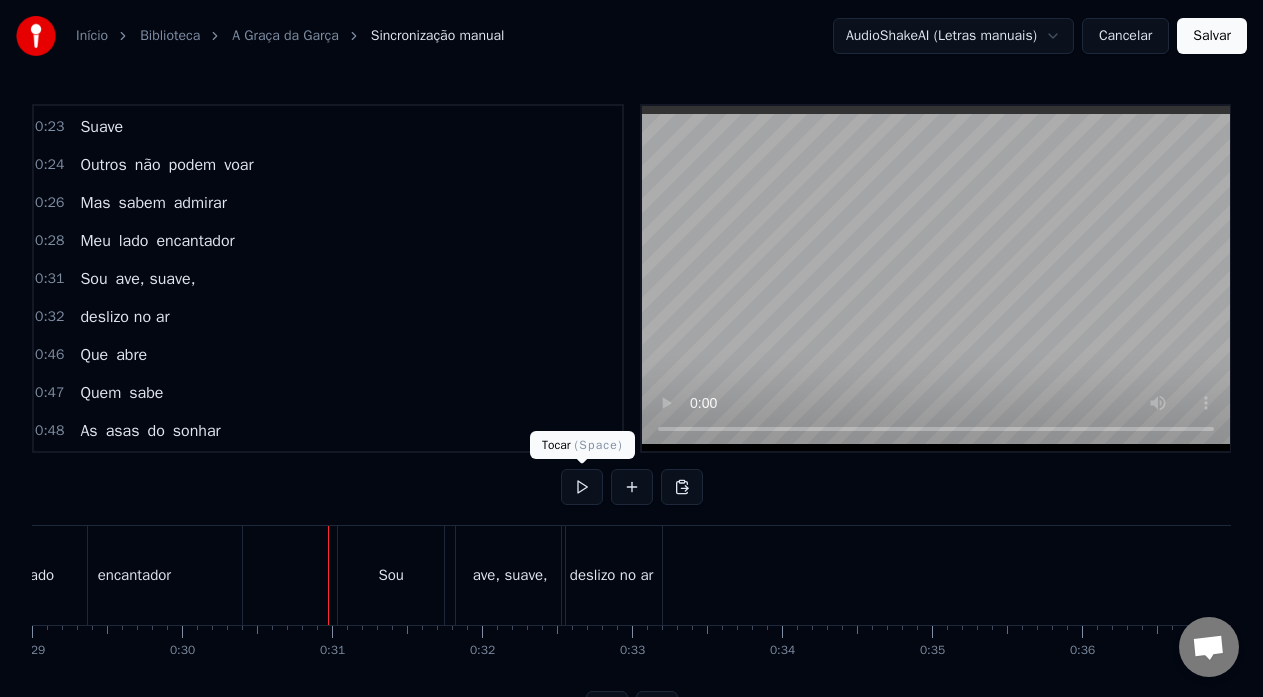 click at bounding box center (582, 487) 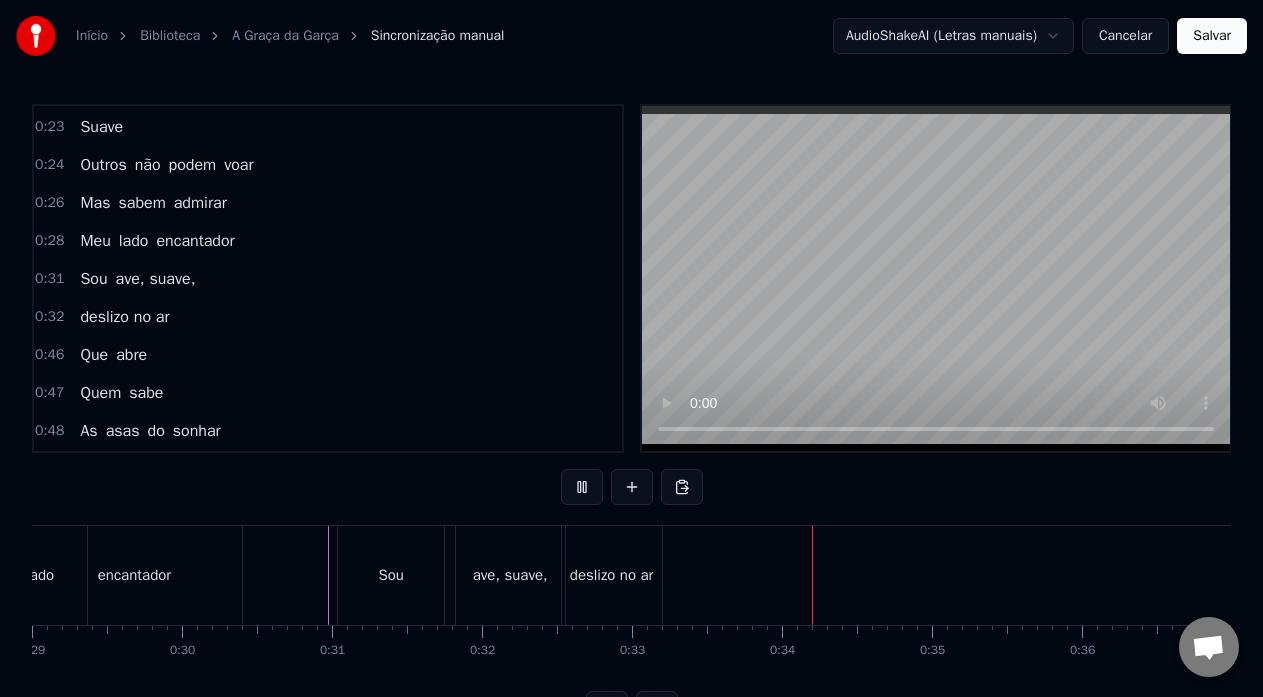 click at bounding box center [582, 487] 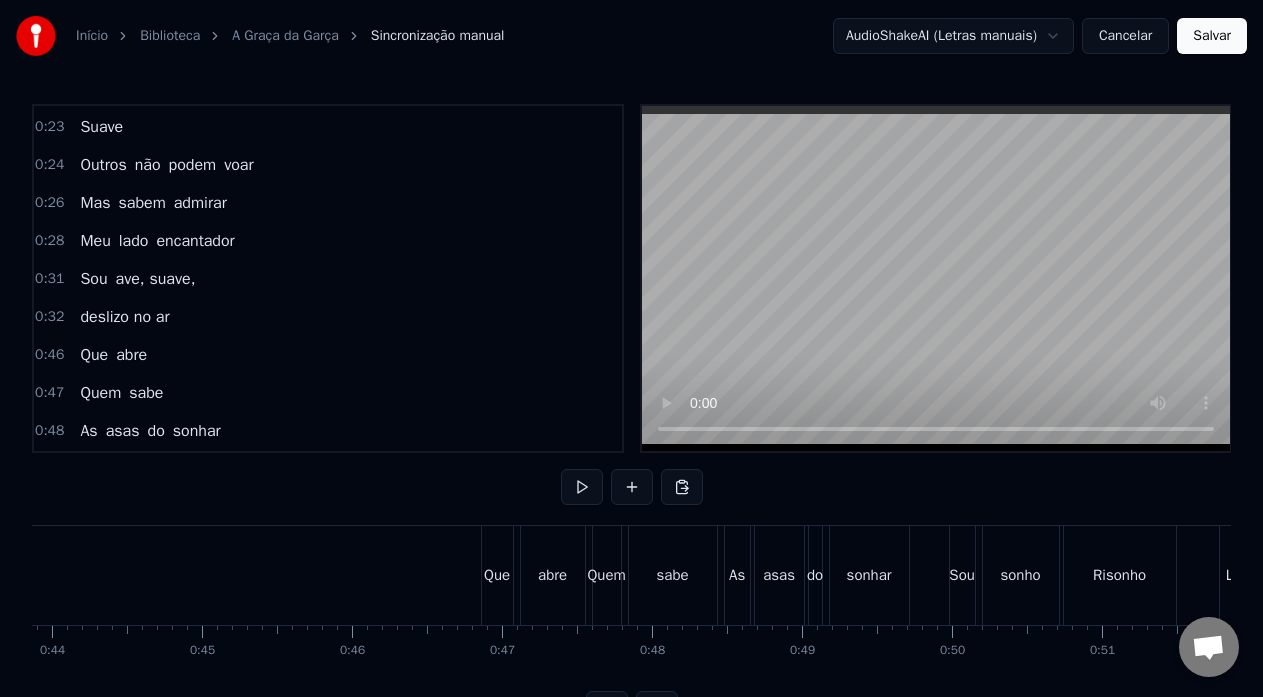 scroll, scrollTop: 0, scrollLeft: 6599, axis: horizontal 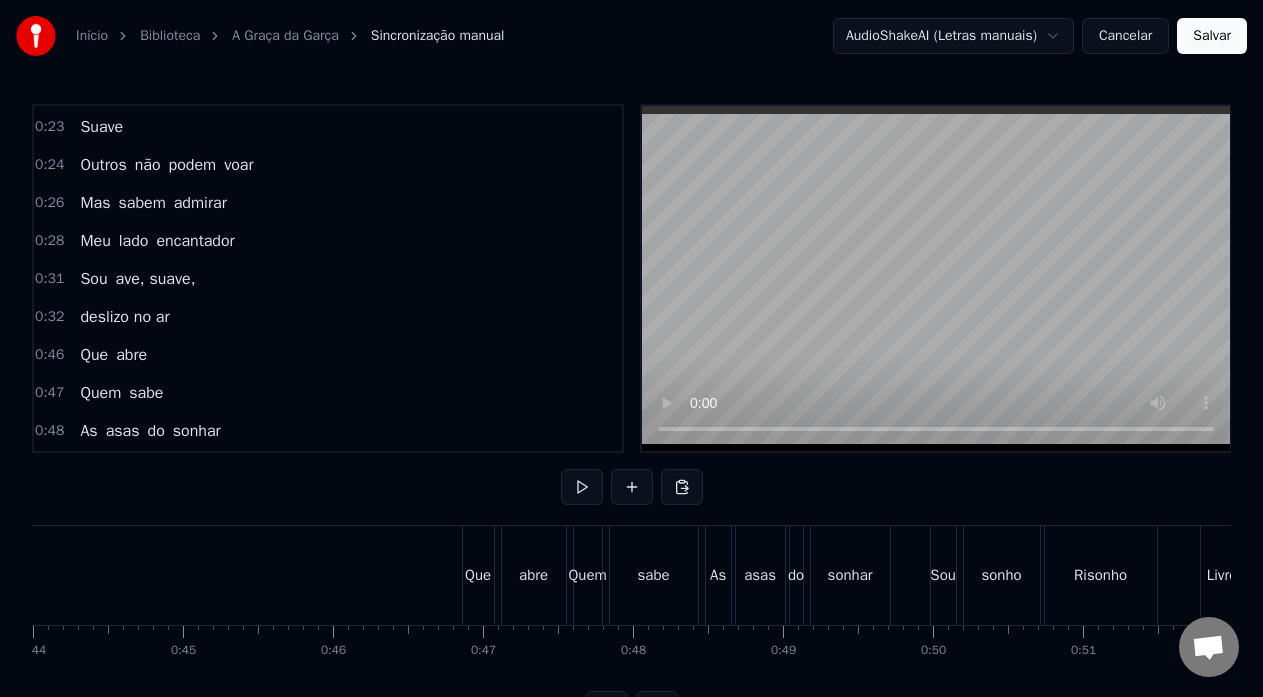 drag, startPoint x: 865, startPoint y: 492, endPoint x: 982, endPoint y: 560, distance: 135.32553 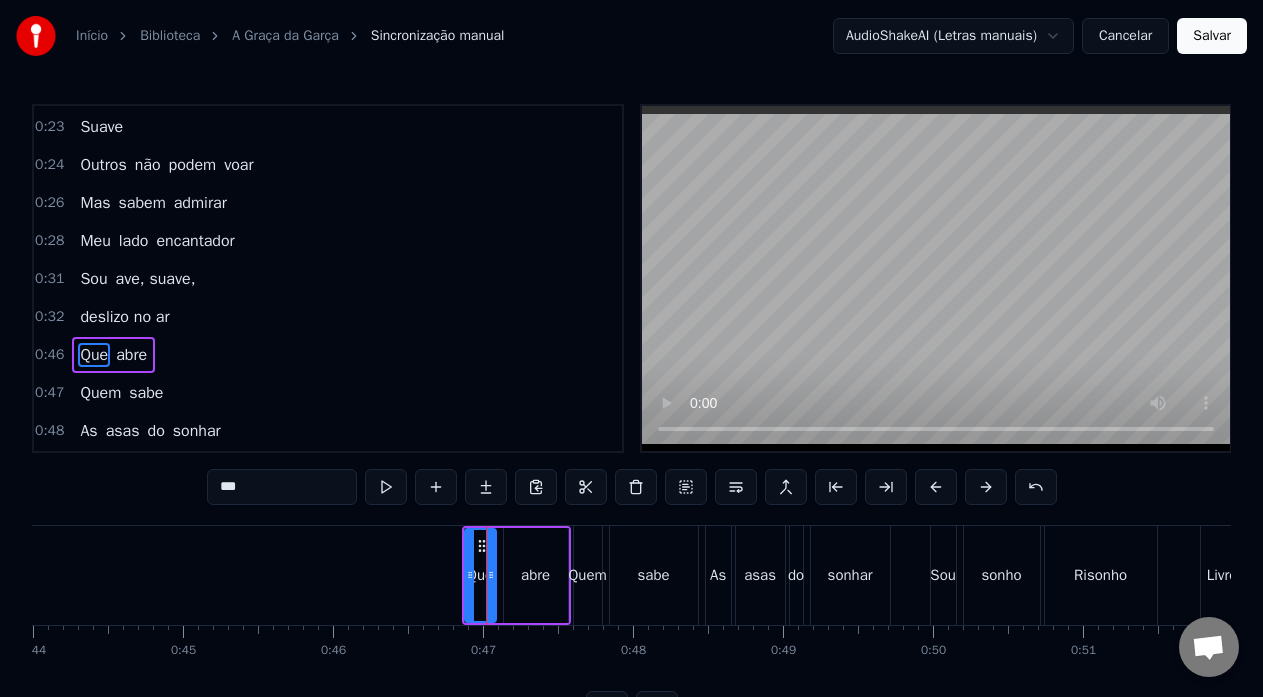 scroll, scrollTop: 416, scrollLeft: 0, axis: vertical 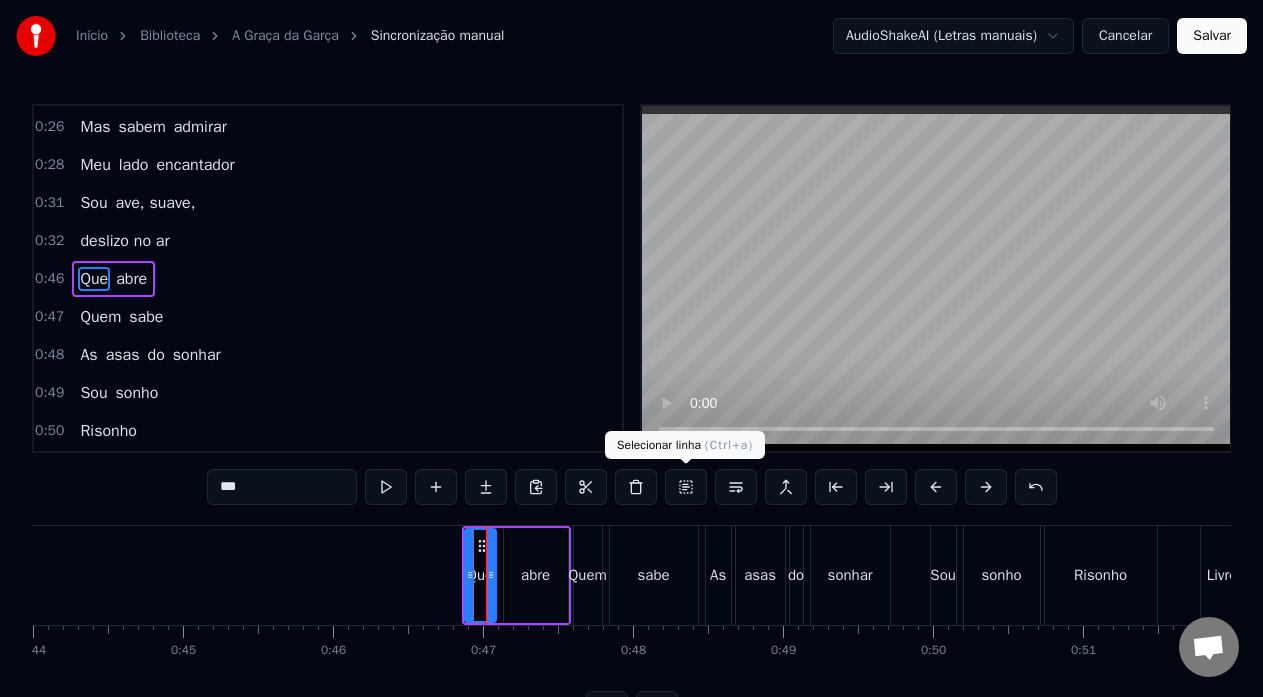 click at bounding box center (686, 487) 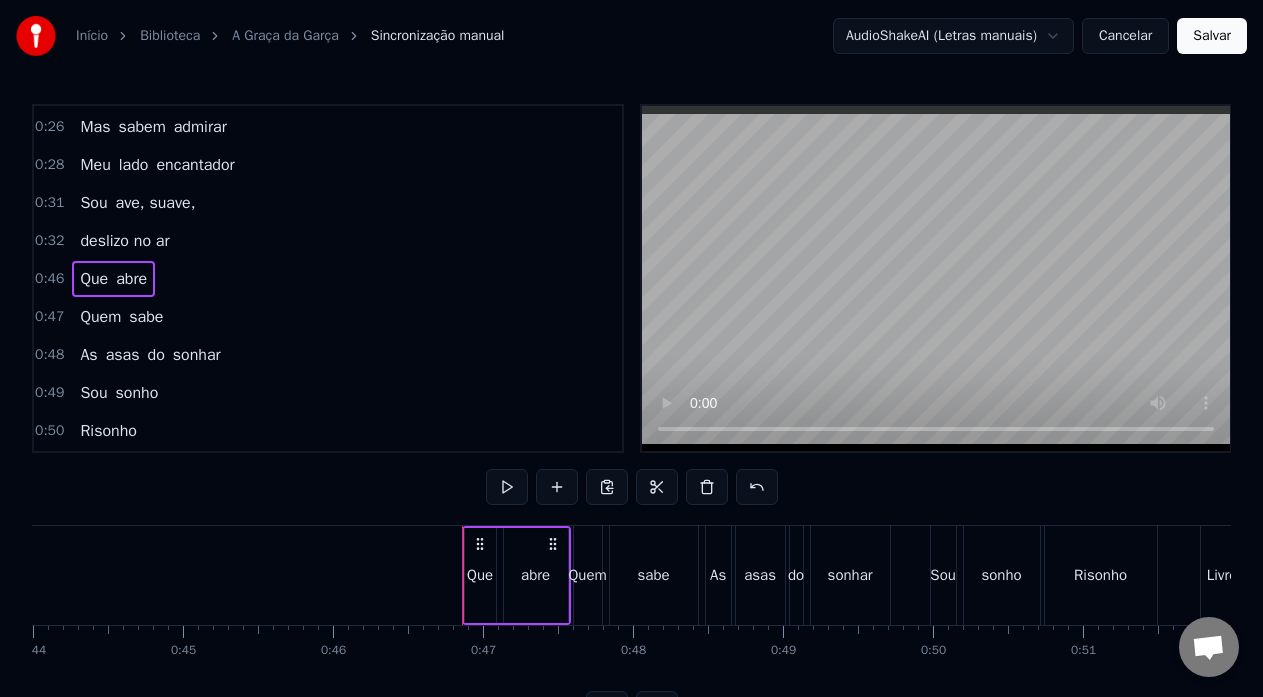 click on "Quem" at bounding box center [588, 575] 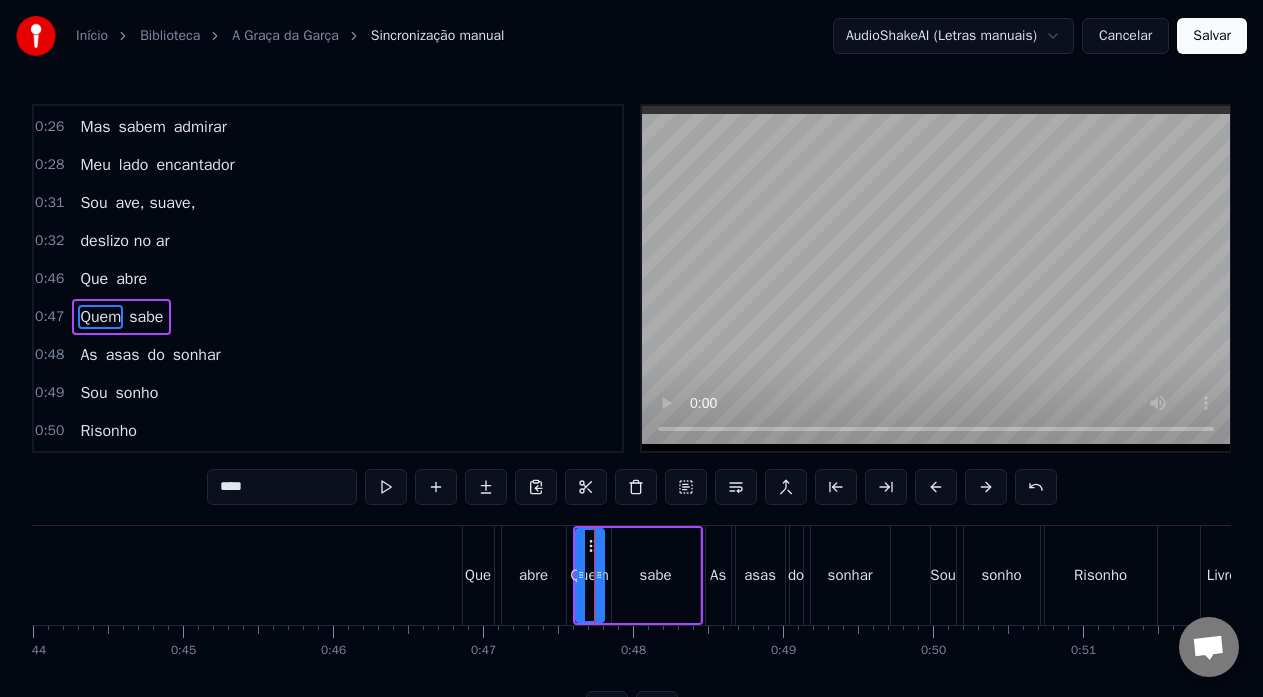 scroll, scrollTop: 454, scrollLeft: 0, axis: vertical 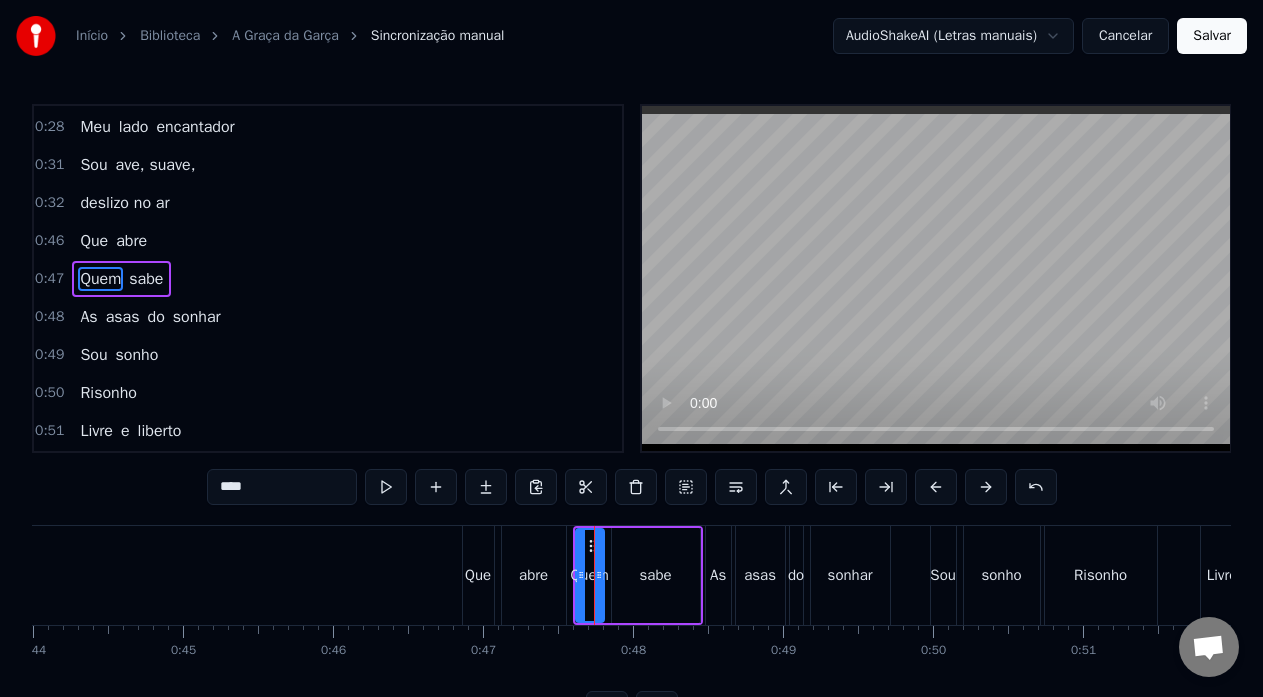click on "Que" at bounding box center [478, 575] 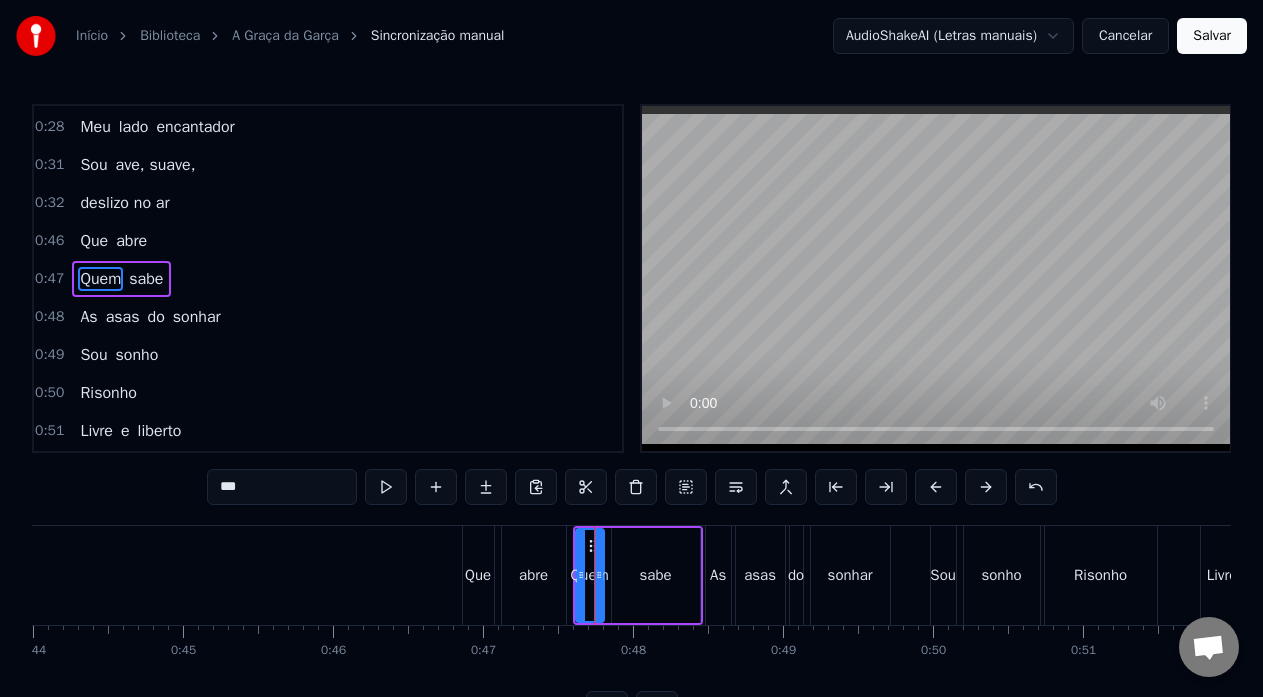 scroll, scrollTop: 416, scrollLeft: 0, axis: vertical 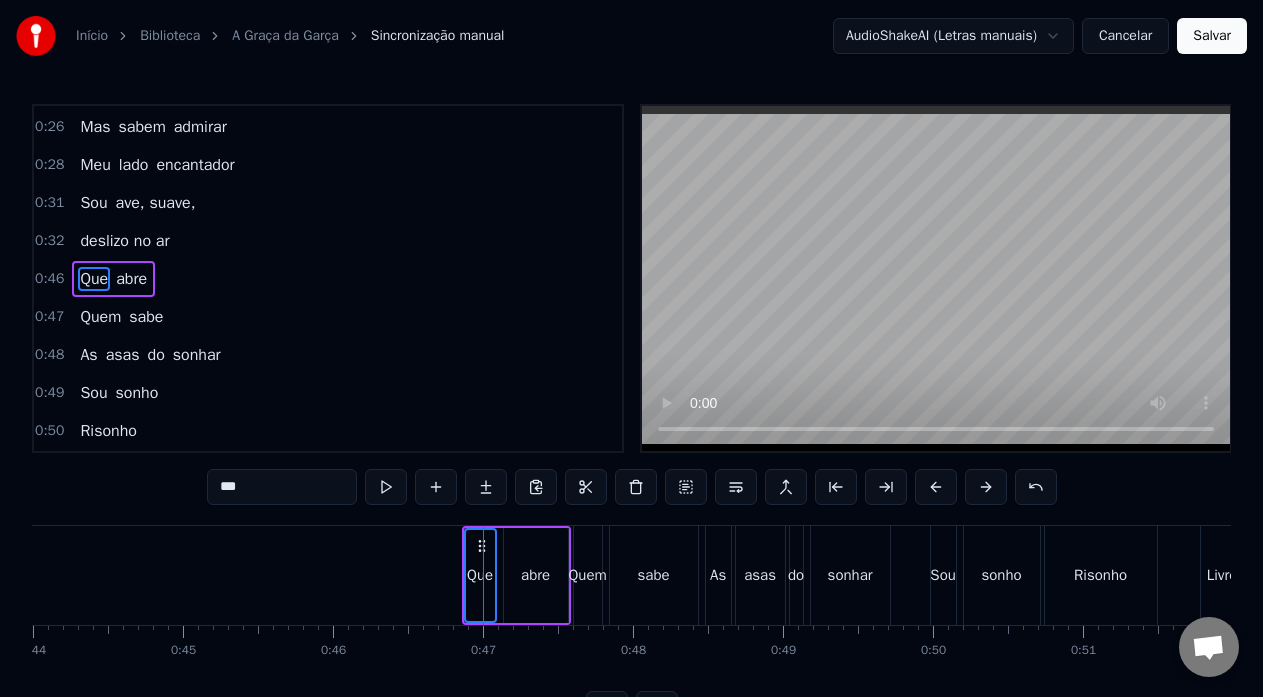 click on "sonhar" at bounding box center (850, 575) 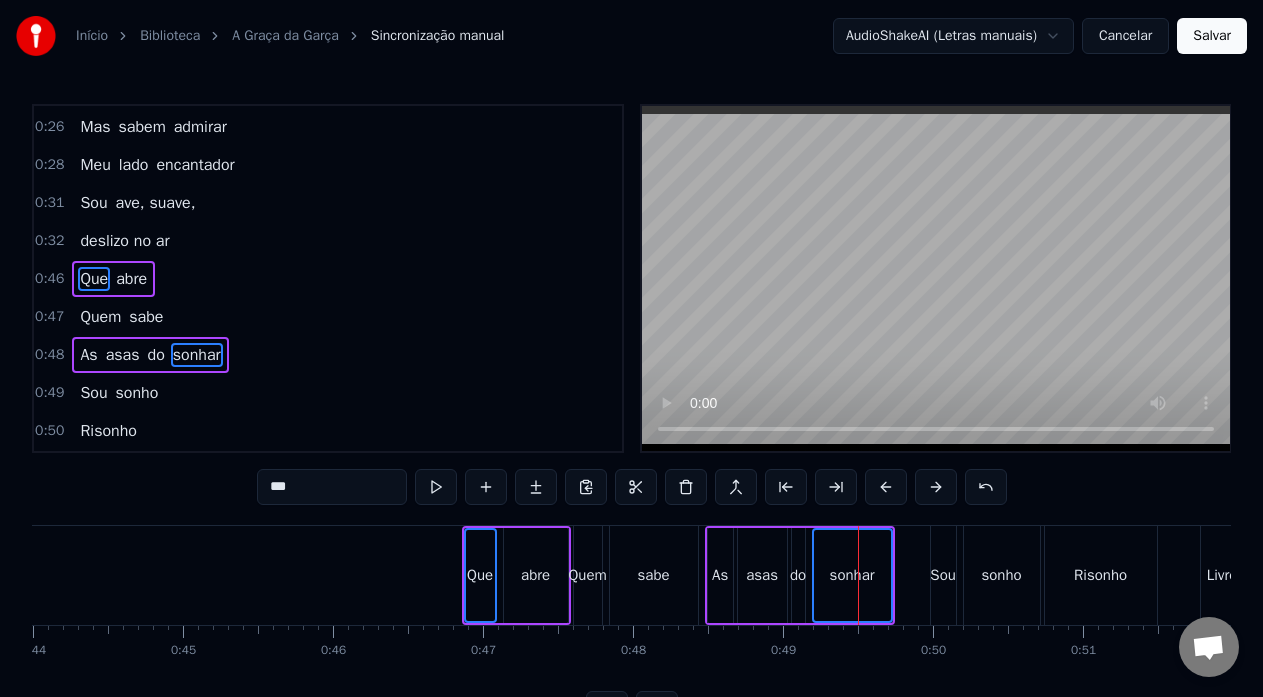 click on "sabe" at bounding box center [654, 575] 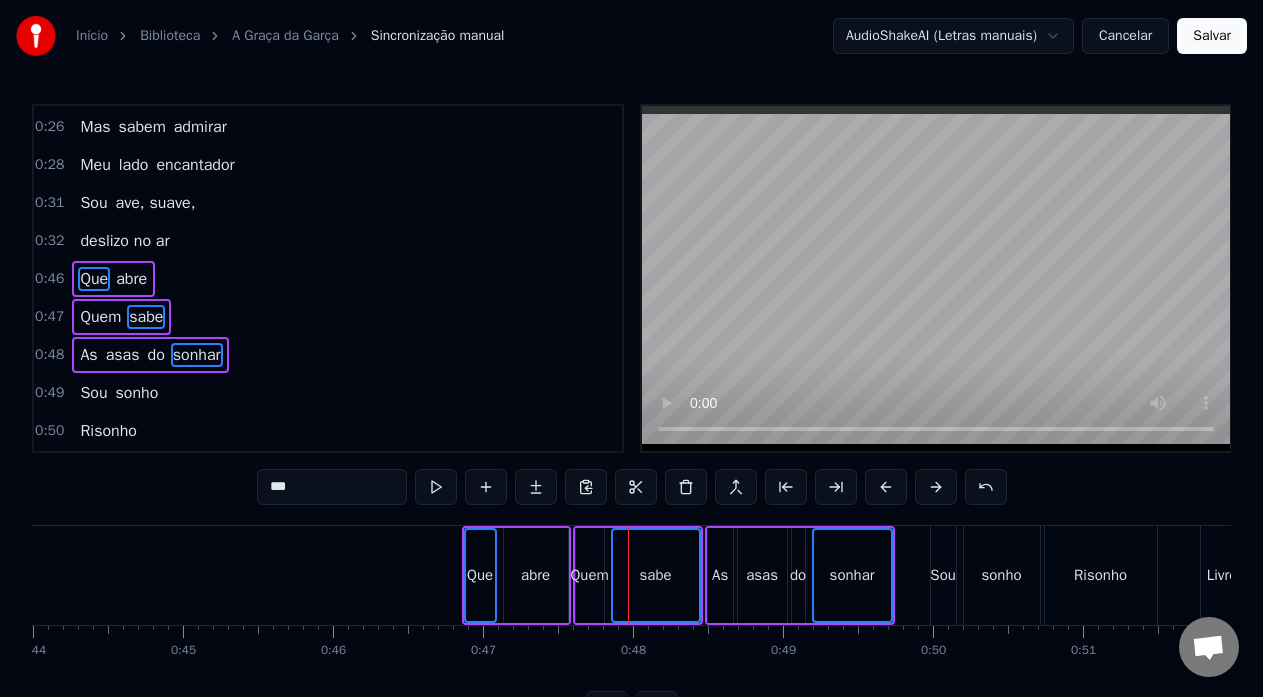 click on "Quem" at bounding box center (590, 575) 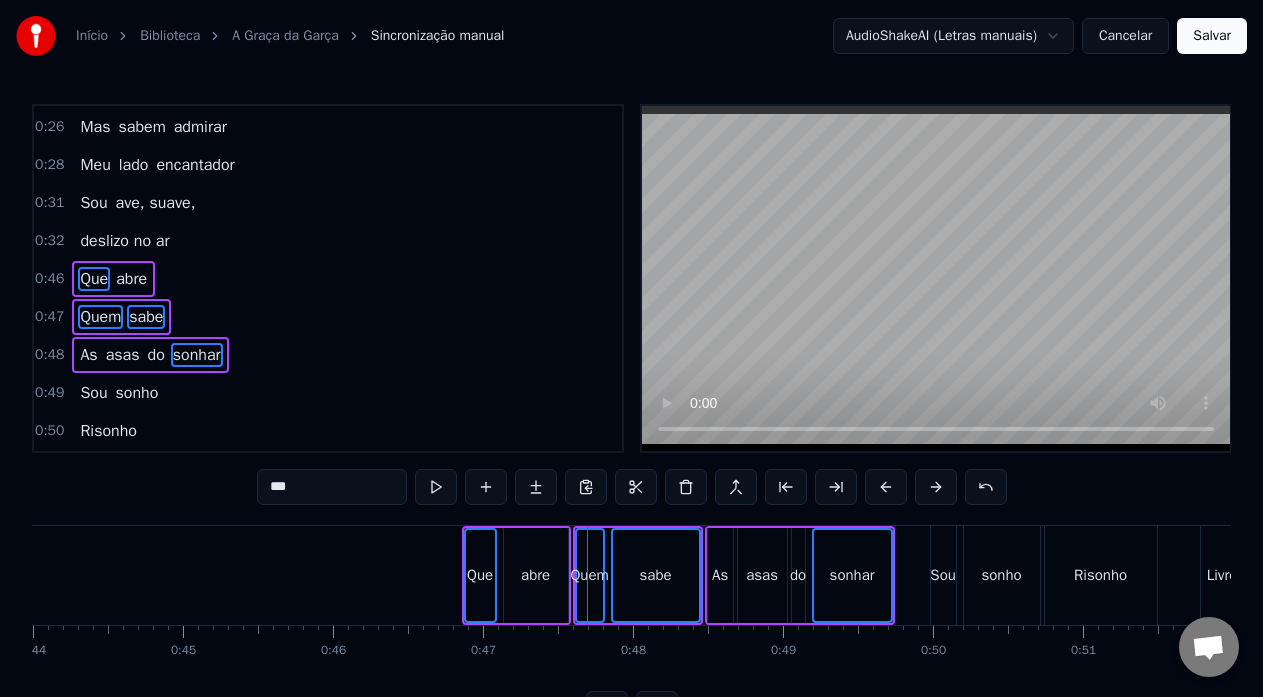 click on "Que" at bounding box center (480, 575) 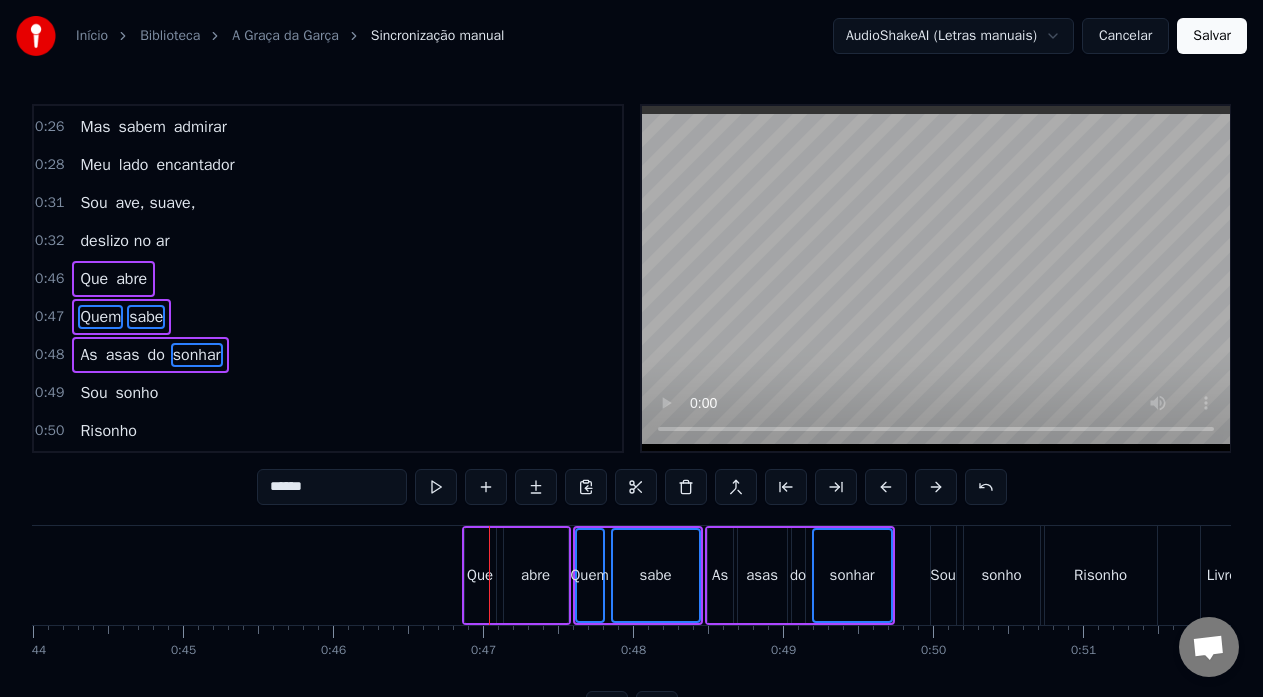 scroll, scrollTop: 492, scrollLeft: 0, axis: vertical 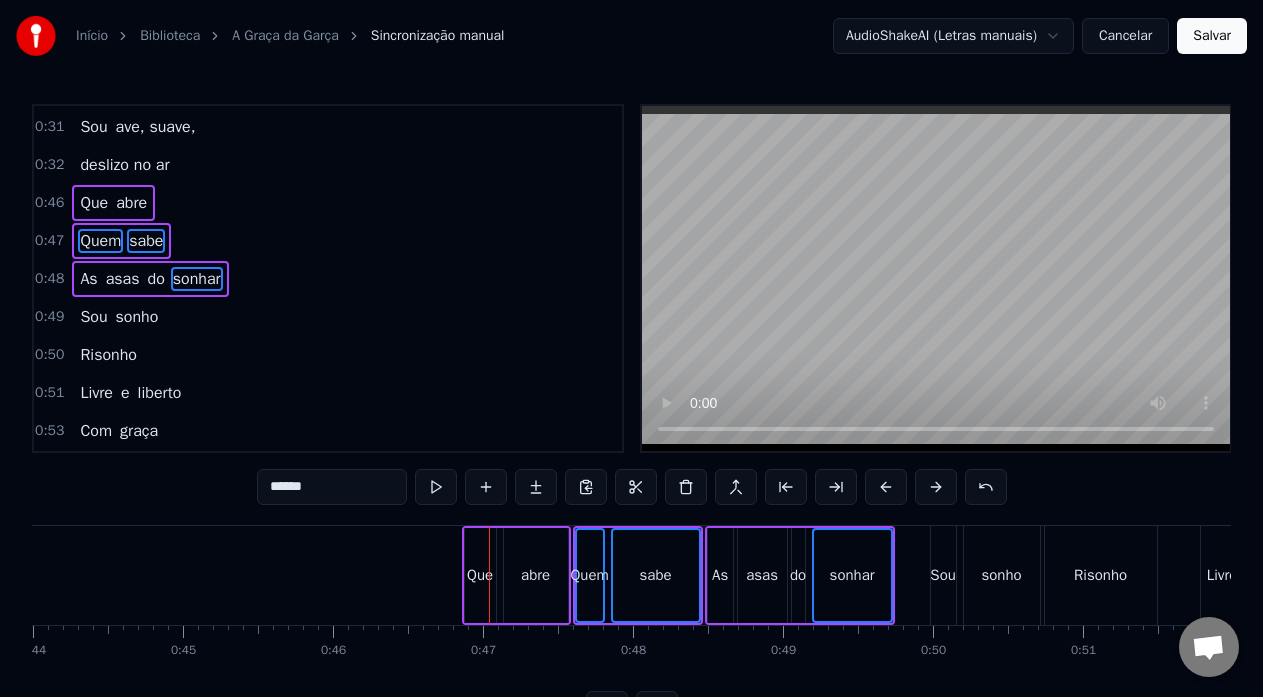 drag, startPoint x: 549, startPoint y: 552, endPoint x: 566, endPoint y: 554, distance: 17.117243 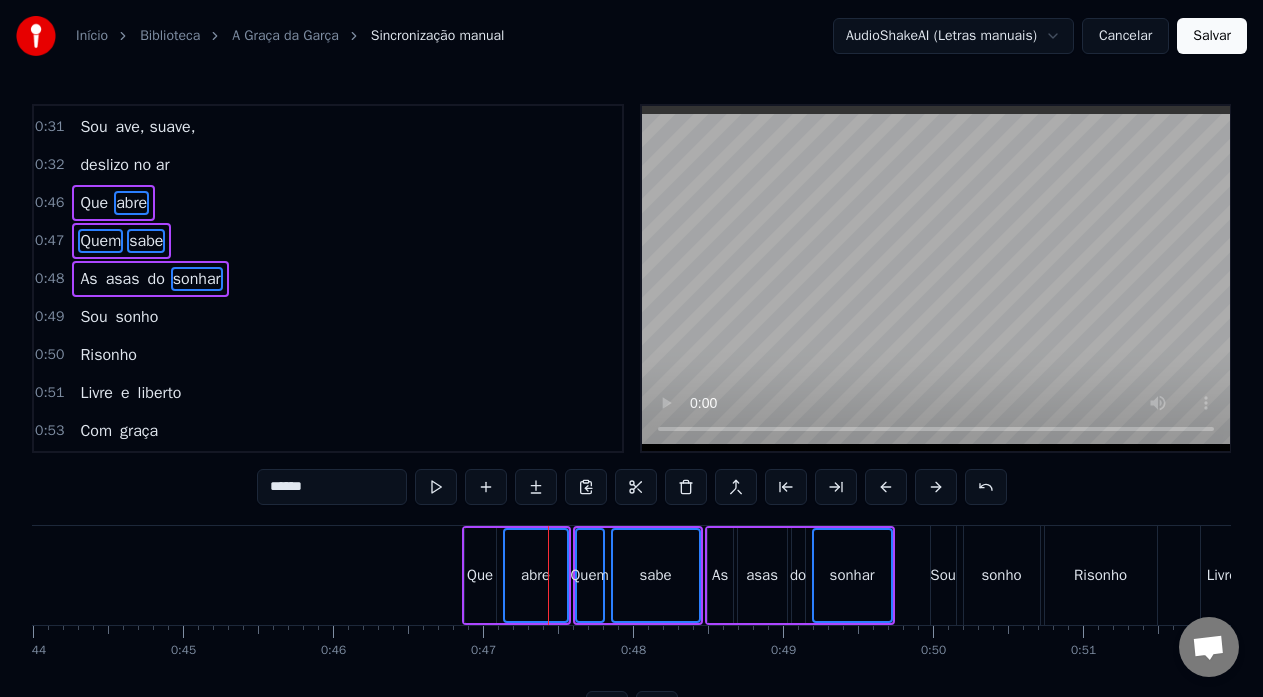 drag, startPoint x: 201, startPoint y: 488, endPoint x: 250, endPoint y: 490, distance: 49.0408 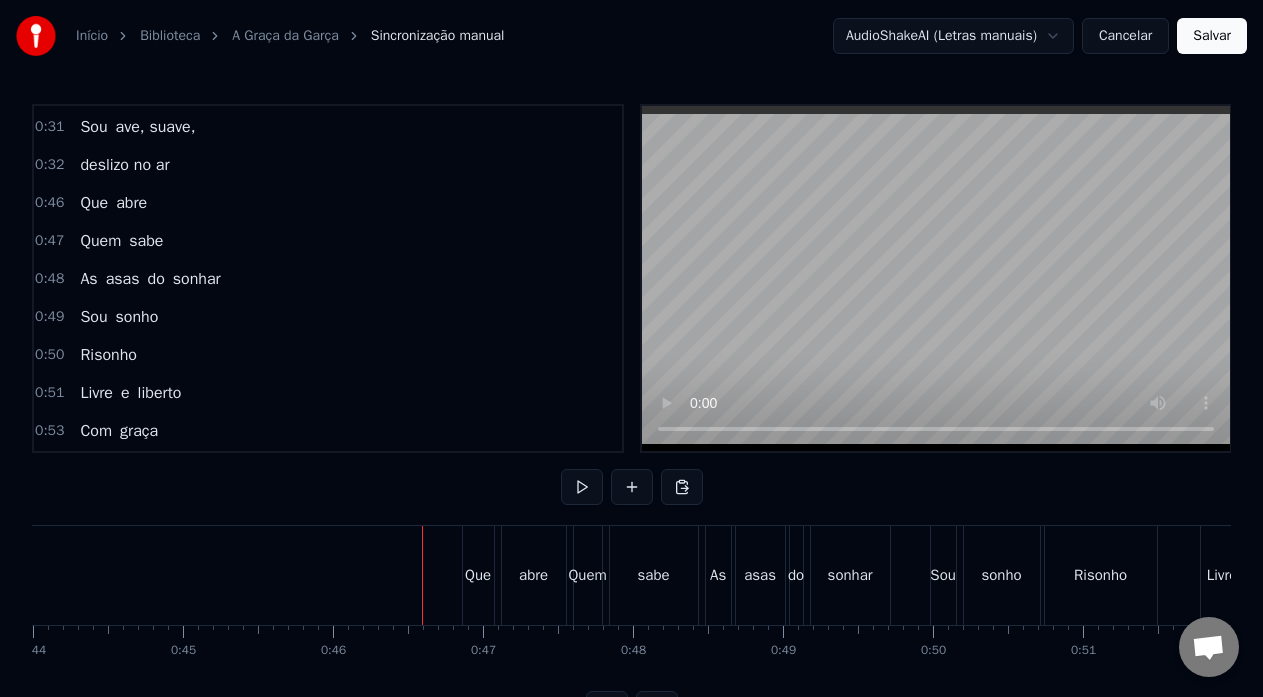 click on "Que" at bounding box center [478, 575] 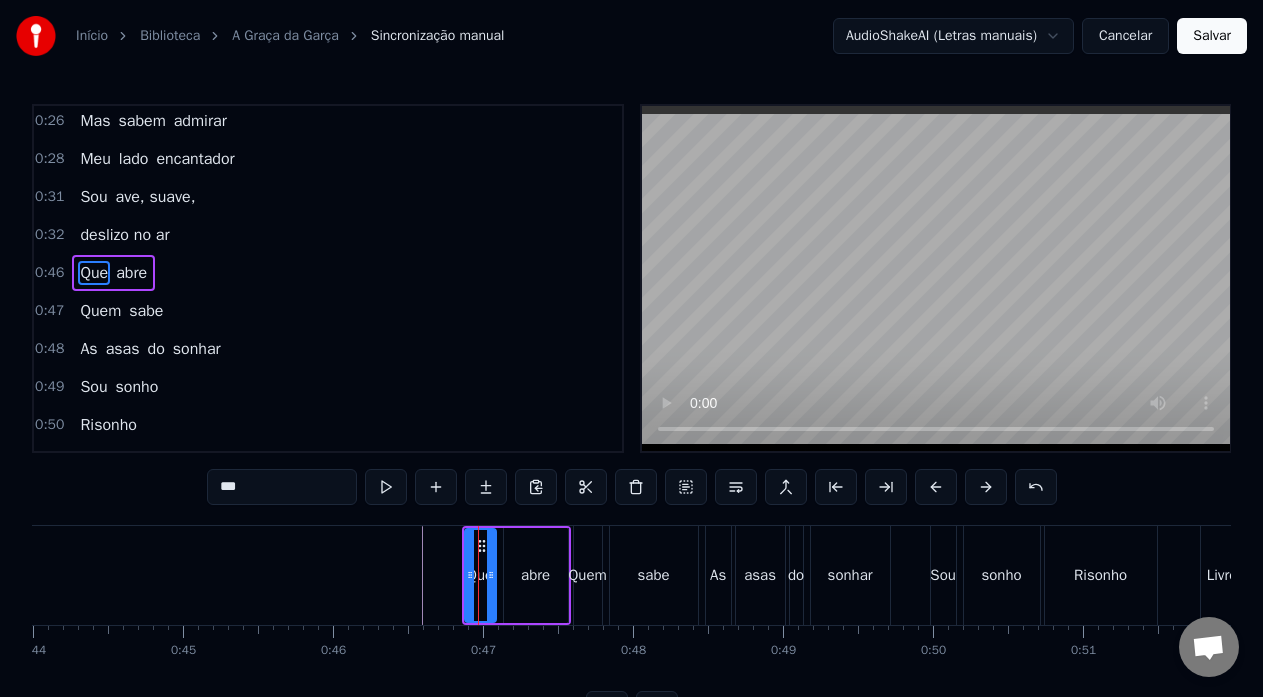 scroll, scrollTop: 416, scrollLeft: 0, axis: vertical 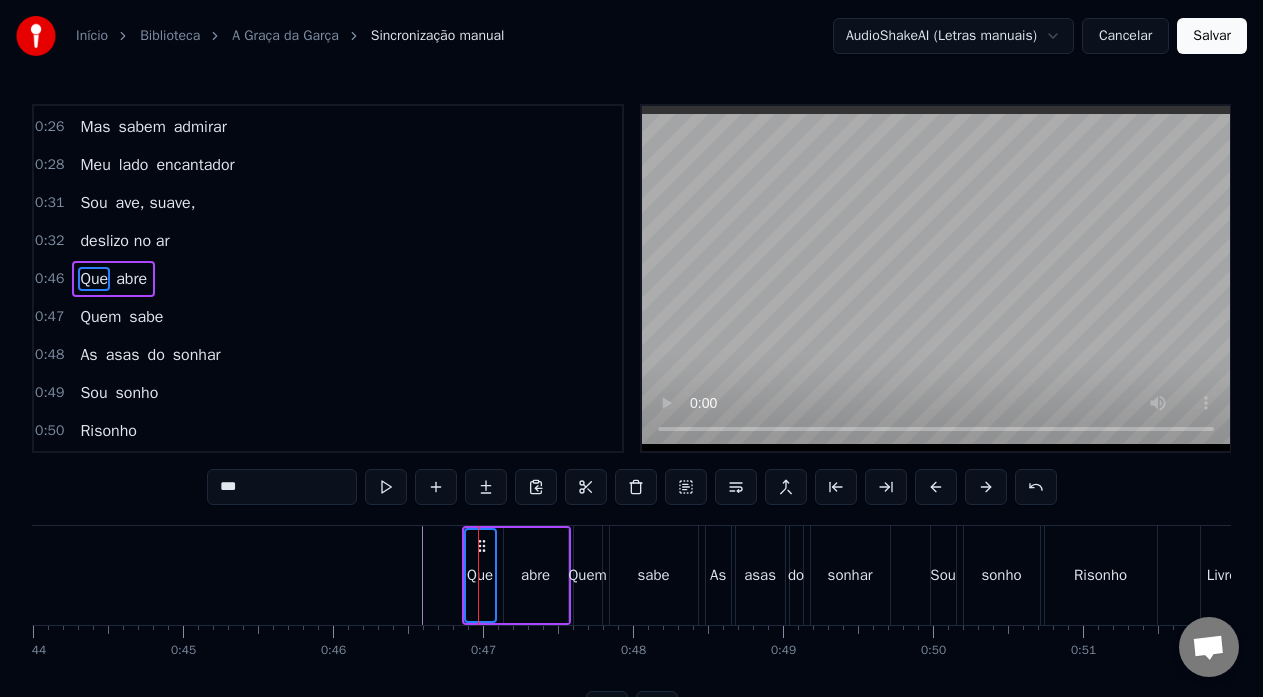 click on "abre" at bounding box center [536, 575] 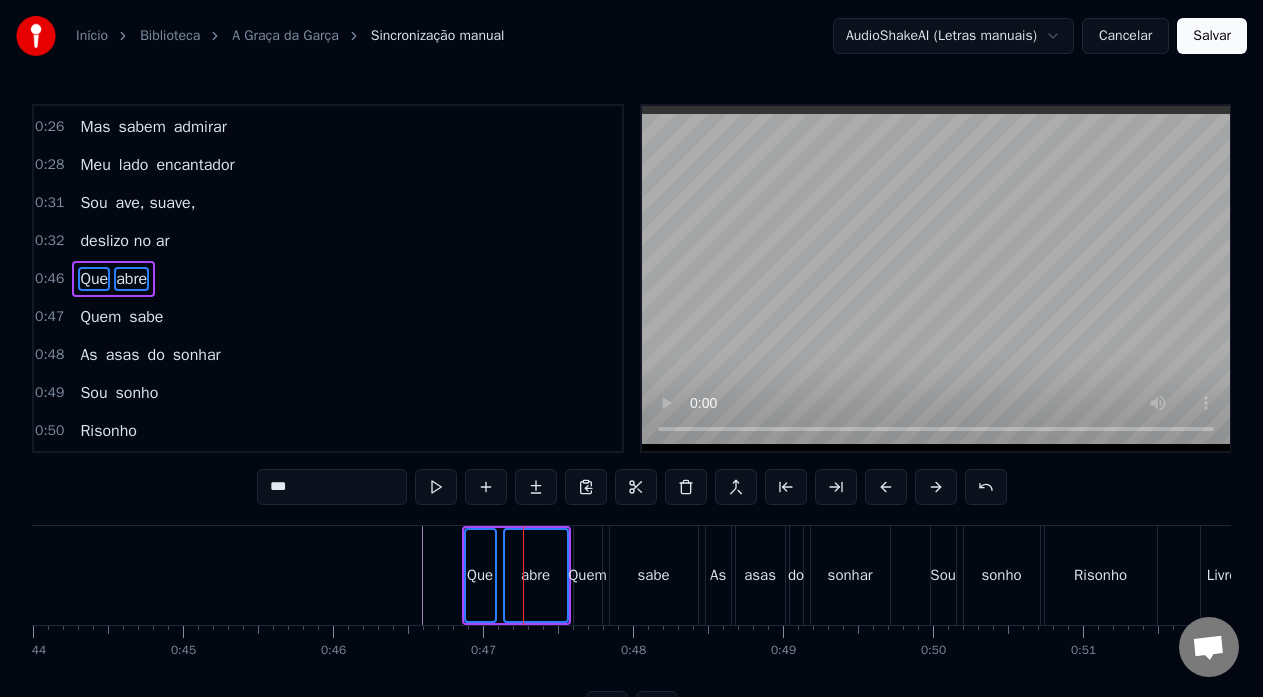 click on "Quem" at bounding box center (588, 575) 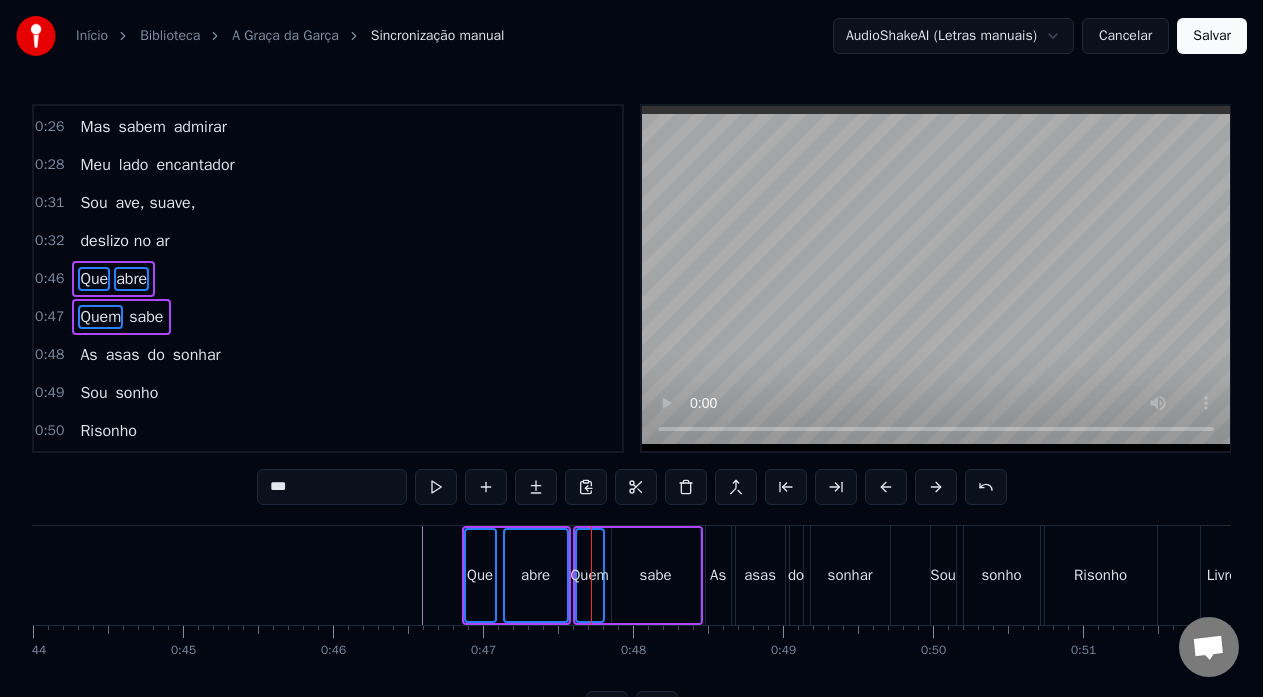 click on "sabe" at bounding box center (656, 575) 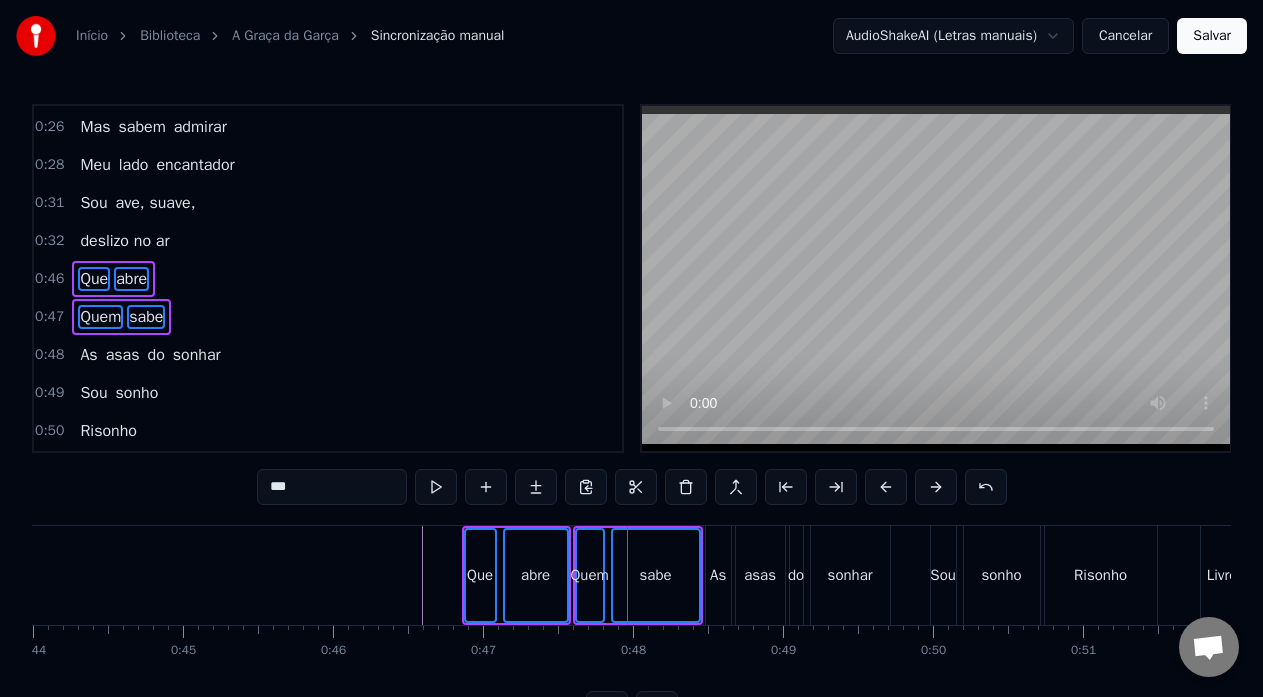 click on "As" at bounding box center (718, 575) 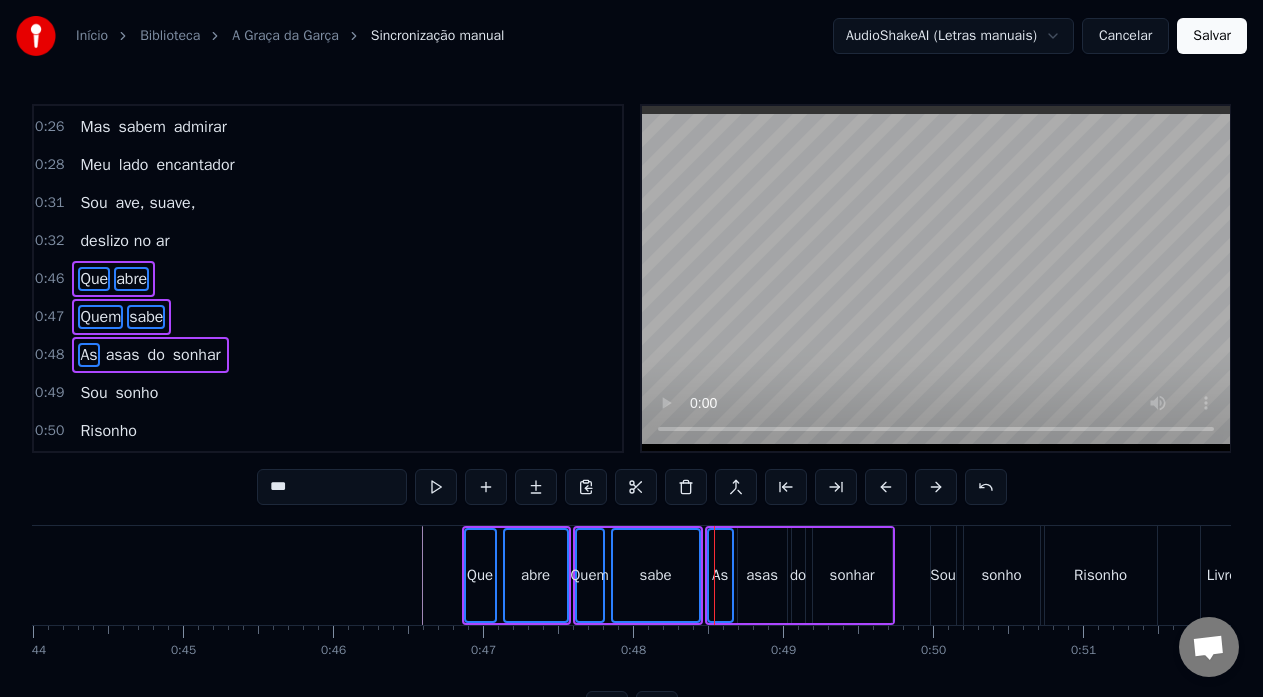 click on "asas" at bounding box center (762, 575) 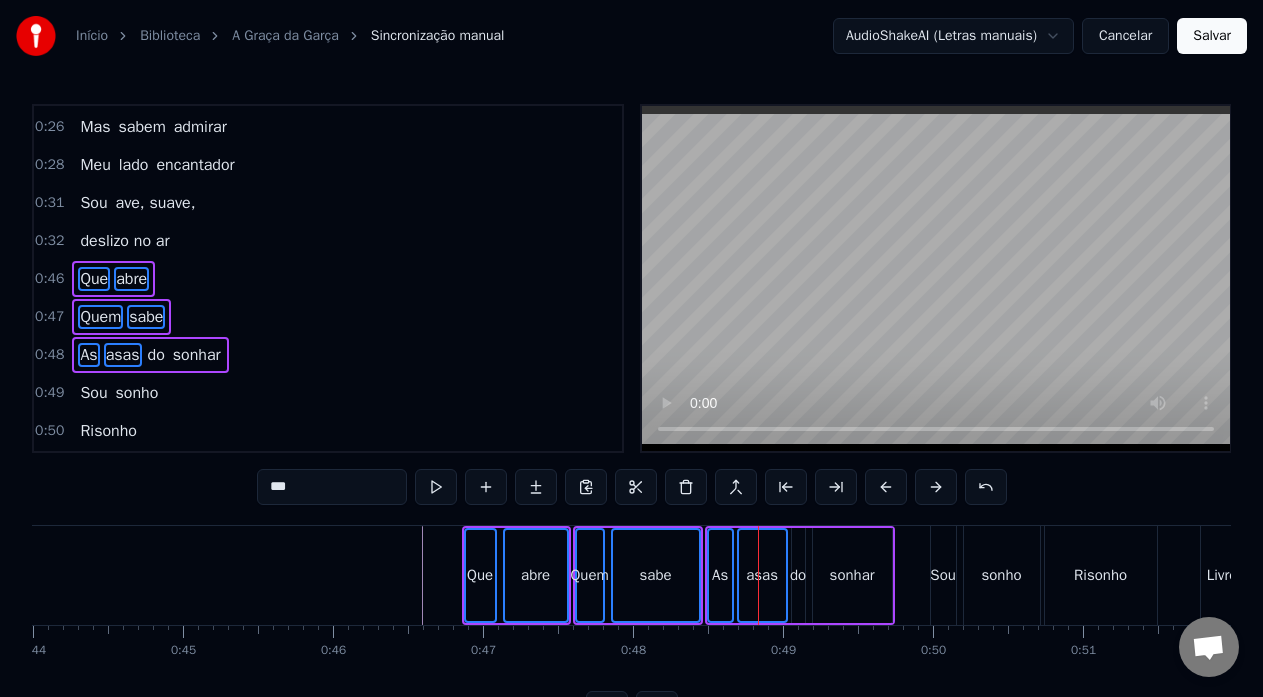 click on "do" at bounding box center [798, 575] 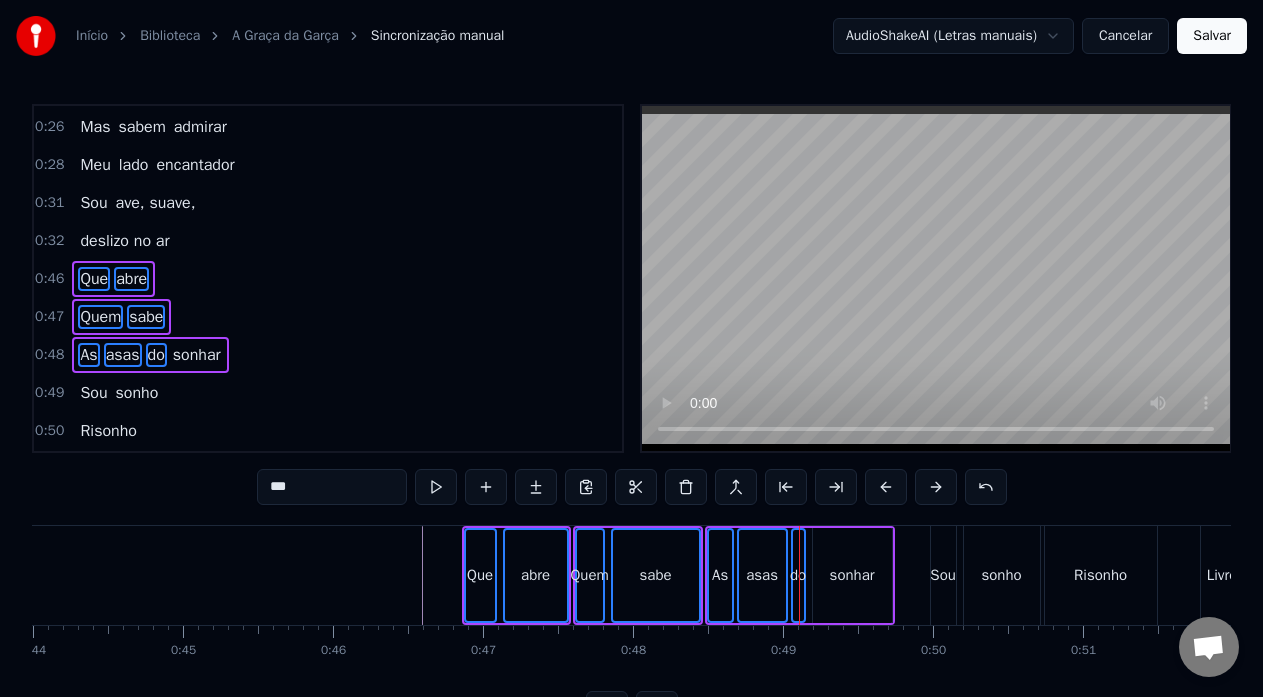 click on "sonhar" at bounding box center [852, 575] 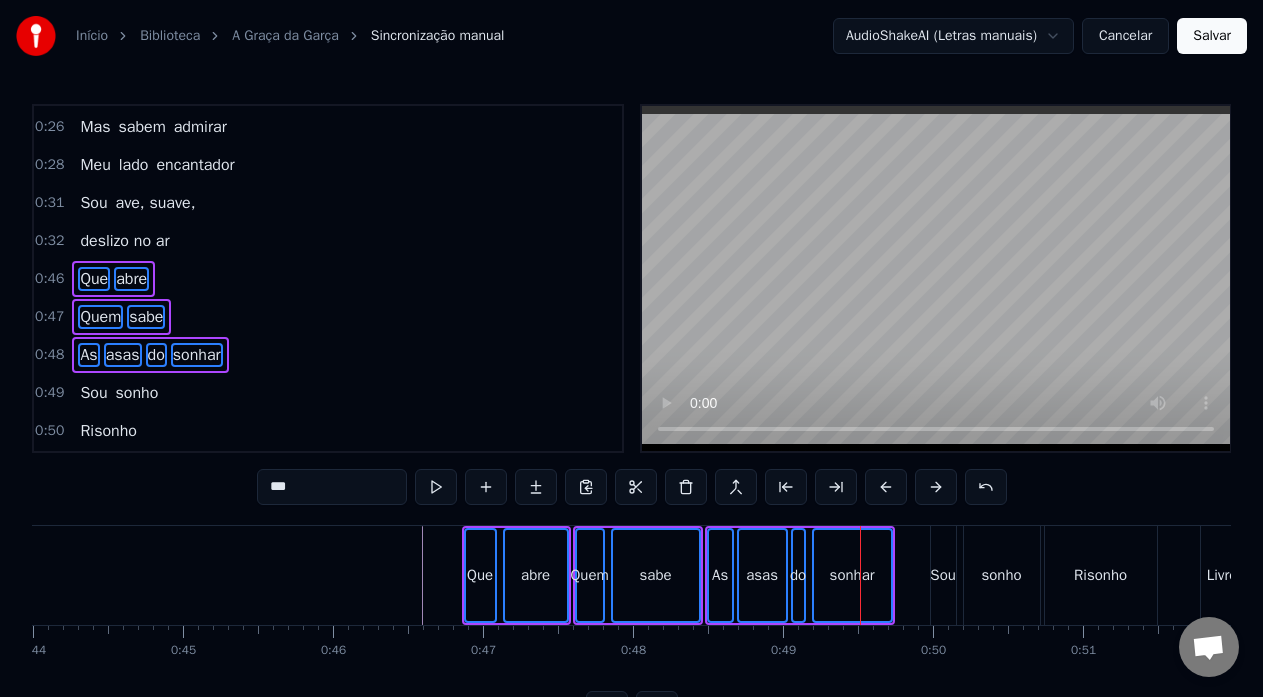 drag, startPoint x: 474, startPoint y: 555, endPoint x: 379, endPoint y: 538, distance: 96.50906 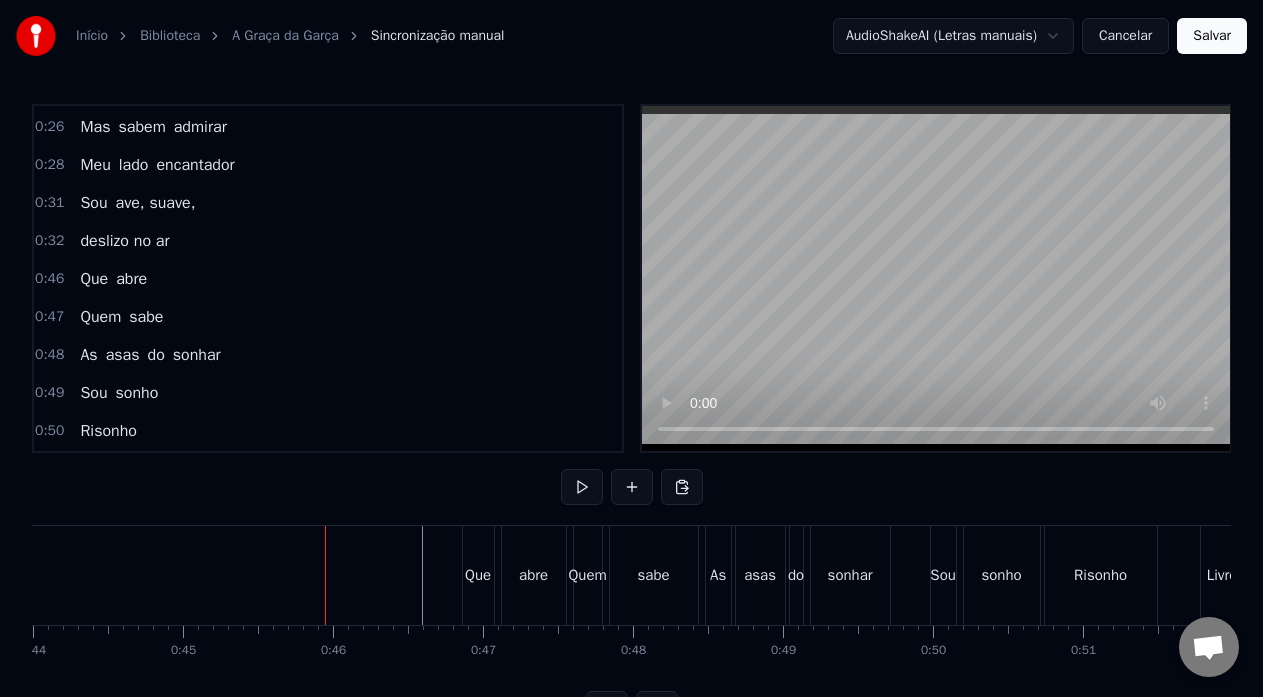 click on "Que" at bounding box center (478, 575) 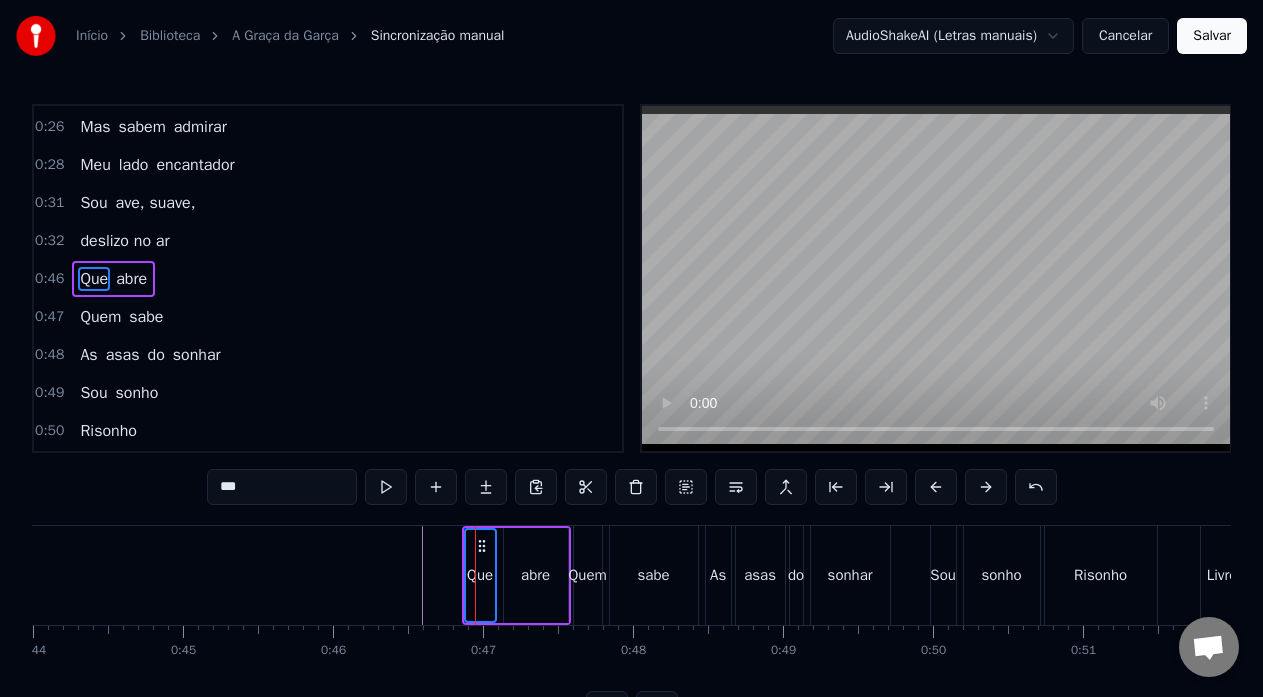 click on "abre" at bounding box center [536, 575] 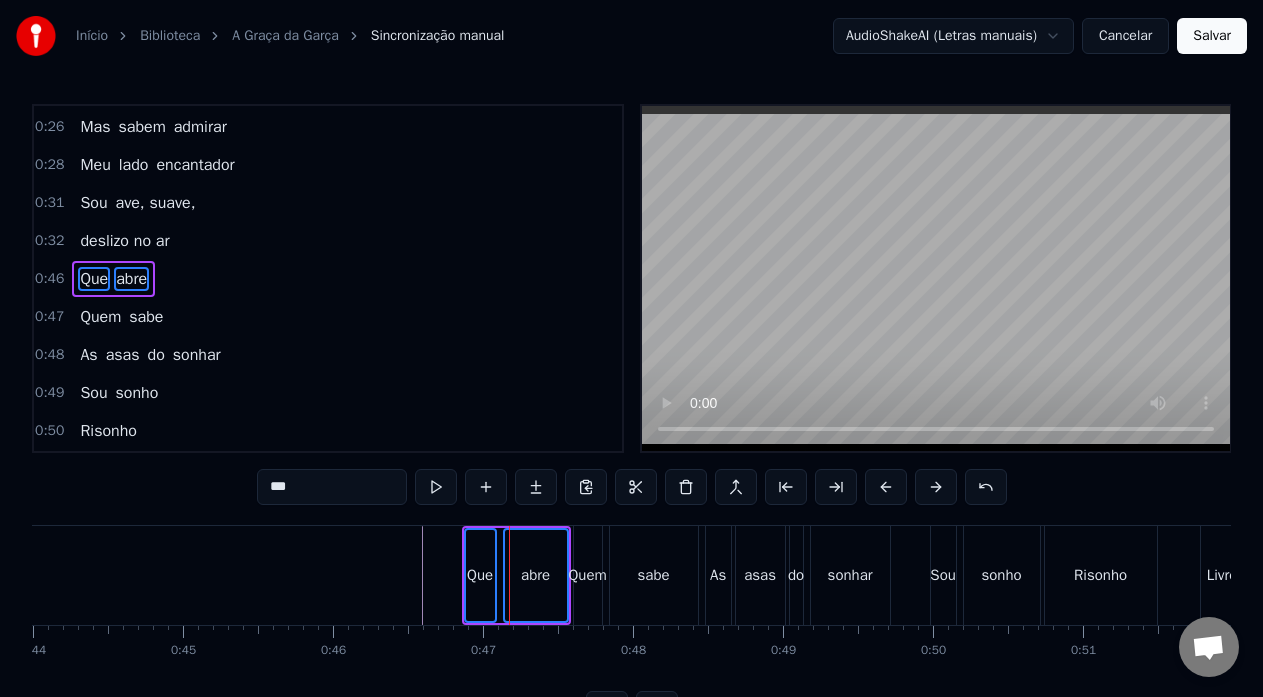 click on "Quem" at bounding box center (588, 575) 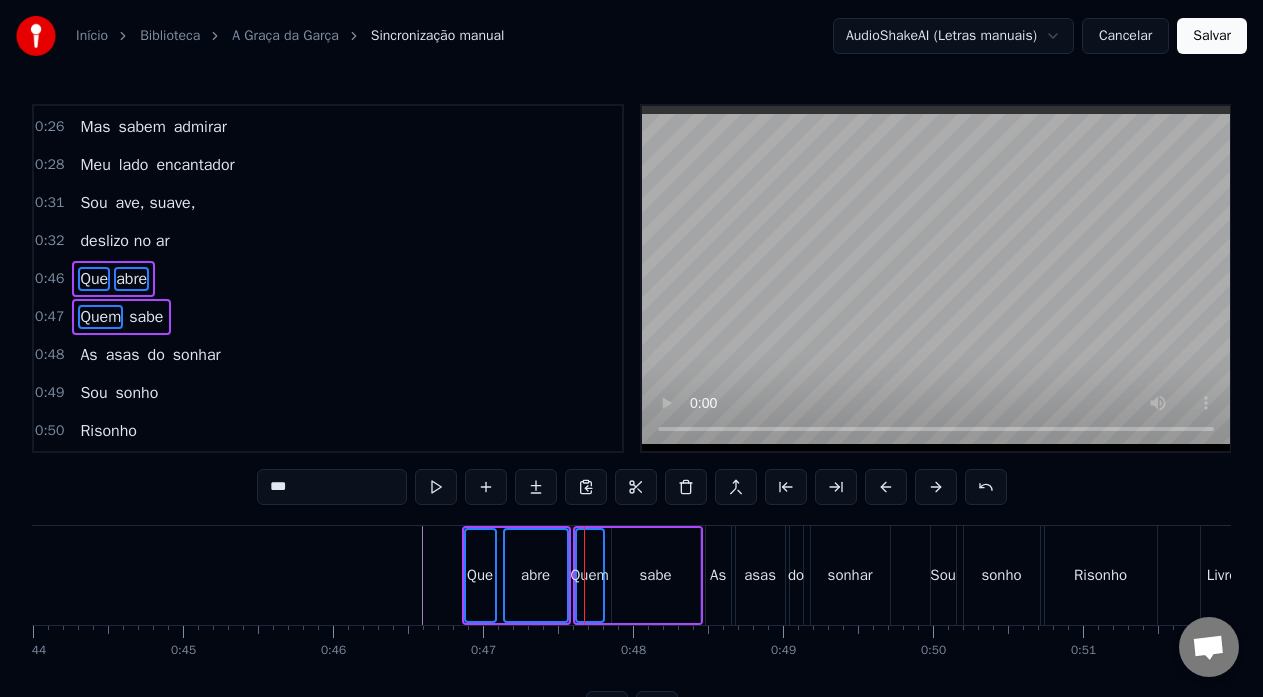 click on "sabe" at bounding box center (656, 575) 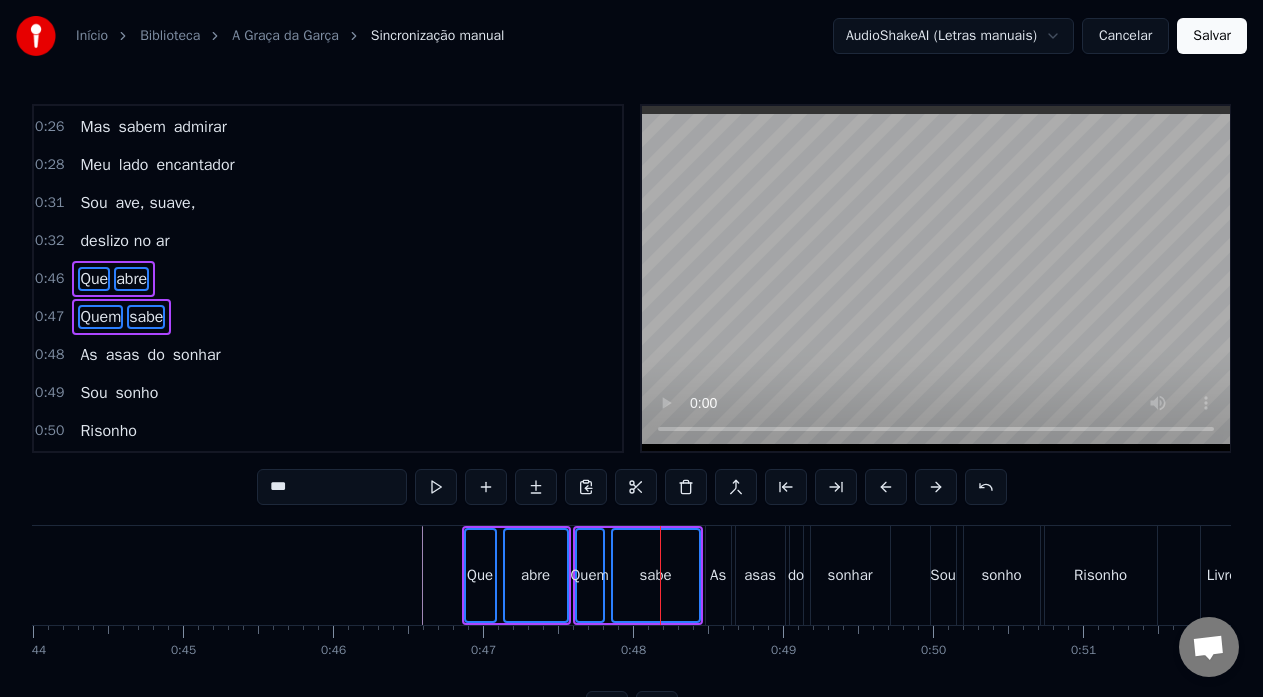 click on "As" at bounding box center [718, 575] 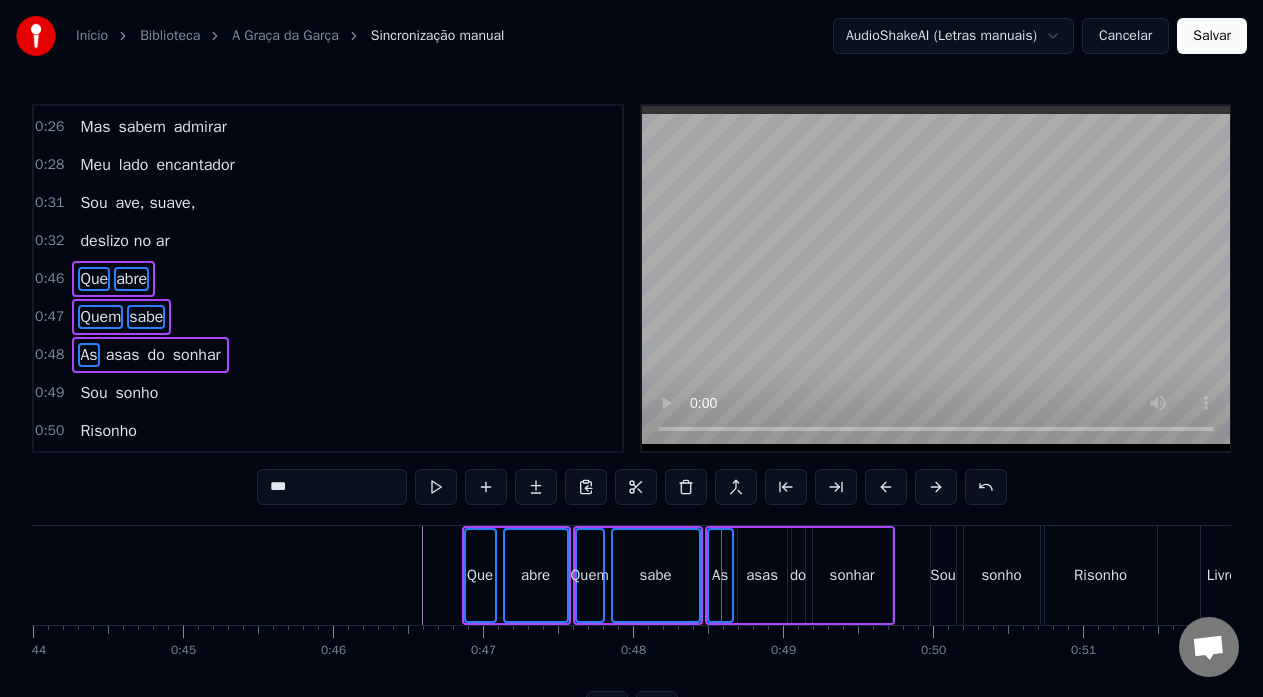 click on "asas" at bounding box center [762, 575] 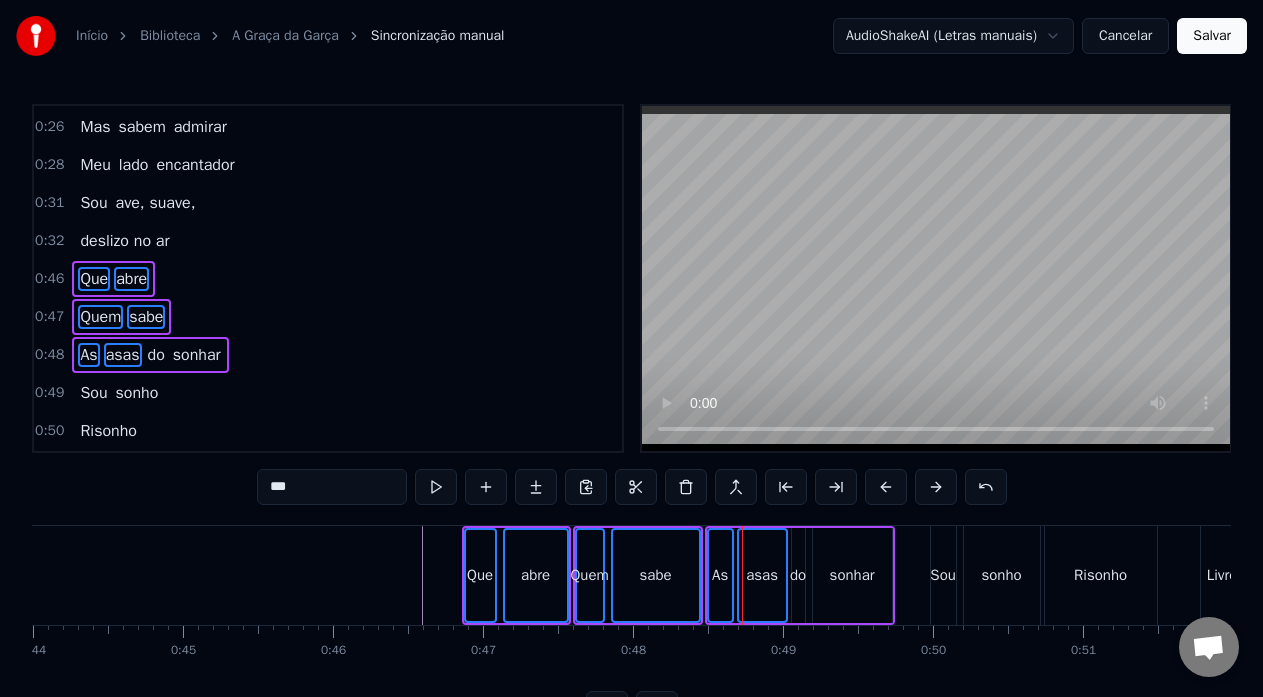 click on "do" at bounding box center (798, 575) 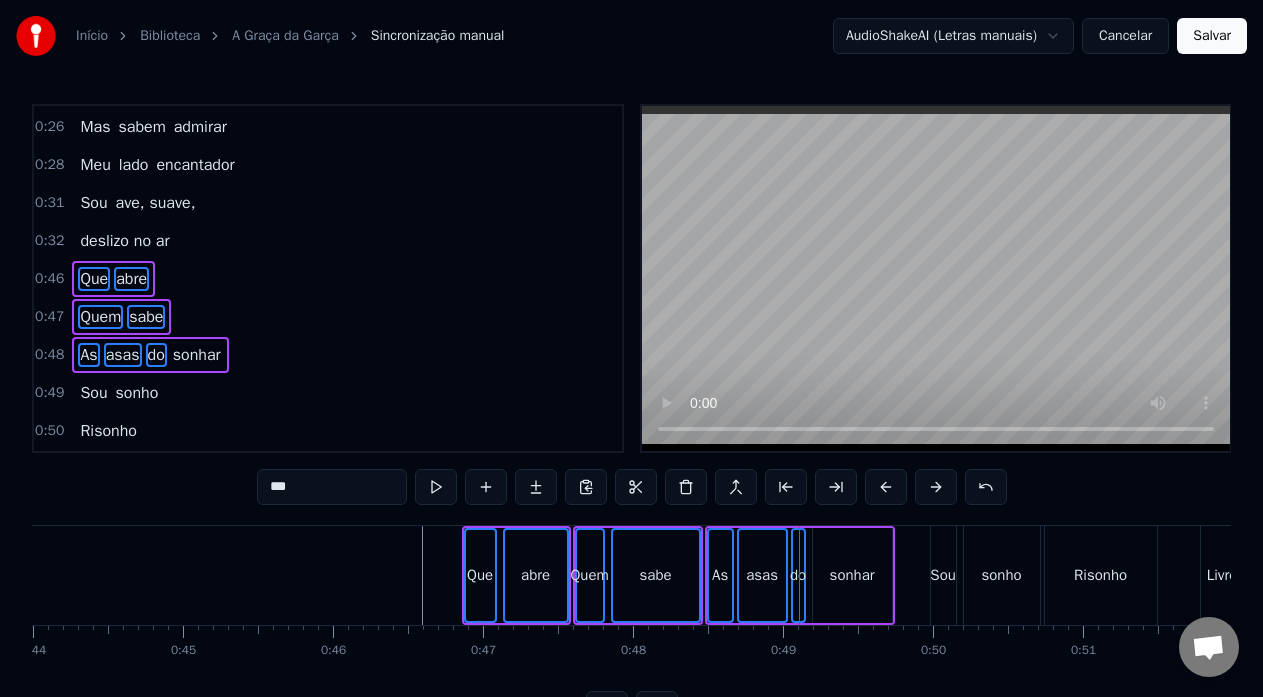 click on "sonhar" at bounding box center (852, 575) 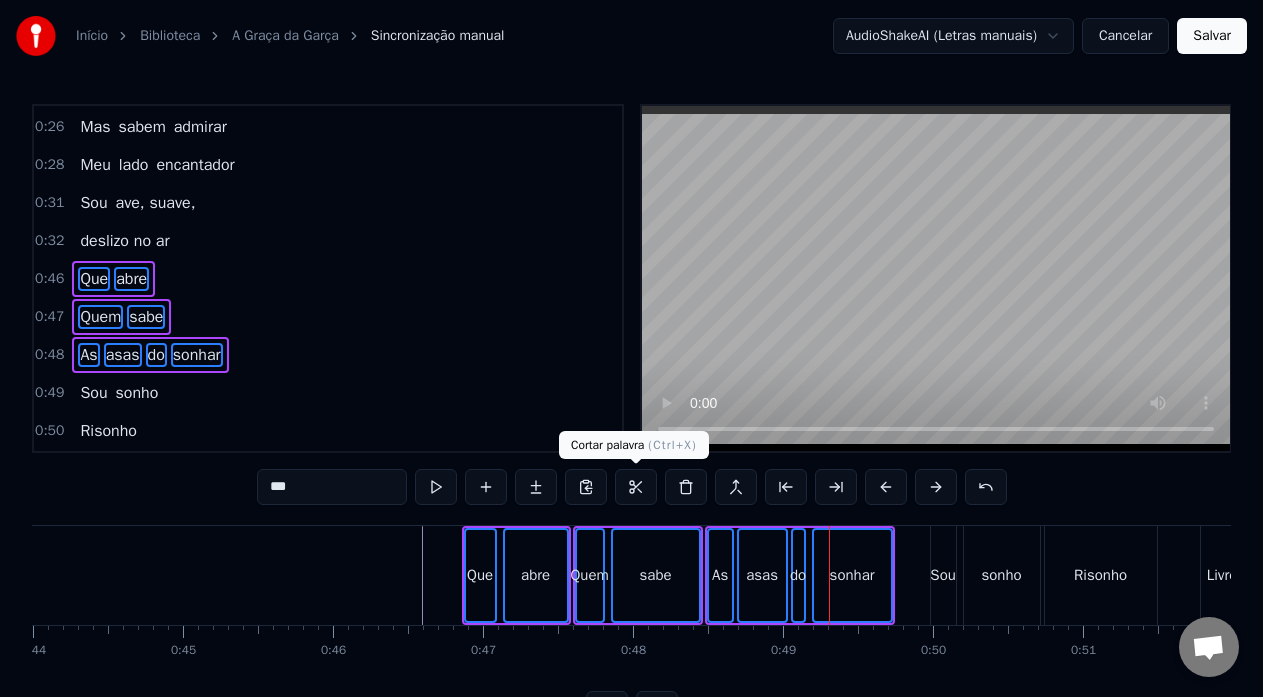 click at bounding box center (636, 487) 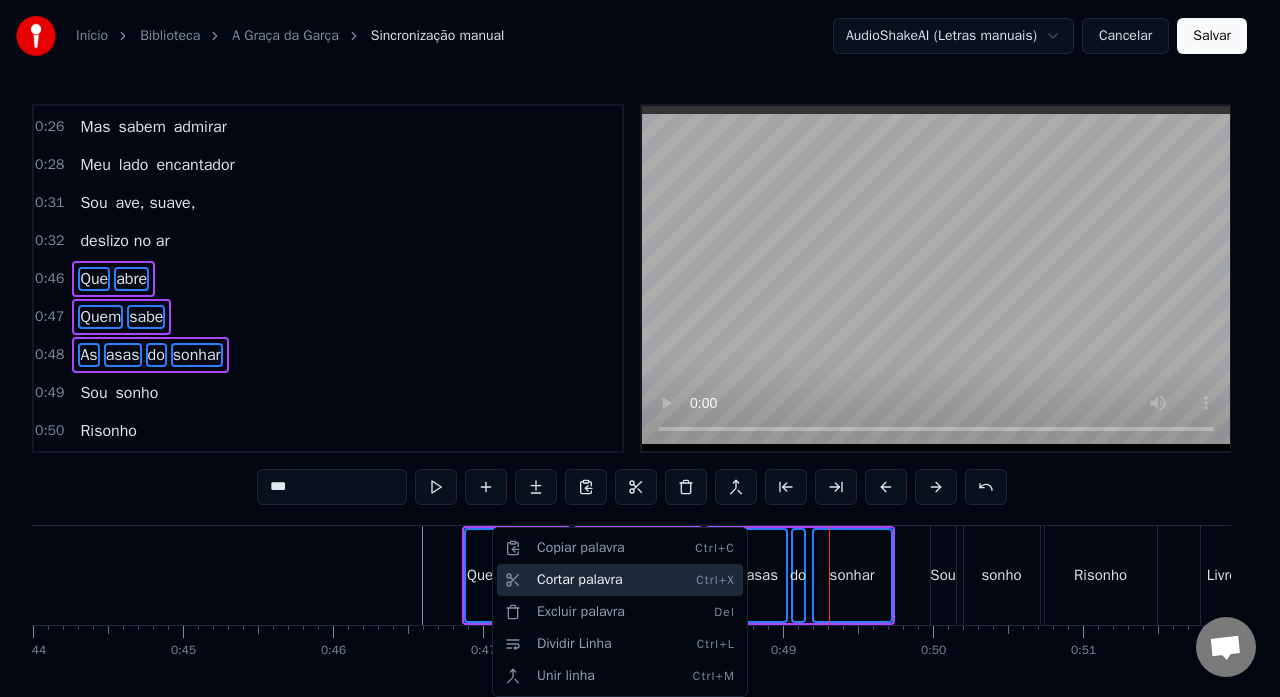 click on "Cortar palavra Ctrl+X" at bounding box center [620, 580] 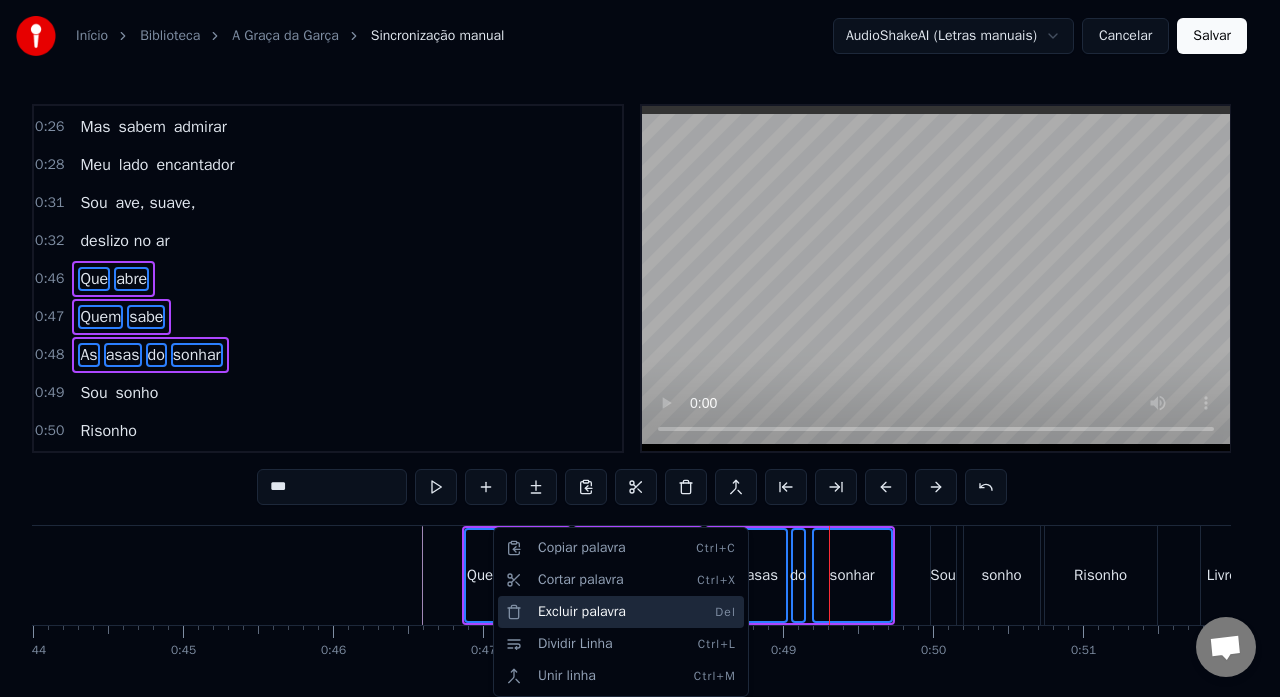 click on "Excluir palavra Del" at bounding box center [621, 612] 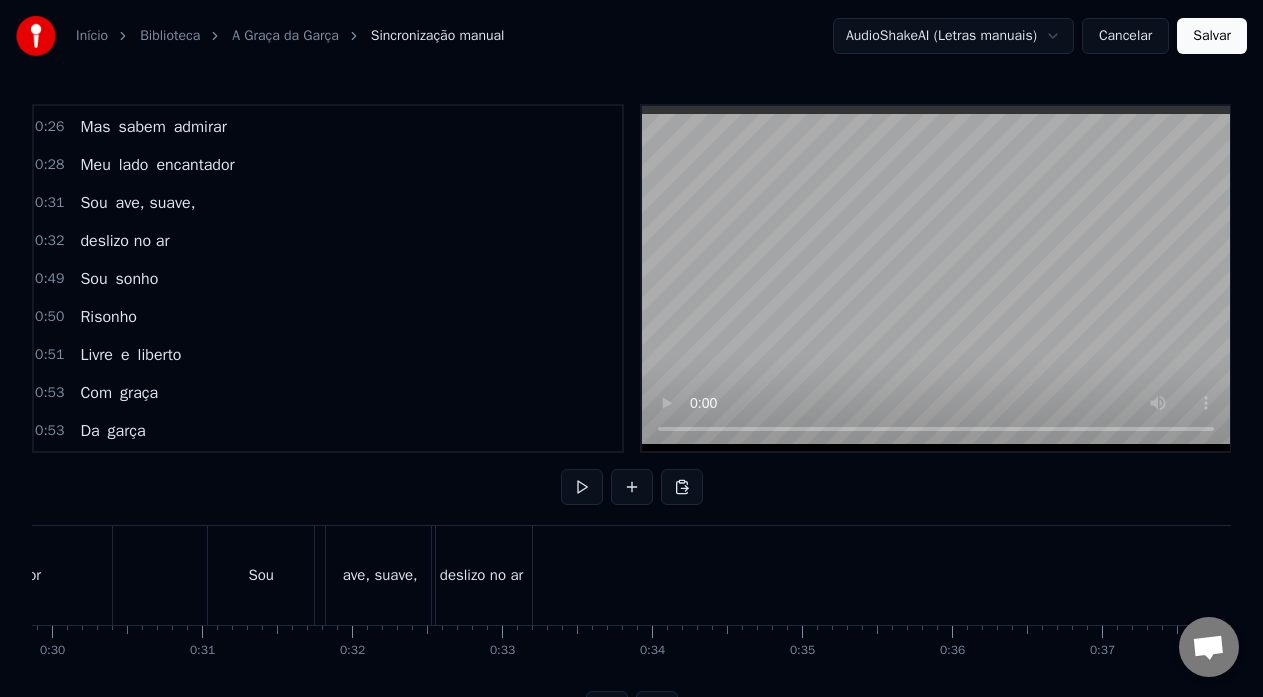 scroll, scrollTop: 0, scrollLeft: 4572, axis: horizontal 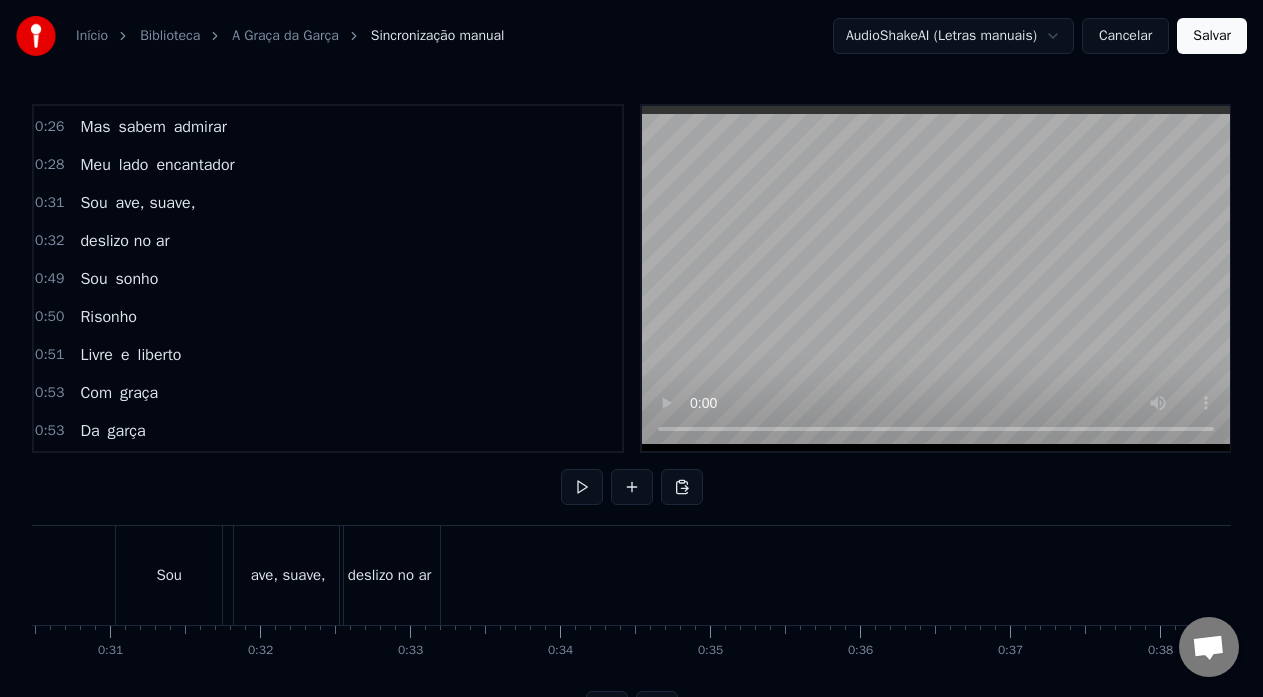 click at bounding box center (6292, 575) 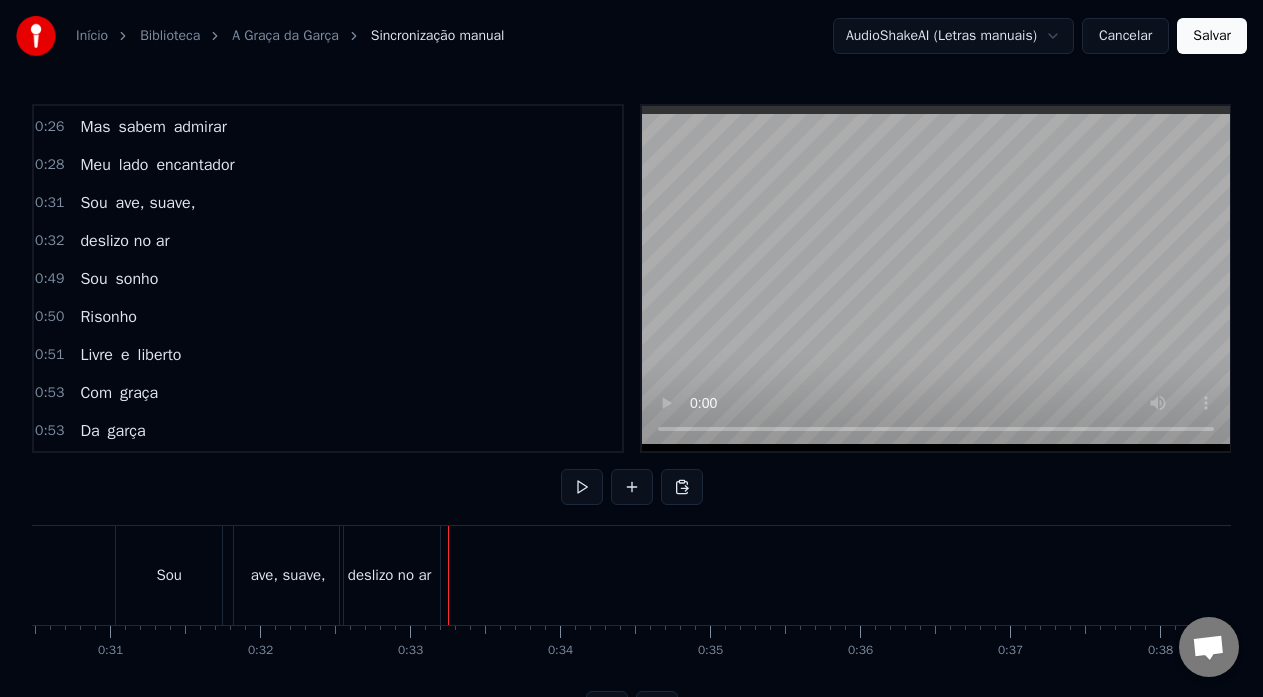click on "deslizo no ar" at bounding box center (392, 575) 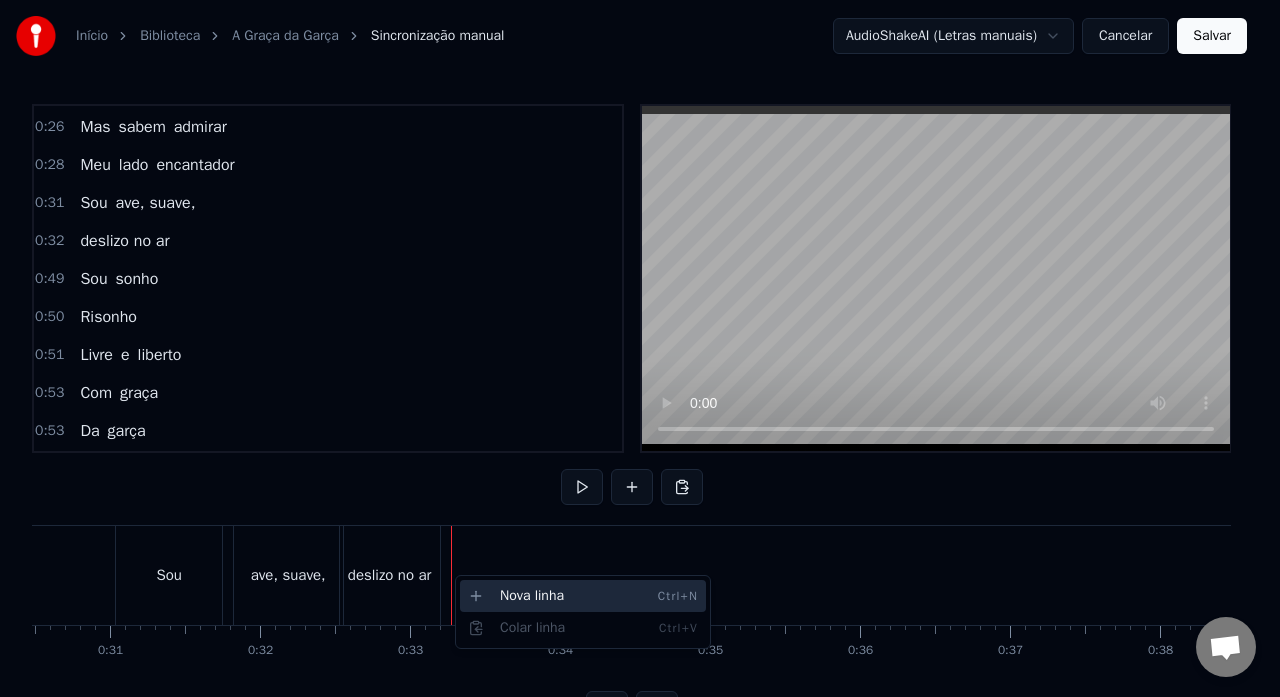 click on "Nova linha Ctrl+N" at bounding box center [583, 596] 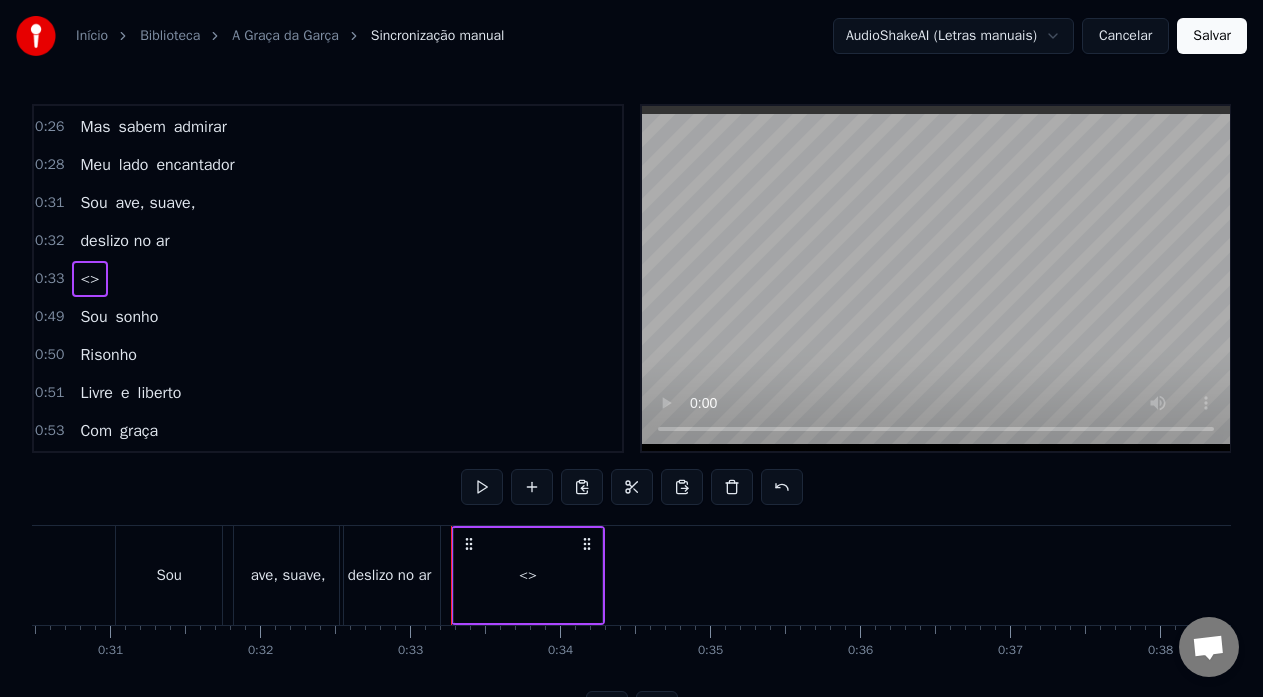 click on "<>" at bounding box center [528, 575] 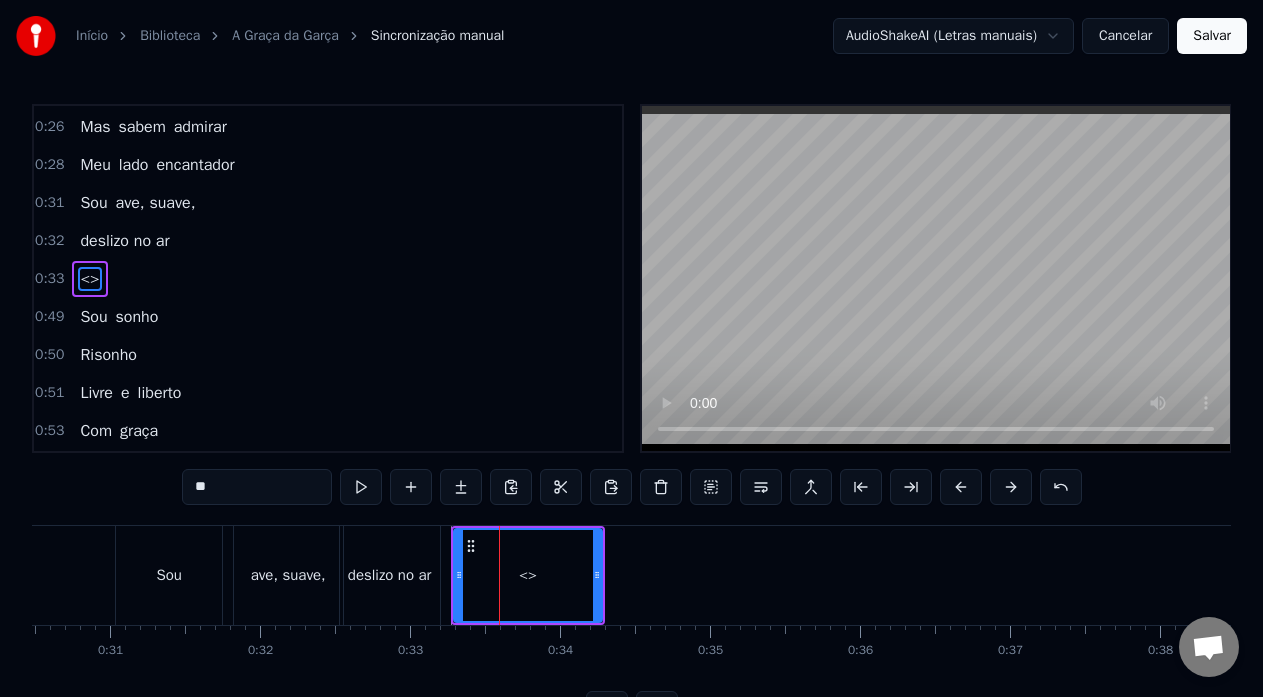 click on "<>" at bounding box center [528, 575] 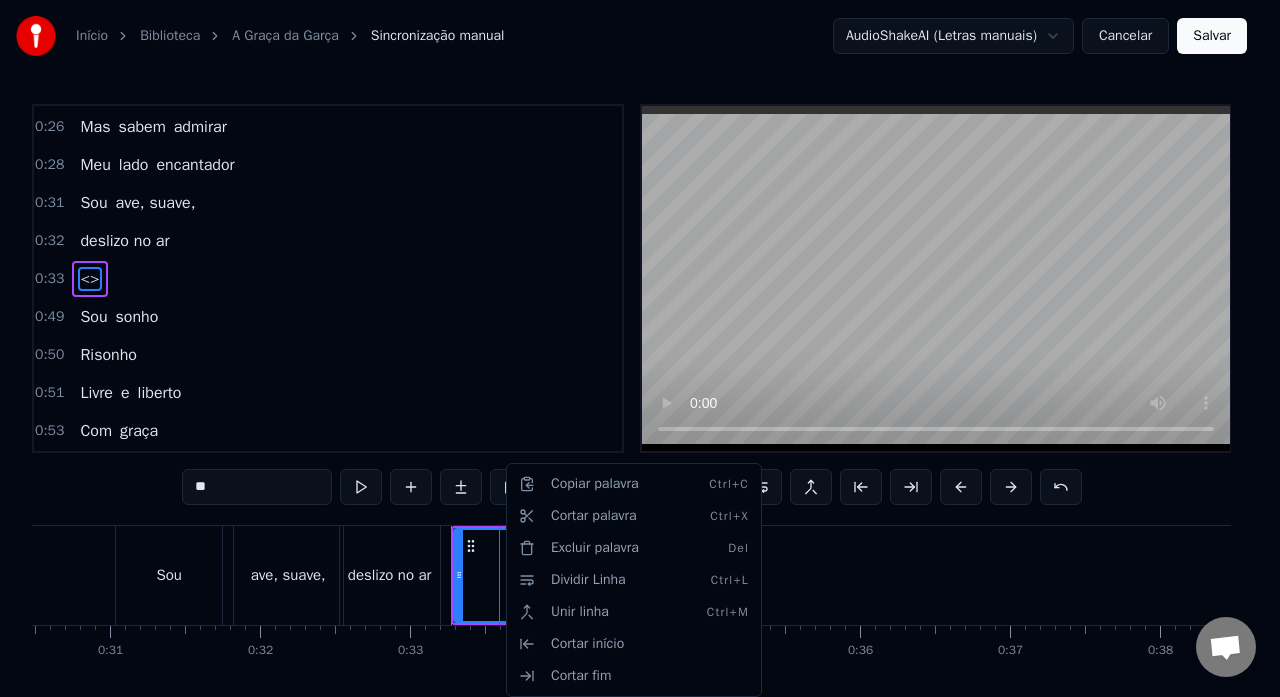 click on "Início Biblioteca A Graça da Garça Sincronização manual AudioShakeAI (Letras manuais) Cancelar Salvar 0:06 Abro minhas asas 0:08 Voo sobre as águas 0:09 Pouso na sua imaginação 0:12 Revestido de paz 0:13 Sei que sou capaz 0:15 De reviver a sua ilusão 0:18 Divido o mesmo espaço 0:20 Faço cada pedaço 0:21 Um lindo mosaico do amor 0:23 Suave 0:24 Outros não podem voar 0:26 Mas sabem admirar 0:28 Meu lado encantador 0:31 Sou ave, suave, 0:32 deslizo no ar 0:33 <> 0:49 Sou sonho 0:50 Risonho 0:51 Livre e liberto 0:53 Com graça 0:53 Da garça 0:54 Levito ali perto 1:02 Bato minhas asas 1:04 Quero voltar pra casa 1:05 E reencontrar o meu amor 1:08 Dizer que voei sozinho 1:10 Quero voltar pro ninho 1:12 O passado já passou 1:14 Eu sei que fui ingrato 1:16 Que só sou feliz de fato 1:18 Ao lado de quem só me faz bem 1:21 Nas águas da paixão 1:22 Vou lavar meu coração 1:24 Voaremos juntos muito mais além 1:39 Sou ave 1:40 Suave 1:41 Deslizo no ar 1:42 Que abre 1:43 Quem sabe 1:44 As asas do sonhar" at bounding box center (640, 379) 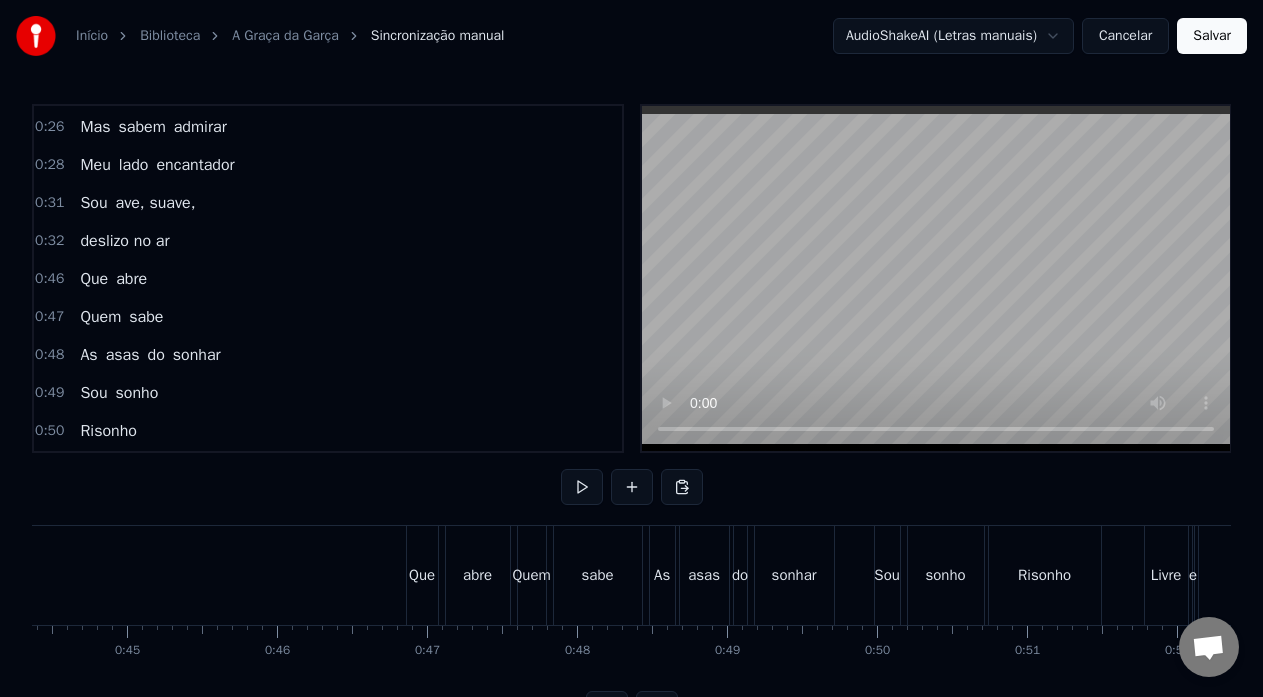 scroll, scrollTop: 0, scrollLeft: 6673, axis: horizontal 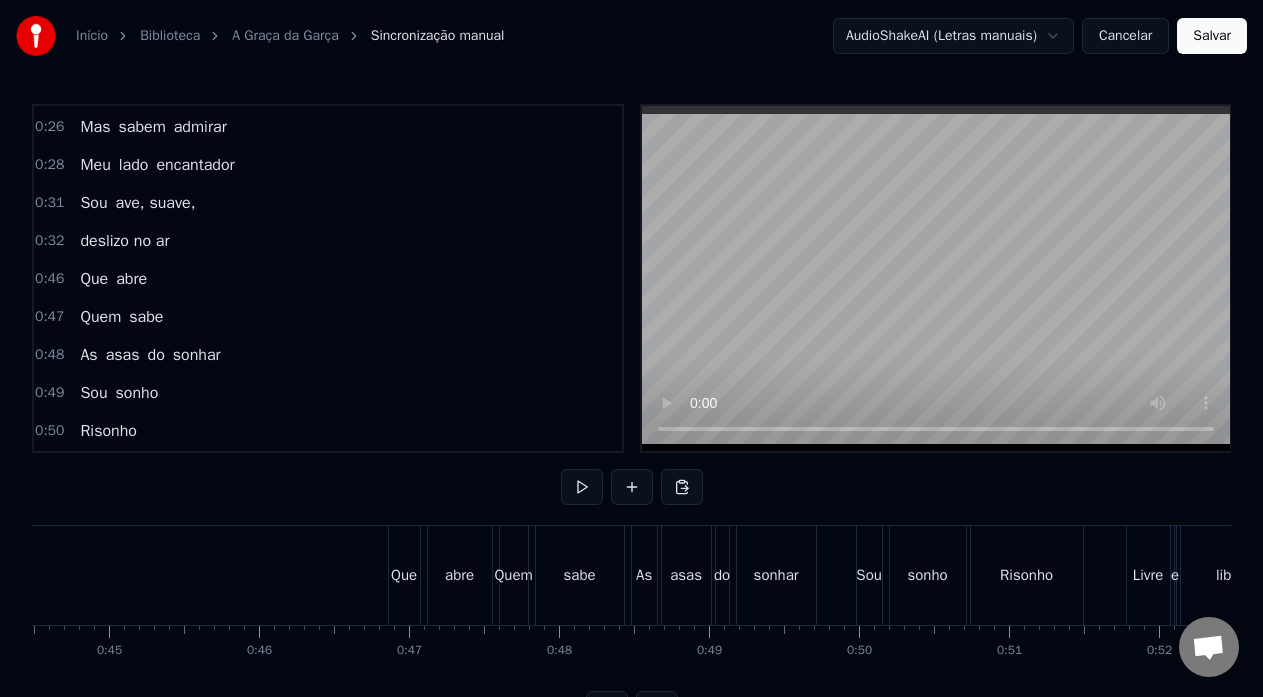 click on "Que" at bounding box center (404, 575) 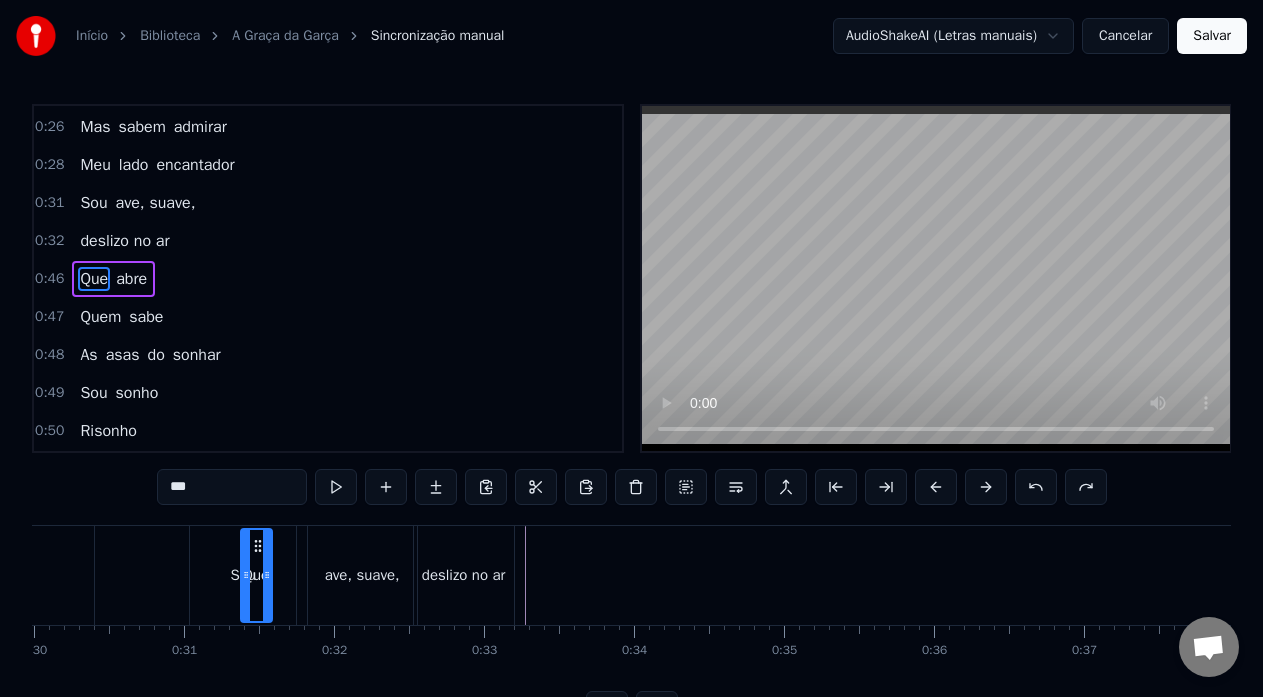 scroll, scrollTop: 0, scrollLeft: 4481, axis: horizontal 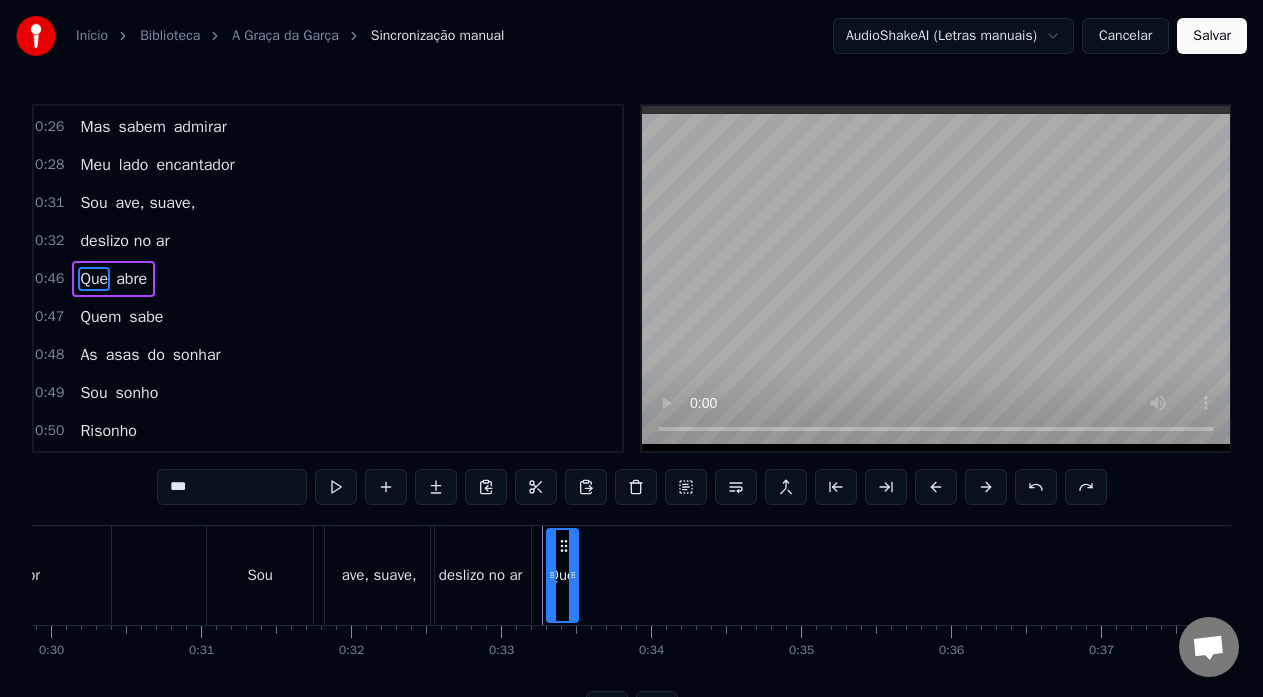 drag, startPoint x: 407, startPoint y: 547, endPoint x: 563, endPoint y: 522, distance: 157.99051 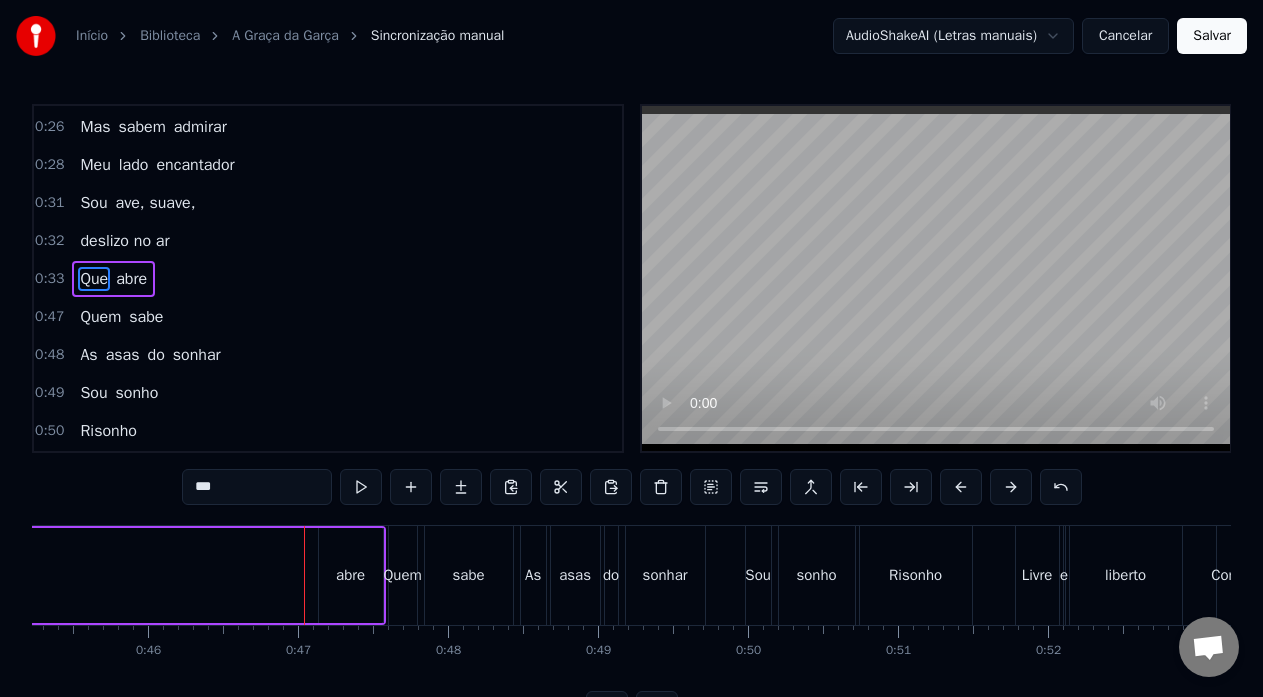 scroll, scrollTop: 0, scrollLeft: 6729, axis: horizontal 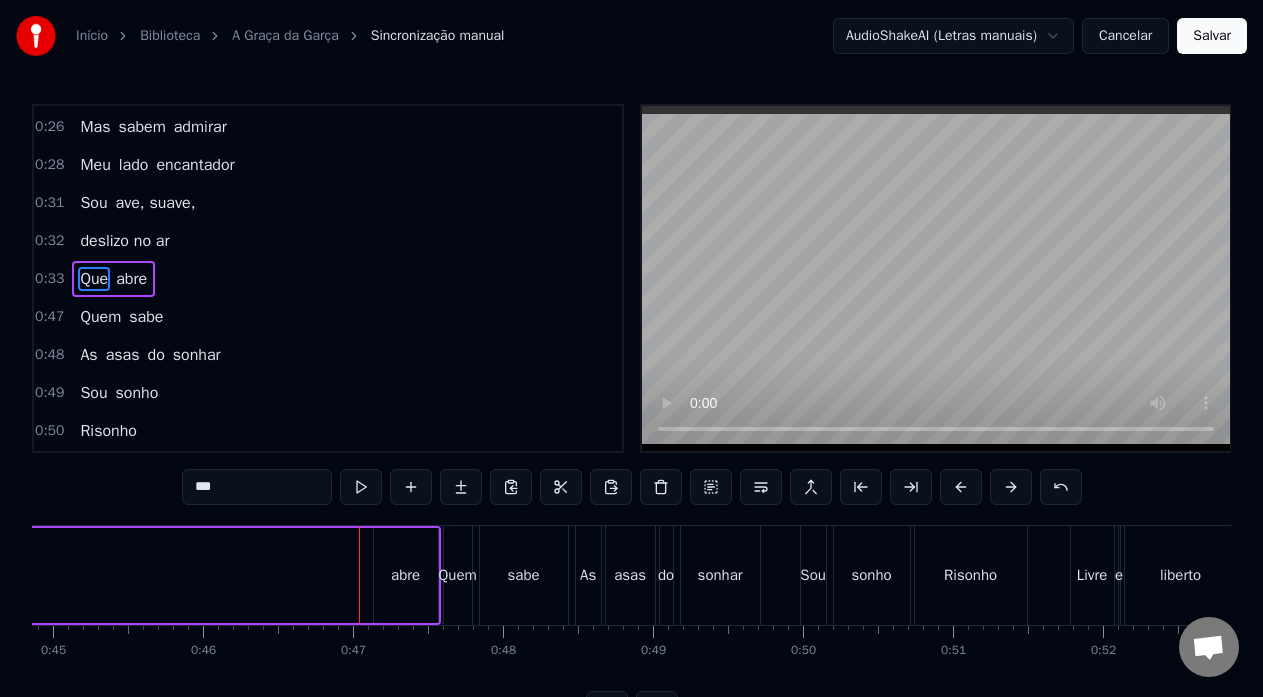 click on "abre" at bounding box center [406, 575] 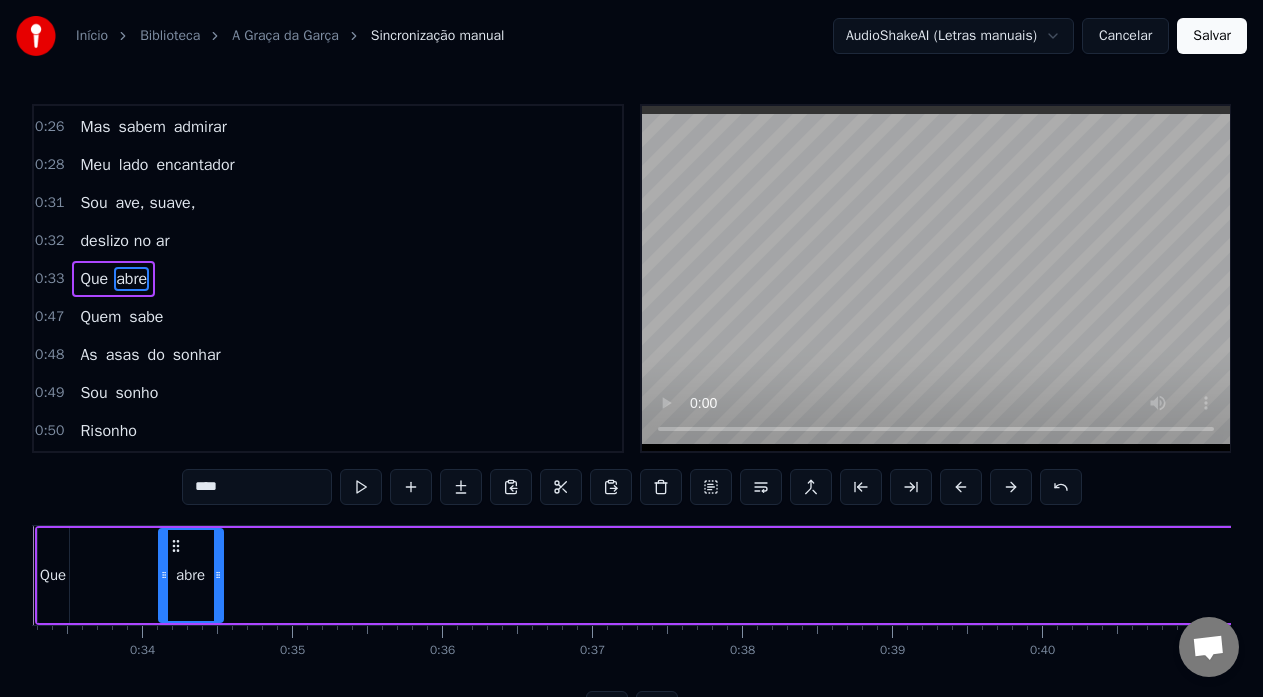 scroll, scrollTop: 0, scrollLeft: 4975, axis: horizontal 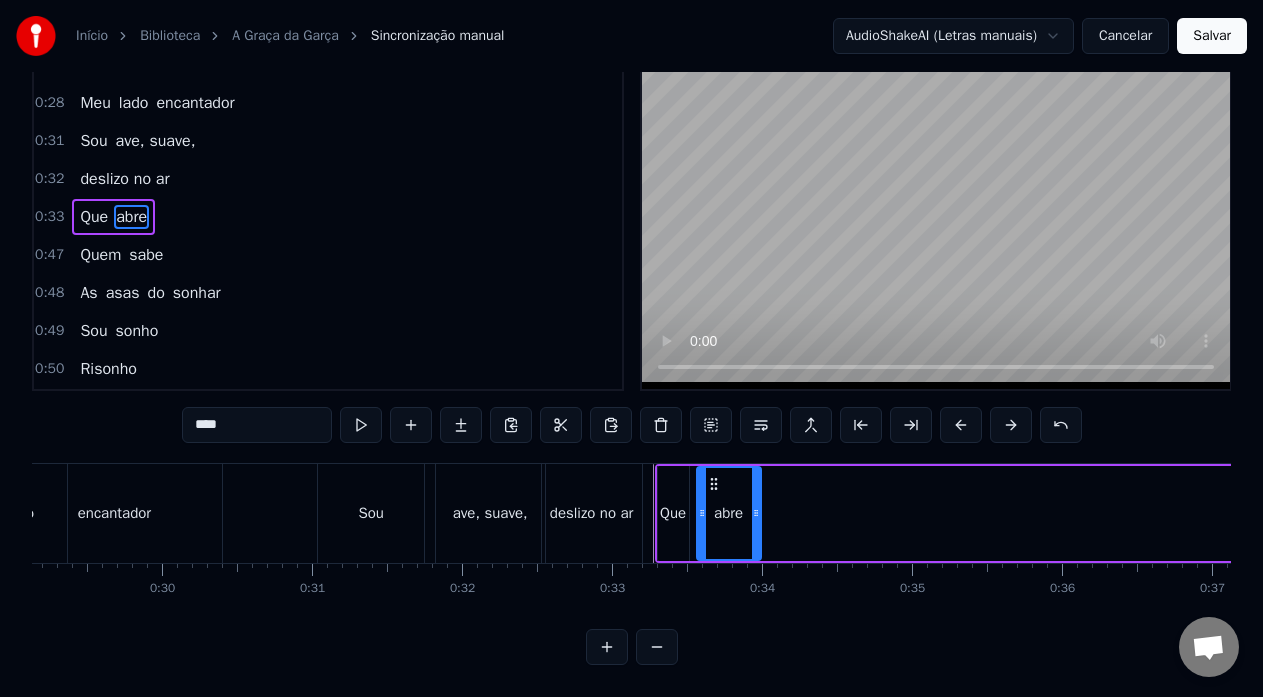 drag, startPoint x: 389, startPoint y: 542, endPoint x: 729, endPoint y: 488, distance: 344.26154 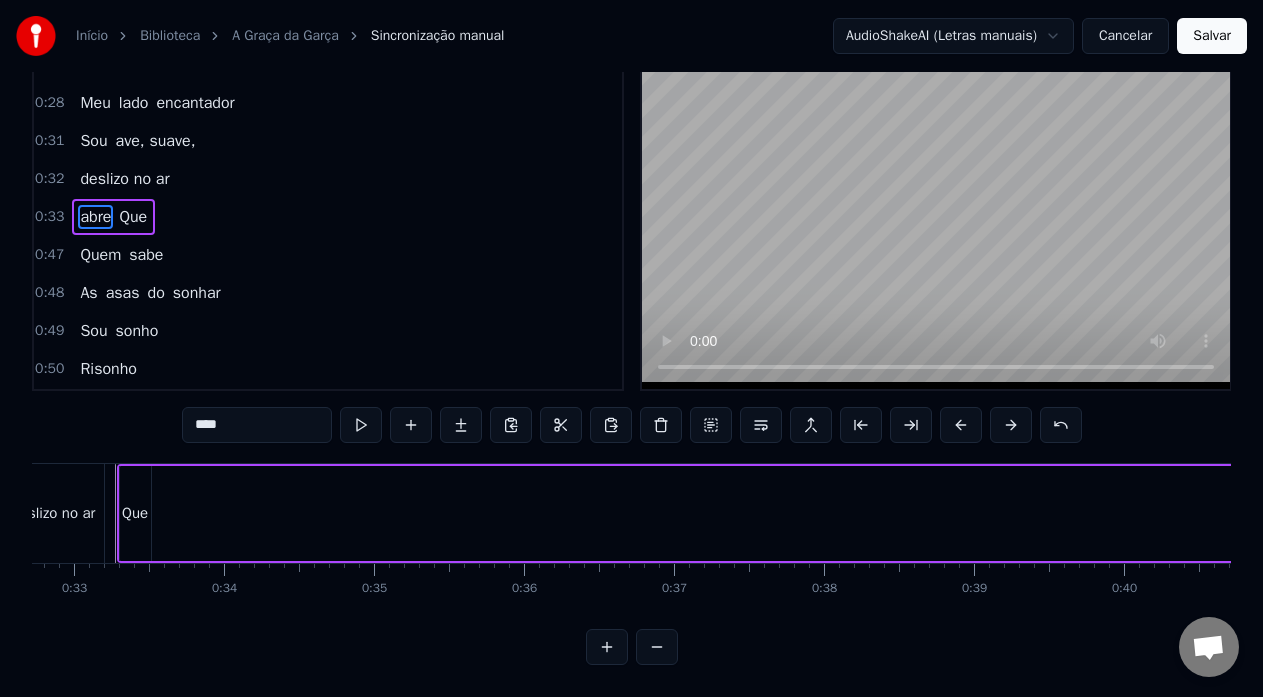 scroll, scrollTop: 0, scrollLeft: 4628, axis: horizontal 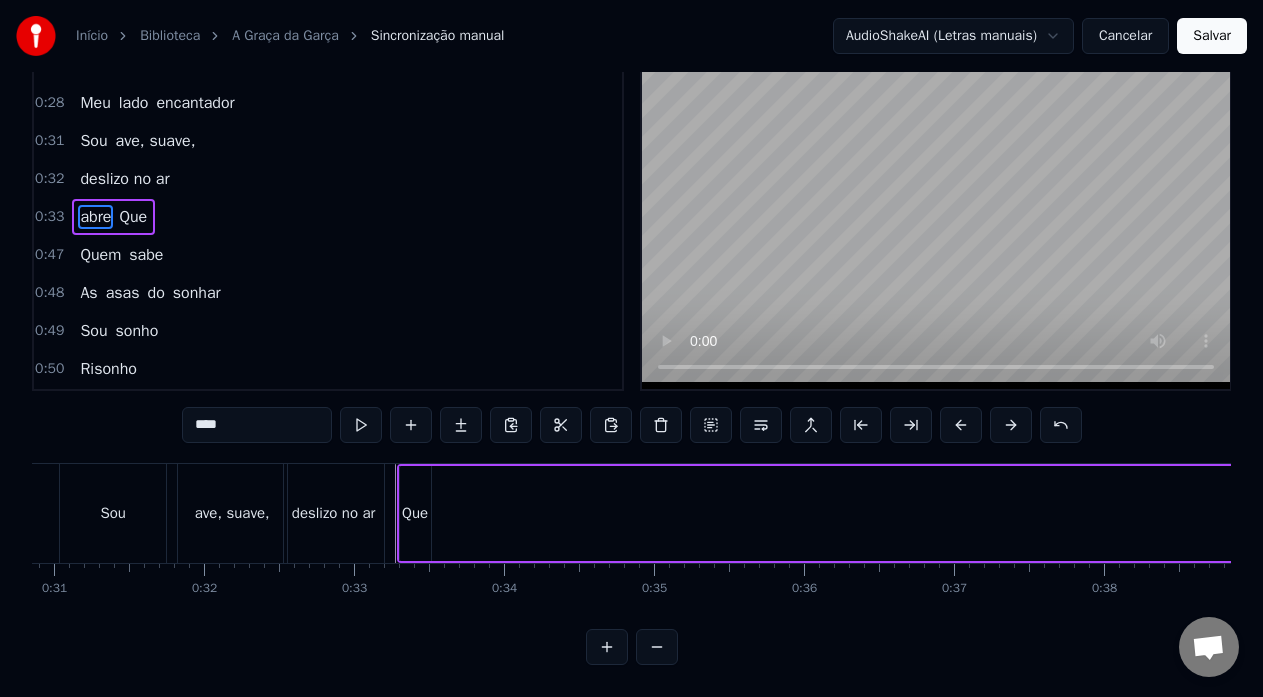 click on "Que" at bounding box center (415, 513) 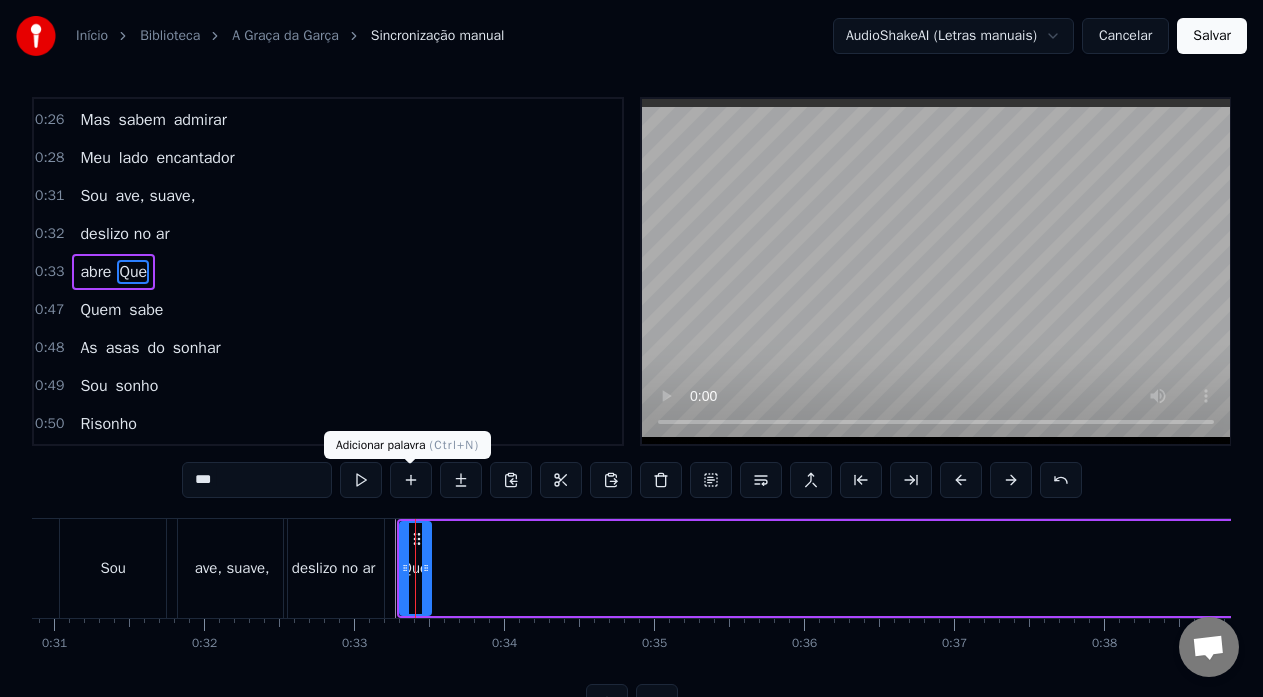 scroll, scrollTop: 0, scrollLeft: 0, axis: both 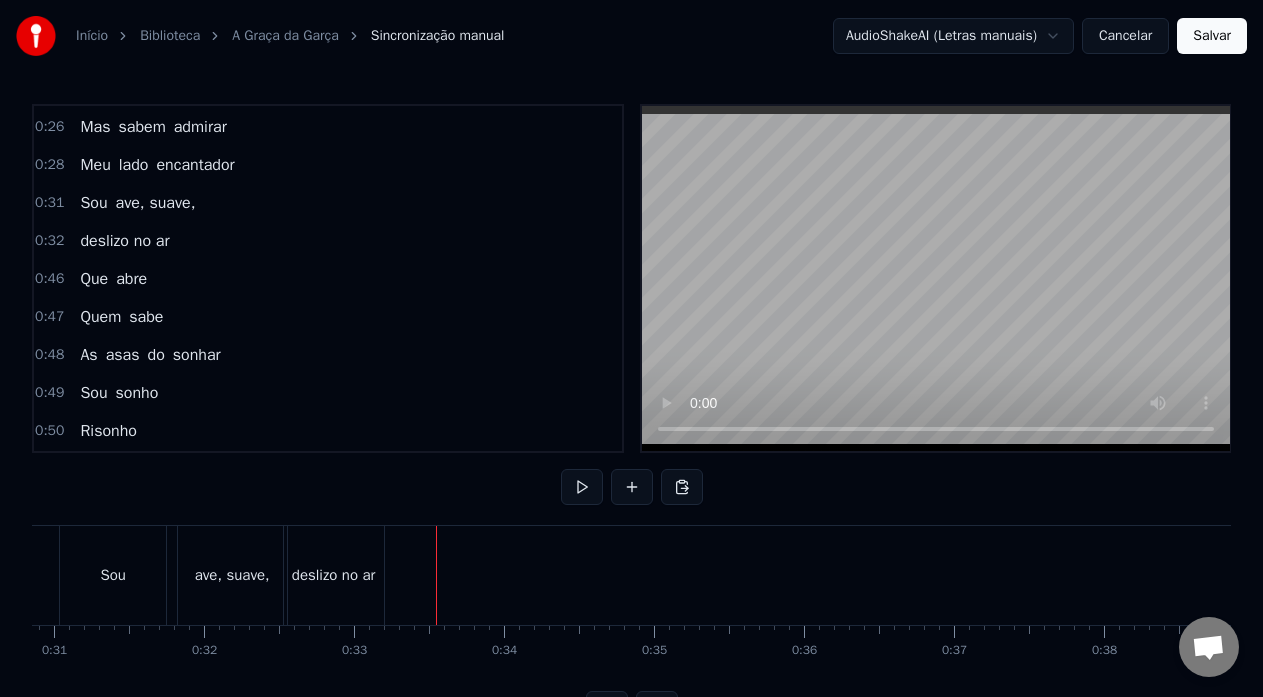click on "sabe" at bounding box center [146, 317] 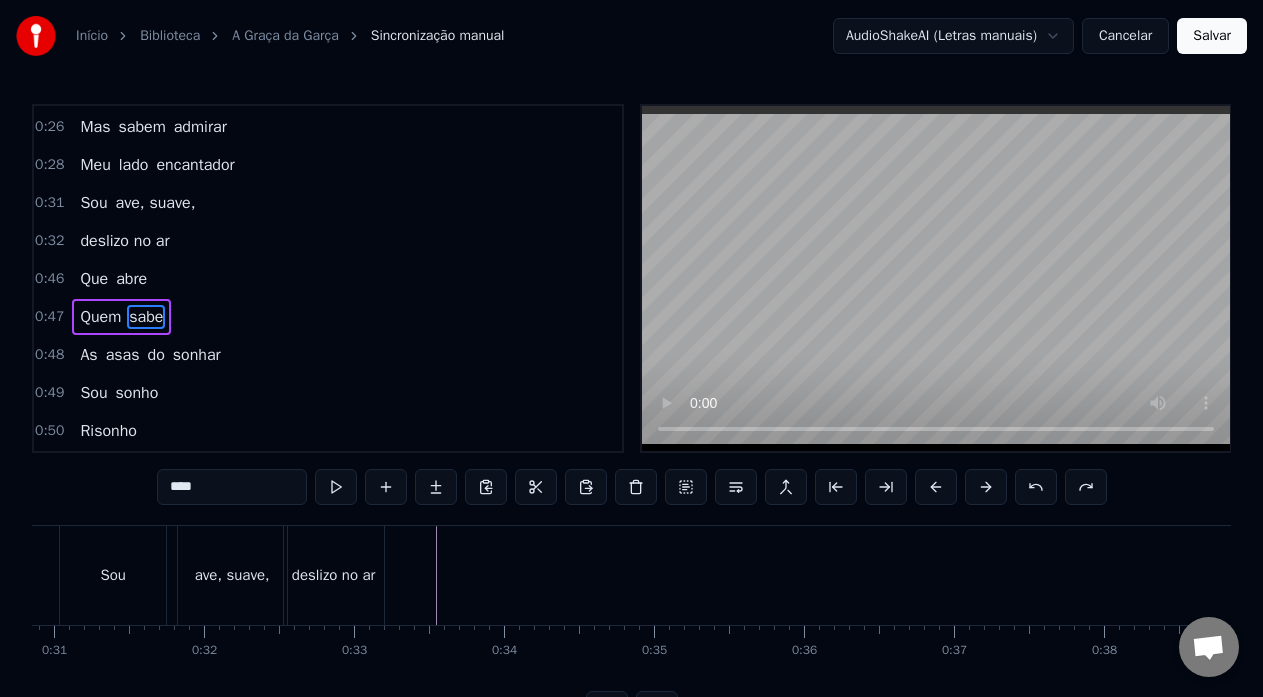 scroll, scrollTop: 454, scrollLeft: 0, axis: vertical 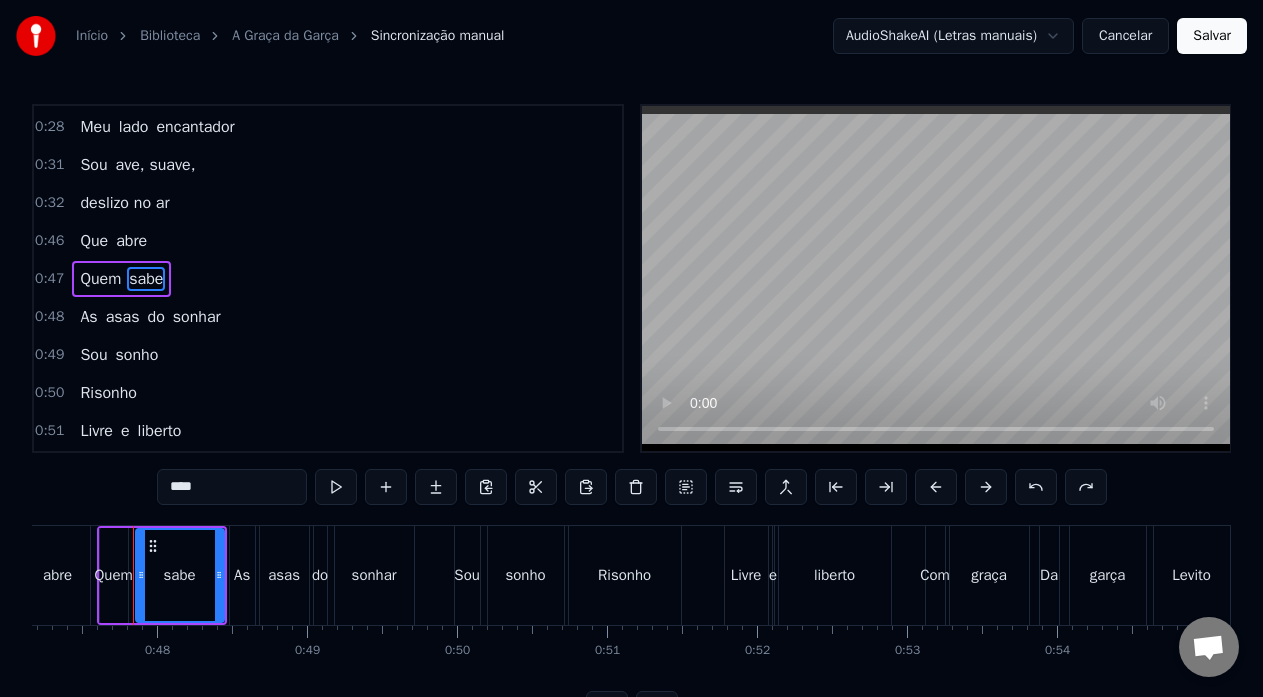 click on "Que" at bounding box center [94, 241] 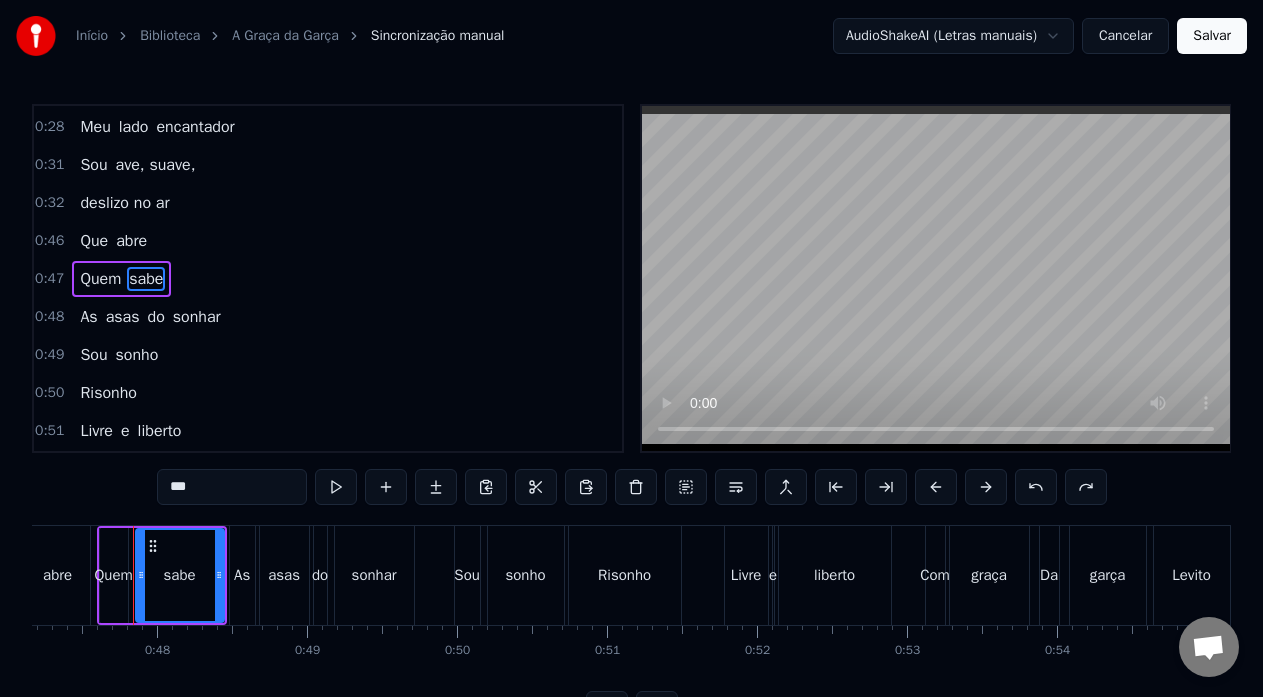 scroll, scrollTop: 418, scrollLeft: 0, axis: vertical 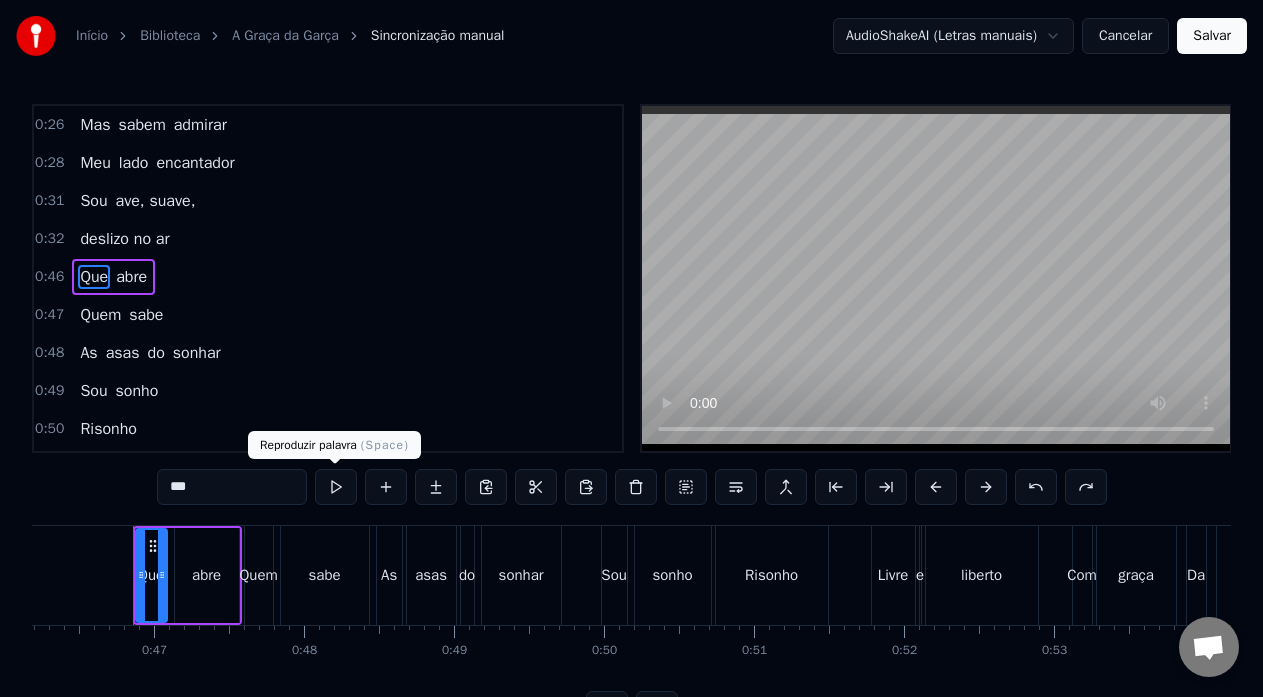click at bounding box center (336, 487) 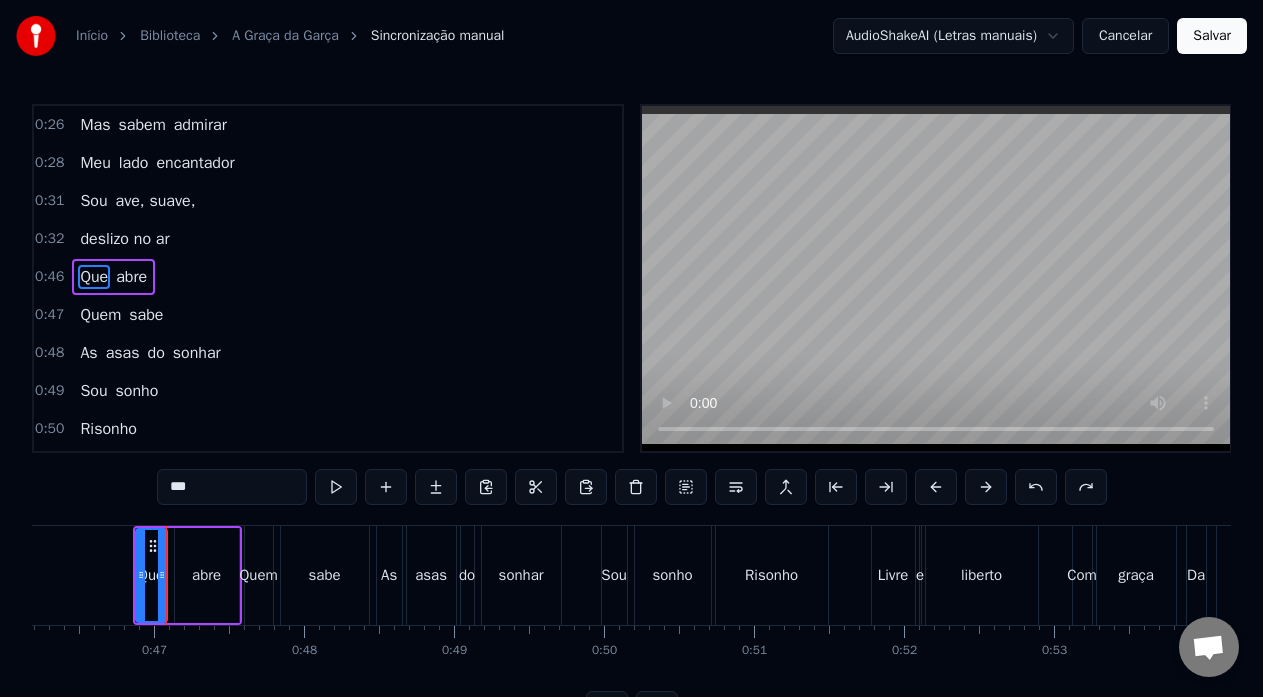 click on "abre" at bounding box center (131, 277) 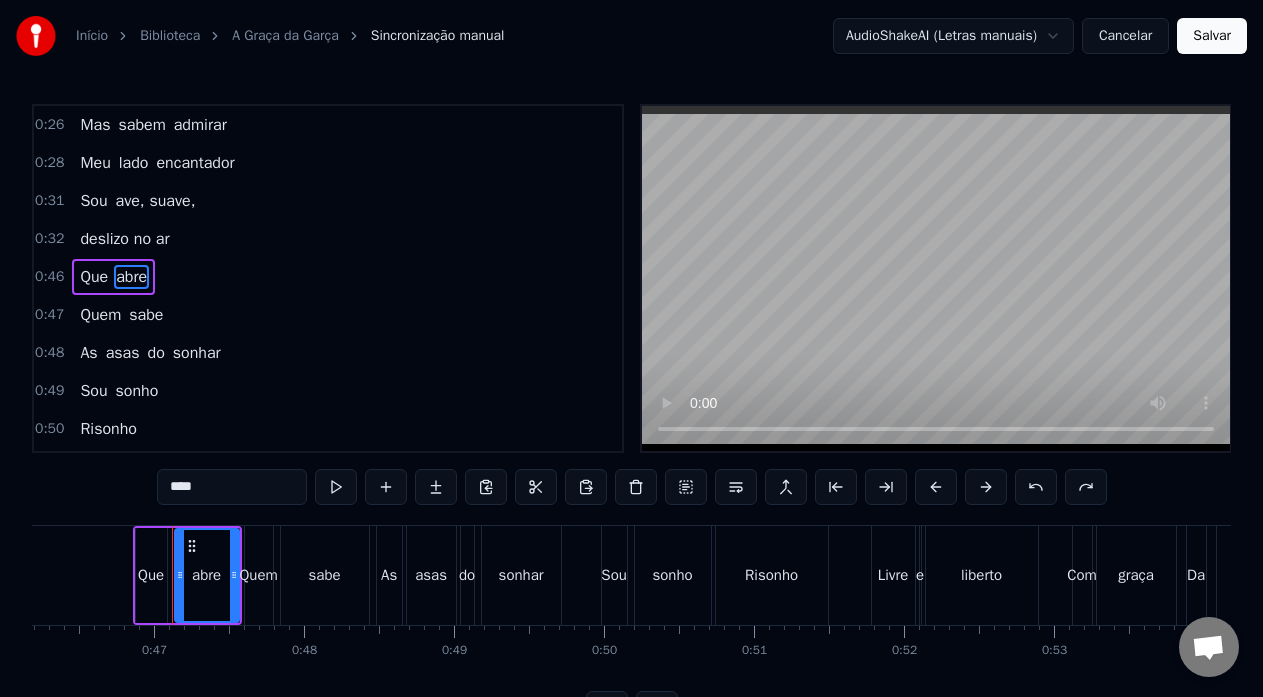 scroll, scrollTop: 416, scrollLeft: 0, axis: vertical 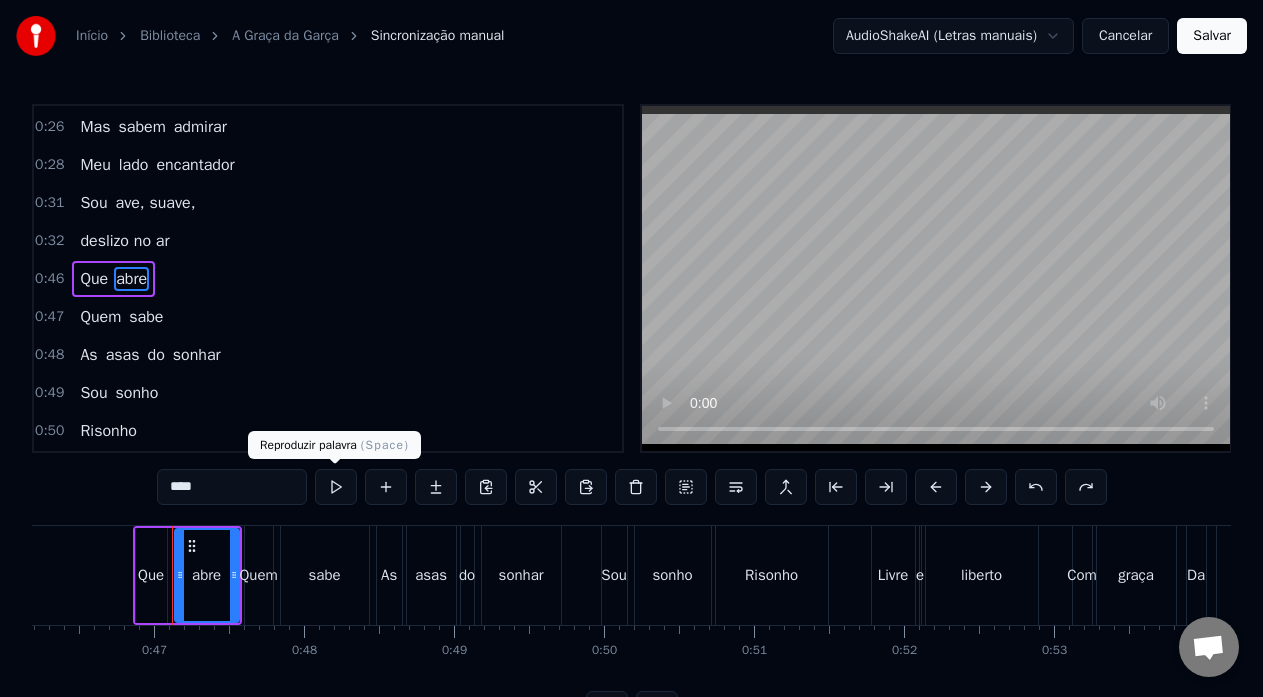 click at bounding box center [336, 487] 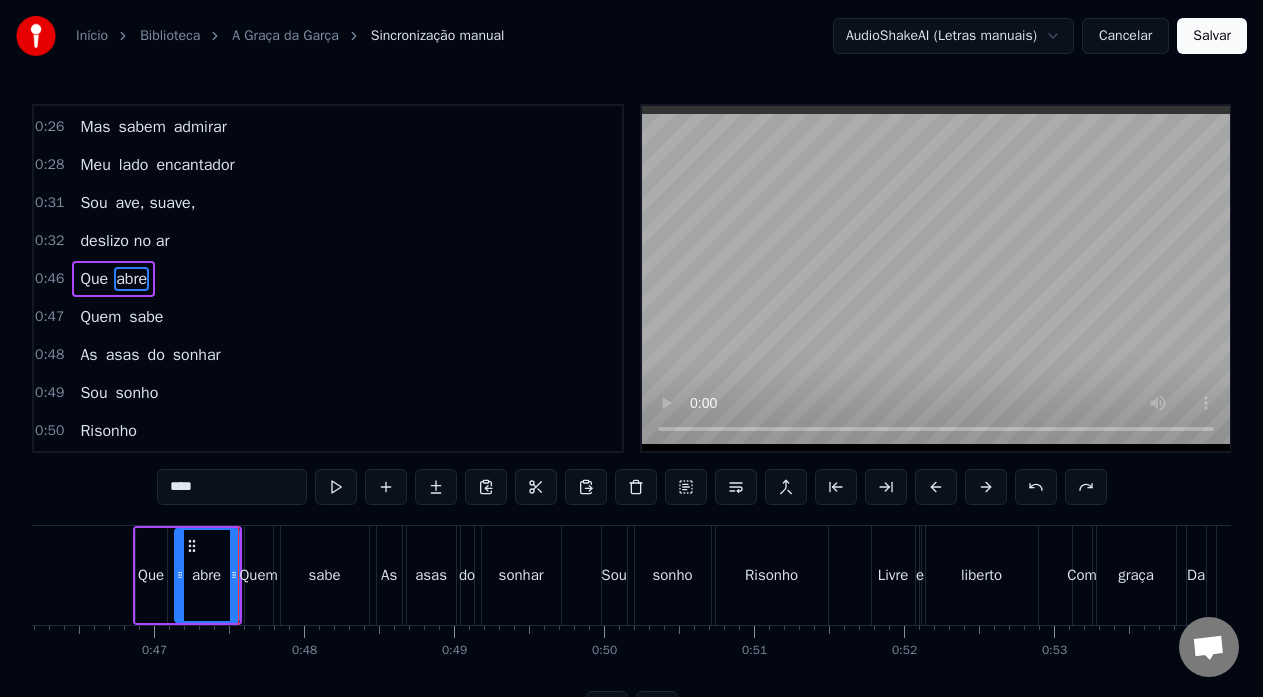 click on "Quem" at bounding box center (100, 317) 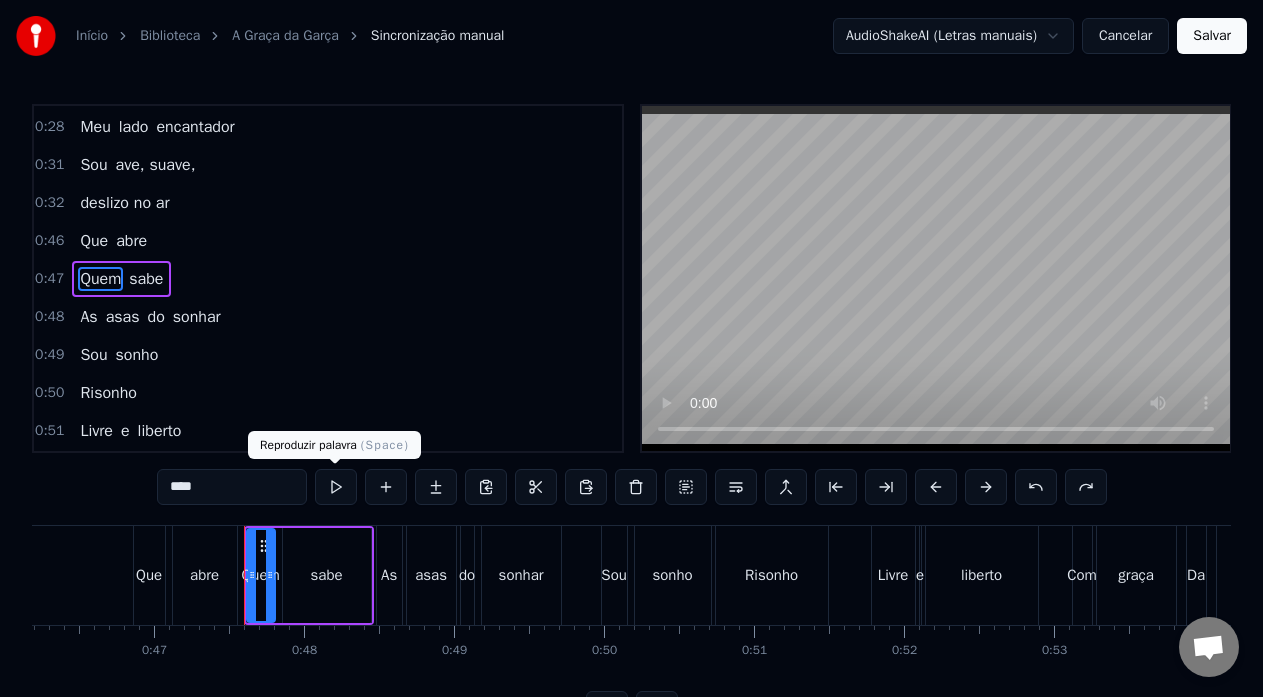 click at bounding box center (336, 487) 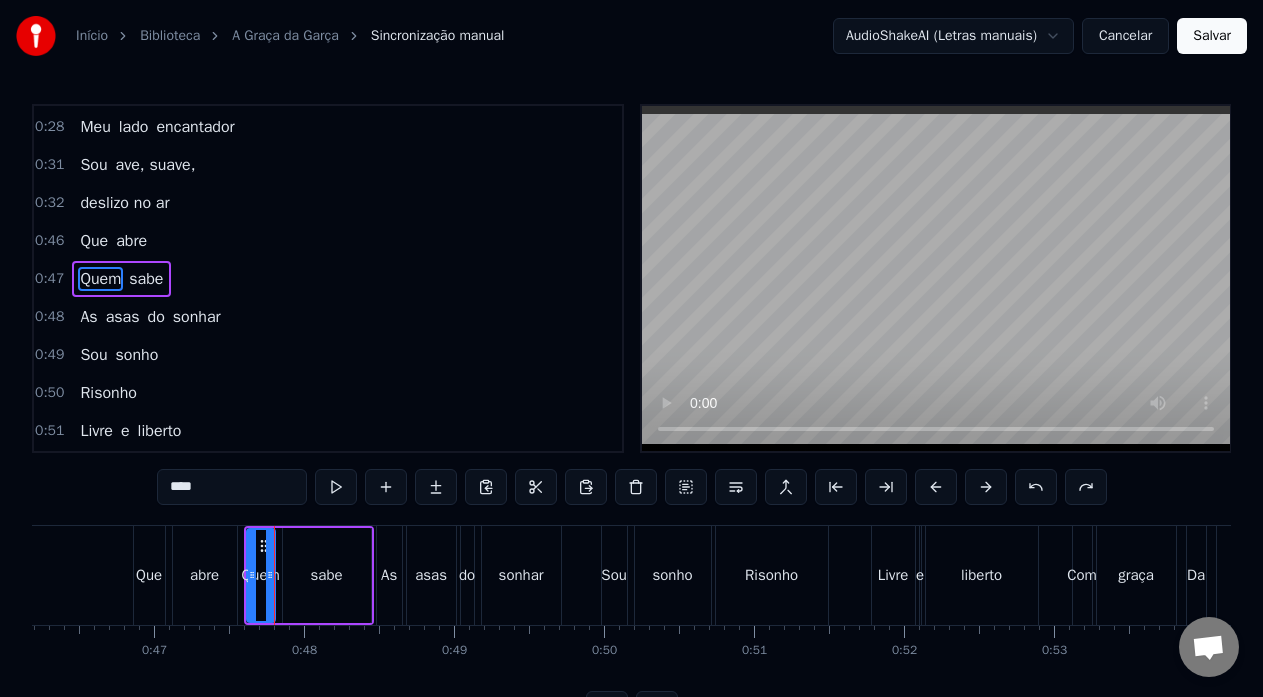 click on "sabe" at bounding box center [146, 279] 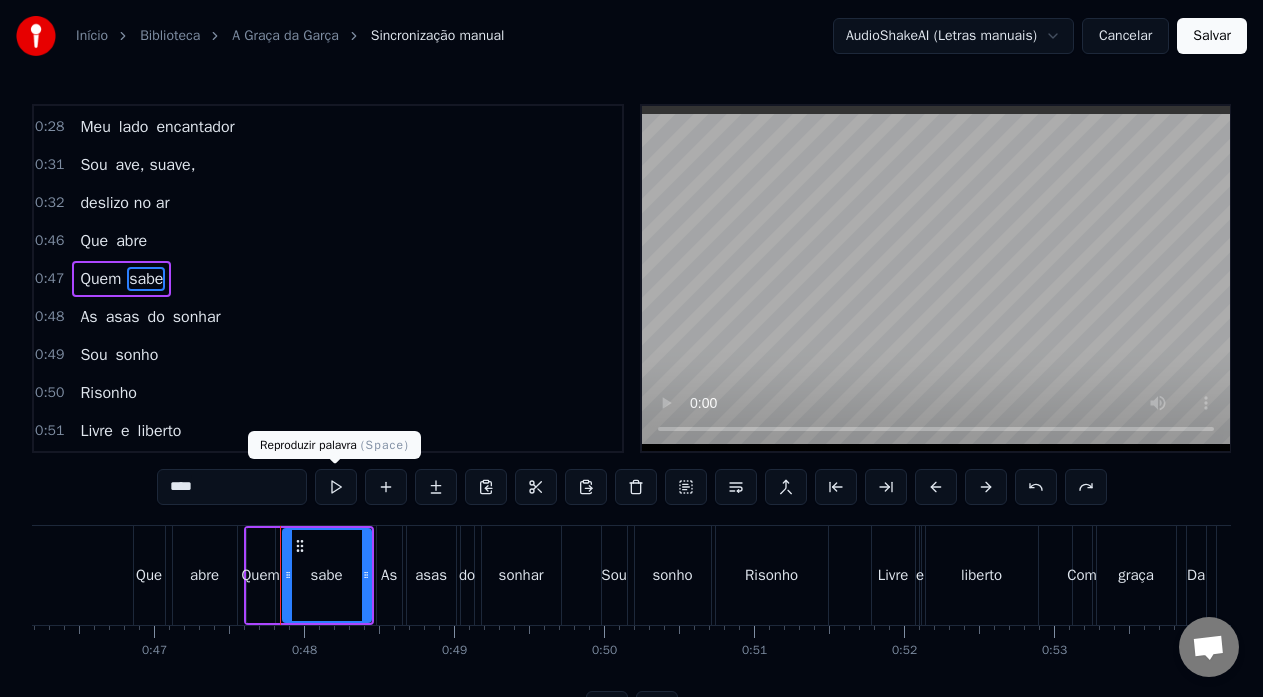 click at bounding box center [336, 487] 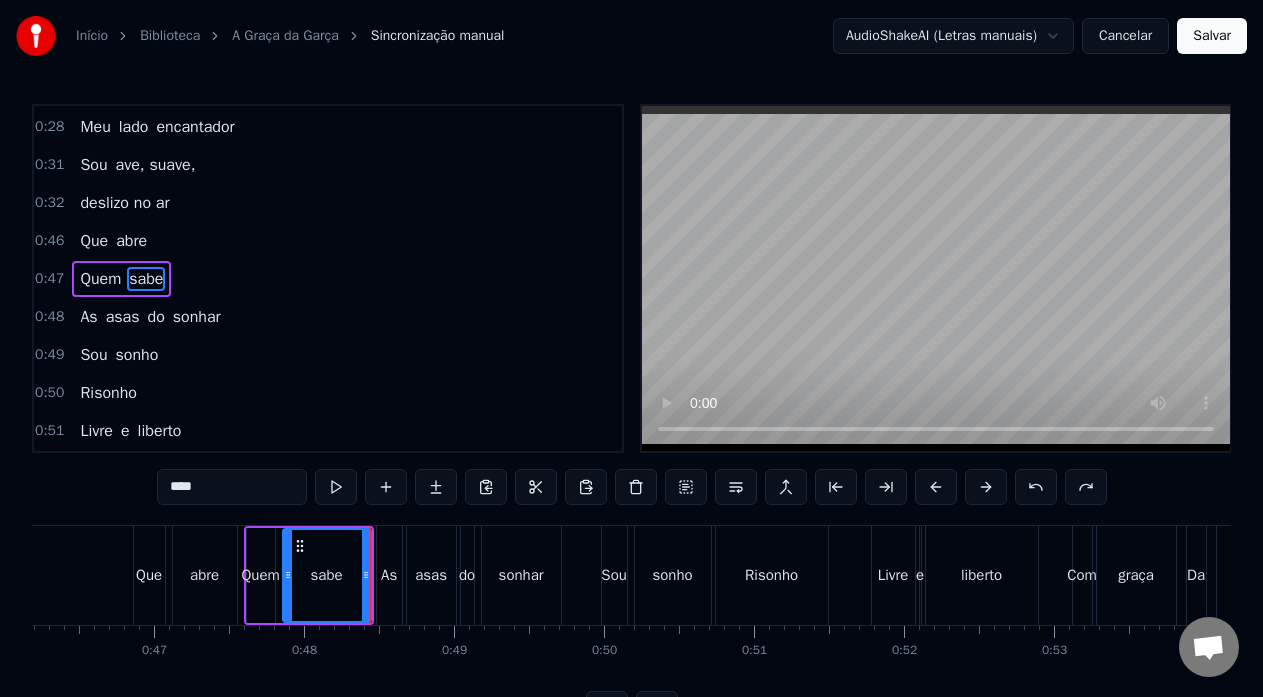 click on "As" at bounding box center (88, 317) 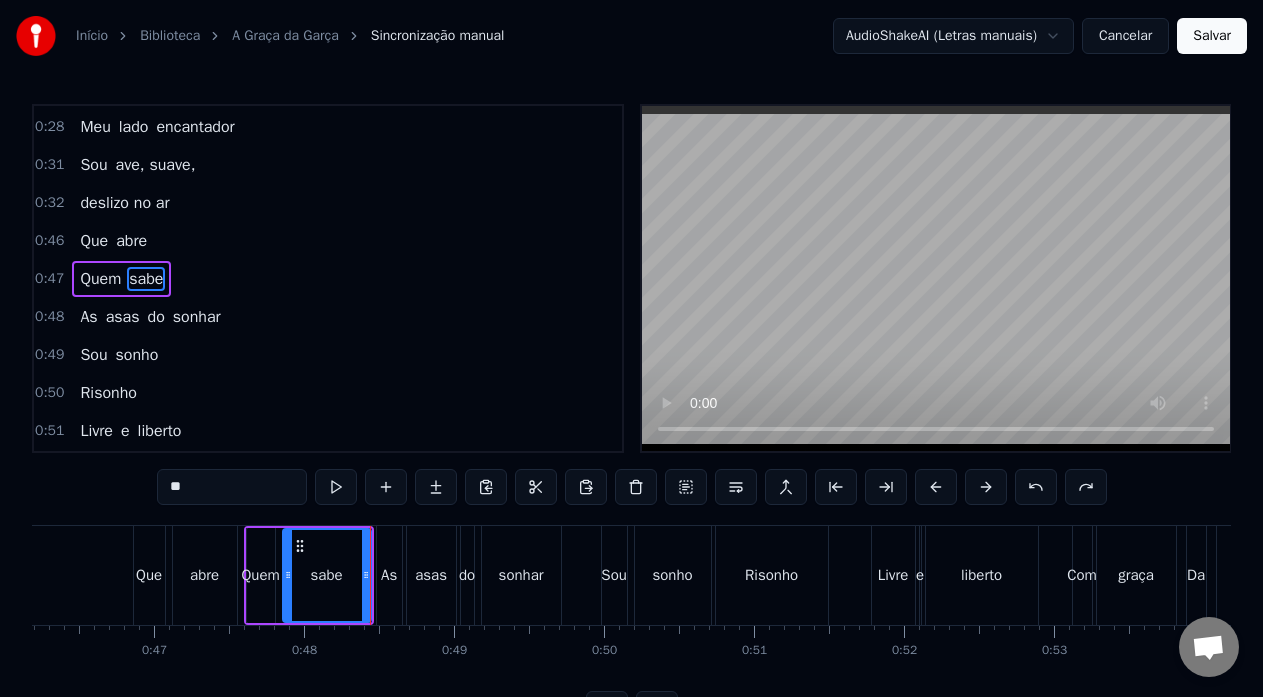 scroll, scrollTop: 492, scrollLeft: 0, axis: vertical 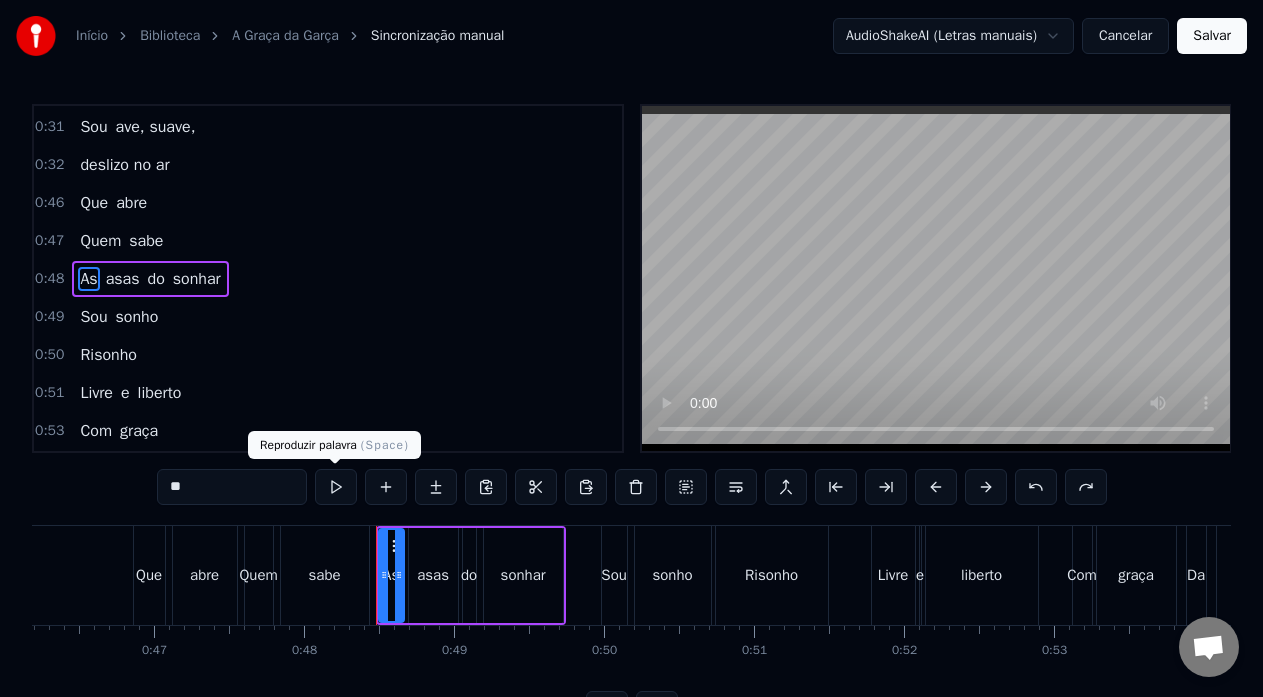 click at bounding box center [336, 487] 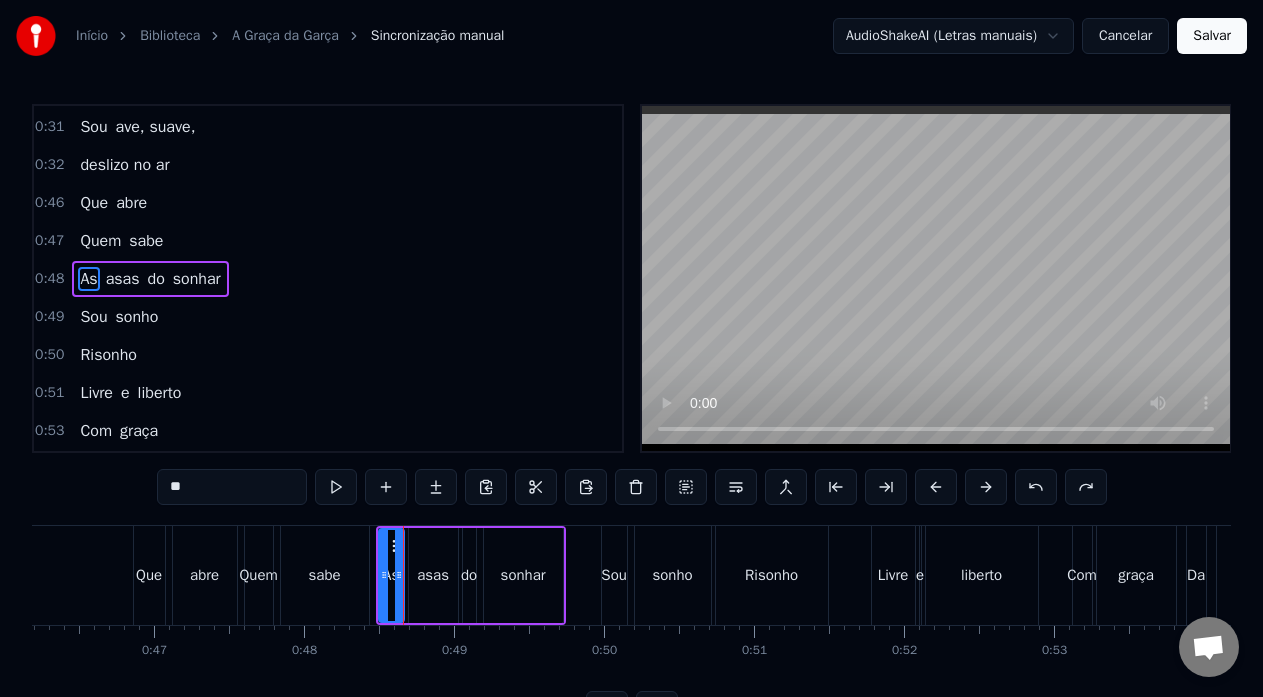 click on "0:48 As asas do sonhar" at bounding box center (328, 279) 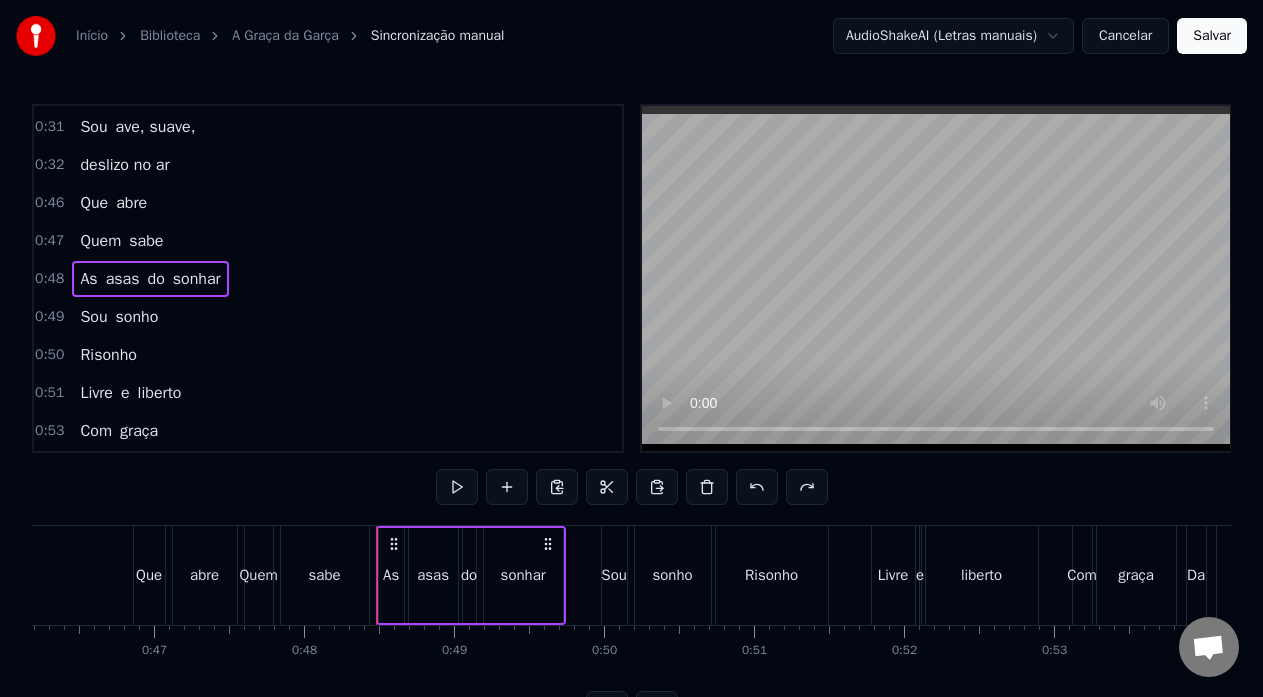 drag, startPoint x: 259, startPoint y: 287, endPoint x: 52, endPoint y: 272, distance: 207.54277 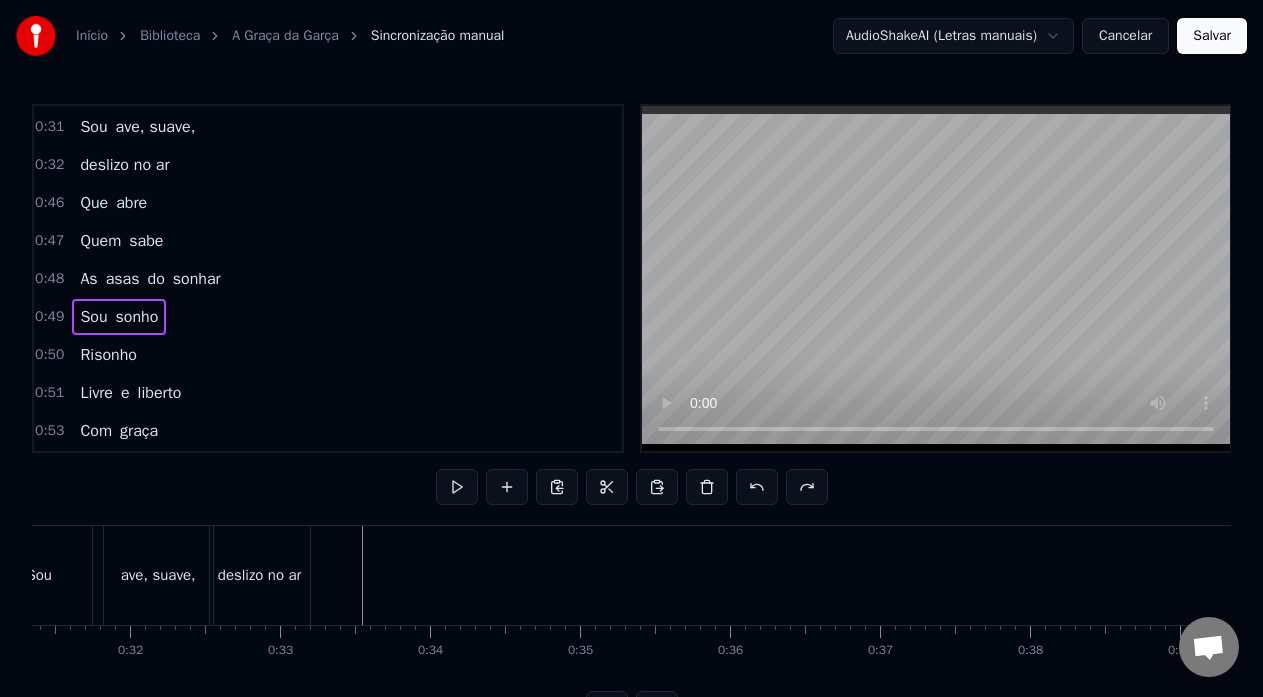 scroll, scrollTop: 0, scrollLeft: 4424, axis: horizontal 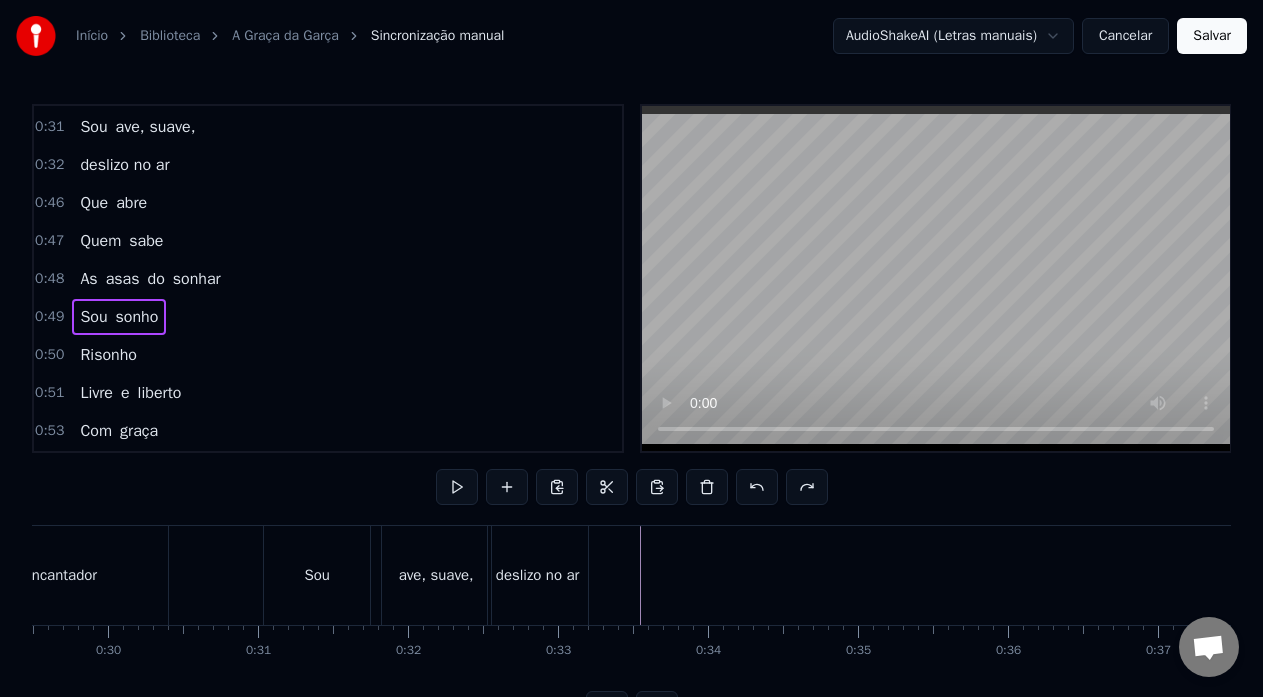 click at bounding box center (6440, 575) 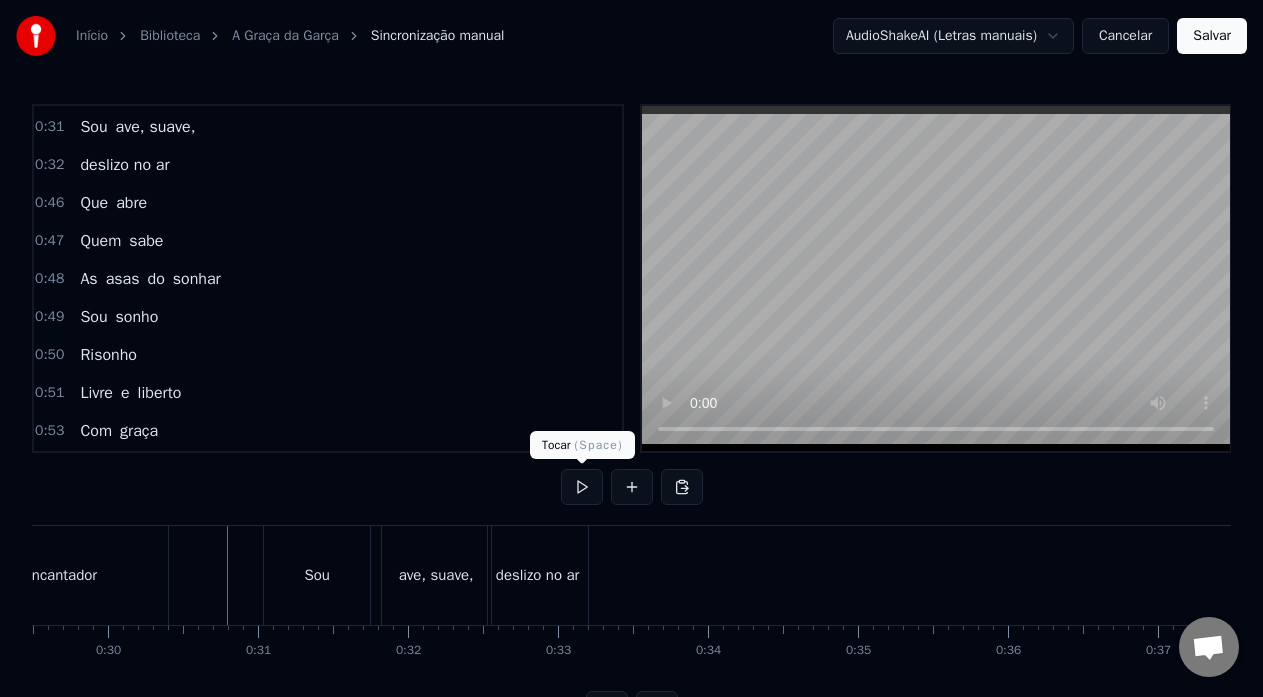 click at bounding box center (582, 487) 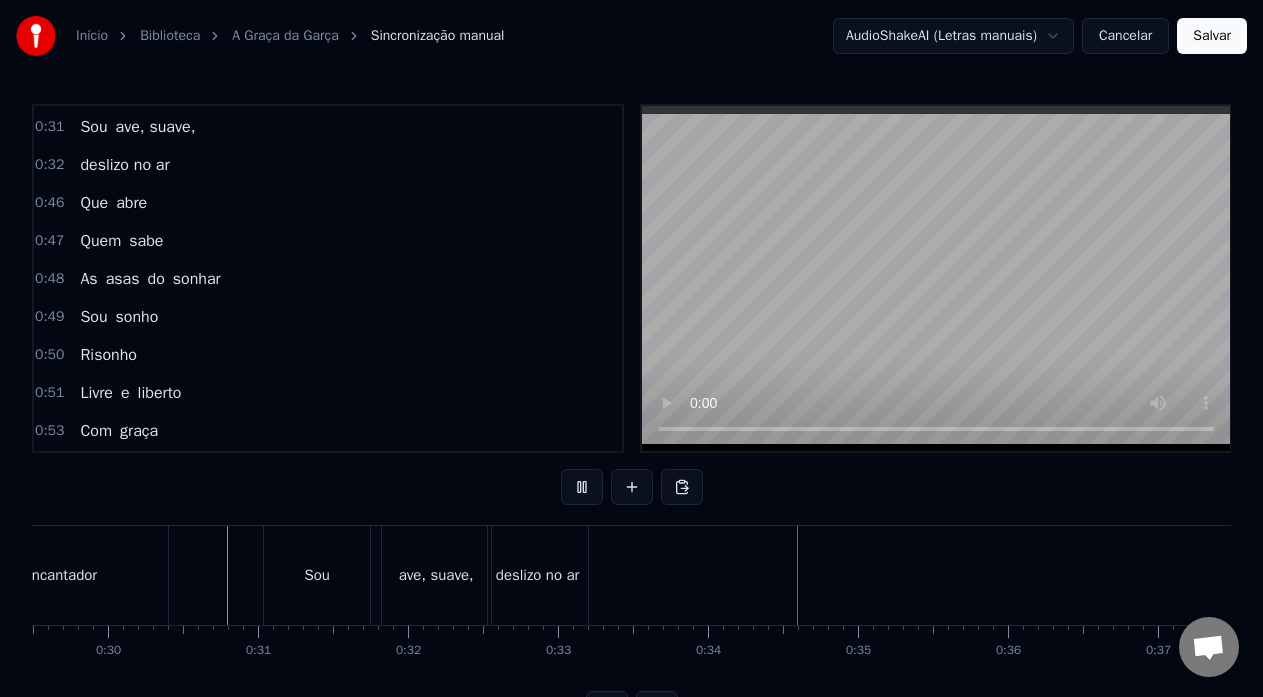 click at bounding box center [582, 487] 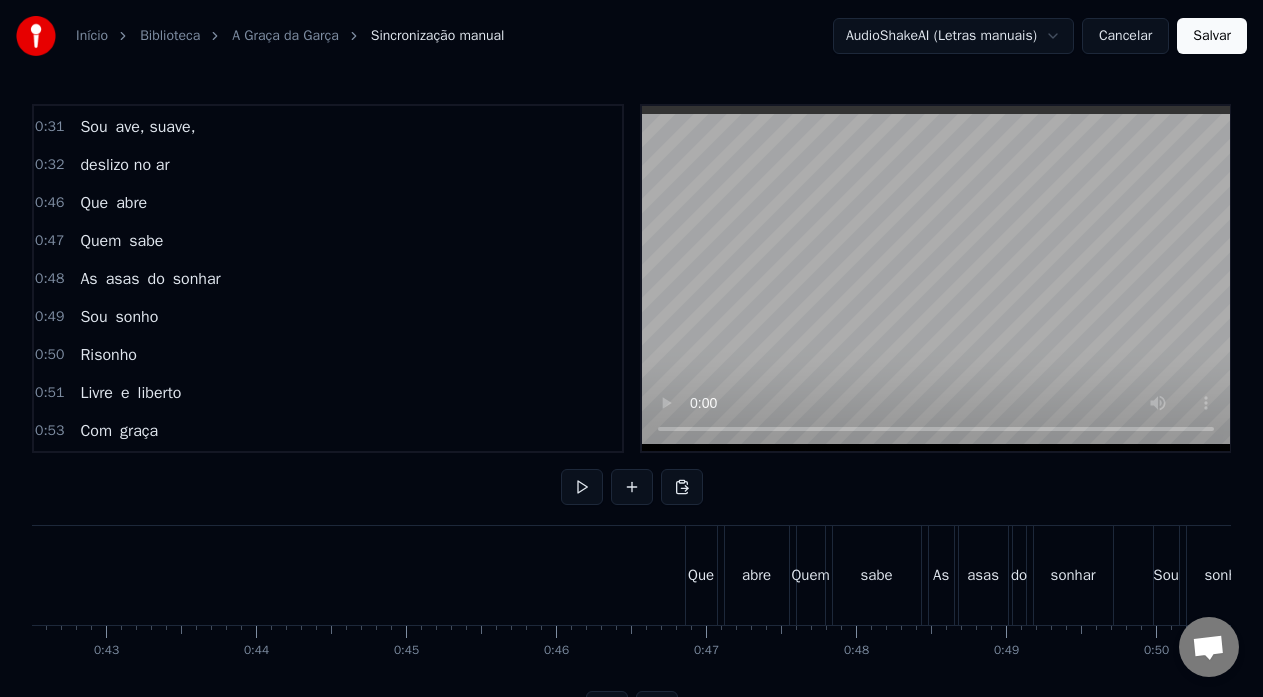 scroll, scrollTop: 0, scrollLeft: 6468, axis: horizontal 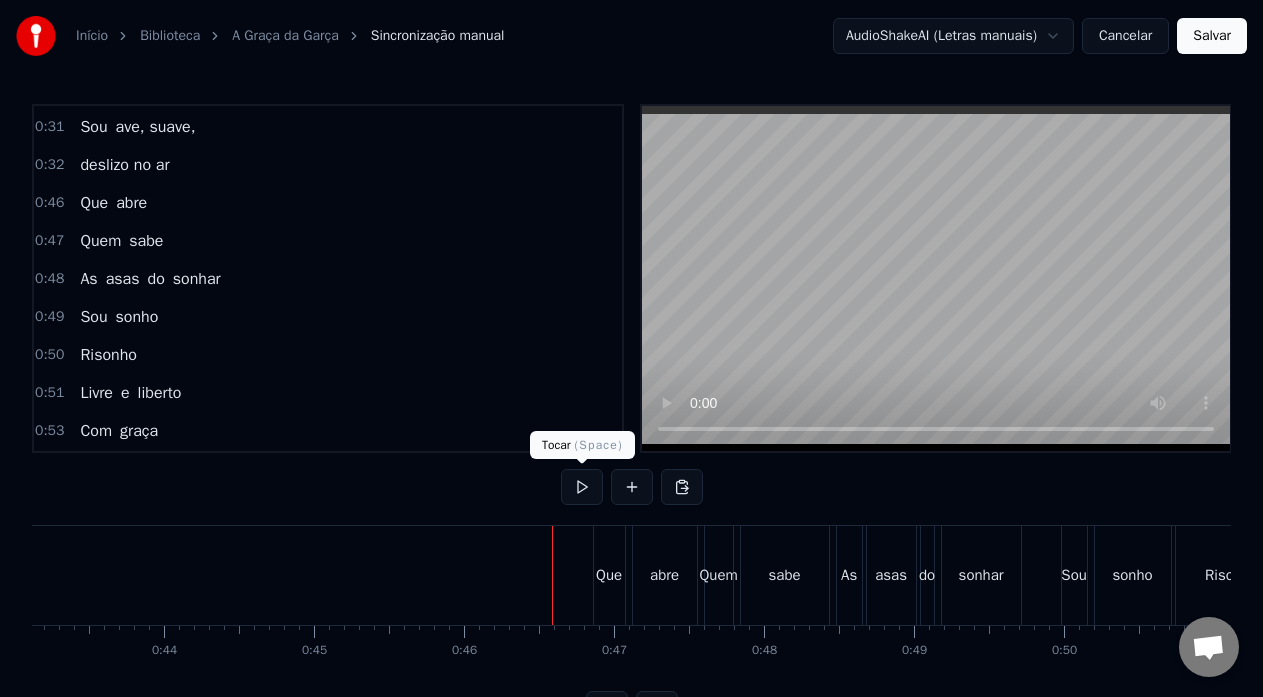 click at bounding box center (582, 487) 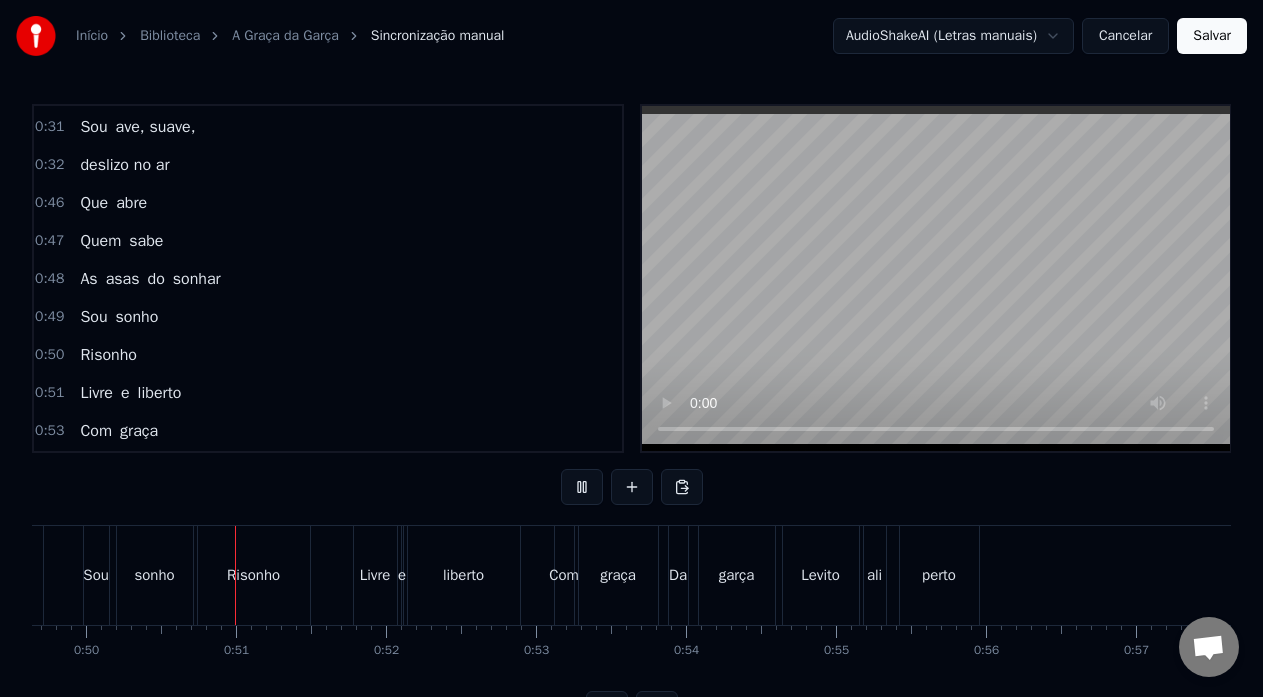 scroll, scrollTop: 0, scrollLeft: 7474, axis: horizontal 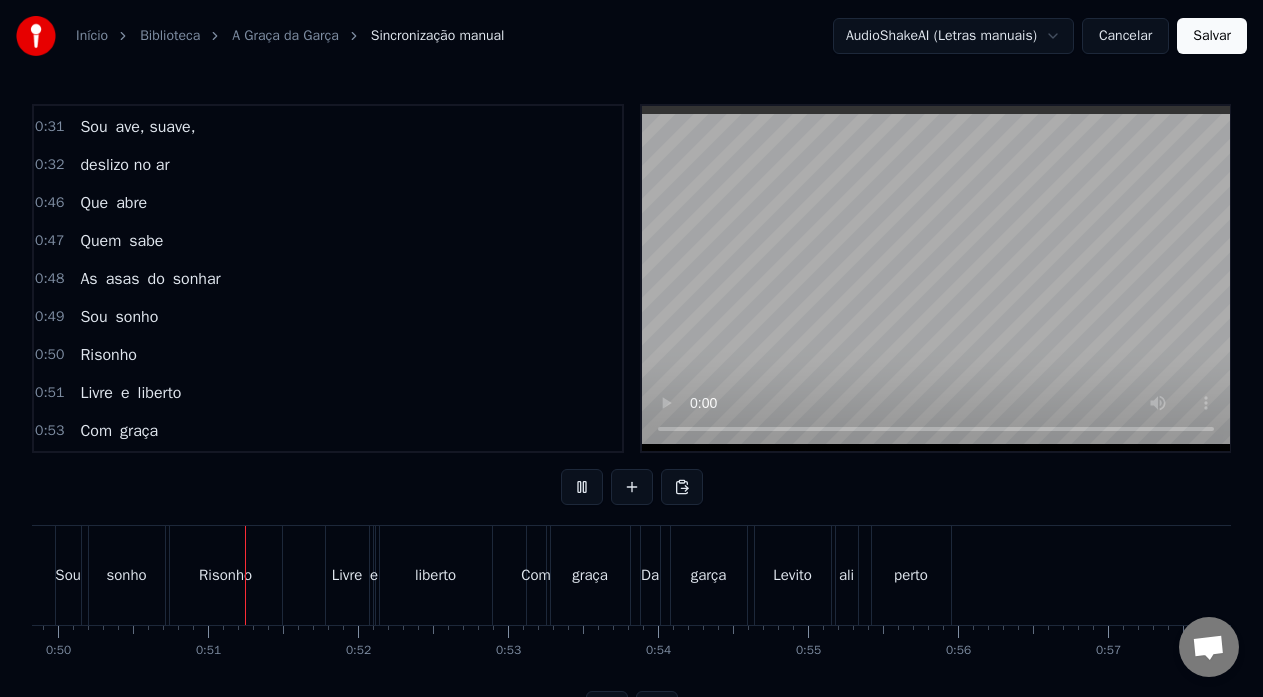click at bounding box center [582, 487] 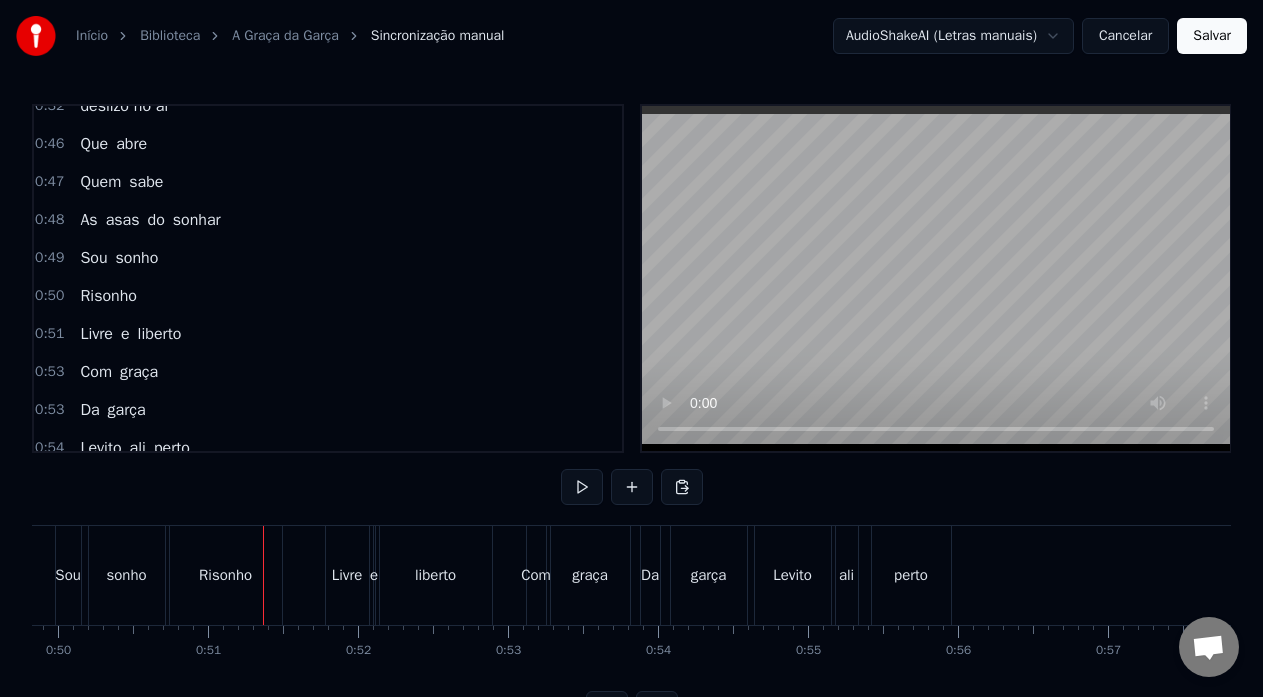 scroll, scrollTop: 581, scrollLeft: 0, axis: vertical 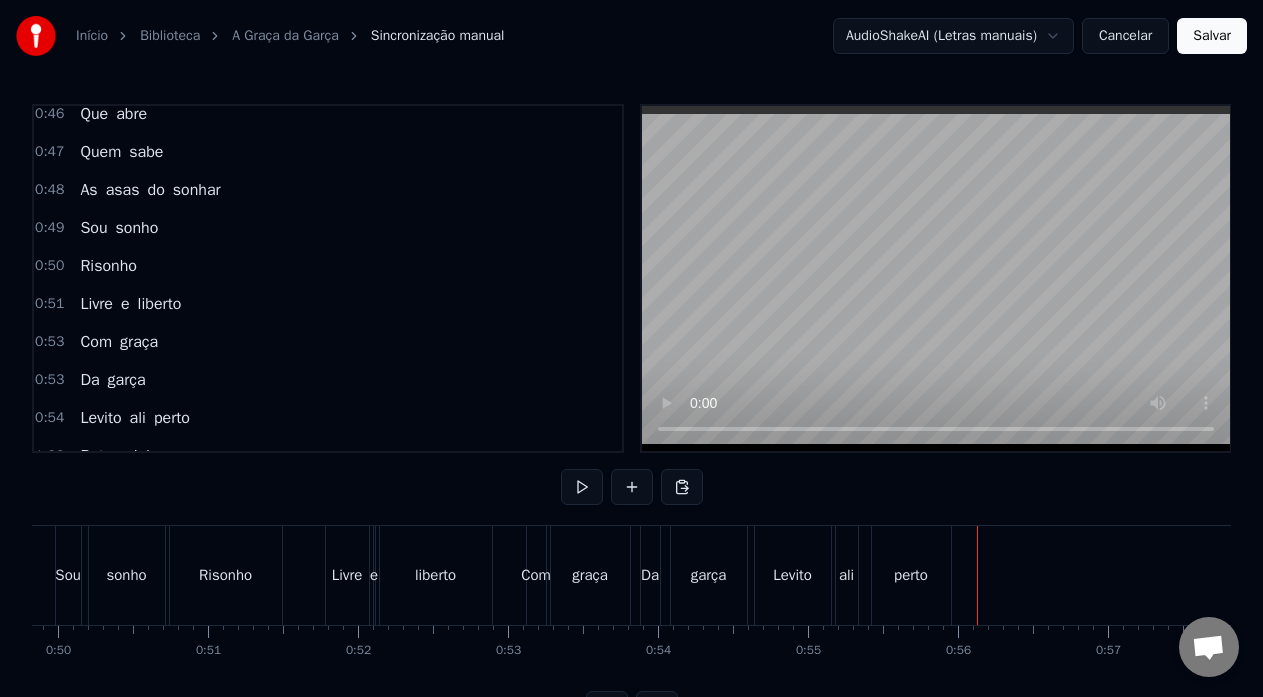 click on "Abro minhas asas Voo sobre as águas Pouso na sua imaginação Revestido de paz Sei que sou capaz De reviver a sua ilusão Divido o mesmo espaço Faço cada pedaço Um lindo mosaico do amor Suave Outros não podem voar Mas sabem admirar Meu lado encantador Sou ave, suave, deslizo no ar Que abre Quem sabe As asas do sonhar Sou sonho Risonho Livre e liberto Com graça Da garça Levito ali perto Bato minhas asas Quero voltar pra casa E reencontrar o meu amor Dizer que voei sozinho Quero voltar pro ninho O passado já passou Eu sei que fui ingrato Que só sou feliz de fato Ao lado de quem só me faz bem Nas águas da paixão Vou lavar meu coração Voaremos juntos muito mais além Sou ave Suave Deslizo no ar Que abre Quem sabe As asas do sonhar Sou sonho Risonho Livre e liberto Com graça Da garça Levito ali perto" at bounding box center (3390, 575) 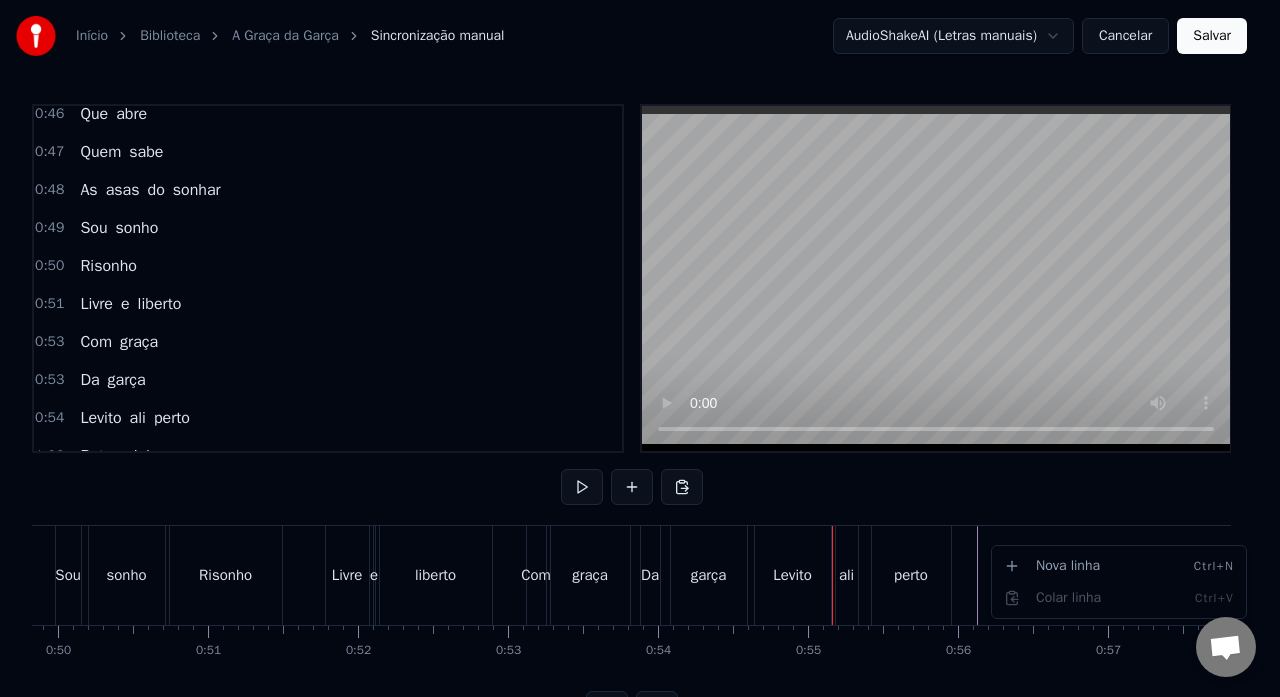 click on "Início Biblioteca A Graça da Garça Sincronização manual AudioShakeAI (Letras manuais) Cancelar Salvar 0:06 Abro minhas asas 0:08 Voo sobre as águas 0:09 Pouso na sua imaginação 0:12 Revestido de paz 0:13 Sei que sou capaz 0:15 De reviver a sua ilusão 0:18 Divido o mesmo espaço 0:20 Faço cada pedaço 0:21 Um lindo mosaico do amor 0:23 Suave 0:24 Outros não podem voar 0:26 Mas sabem admirar 0:28 Meu lado encantador 0:31 Sou ave, suave, 0:32 deslizo no ar 0:46 Que abre 0:47 Quem sabe 0:48 As asas do sonhar 0:49 Sou sonho 0:50 Risonho 0:51 Livre e liberto 0:53 Com graça 0:53 Da garça 0:54 Levito ali perto 1:02 Bato minhas asas 1:04 Quero voltar pra casa 1:05 E reencontrar o meu amor 1:08 Dizer que voei sozinho 1:10 Quero voltar pro ninho 1:12 O passado já passou 1:14 Eu sei que fui ingrato 1:16 Que só sou feliz de fato 1:18 Ao lado de quem só me faz bem 1:21 Nas águas da paixão 1:22 Vou lavar meu coração 1:24 Voaremos juntos muito mais além 1:39 Sou ave 1:40 Suave 1:41 Deslizo no ar 1:42 Que" at bounding box center (640, 379) 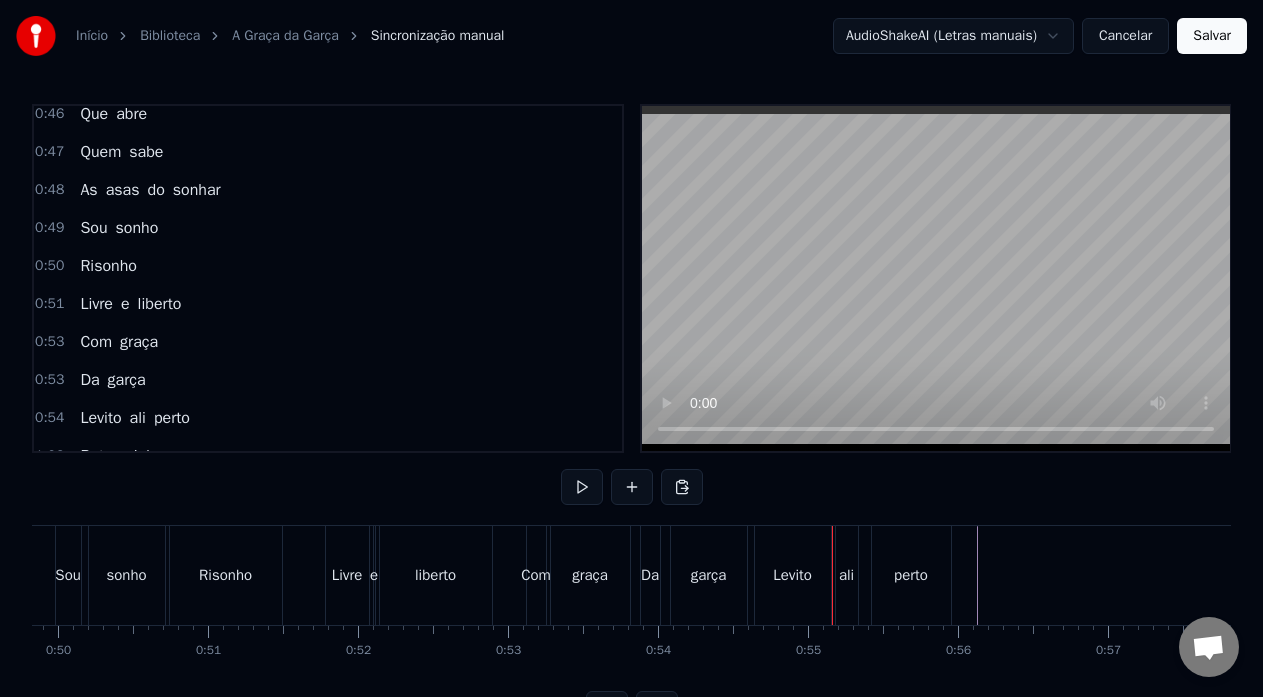 click on "Levito" at bounding box center (793, 575) 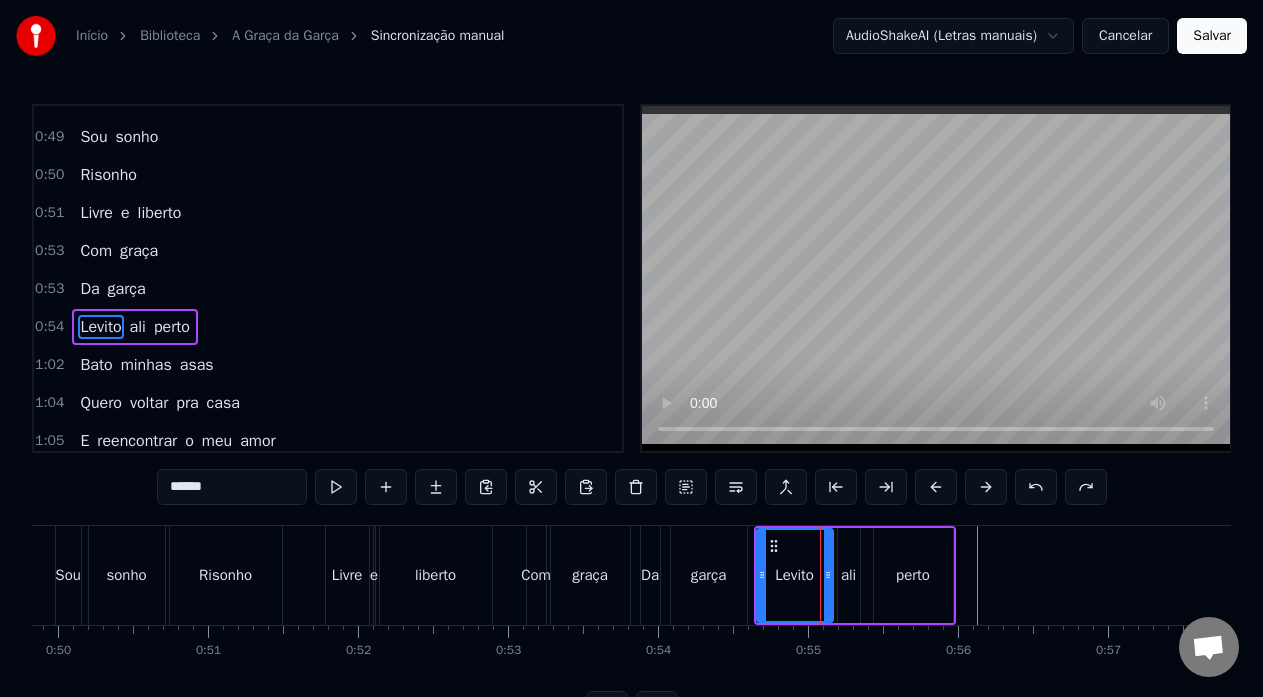 scroll, scrollTop: 720, scrollLeft: 0, axis: vertical 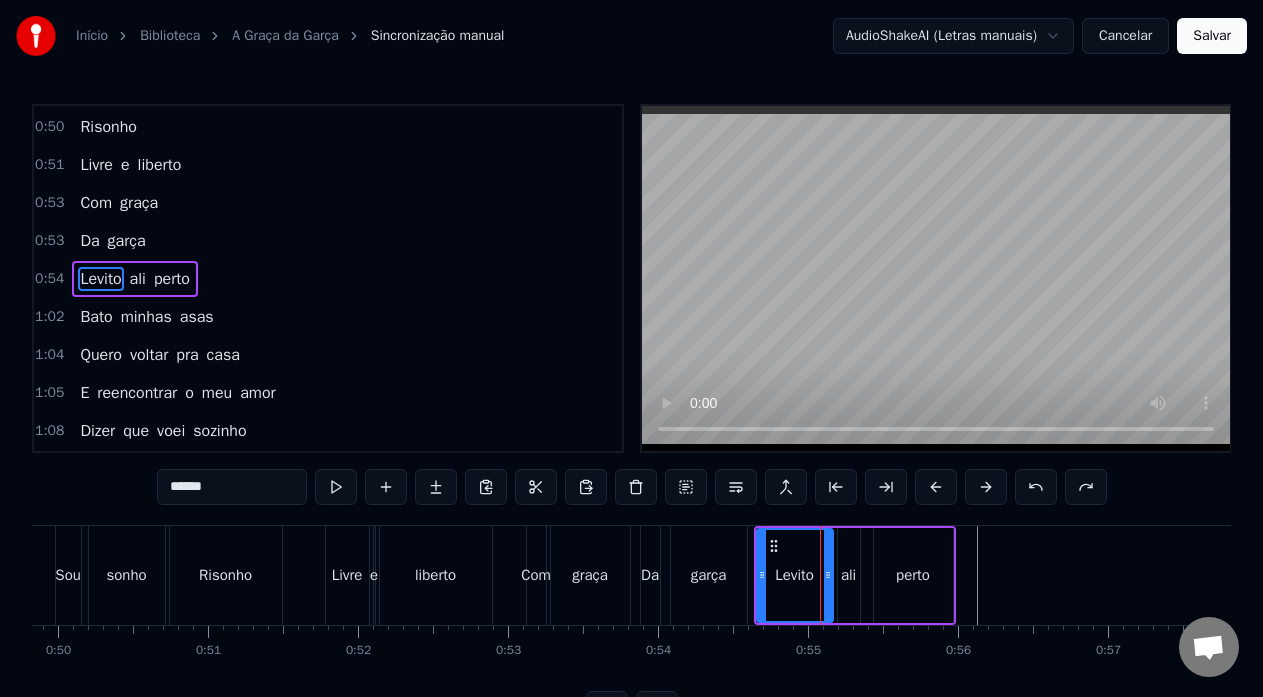click on "perto" at bounding box center (913, 575) 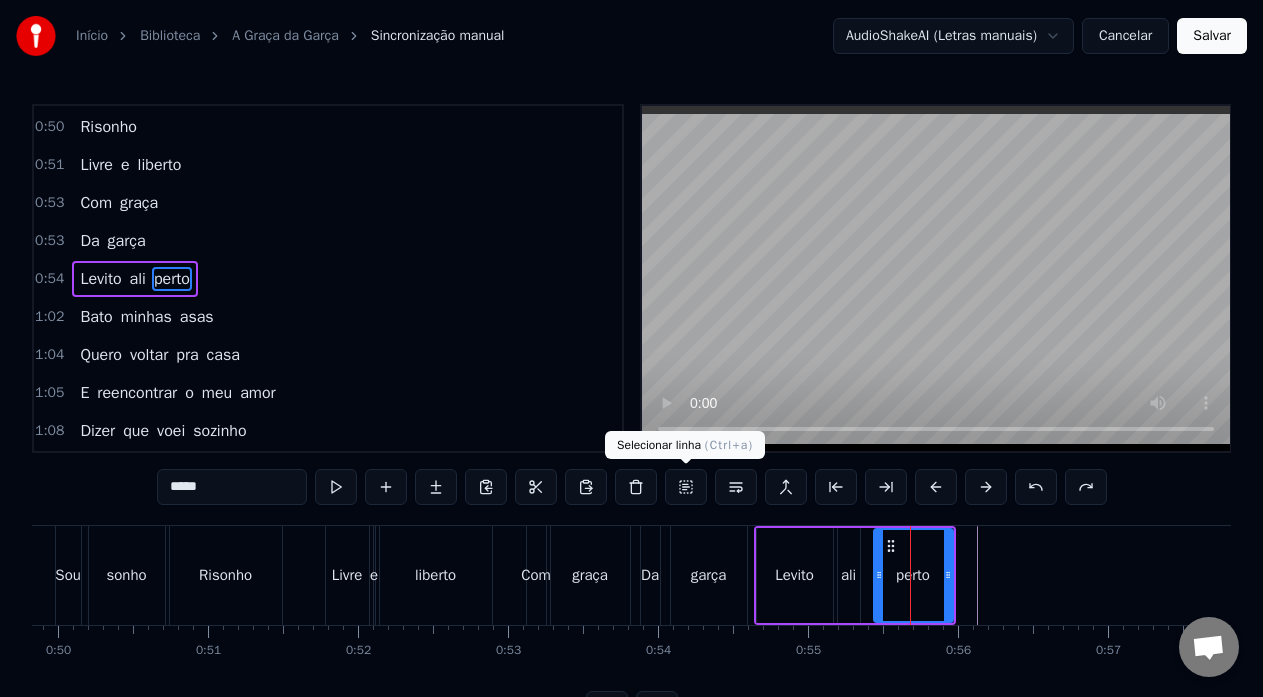 click at bounding box center [686, 487] 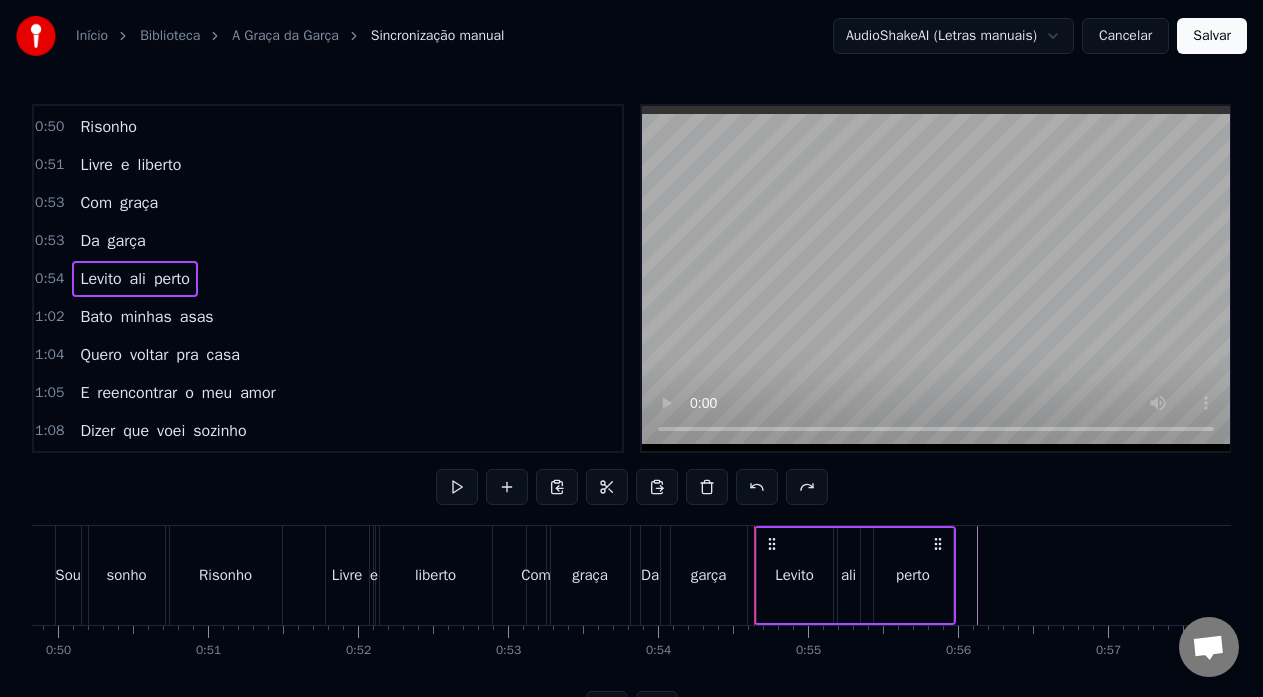 click at bounding box center (707, 487) 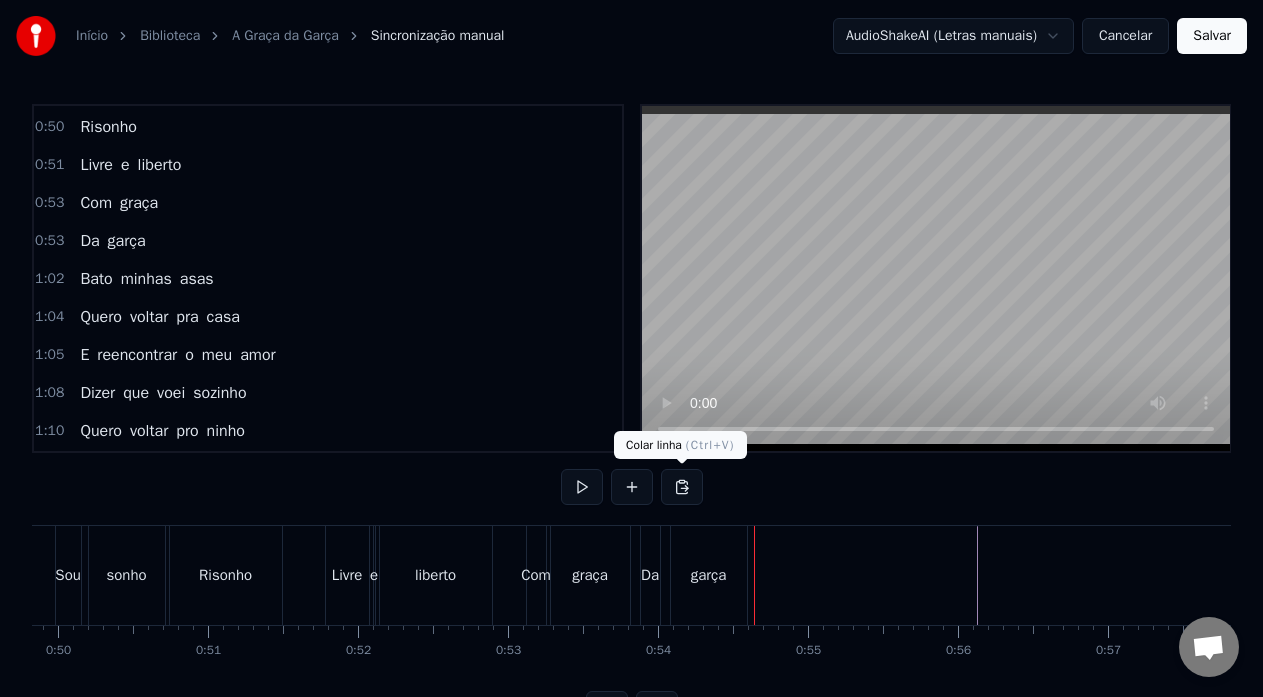 click at bounding box center (682, 487) 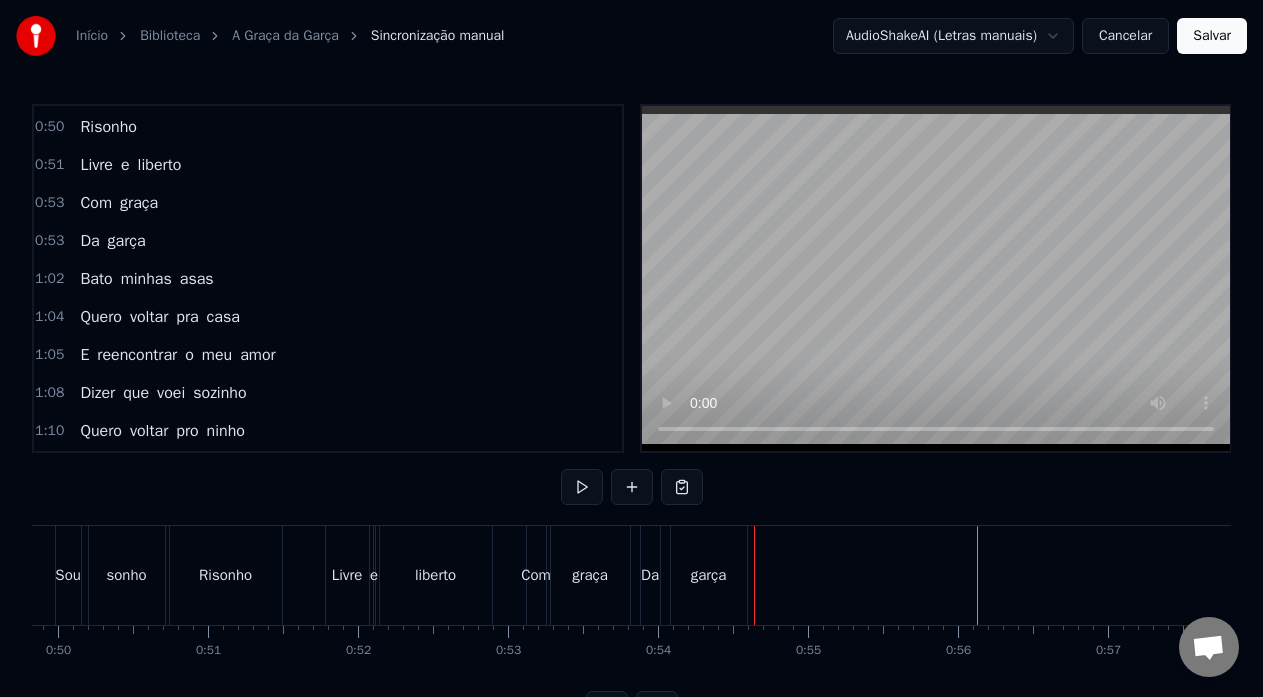 click at bounding box center [682, 487] 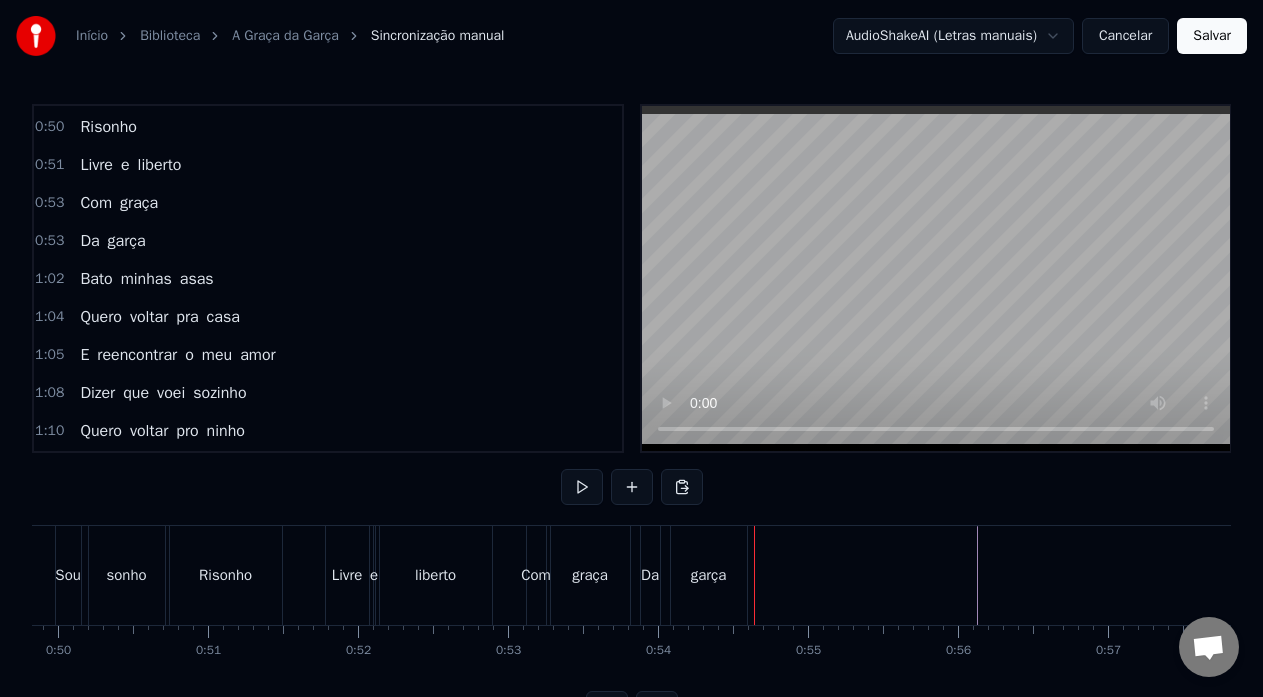 click on "0:06 Abro minhas asas 0:08 Voo sobre as águas 0:09 Pouso na sua imaginação 0:12 Revestido de paz 0:13 Sei que sou capaz 0:15 De reviver a sua ilusão 0:18 Divido o mesmo espaço 0:20 Faço cada pedaço 0:21 Um lindo mosaico do amor 0:23 Suave 0:24 Outros não podem voar 0:26 Mas sabem admirar 0:28 Meu lado encantador 0:31 Sou ave, suave, 0:32 deslizo no ar 0:46 Que abre 0:47 Quem sabe 0:48 As asas do sonhar 0:49 Sou sonho 0:50 Risonho 0:51 Livre e liberto 0:53 Com graça 0:53 Da garça 1:02 Bato minhas asas 1:04 Quero voltar pra casa 1:05 E reencontrar o meu amor 1:08 Dizer que voei sozinho 1:10 Quero voltar pro ninho 1:12 O passado já passou 1:14 Eu sei que fui ingrato 1:16 Que só sou feliz de fato 1:18 Ao lado de quem só me faz bem 1:21 Nas águas da paixão 1:22 Vou lavar meu coração 1:24 Voaremos juntos muito mais além 1:39 Sou ave 1:40 Suave 1:41 Deslizo no ar 1:42 Que abre 1:43 Quem sabe 1:44 As asas do sonhar 1:46 Sou sonho 1:46 Risonho 1:47 Livre e liberto 1:49 Com graça 1:49 Da garça 1:50" at bounding box center (631, 415) 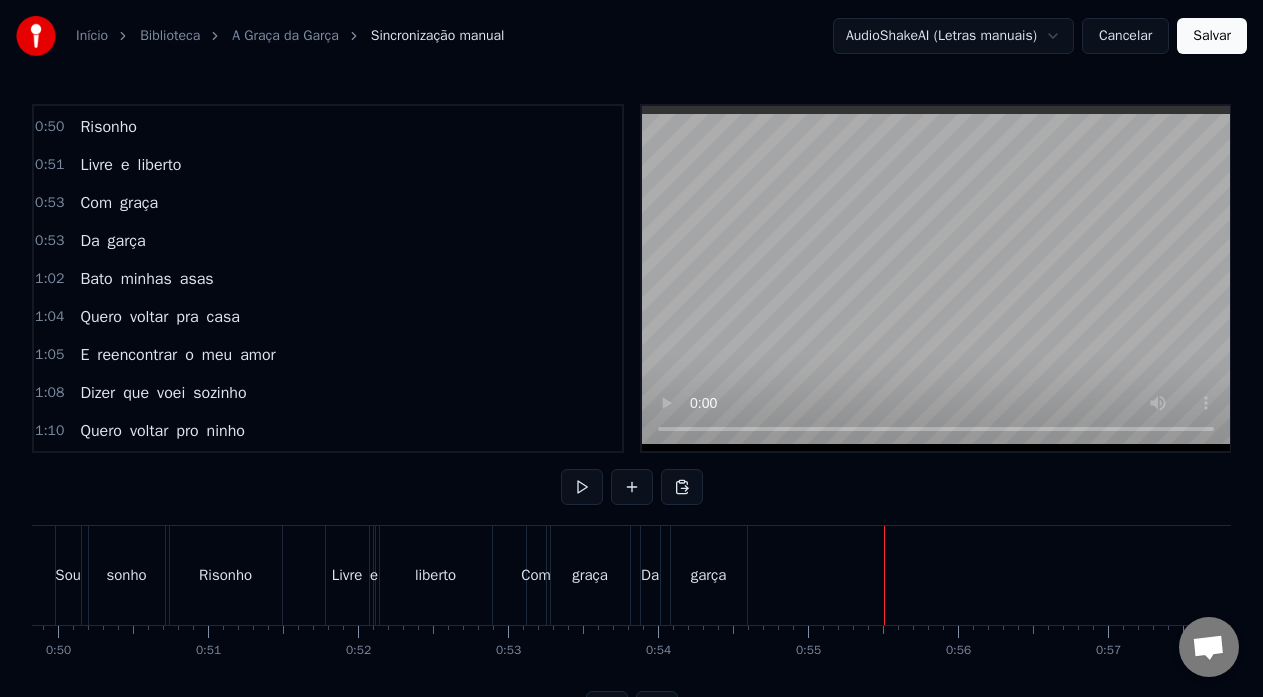click on "garça" at bounding box center [709, 575] 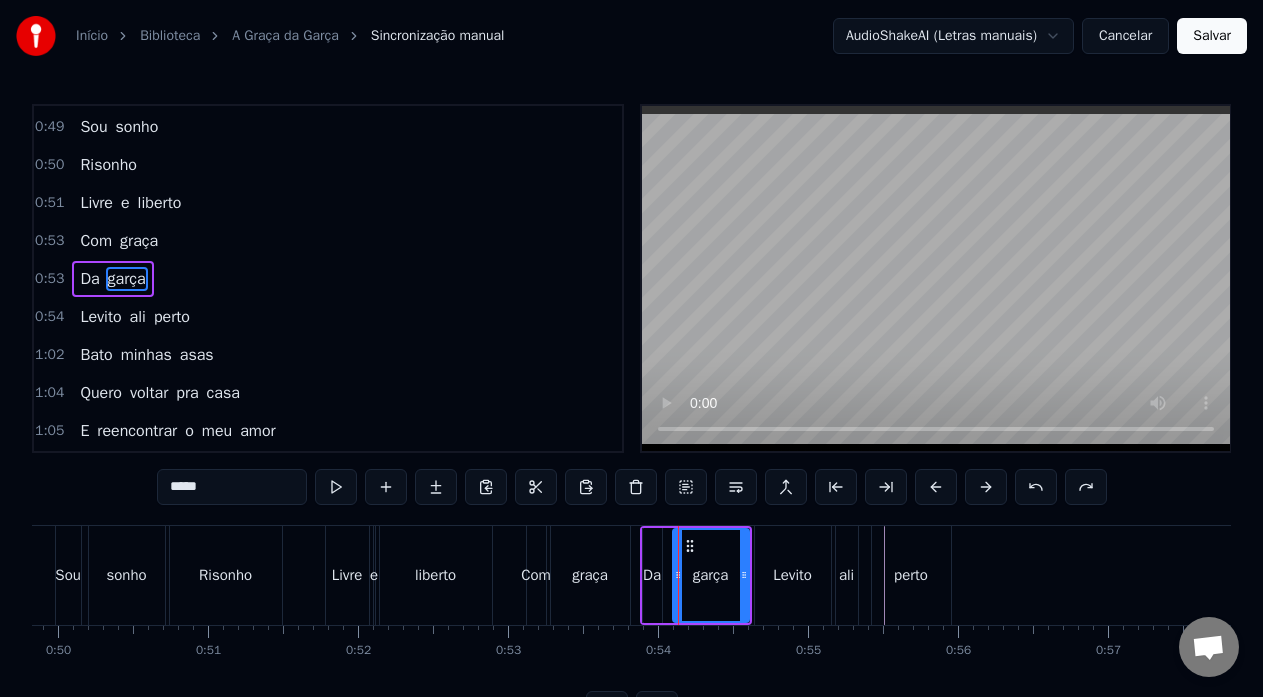 click on "0:06 Abro minhas asas 0:08 Voo sobre as águas 0:09 Pouso na sua imaginação 0:12 Revestido de paz 0:13 Sei que sou capaz 0:15 De reviver a sua ilusão 0:18 Divido o mesmo espaço 0:20 Faço cada pedaço 0:21 Um lindo mosaico do amor 0:23 Suave 0:24 Outros não podem voar 0:26 Mas sabem admirar 0:28 Meu lado encantador 0:31 Sou ave, suave, 0:32 deslizo no ar 0:46 Que abre 0:47 Quem sabe 0:48 As asas do sonhar 0:49 Sou sonho 0:50 Risonho 0:51 Livre e liberto 0:53 Com graça 0:53 Da garça 0:54 Levito ali perto 1:02 Bato minhas asas 1:04 Quero voltar pra casa 1:05 E reencontrar o meu amor 1:08 Dizer que voei sozinho 1:10 Quero voltar pro ninho 1:12 O passado já passou 1:14 Eu sei que fui ingrato 1:16 Que só sou feliz de fato 1:18 Ao lado de quem só me faz bem 1:21 Nas águas da paixão 1:22 Vou lavar meu coração 1:24 Voaremos juntos muito mais além 1:39 Sou ave 1:40 Suave 1:41 Deslizo no ar 1:42 Que abre 1:43 Quem sabe 1:44 As asas do sonhar 1:46 Sou sonho 1:46 Risonho 1:47 Livre e liberto 1:49 Com 1:49" at bounding box center (631, 415) 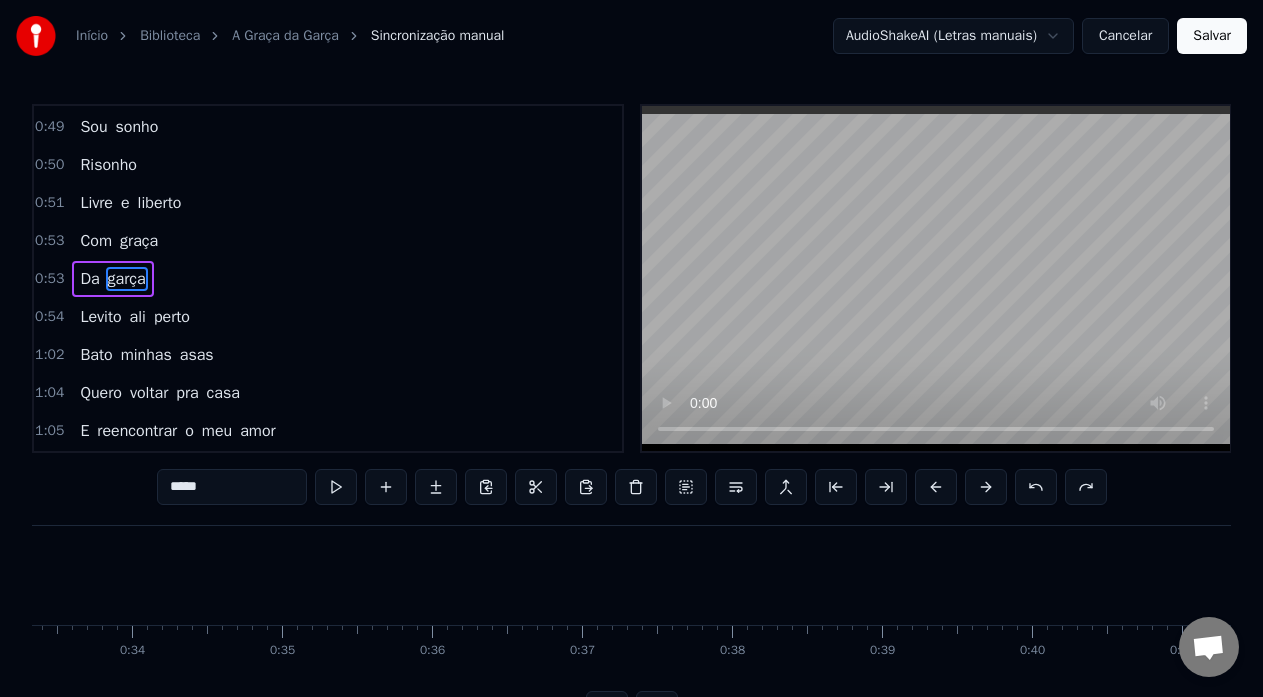 scroll, scrollTop: 0, scrollLeft: 4554, axis: horizontal 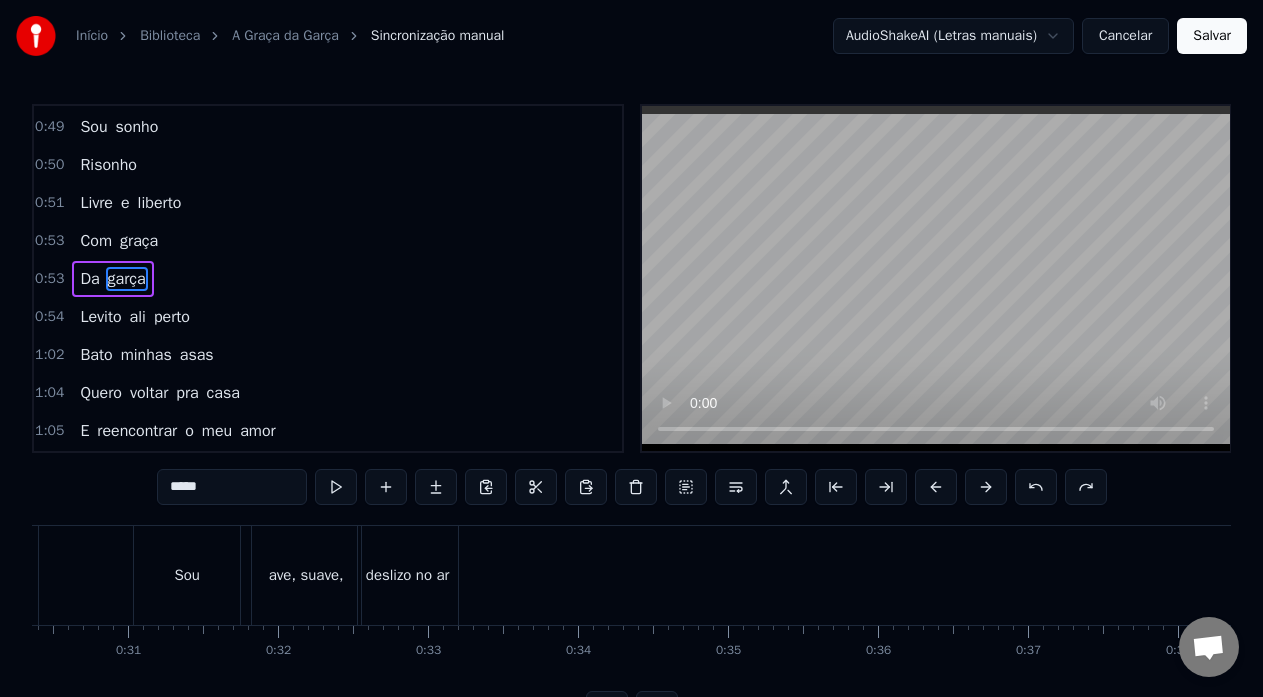 click on "1:02 Bato minhas asas" at bounding box center [328, 355] 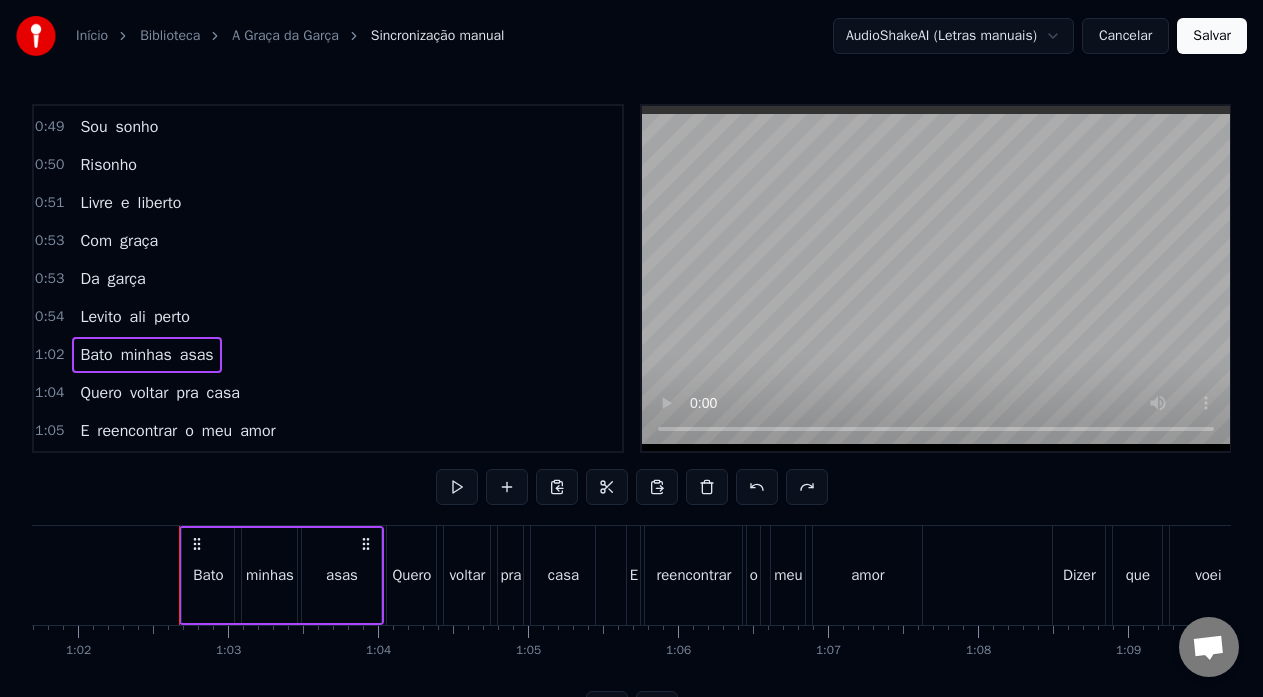 scroll, scrollTop: 0, scrollLeft: 9301, axis: horizontal 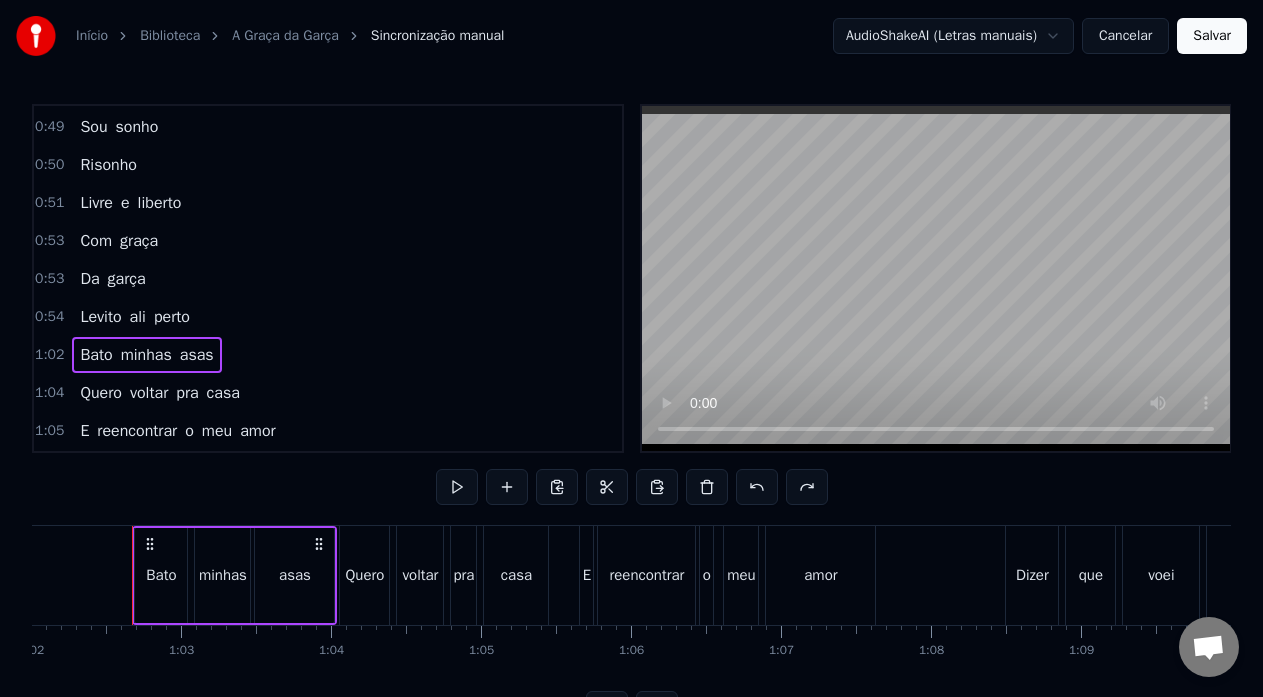 drag, startPoint x: 537, startPoint y: 232, endPoint x: 185, endPoint y: 361, distance: 374.8933 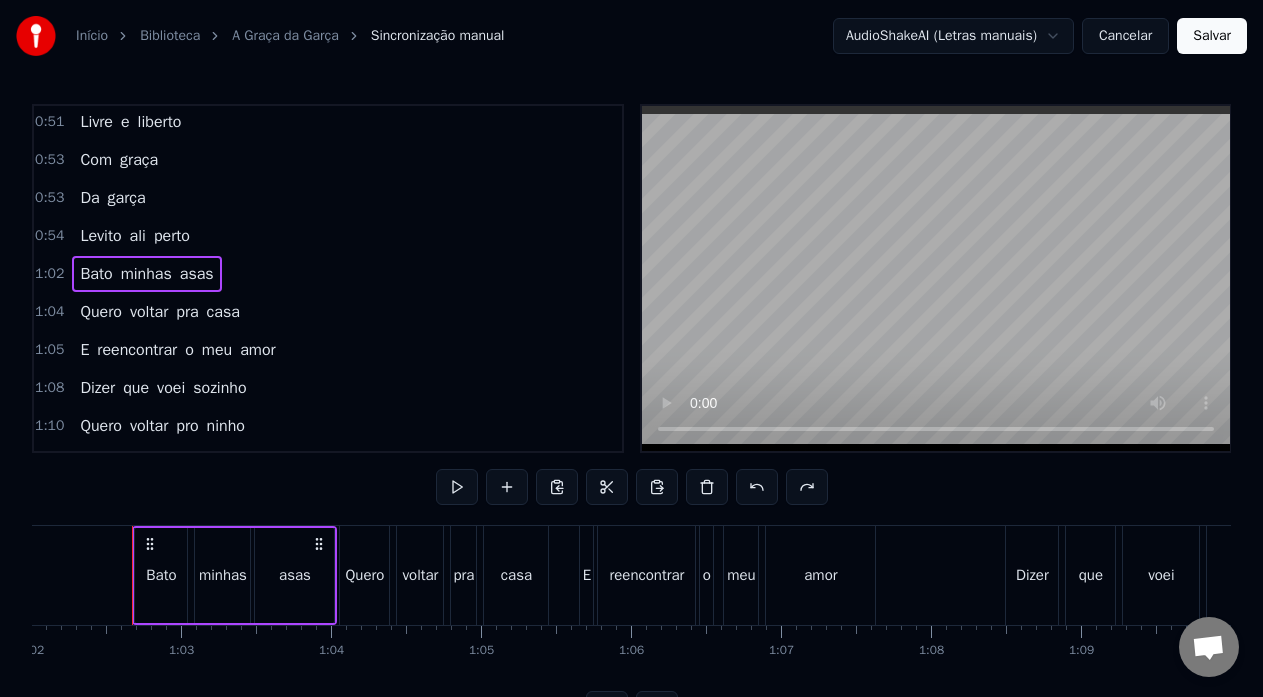 scroll, scrollTop: 822, scrollLeft: 0, axis: vertical 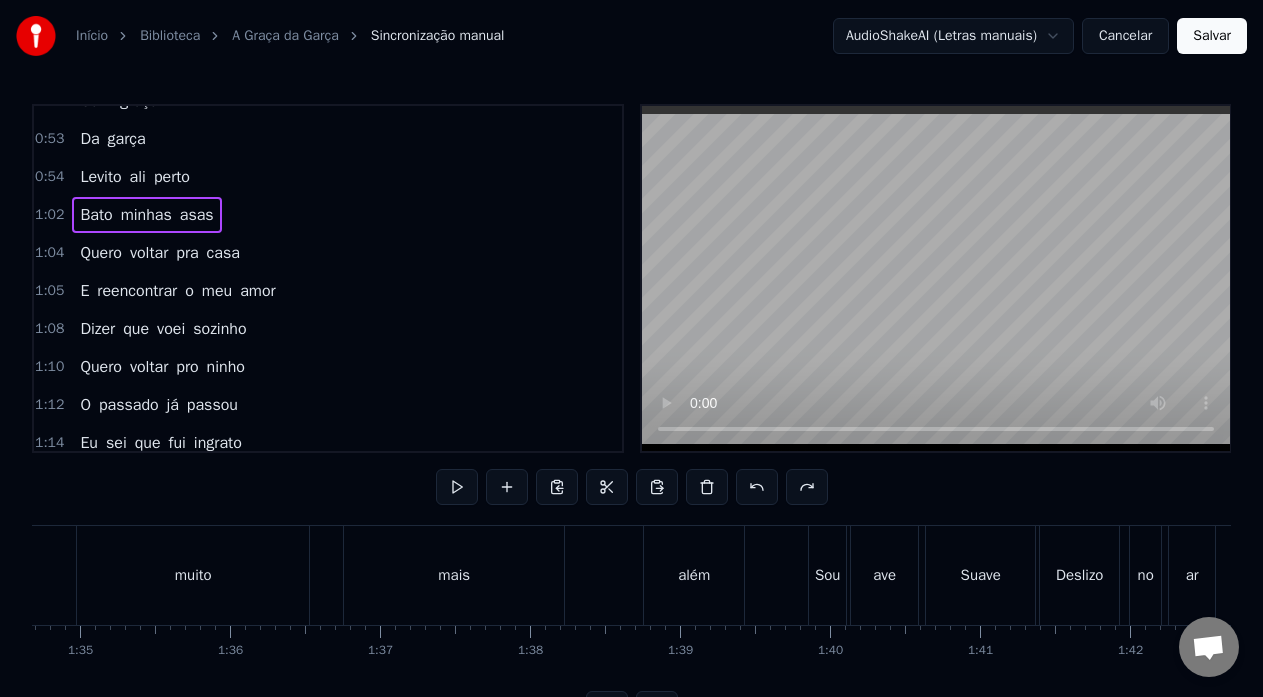click on "muito" at bounding box center (193, 575) 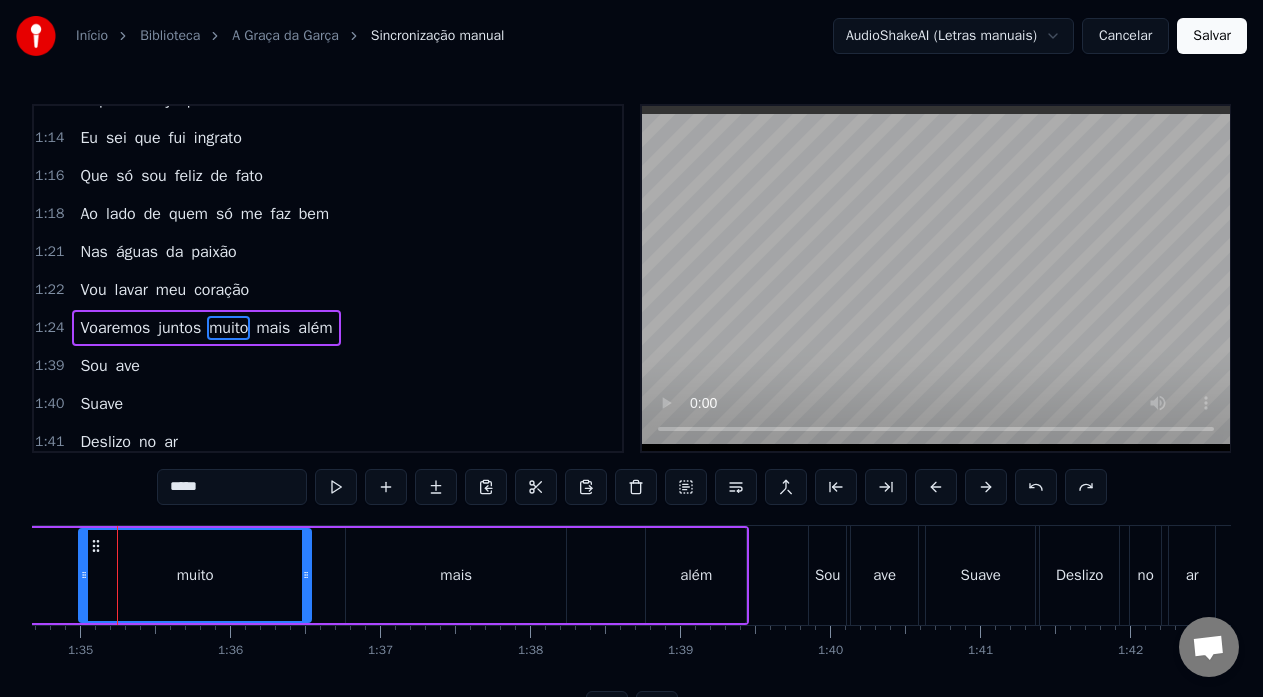 scroll, scrollTop: 1176, scrollLeft: 0, axis: vertical 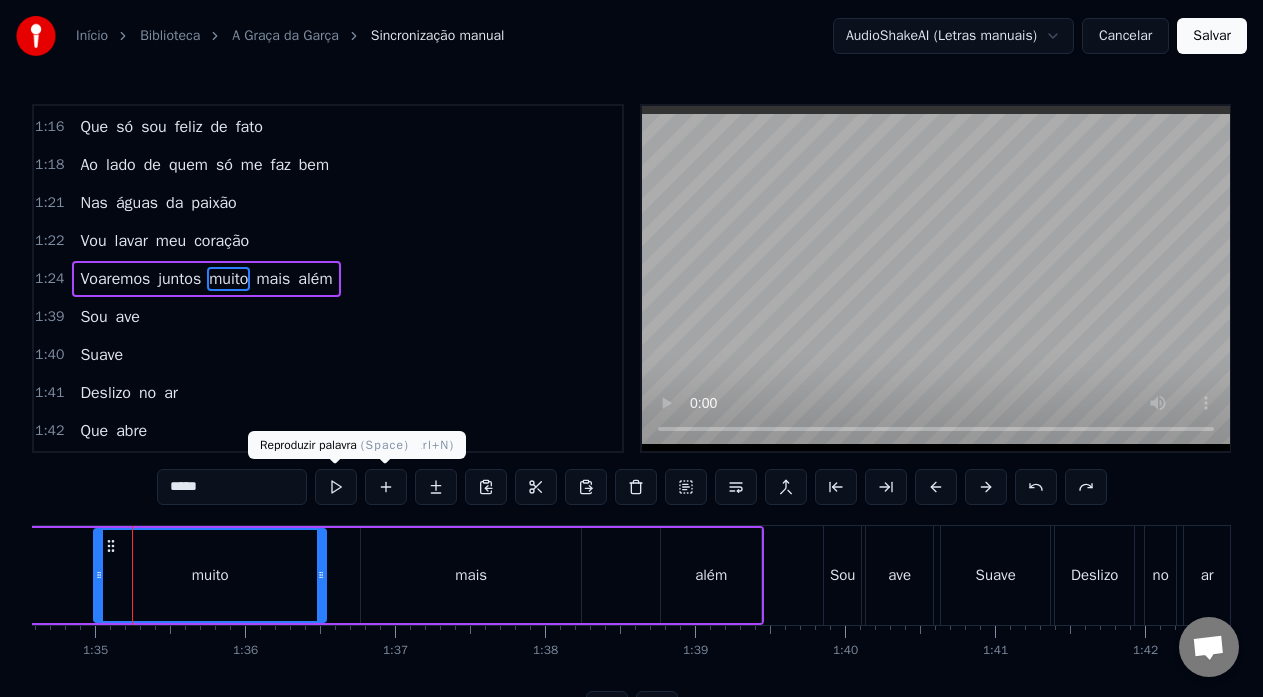 click at bounding box center [336, 487] 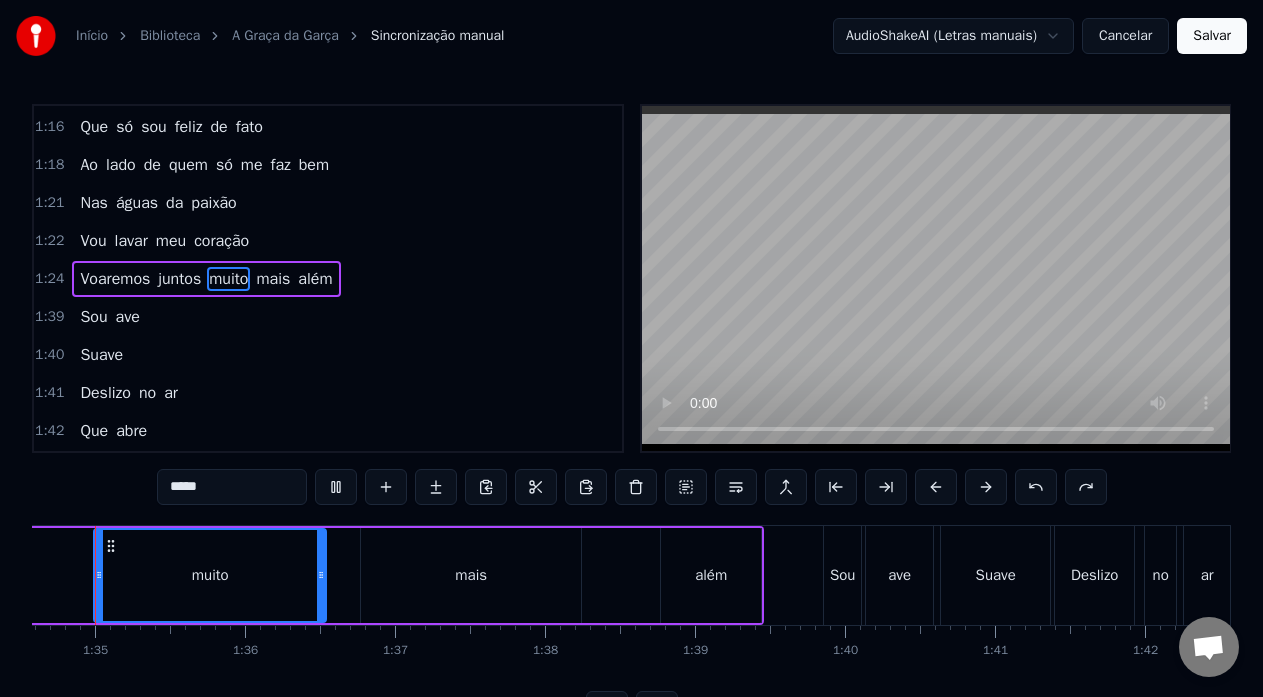 scroll, scrollTop: 0, scrollLeft: 14146, axis: horizontal 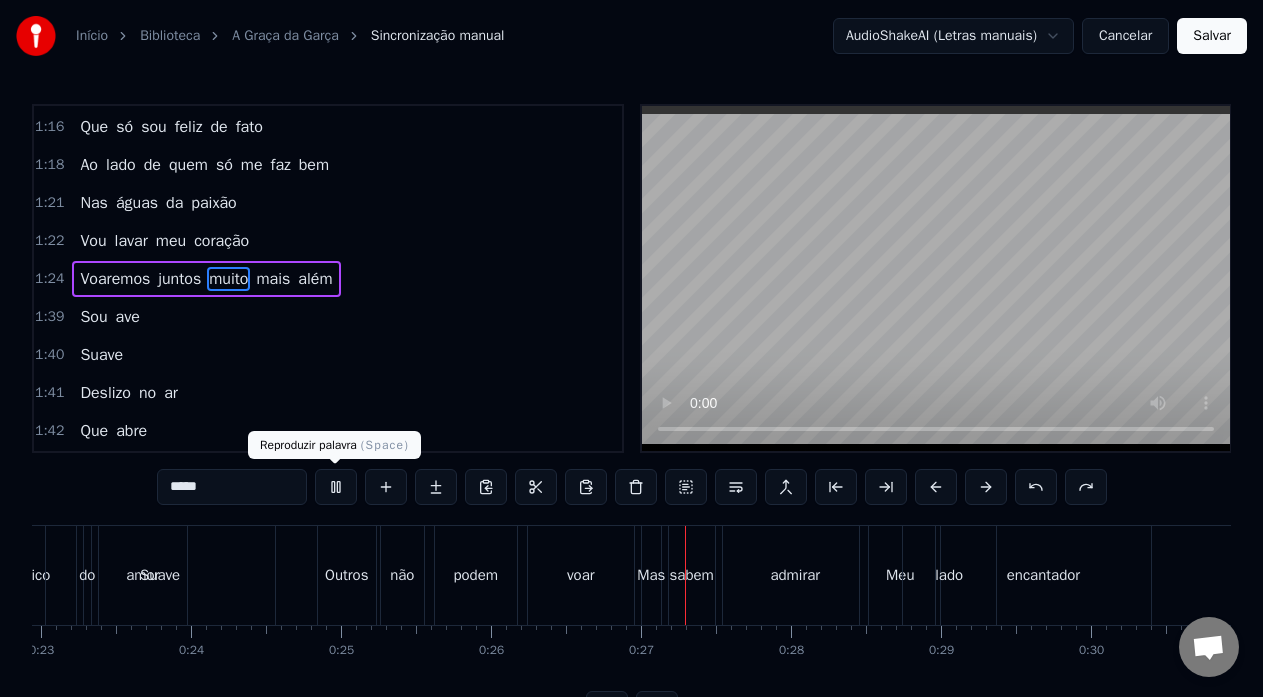 click at bounding box center [336, 487] 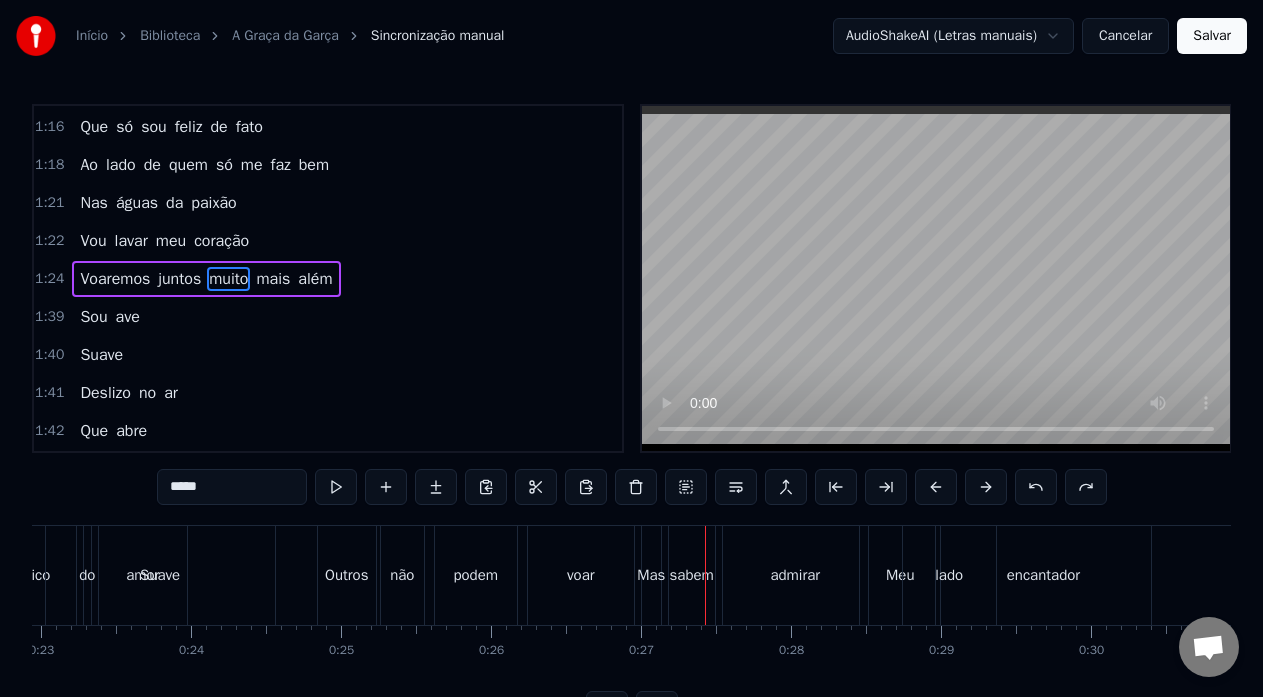 click on "Suave" at bounding box center (160, 575) 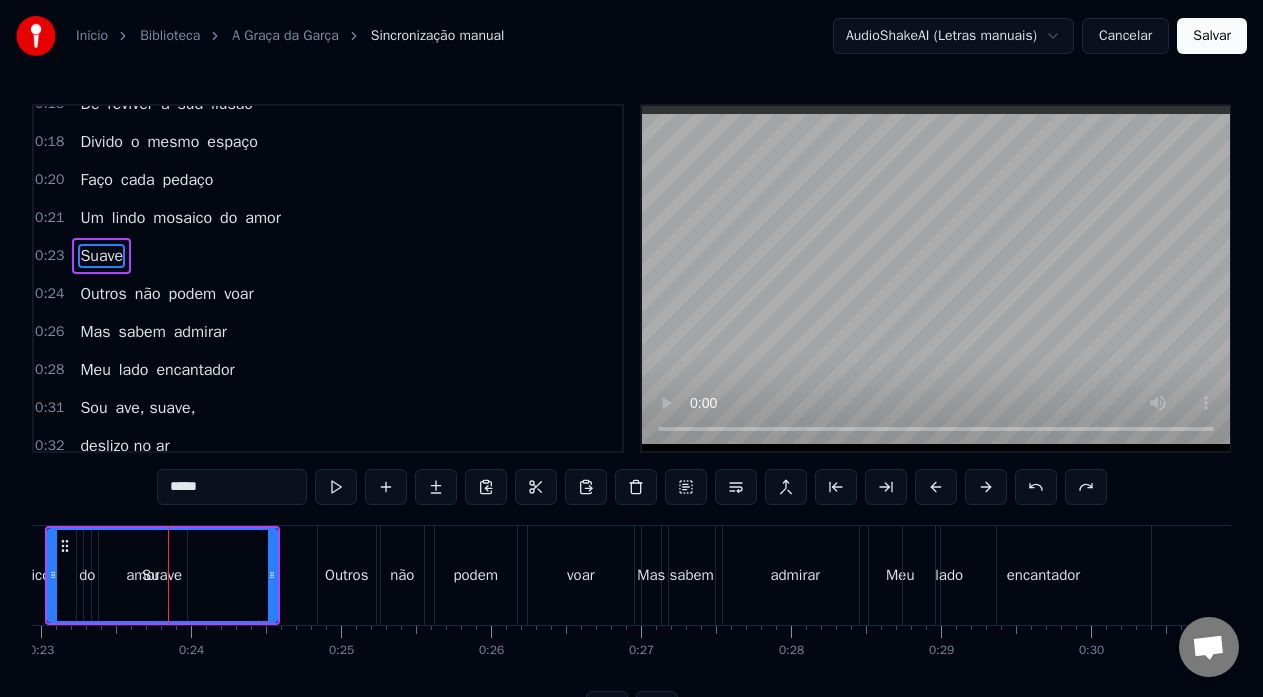 scroll, scrollTop: 188, scrollLeft: 0, axis: vertical 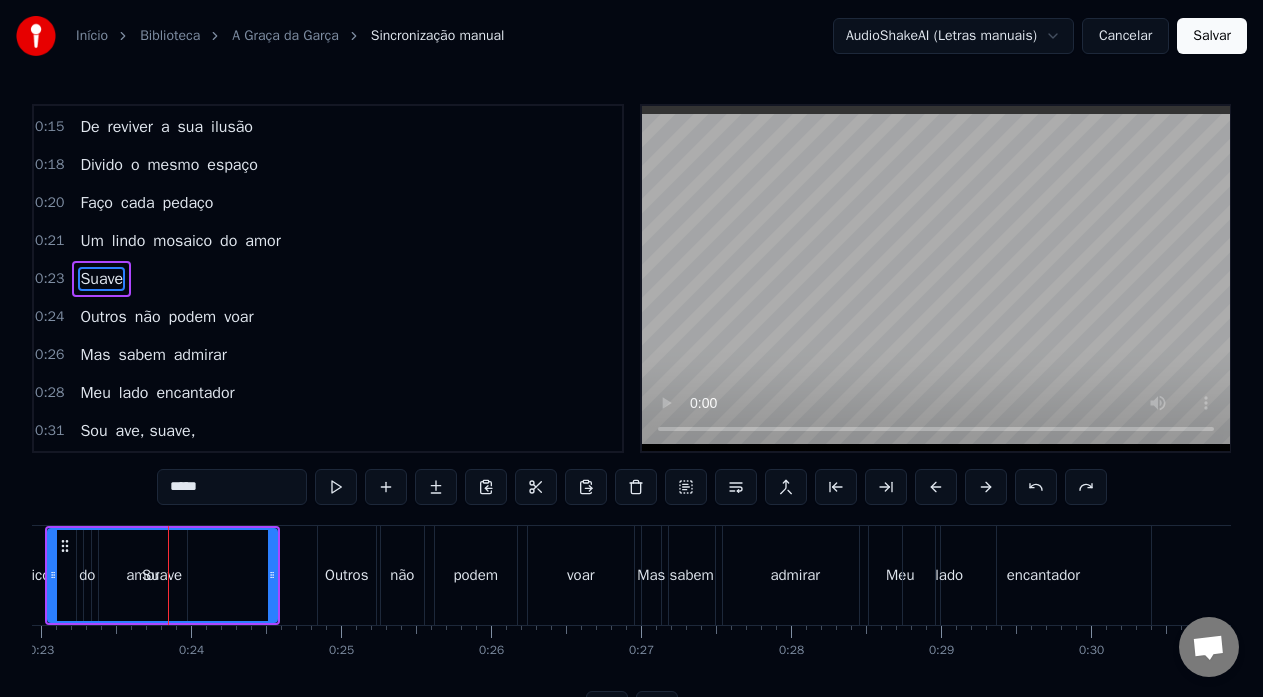 type on "******" 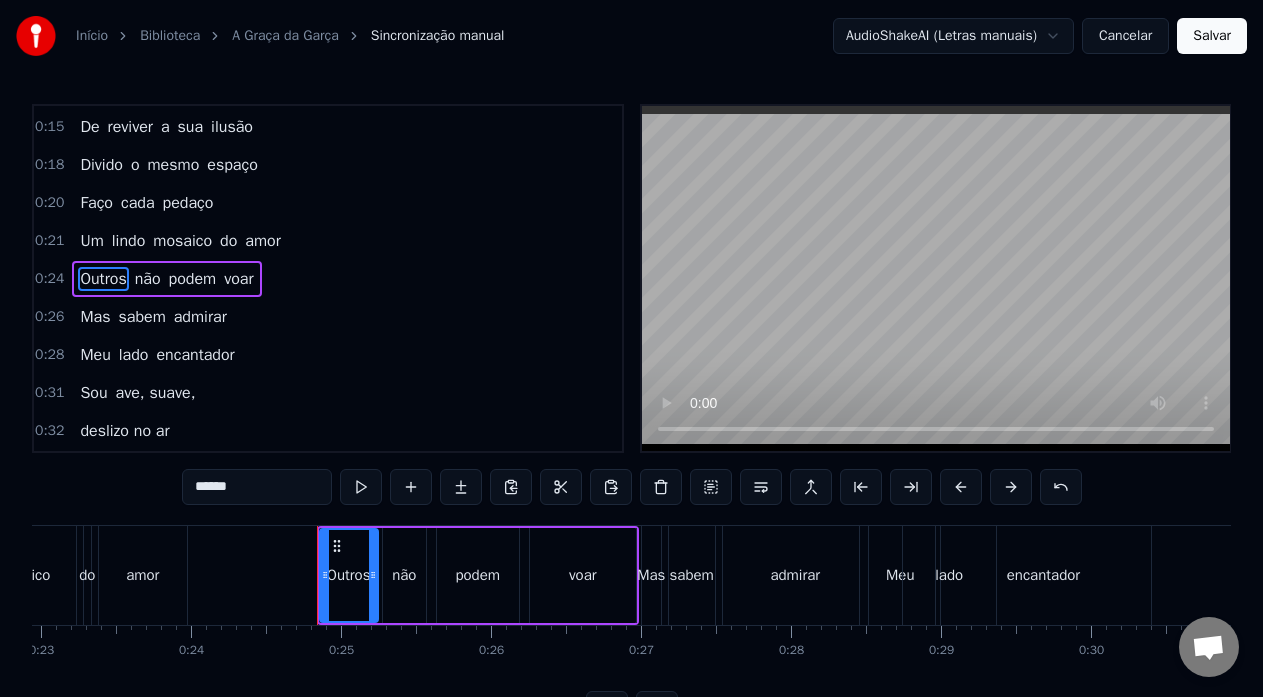 click on "0:06 Abro minhas asas 0:08 Voo sobre as águas 0:09 Pouso na sua imaginação 0:12 Revestido de paz 0:13 Sei que sou capaz 0:15 De reviver a sua ilusão 0:18 Divido o mesmo espaço 0:20 Faço cada pedaço 0:21 Um lindo mosaico do amor 0:24 Outros não podem voar 0:26 Mas sabem admirar 0:28 Meu lado encantador 0:31 Sou ave, suave, 0:32 deslizo no ar 0:46 Que abre 0:47 Quem sabe 0:48 As asas do sonhar 0:49 Sou sonho 0:50 Risonho 0:51 Livre e liberto 0:53 Com graça 0:53 Da garça 0:54 Levito ali perto 1:02 Bato minhas asas 1:04 Quero voltar pra casa 1:05 E reencontrar o meu amor 1:08 Dizer que voei sozinho 1:10 Quero voltar pro ninho 1:12 O passado já passou 1:14 Eu sei que fui ingrato 1:16 Que só sou feliz de fato 1:18 Ao lado de quem só me faz bem 1:21 Nas águas da paixão 1:22 Vou lavar meu coração 1:24 Voaremos juntos muito mais além 1:39 Sou ave 1:40 Suave 1:41 Deslizo no ar 1:42 Que abre 1:43 Quem sabe 1:44 As asas do sonhar 1:46 Sou sonho 1:46 Risonho 1:47 Livre e liberto 1:49 Com graça 1:49 Da a" at bounding box center [631, 415] 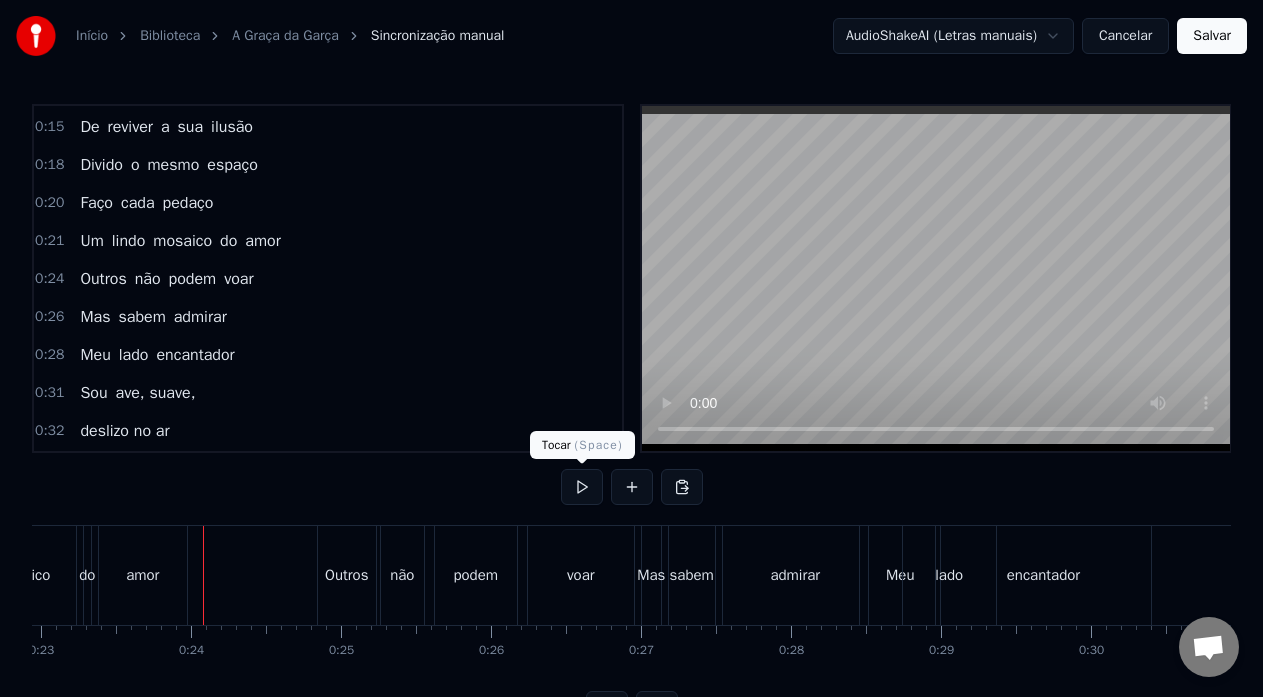 click at bounding box center [582, 487] 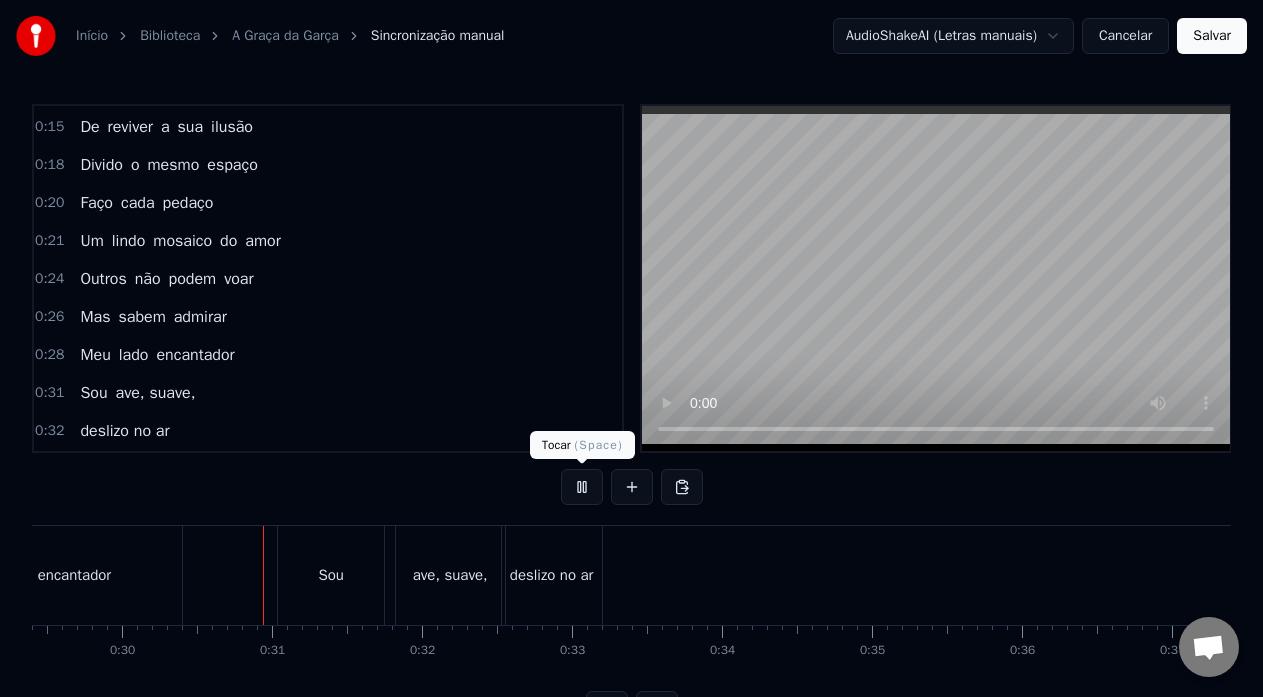 scroll, scrollTop: 0, scrollLeft: 4459, axis: horizontal 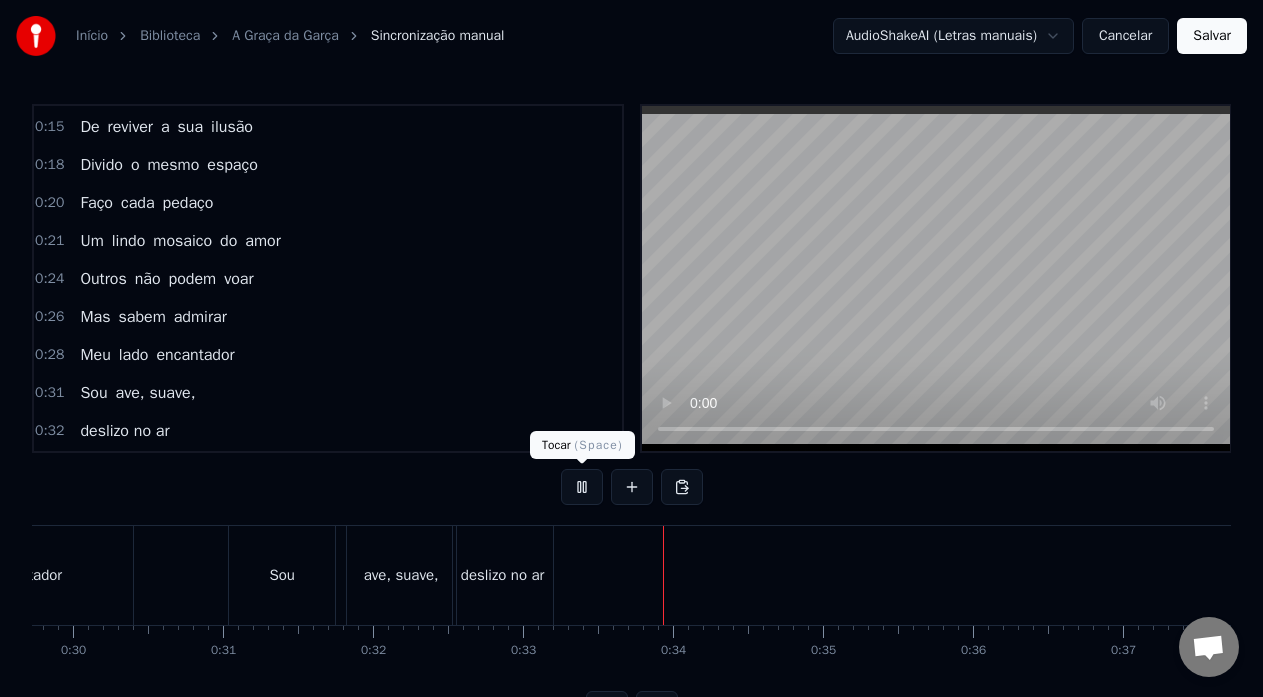 click at bounding box center [582, 487] 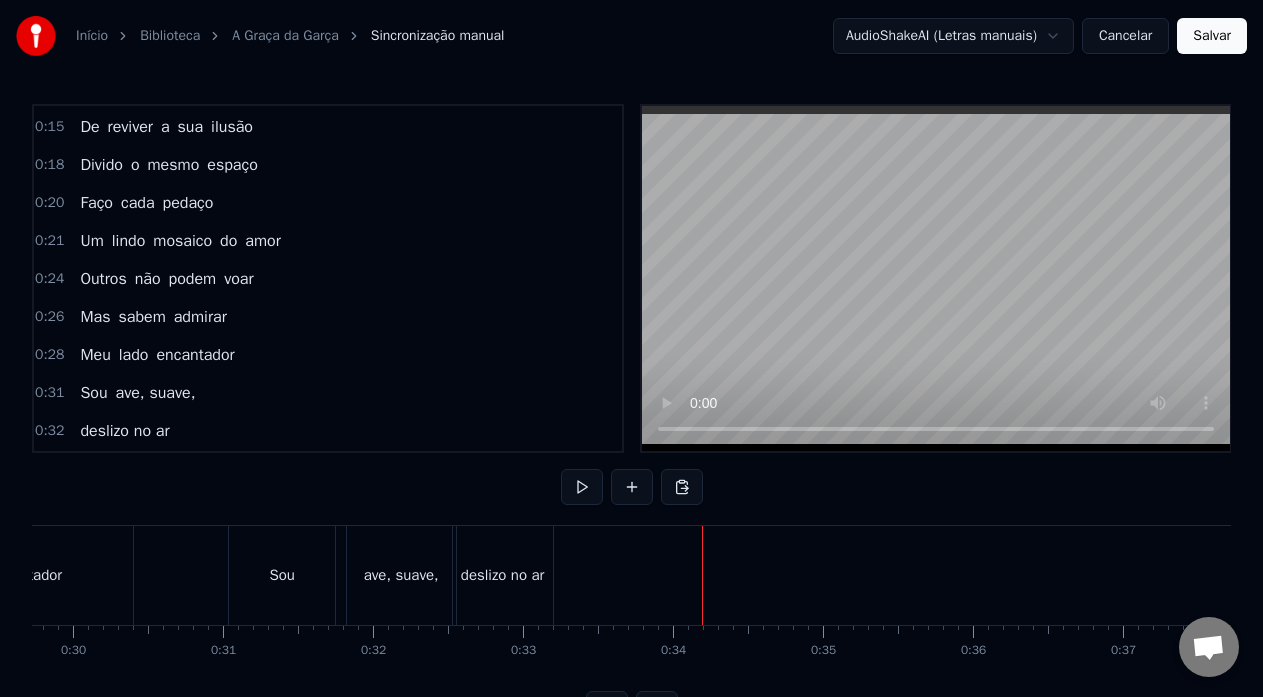 click at bounding box center [702, 575] 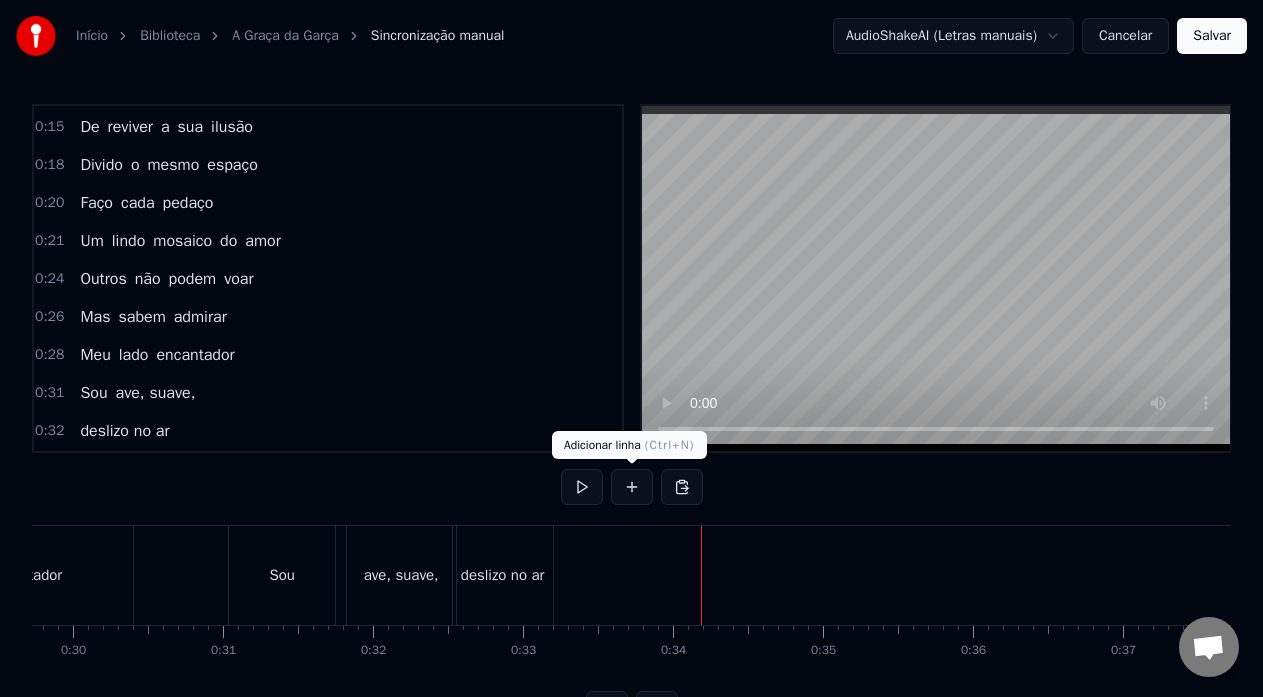click at bounding box center (632, 487) 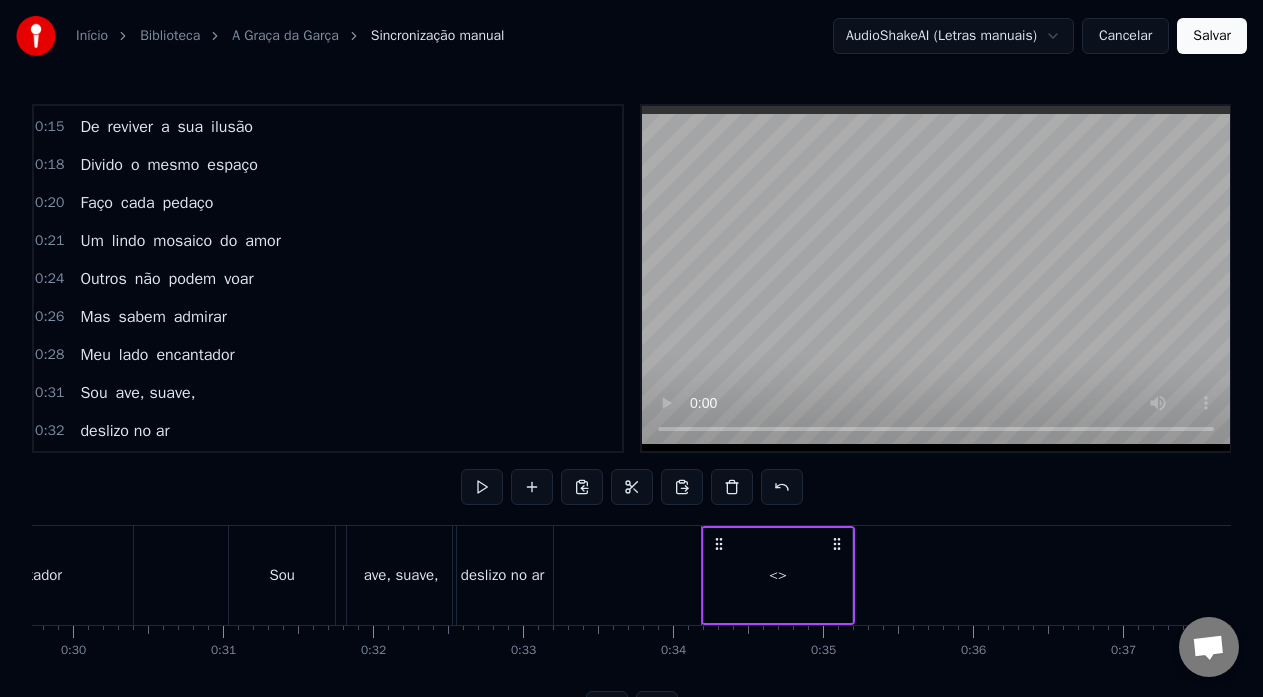click on "<>" at bounding box center (778, 575) 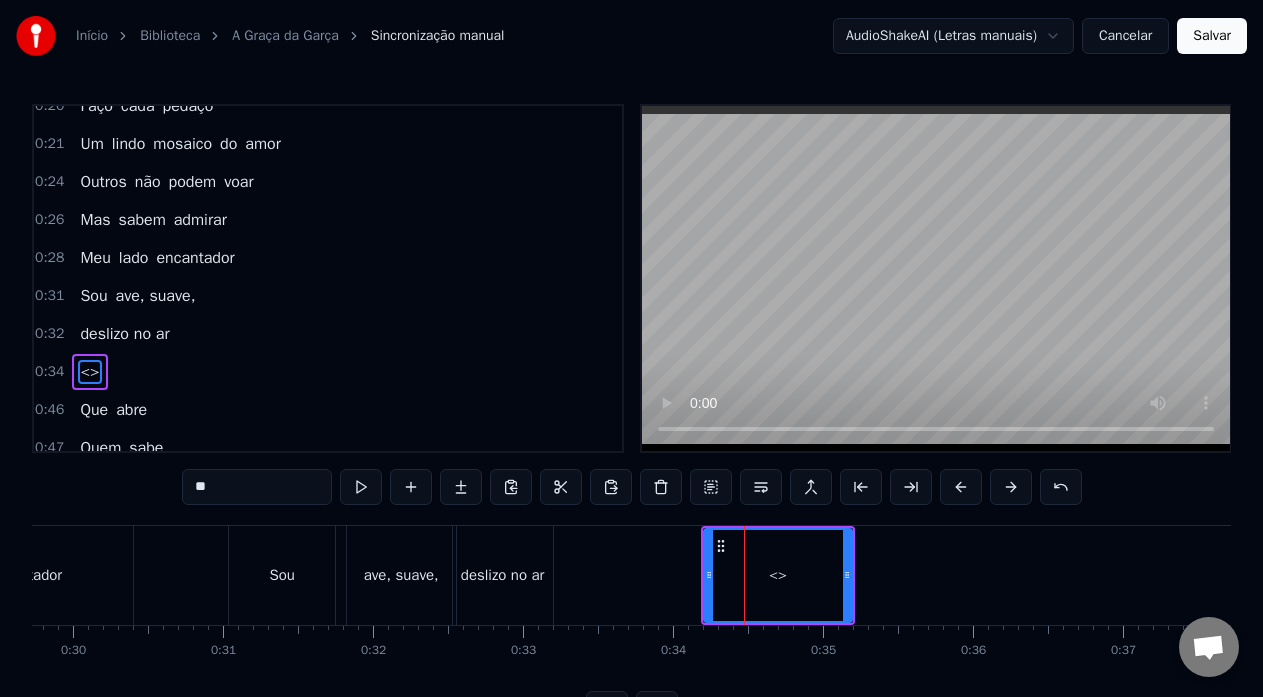 scroll, scrollTop: 378, scrollLeft: 0, axis: vertical 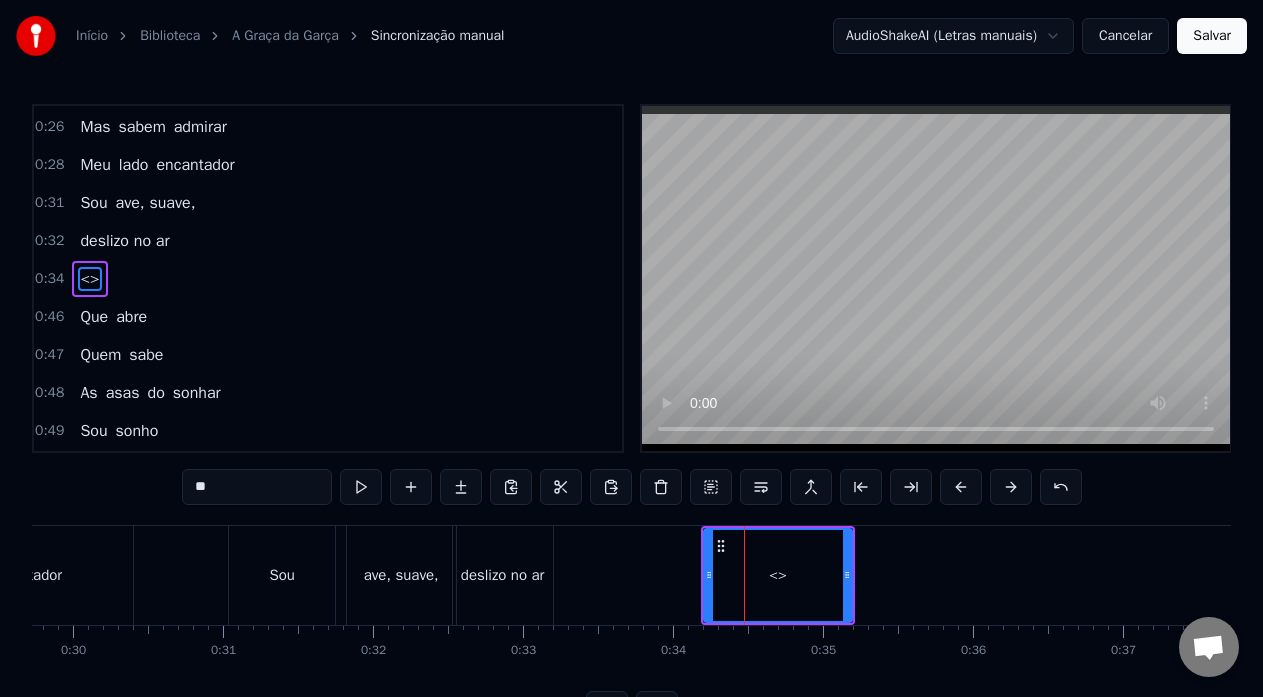 drag, startPoint x: 204, startPoint y: 482, endPoint x: 152, endPoint y: 477, distance: 52.23983 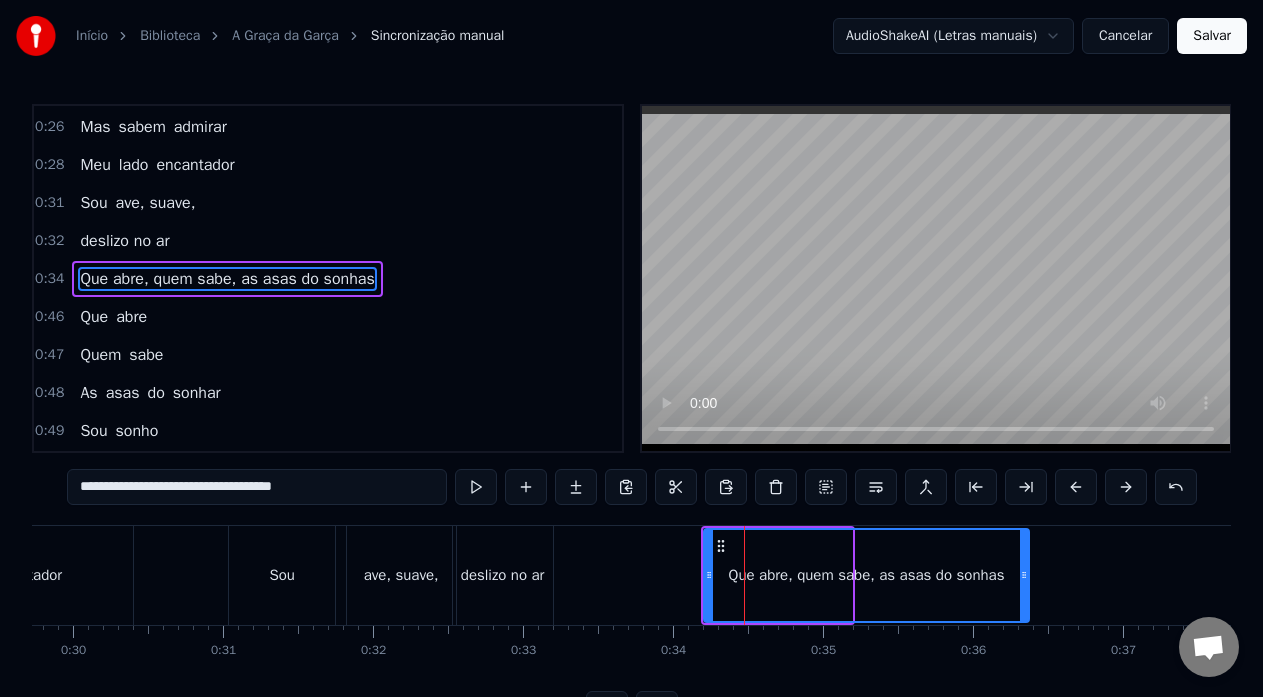 drag, startPoint x: 849, startPoint y: 579, endPoint x: 1026, endPoint y: 566, distance: 177.47676 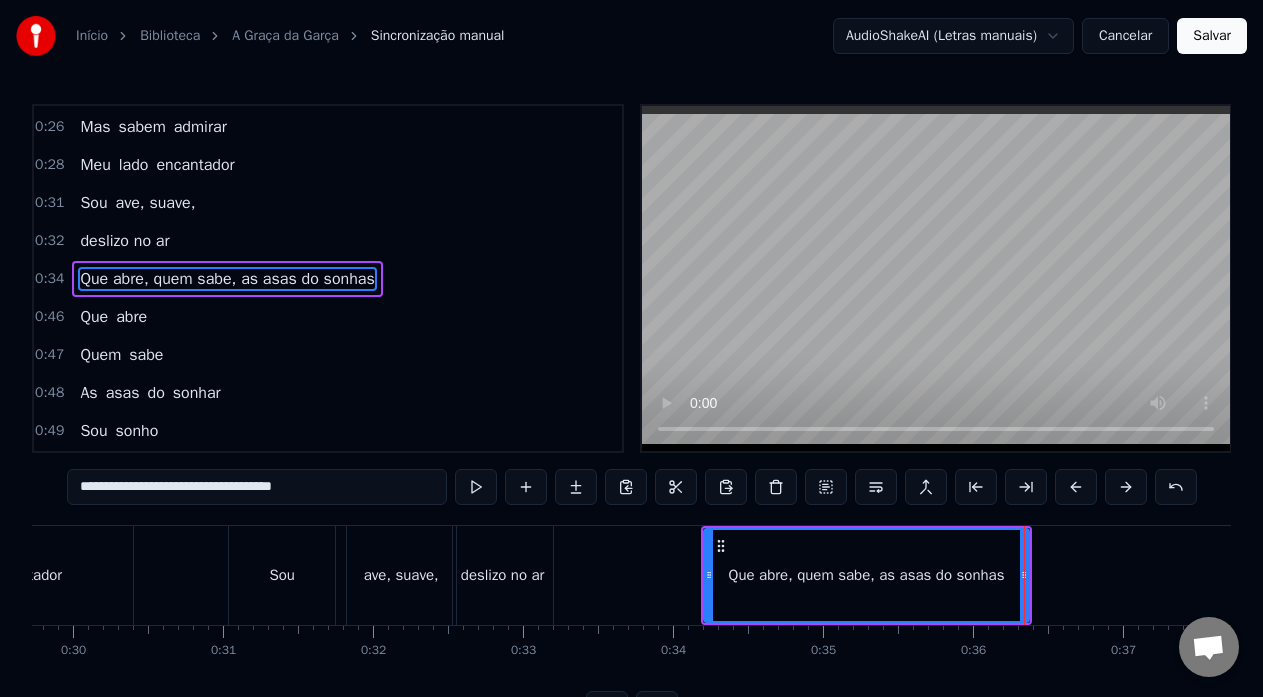 type on "**********" 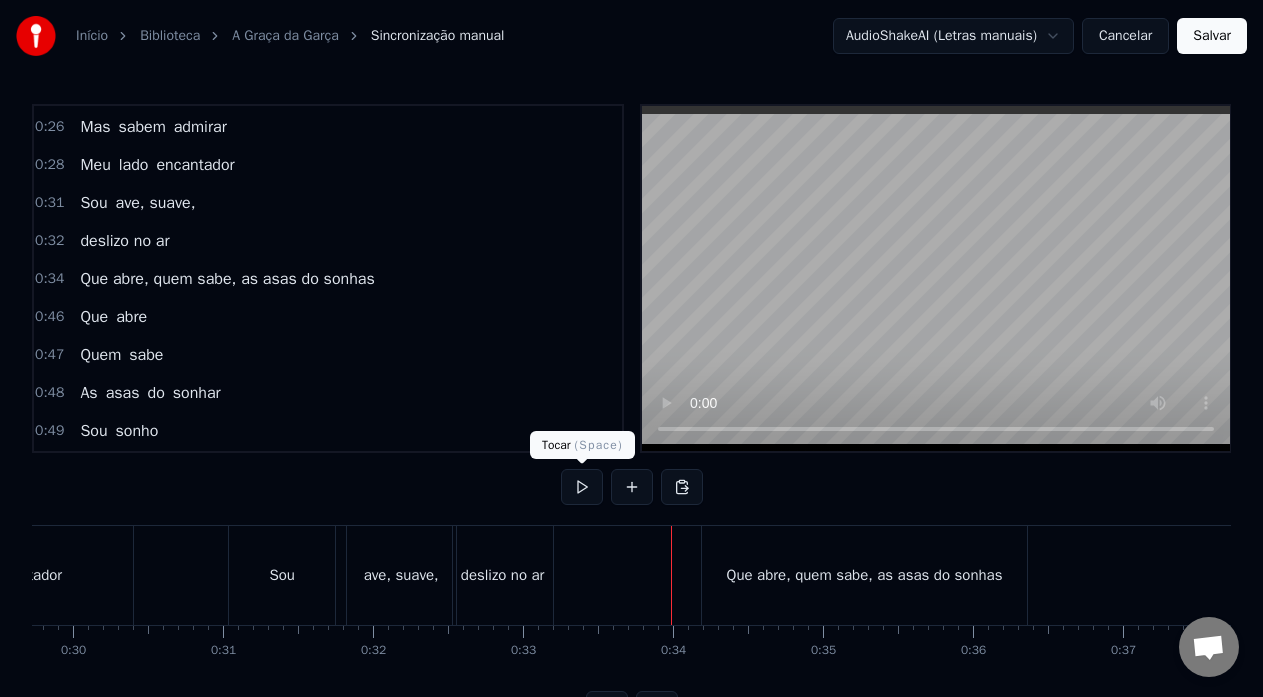 click at bounding box center [582, 487] 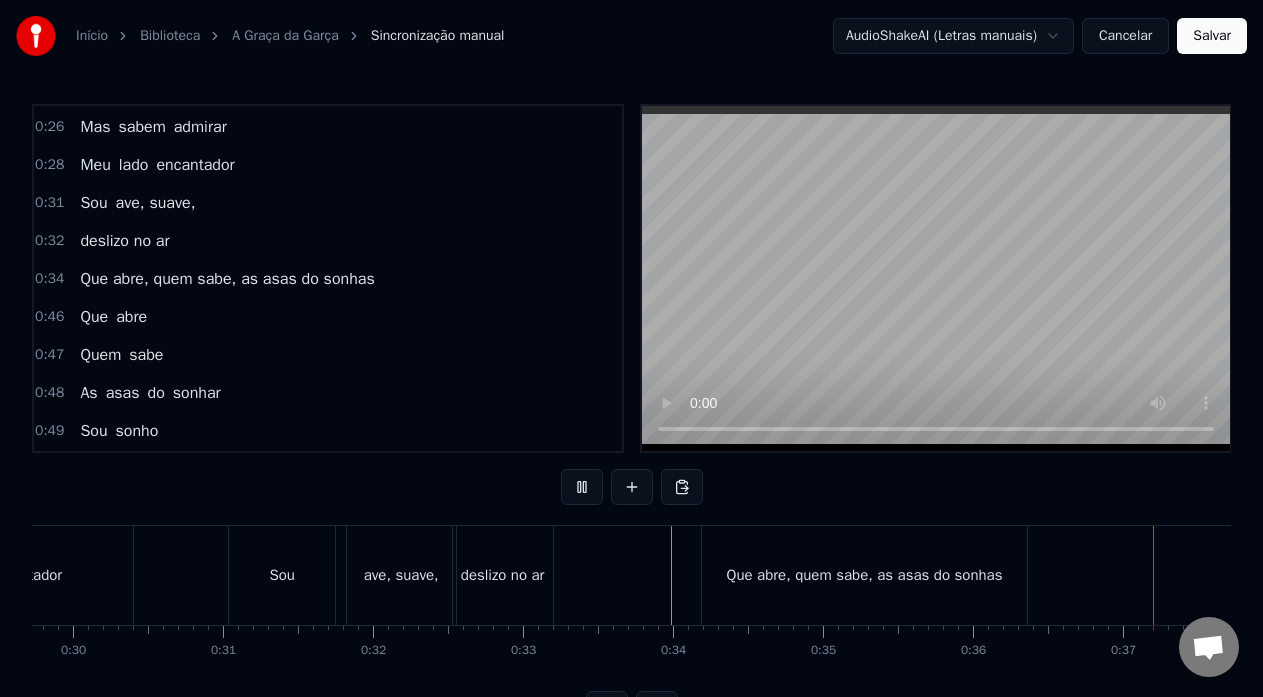 click at bounding box center [582, 487] 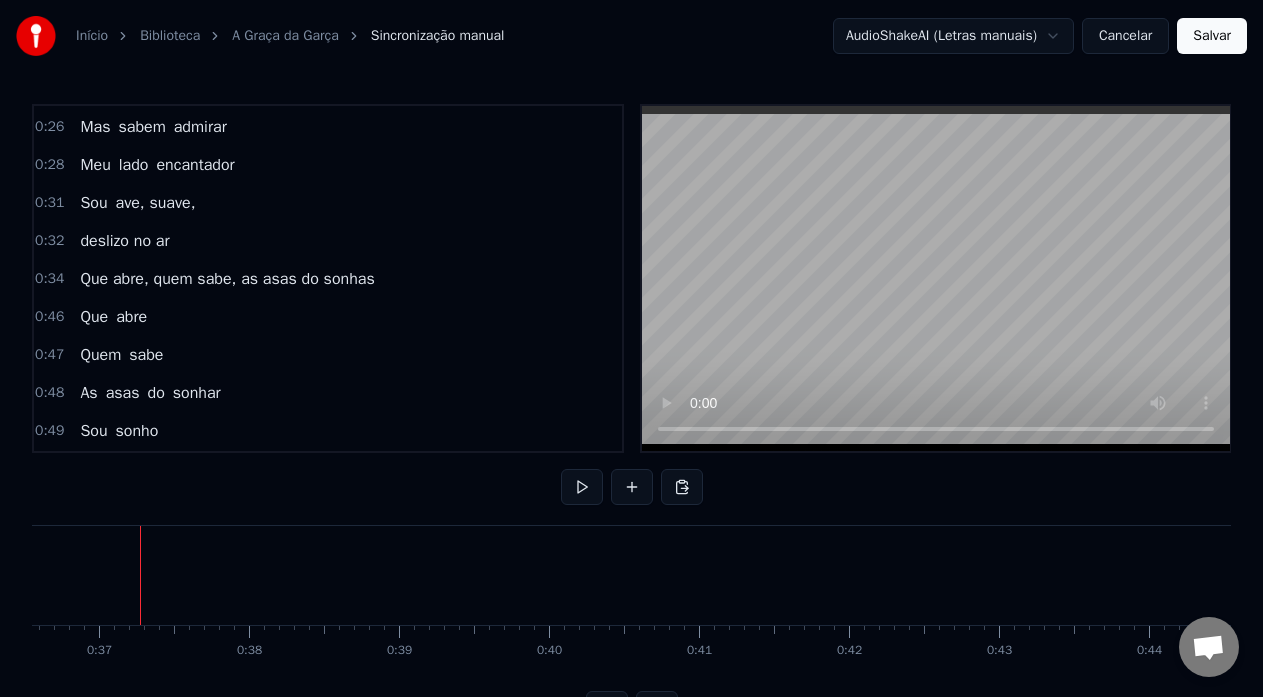 scroll, scrollTop: 0, scrollLeft: 5491, axis: horizontal 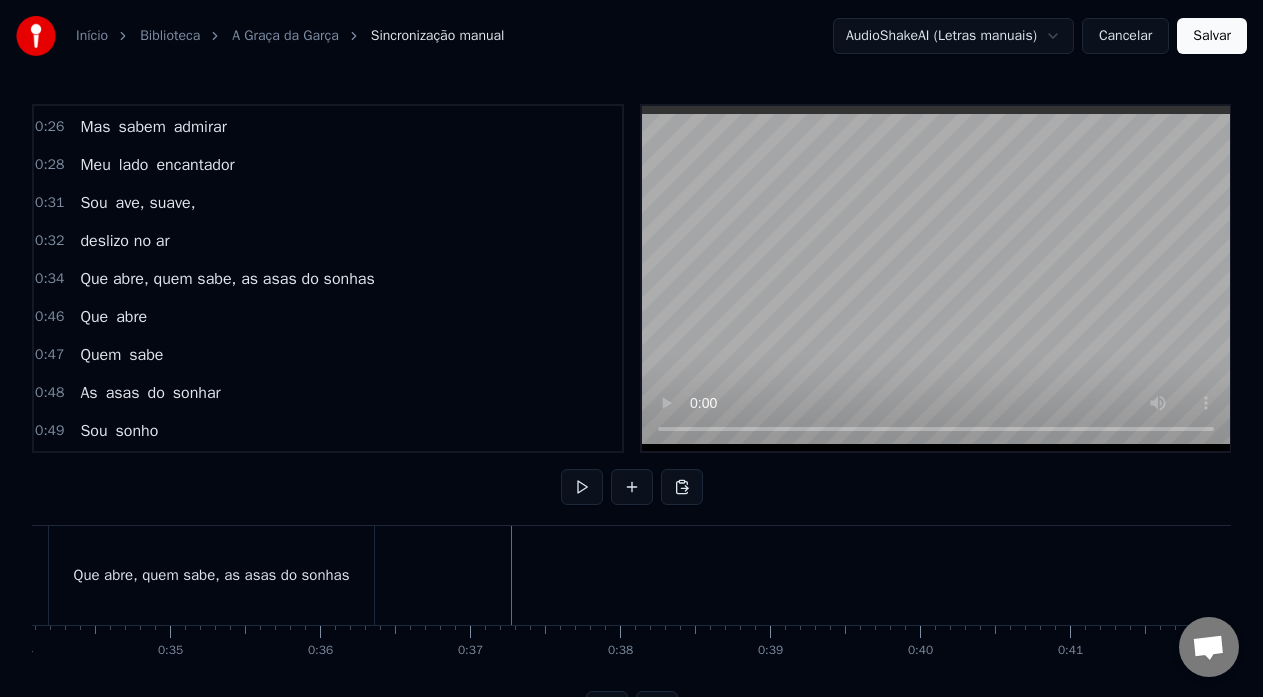click on "Que abre, quem sabe, as asas do sonhas" at bounding box center [212, 575] 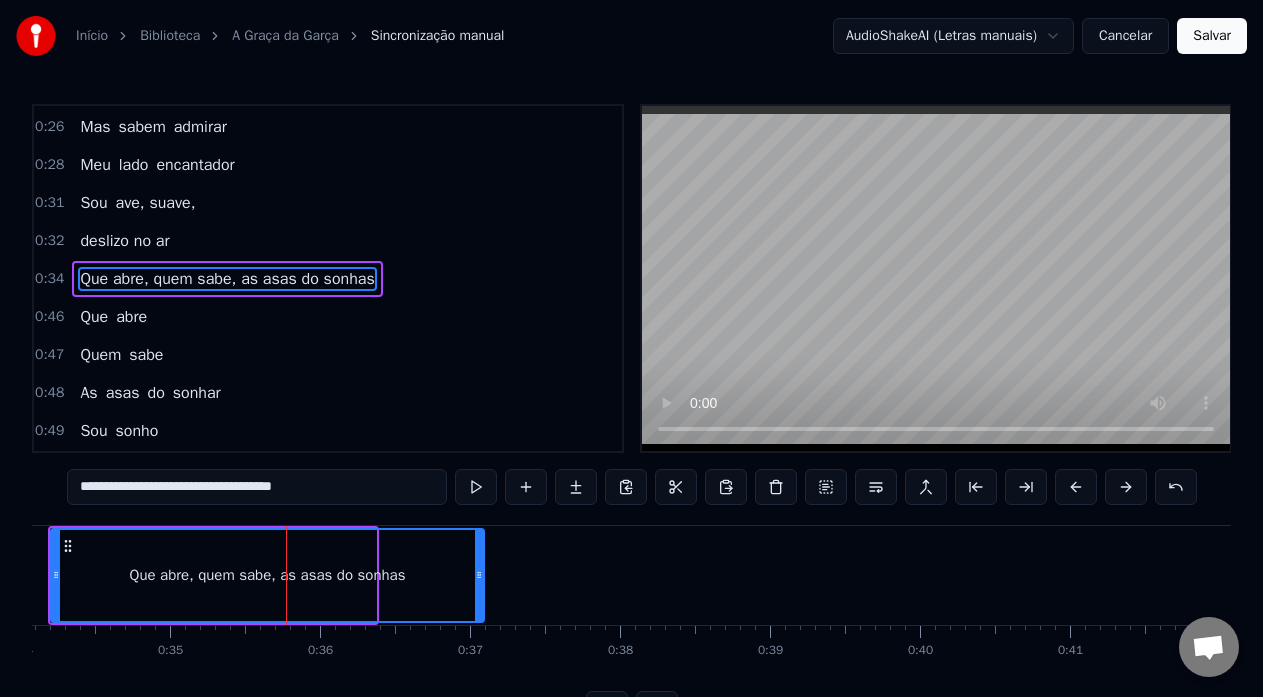 drag, startPoint x: 371, startPoint y: 575, endPoint x: 432, endPoint y: 574, distance: 61.008198 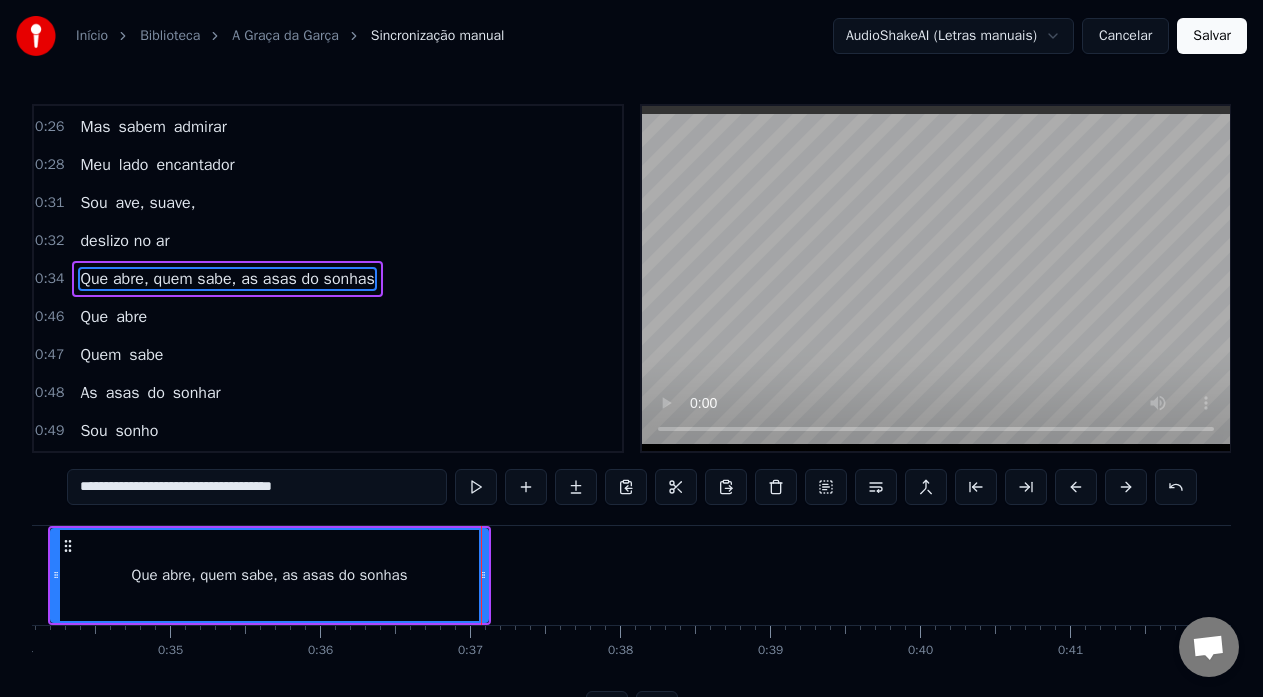 click on "Que abre, quem sabe, as asas do sonhas" at bounding box center (269, 575) 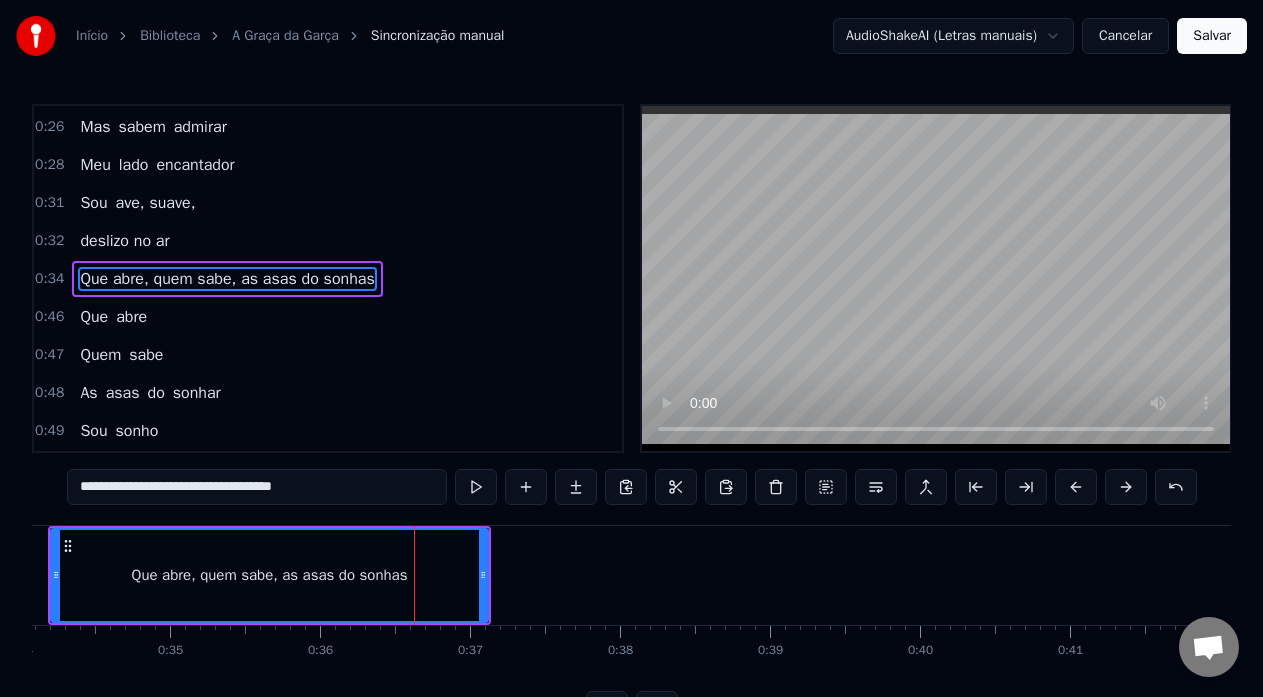 click on "**********" at bounding box center [257, 487] 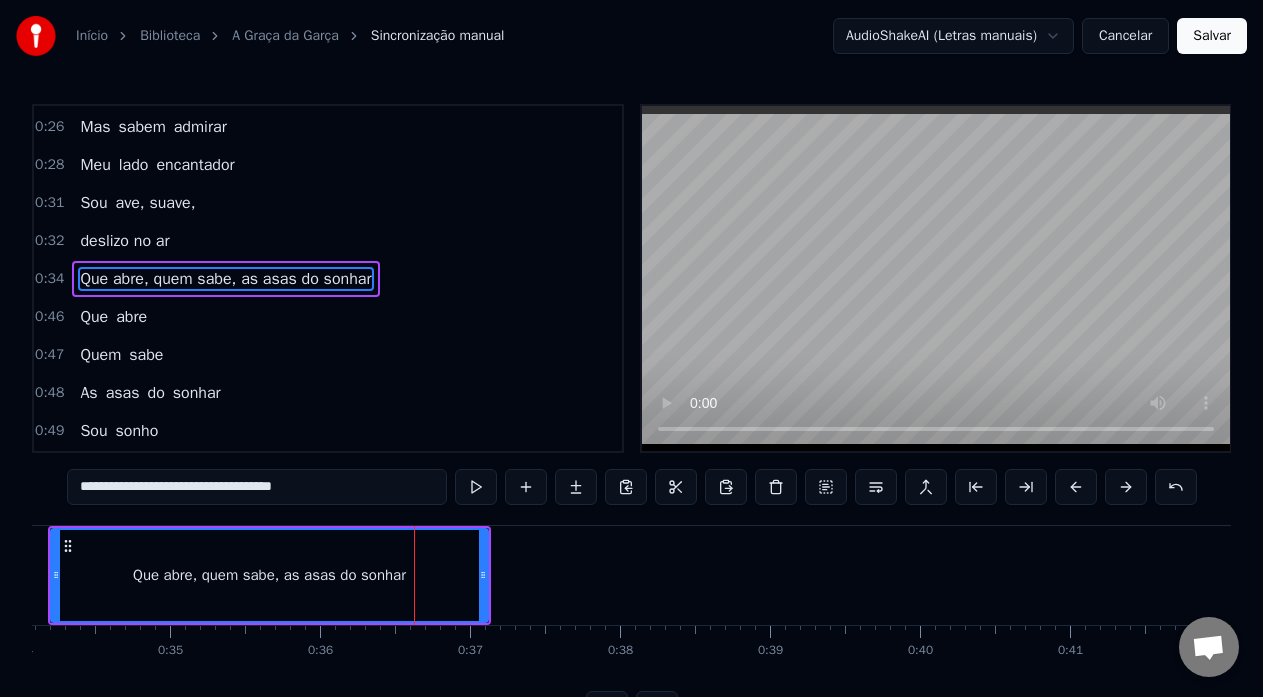 type on "**********" 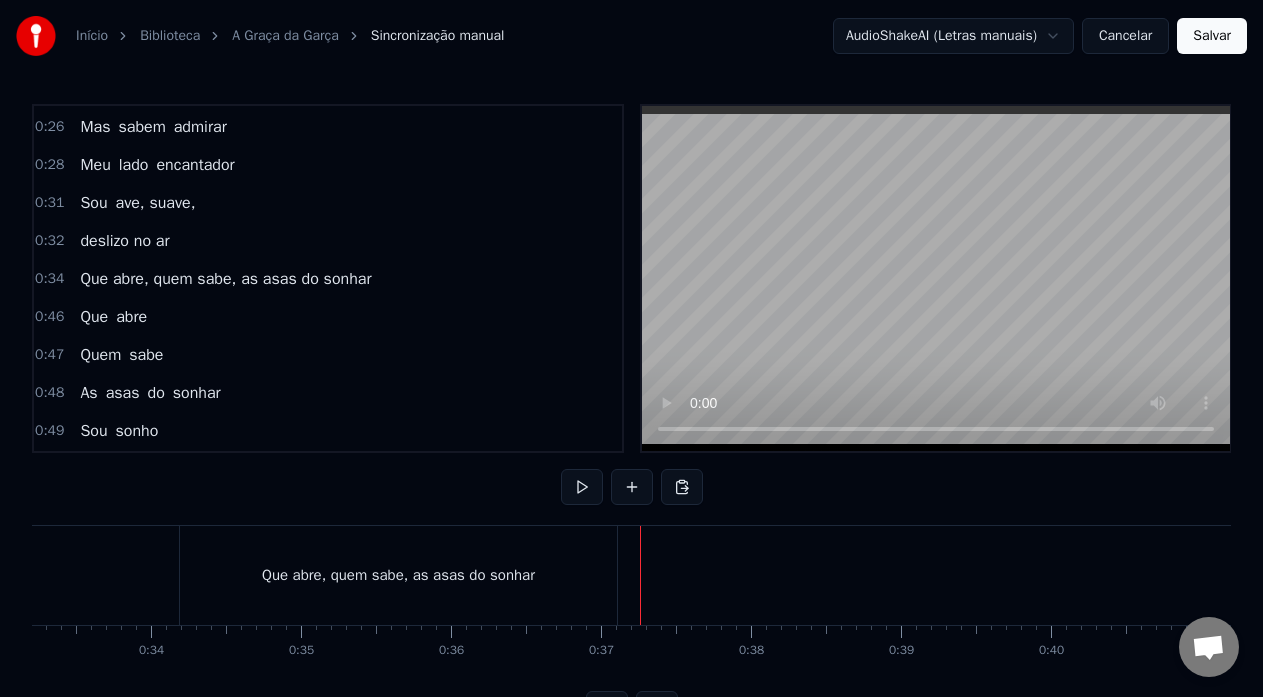 scroll, scrollTop: 0, scrollLeft: 4852, axis: horizontal 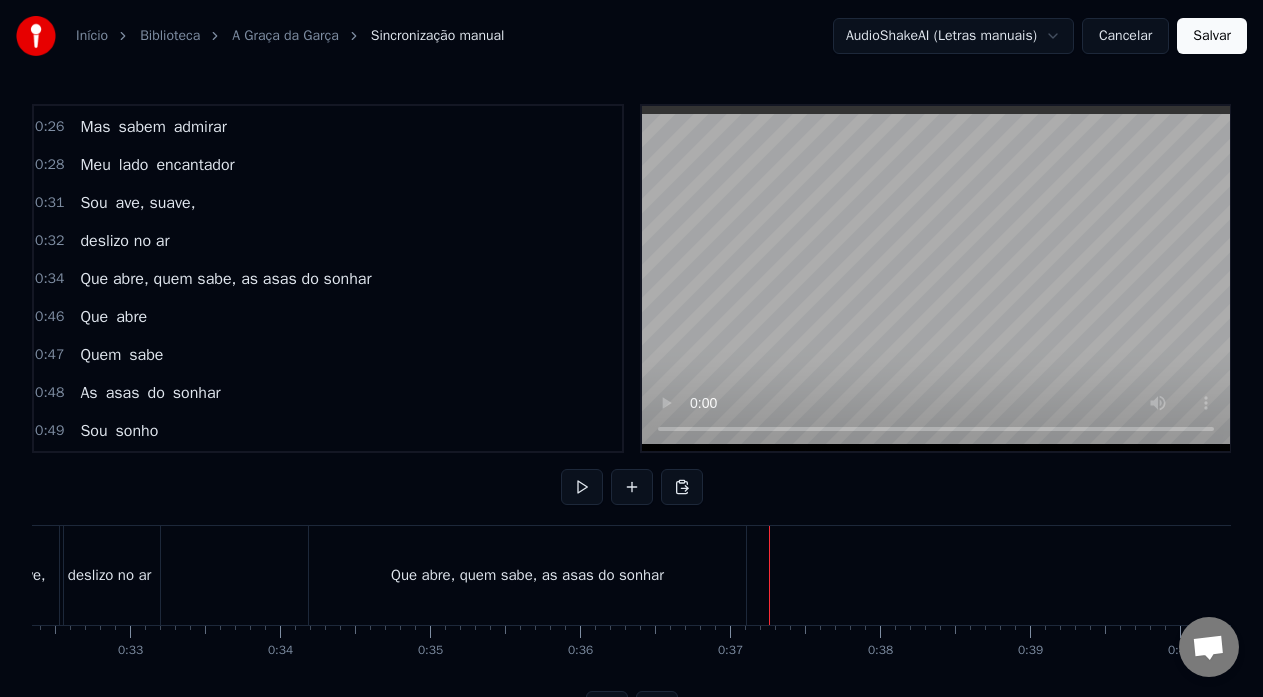 click at bounding box center [6012, 575] 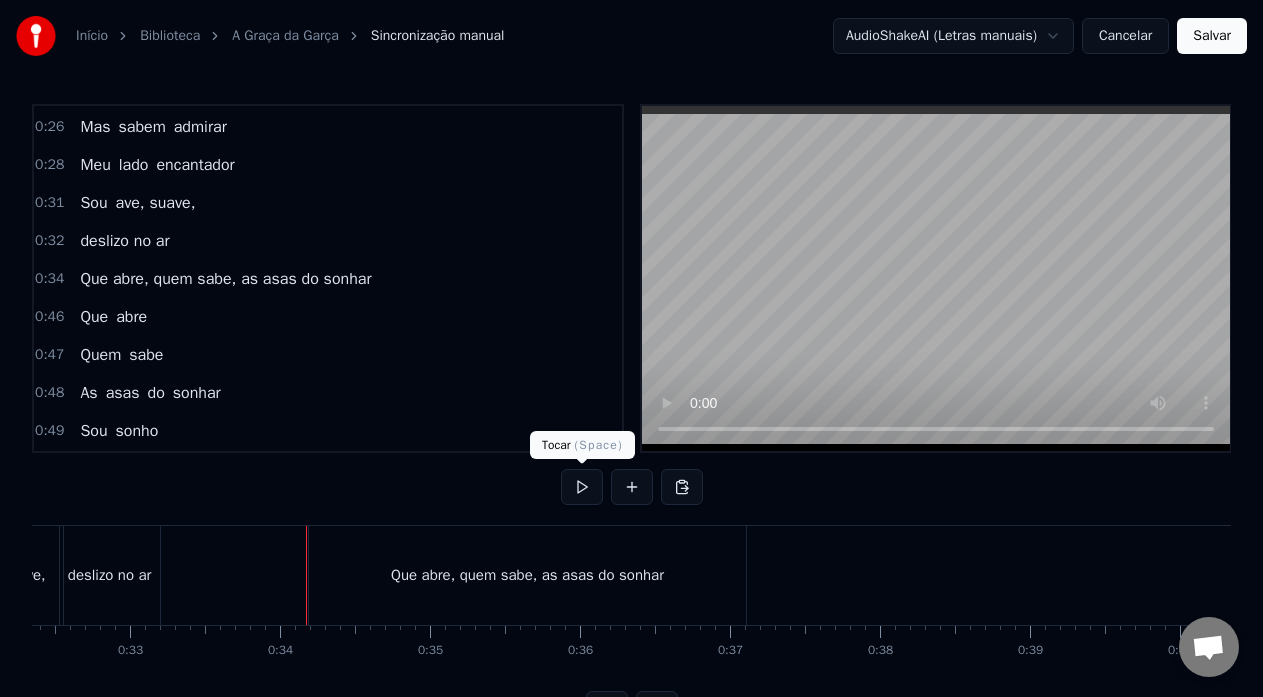 click at bounding box center [582, 487] 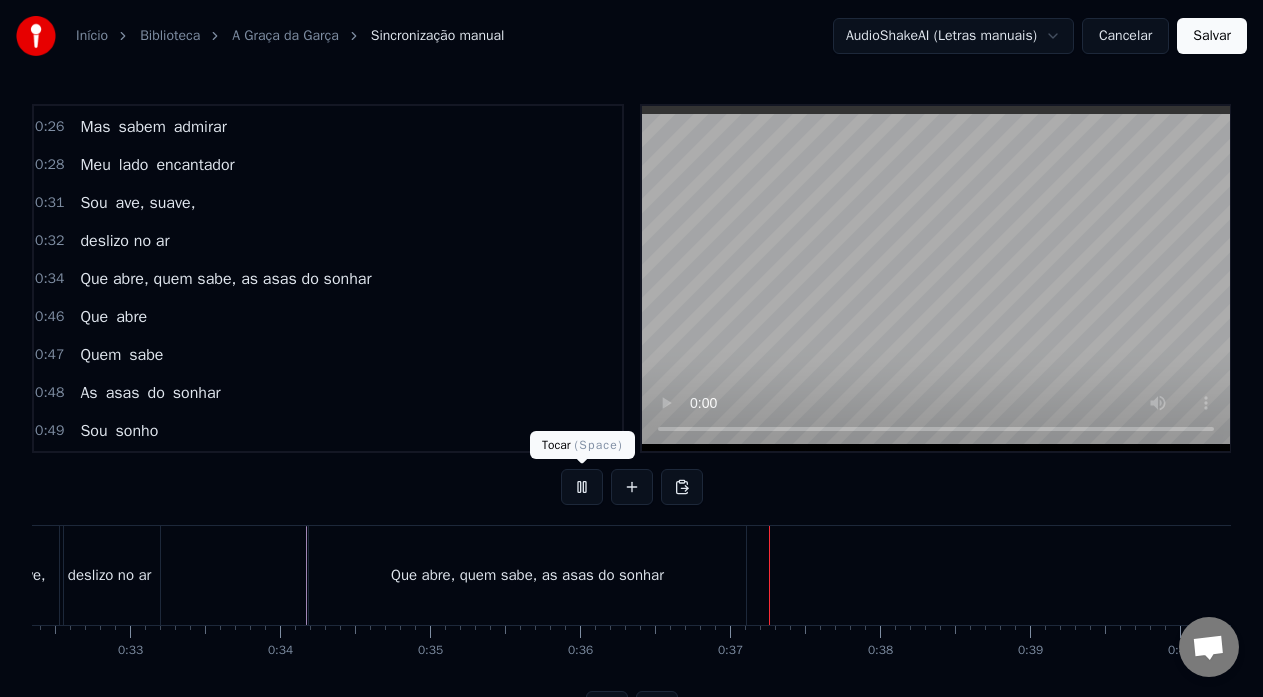 click at bounding box center [582, 487] 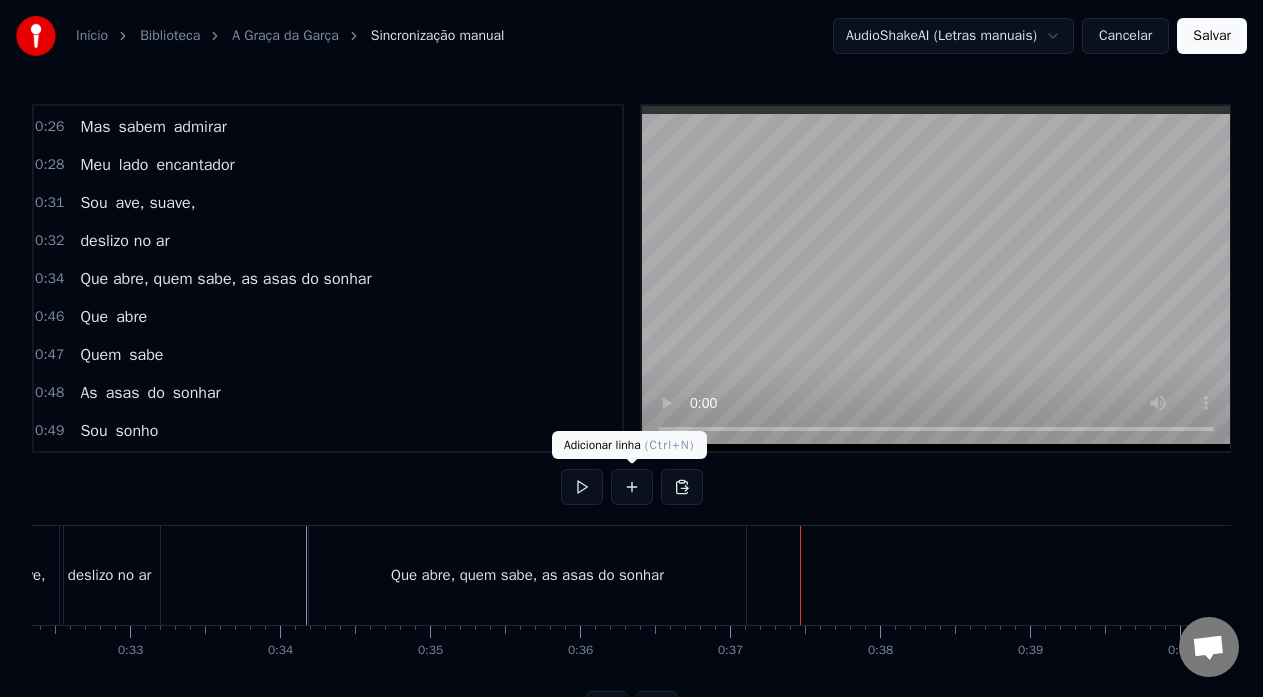 click at bounding box center (632, 487) 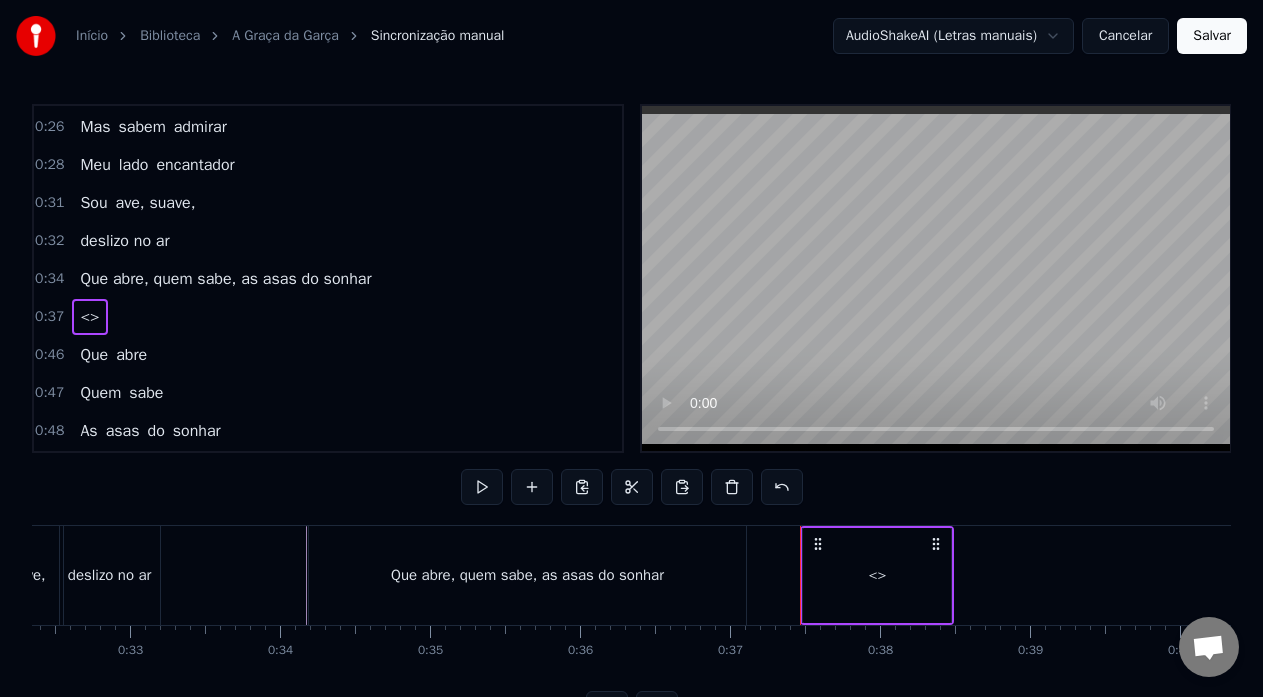 click on "<>" at bounding box center [877, 575] 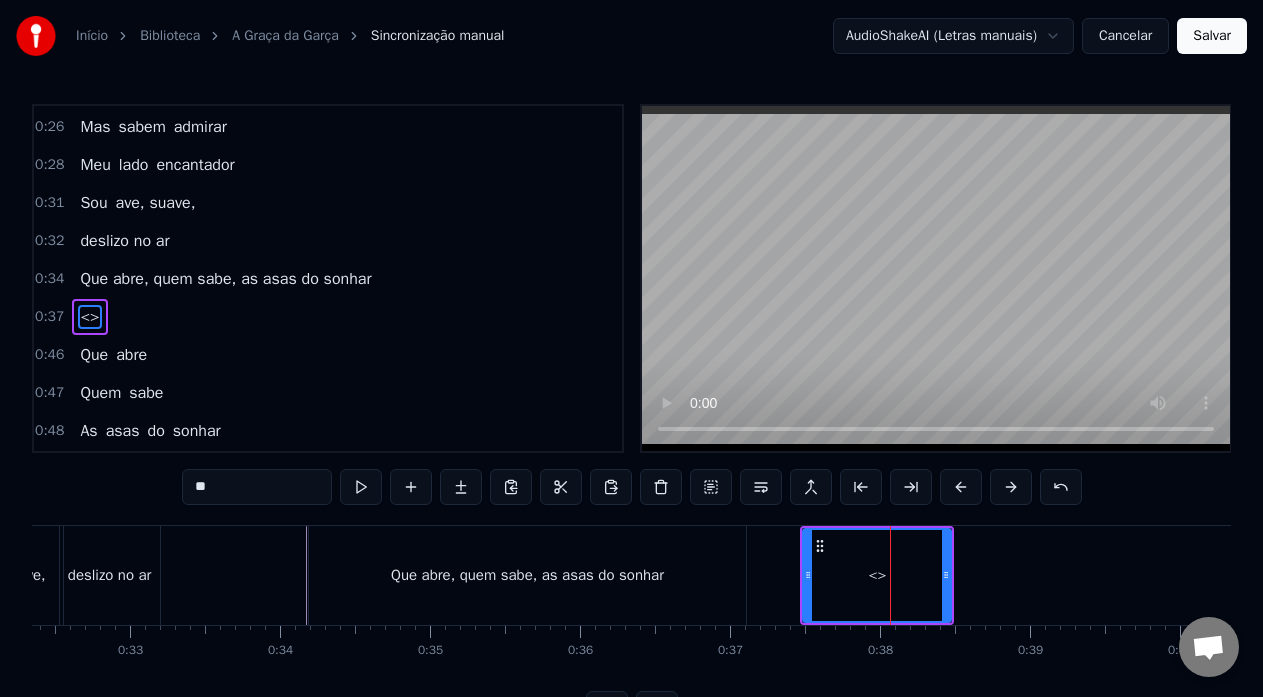 scroll, scrollTop: 416, scrollLeft: 0, axis: vertical 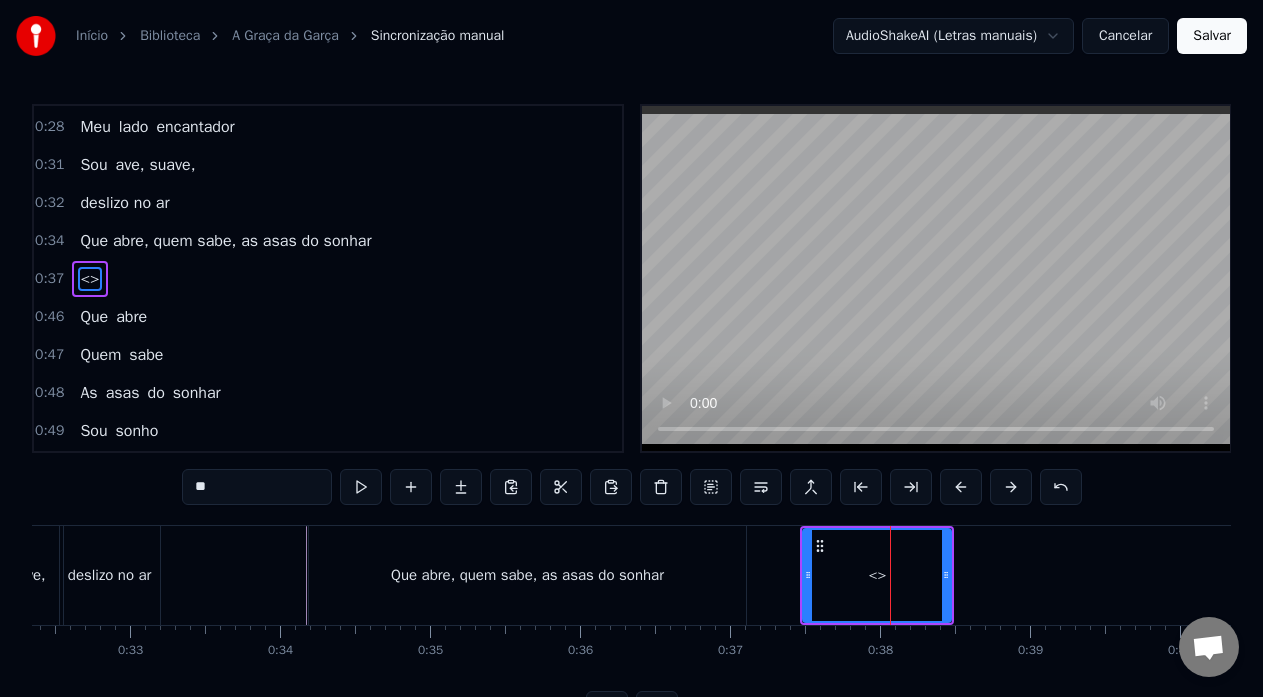 drag, startPoint x: 291, startPoint y: 485, endPoint x: 54, endPoint y: 489, distance: 237.03375 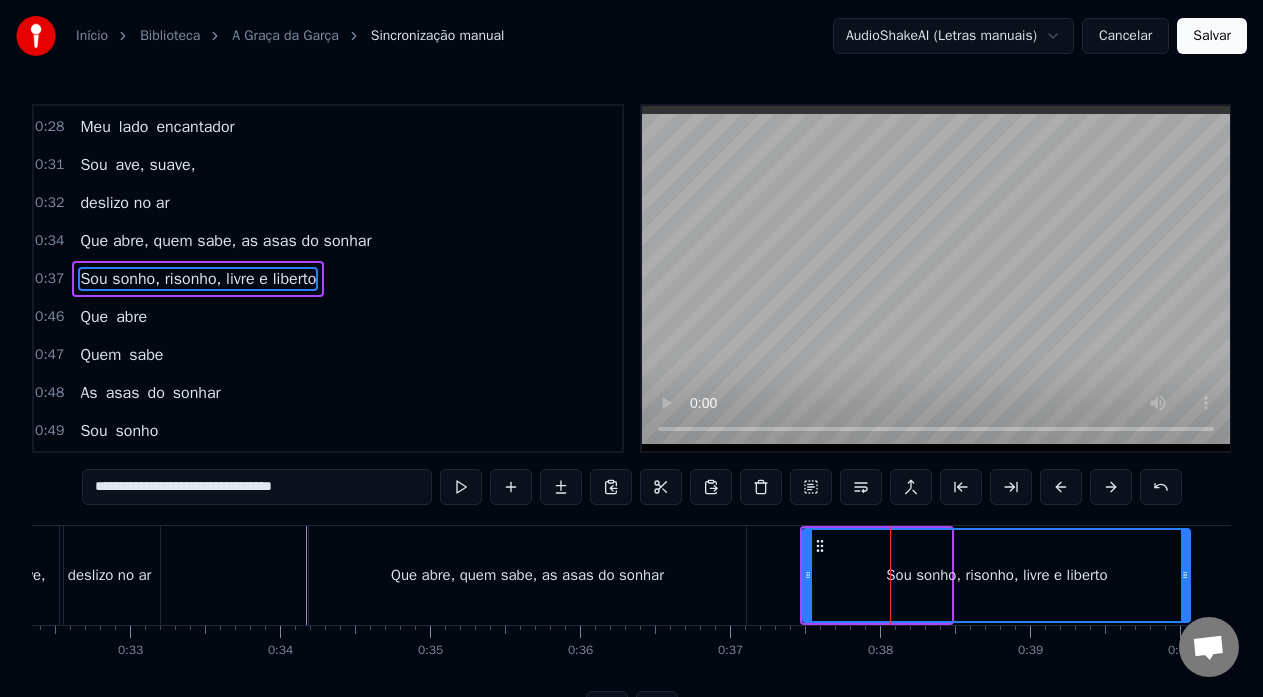 drag, startPoint x: 947, startPoint y: 569, endPoint x: 1186, endPoint y: 555, distance: 239.40968 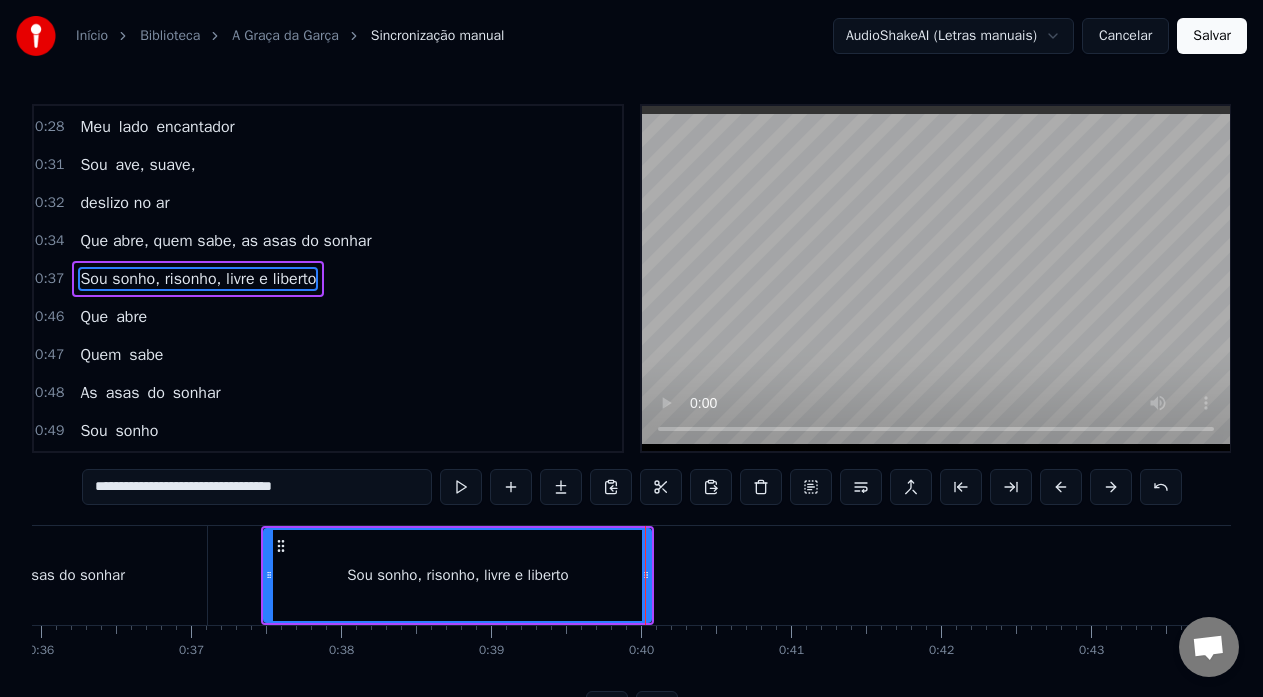scroll, scrollTop: 0, scrollLeft: 5353, axis: horizontal 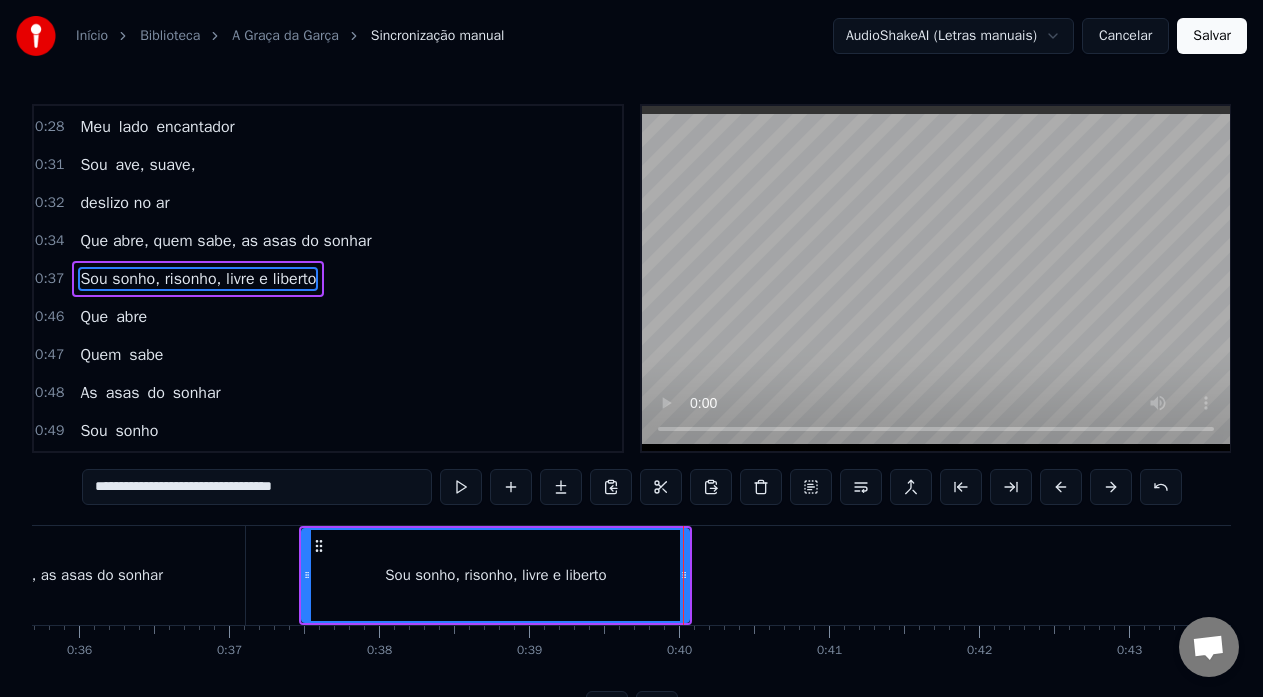 click on "Que abre, quem sabe, as asas do sonhar" at bounding box center (26, 575) 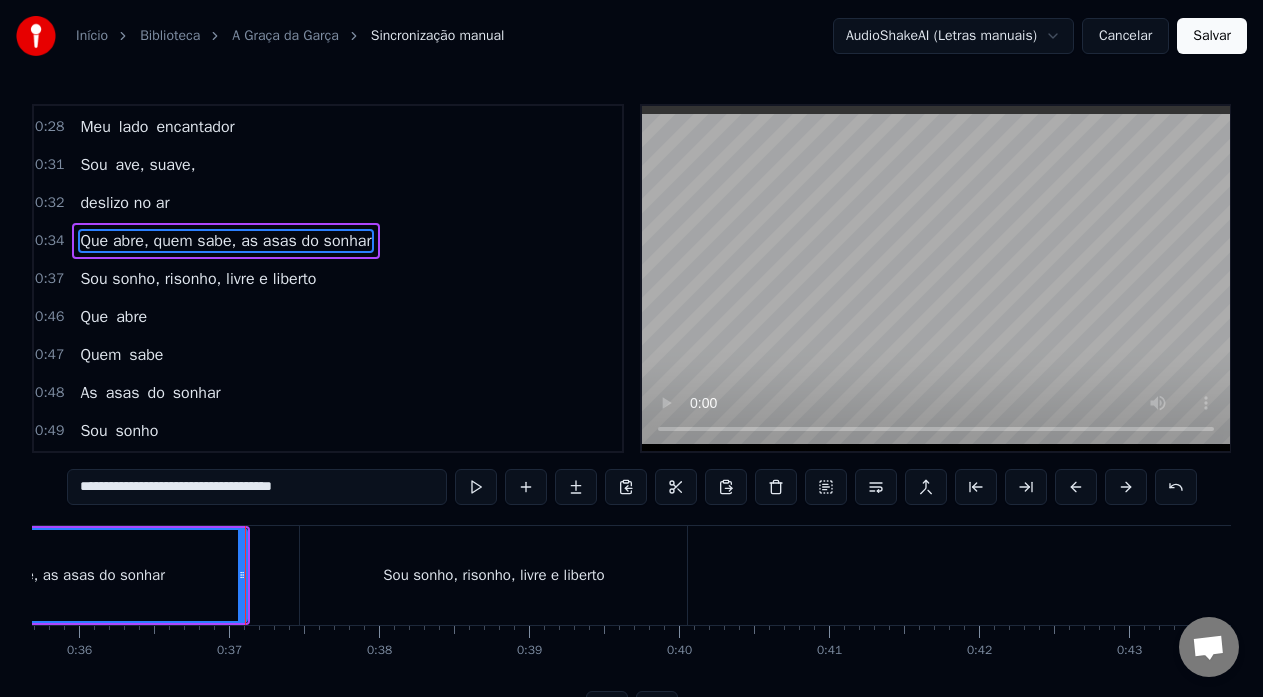 scroll, scrollTop: 378, scrollLeft: 0, axis: vertical 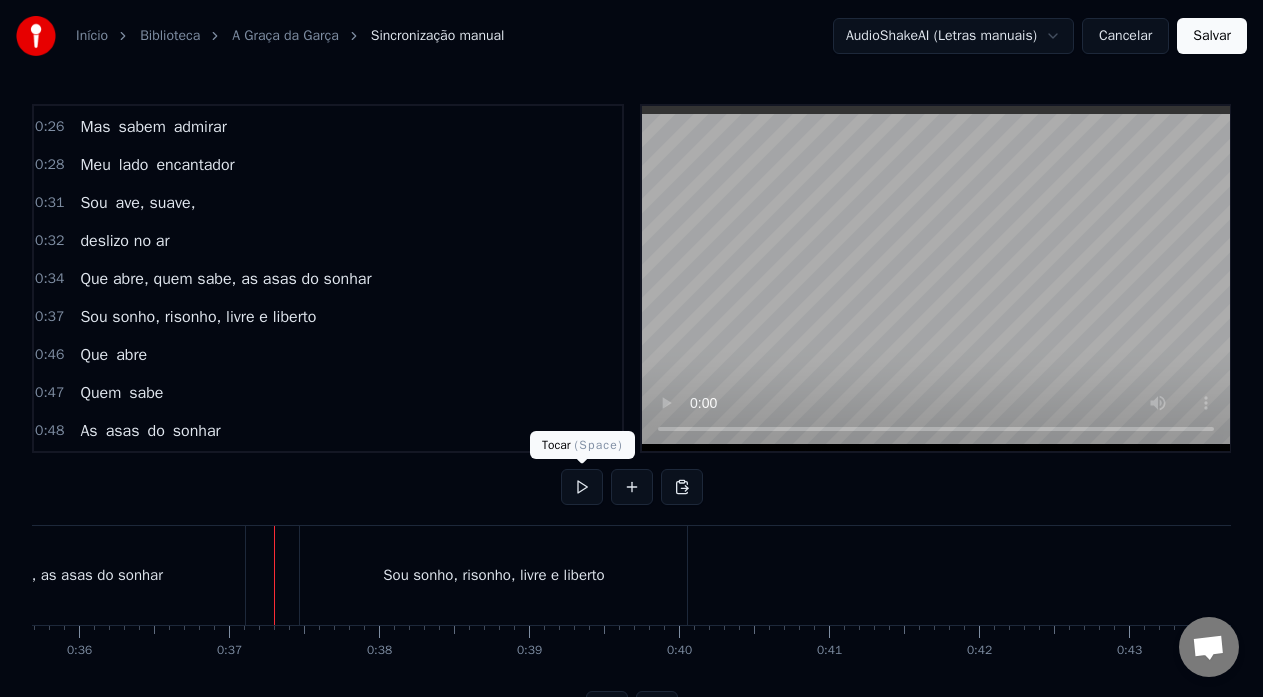 click at bounding box center (582, 487) 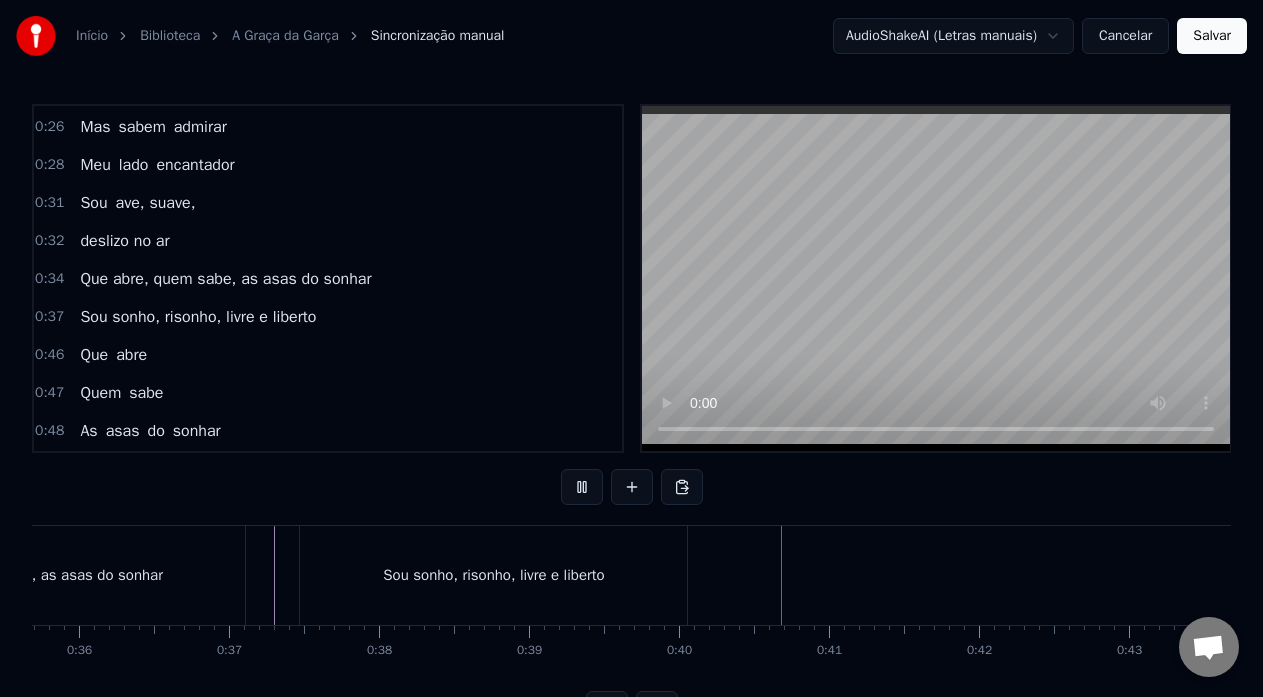 click at bounding box center (582, 487) 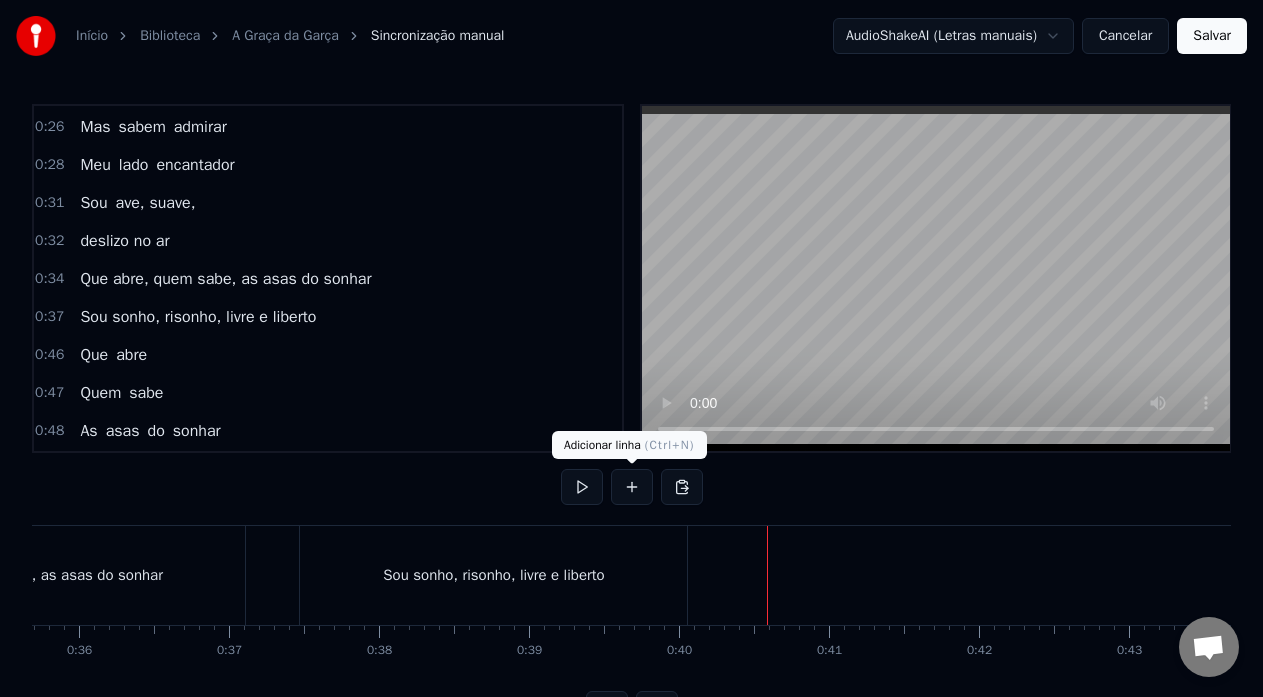 click at bounding box center [632, 487] 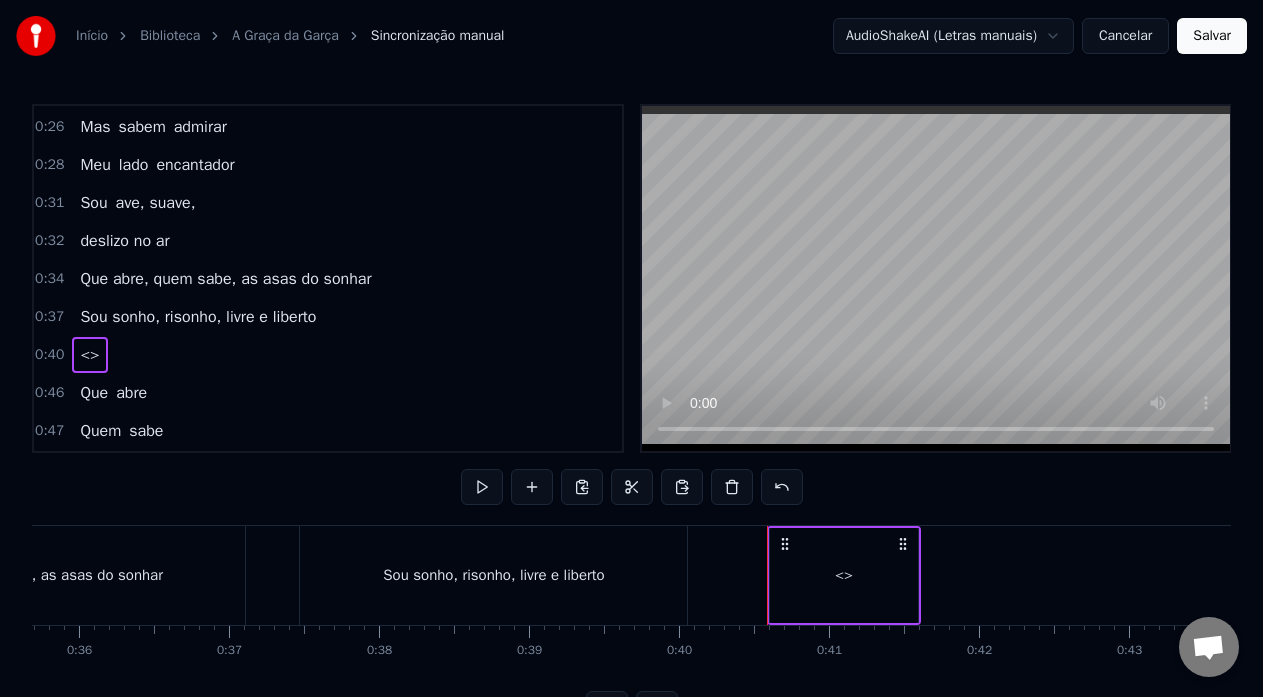 click on "<>" at bounding box center [844, 575] 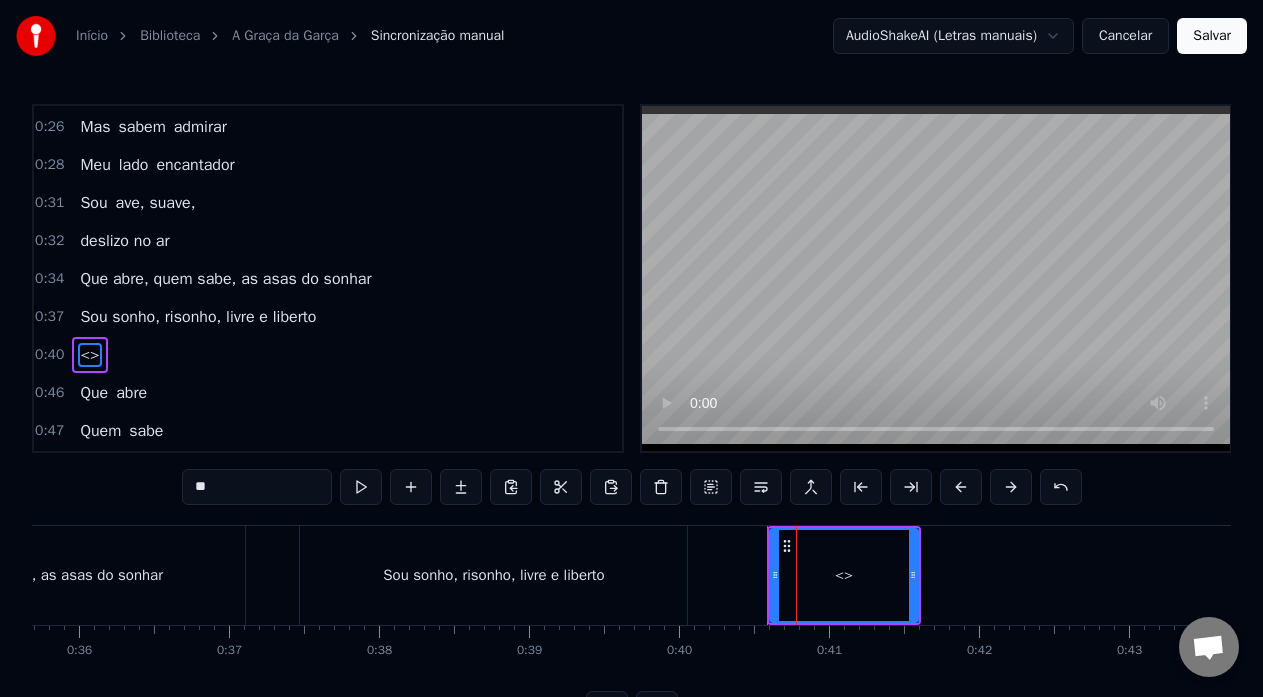 scroll, scrollTop: 454, scrollLeft: 0, axis: vertical 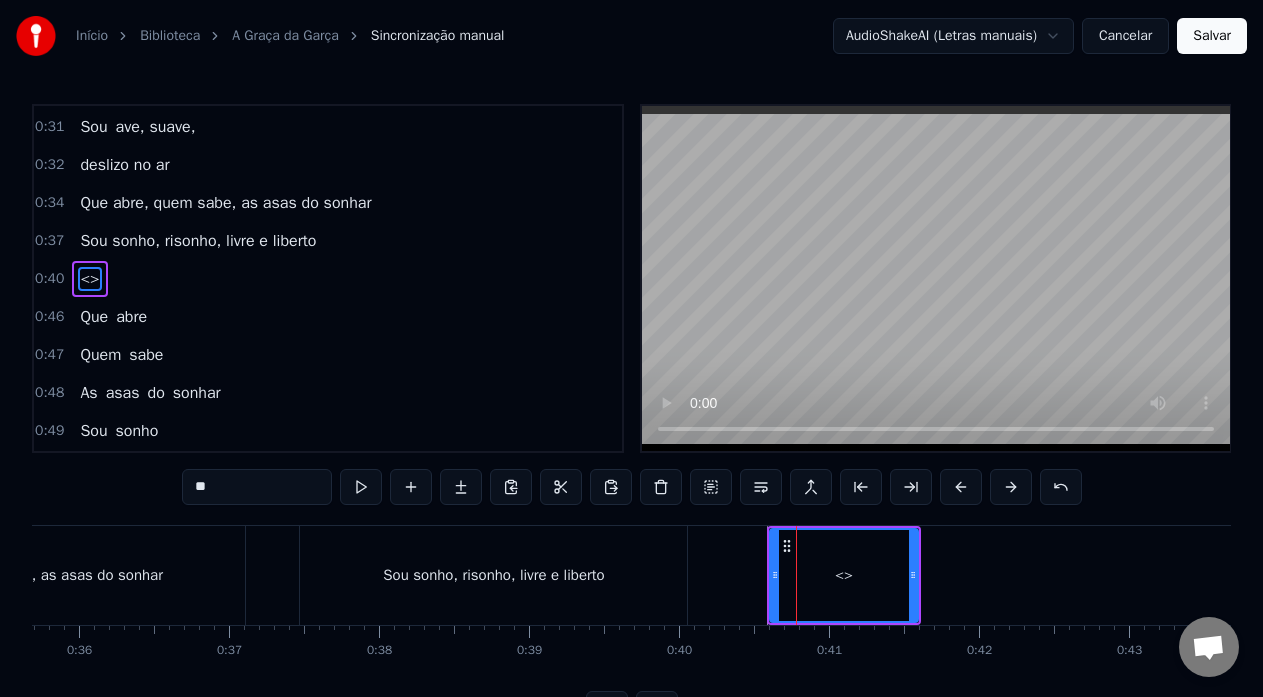 drag, startPoint x: 266, startPoint y: 491, endPoint x: 123, endPoint y: 487, distance: 143.05594 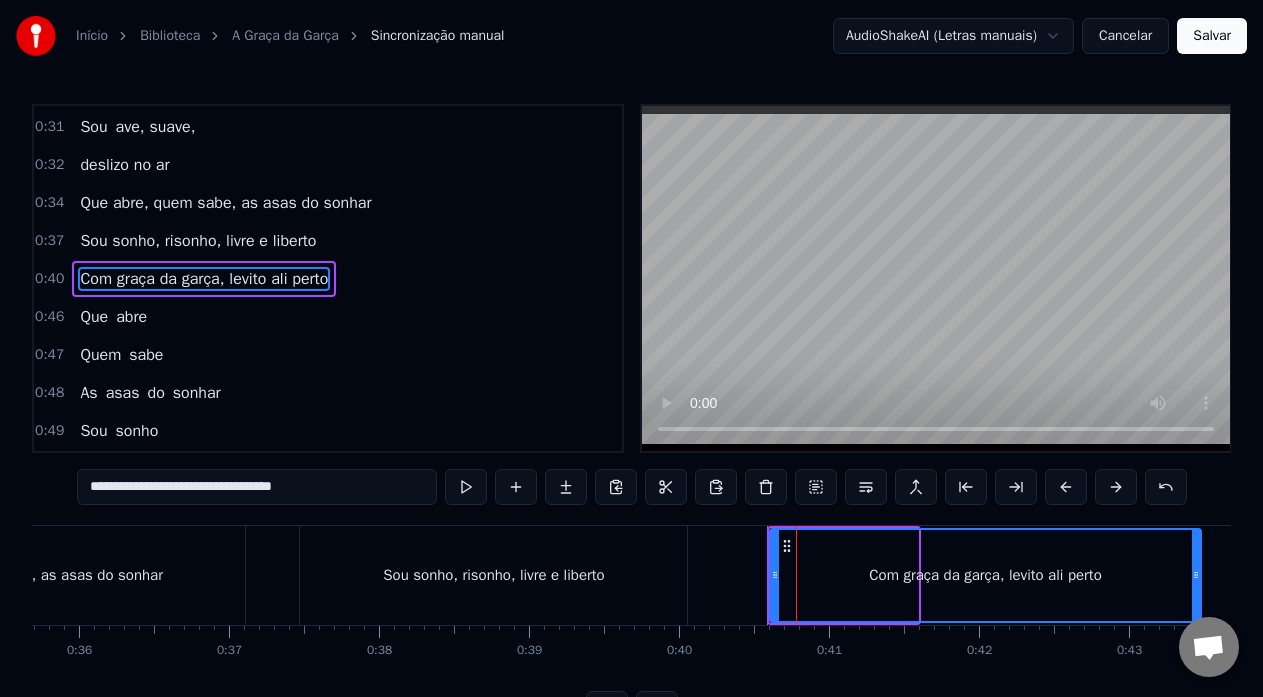 drag, startPoint x: 918, startPoint y: 581, endPoint x: 1195, endPoint y: 562, distance: 277.65085 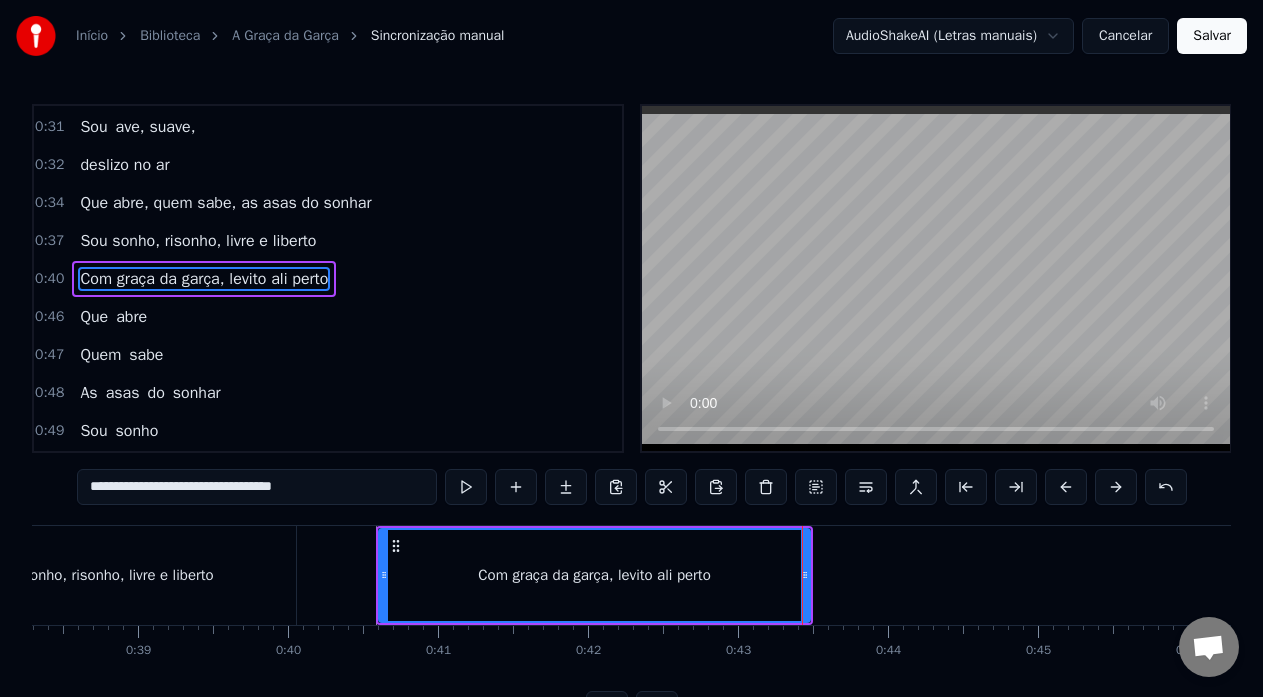 scroll, scrollTop: 0, scrollLeft: 5725, axis: horizontal 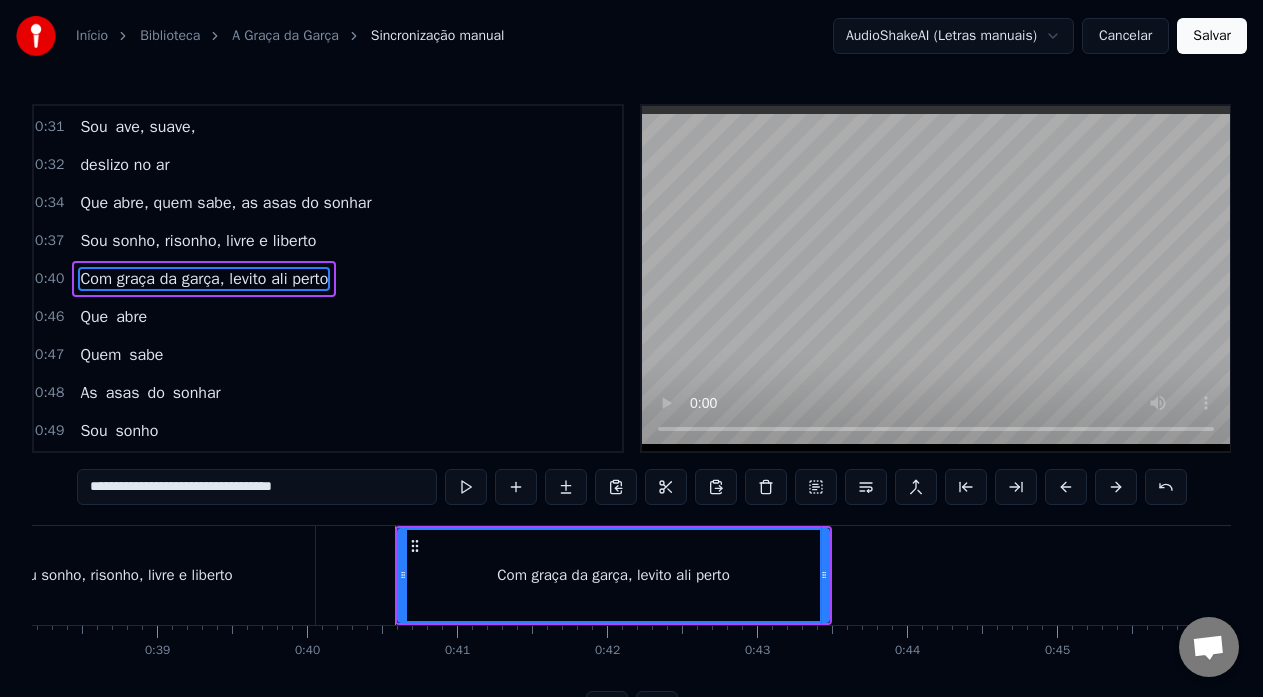 type on "**********" 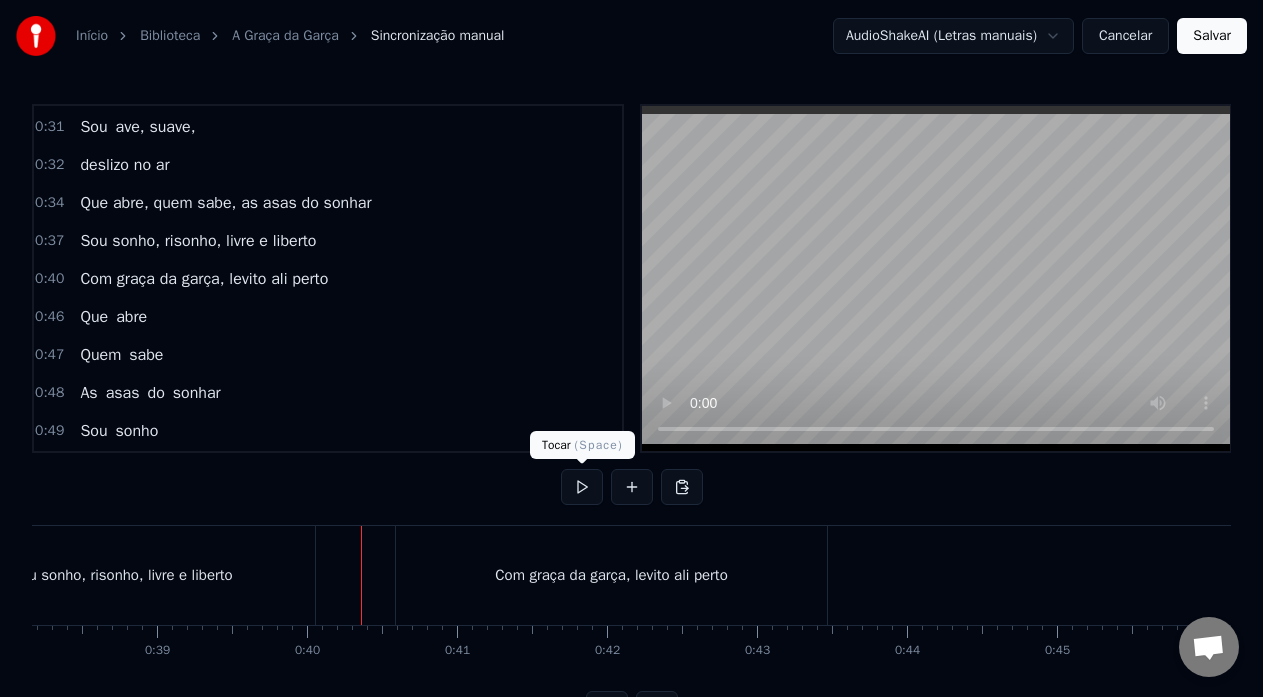 click at bounding box center (582, 487) 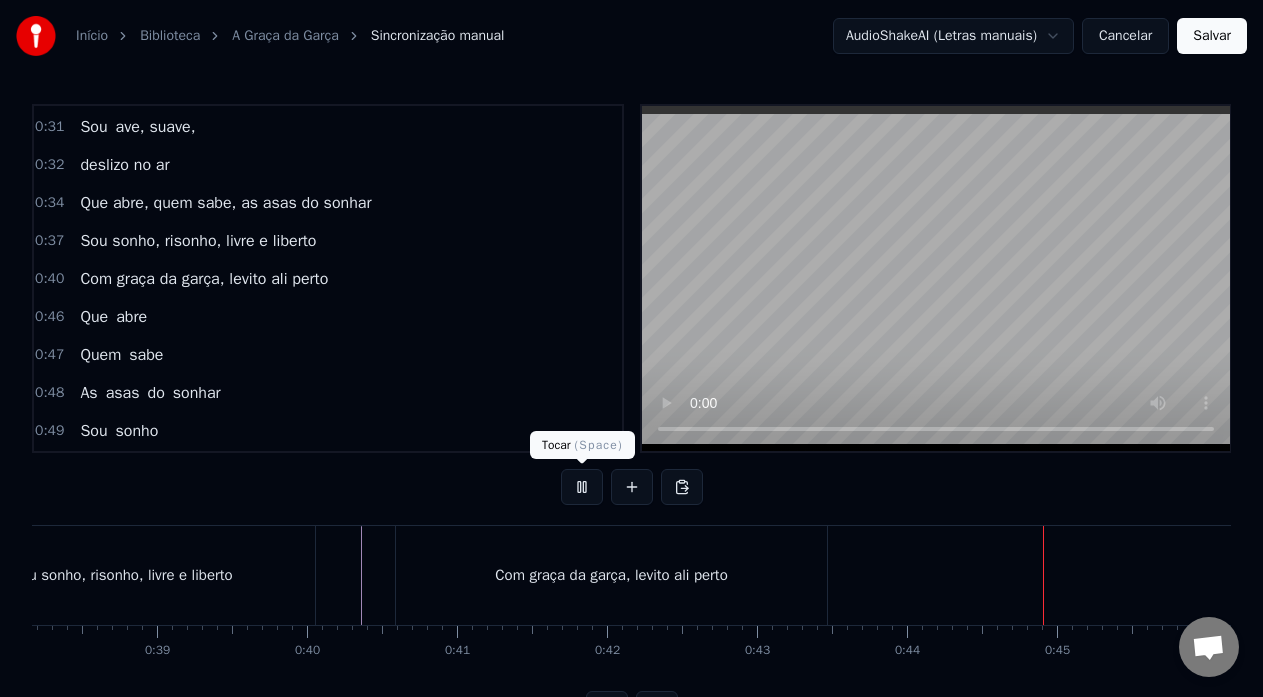 click at bounding box center (582, 487) 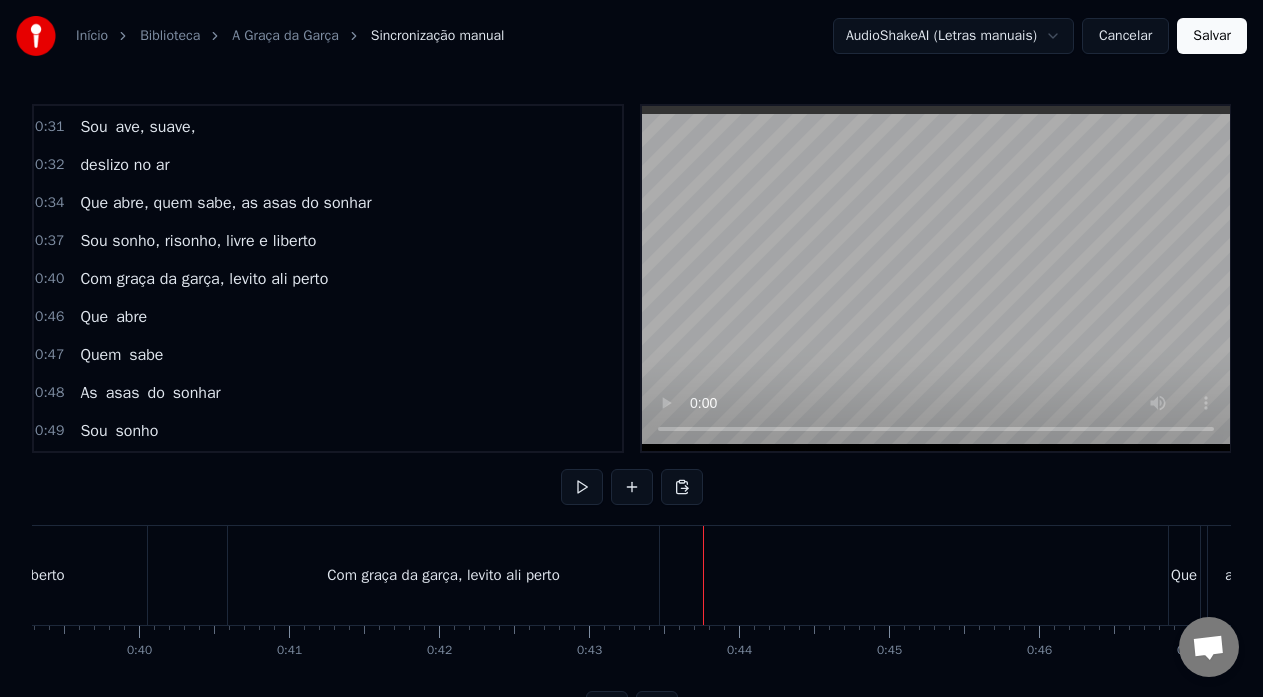 scroll, scrollTop: 0, scrollLeft: 5911, axis: horizontal 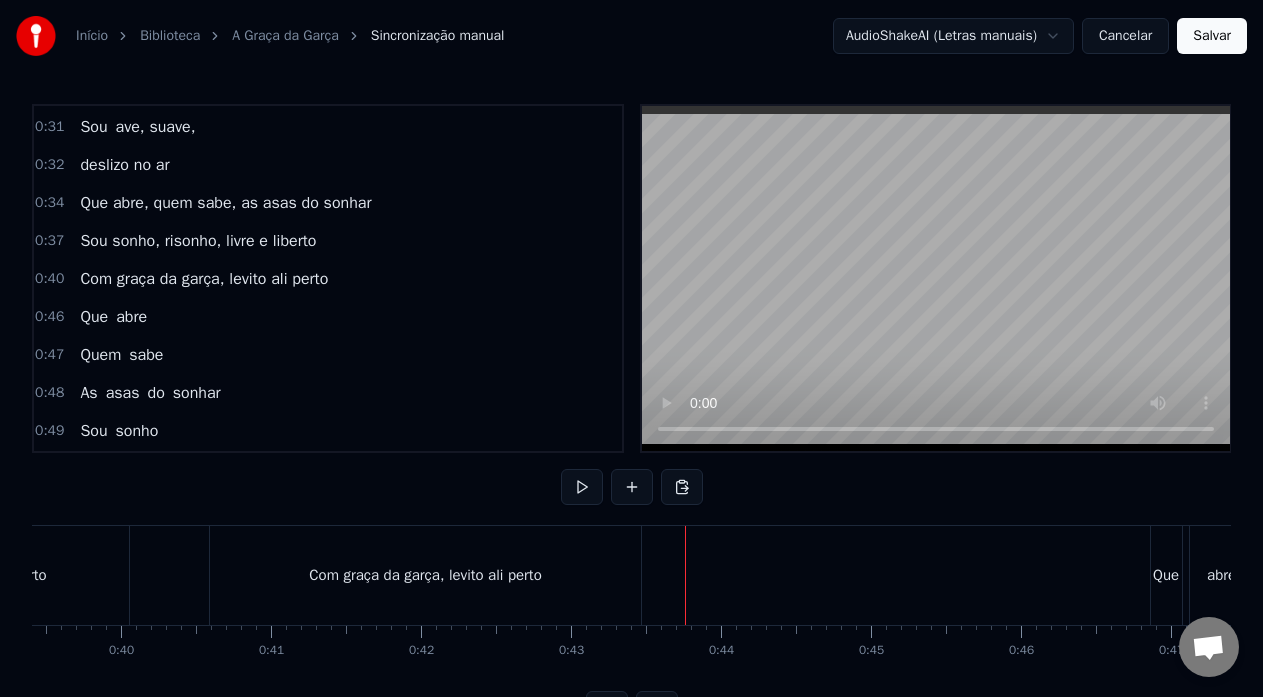click at bounding box center (4953, 575) 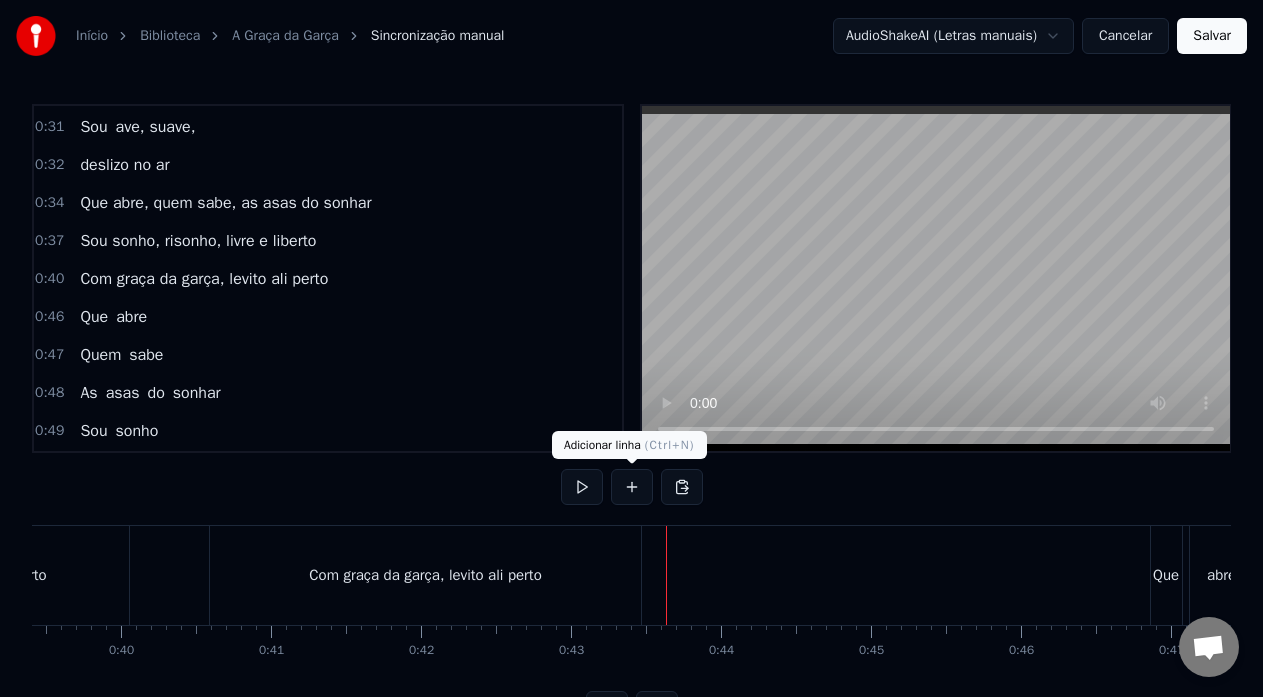 click at bounding box center [632, 487] 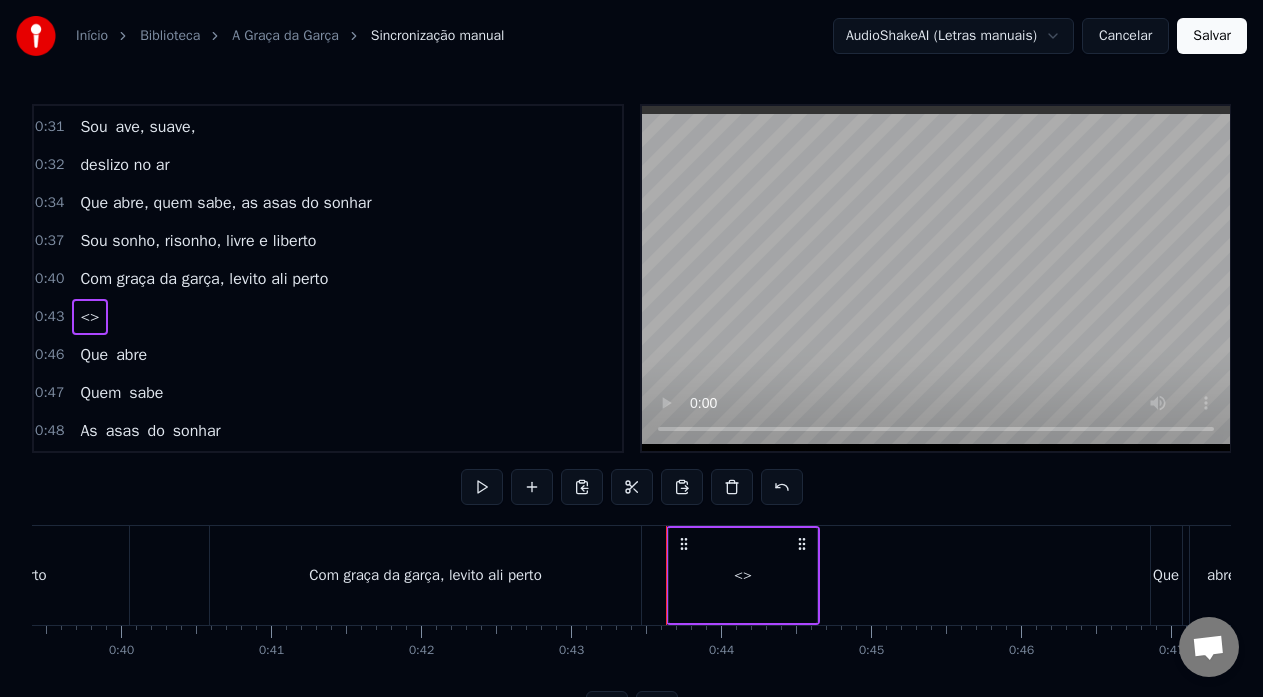 click on "<>" at bounding box center (743, 575) 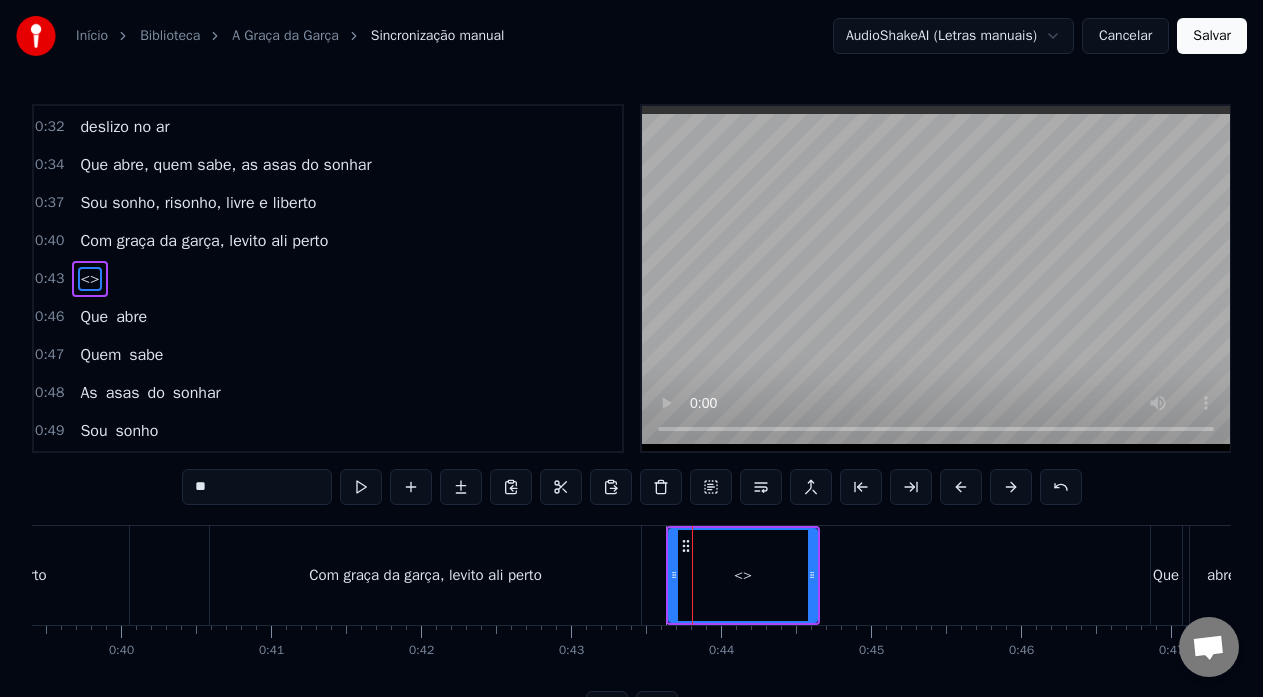 drag, startPoint x: 290, startPoint y: 489, endPoint x: 73, endPoint y: 493, distance: 217.03687 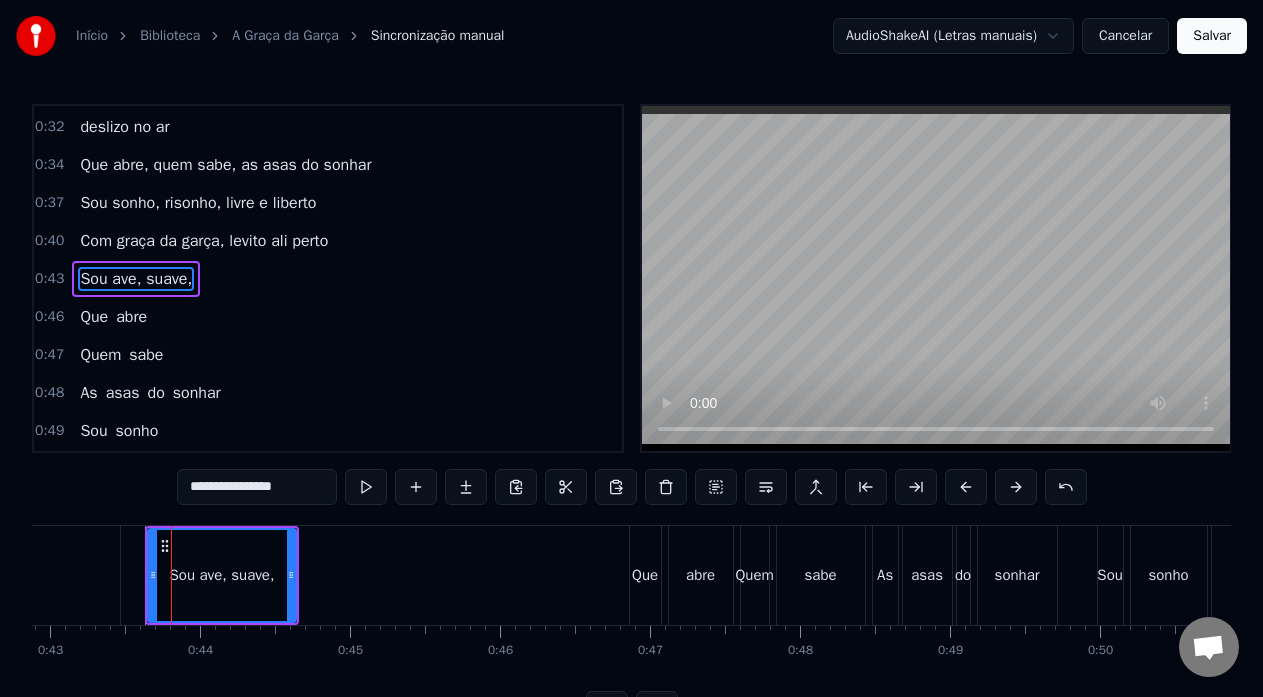 scroll, scrollTop: 0, scrollLeft: 6450, axis: horizontal 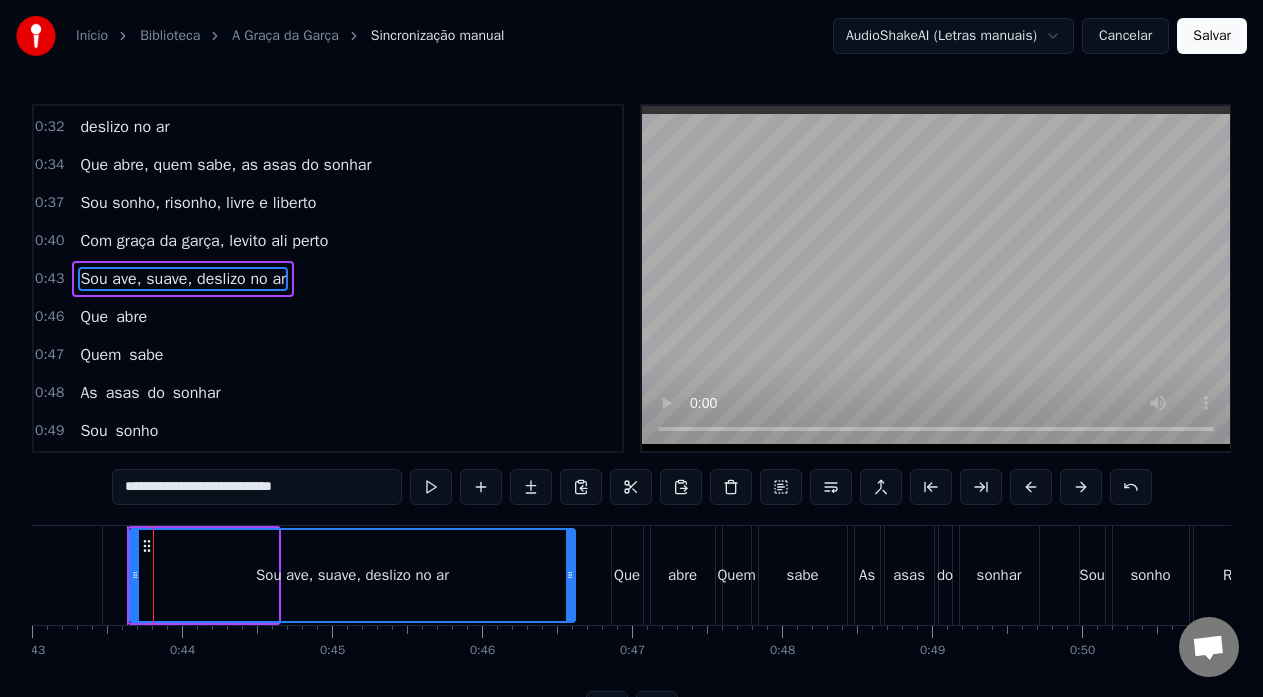 drag, startPoint x: 274, startPoint y: 570, endPoint x: 571, endPoint y: 575, distance: 297.04208 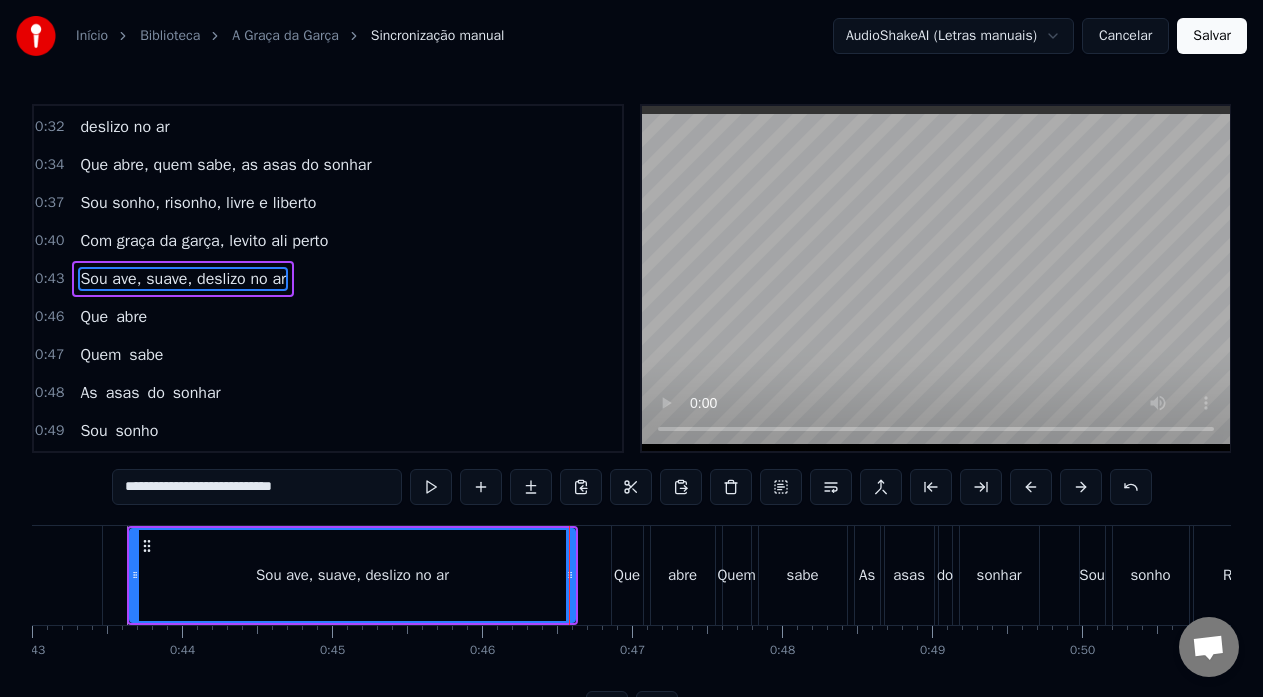 click on "Com graça da garça, levito ali perto" at bounding box center (-114, 575) 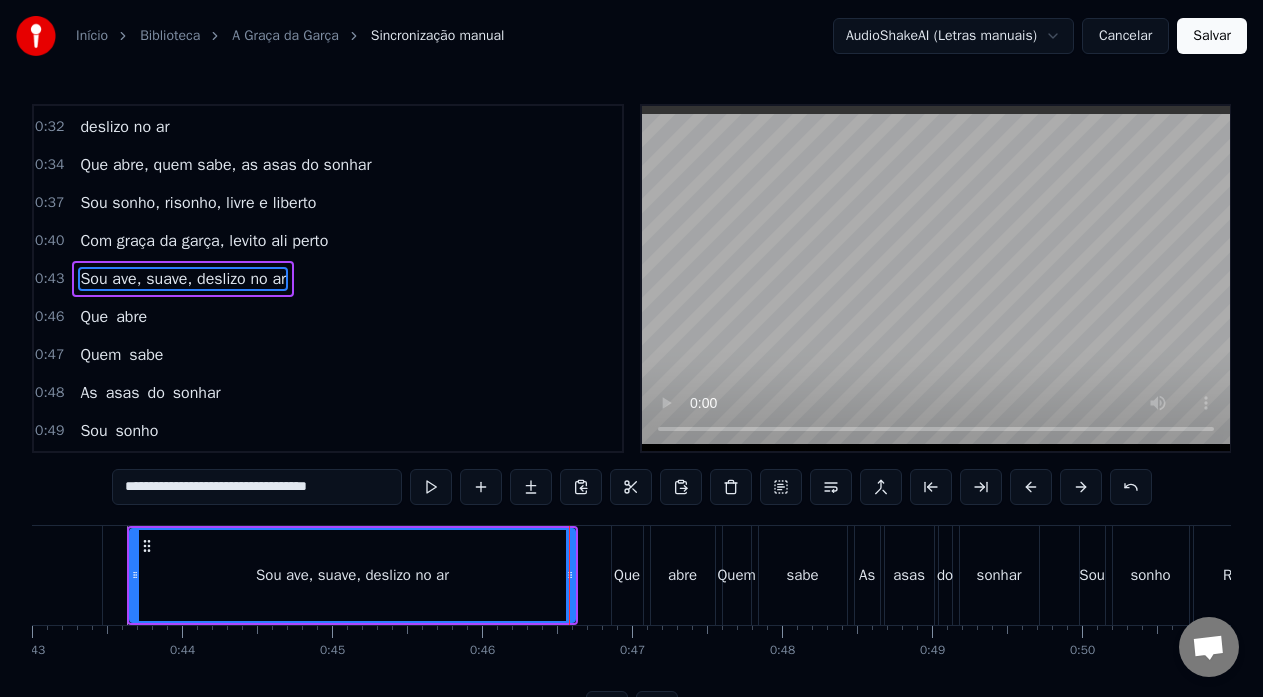 scroll, scrollTop: 454, scrollLeft: 0, axis: vertical 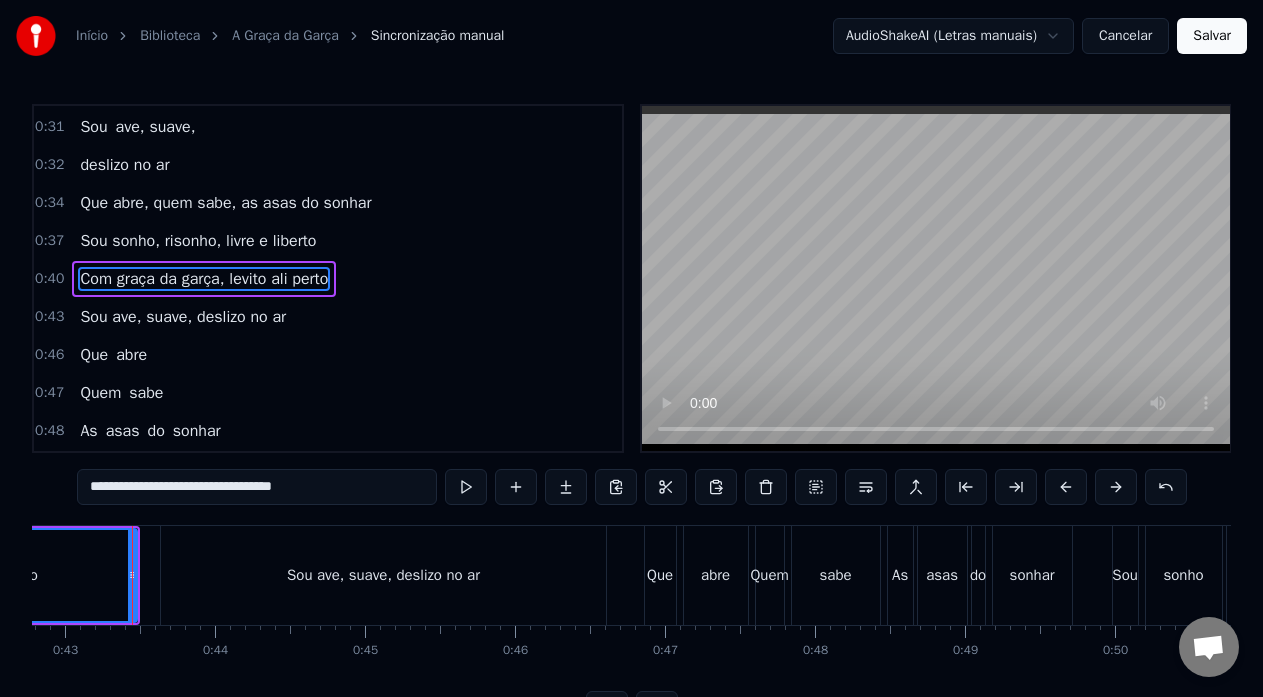 click at bounding box center (4447, 575) 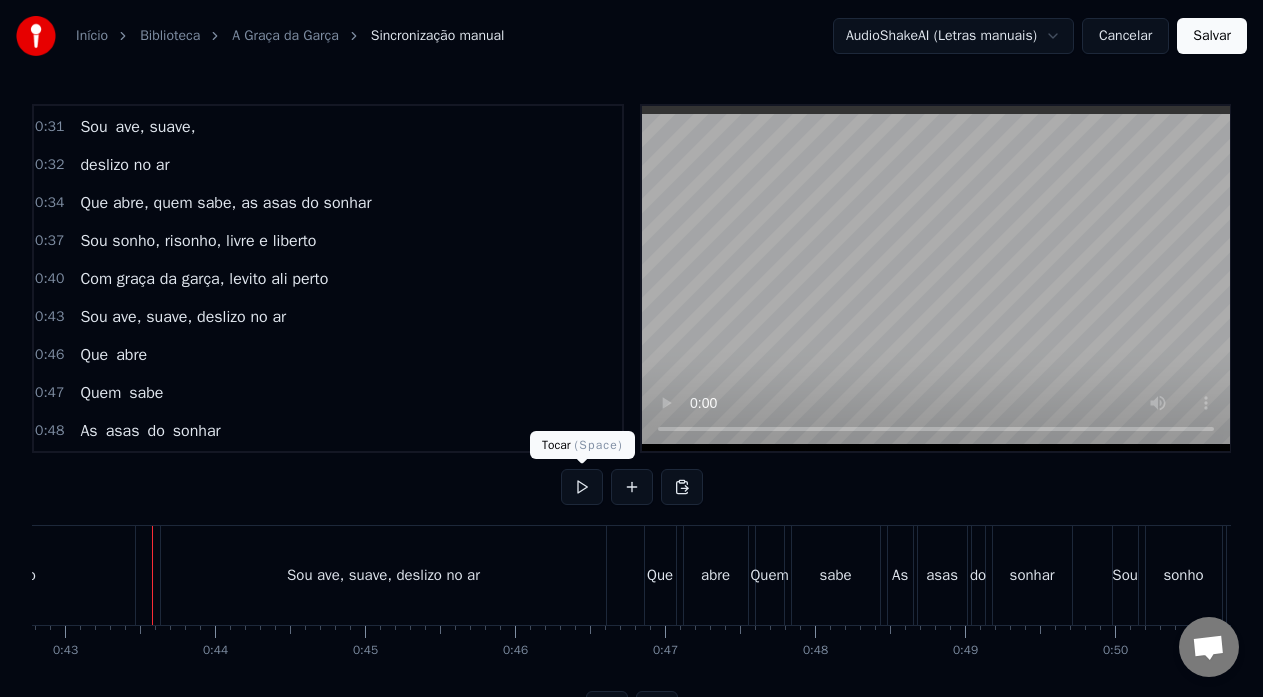 click at bounding box center [582, 487] 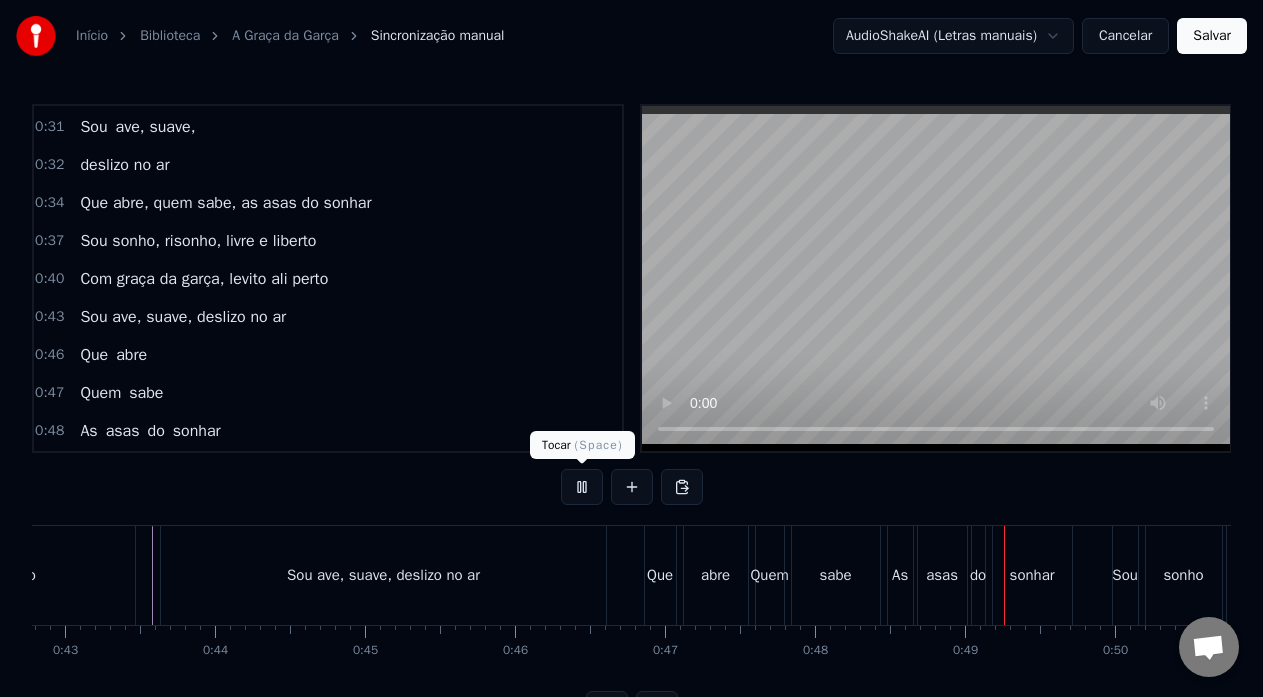 click at bounding box center (582, 487) 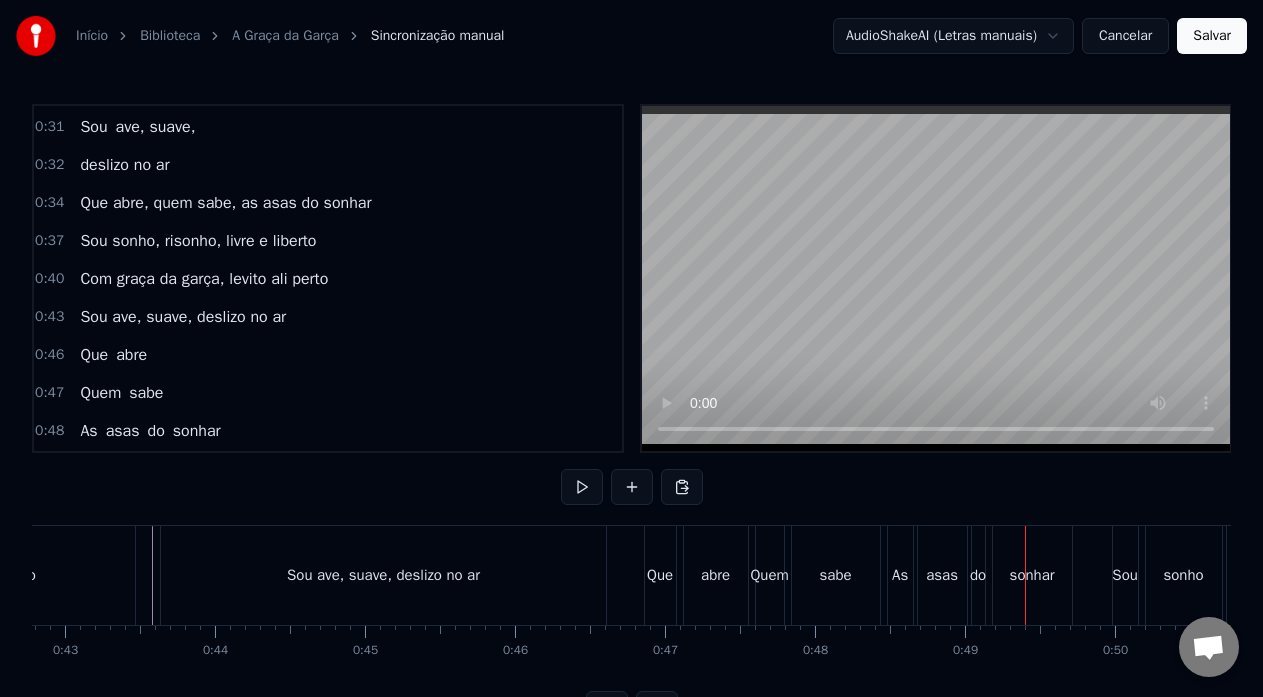 click on "Que" at bounding box center [660, 575] 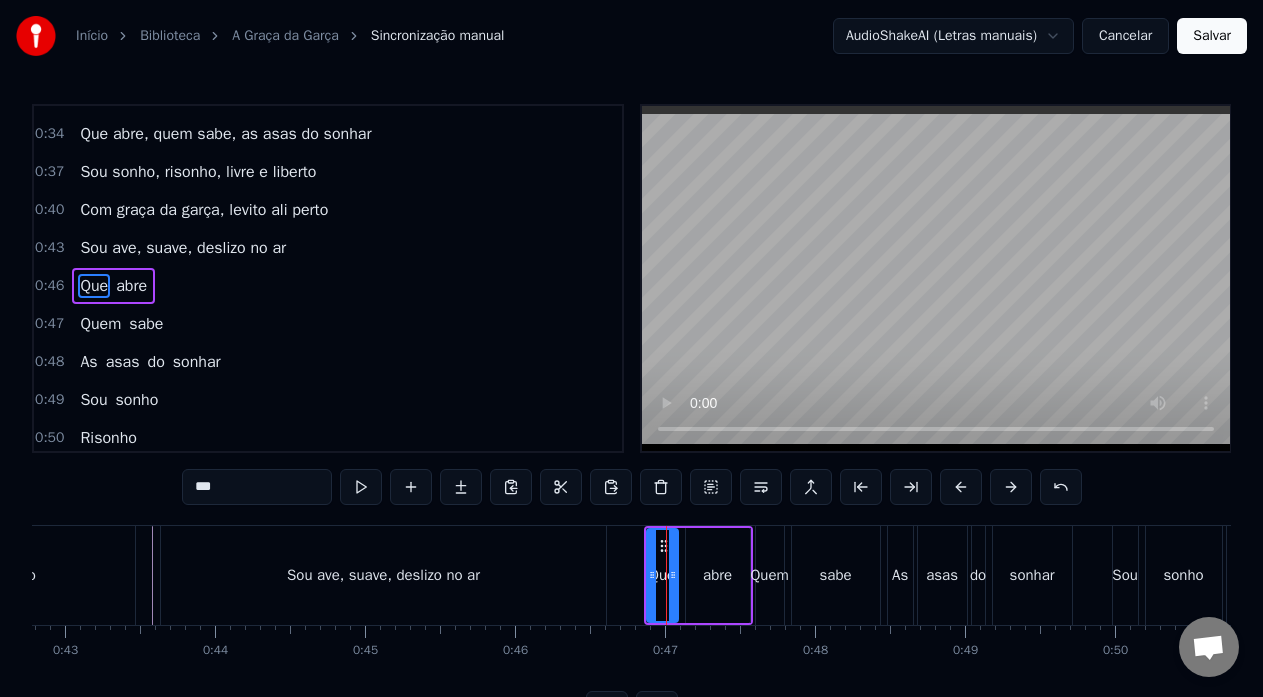 scroll, scrollTop: 530, scrollLeft: 0, axis: vertical 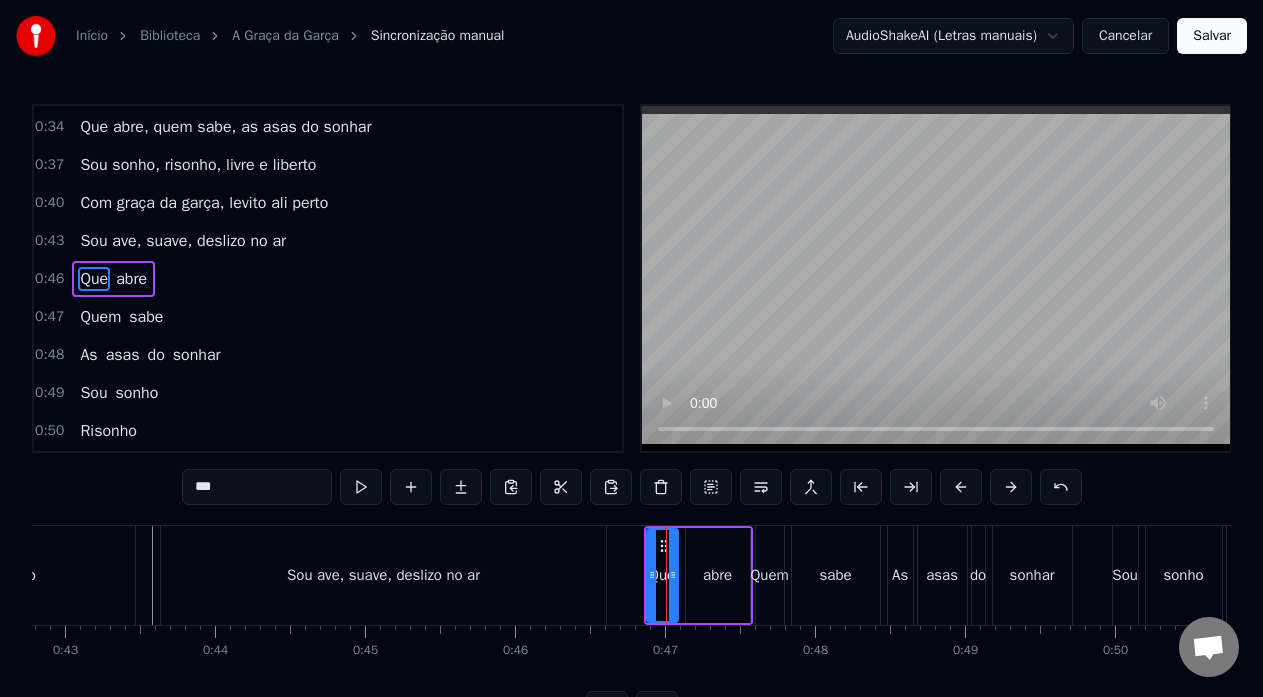 click on "***" at bounding box center (257, 487) 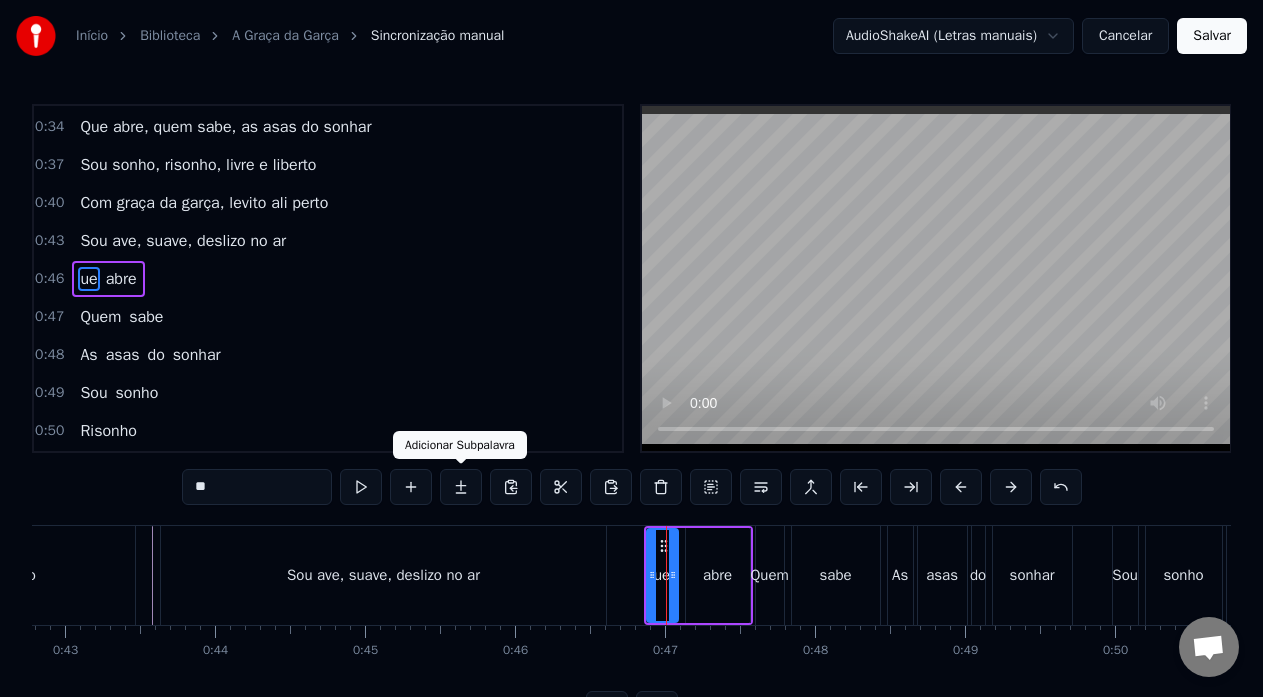 type on "*" 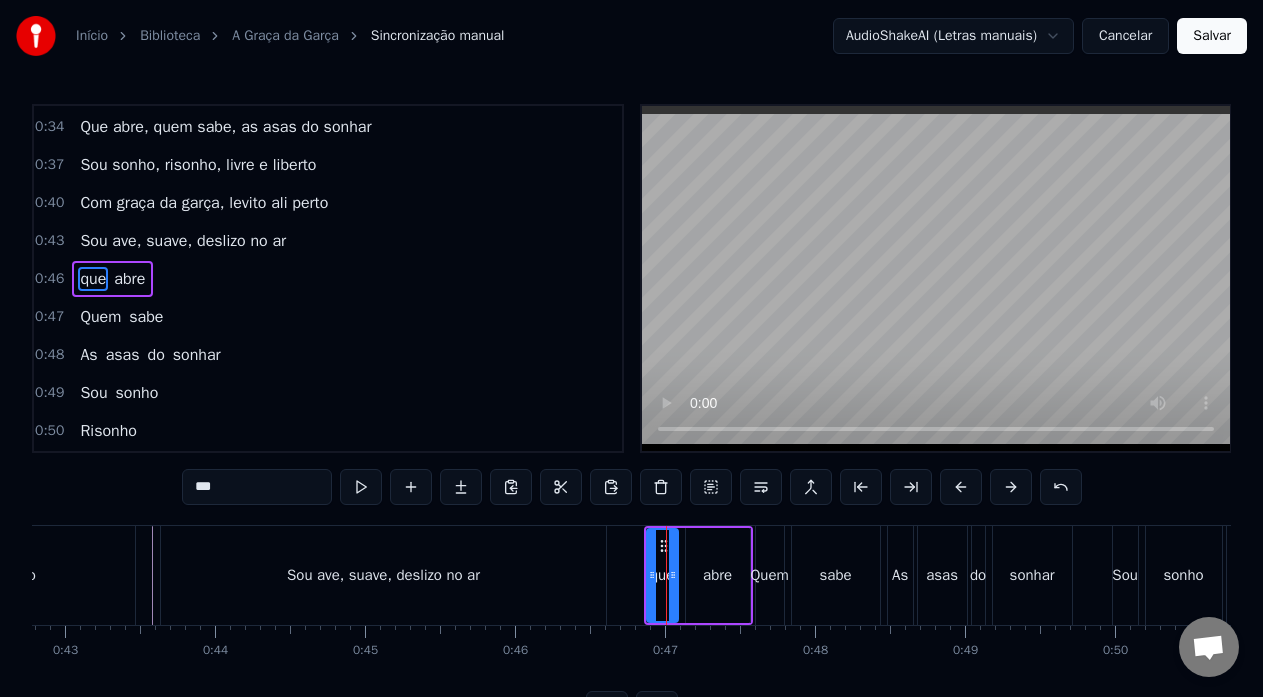 click on "Sou ave, suave, deslizo no ar" at bounding box center (383, 575) 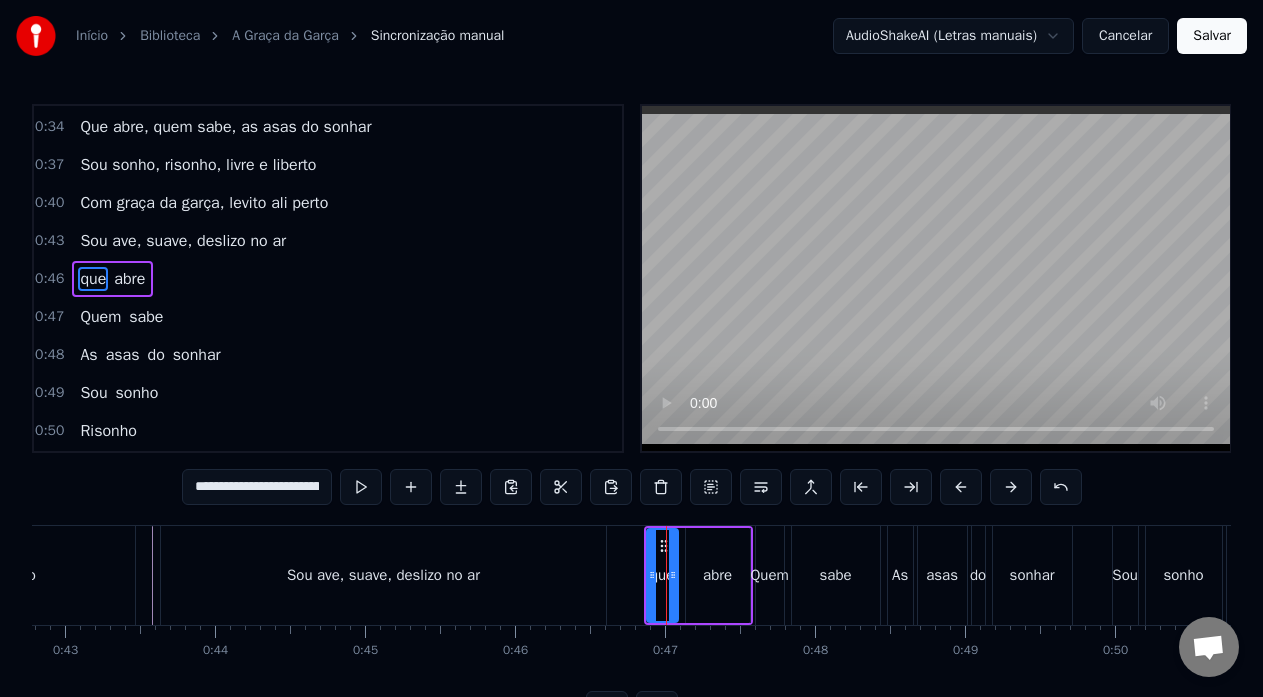 scroll, scrollTop: 492, scrollLeft: 0, axis: vertical 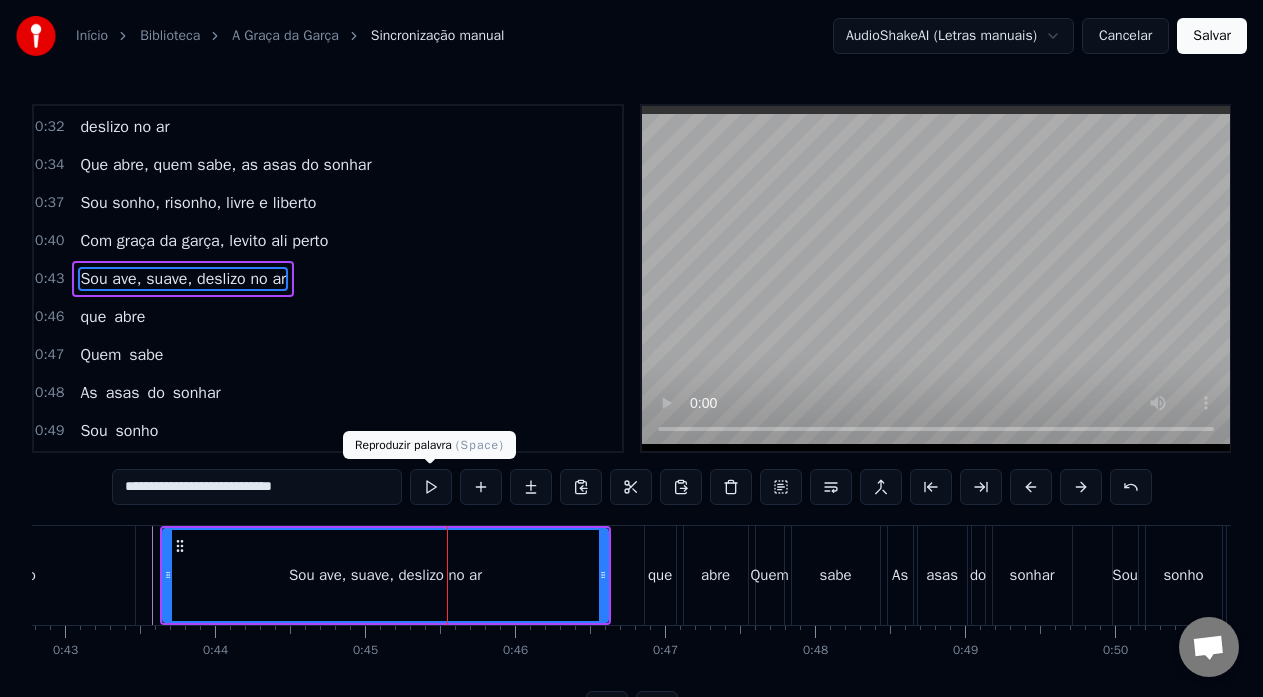 click at bounding box center [431, 487] 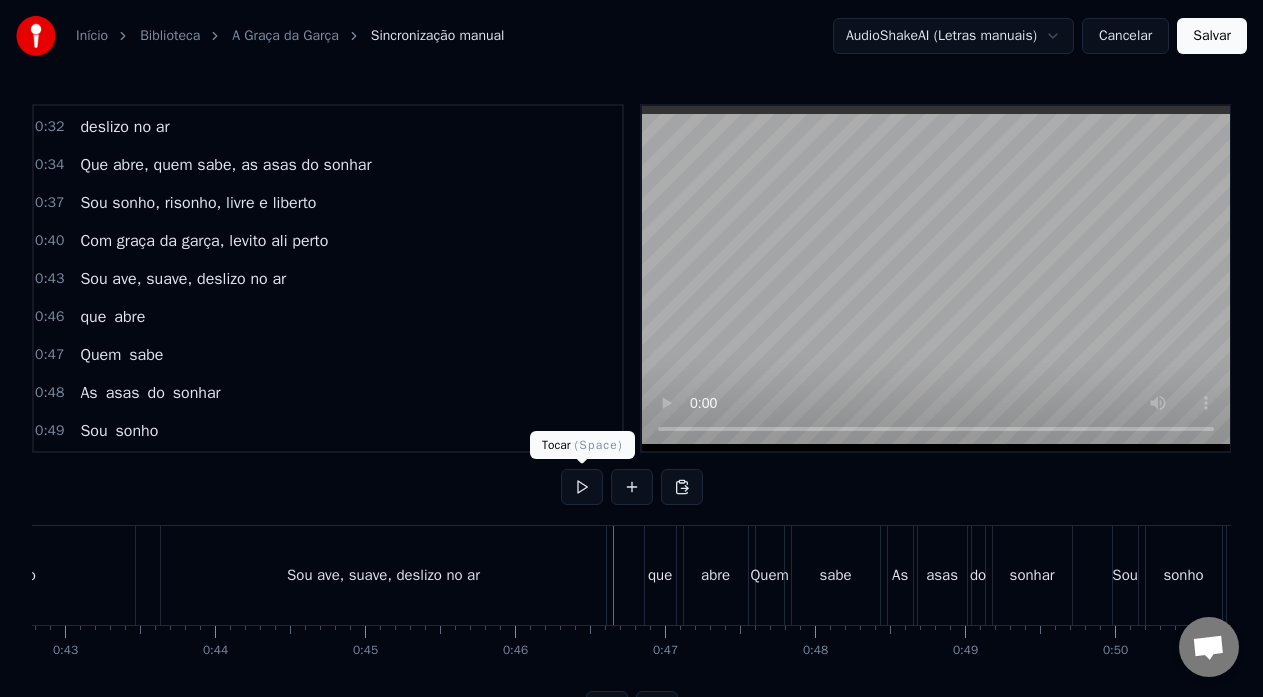 click at bounding box center [582, 487] 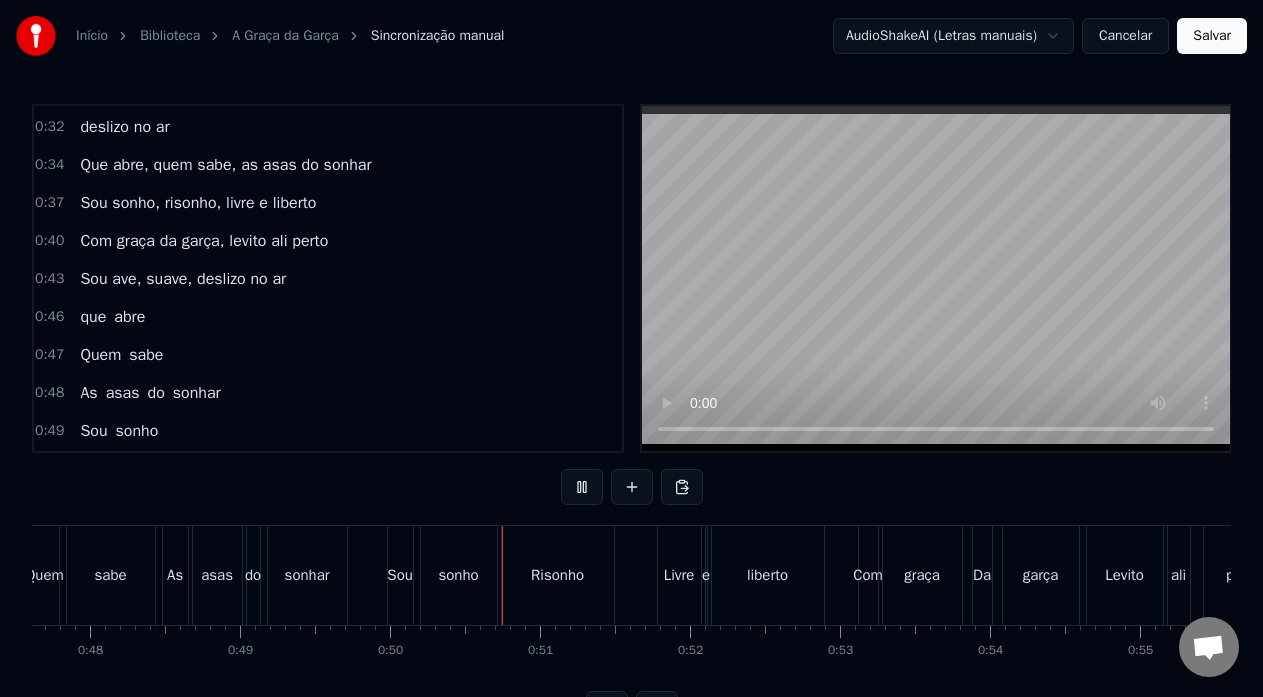scroll, scrollTop: 0, scrollLeft: 7447, axis: horizontal 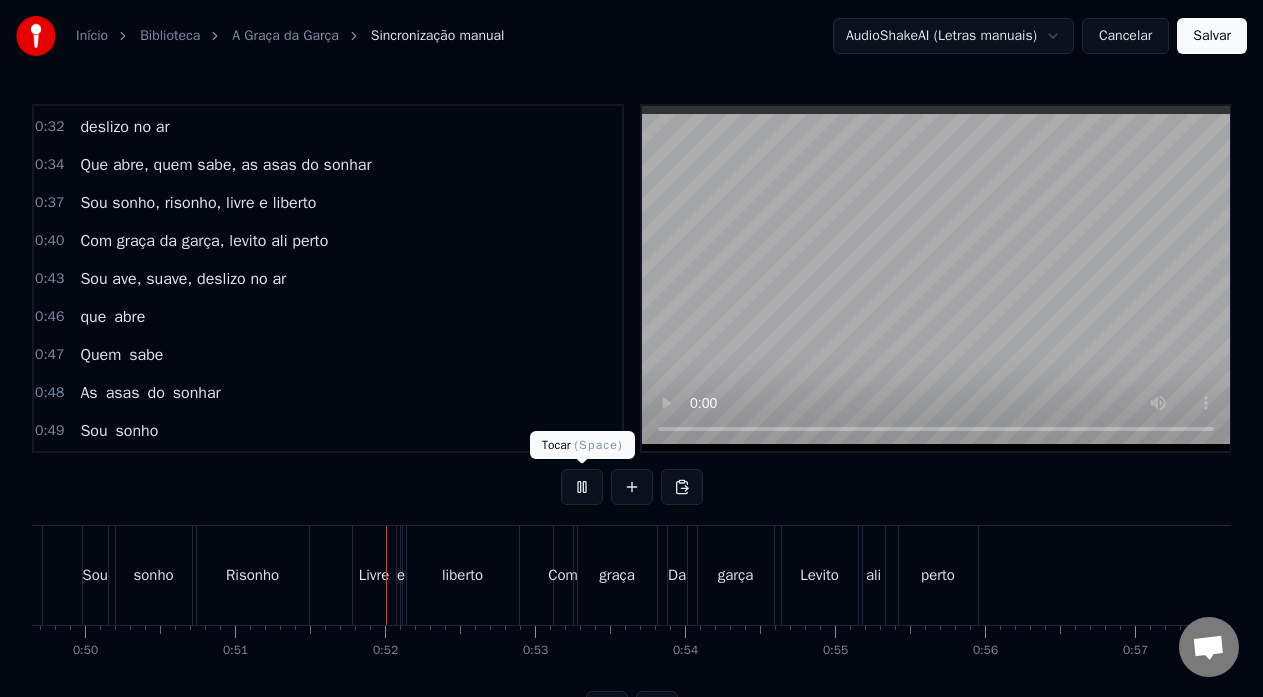 click at bounding box center [582, 487] 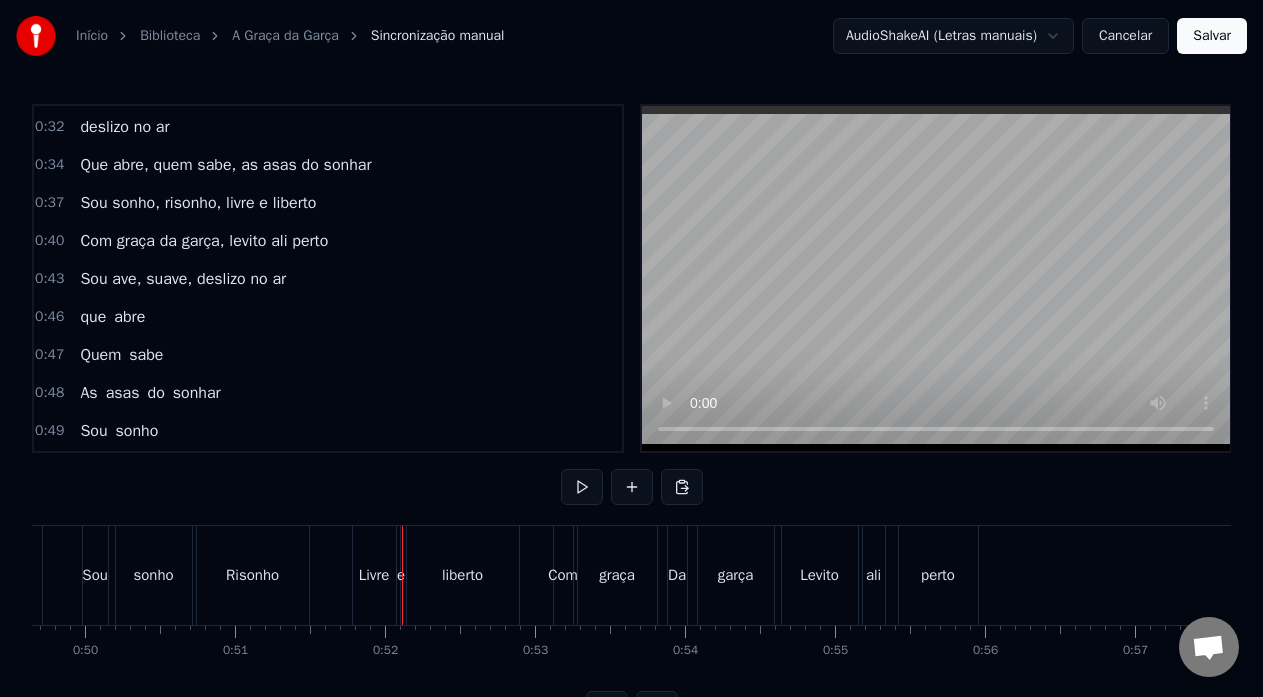 click on "Risonho" at bounding box center (253, 575) 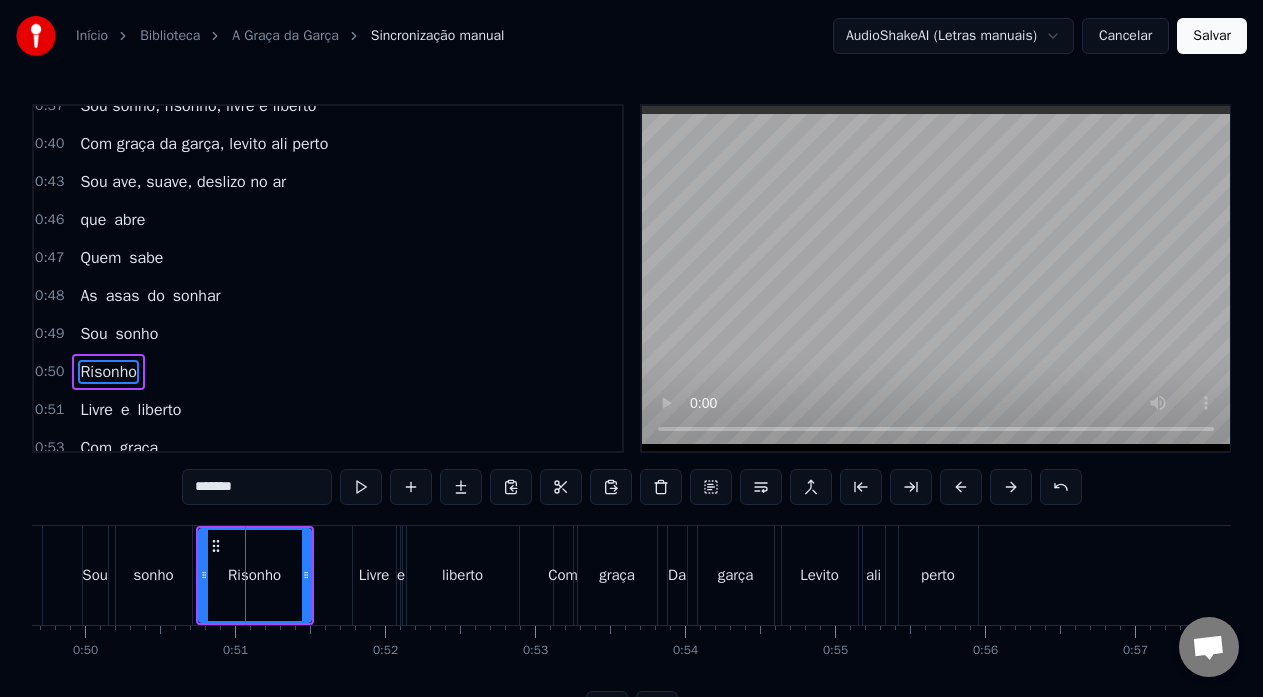 scroll, scrollTop: 682, scrollLeft: 0, axis: vertical 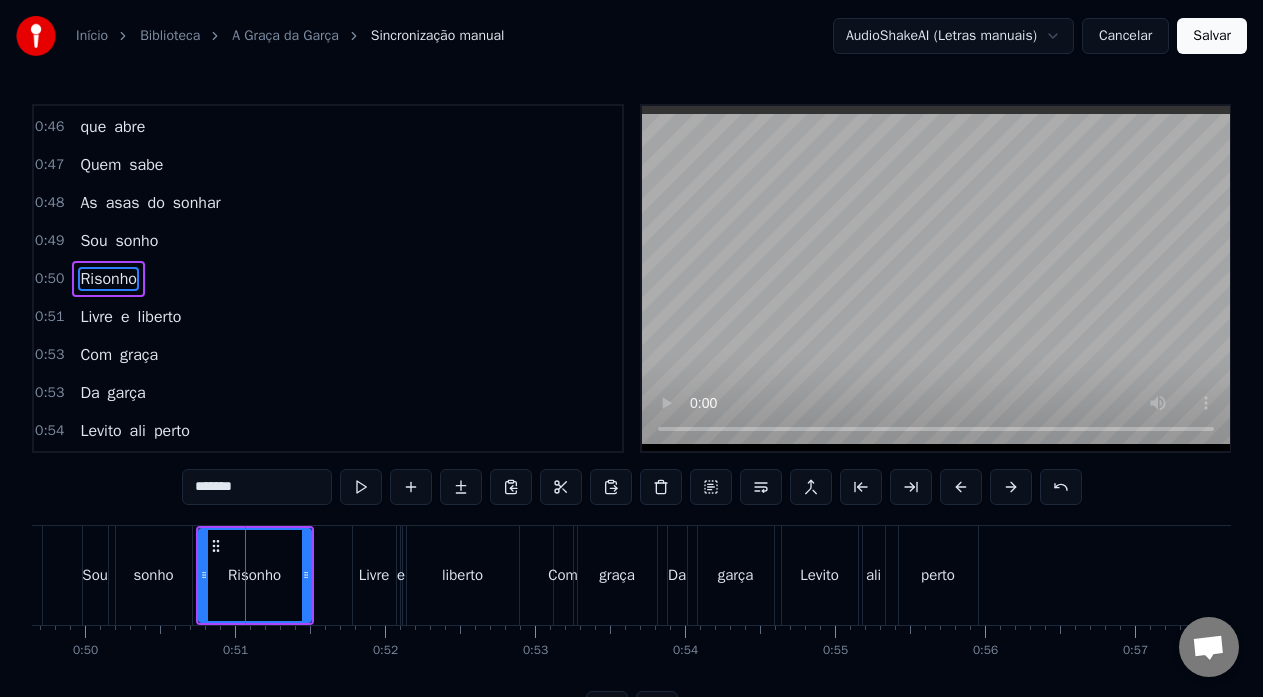 click on "*******" at bounding box center [257, 487] 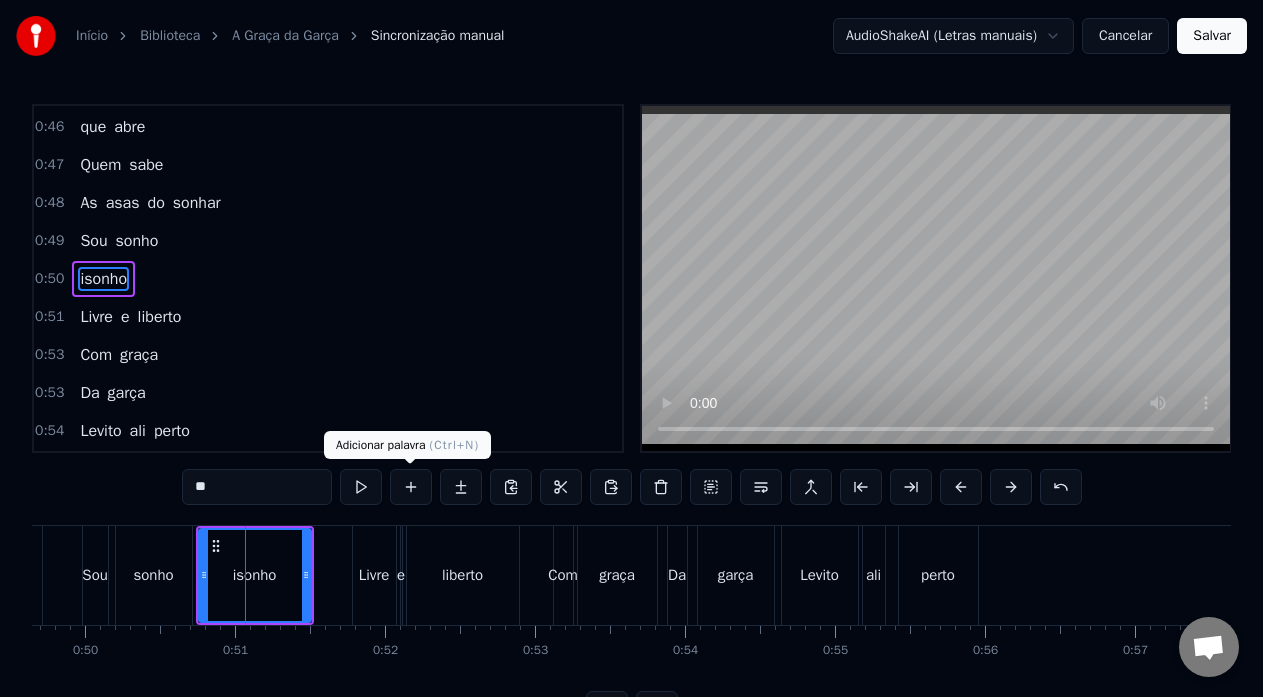 type on "*" 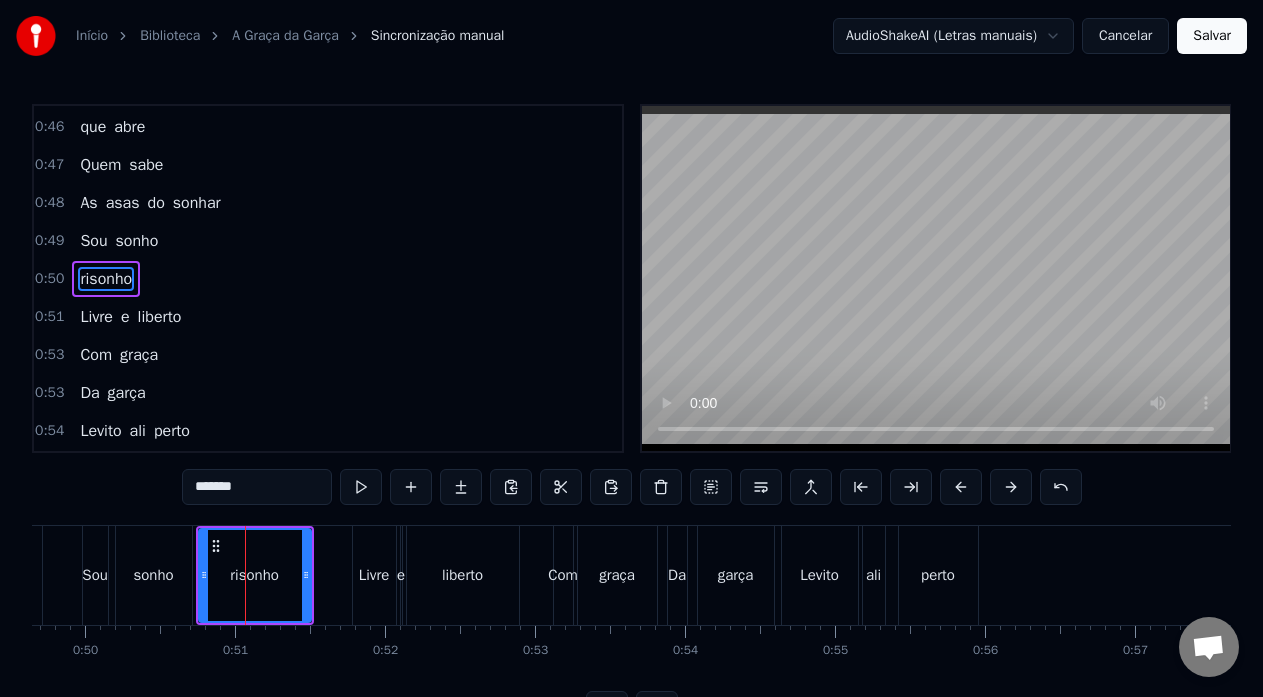 click on "sonho" at bounding box center [154, 575] 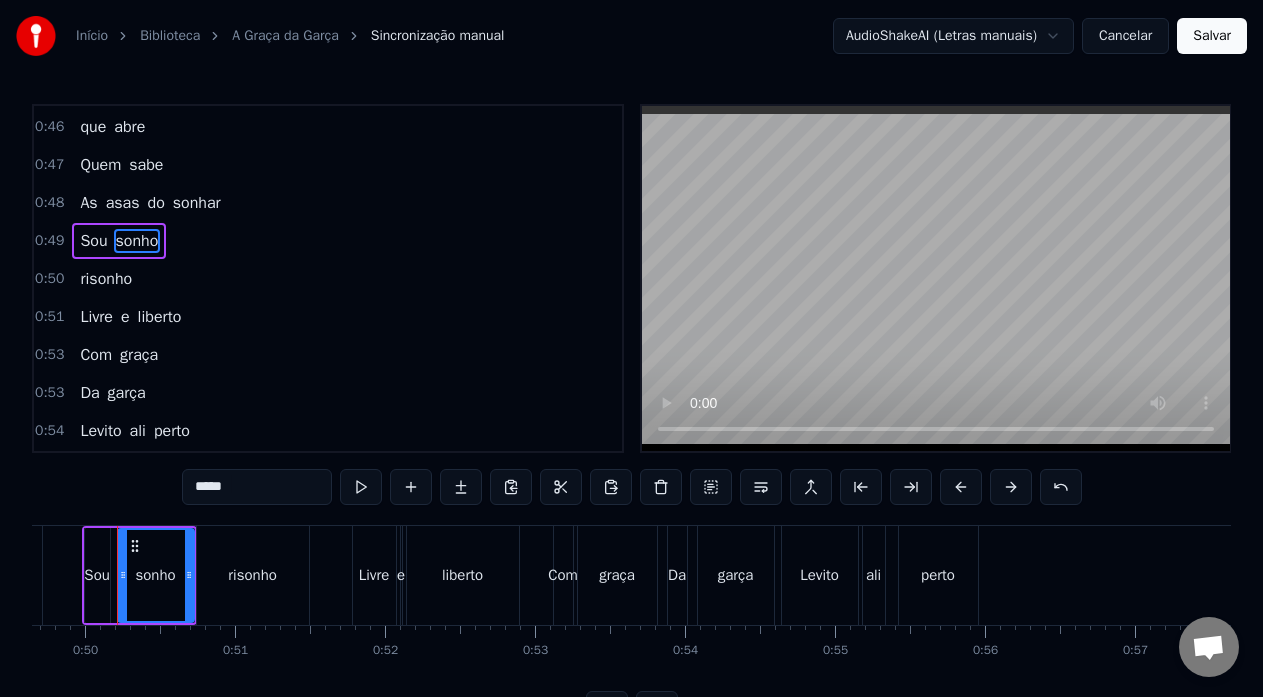 scroll, scrollTop: 0, scrollLeft: 7432, axis: horizontal 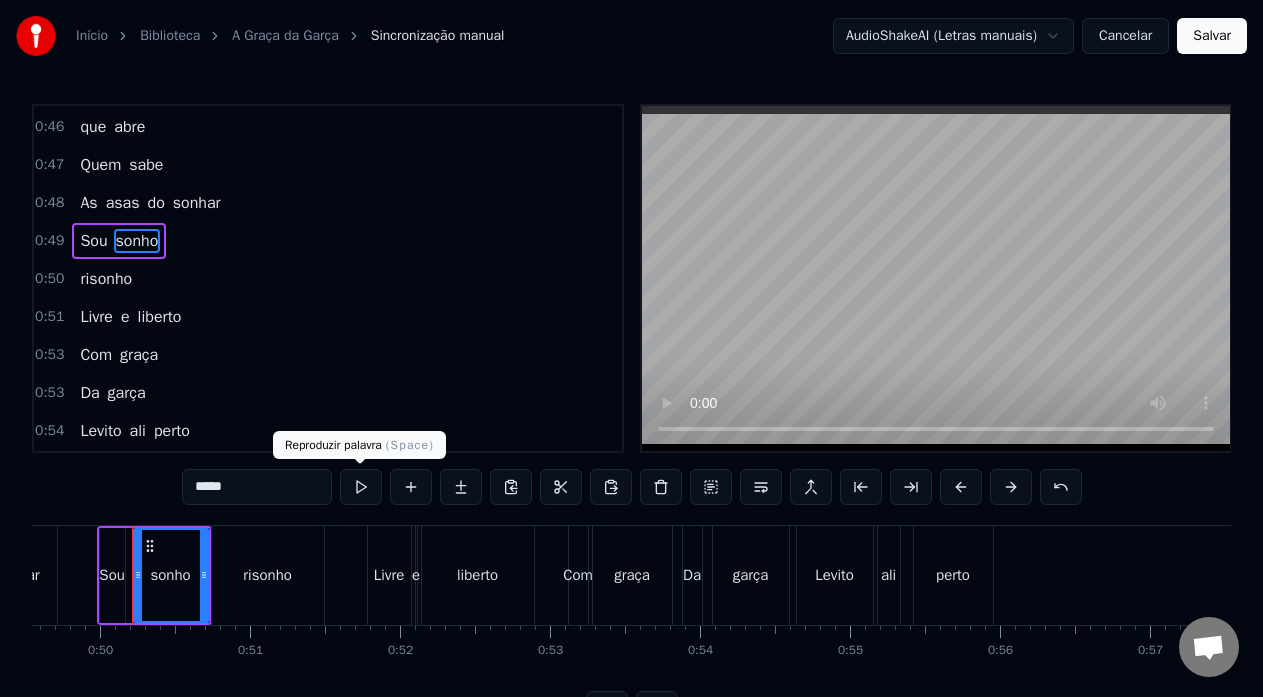 click at bounding box center [361, 487] 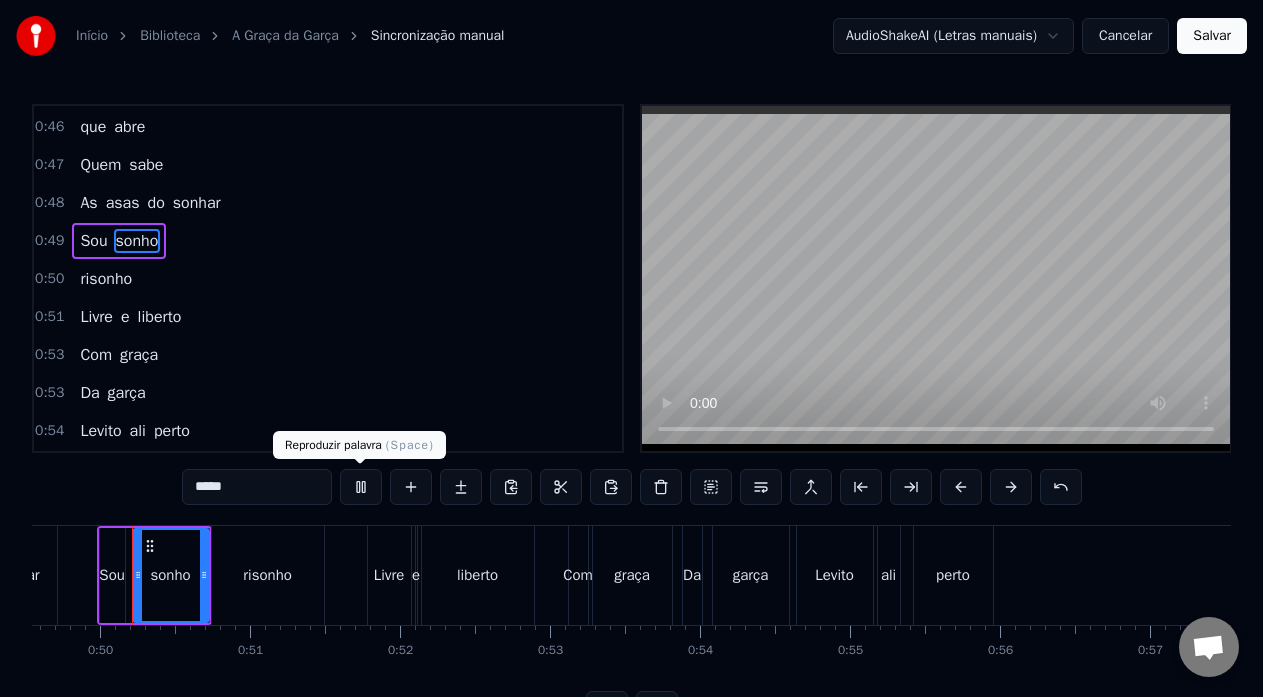 scroll, scrollTop: 0, scrollLeft: 7429, axis: horizontal 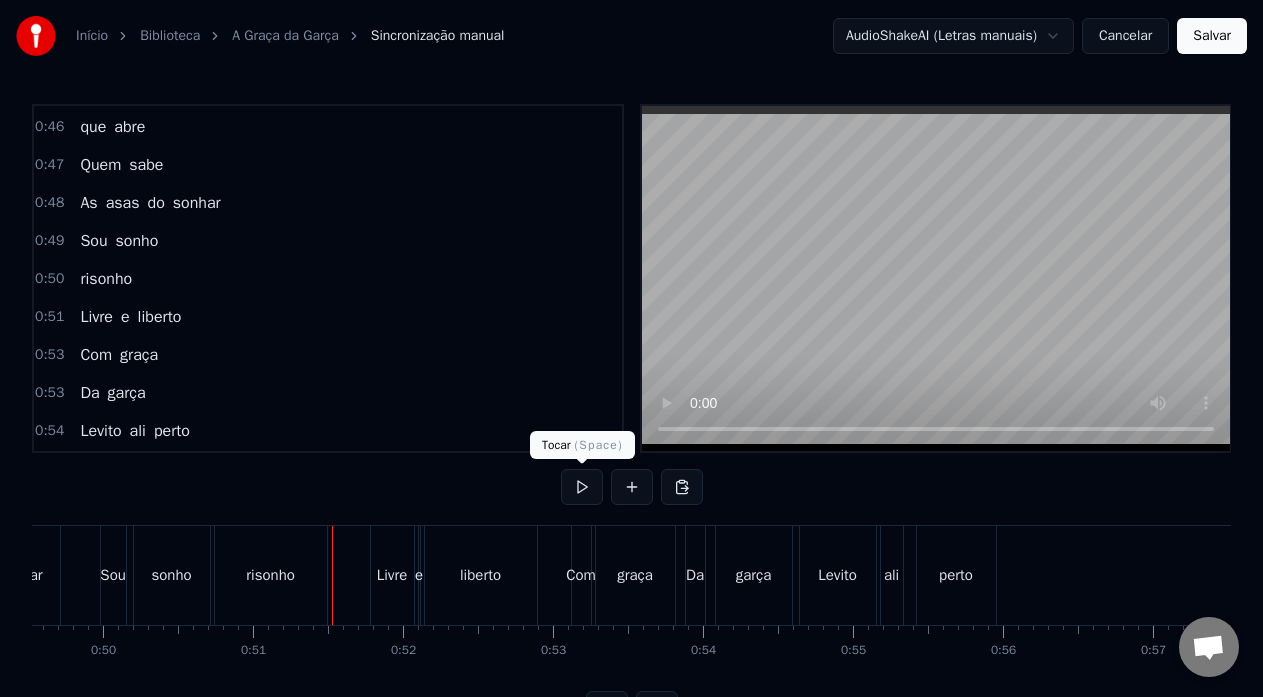 click at bounding box center [582, 487] 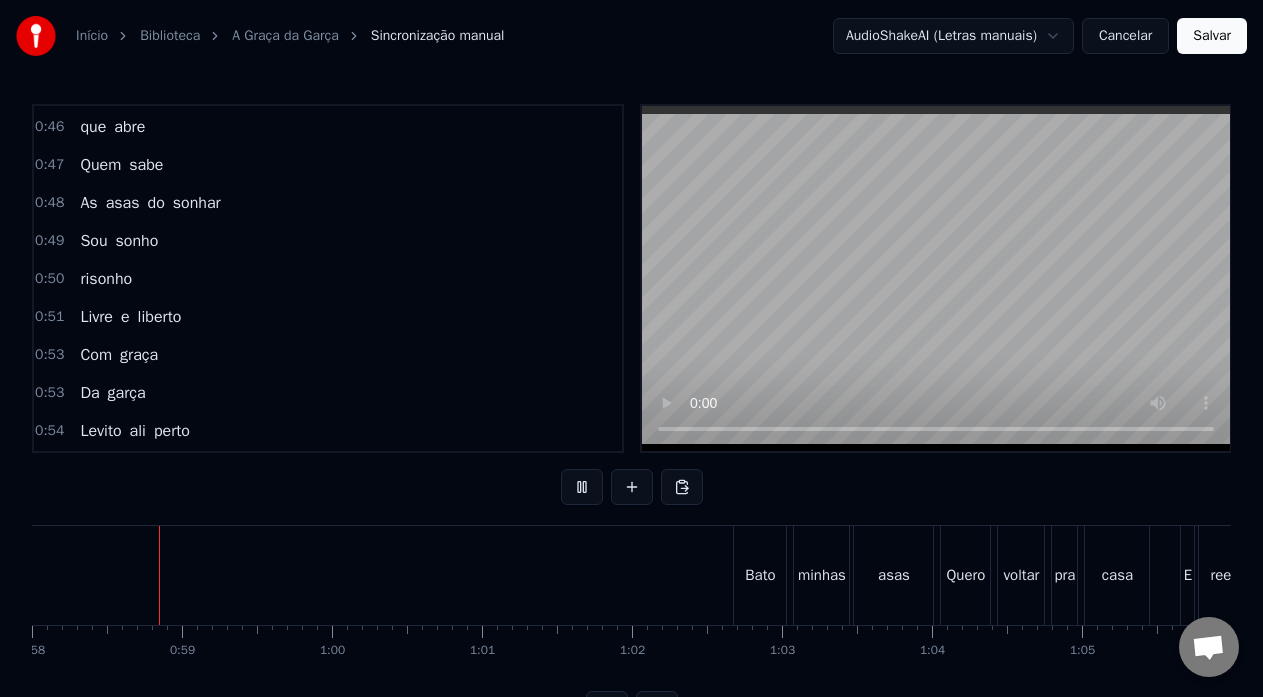 scroll, scrollTop: 0, scrollLeft: 8694, axis: horizontal 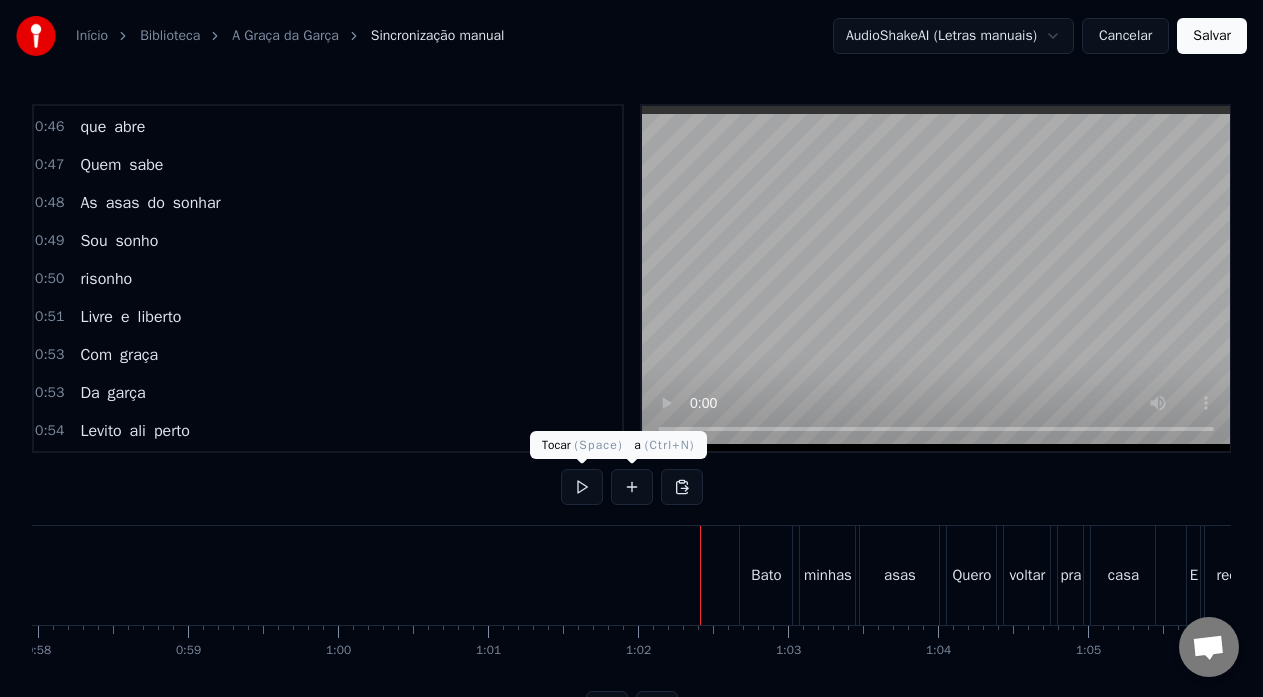 click at bounding box center (582, 487) 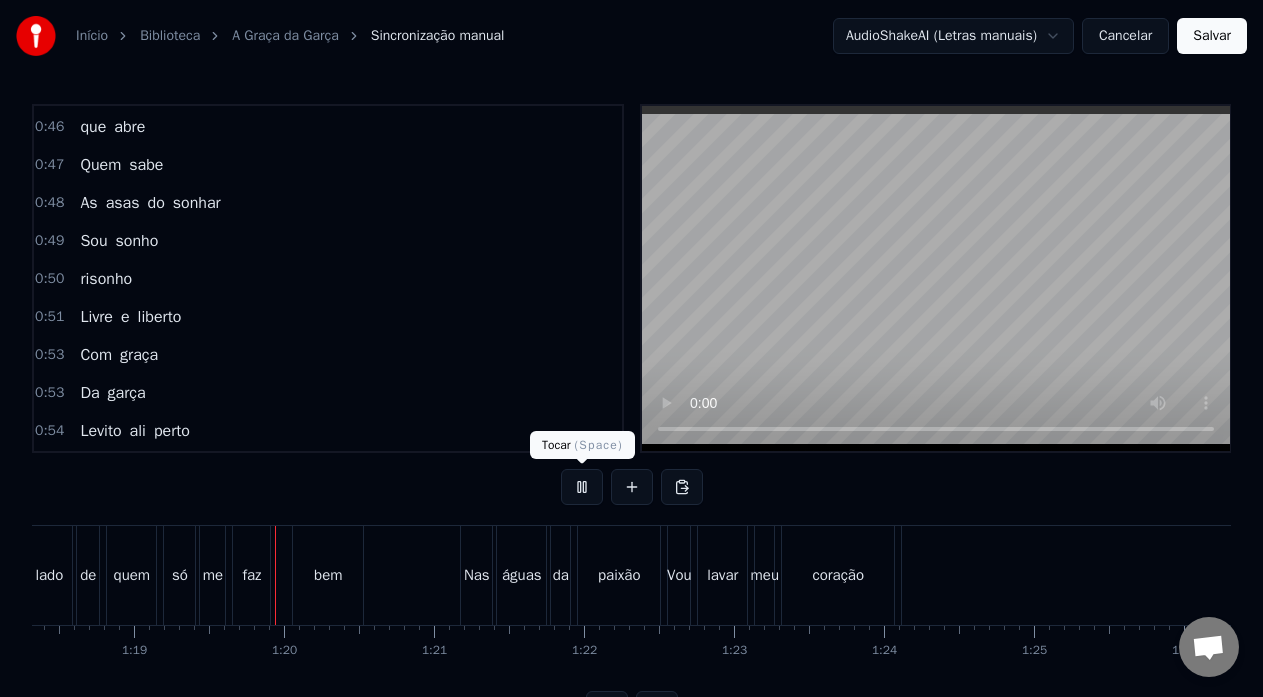 scroll, scrollTop: 0, scrollLeft: 11803, axis: horizontal 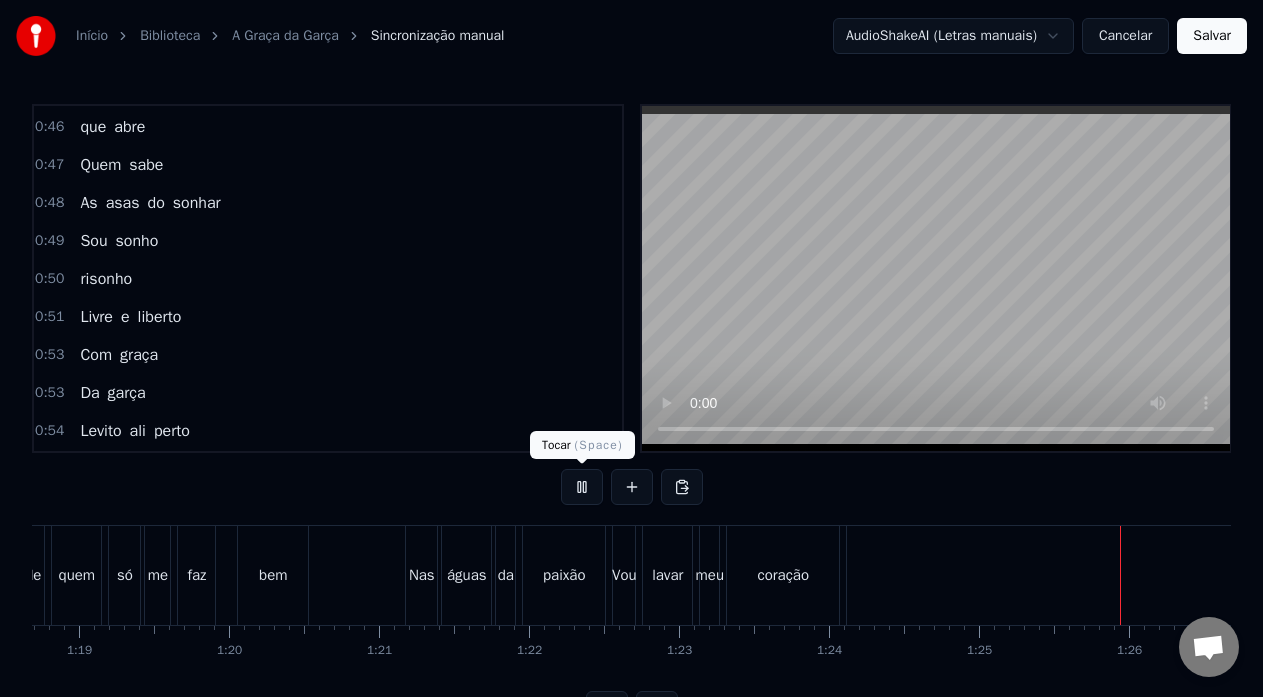 click at bounding box center [582, 487] 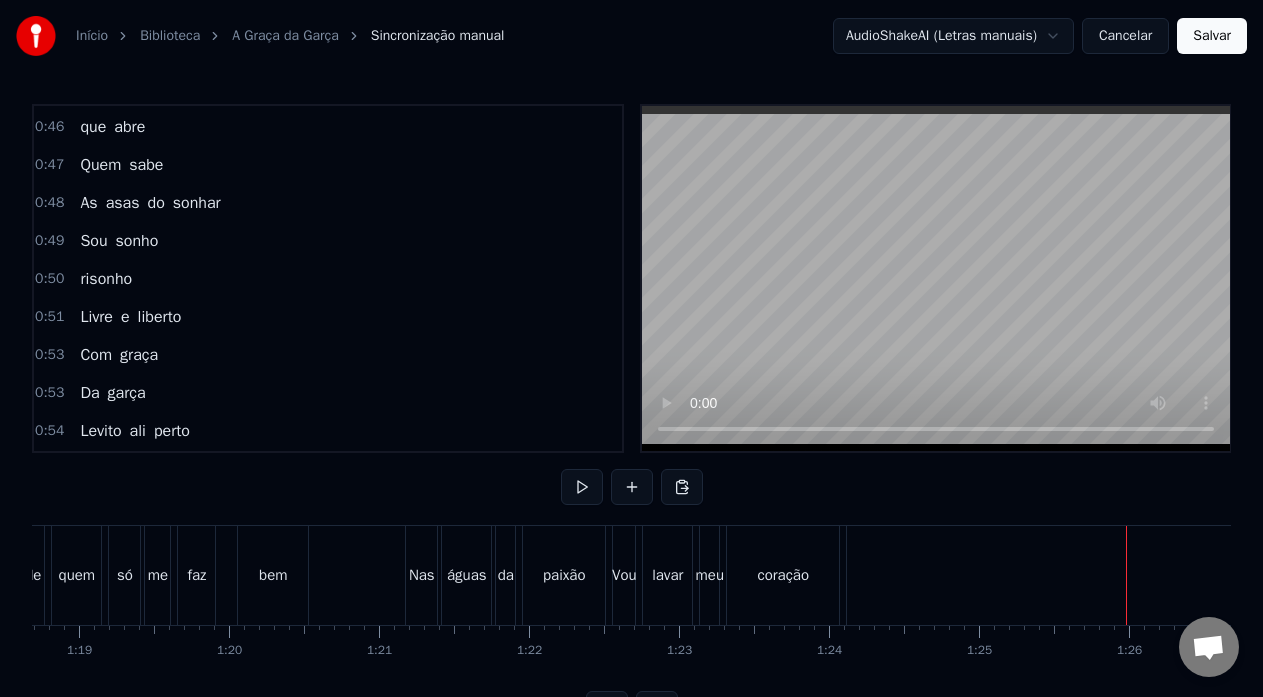 click on "Voaremos" at bounding box center (1299, 575) 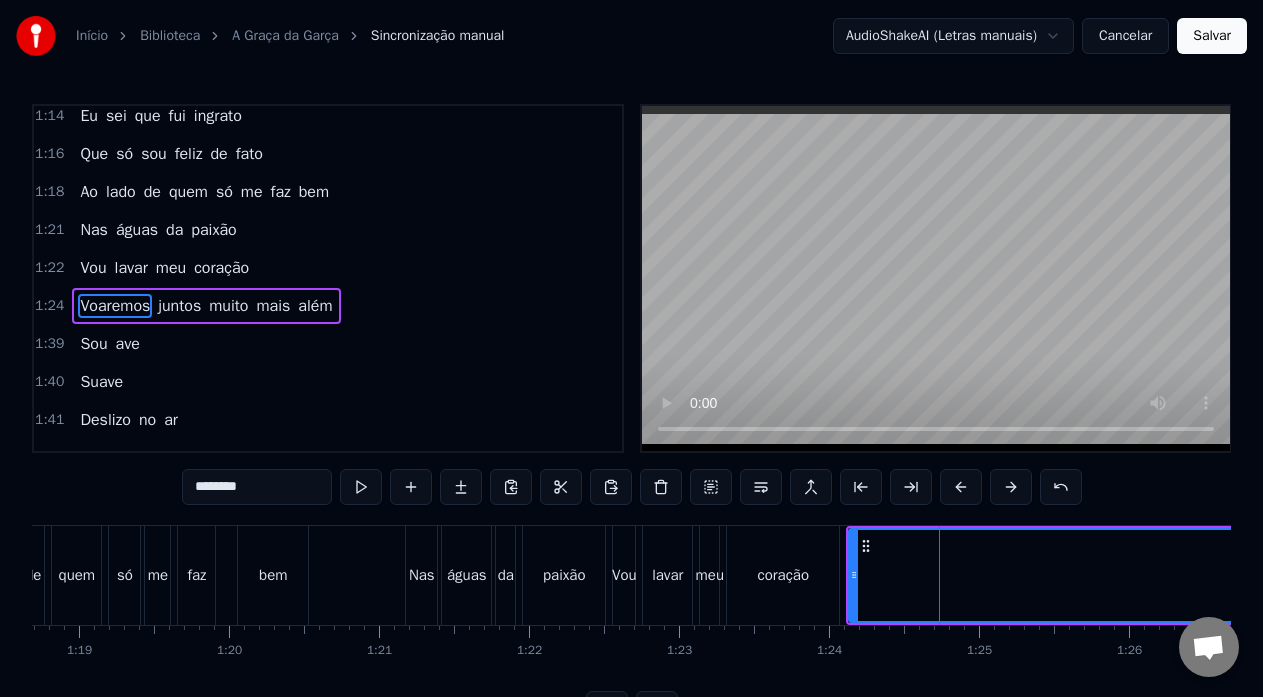 scroll, scrollTop: 1290, scrollLeft: 0, axis: vertical 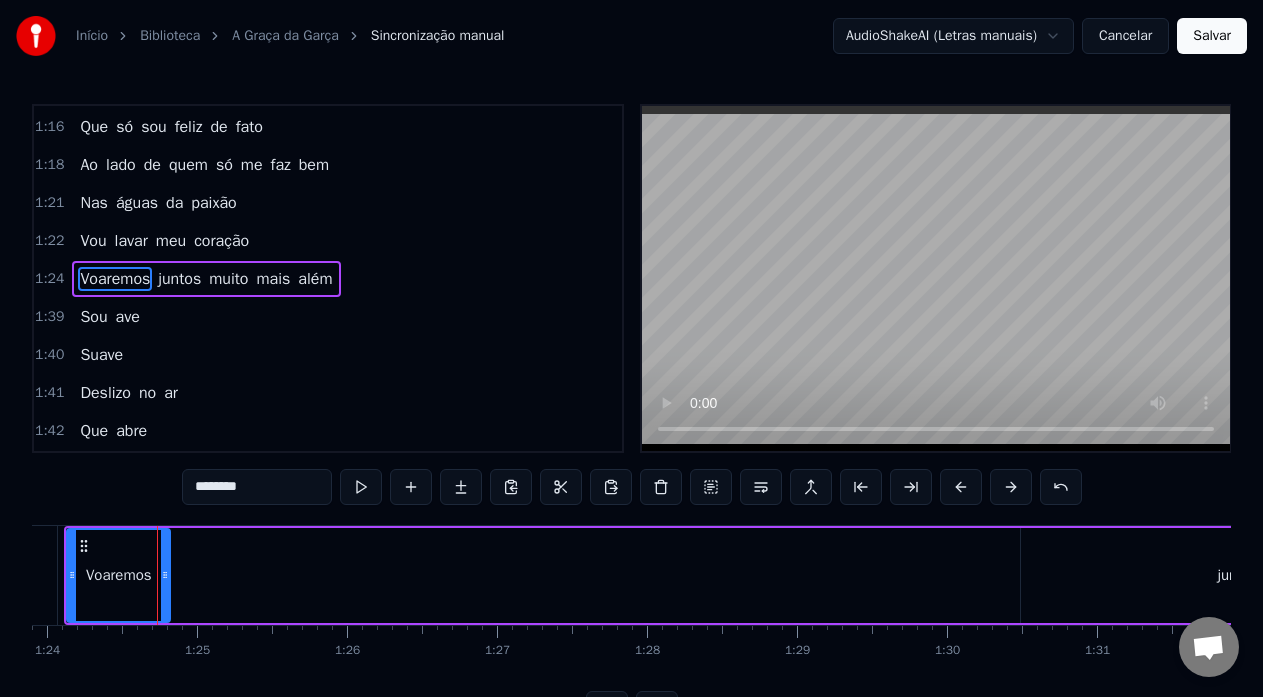 drag, startPoint x: 968, startPoint y: 562, endPoint x: 167, endPoint y: 561, distance: 801.0006 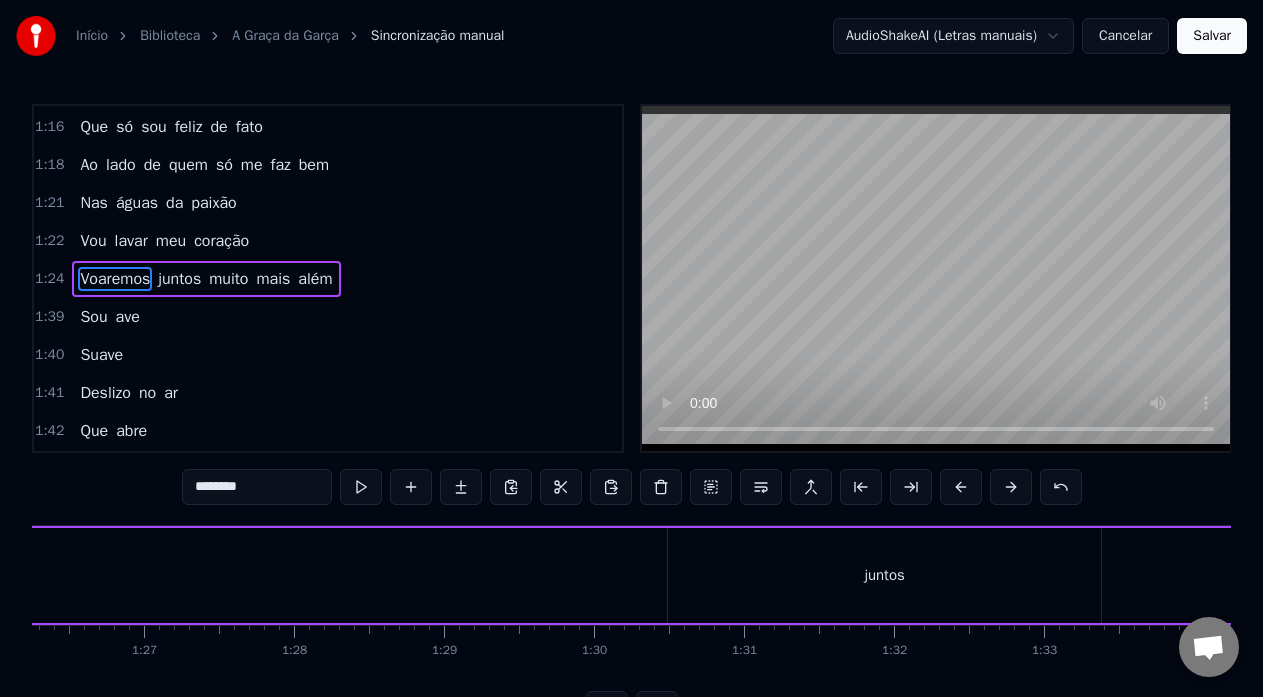 scroll, scrollTop: 0, scrollLeft: 12975, axis: horizontal 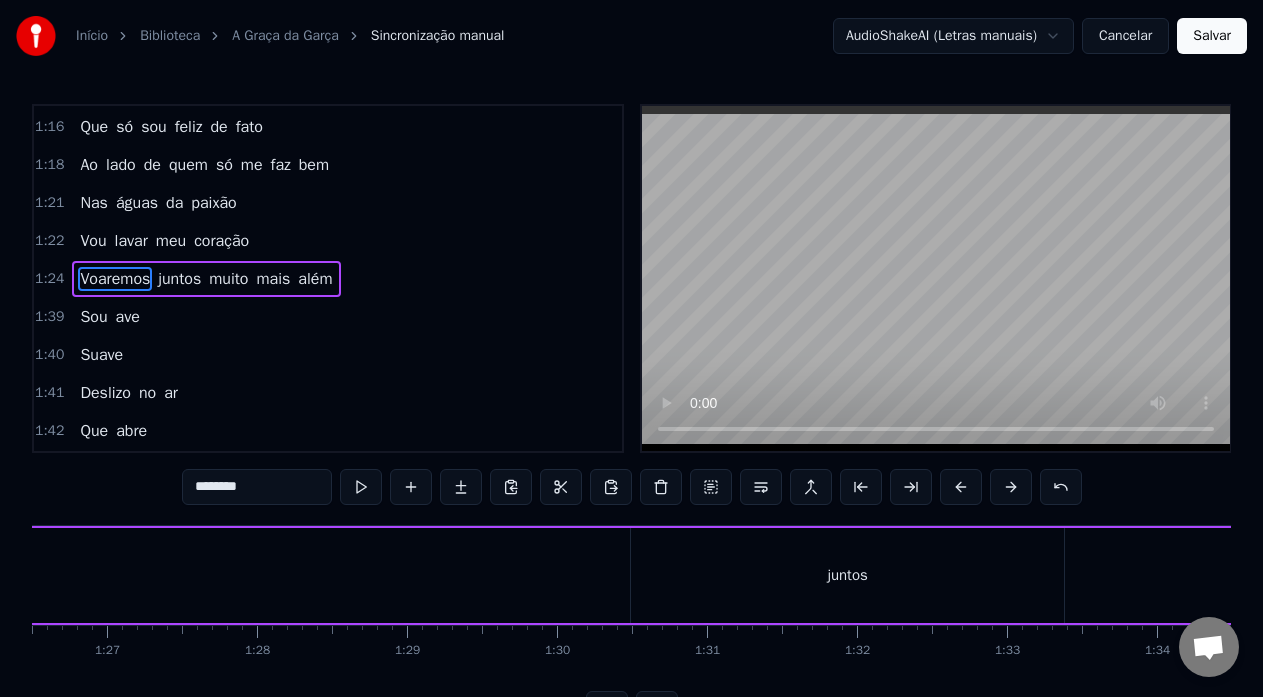 click on "juntos" at bounding box center (848, 575) 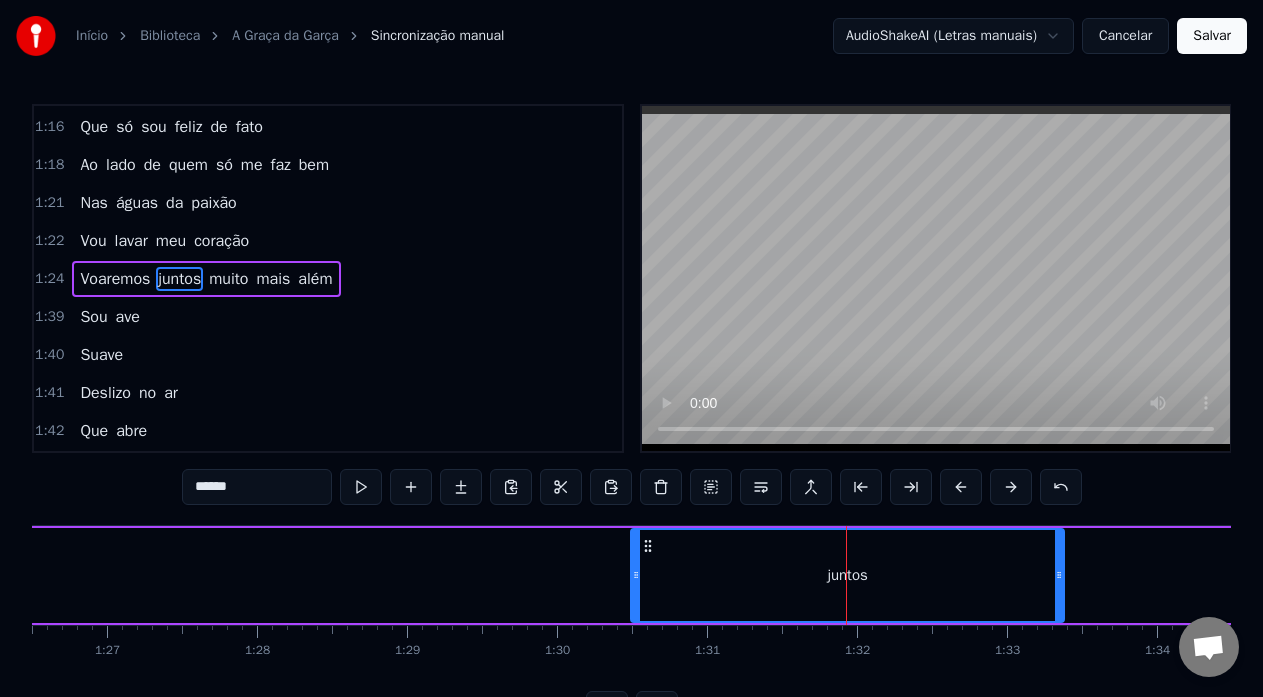 type on "*****" 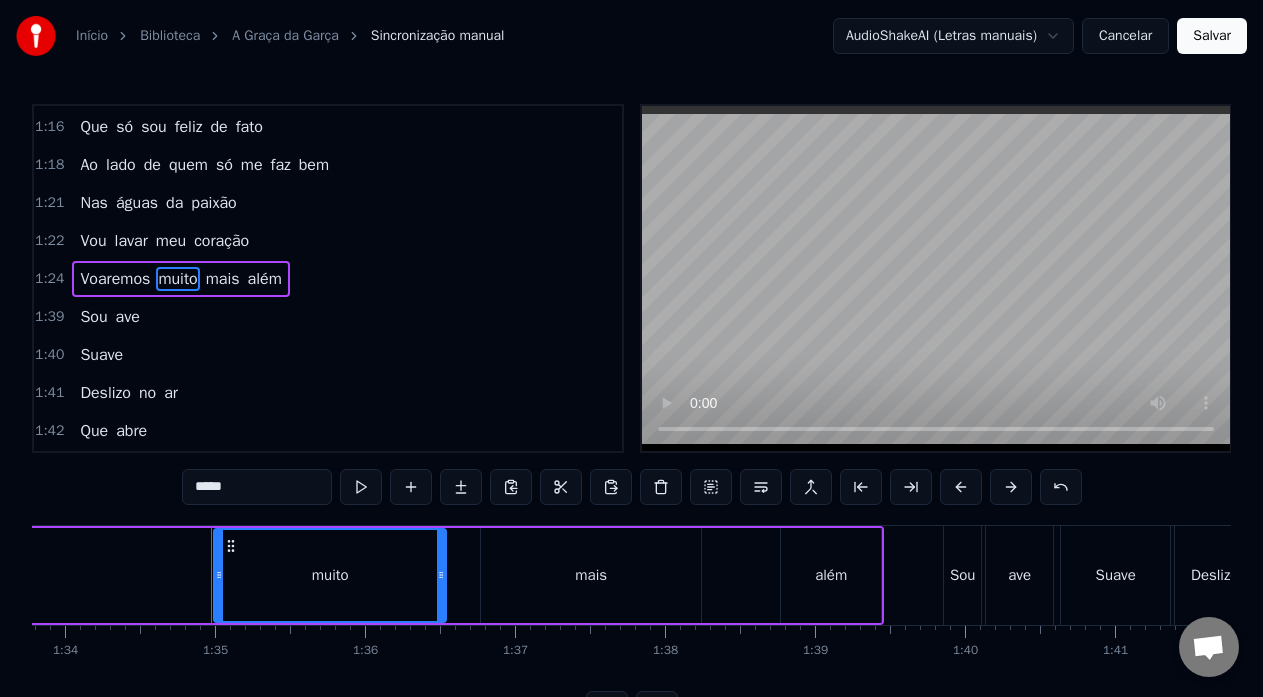 scroll, scrollTop: 0, scrollLeft: 14146, axis: horizontal 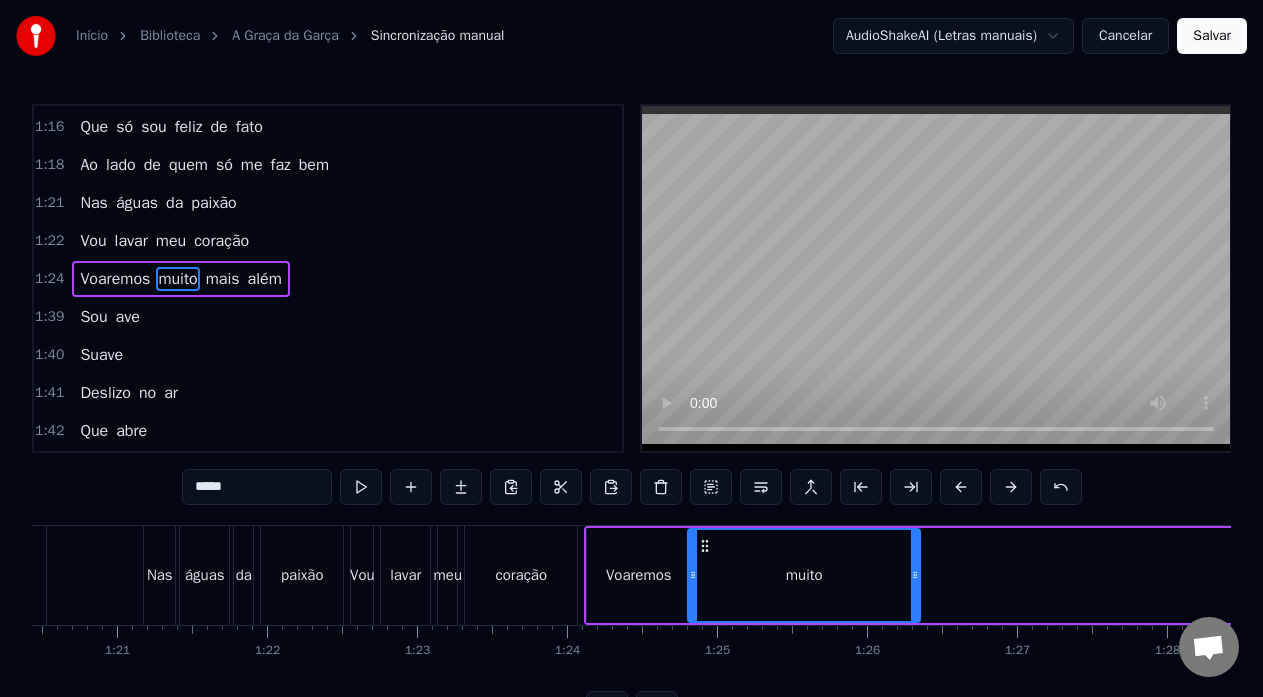 drag, startPoint x: 153, startPoint y: 545, endPoint x: 706, endPoint y: 528, distance: 553.2612 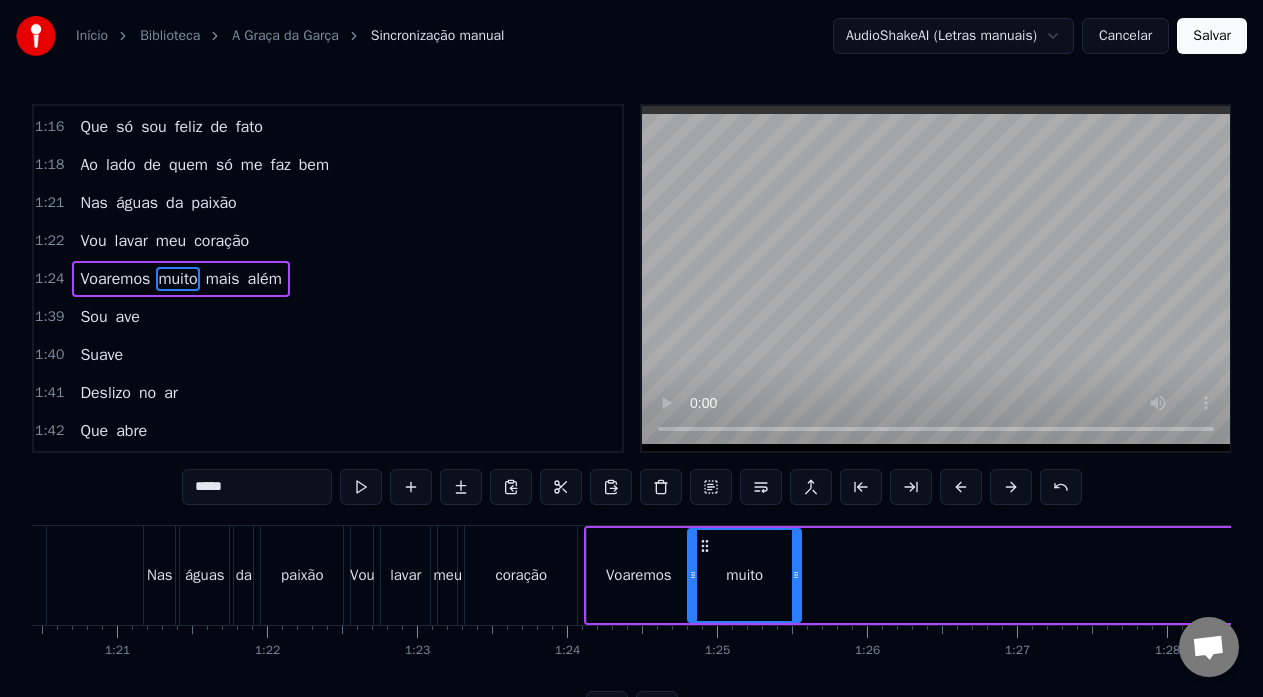 drag, startPoint x: 917, startPoint y: 573, endPoint x: 798, endPoint y: 574, distance: 119.0042 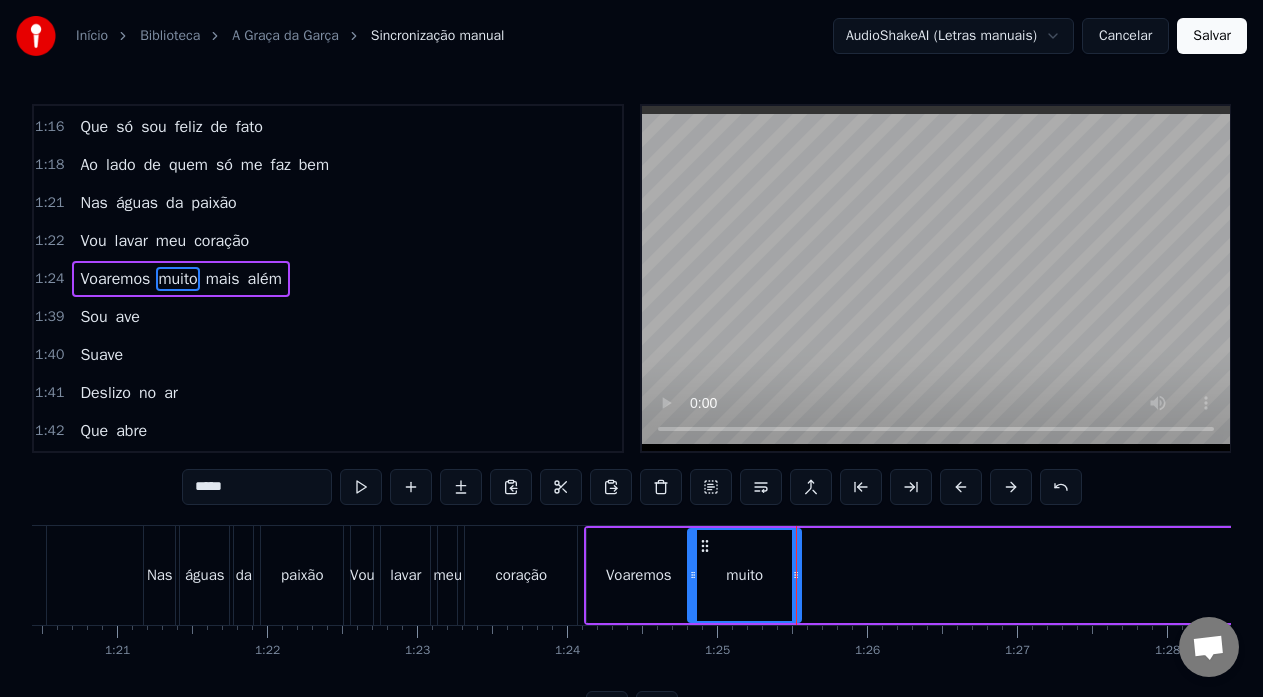 scroll, scrollTop: 0, scrollLeft: 12157, axis: horizontal 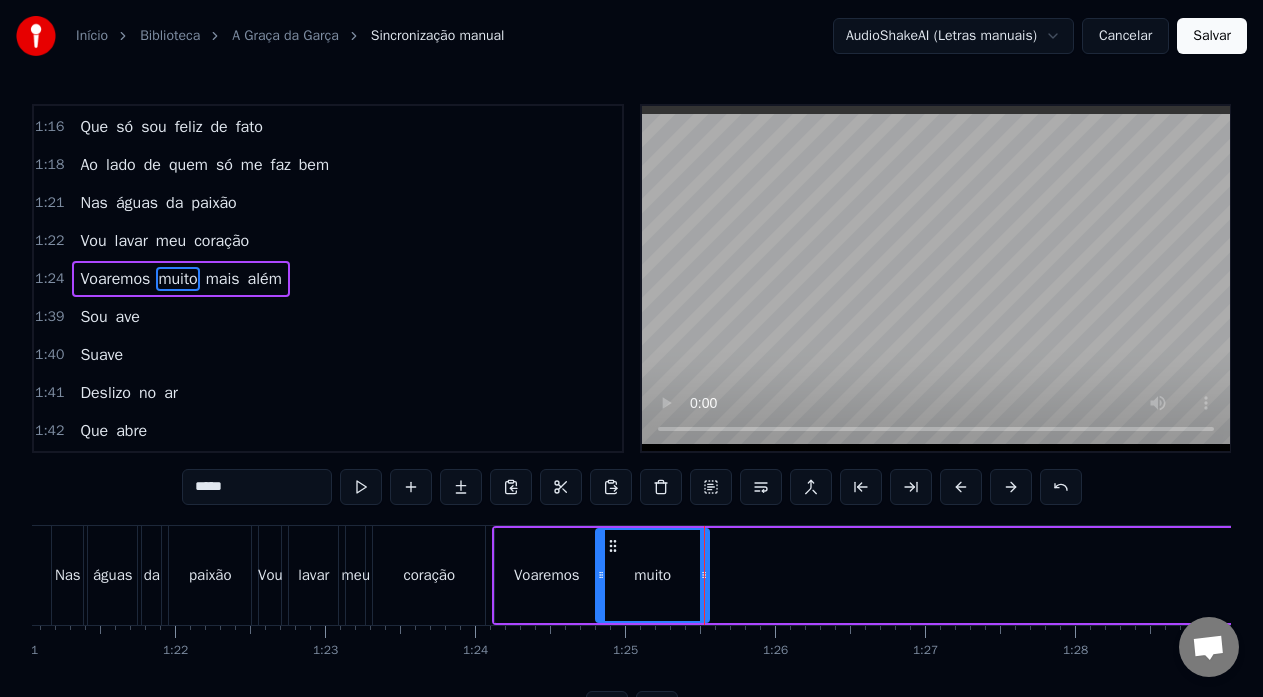 click on "Vou lavar meu coração" at bounding box center (374, 575) 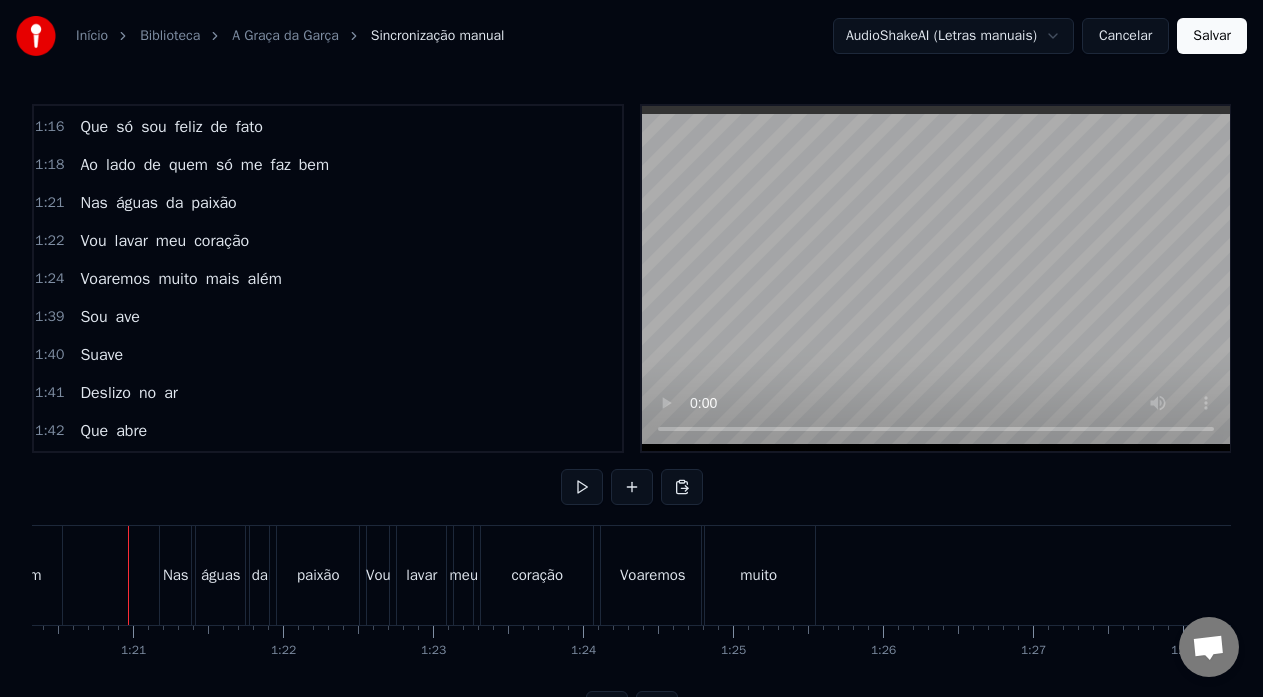 scroll, scrollTop: 0, scrollLeft: 12045, axis: horizontal 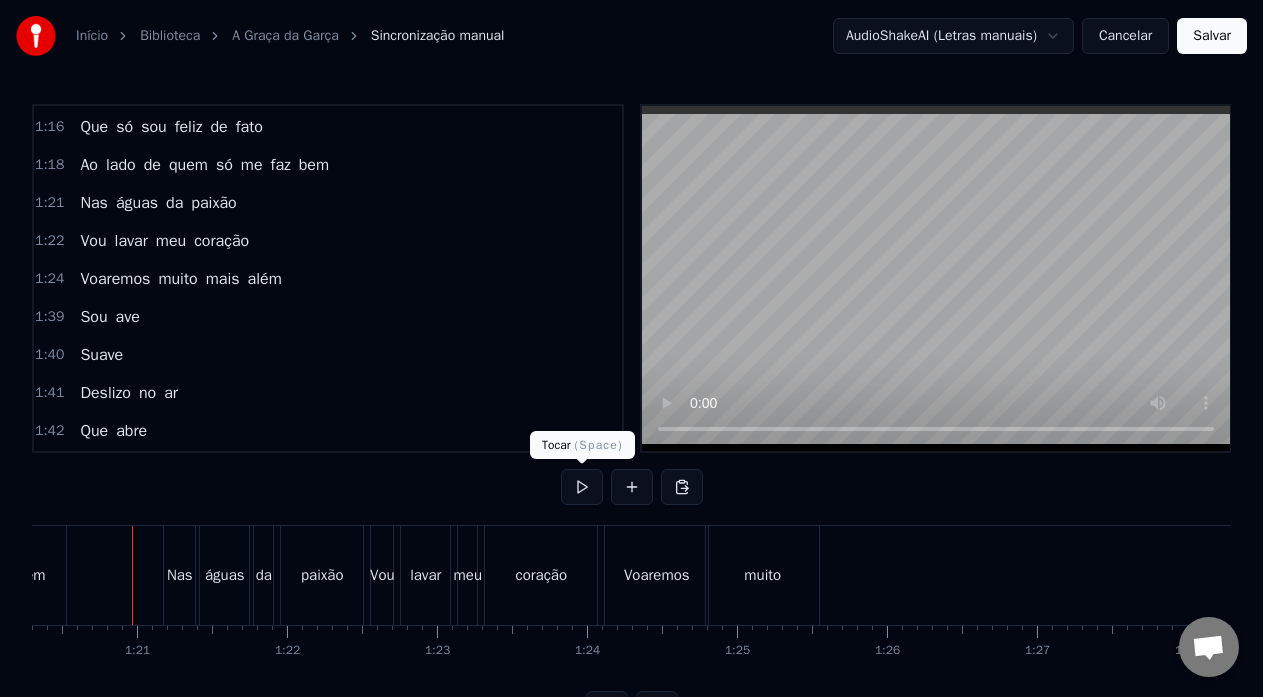 click at bounding box center [582, 487] 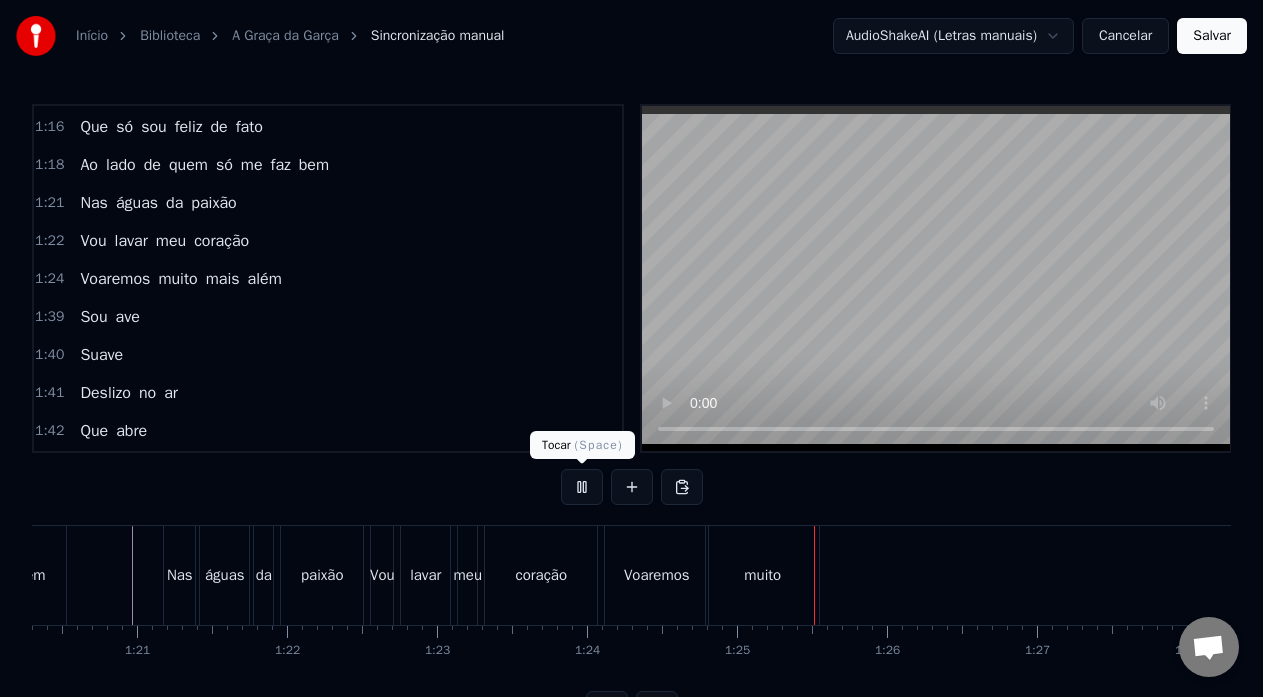 drag, startPoint x: 574, startPoint y: 480, endPoint x: 572, endPoint y: 507, distance: 27.073973 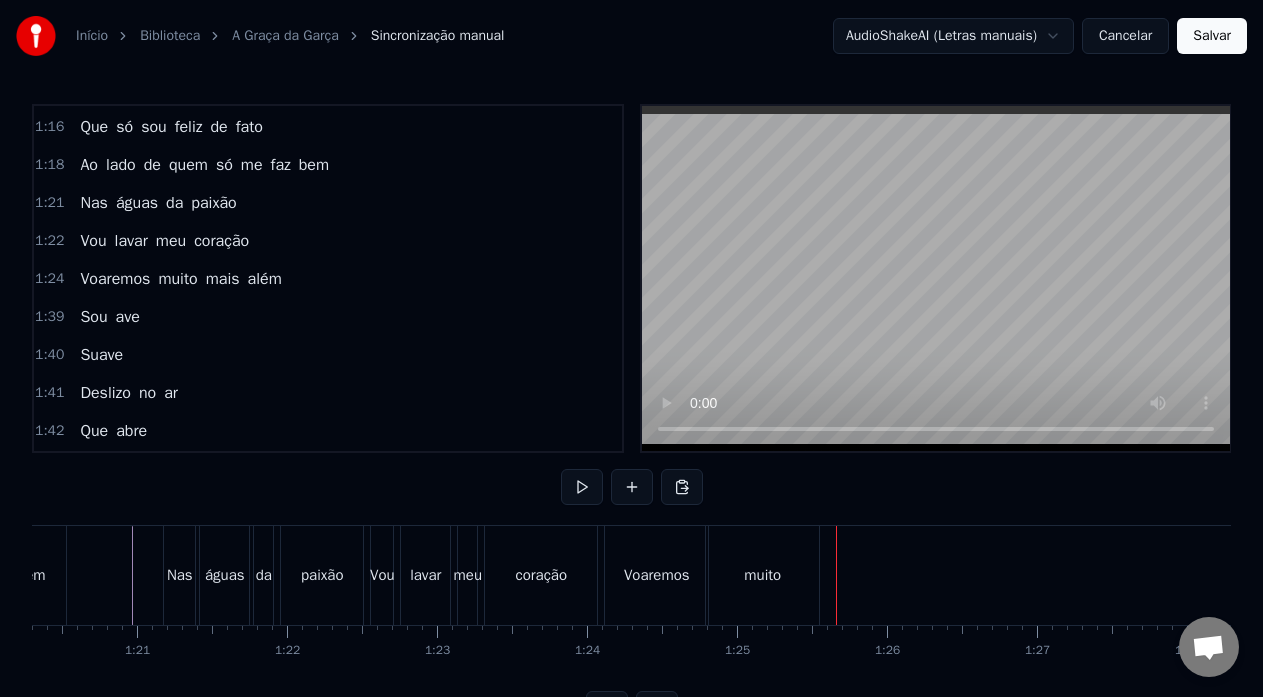 click on "muito" at bounding box center (762, 575) 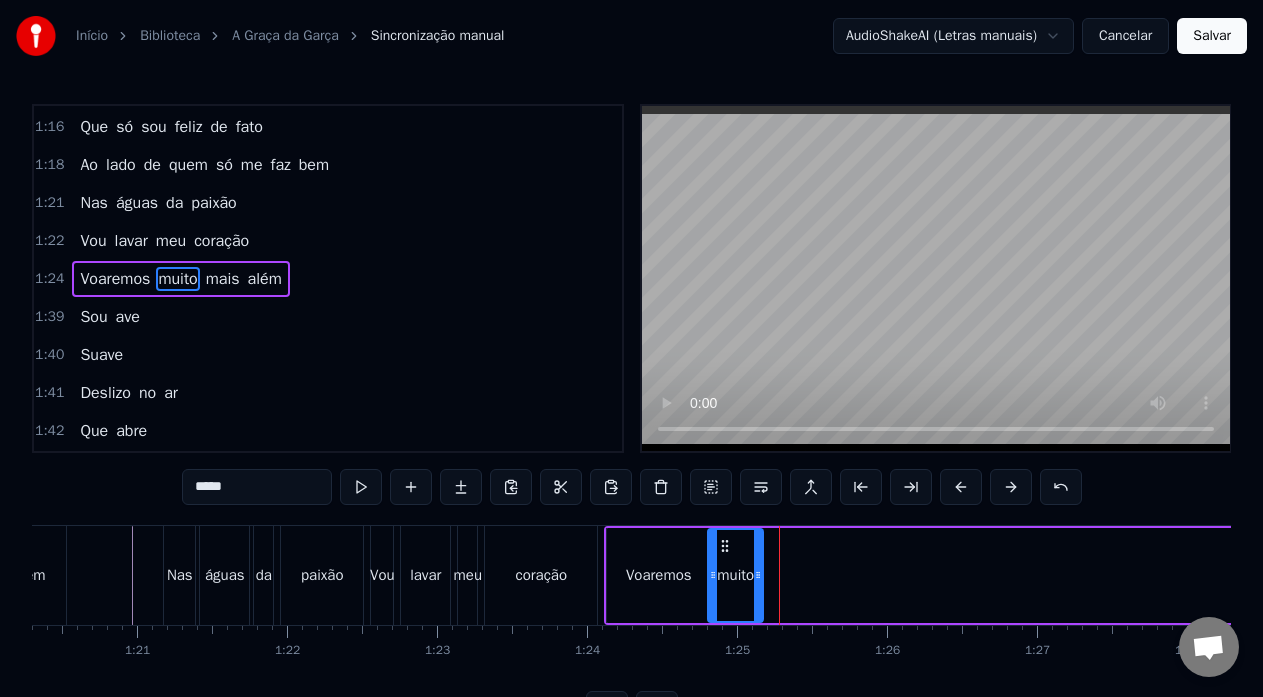 drag, startPoint x: 820, startPoint y: 574, endPoint x: 762, endPoint y: 580, distance: 58.30952 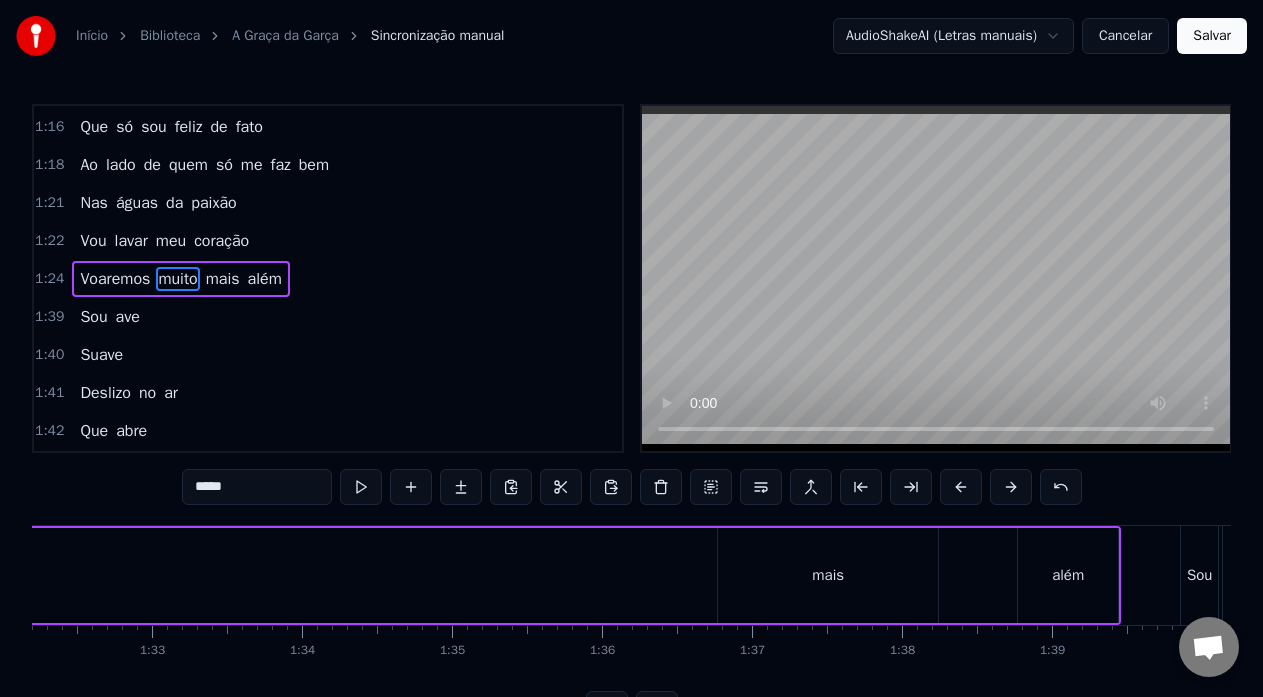 scroll, scrollTop: 0, scrollLeft: 13849, axis: horizontal 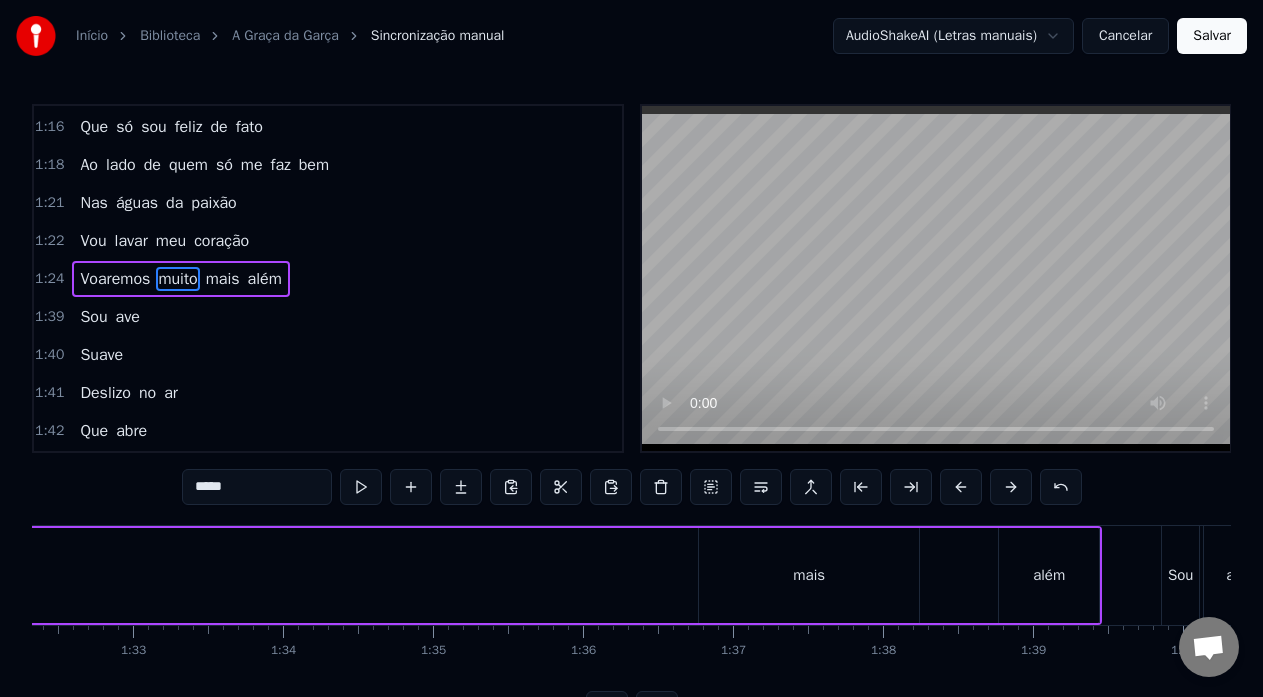click on "mais" at bounding box center [809, 575] 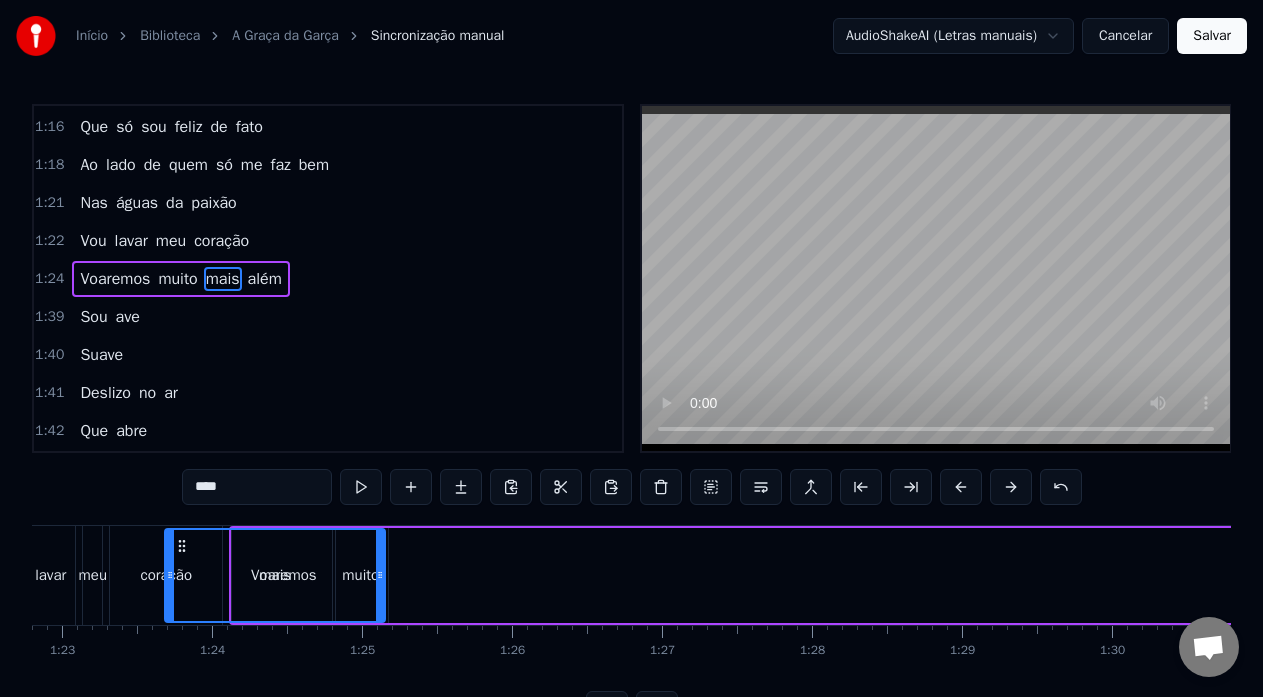 scroll, scrollTop: 0, scrollLeft: 12386, axis: horizontal 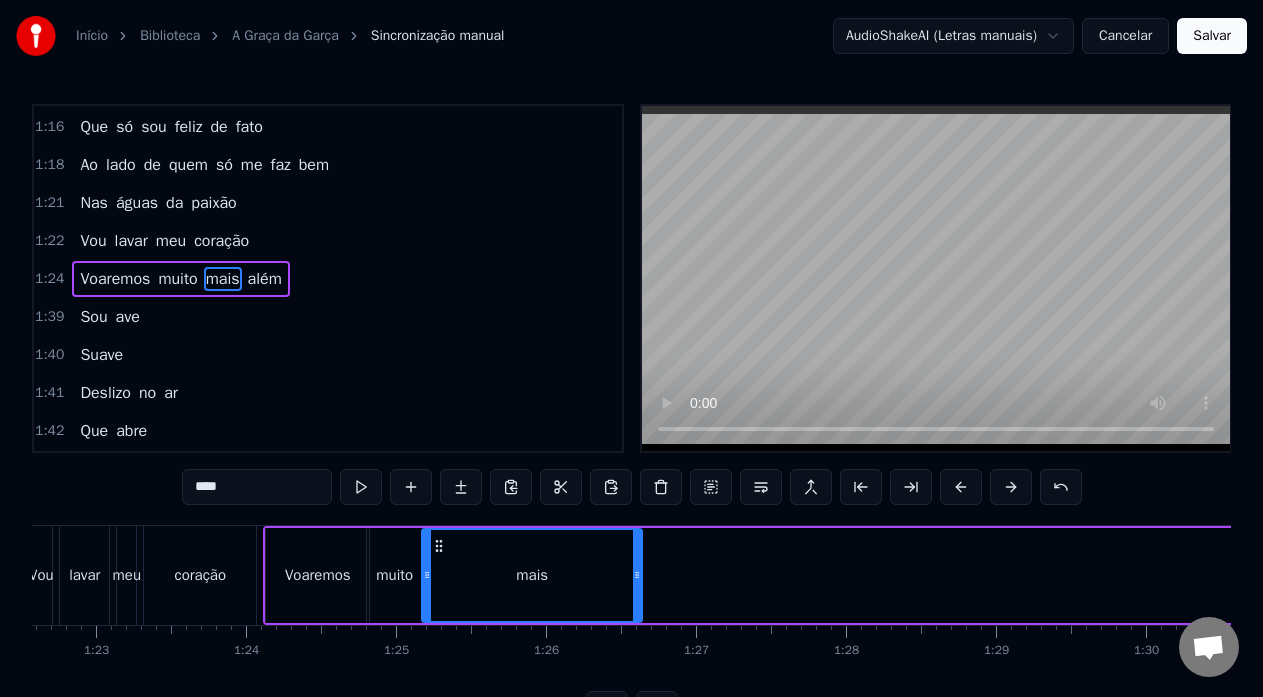 drag, startPoint x: 714, startPoint y: 548, endPoint x: 539, endPoint y: 539, distance: 175.23128 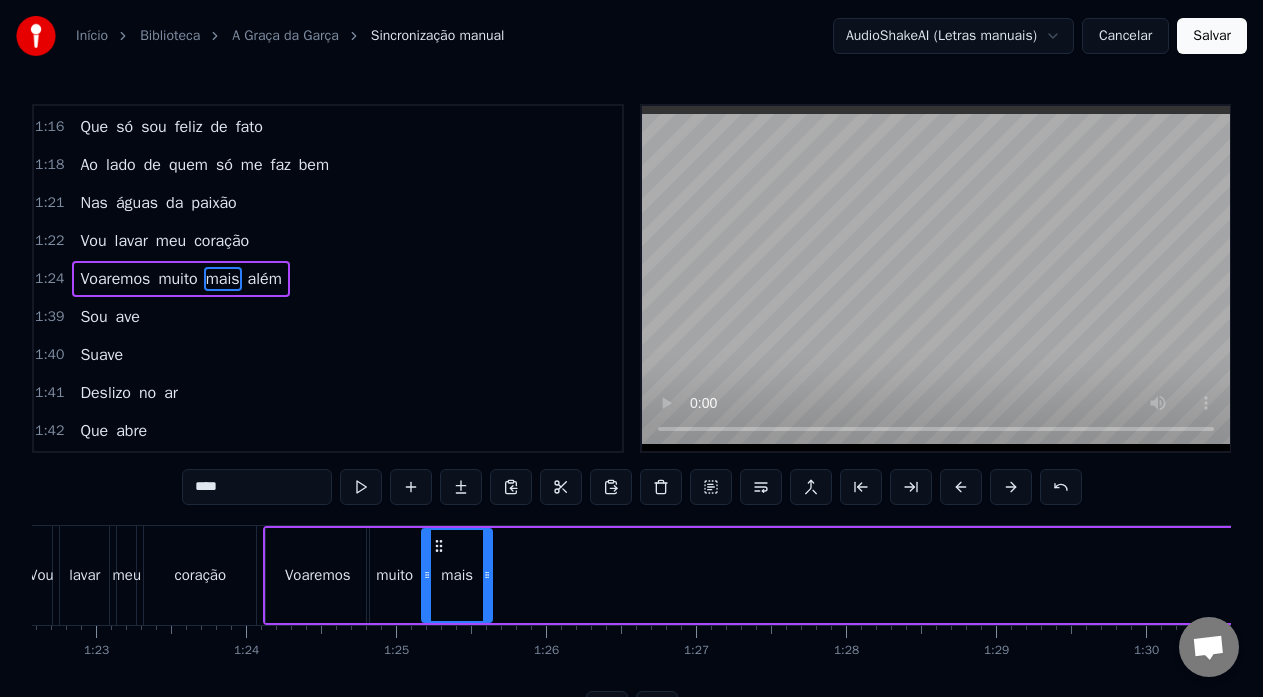 drag, startPoint x: 635, startPoint y: 572, endPoint x: 485, endPoint y: 575, distance: 150.03 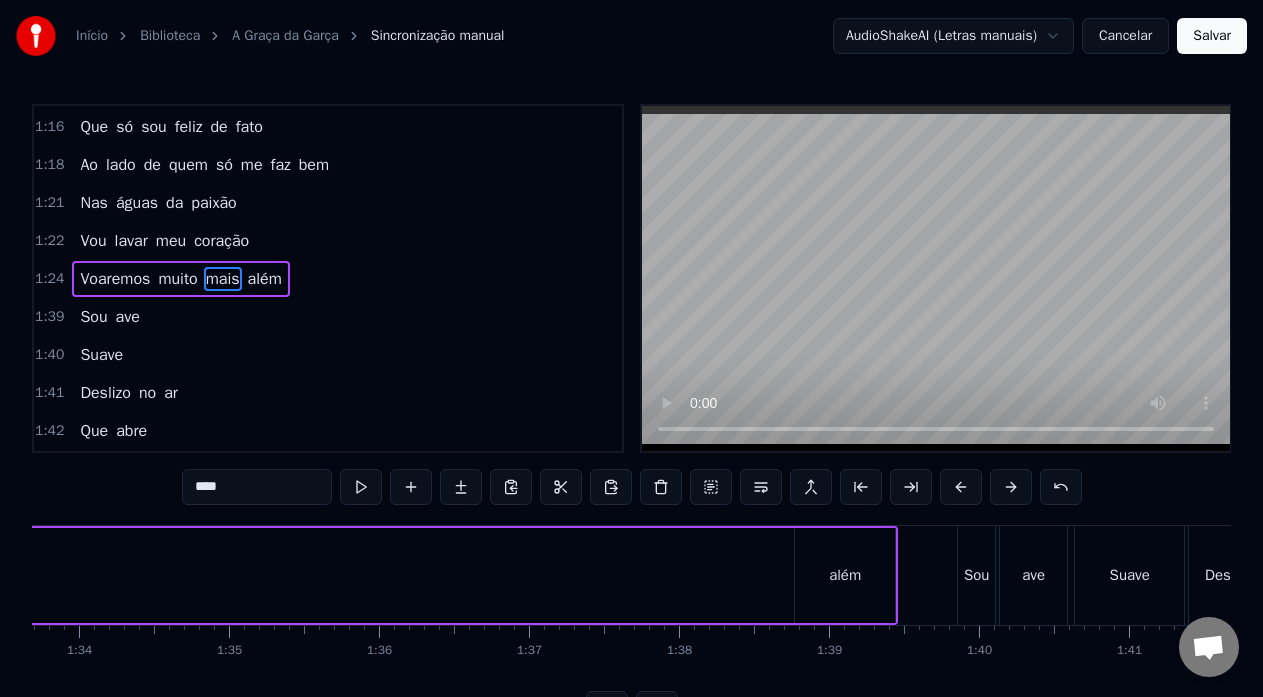 scroll, scrollTop: 0, scrollLeft: 14072, axis: horizontal 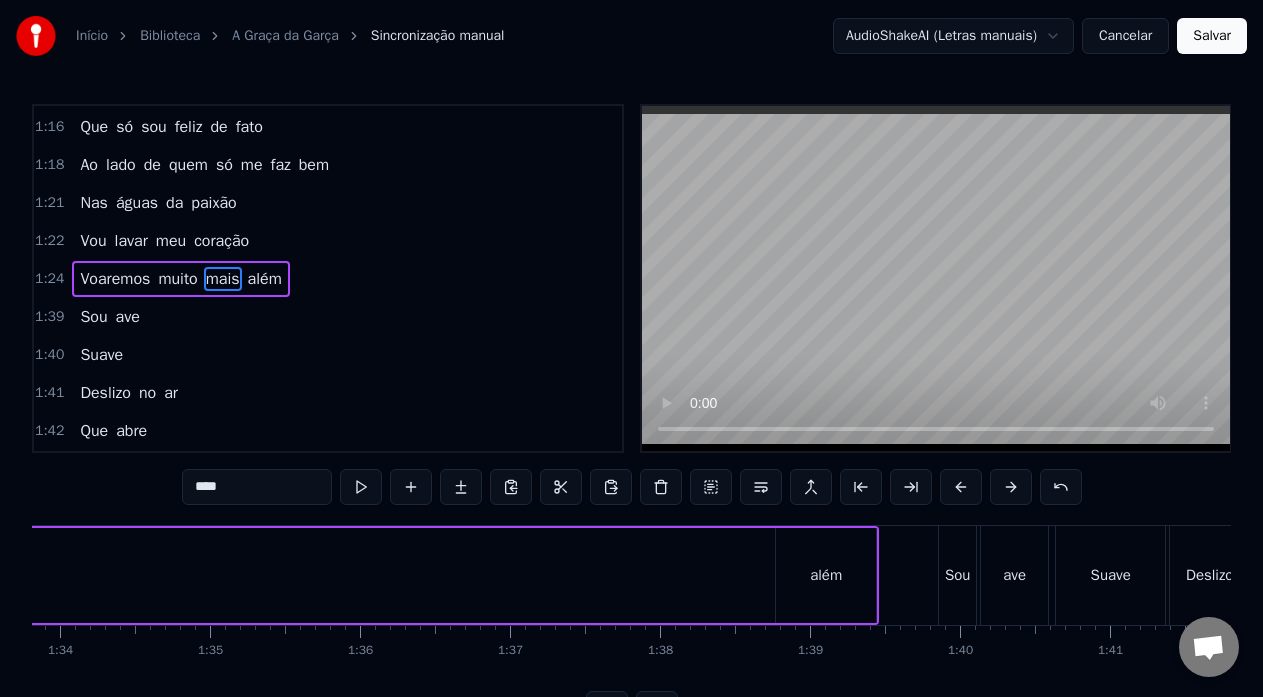click on "além" at bounding box center [826, 575] 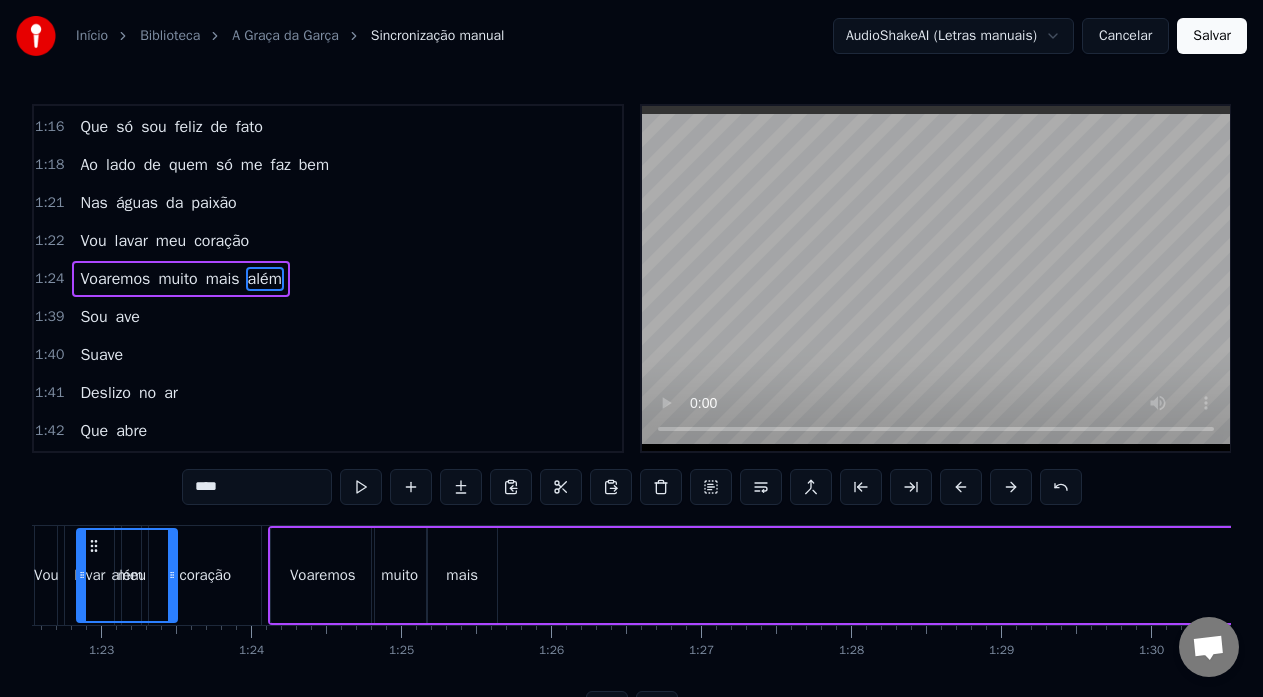 scroll, scrollTop: 0, scrollLeft: 12315, axis: horizontal 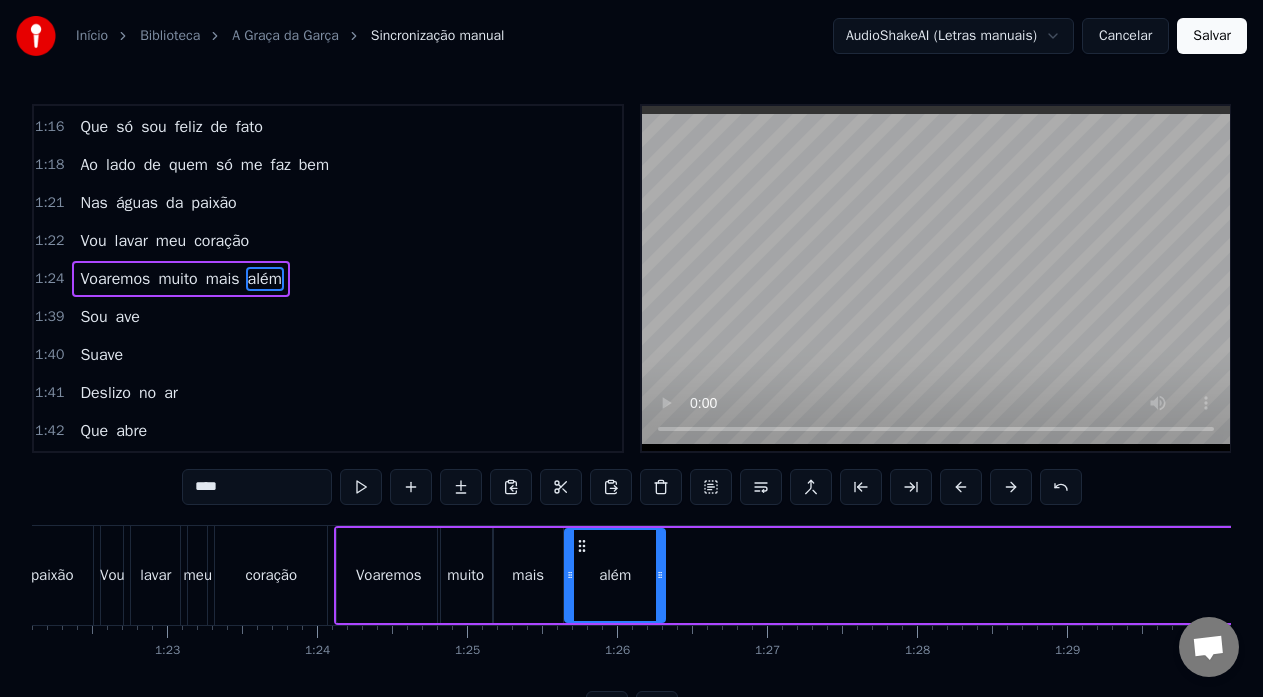 drag, startPoint x: 787, startPoint y: 543, endPoint x: 576, endPoint y: 549, distance: 211.0853 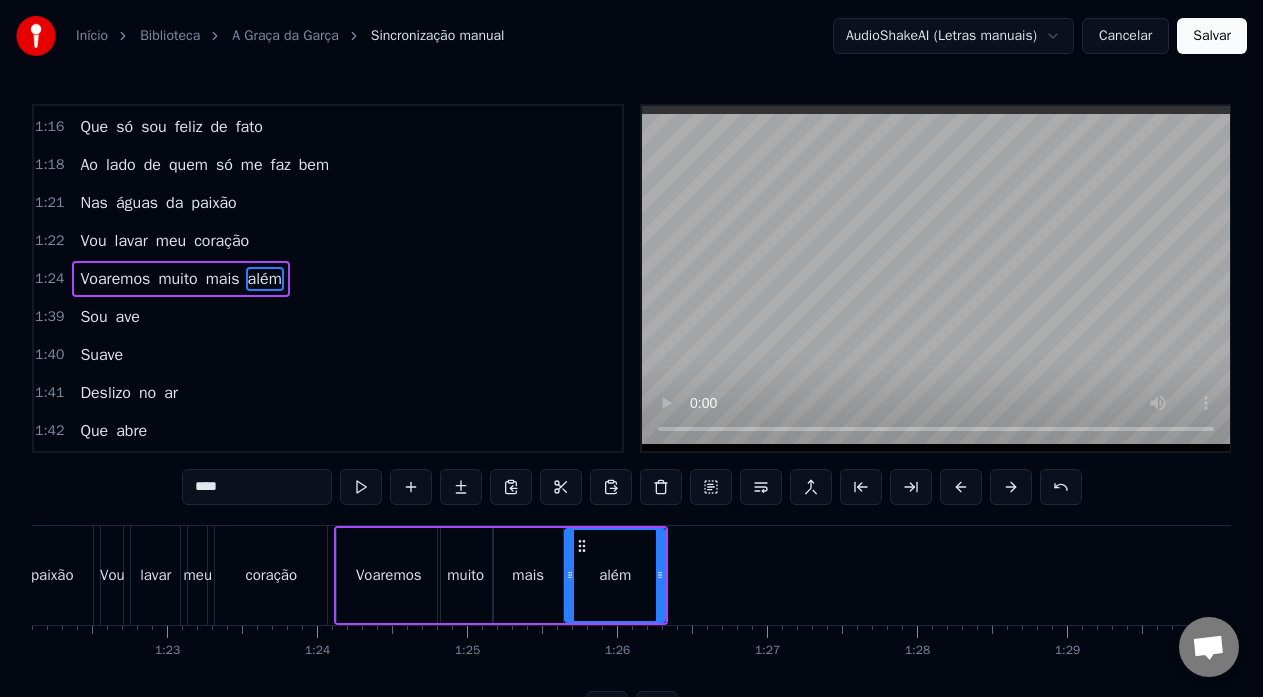 click on "coração" at bounding box center [271, 575] 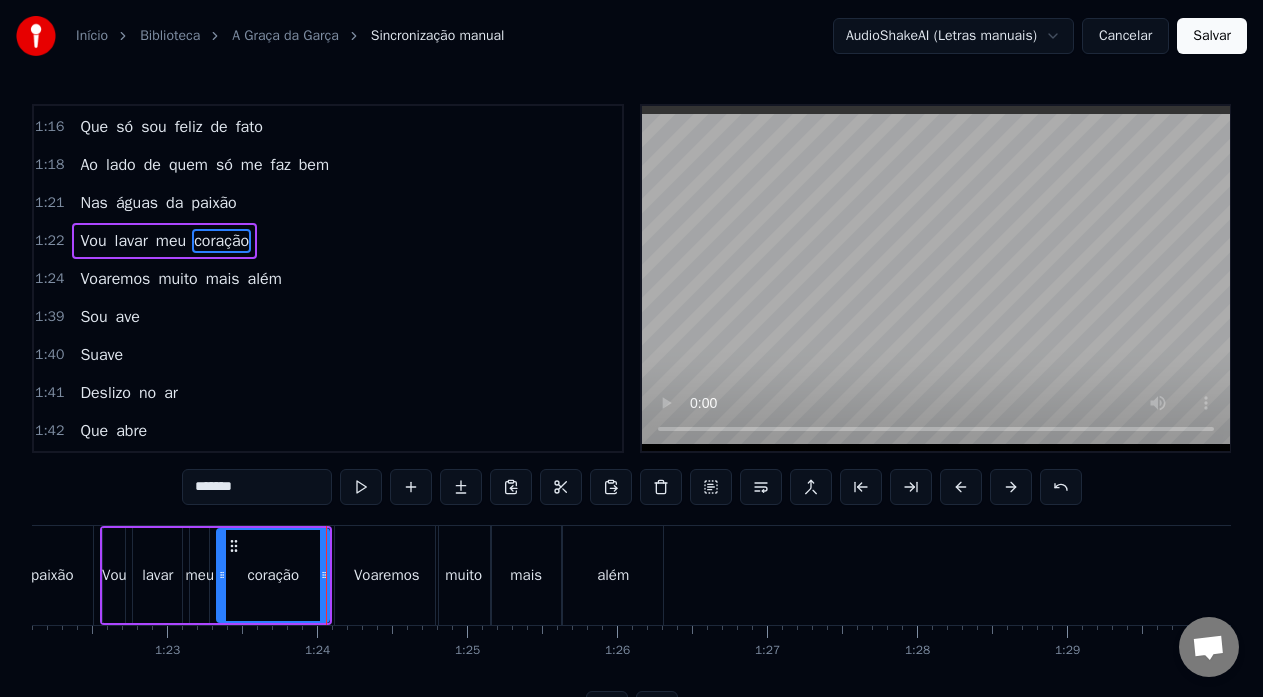 scroll, scrollTop: 1252, scrollLeft: 0, axis: vertical 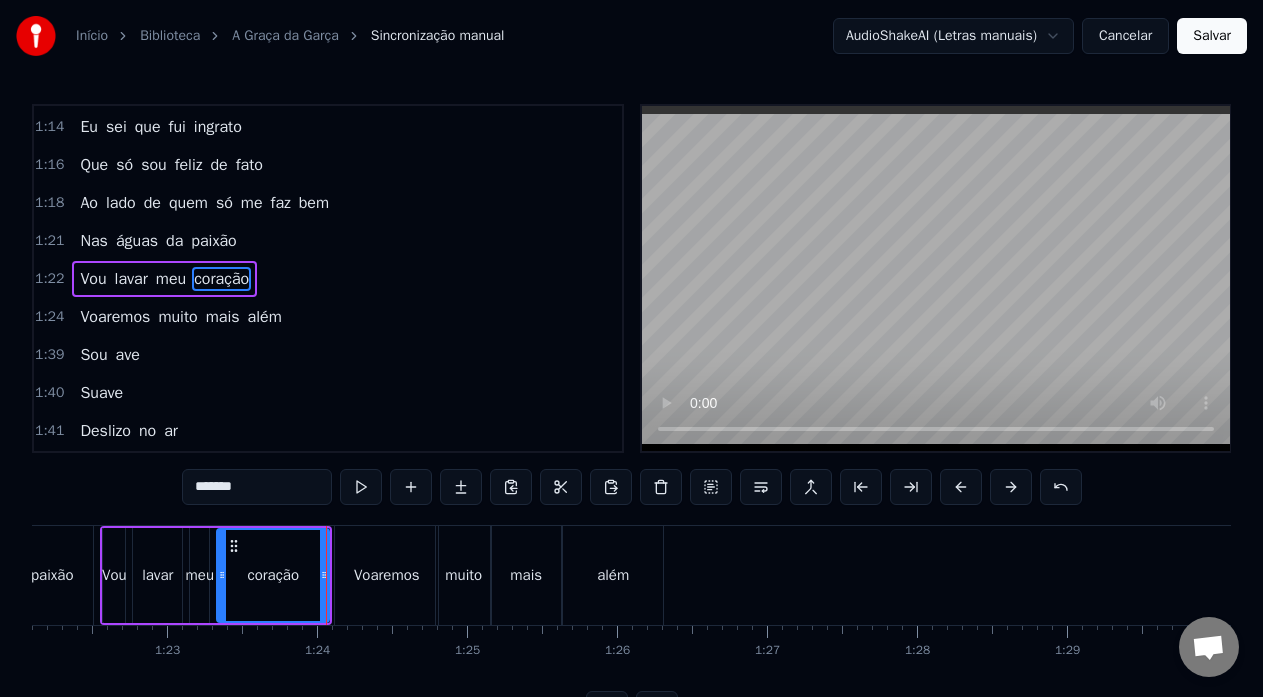 click on "Vou lavar meu coração" at bounding box center (216, 575) 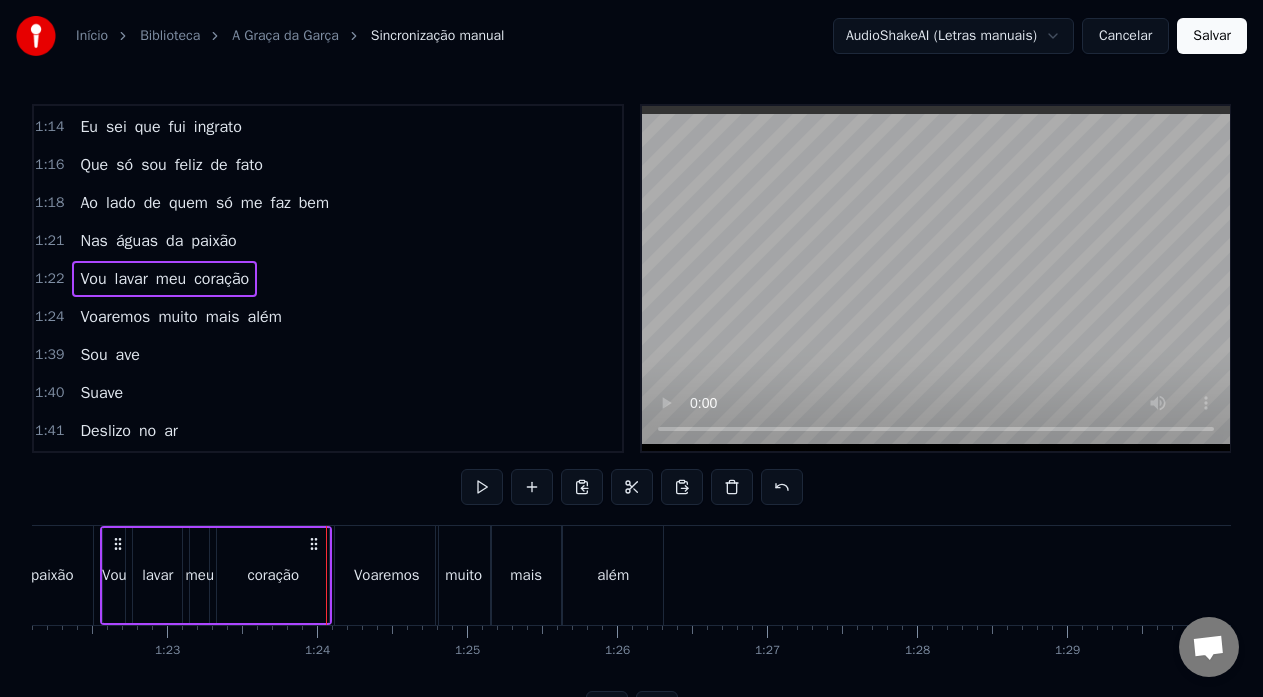 click on "Vou lavar meu coração" at bounding box center (216, 575) 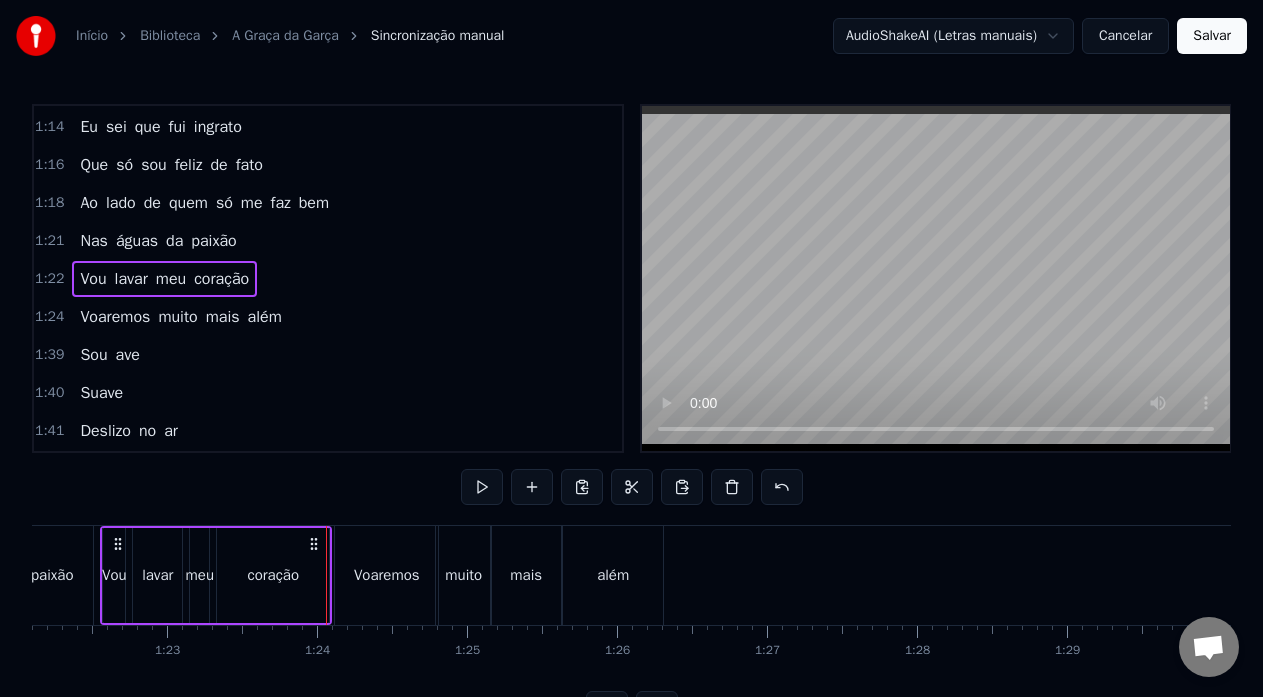 click at bounding box center [326, 575] 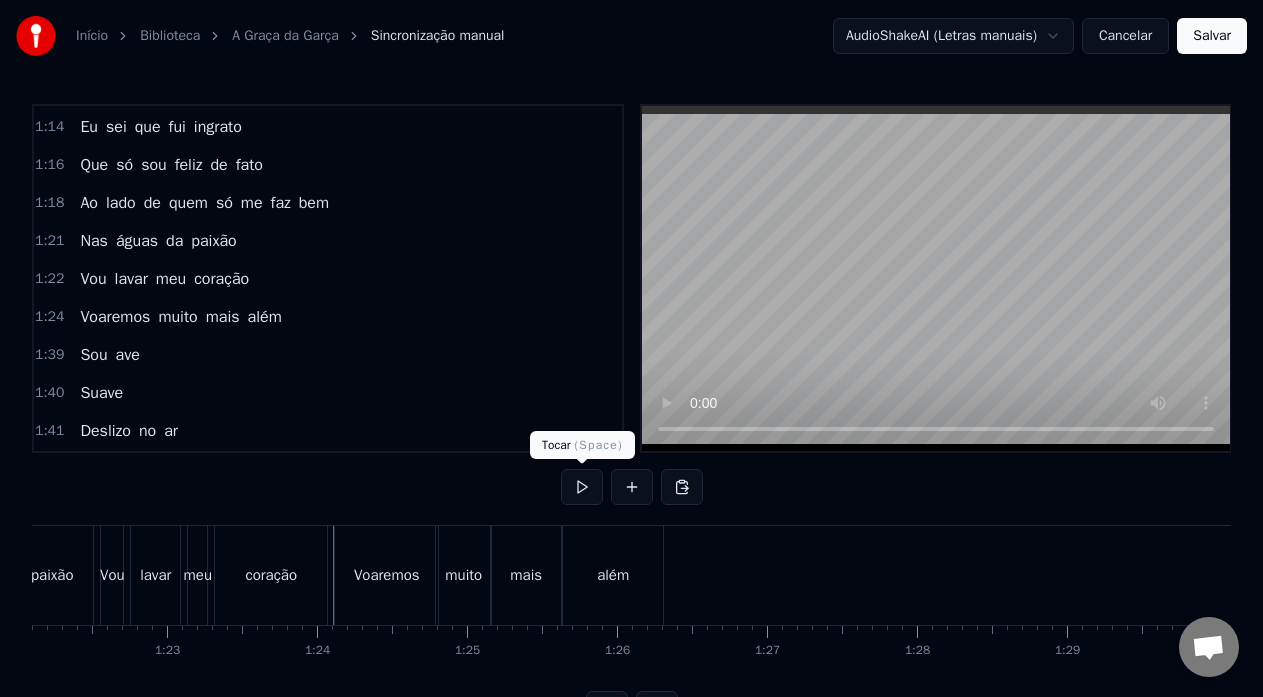 click at bounding box center (582, 487) 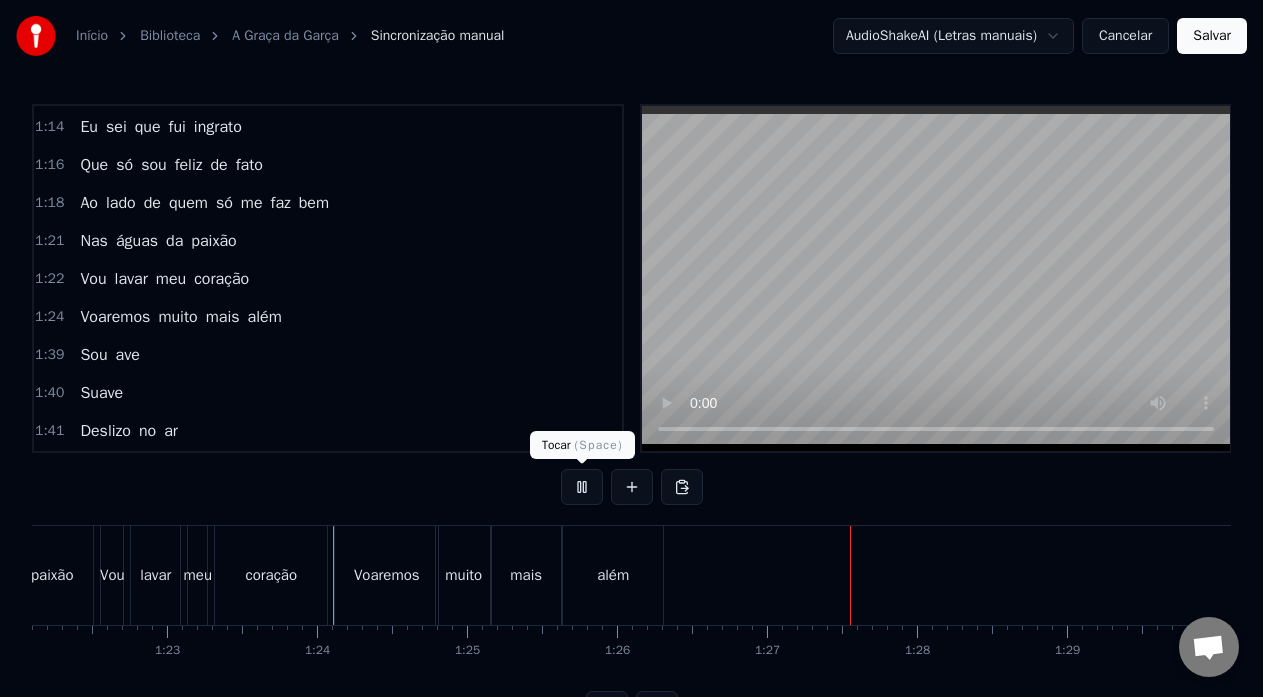 click at bounding box center (582, 487) 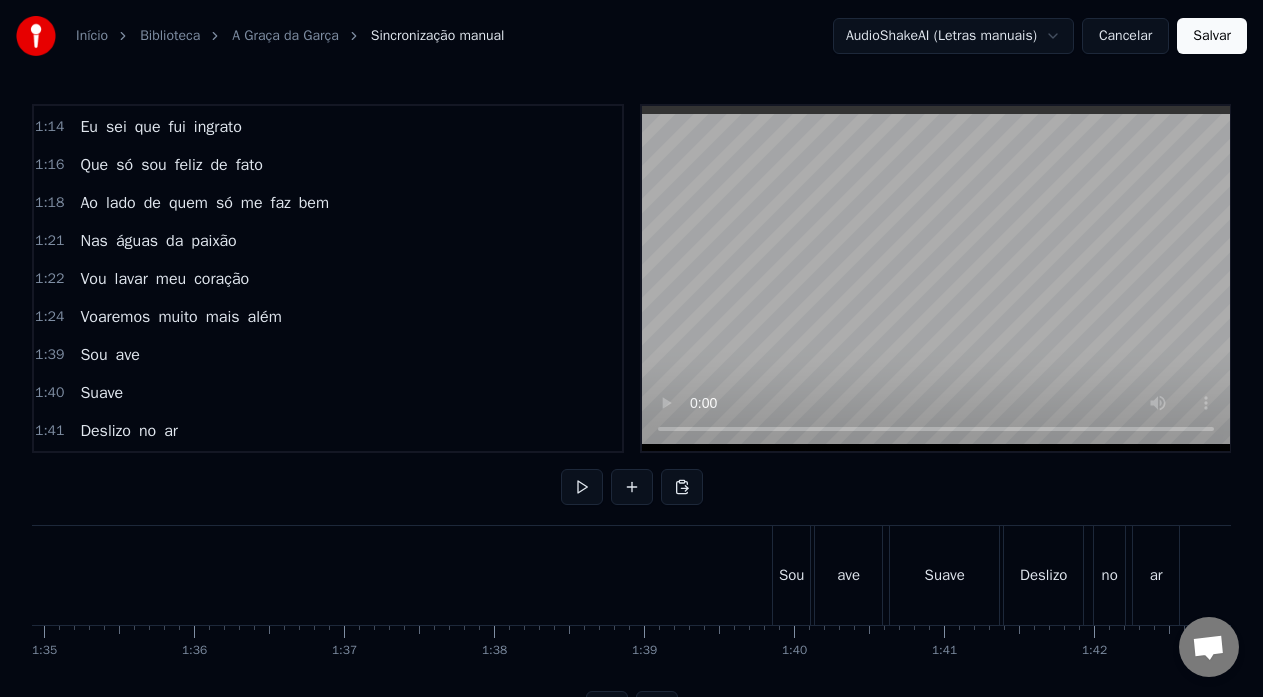scroll, scrollTop: 0, scrollLeft: 14722, axis: horizontal 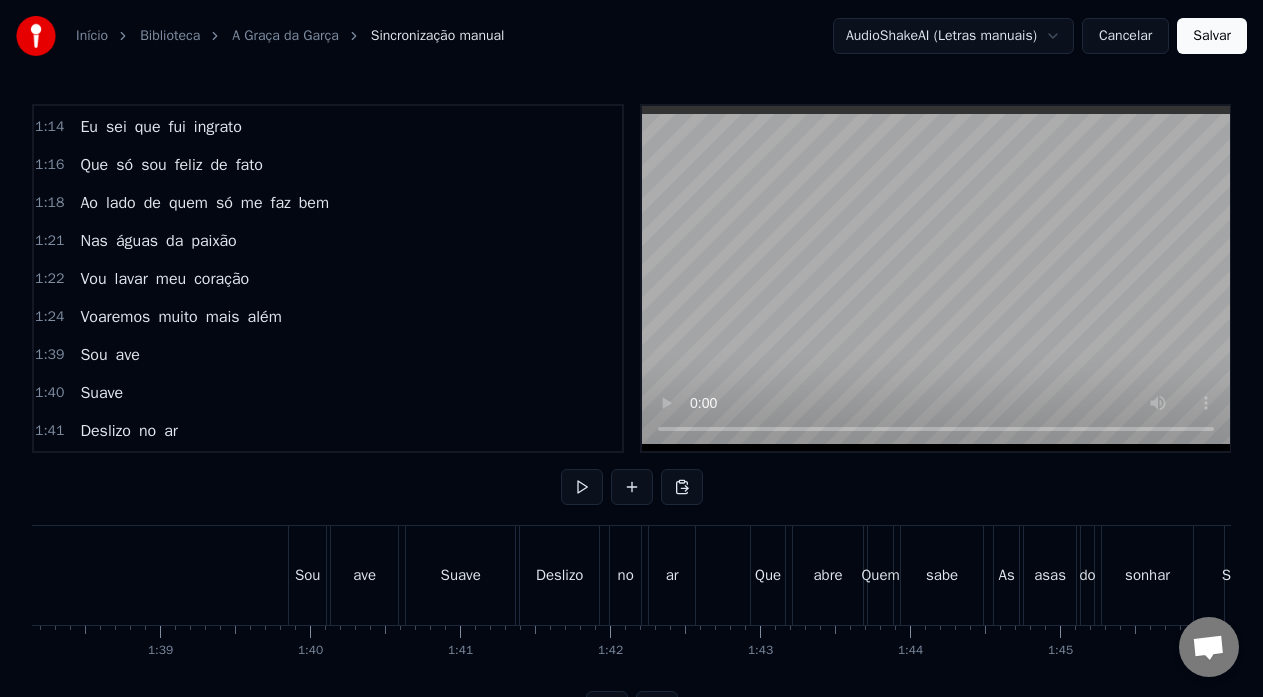 click on "Sou" at bounding box center [307, 575] 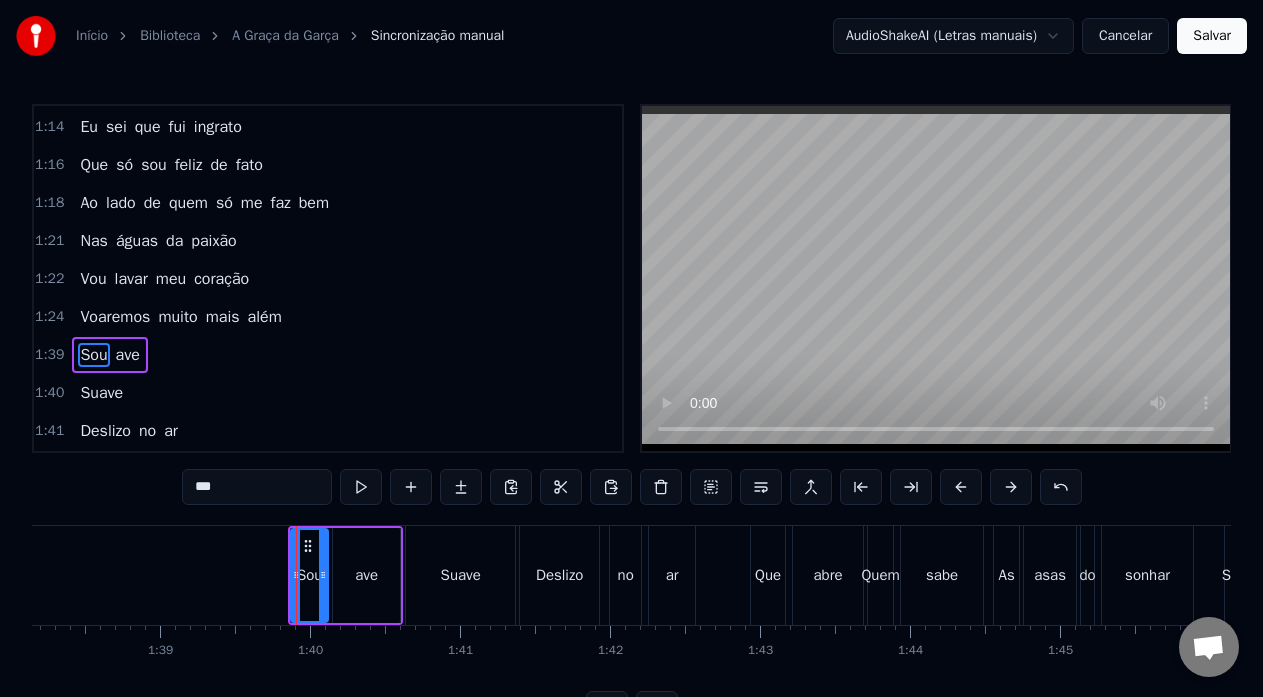 scroll, scrollTop: 1328, scrollLeft: 0, axis: vertical 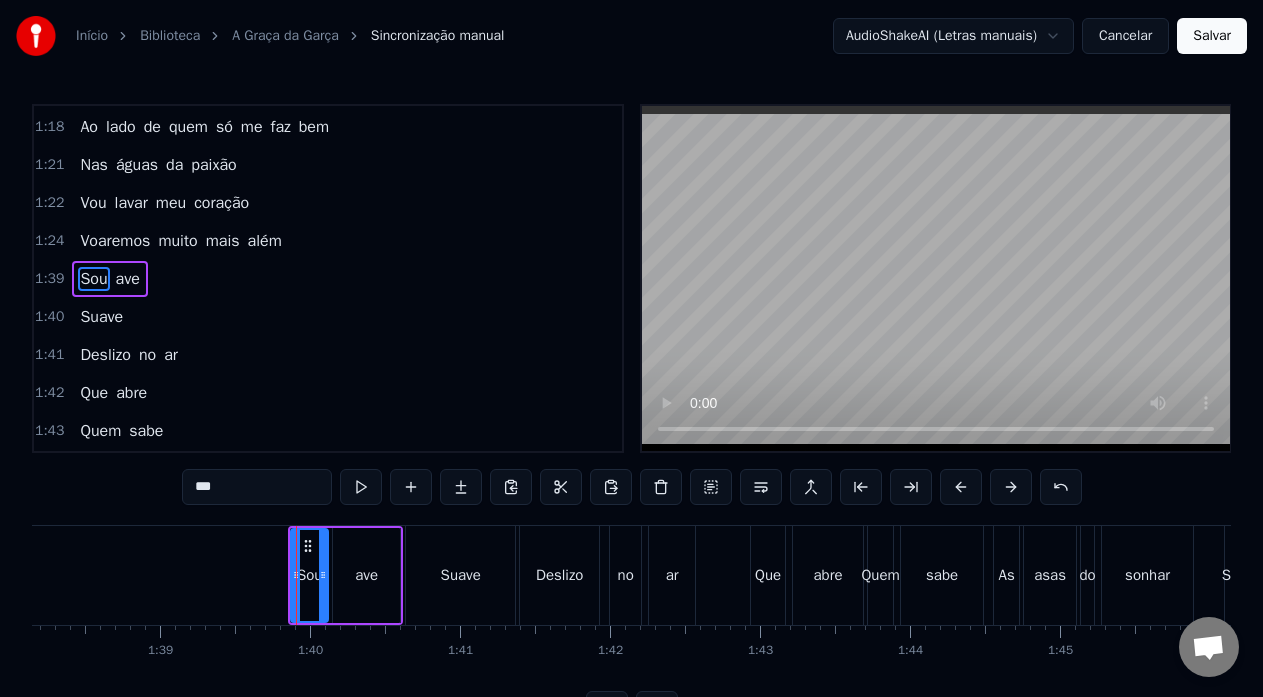 click on "ave" at bounding box center (366, 575) 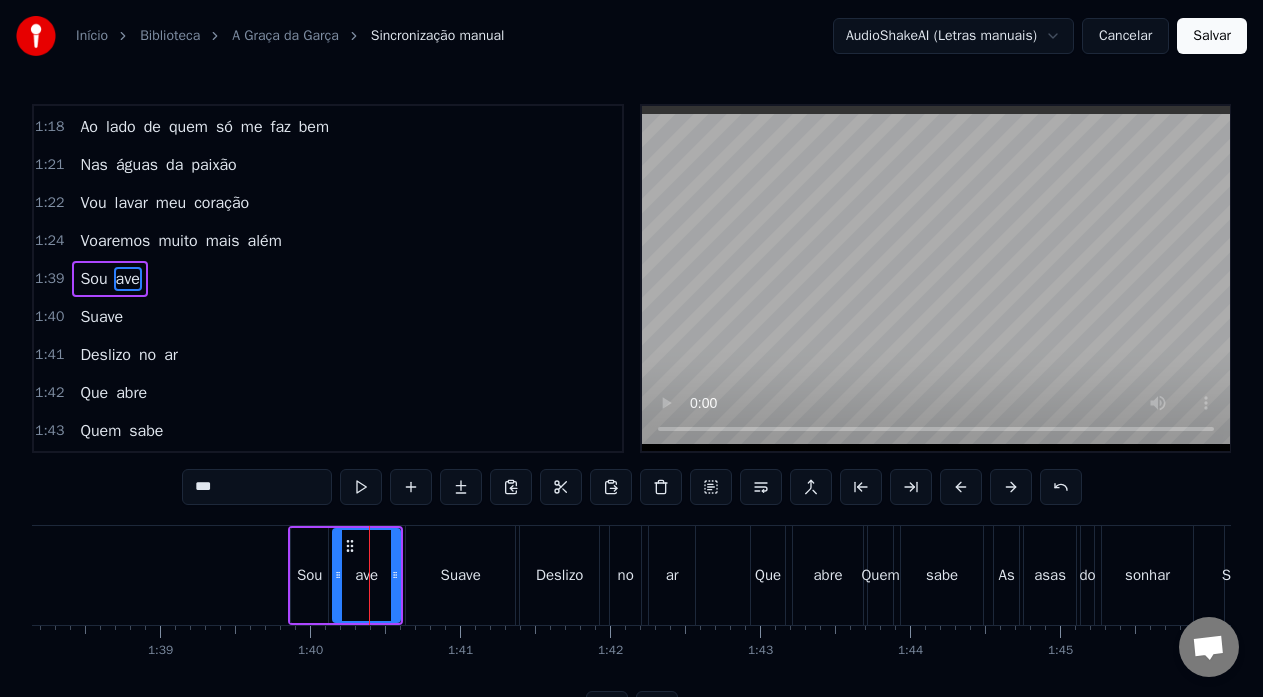 click on "Suave" at bounding box center [460, 575] 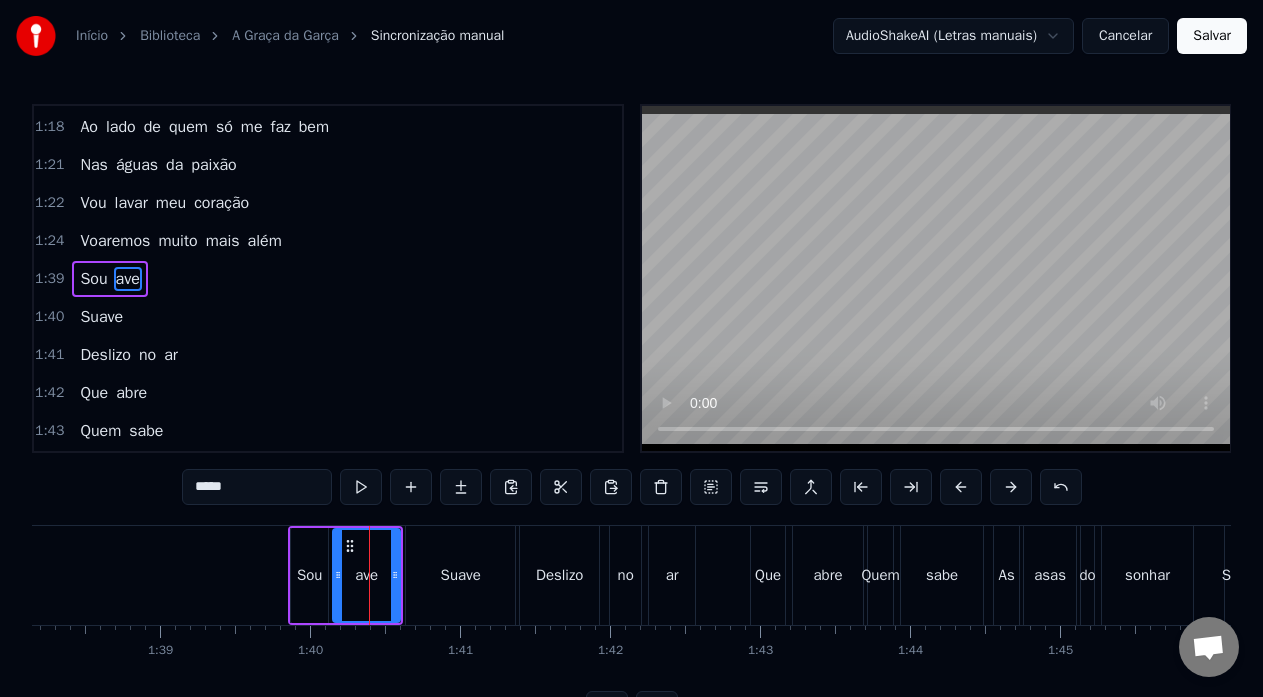 scroll, scrollTop: 1366, scrollLeft: 0, axis: vertical 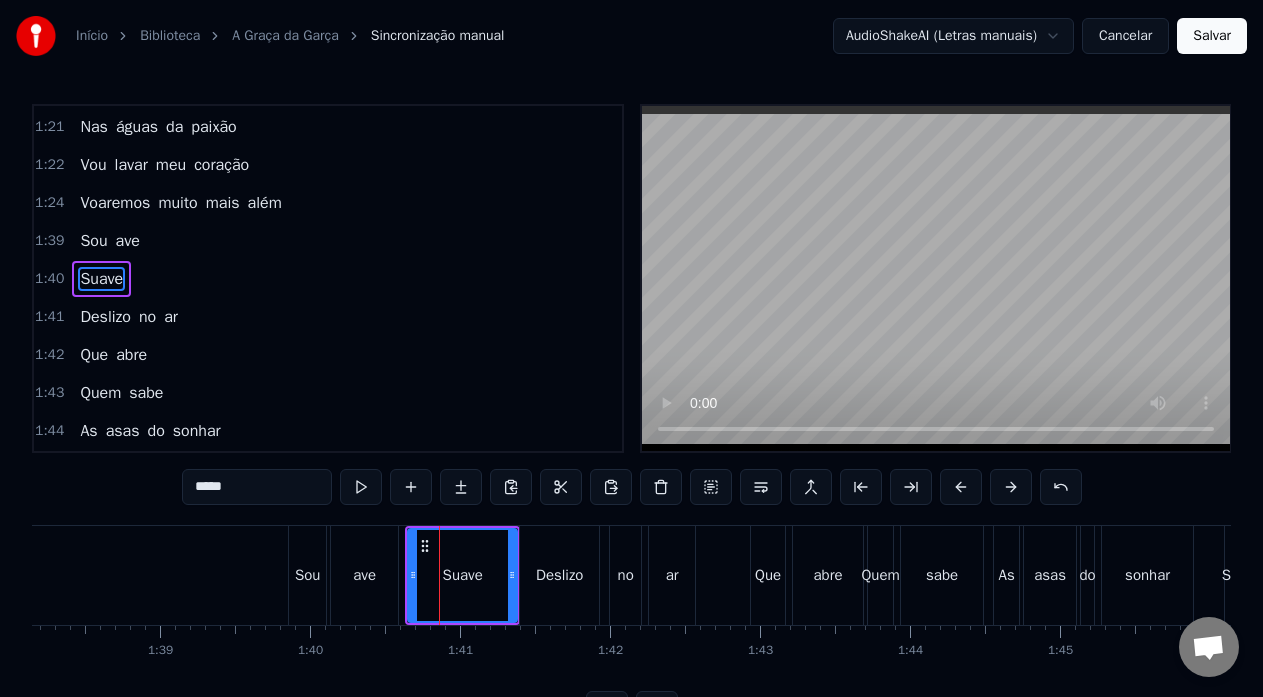 click on "Sou" at bounding box center (307, 575) 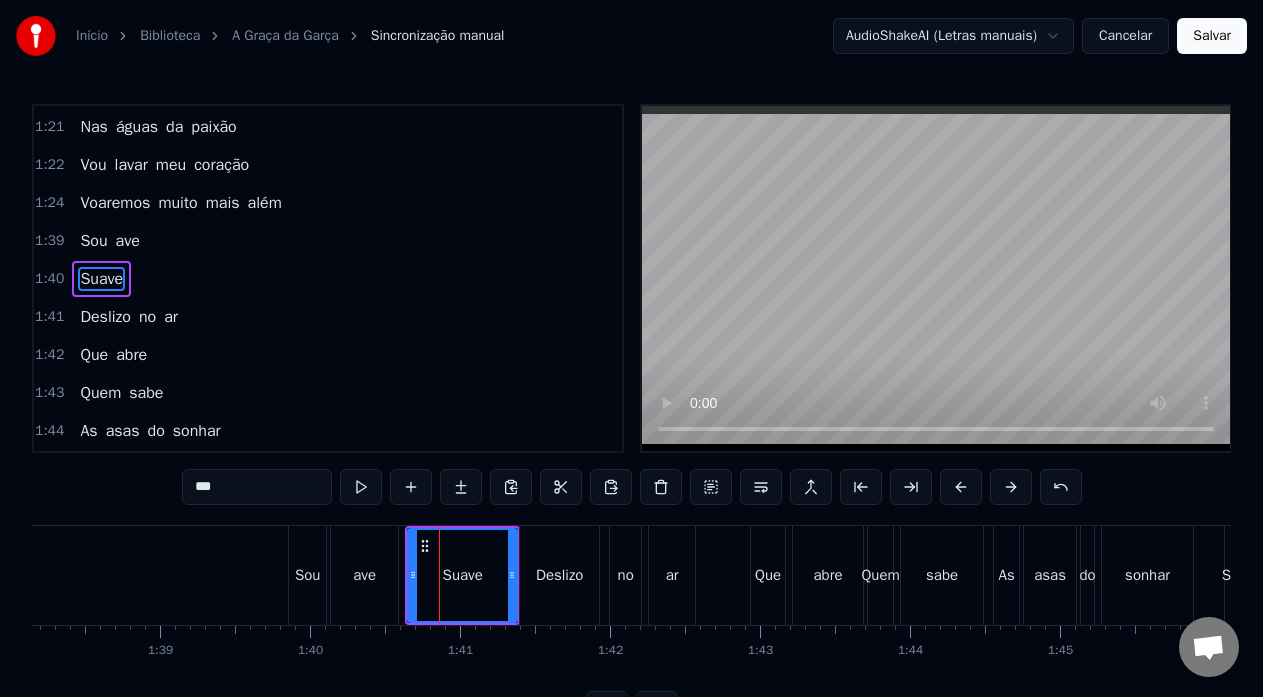 scroll, scrollTop: 1328, scrollLeft: 0, axis: vertical 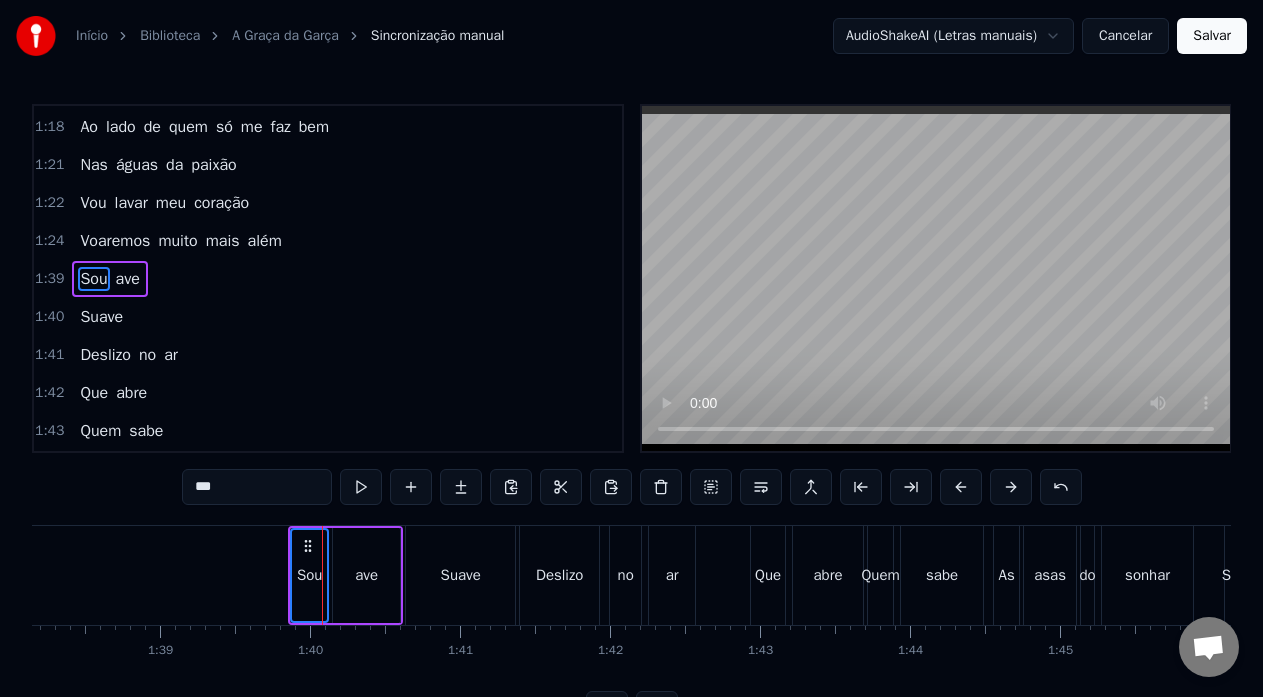 click on "ave" at bounding box center (366, 575) 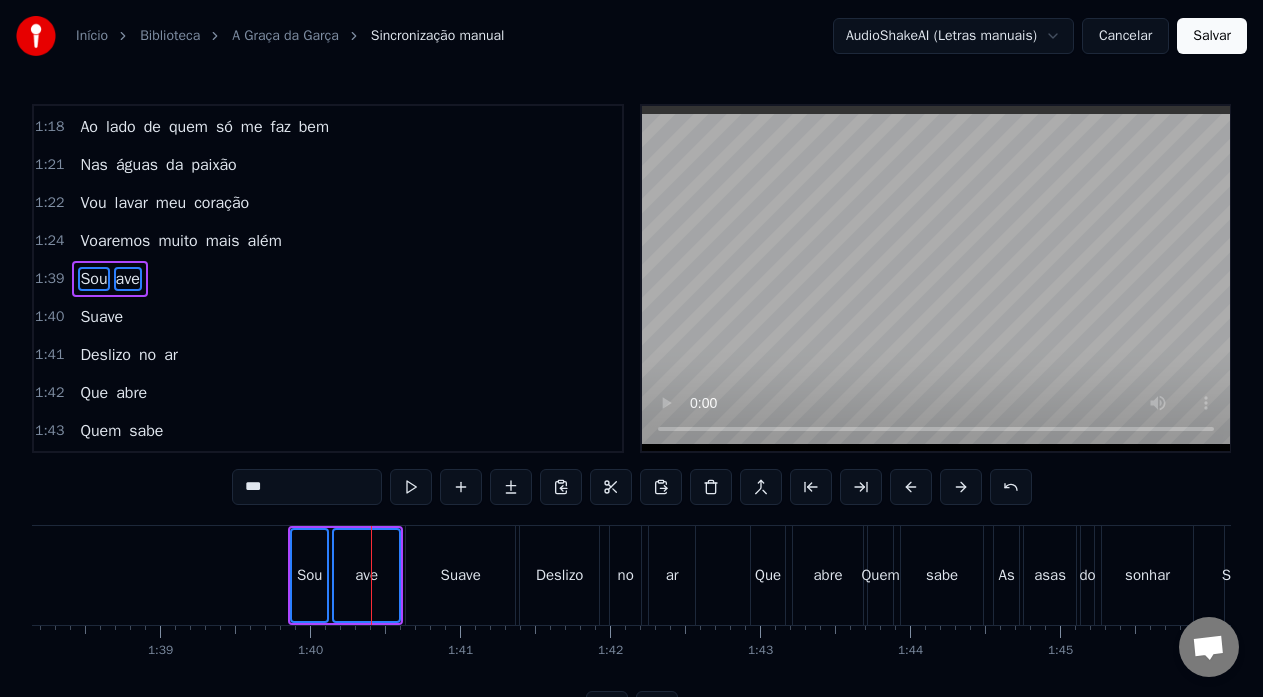 click on "Suave" at bounding box center [461, 575] 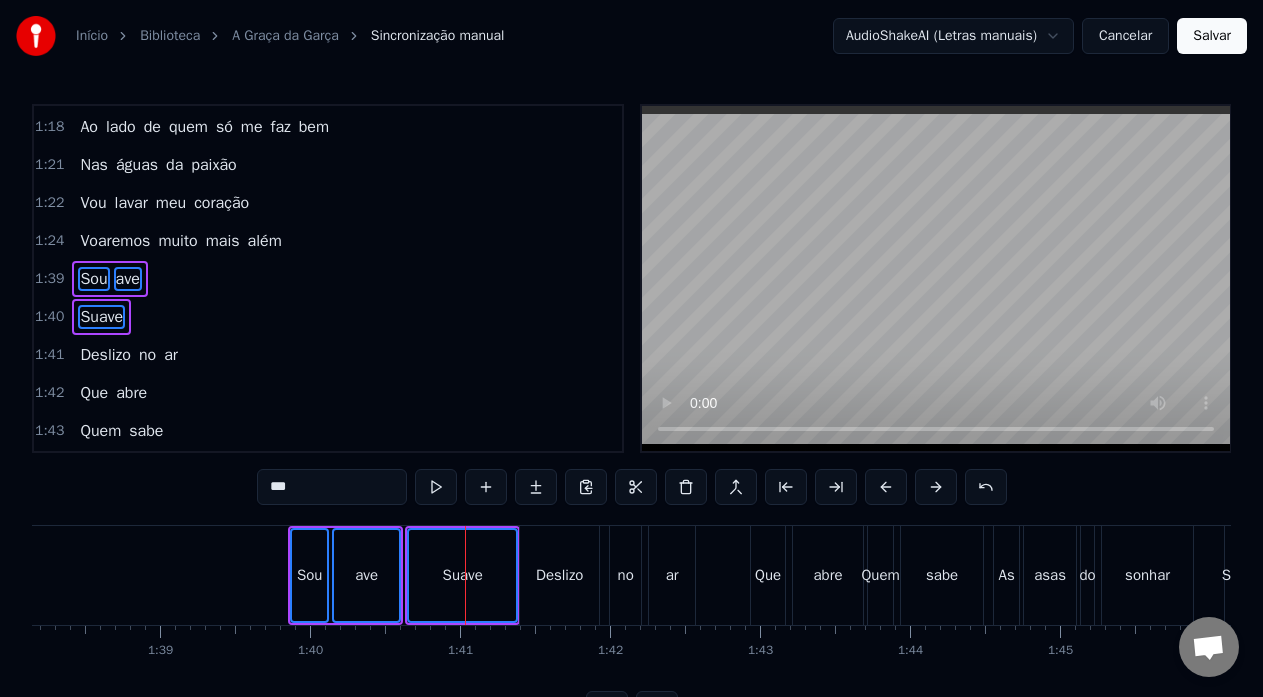 drag, startPoint x: 544, startPoint y: 565, endPoint x: 588, endPoint y: 568, distance: 44.102154 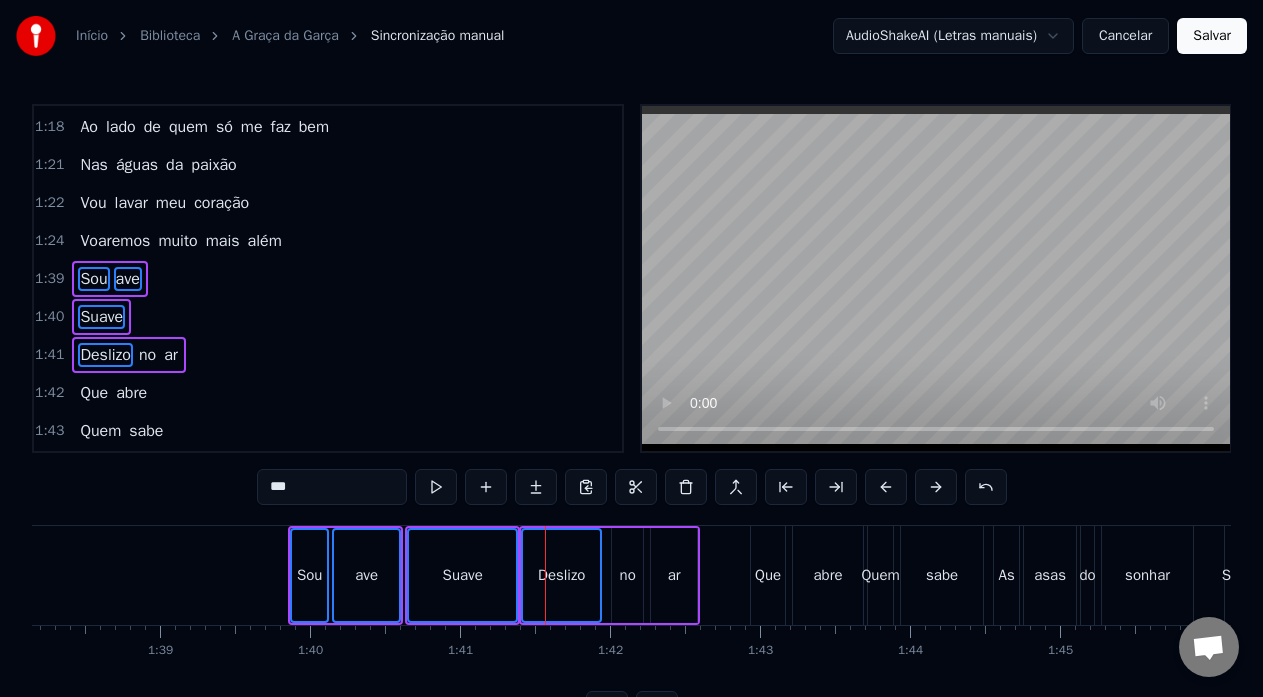 click on "no" at bounding box center (628, 575) 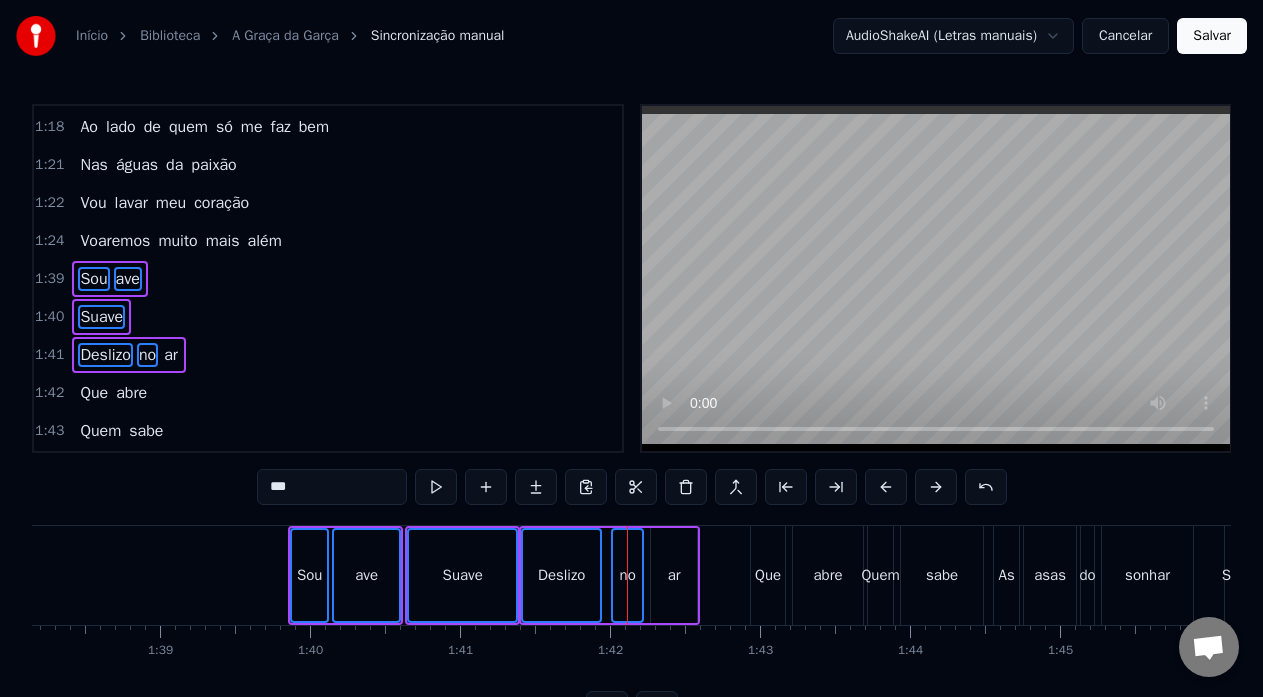 click on "ar" at bounding box center (674, 575) 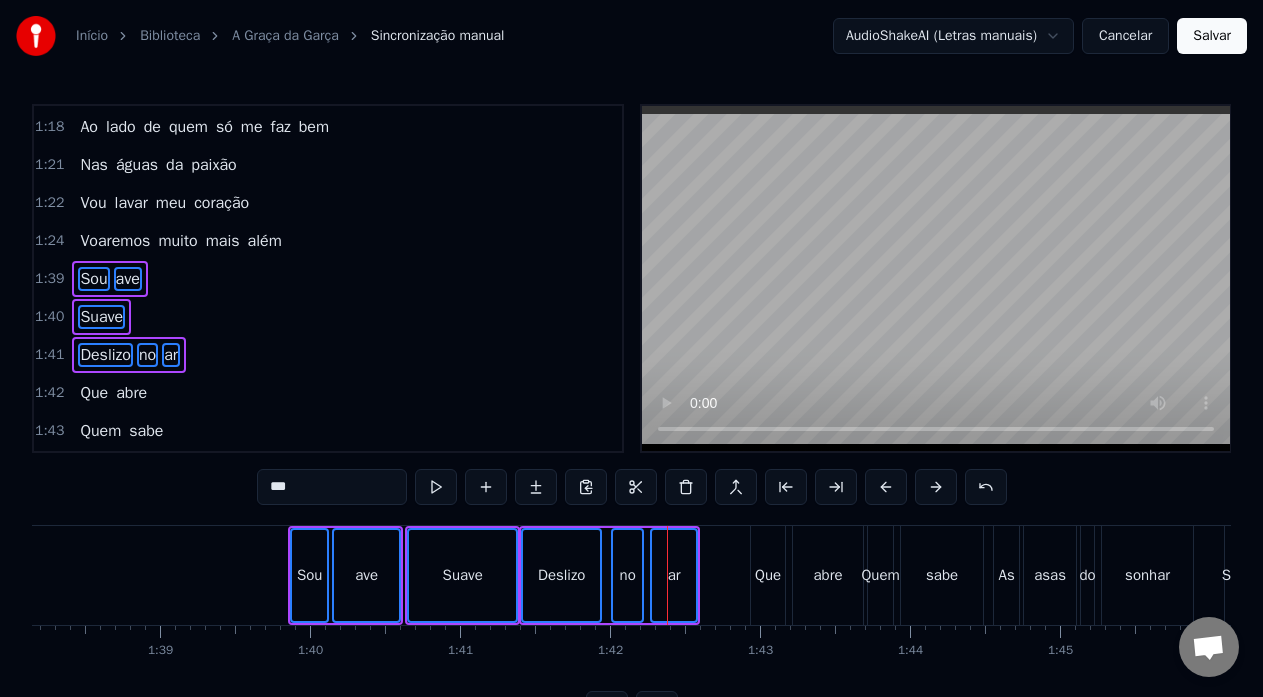 click on "Abro minhas asas Voo sobre as águas Pouso na sua imaginação Revestido de paz Sei que sou capaz De reviver a sua ilusão Divido o mesmo espaço Faço cada pedaço Um lindo mosaico do amor Outros não podem voar Mas sabem admirar Meu lado encantador Sou ave, suave, deslizo no ar Que abre, quem sabe, as asas do sonhar Sou sonho, risonho, livre e liberto Com graça da garça, levito ali perto Sou ave, suave, deslizo no ar que abre Quem sabe As asas do sonhar Sou sonho risonho Livre e liberto Com graça Da garça Levito ali perto Bato minhas asas Quero voltar pra casa E reencontrar o meu amor Dizer que voei sozinho Quero voltar pro ninho O passado já passou Eu sei que fui ingrato Que só sou feliz de fato Ao lado de quem só me faz bem Nas águas da paixão Vou lavar meu coração Voaremos muito mais além Sou ave Suave Deslizo no ar Que abre Quem sabe As asas do sonhar Sou sonho Risonho Livre e liberto Com graça Da garça Levito ali perto" at bounding box center [-3858, 575] 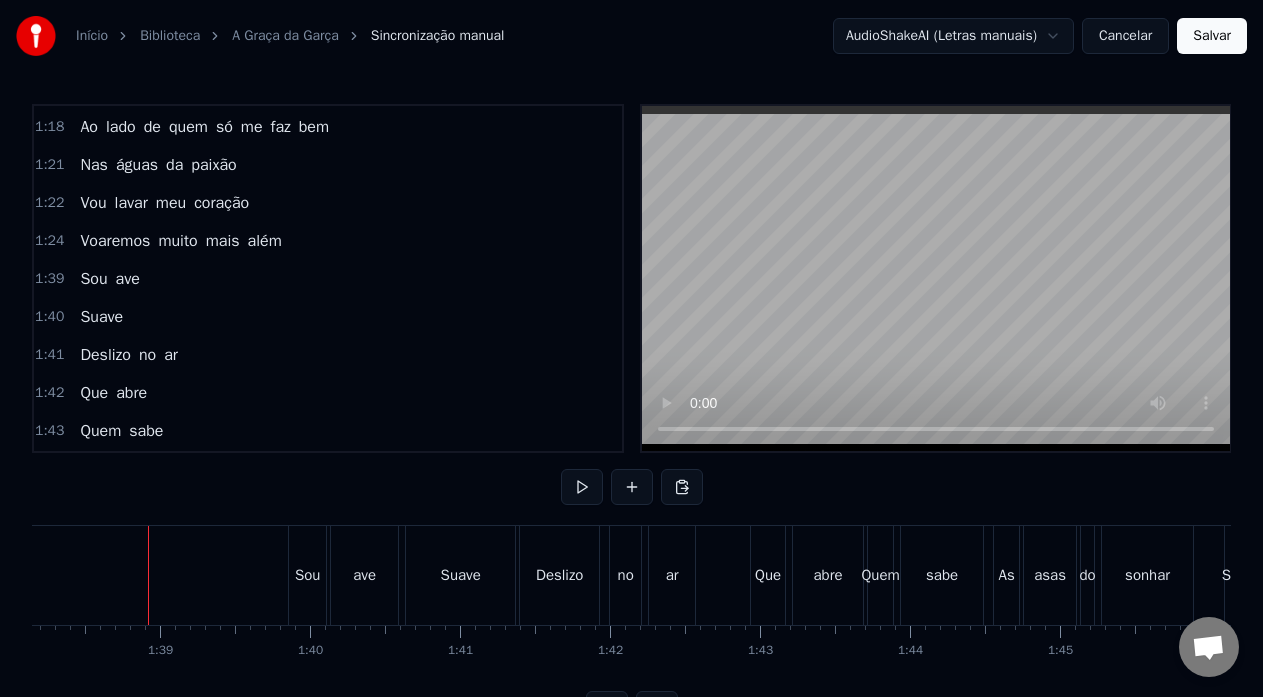 click on "Sou" at bounding box center [307, 575] 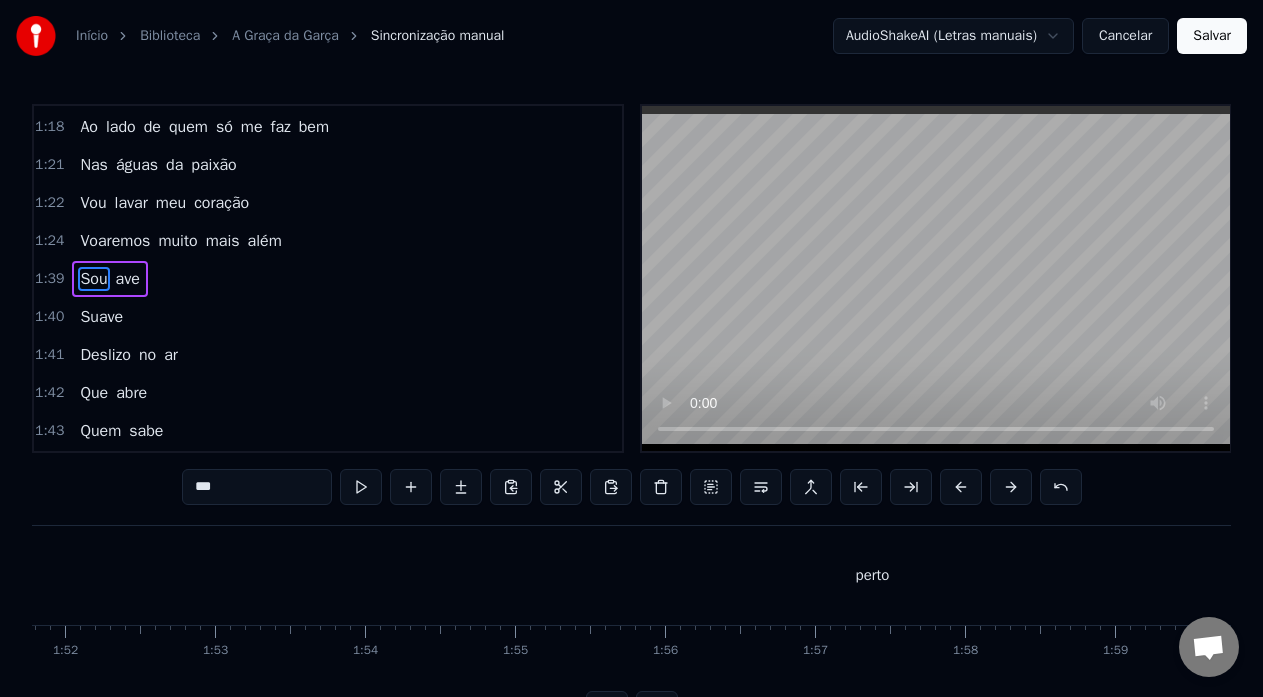 scroll, scrollTop: 0, scrollLeft: 16823, axis: horizontal 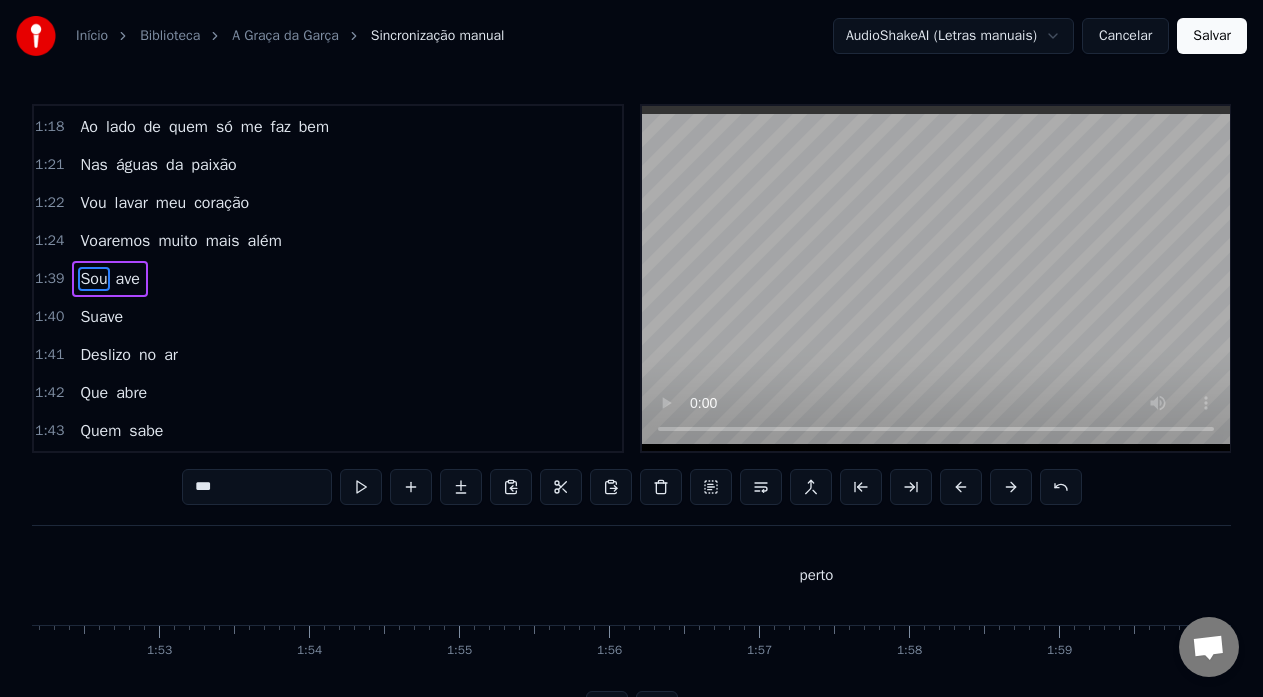 drag, startPoint x: 880, startPoint y: 590, endPoint x: 909, endPoint y: 612, distance: 36.40055 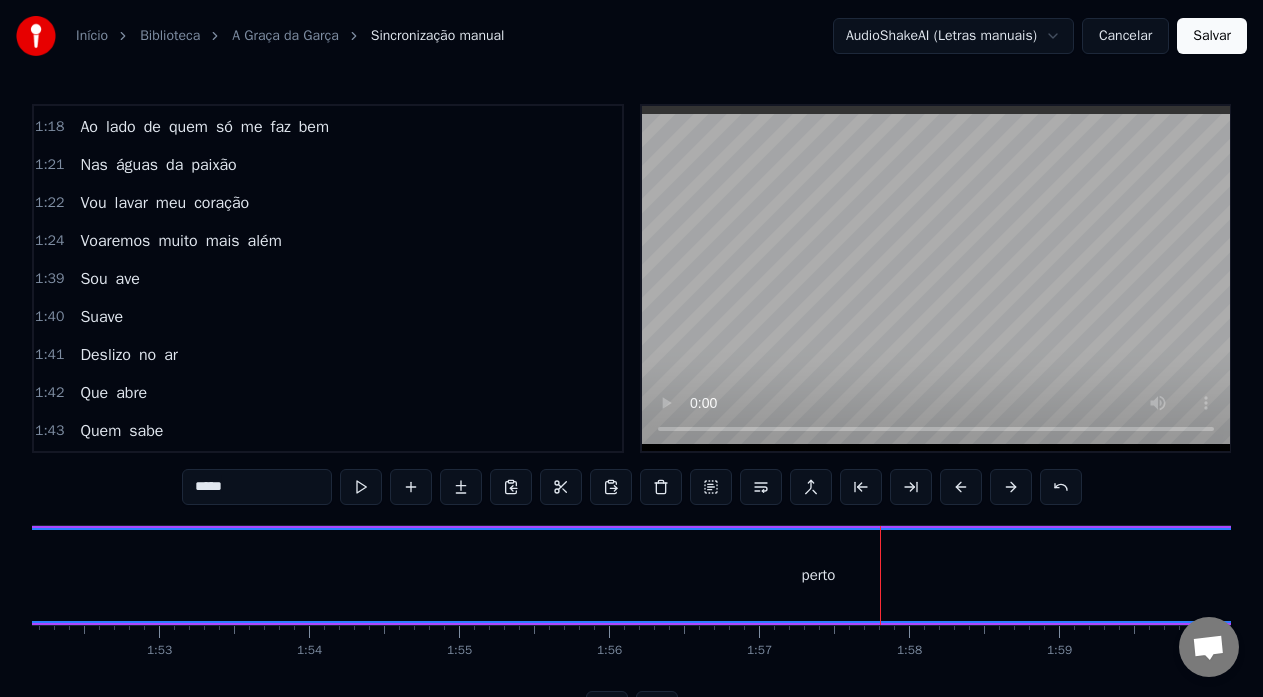 scroll, scrollTop: 79, scrollLeft: 0, axis: vertical 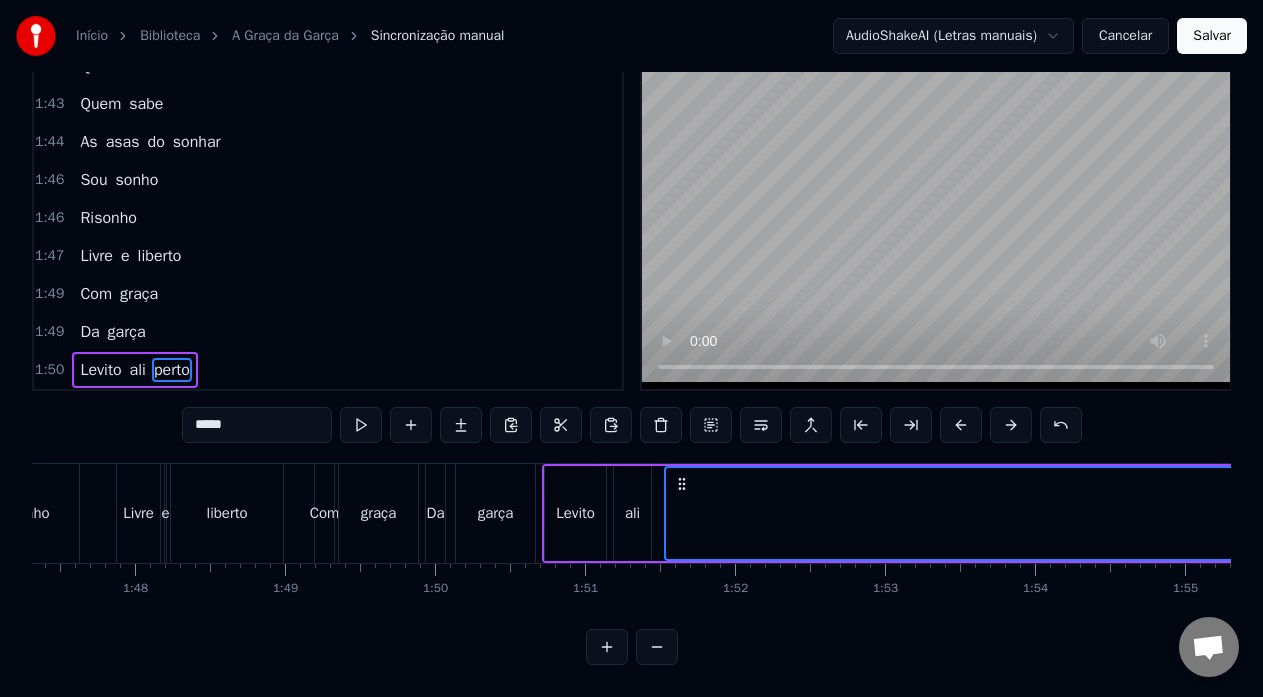 click on "ali" at bounding box center [632, 513] 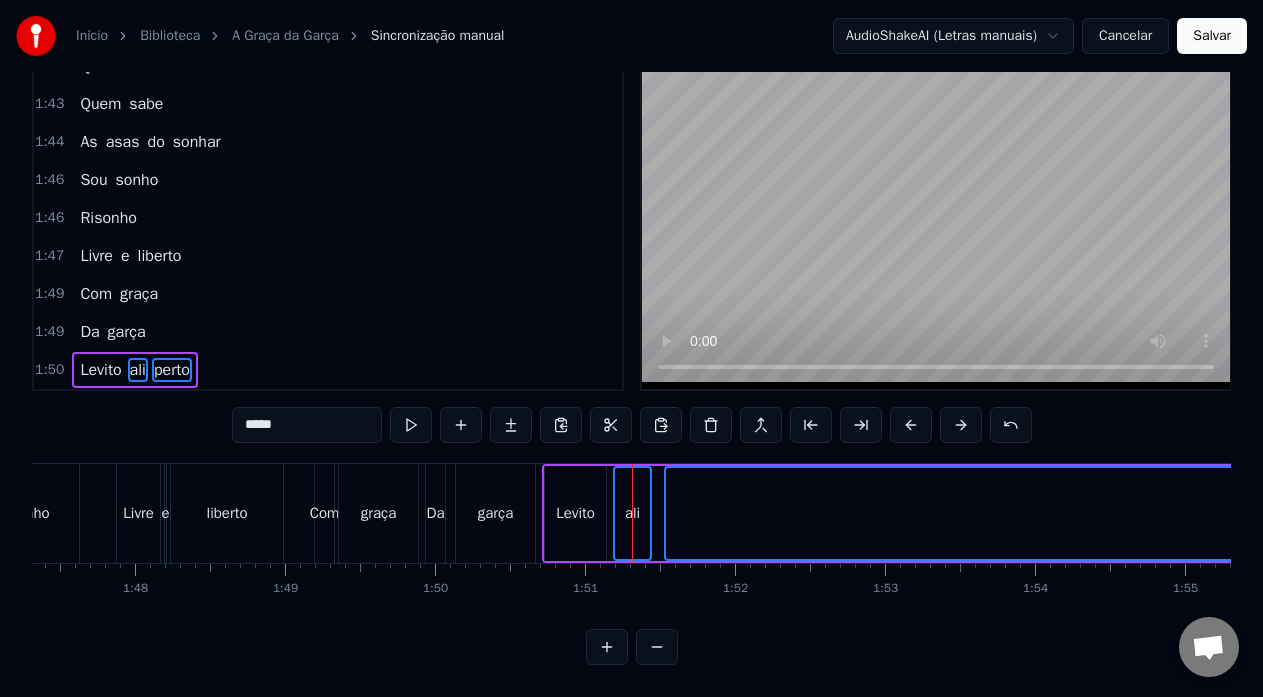 click on "Levito" at bounding box center [575, 513] 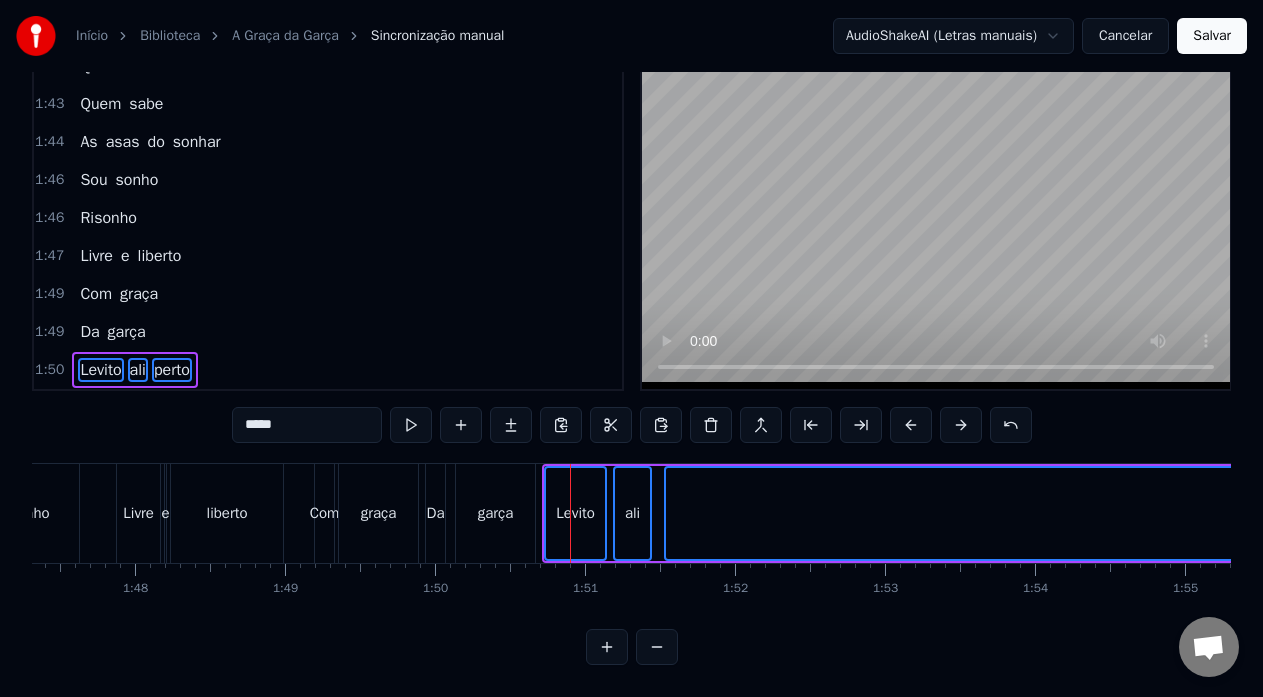 click on "garça" at bounding box center [496, 513] 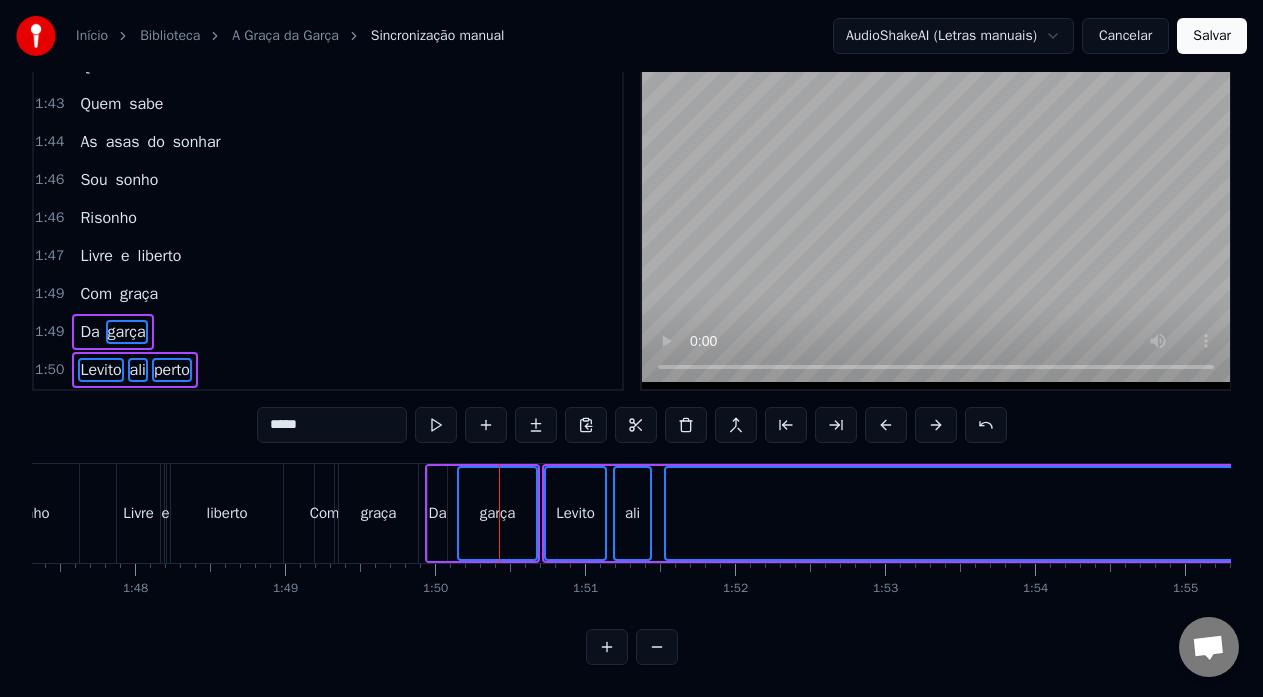 click on "Da garça" at bounding box center (482, 513) 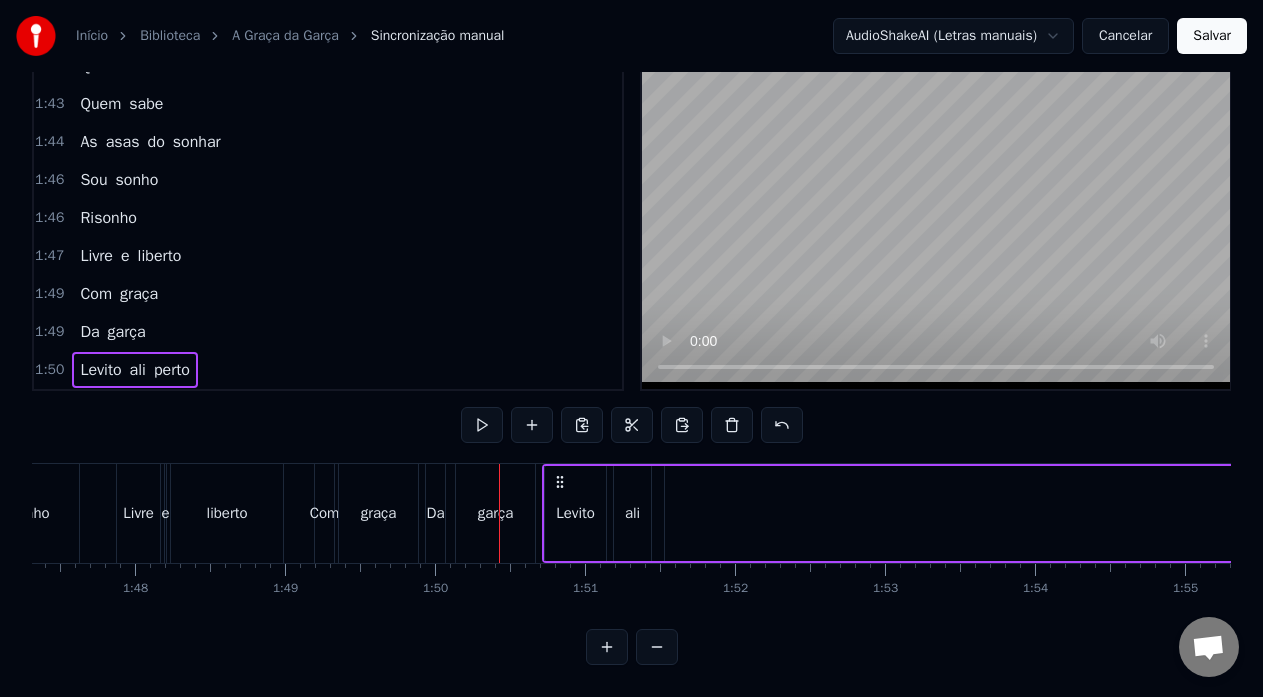 click on "graça" at bounding box center [379, 513] 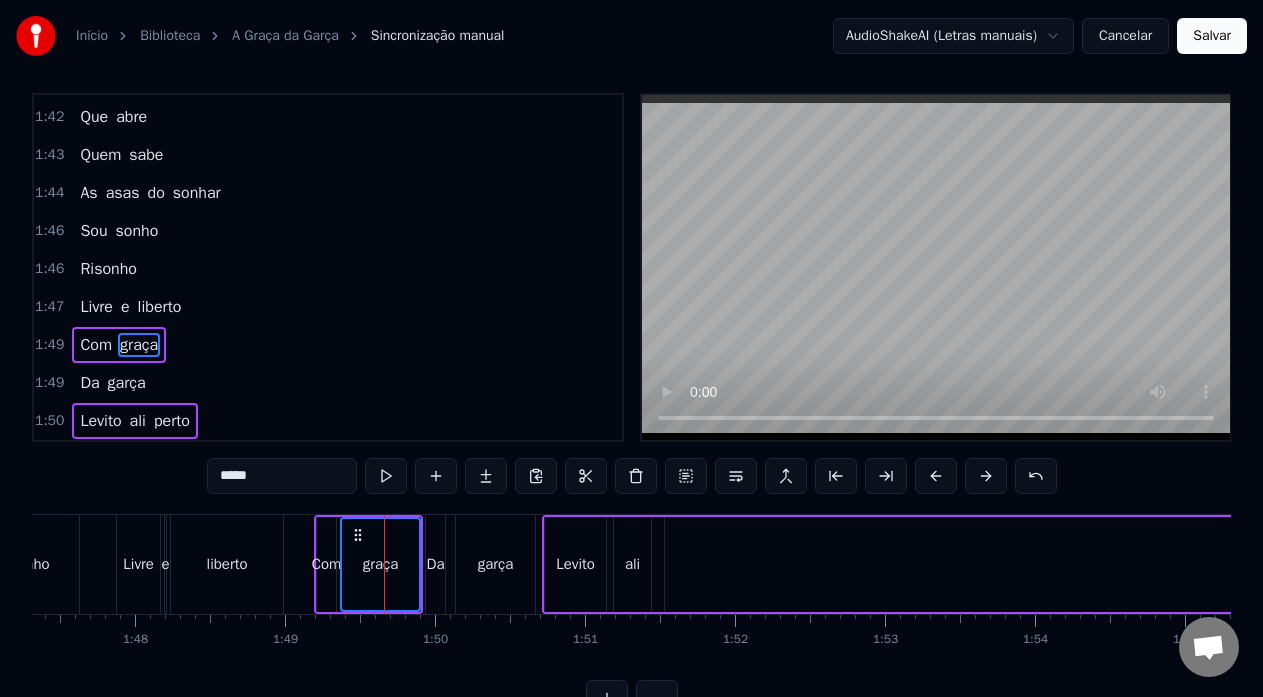 scroll, scrollTop: 7, scrollLeft: 0, axis: vertical 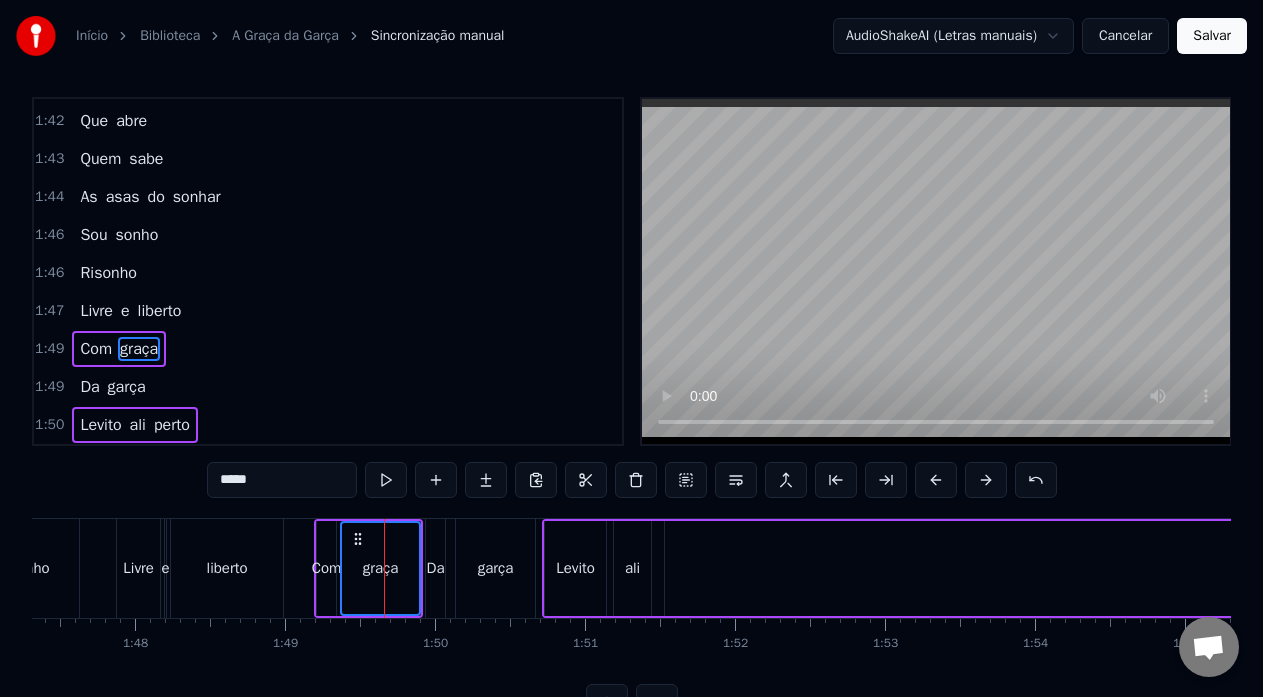 drag, startPoint x: 433, startPoint y: 548, endPoint x: 453, endPoint y: 553, distance: 20.615528 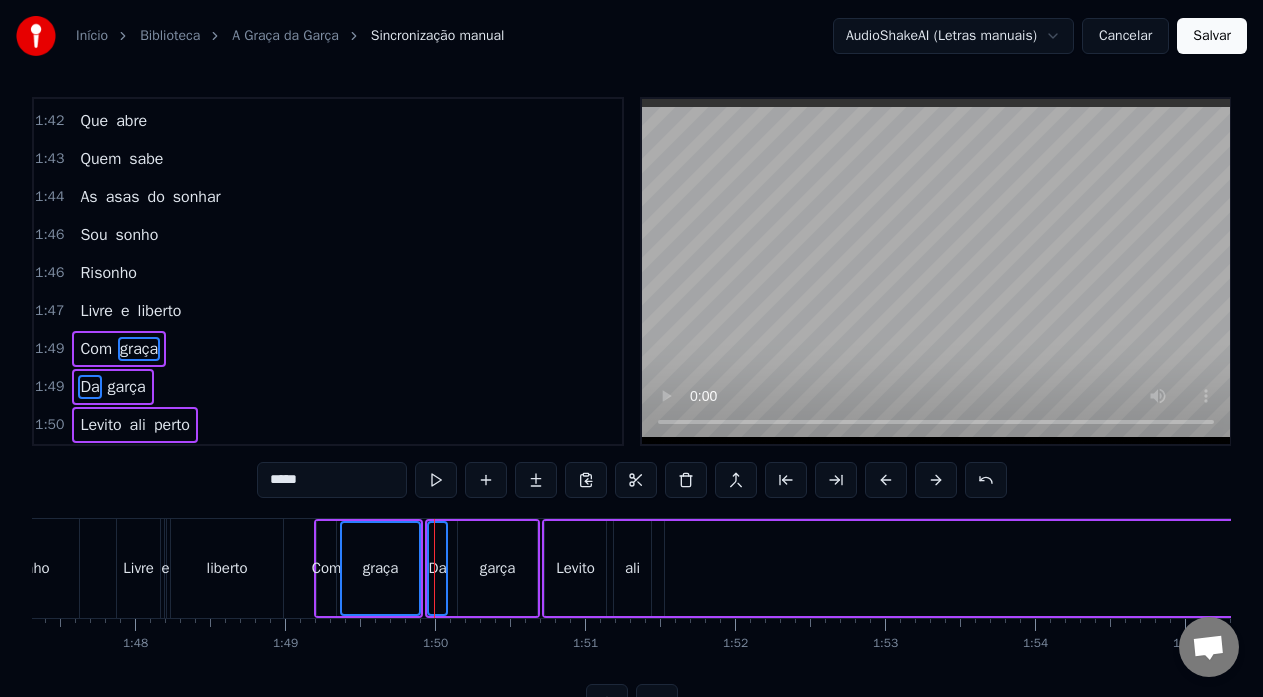 click on "garça" at bounding box center (497, 568) 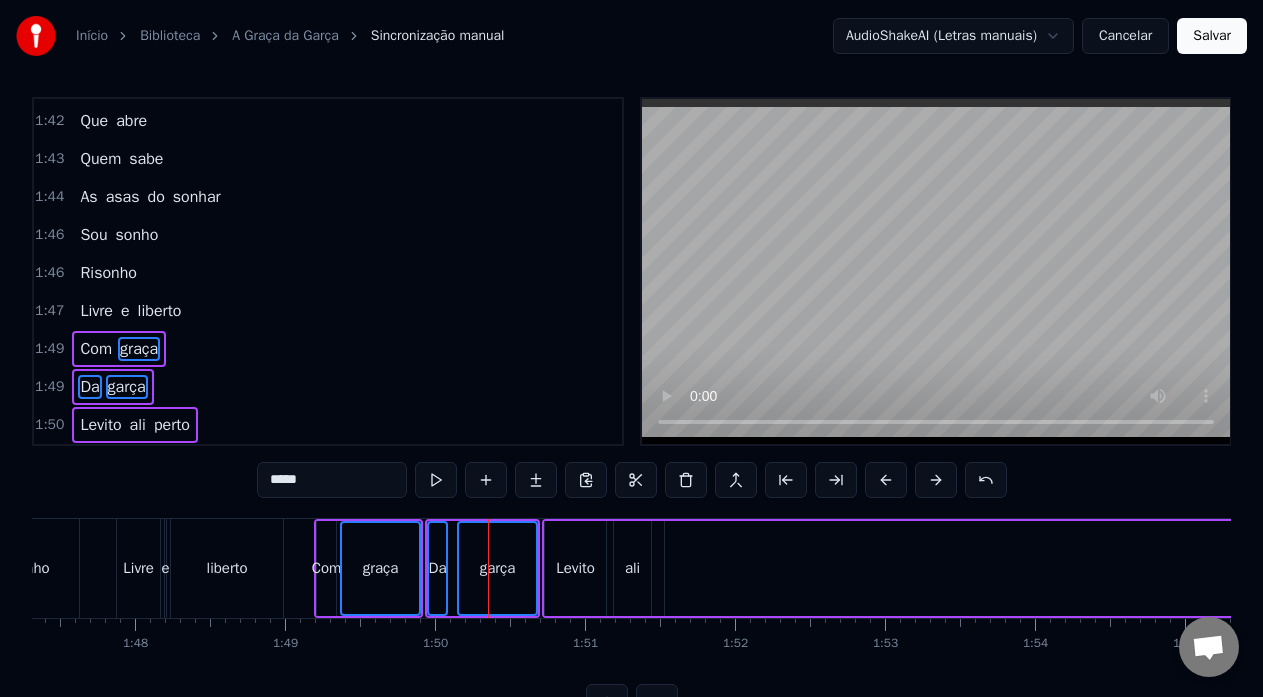 click on "liberto" at bounding box center (227, 568) 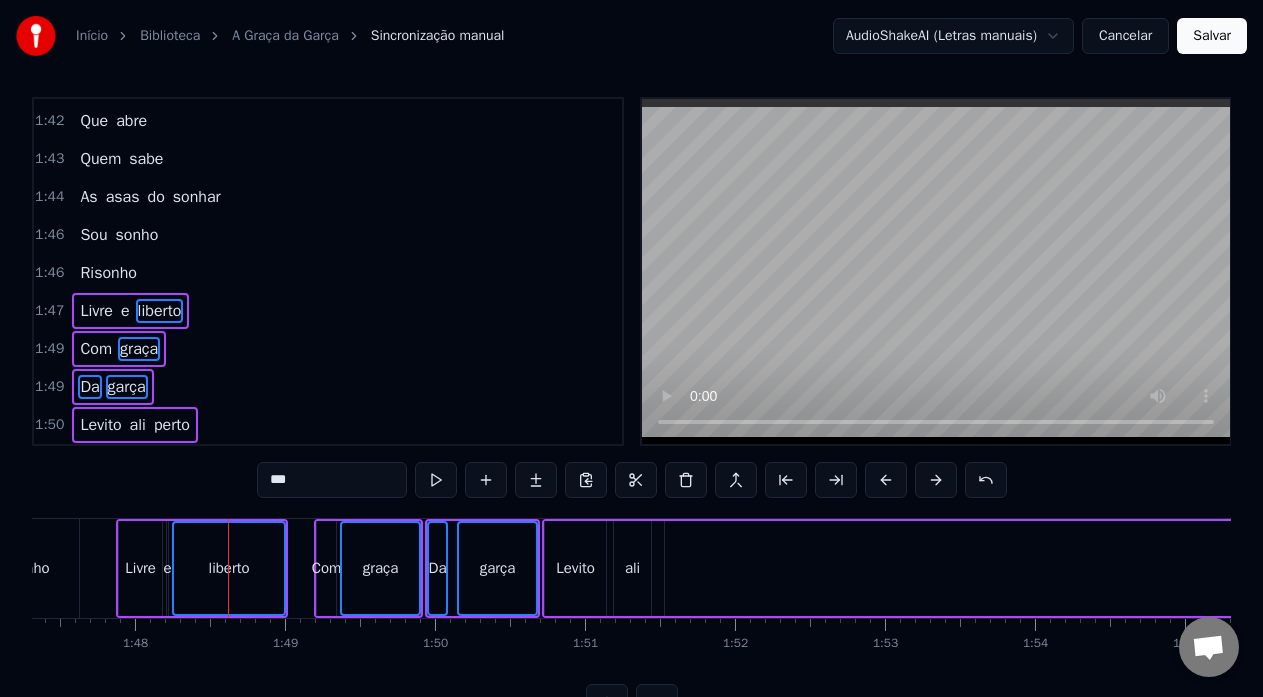 scroll, scrollTop: 1555, scrollLeft: 0, axis: vertical 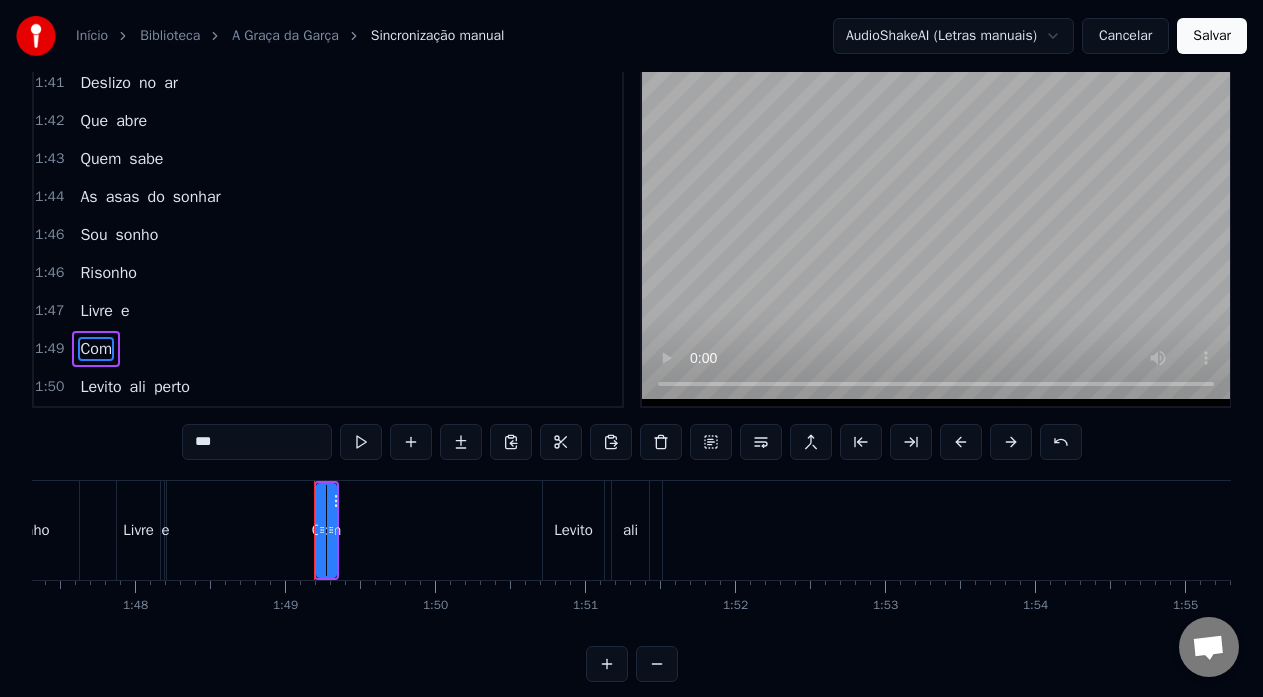 click on "ali" at bounding box center [630, 530] 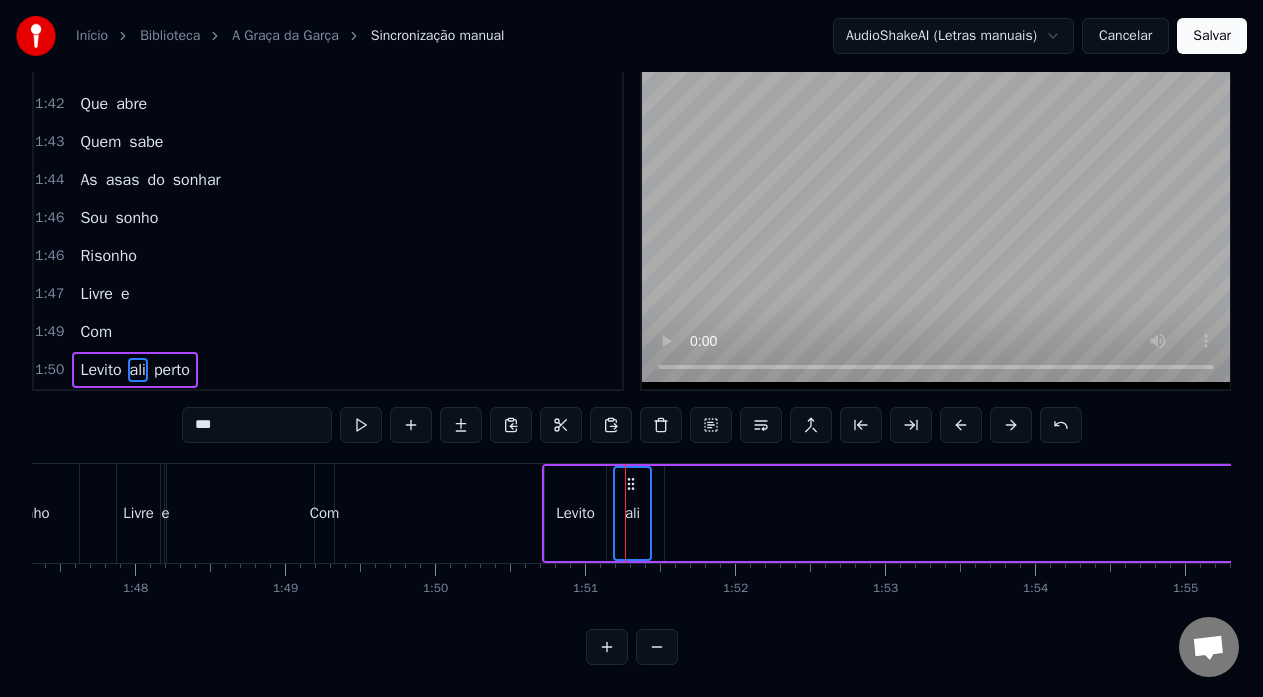 click on "Levito" at bounding box center (575, 513) 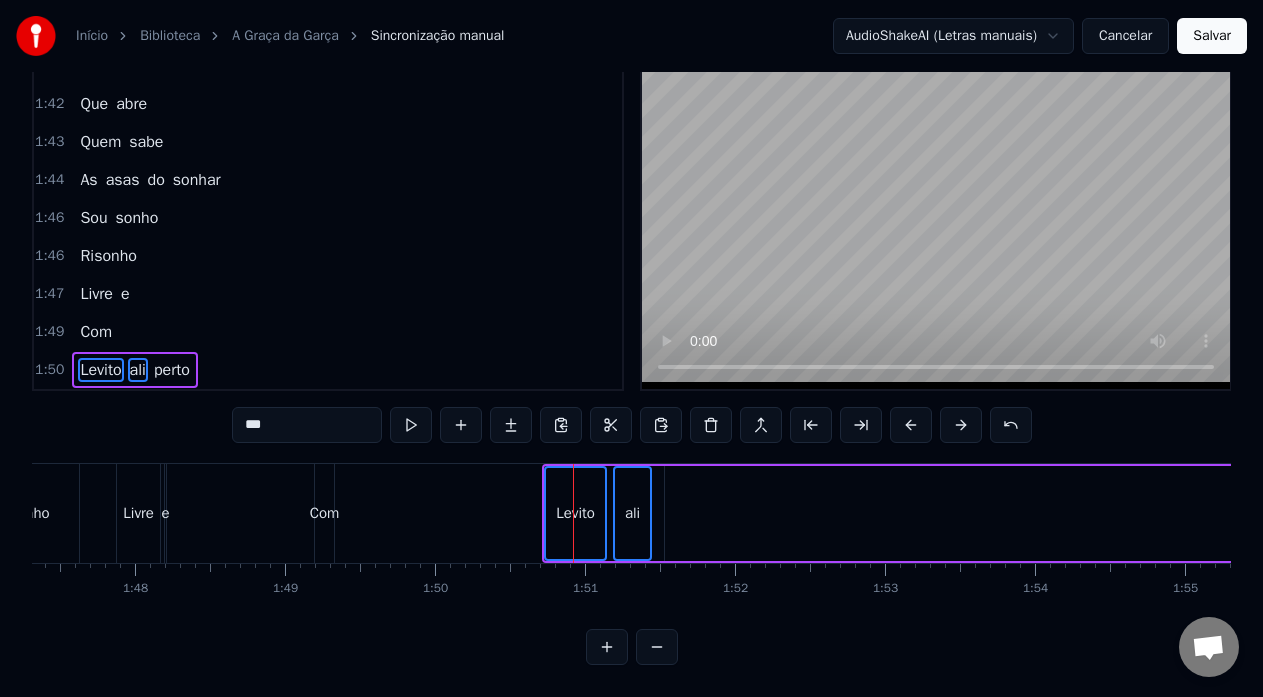 click on "Com" at bounding box center [325, 513] 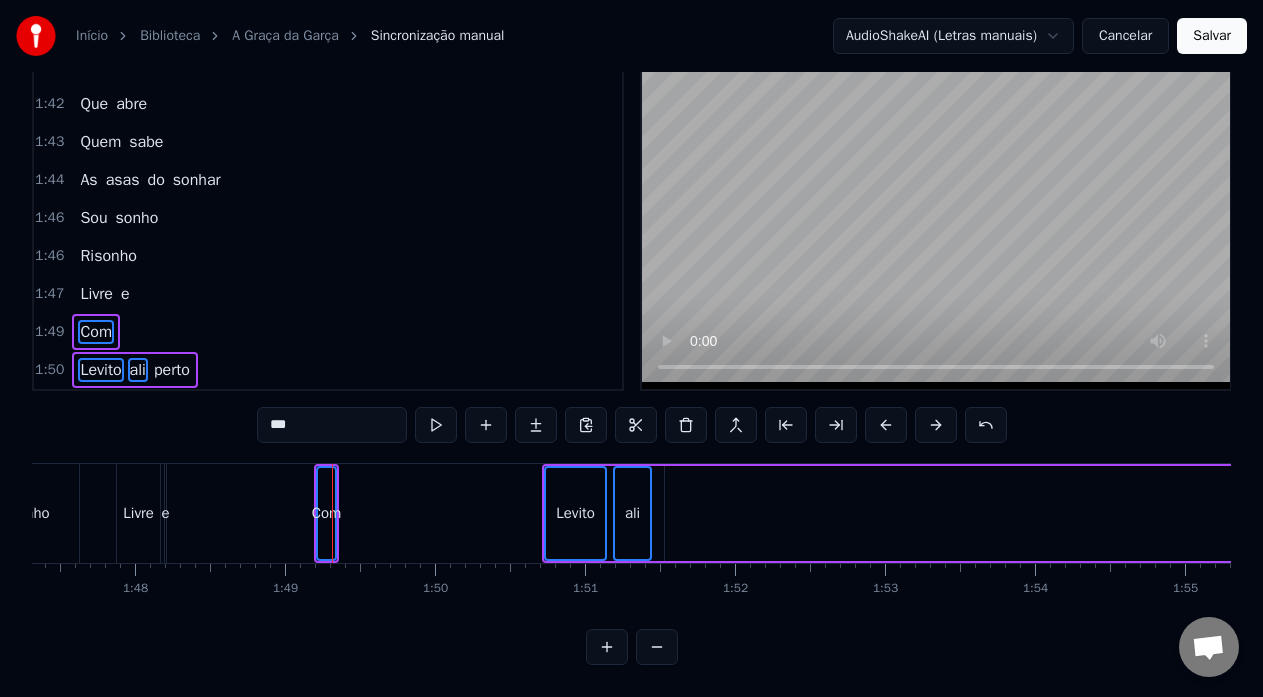 click on "e" at bounding box center (166, 513) 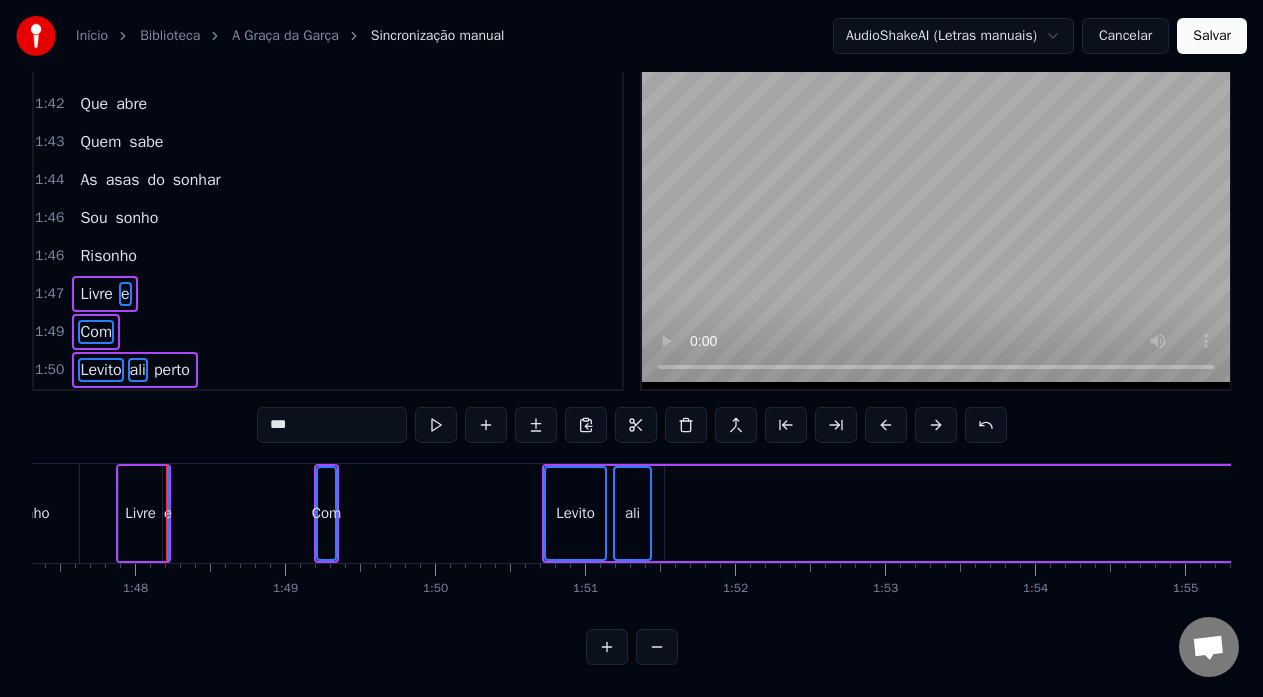 click on "Livre" at bounding box center [140, 513] 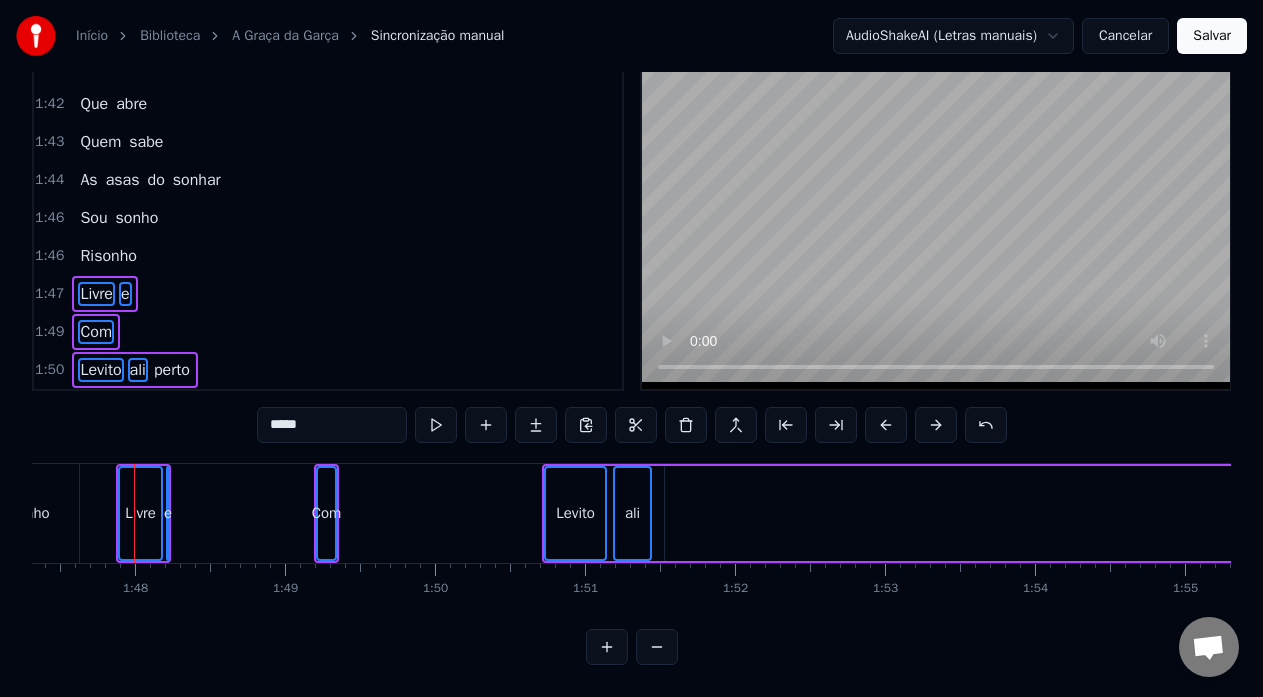 scroll, scrollTop: 1479, scrollLeft: 0, axis: vertical 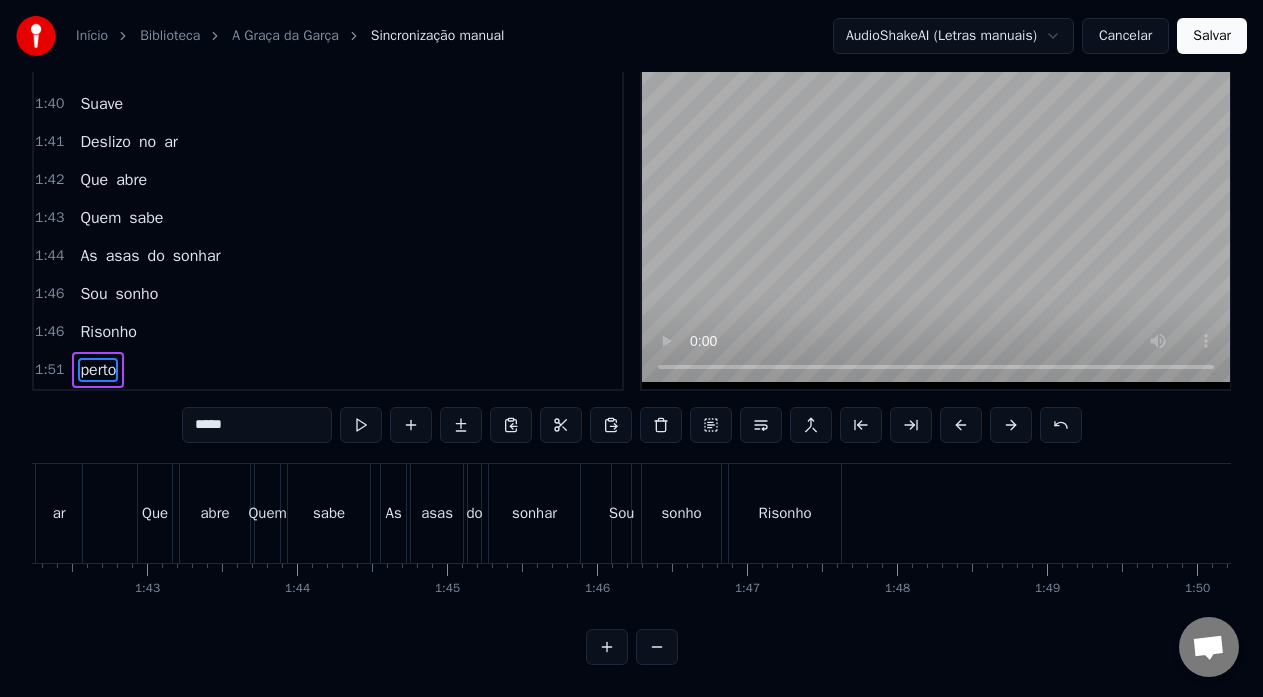 click on "Risonho" at bounding box center (785, 513) 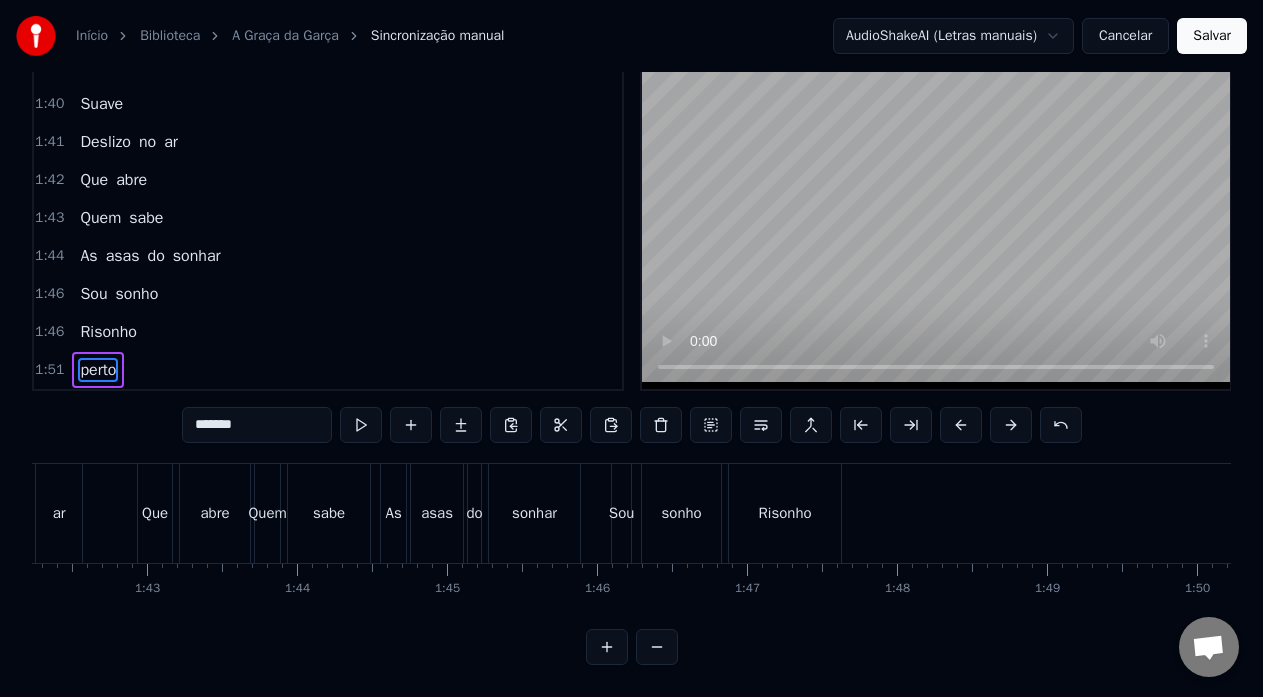 scroll, scrollTop: 45, scrollLeft: 0, axis: vertical 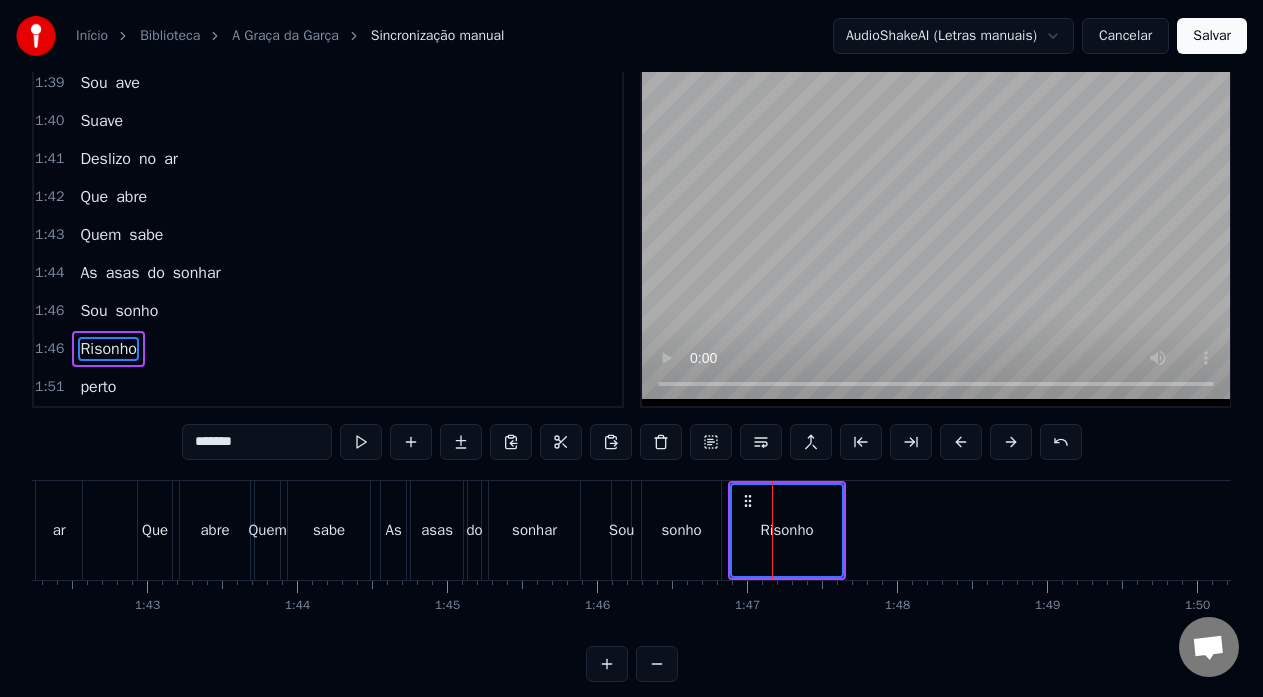 click on "sonho" at bounding box center (682, 530) 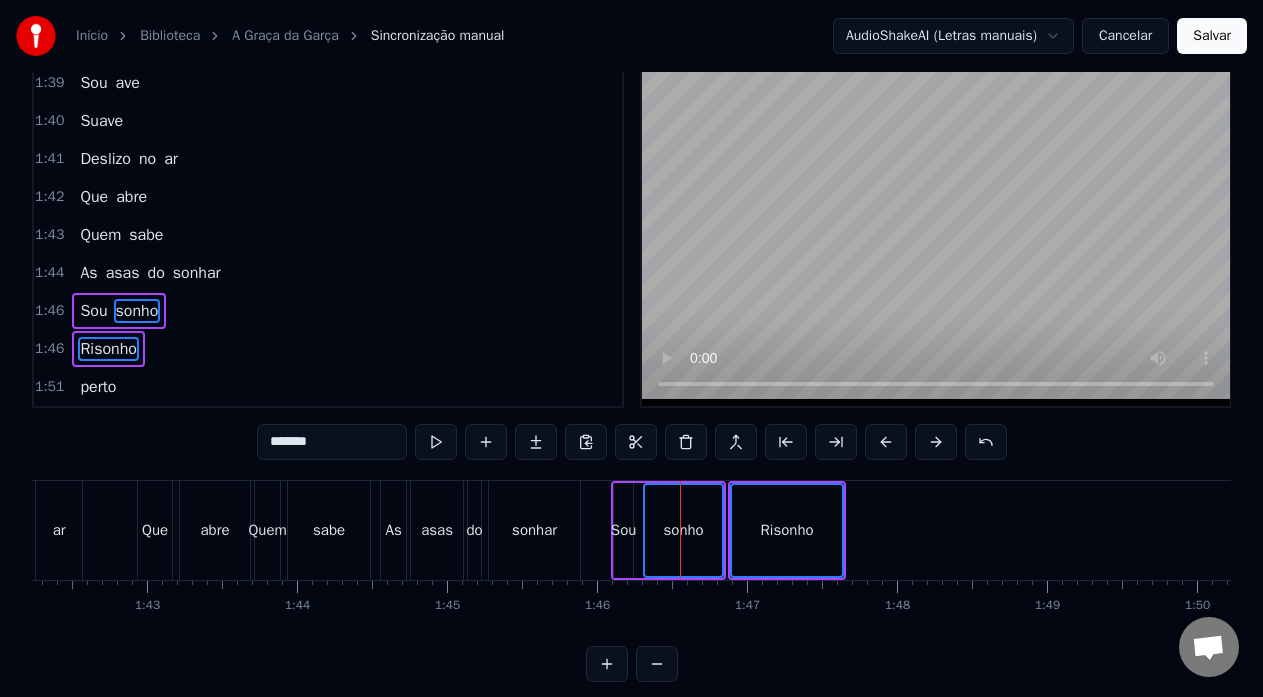 click on "Sou" at bounding box center (623, 530) 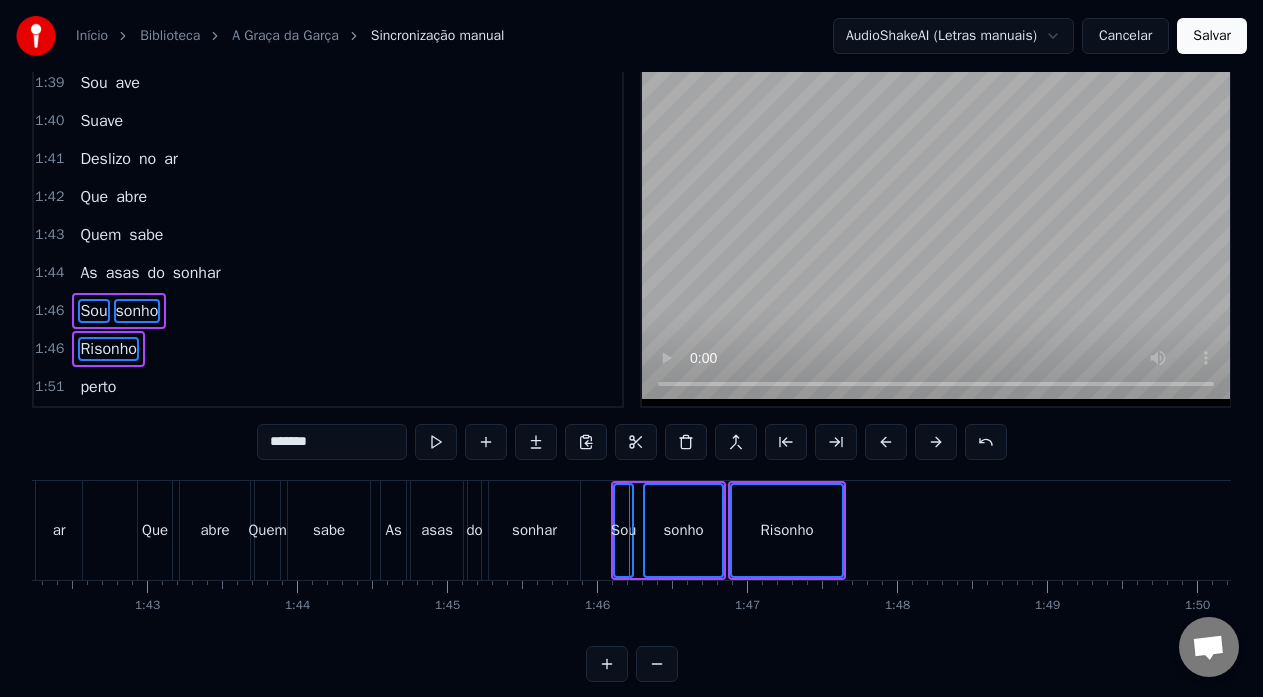drag, startPoint x: 554, startPoint y: 529, endPoint x: 503, endPoint y: 530, distance: 51.009804 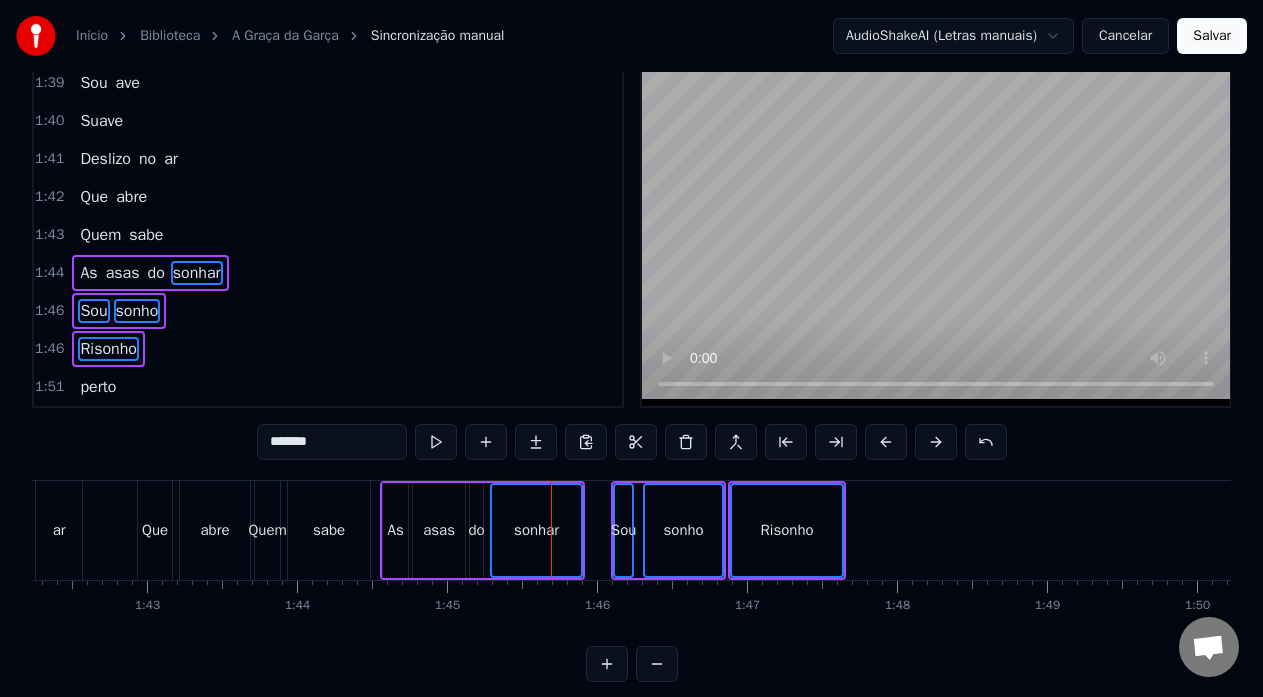 click on "do" at bounding box center (476, 530) 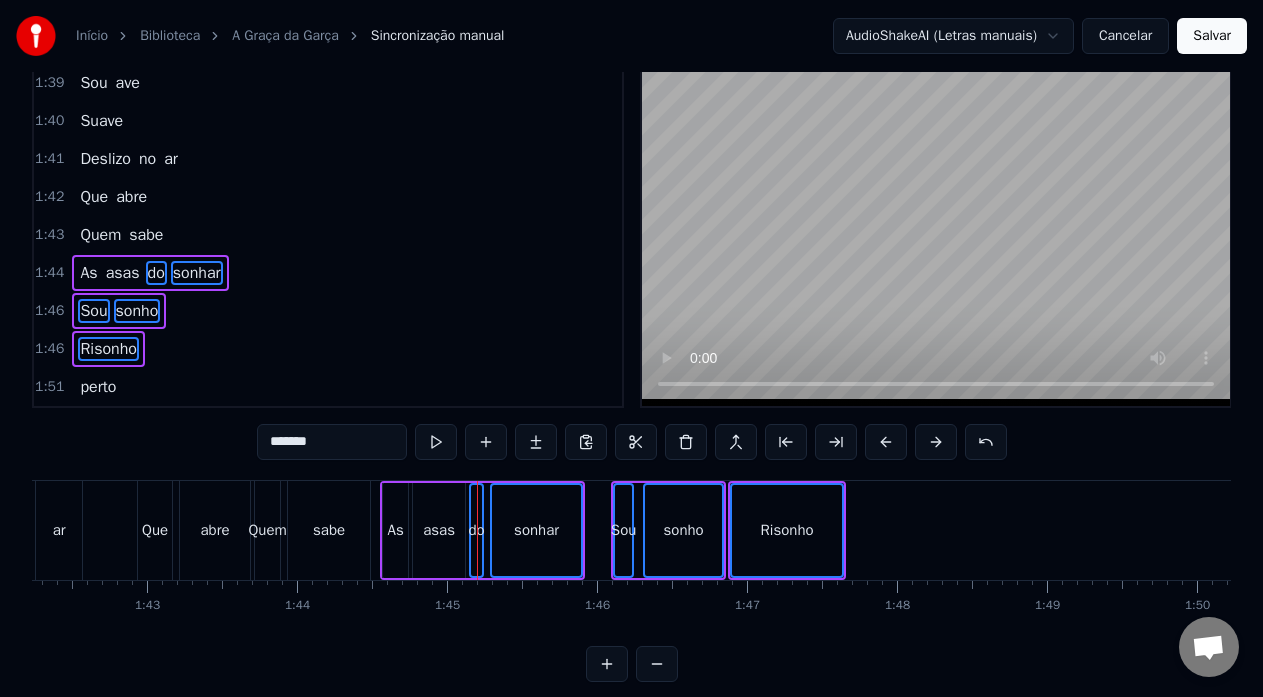 click on "asas" at bounding box center (439, 530) 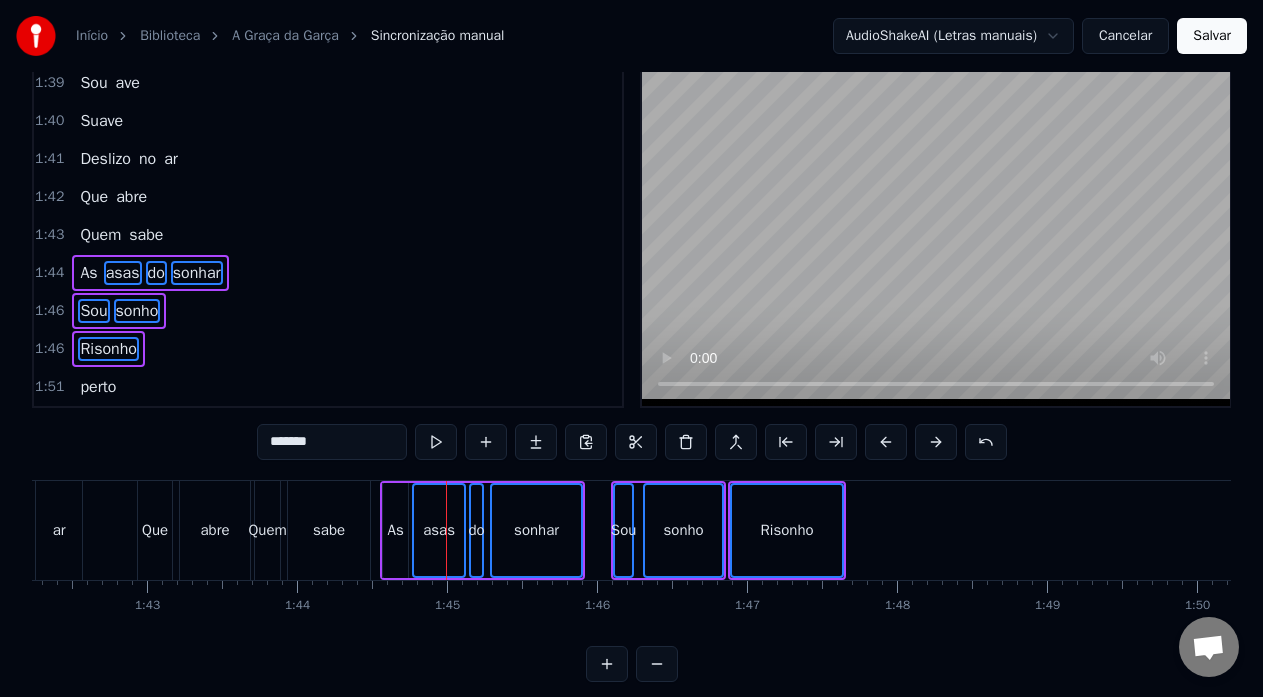 click on "As" at bounding box center [395, 530] 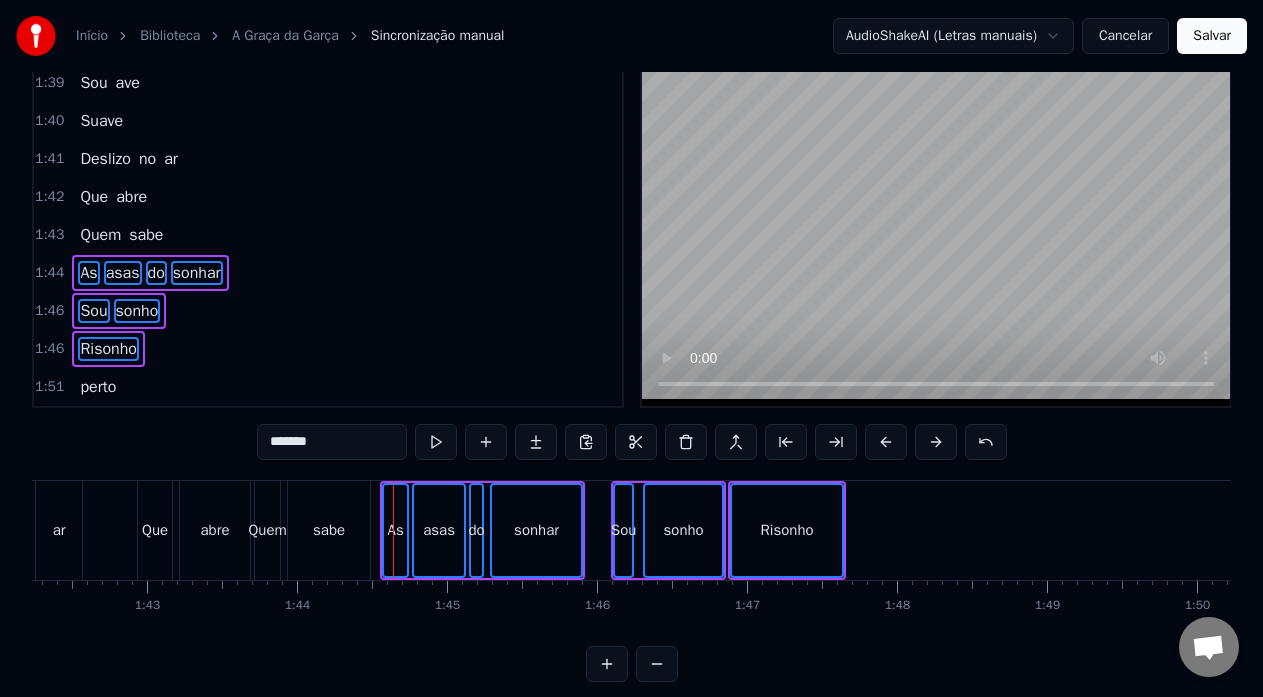 click on "sabe" at bounding box center (329, 530) 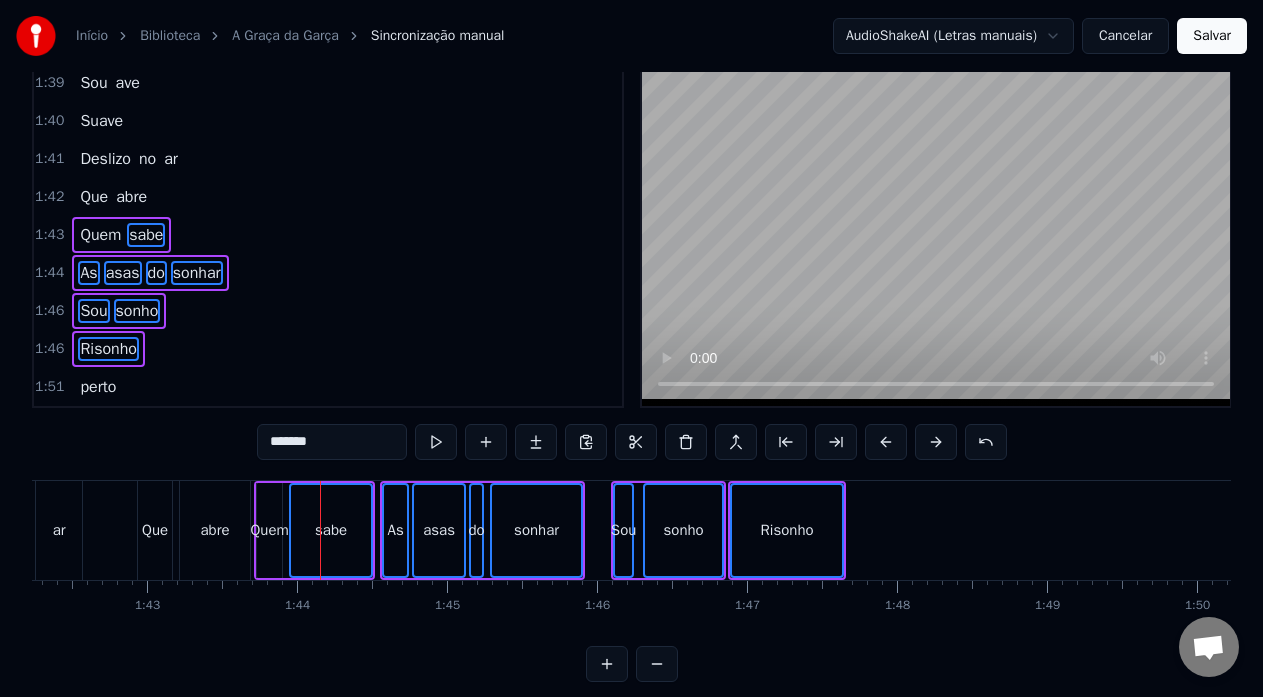 click on "Quem" at bounding box center (269, 530) 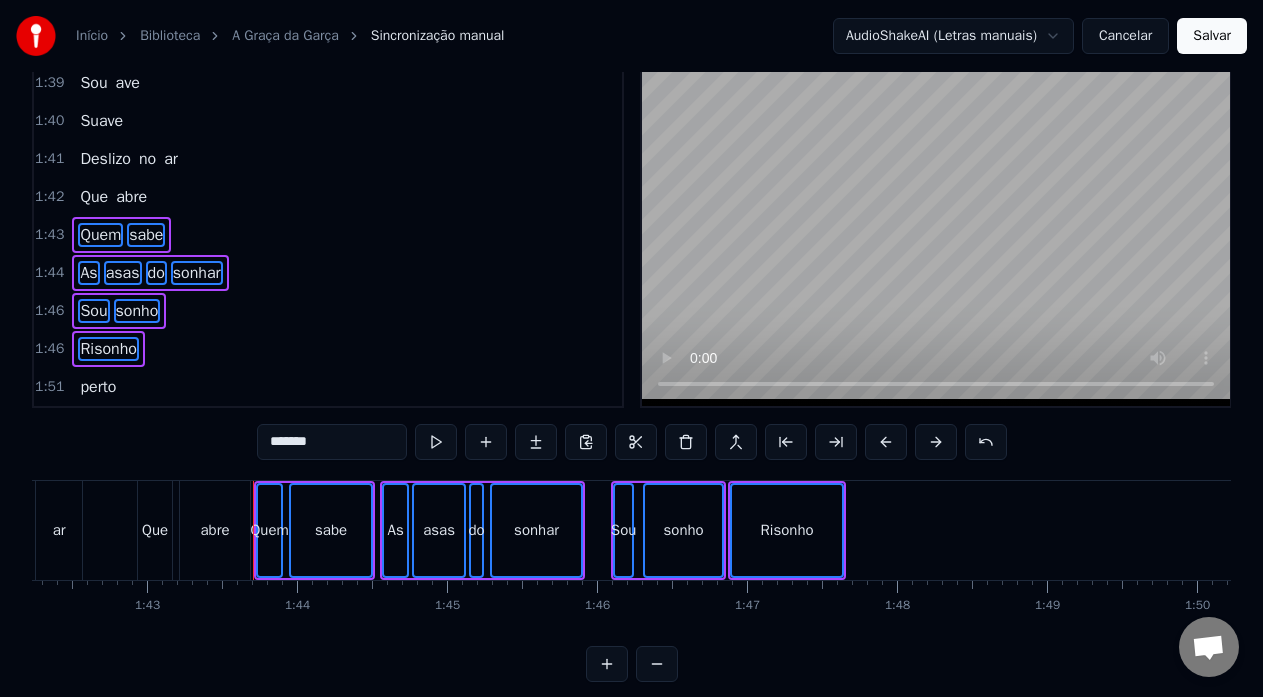 click on "abre" at bounding box center (215, 530) 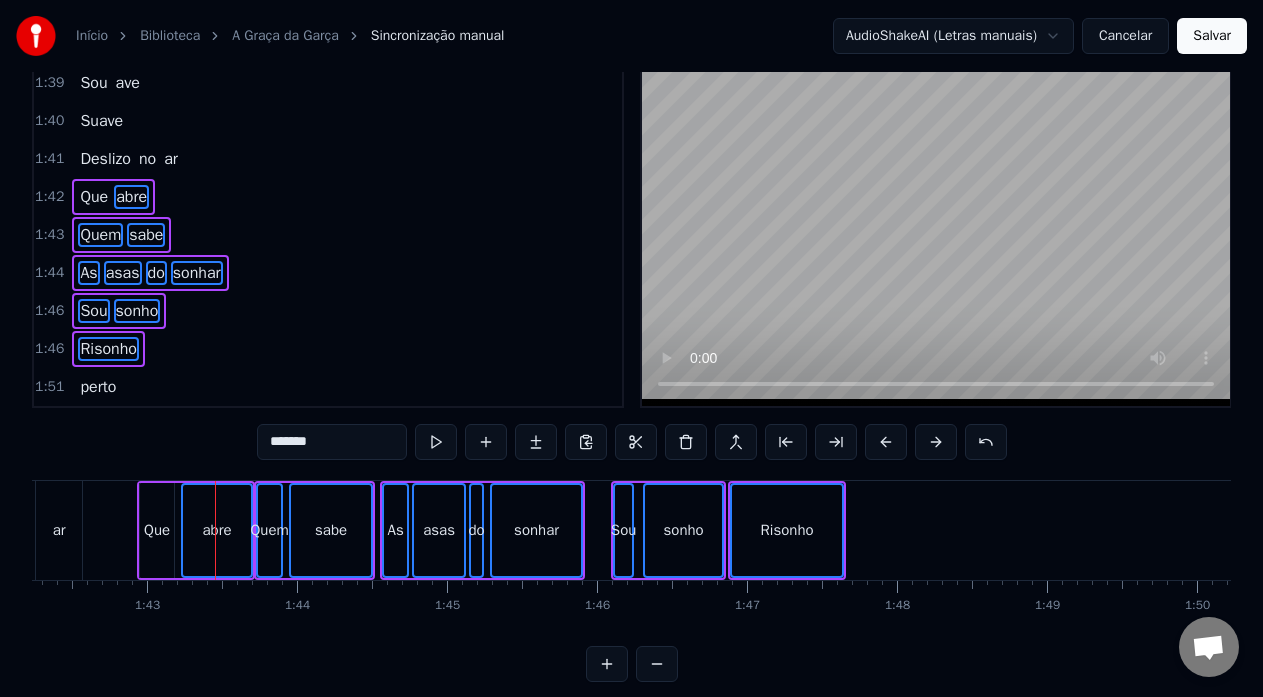 click on "Que" at bounding box center (157, 530) 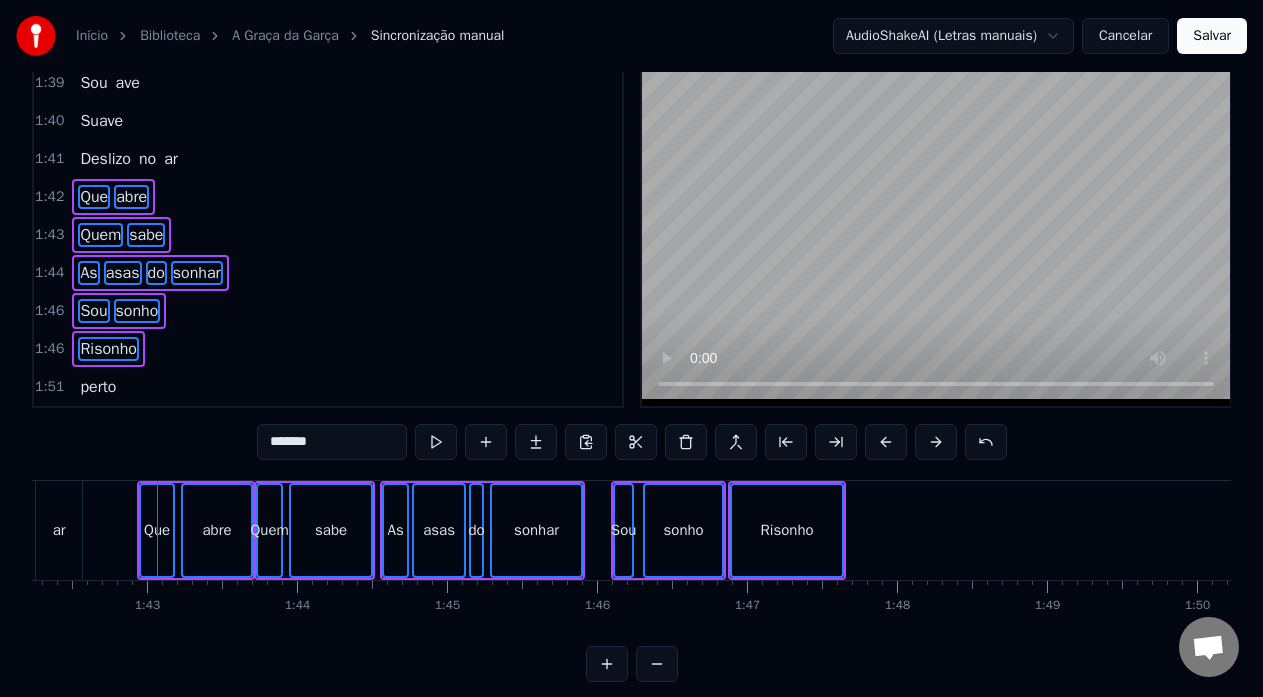 click on "ar" at bounding box center [59, 530] 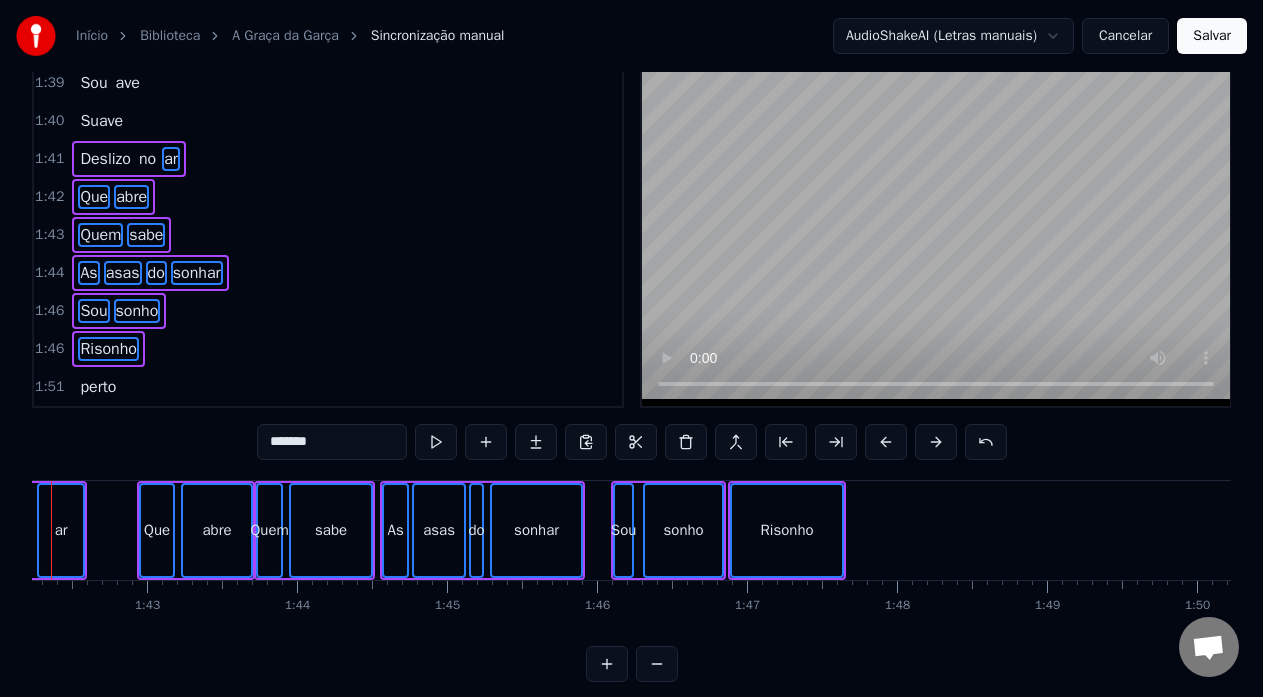 scroll, scrollTop: 0, scrollLeft: 15254, axis: horizontal 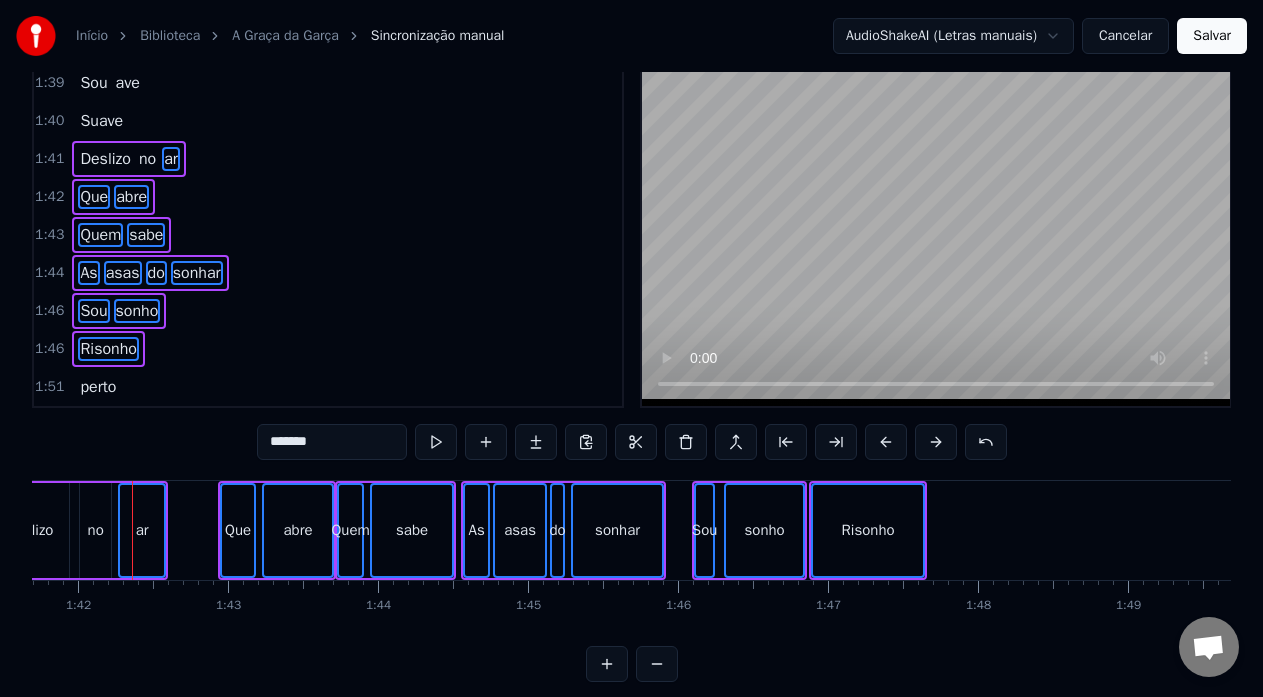 type on "*****" 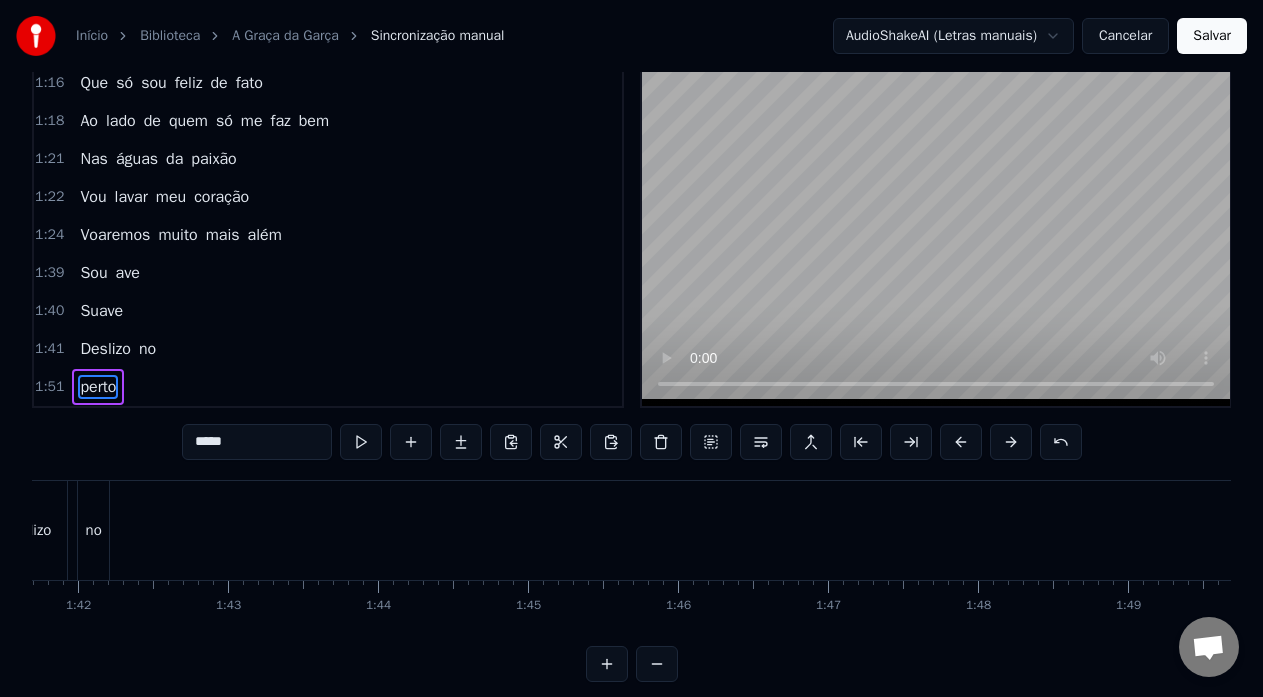 scroll, scrollTop: 79, scrollLeft: 0, axis: vertical 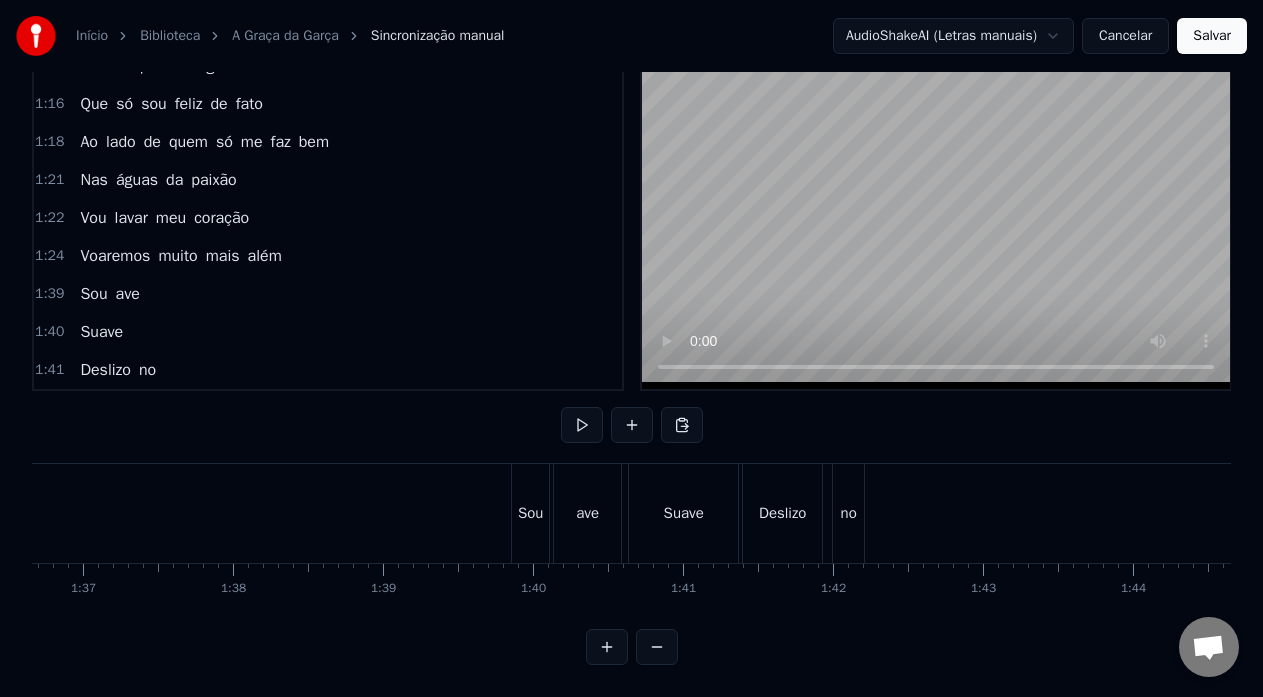 click on "no" at bounding box center [848, 513] 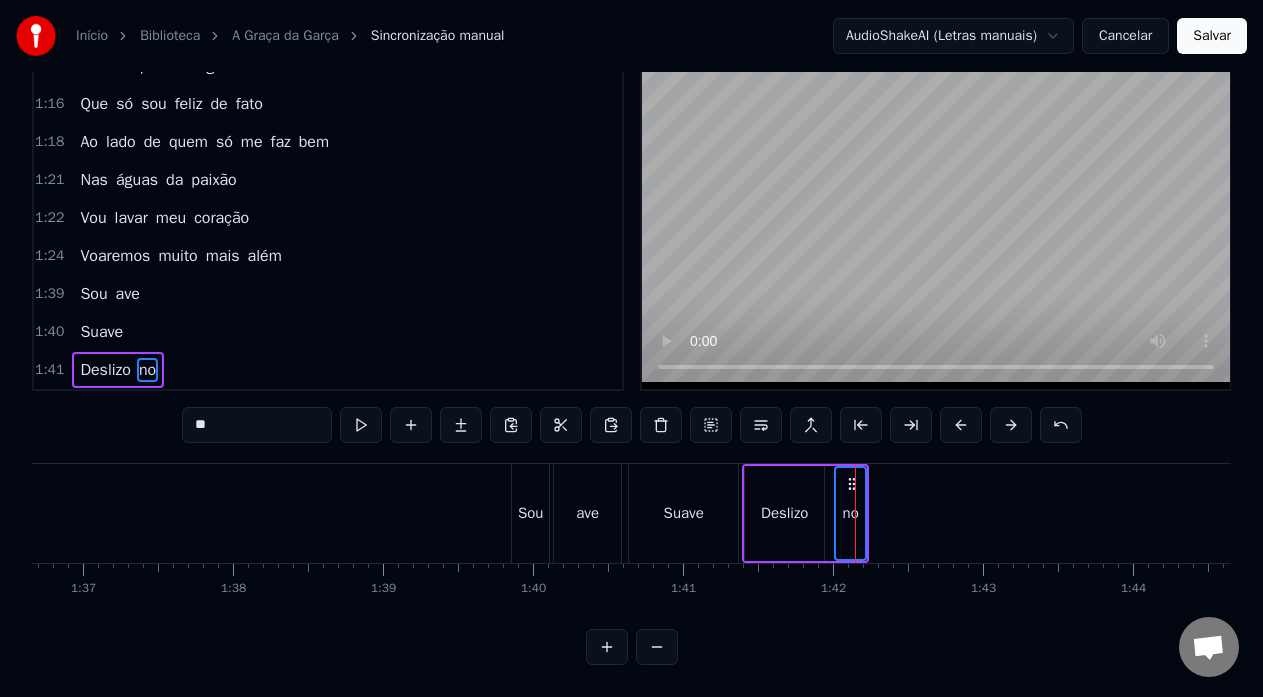 click on "Deslizo" at bounding box center [784, 513] 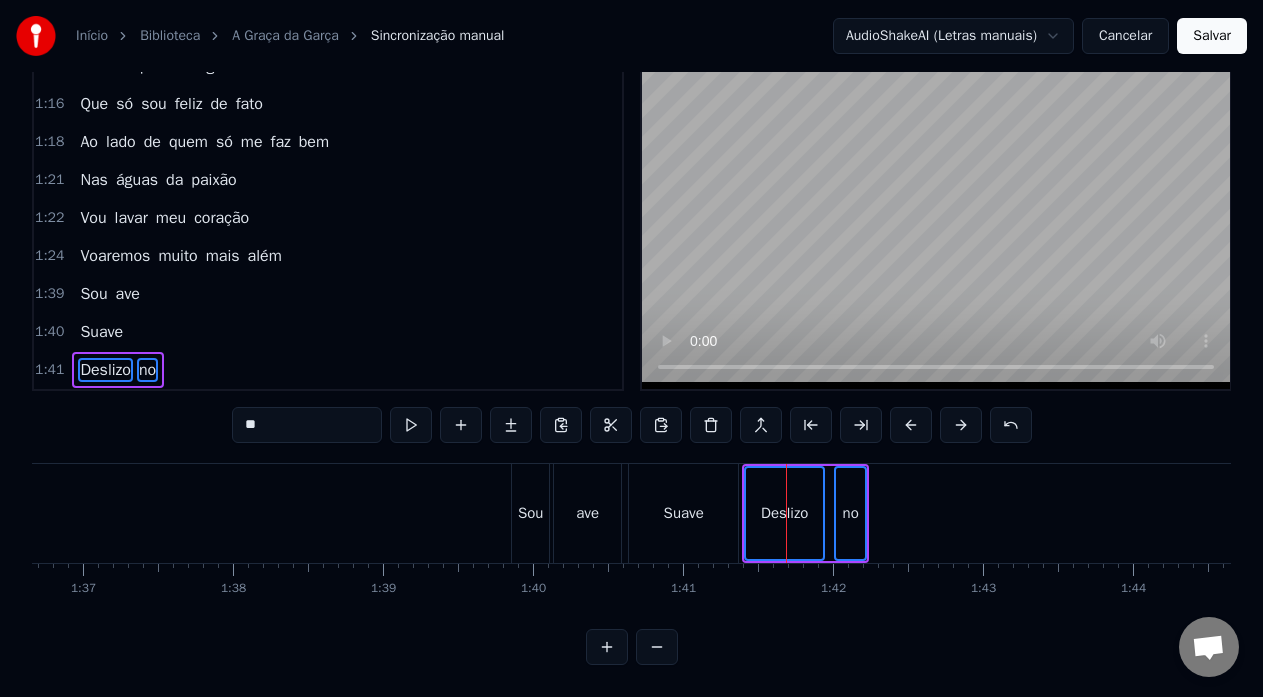 click on "Suave" at bounding box center [684, 513] 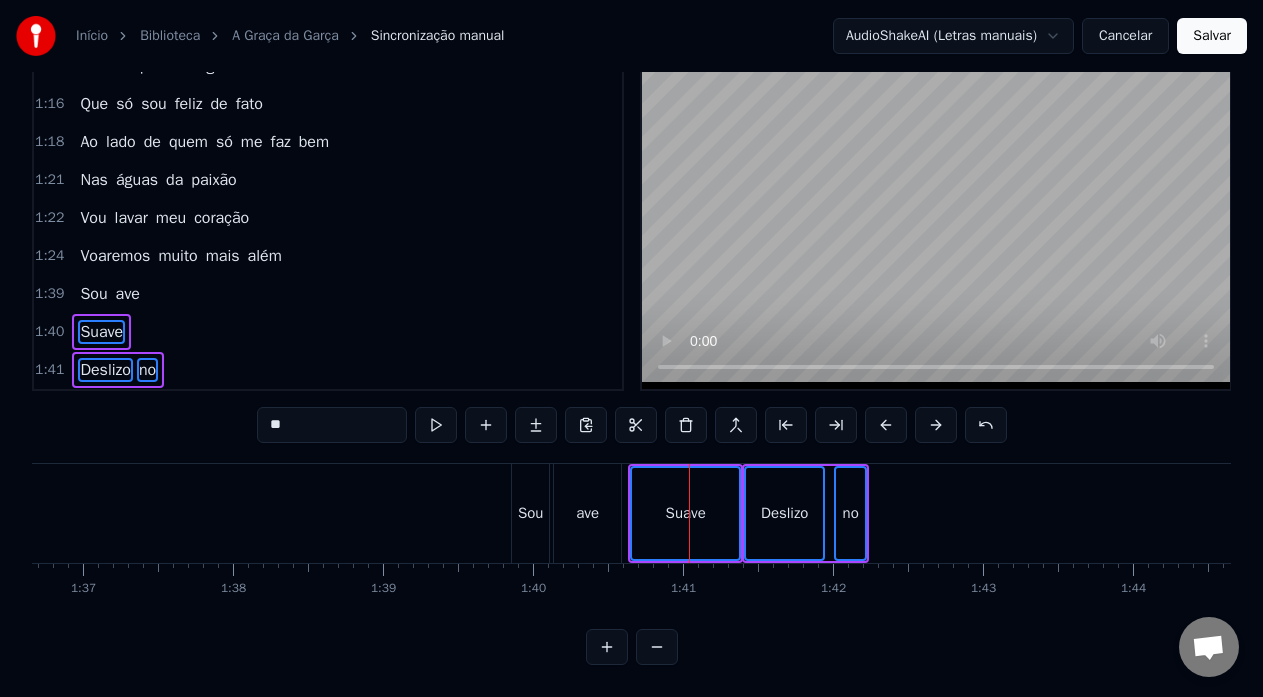 click on "ave" at bounding box center [587, 513] 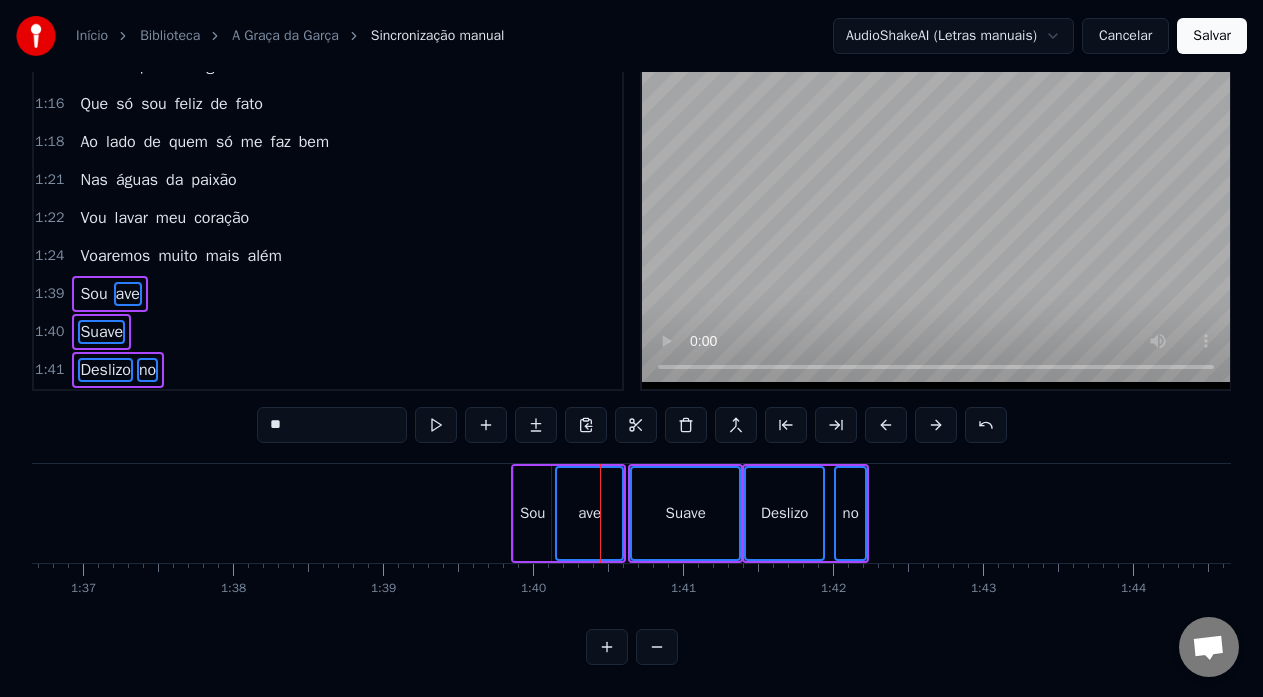 click on "Sou" at bounding box center (532, 513) 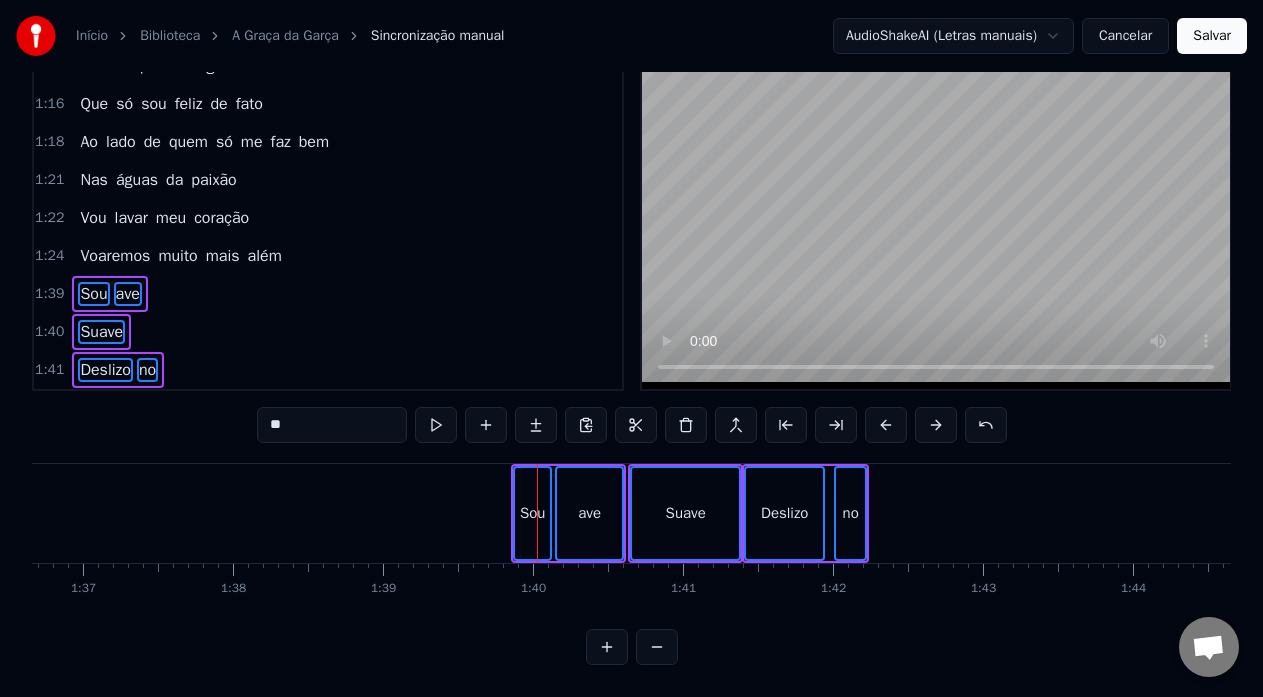 scroll, scrollTop: 1137, scrollLeft: 0, axis: vertical 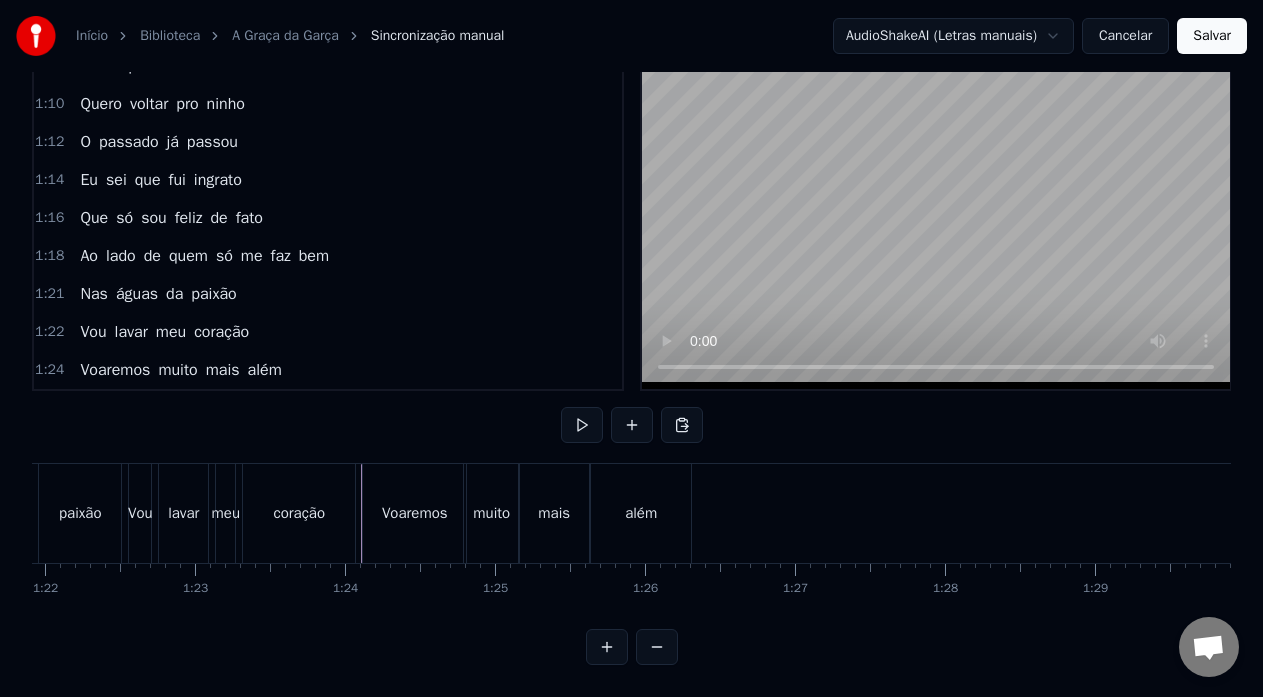 click on "coração" at bounding box center [300, 513] 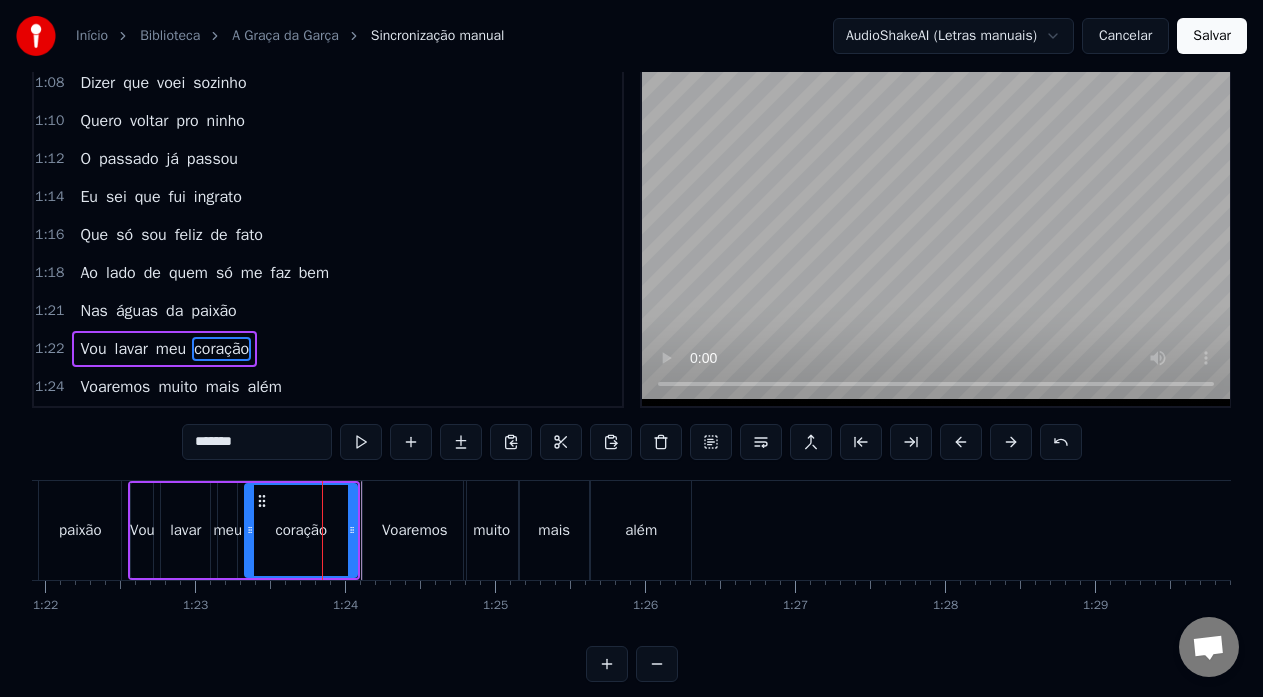 click at bounding box center (322, 530) 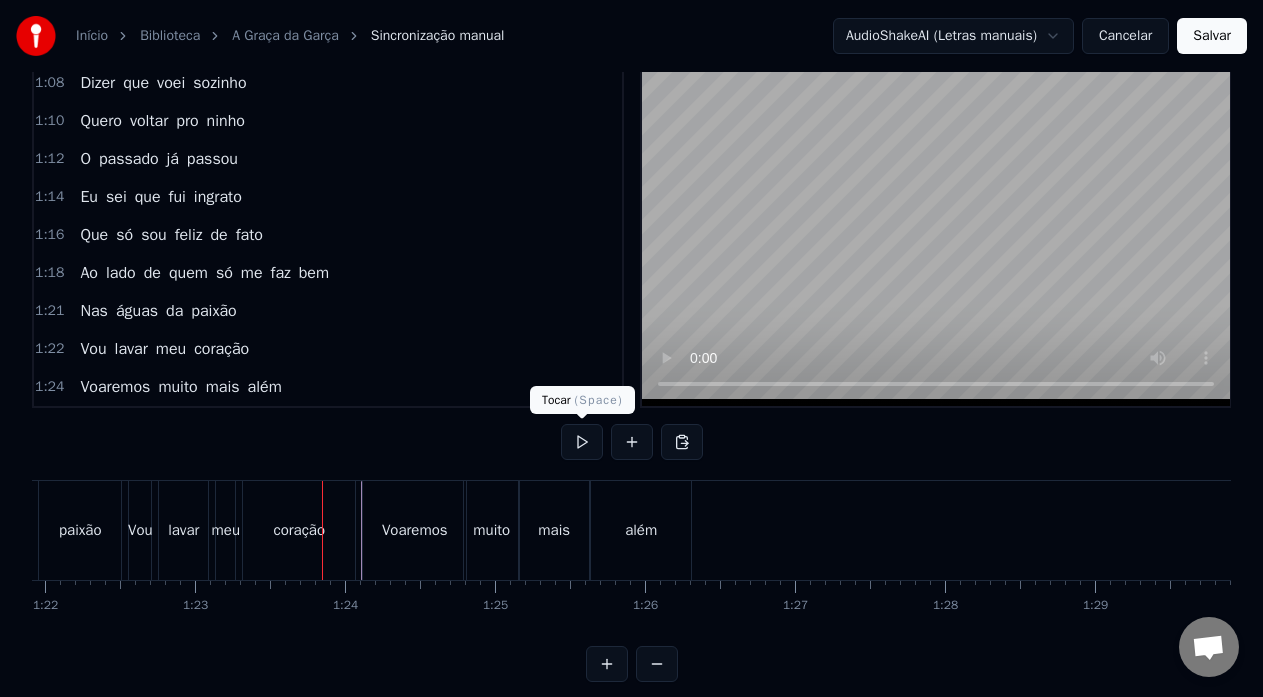 click at bounding box center (582, 442) 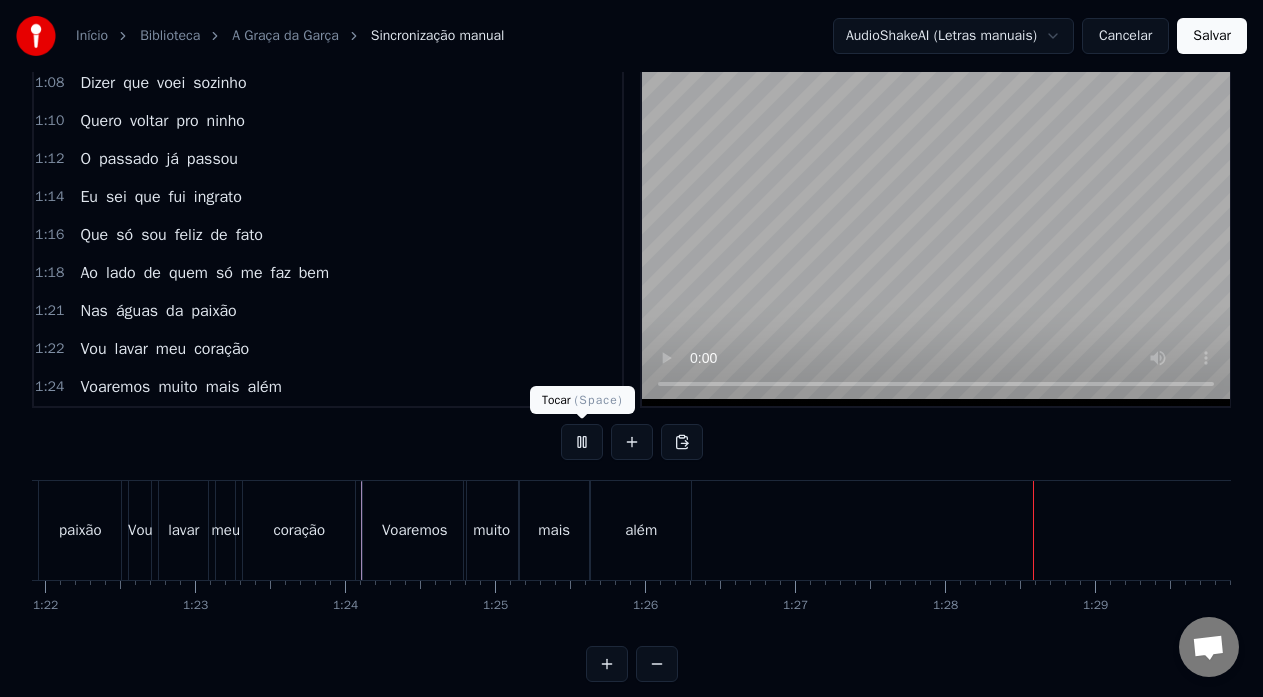 click at bounding box center (582, 442) 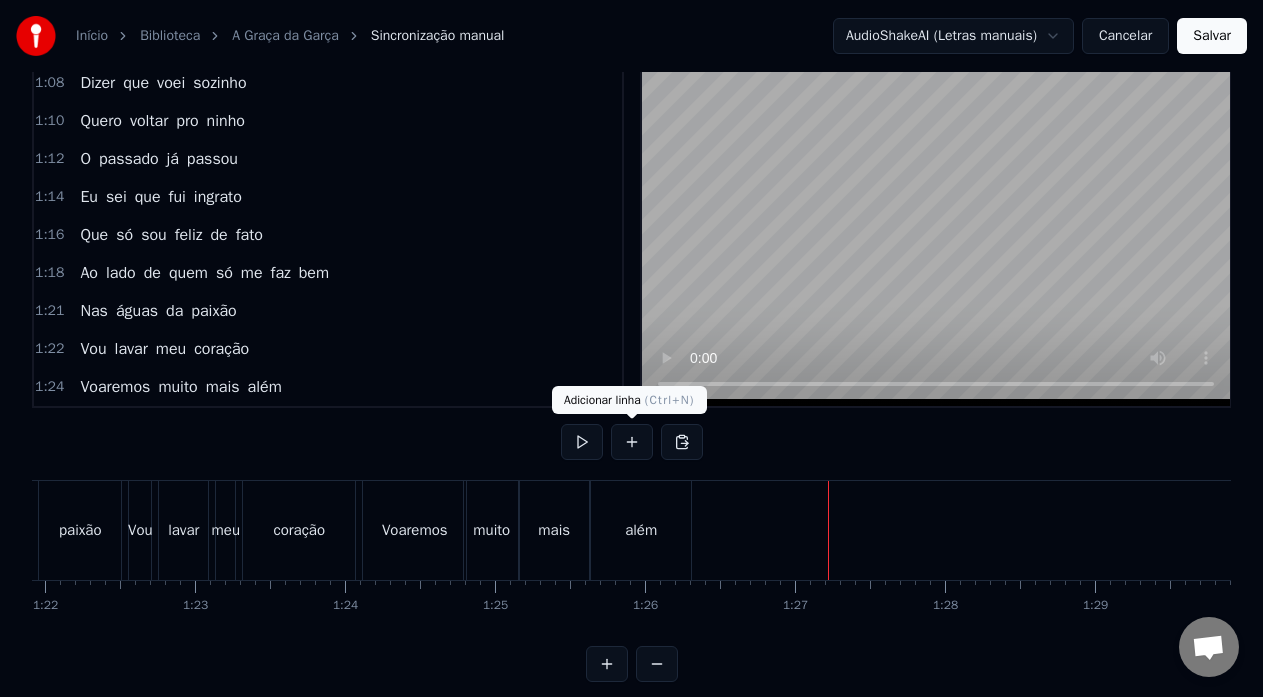click at bounding box center (632, 442) 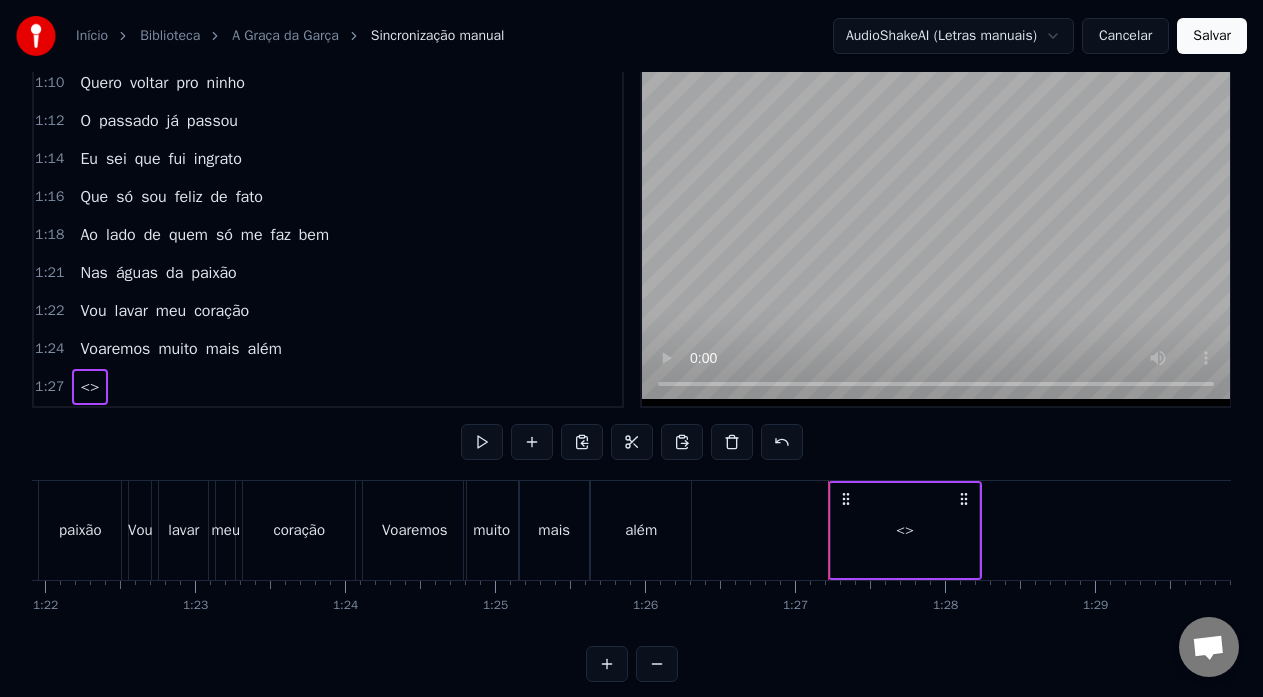 click on "<>" at bounding box center (905, 530) 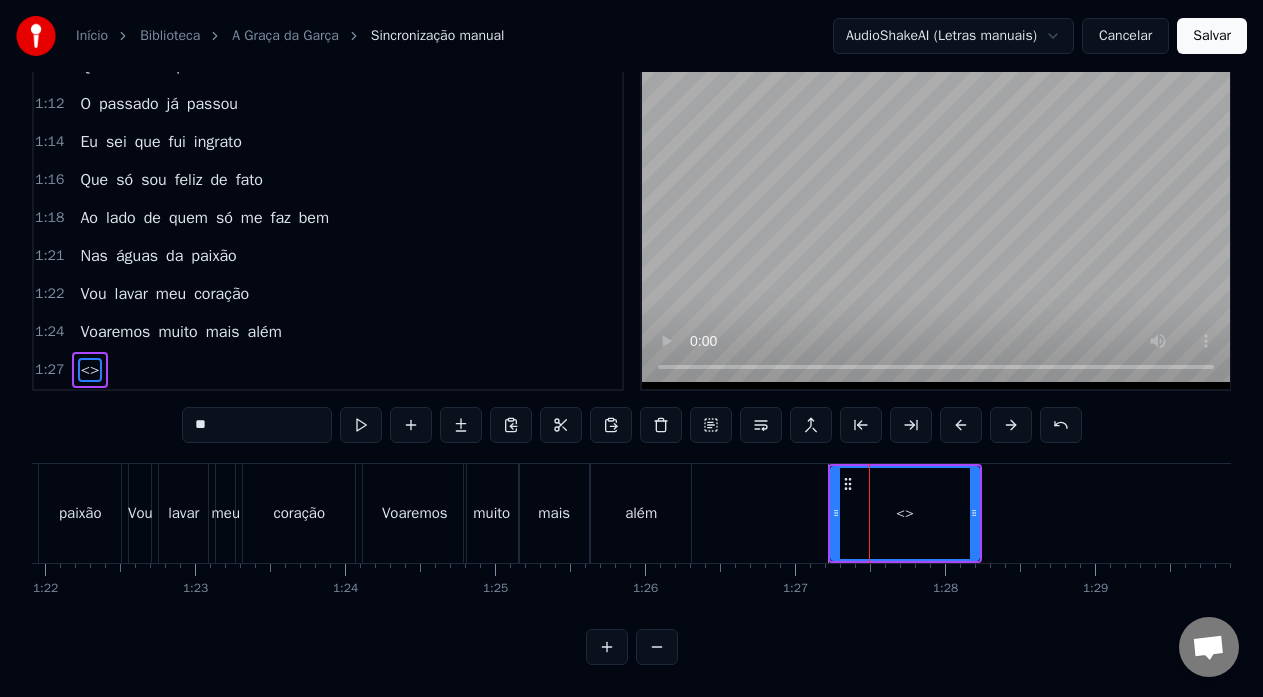 drag, startPoint x: 252, startPoint y: 411, endPoint x: 133, endPoint y: 414, distance: 119.03781 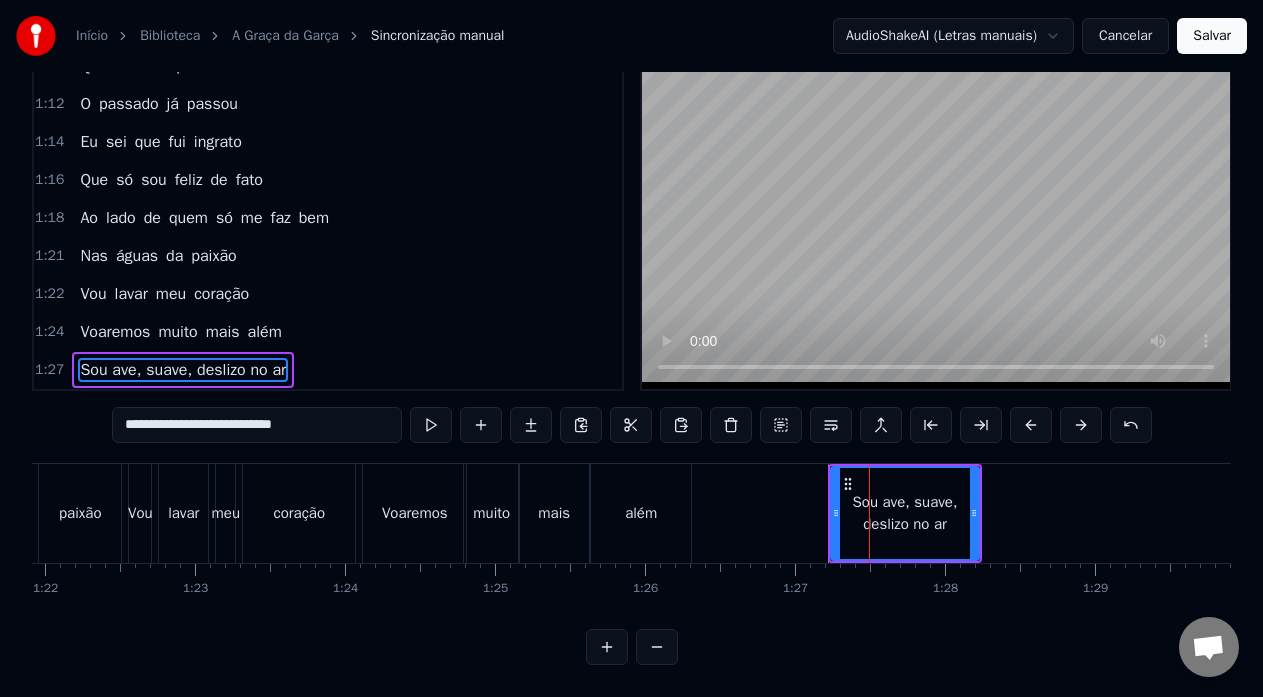 type on "**********" 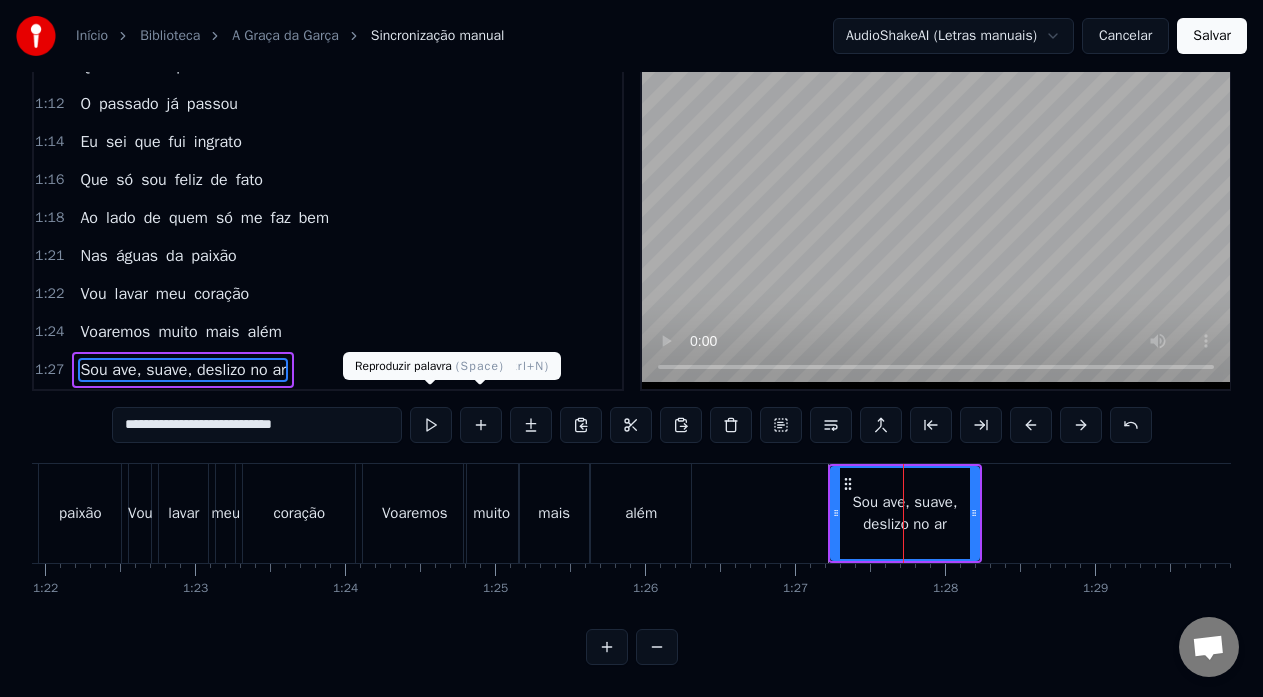 click at bounding box center [431, 425] 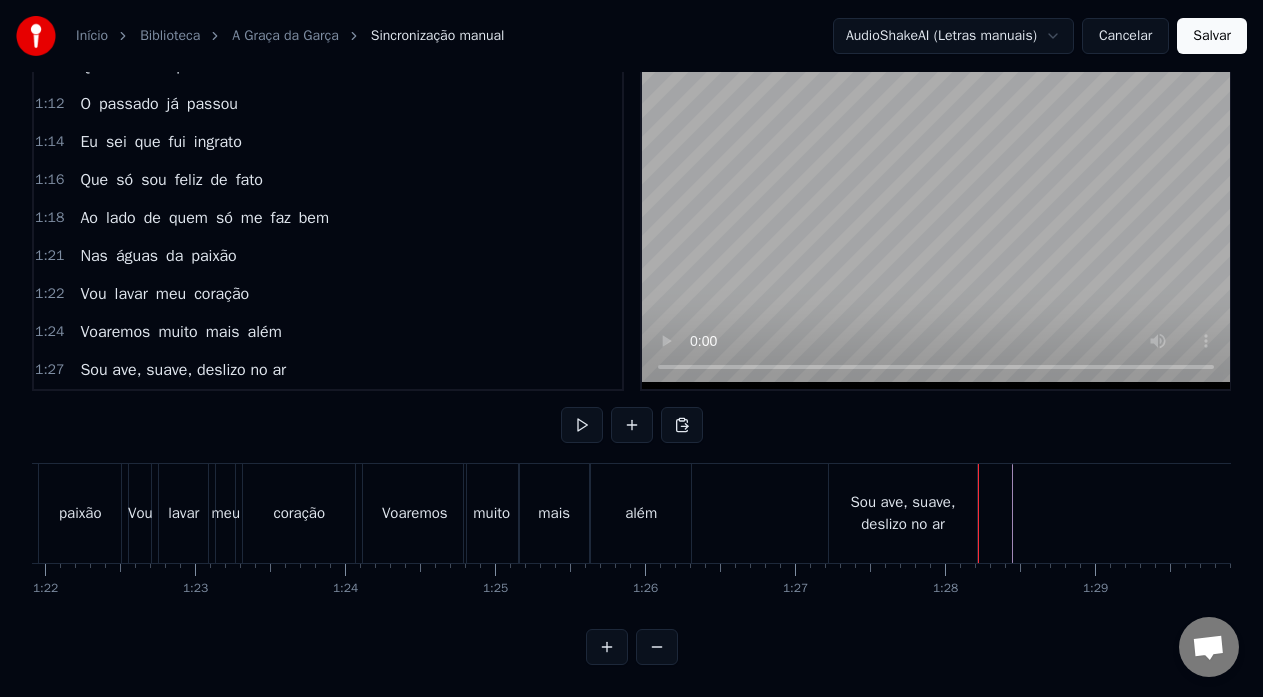 click at bounding box center (-1423, 513) 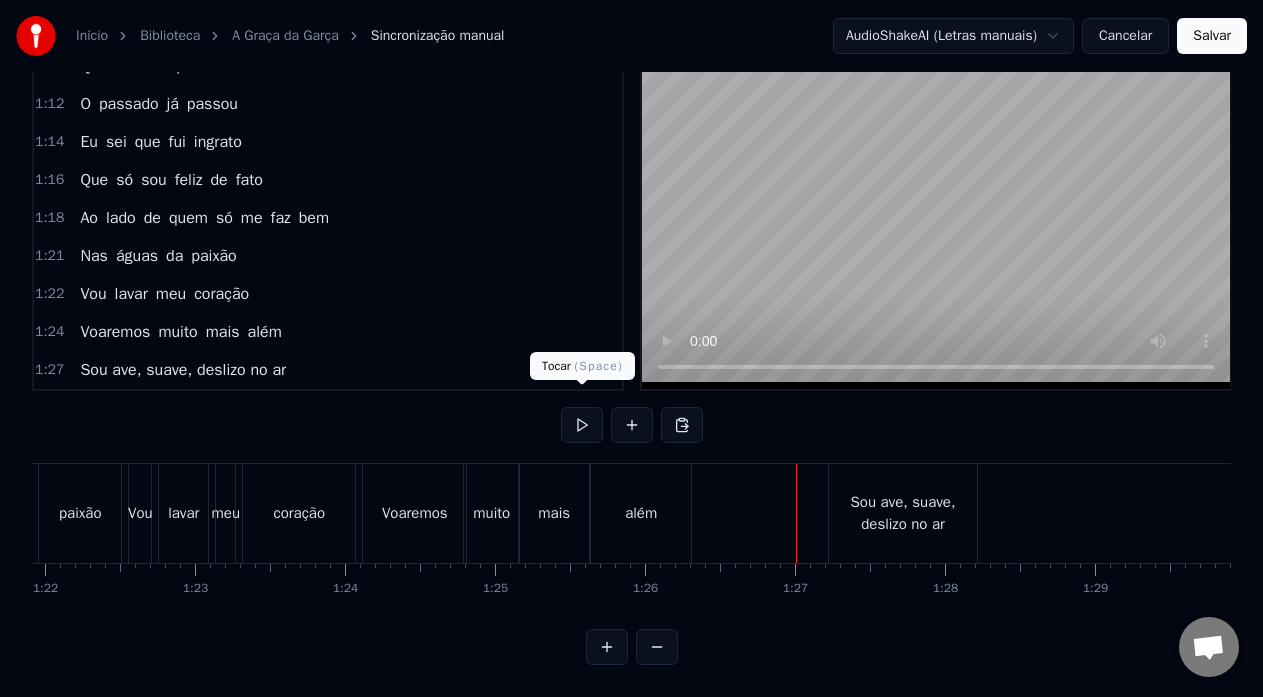 click at bounding box center (582, 425) 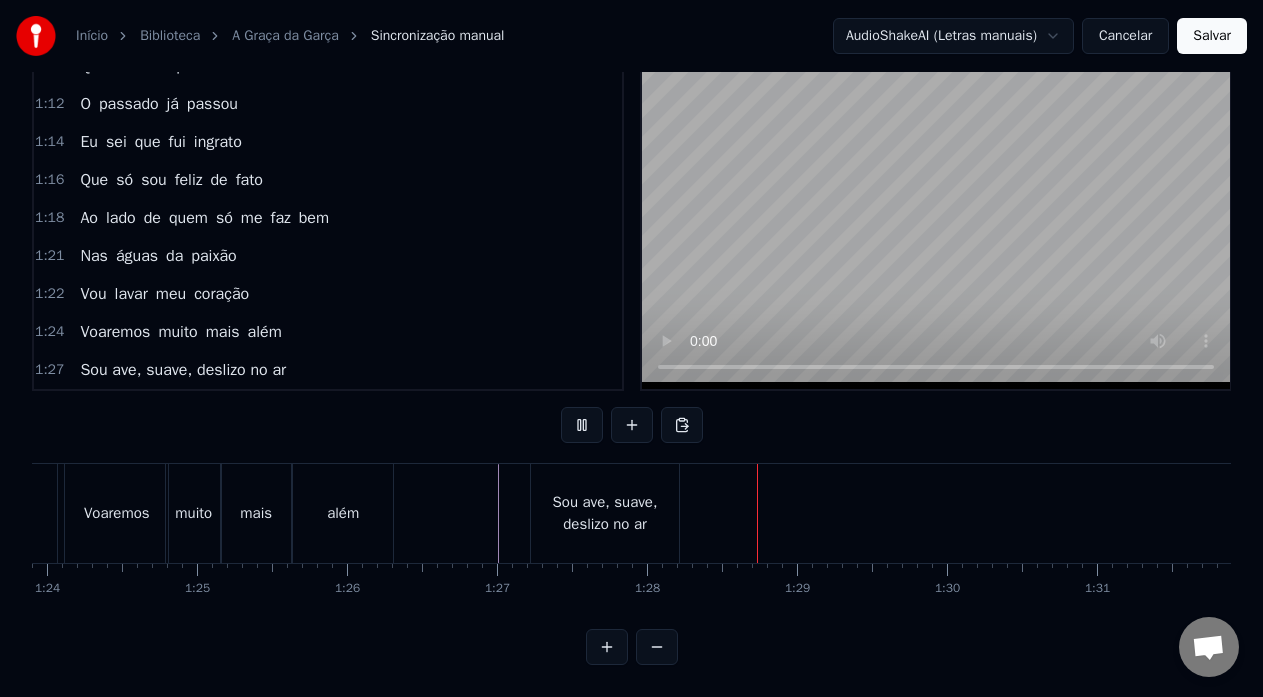 scroll, scrollTop: 0, scrollLeft: 12956, axis: horizontal 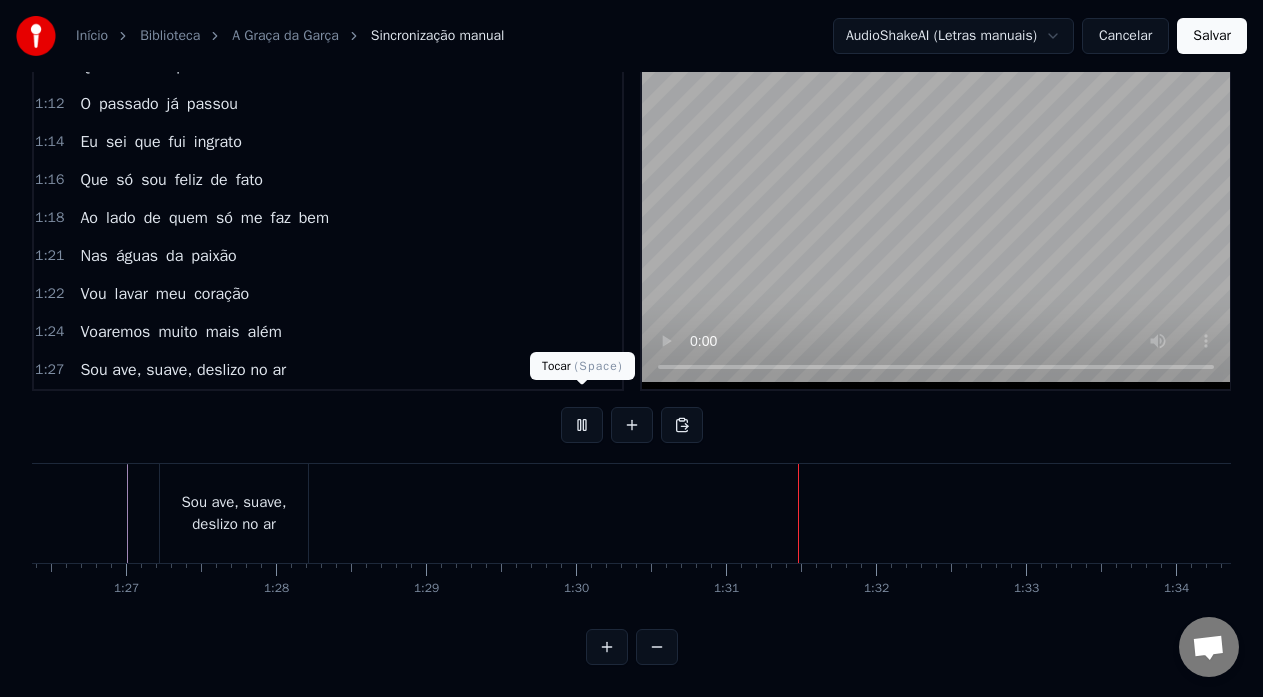 click at bounding box center (582, 425) 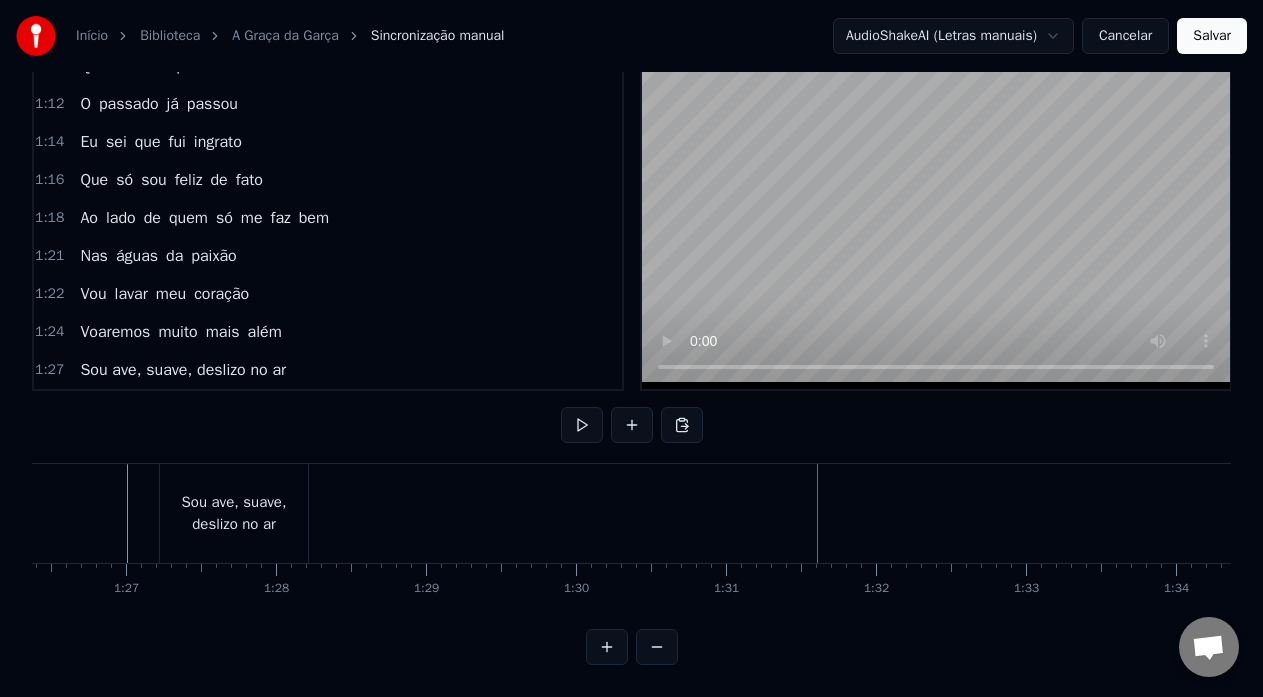 click on "Sou ave, suave, deslizo no ar" at bounding box center [234, 513] 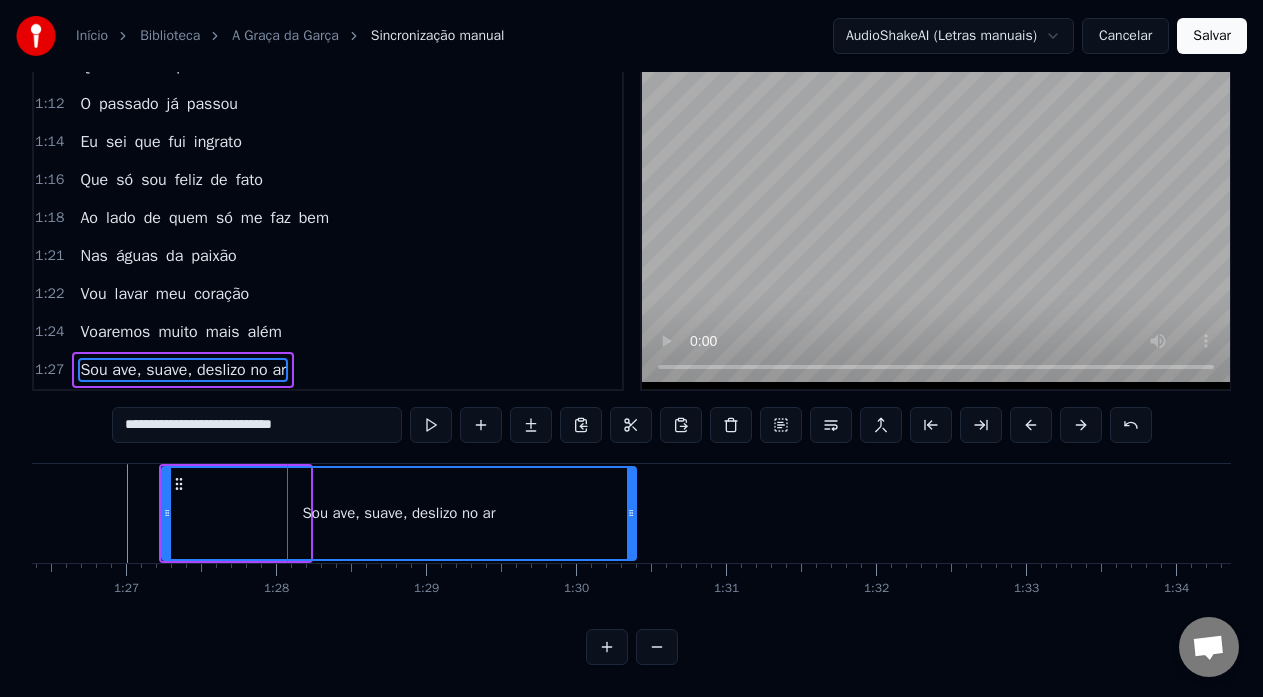 drag, startPoint x: 308, startPoint y: 489, endPoint x: 534, endPoint y: 479, distance: 226.22113 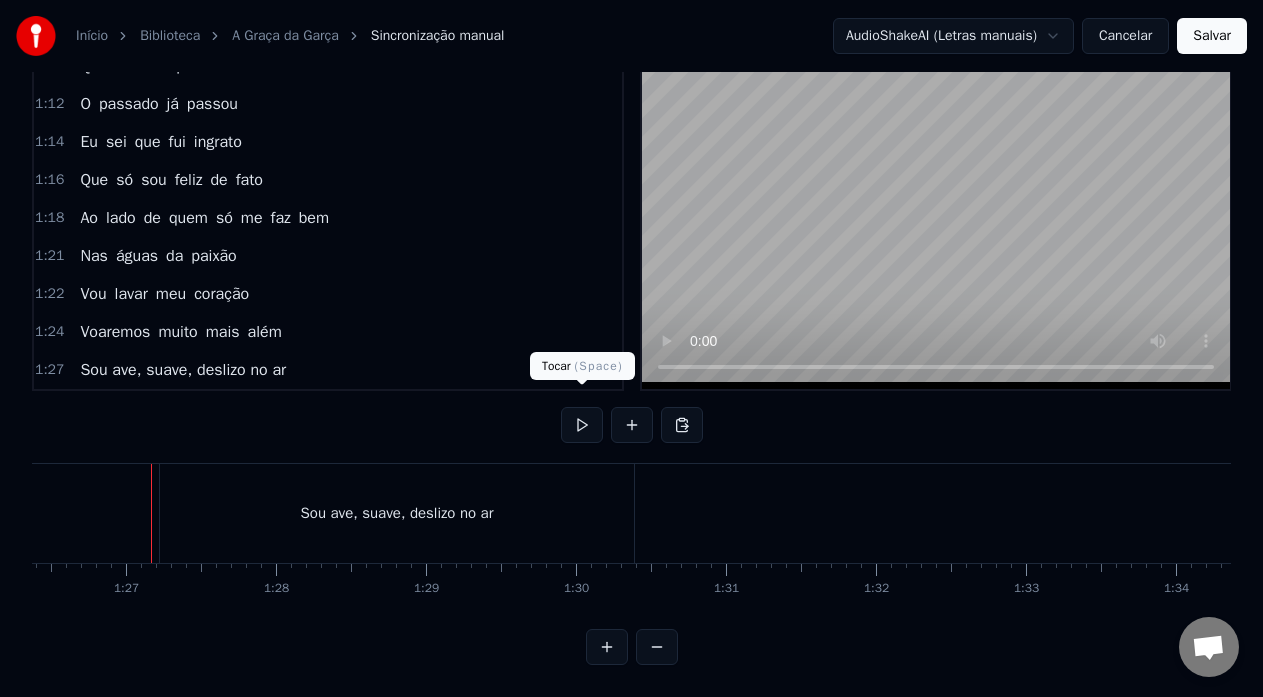 click at bounding box center (582, 425) 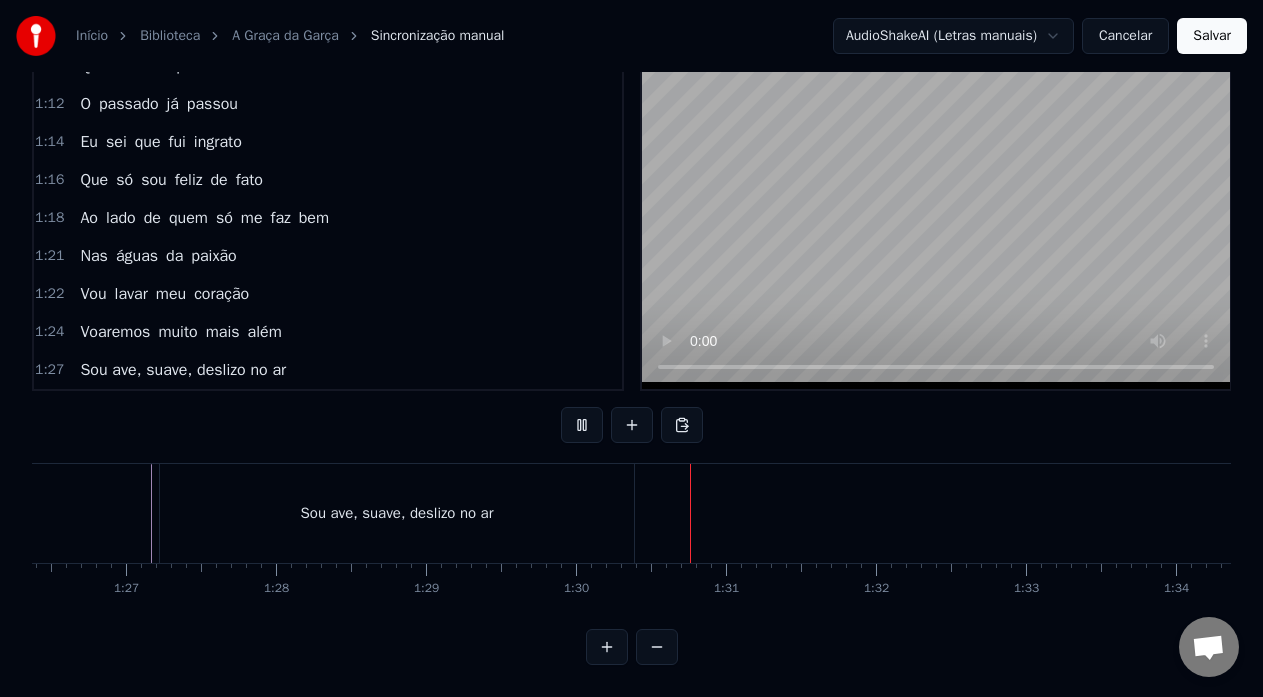 click at bounding box center [582, 425] 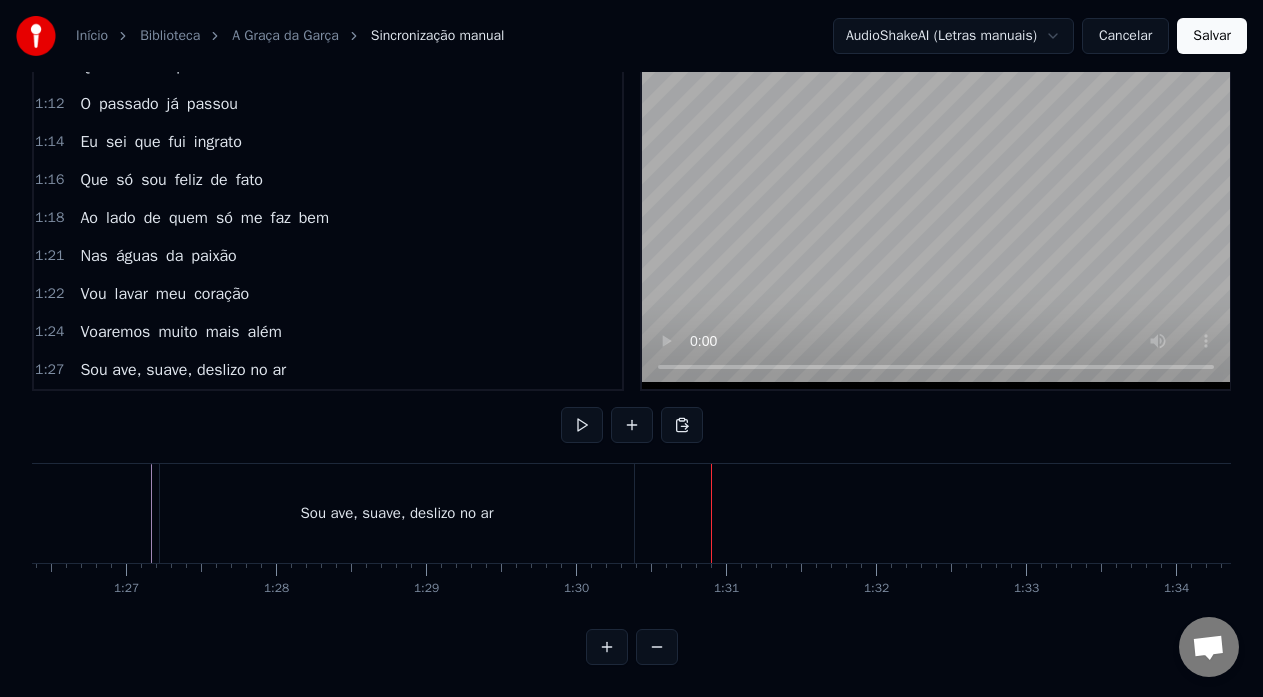 click on "Sou ave, suave, deslizo no ar" at bounding box center (397, 513) 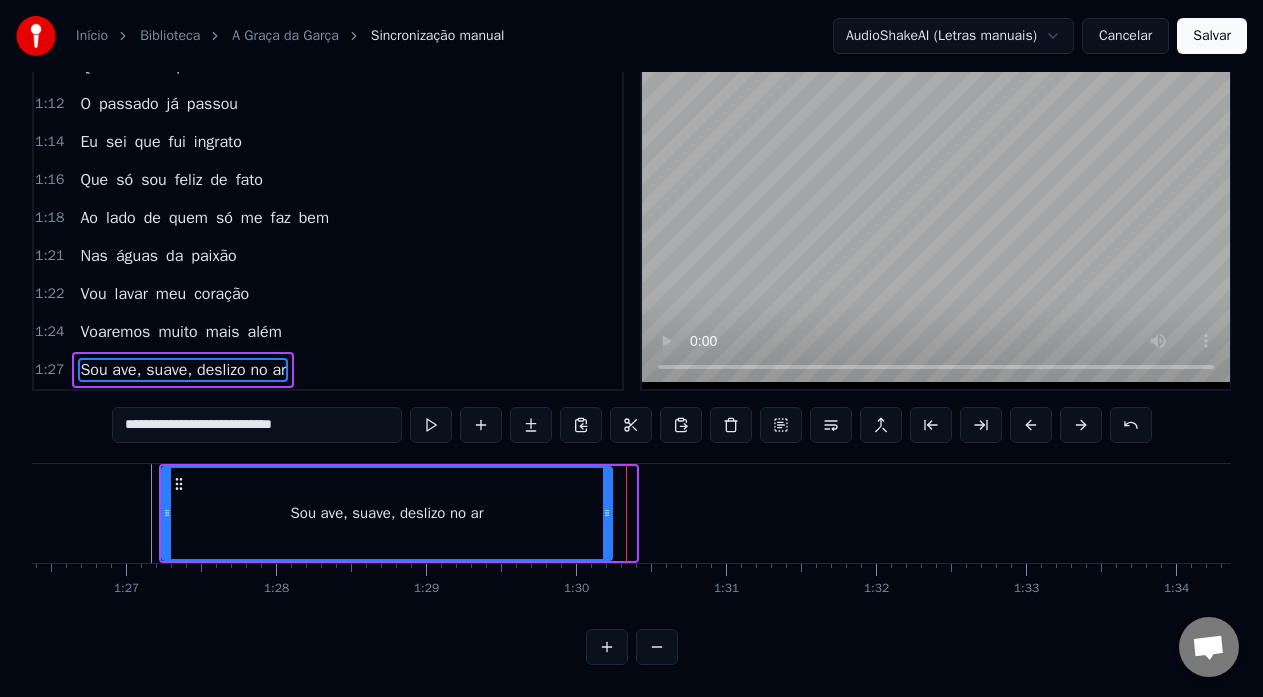 drag, startPoint x: 628, startPoint y: 494, endPoint x: 604, endPoint y: 490, distance: 24.33105 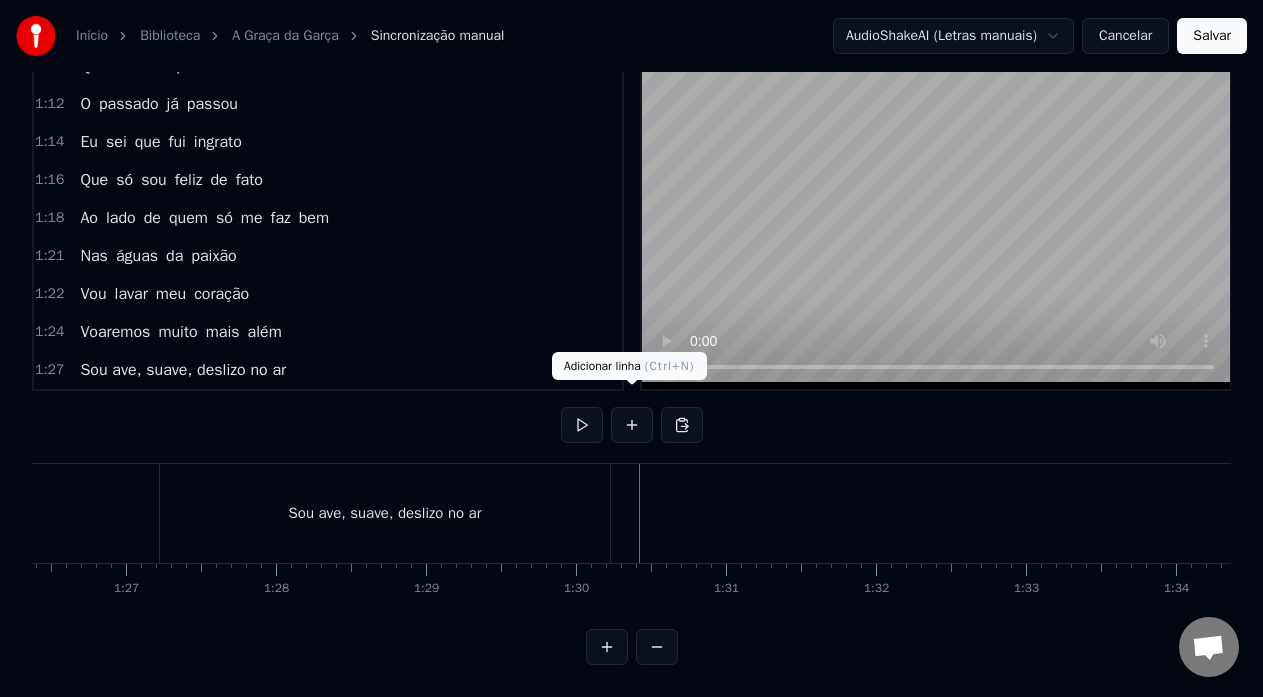 click at bounding box center [632, 425] 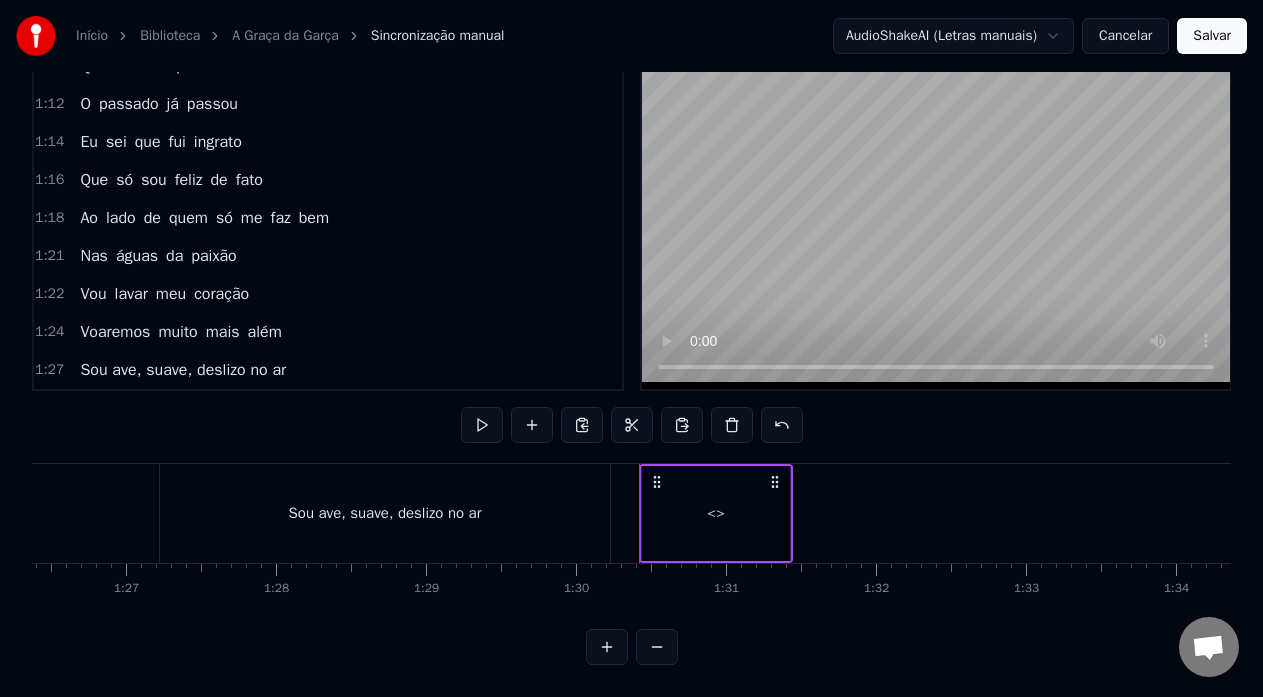 scroll, scrollTop: 1213, scrollLeft: 0, axis: vertical 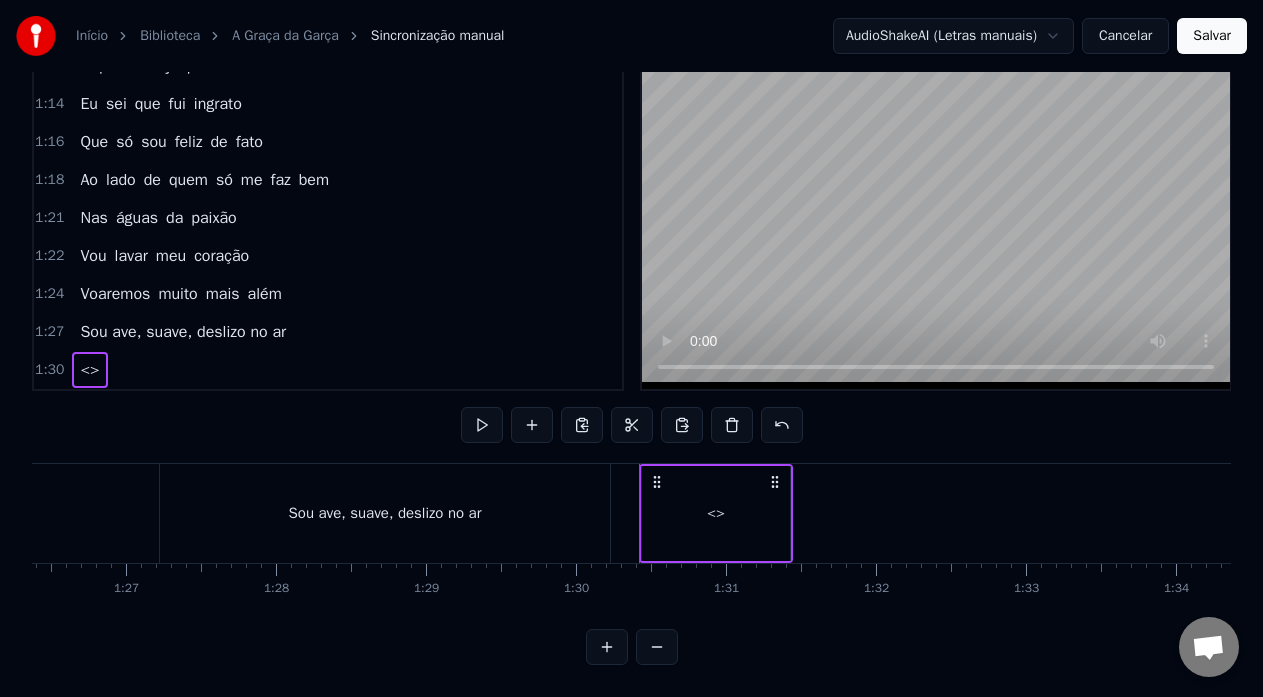 click on "<>" at bounding box center (716, 513) 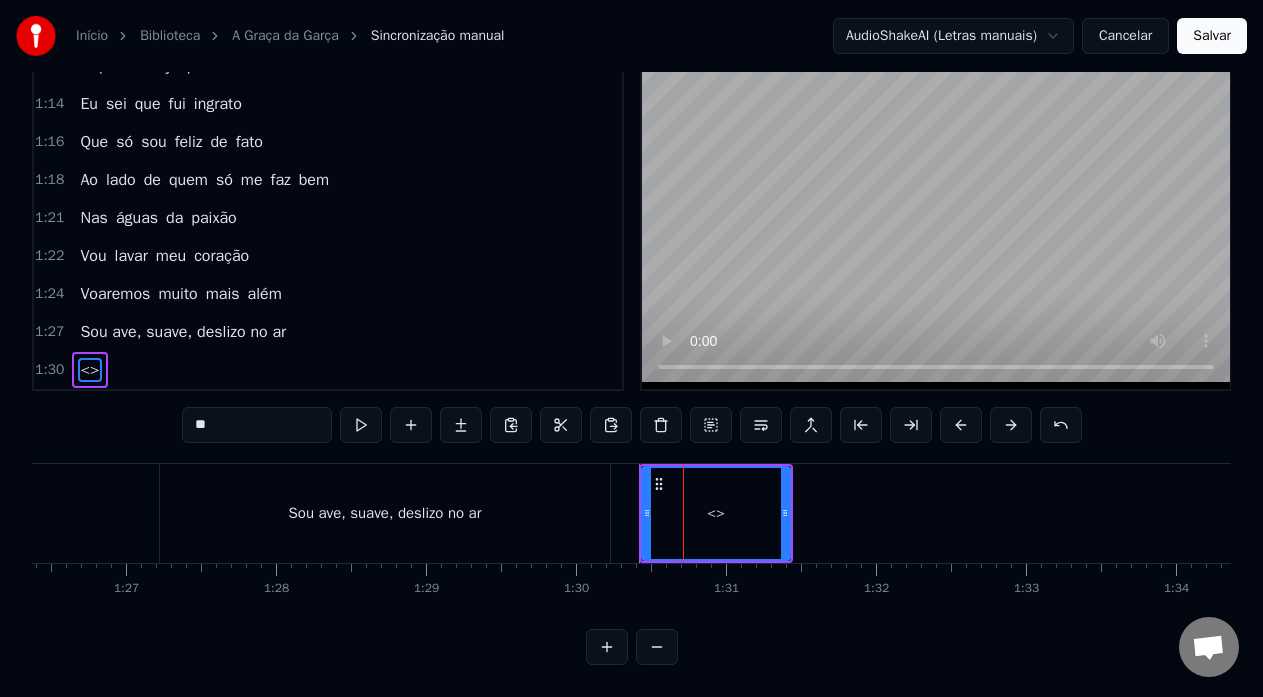 click on "**" at bounding box center (257, 425) 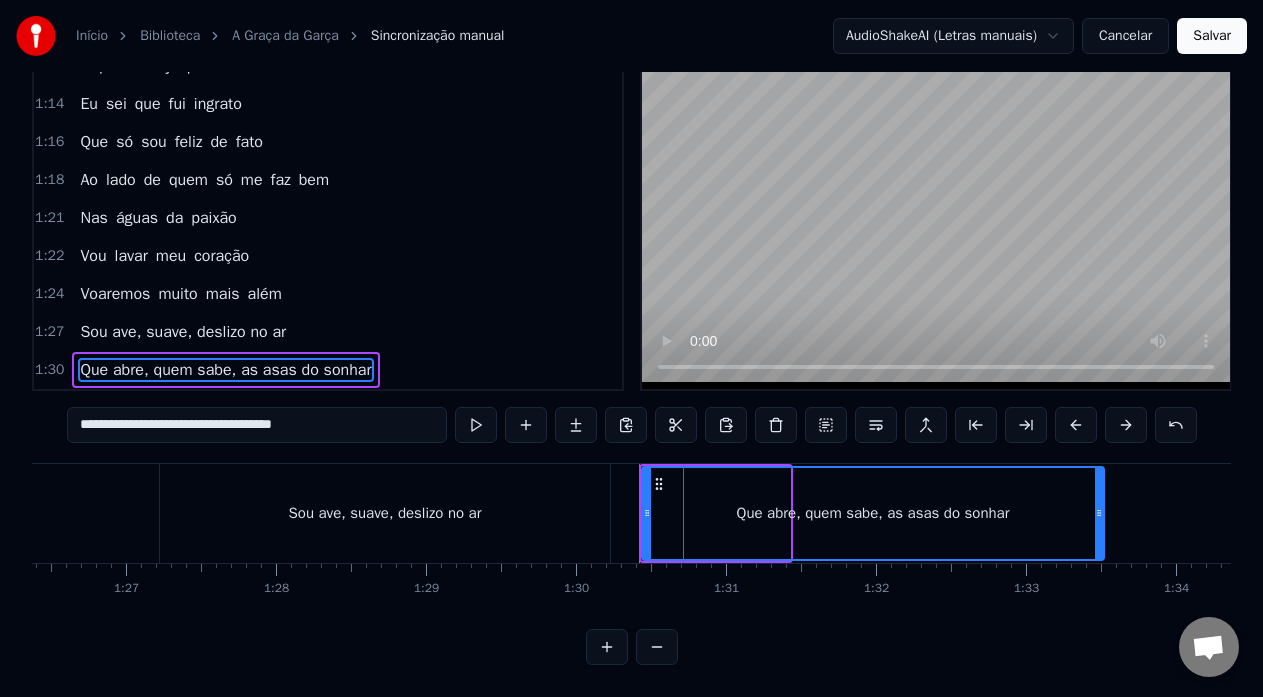 drag, startPoint x: 784, startPoint y: 486, endPoint x: 1098, endPoint y: 485, distance: 314.0016 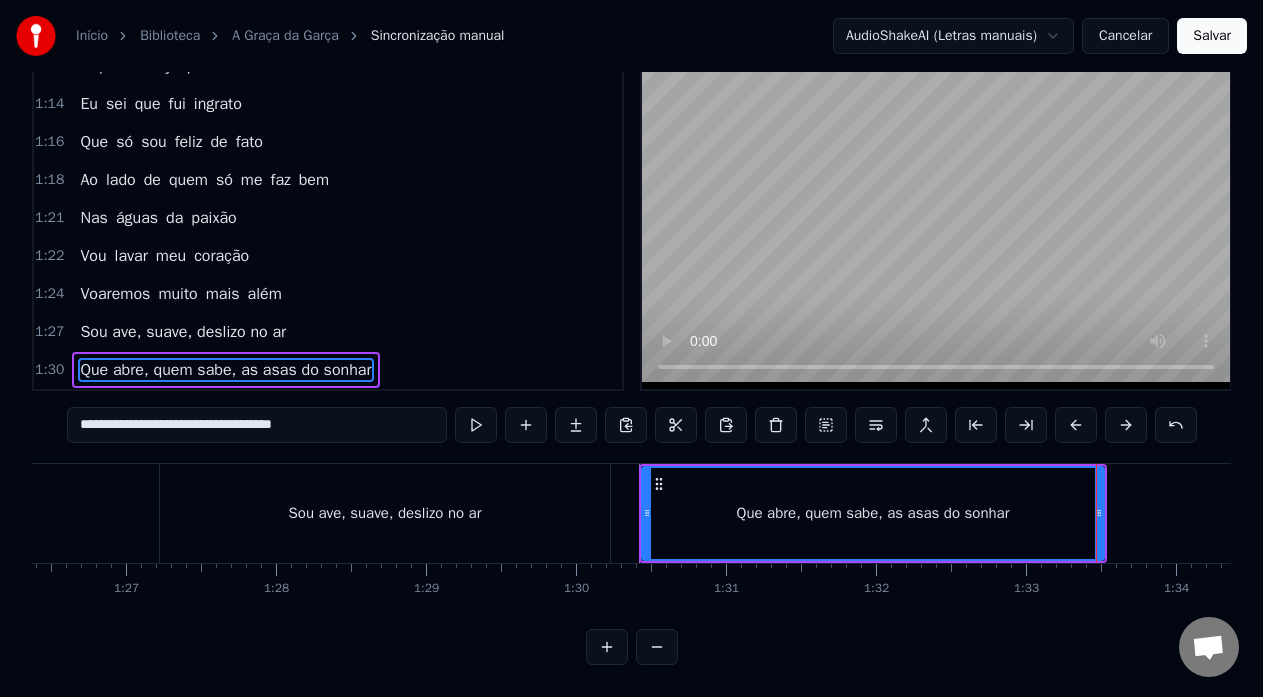 type on "**********" 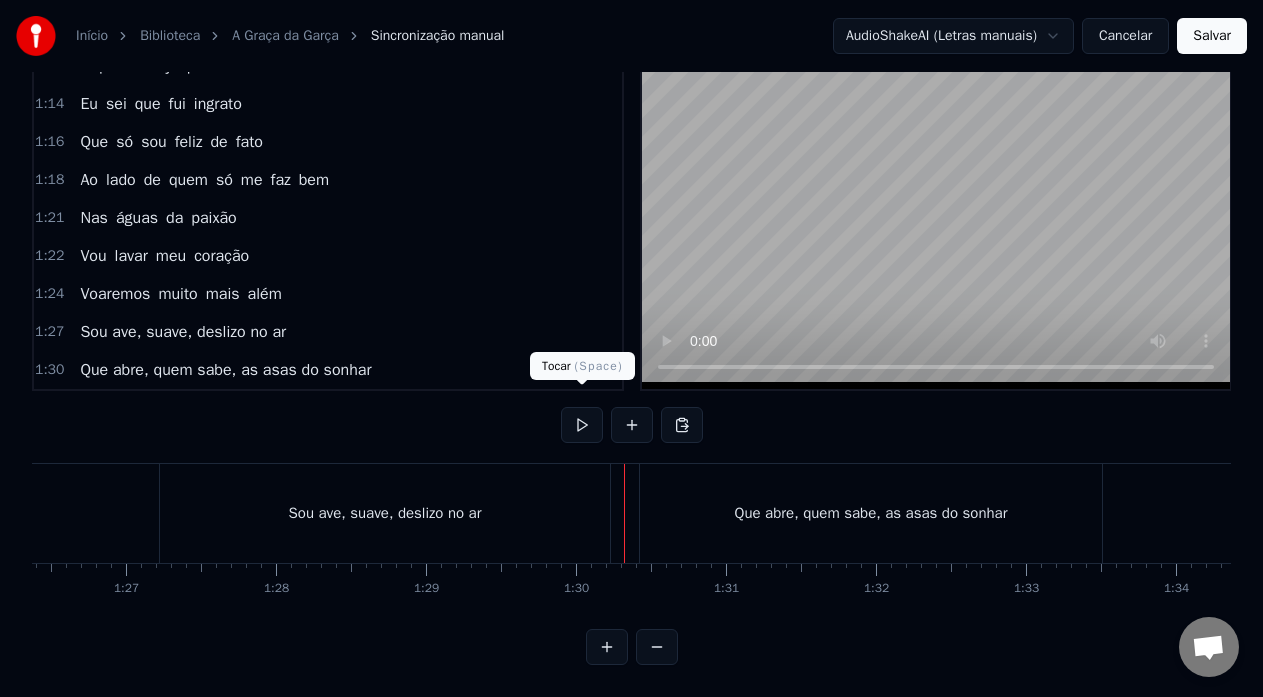 click at bounding box center (582, 425) 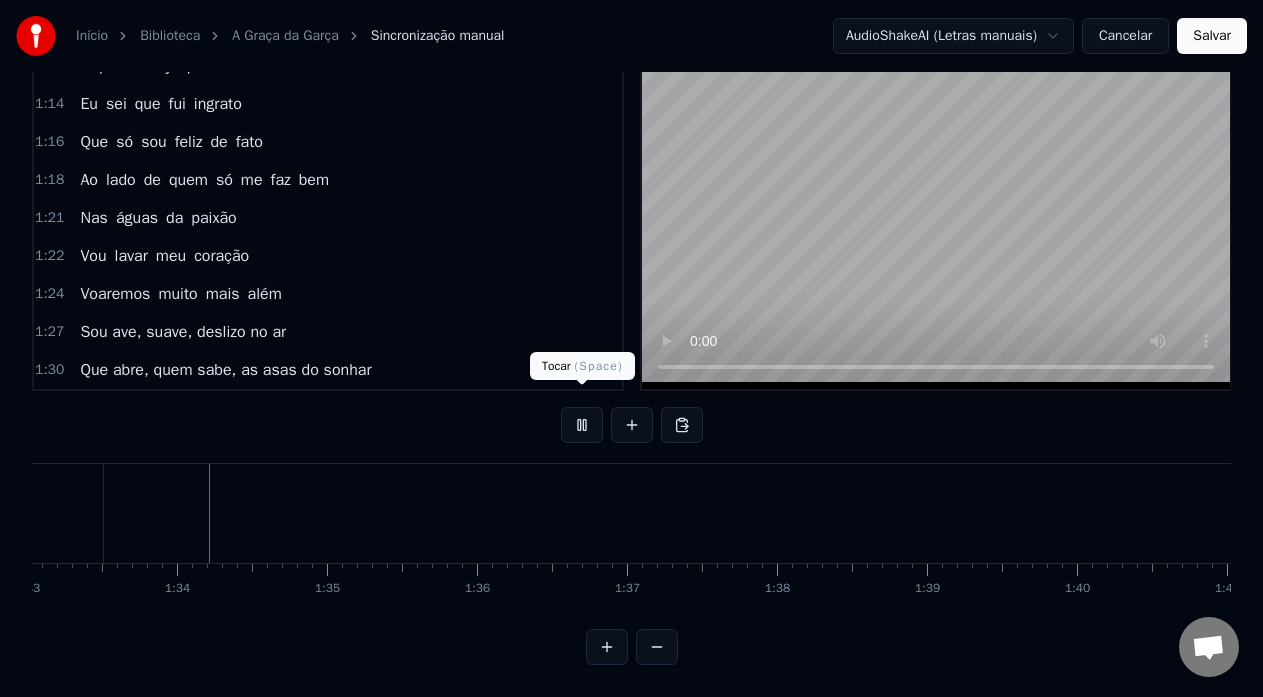 scroll, scrollTop: 0, scrollLeft: 13972, axis: horizontal 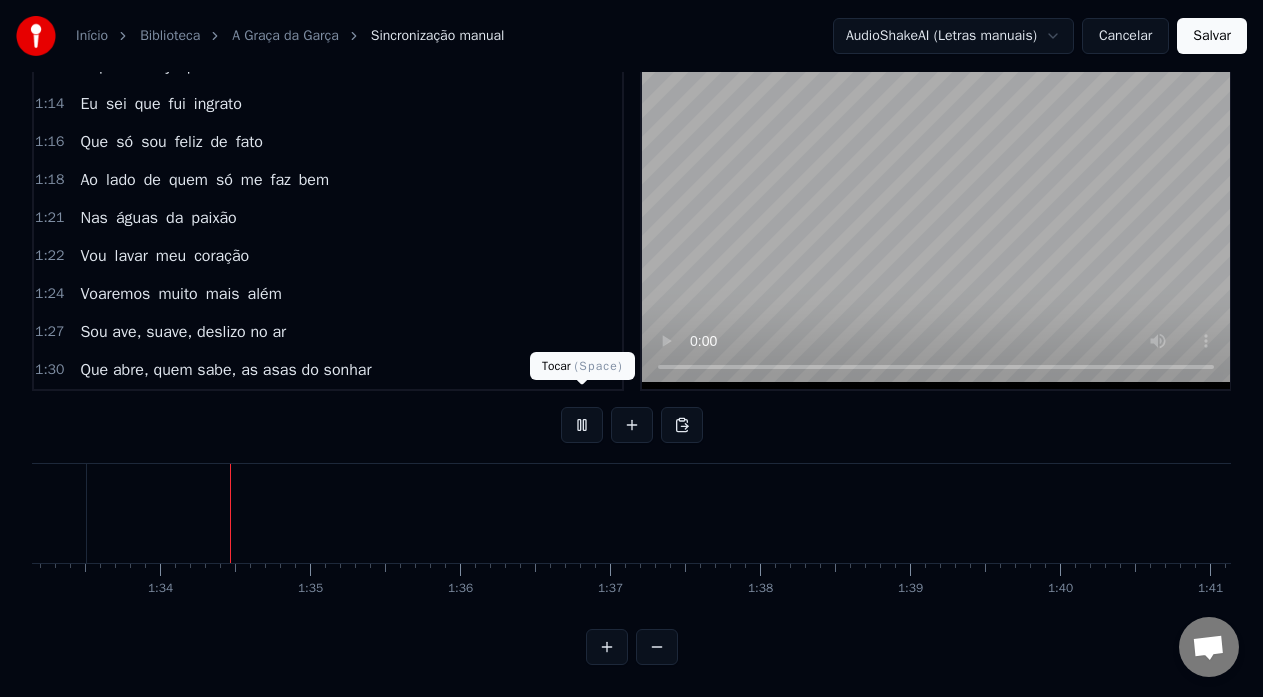 click at bounding box center [582, 425] 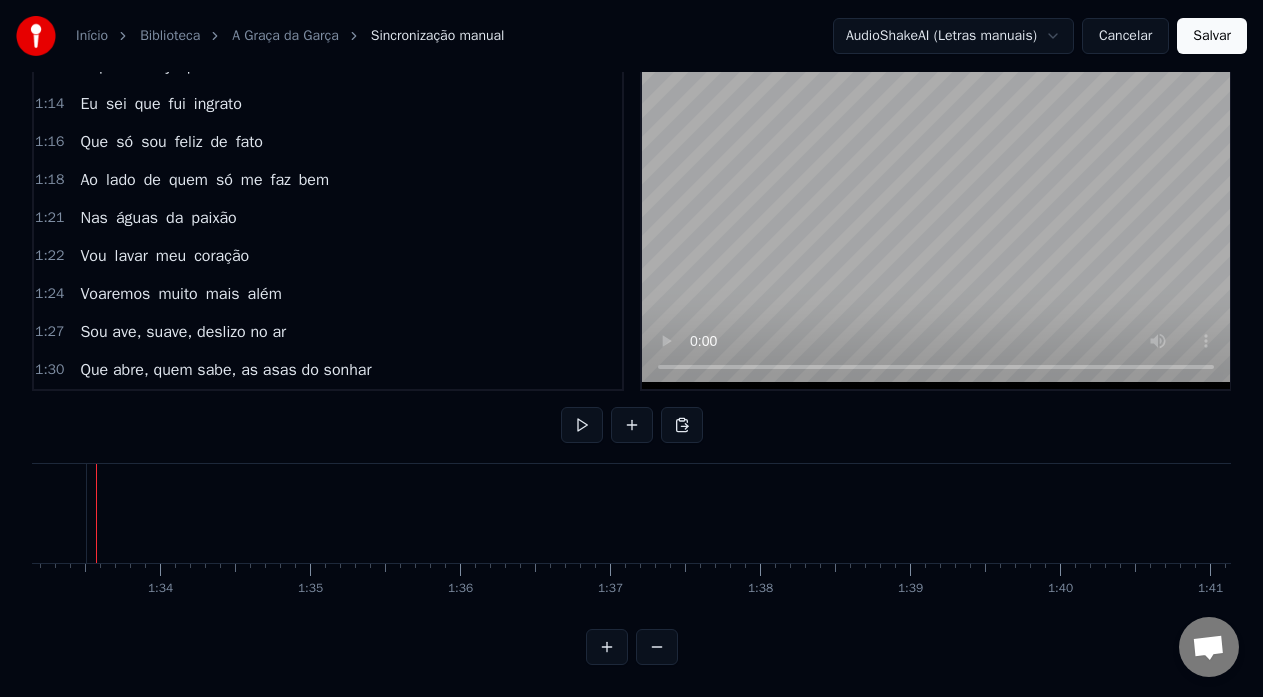 scroll, scrollTop: 0, scrollLeft: 13936, axis: horizontal 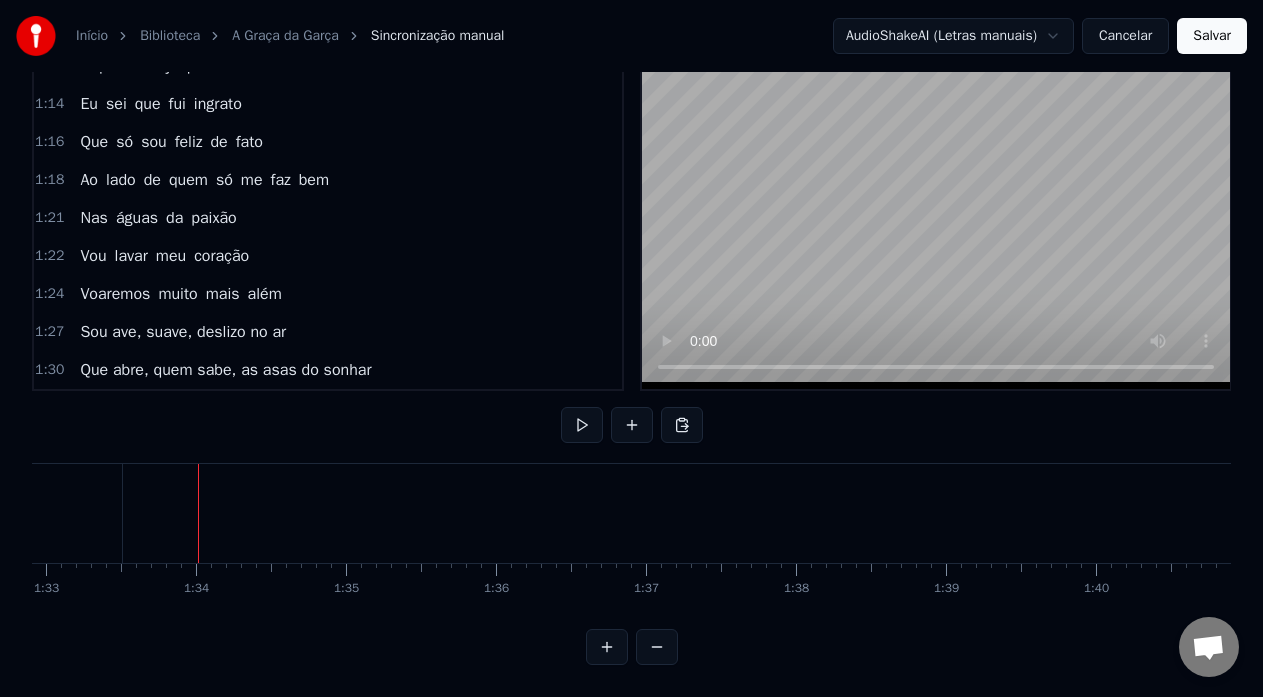 click on "Que abre, quem sabe, as asas do sonhar" at bounding box center (-107, 513) 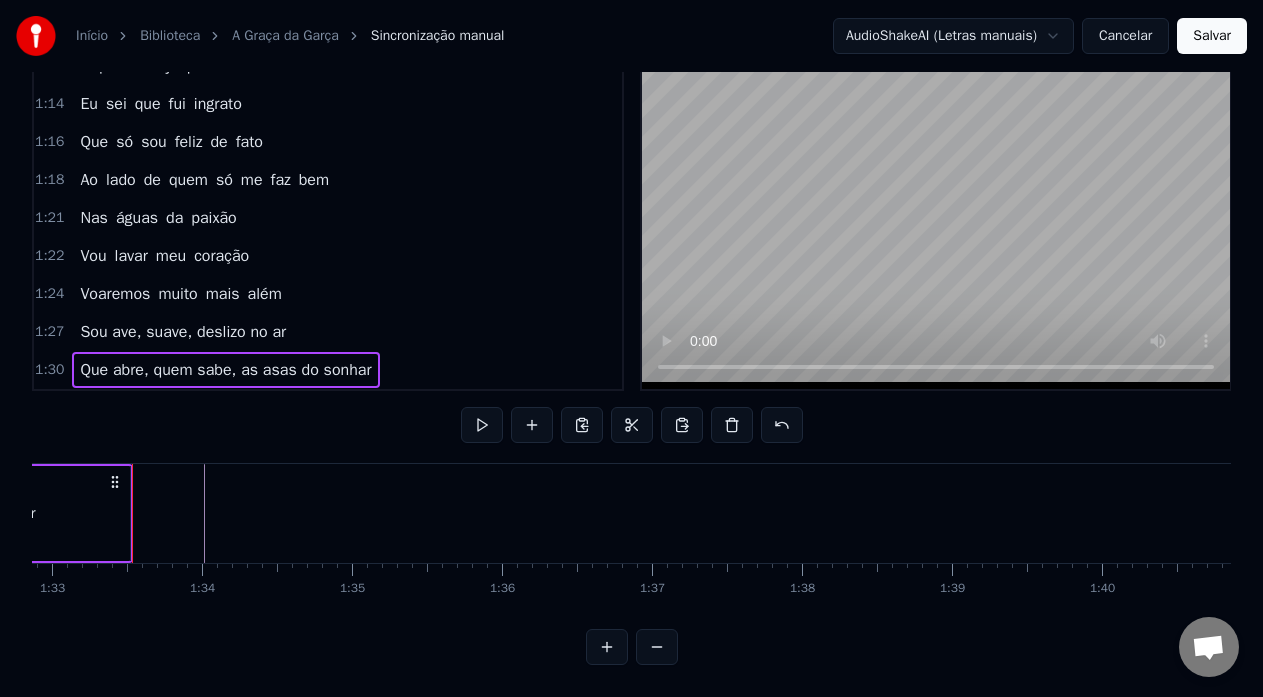 click at bounding box center (-3066, 513) 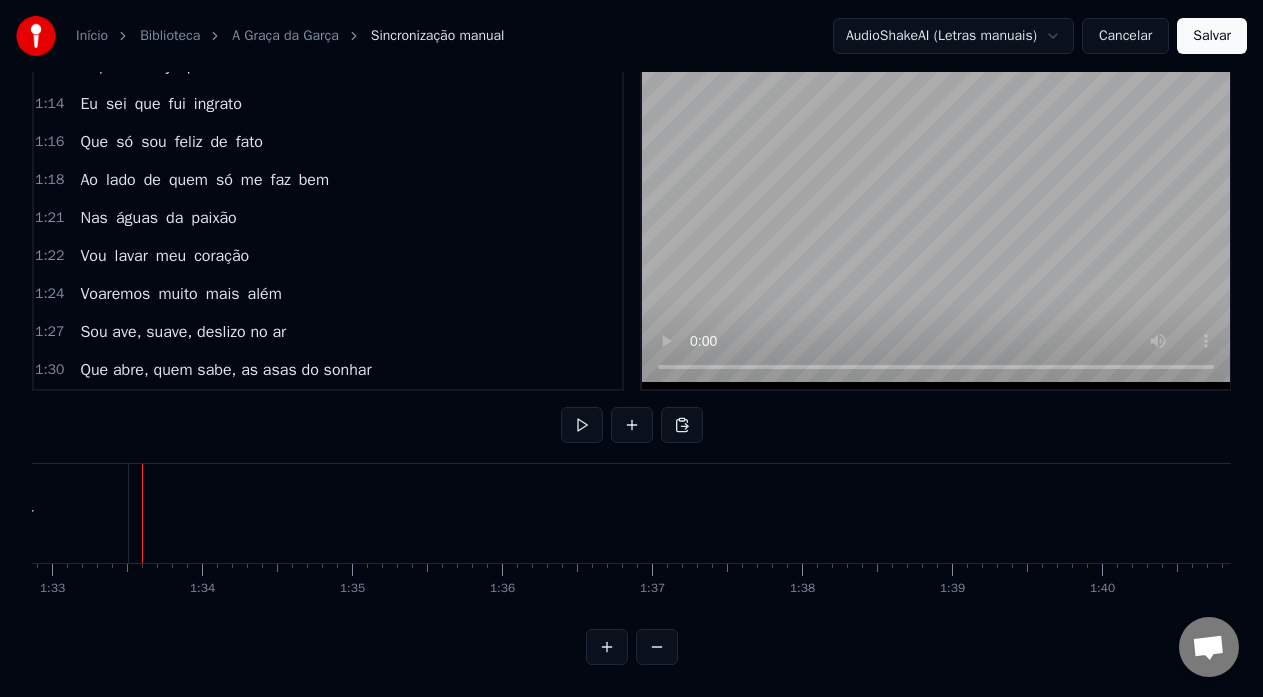click at bounding box center (-3066, 513) 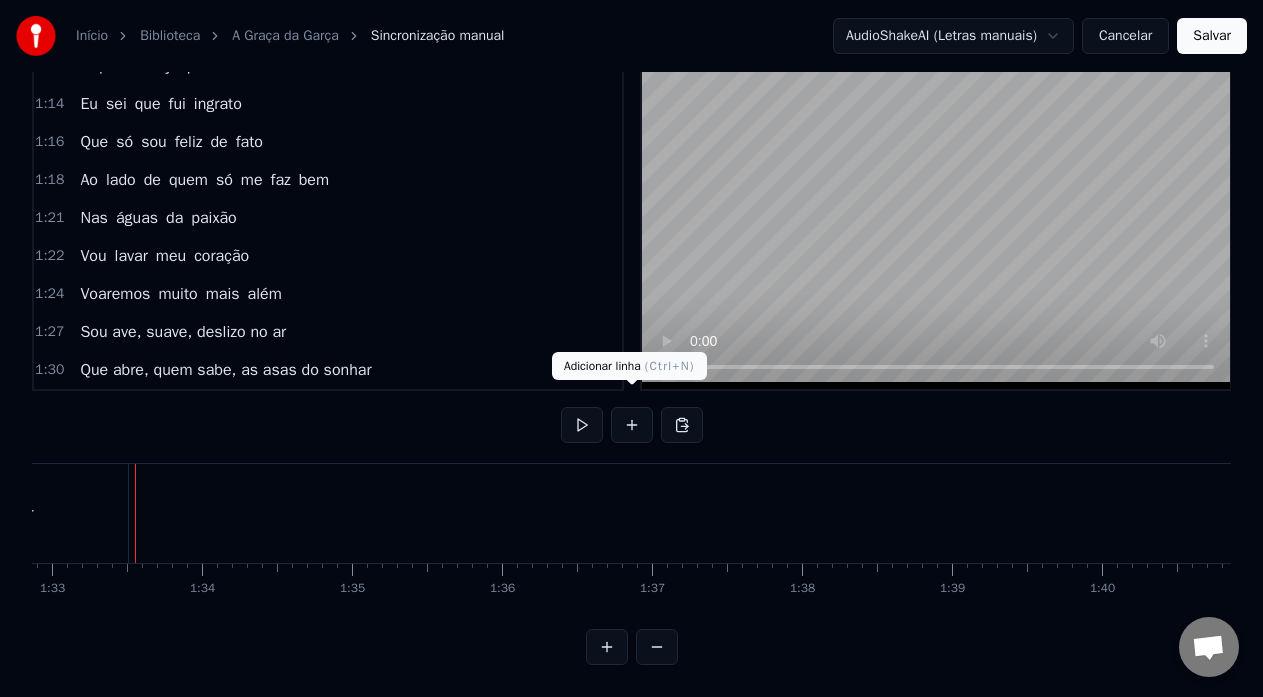 click at bounding box center [632, 425] 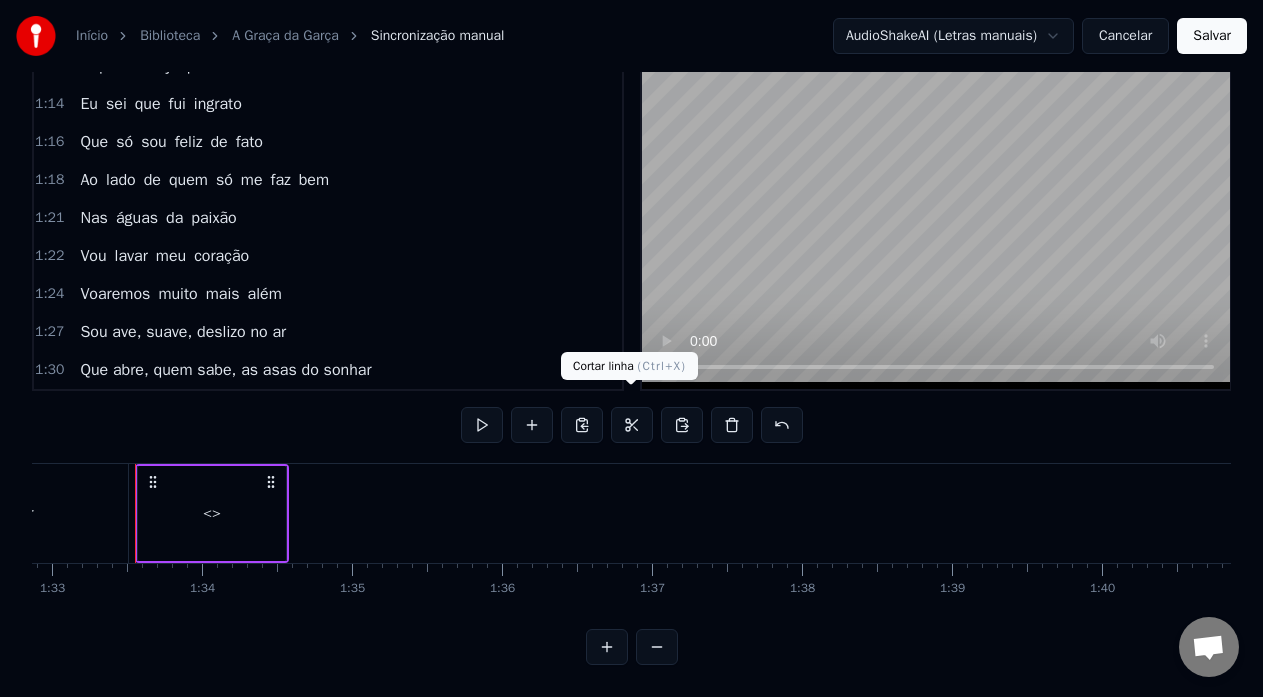 scroll, scrollTop: 1251, scrollLeft: 0, axis: vertical 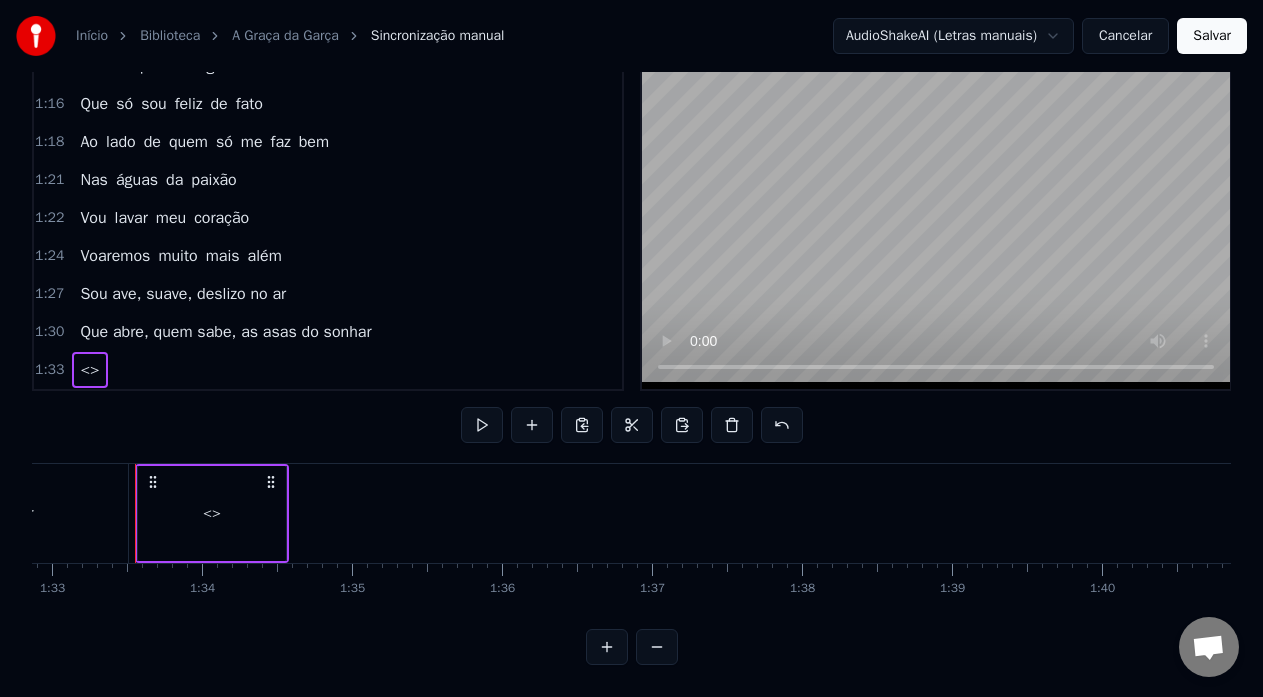 click on "<>" at bounding box center (212, 513) 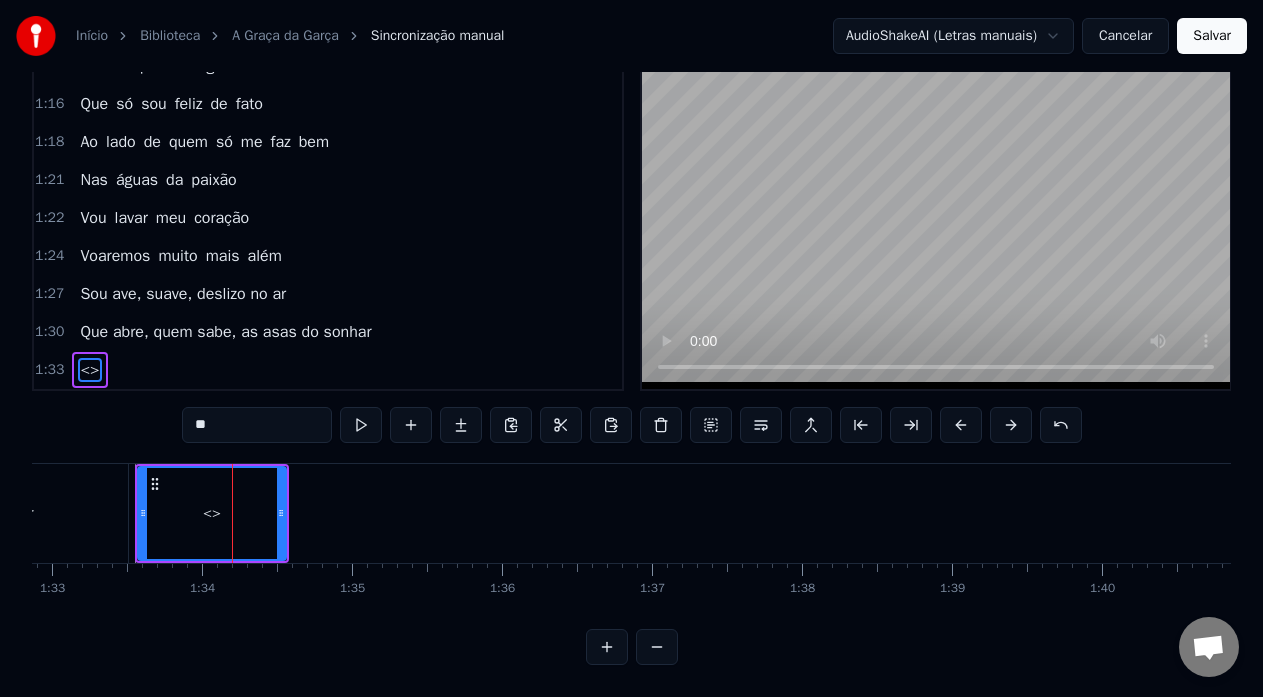 drag, startPoint x: 232, startPoint y: 430, endPoint x: 241, endPoint y: 415, distance: 17.492855 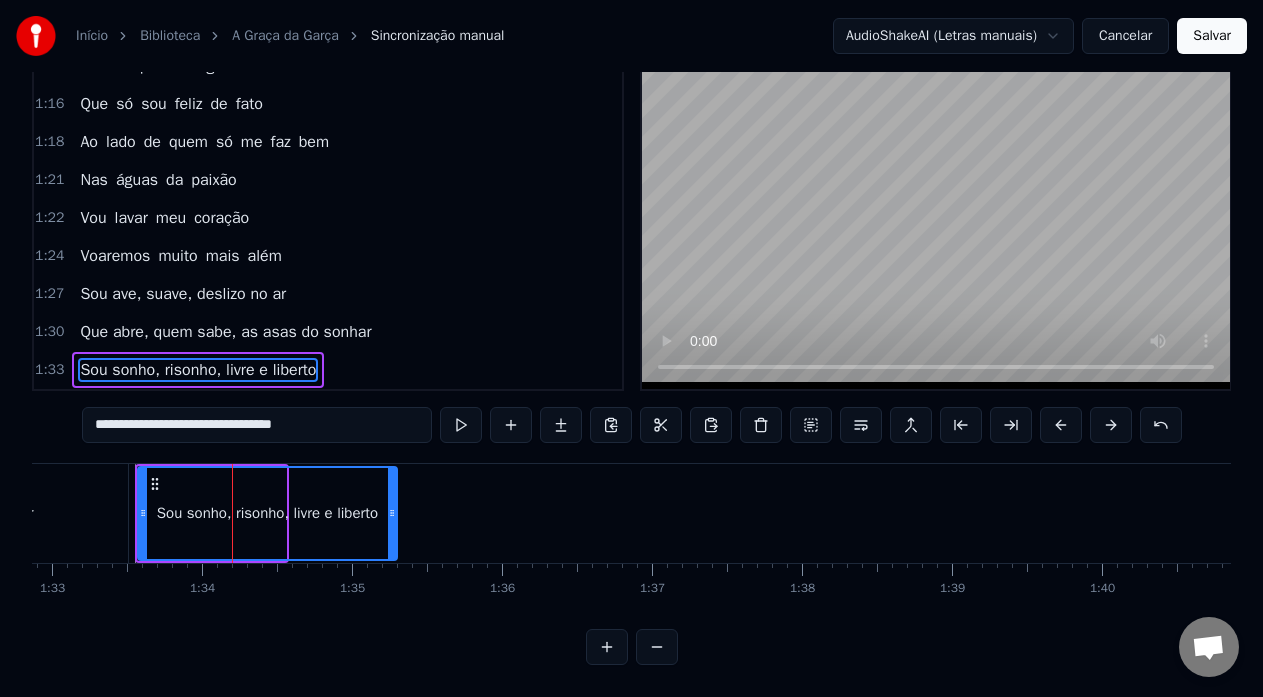 drag, startPoint x: 282, startPoint y: 496, endPoint x: 393, endPoint y: 506, distance: 111.44954 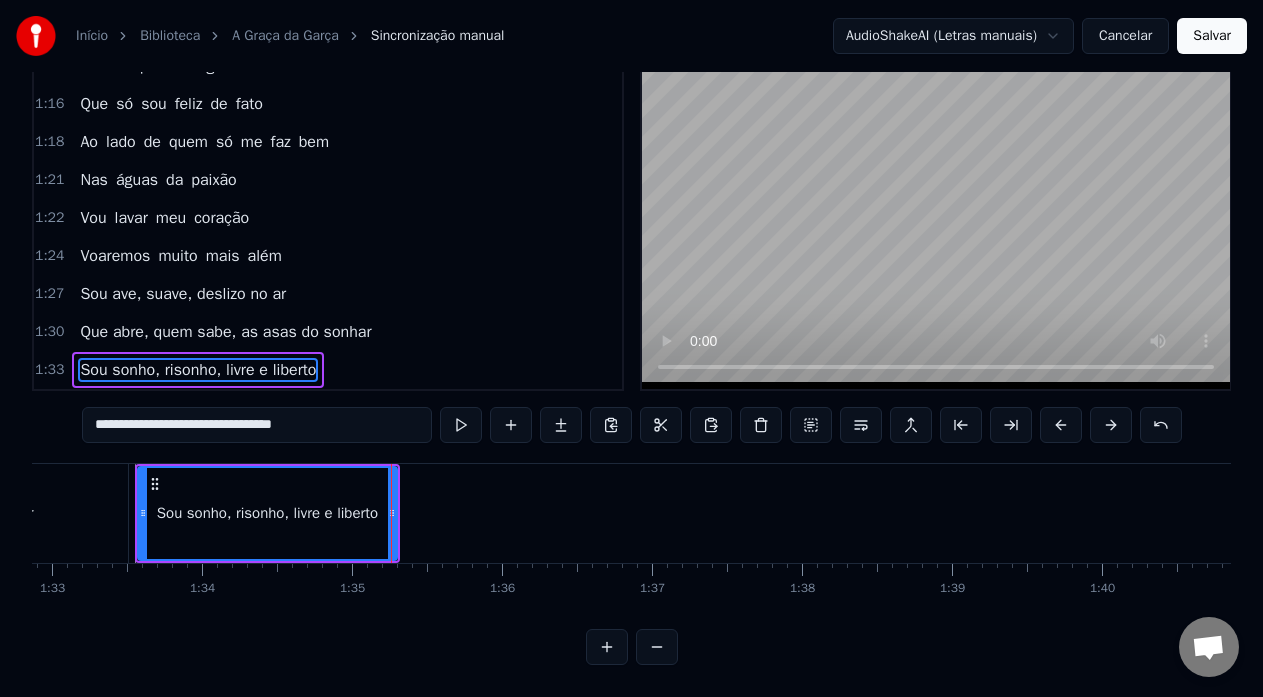 click on "Que abre, quem sabe, as asas do sonhar" at bounding box center (-103, 513) 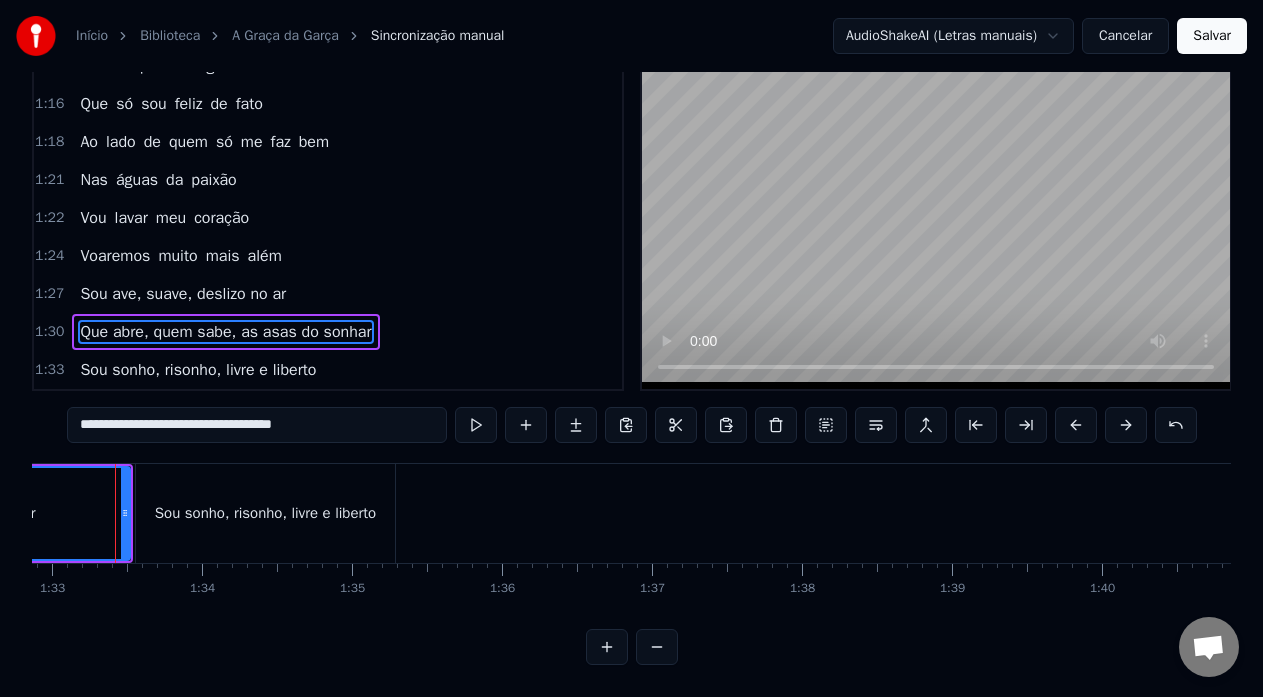 scroll, scrollTop: 45, scrollLeft: 0, axis: vertical 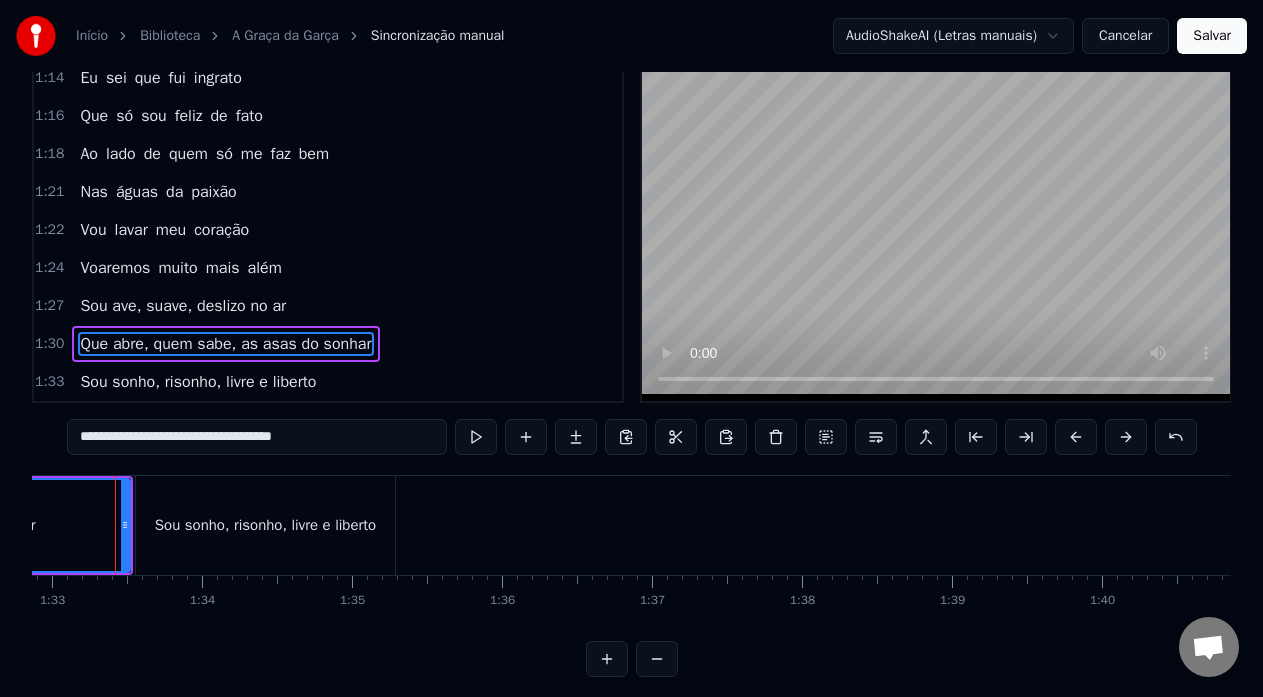 click on "Que abre, quem sabe, as asas do sonhar" at bounding box center (-101, 525) 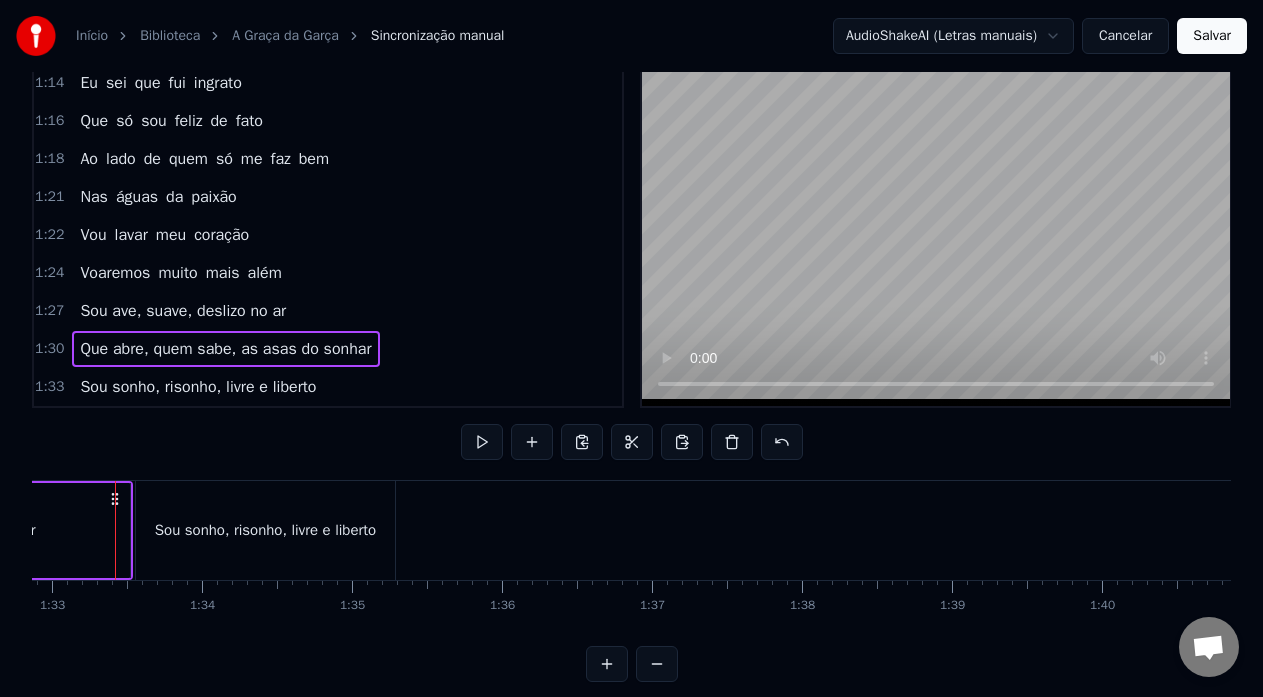scroll, scrollTop: 0, scrollLeft: 13913, axis: horizontal 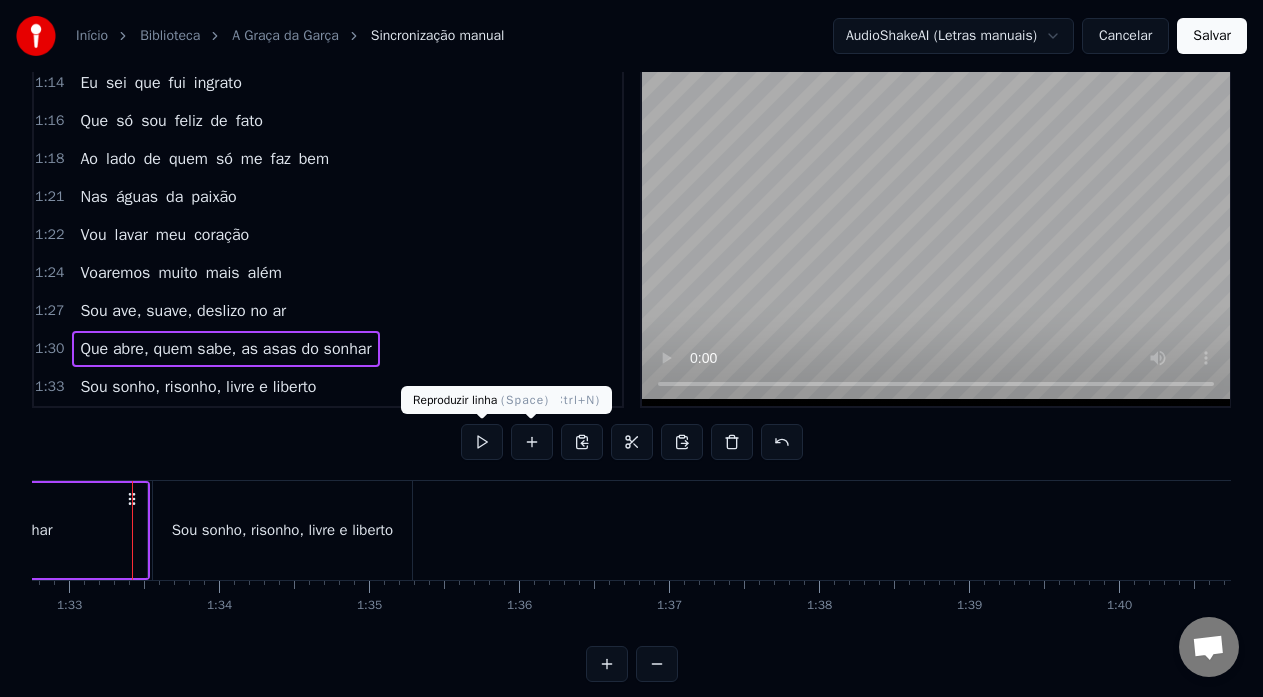 click at bounding box center (482, 442) 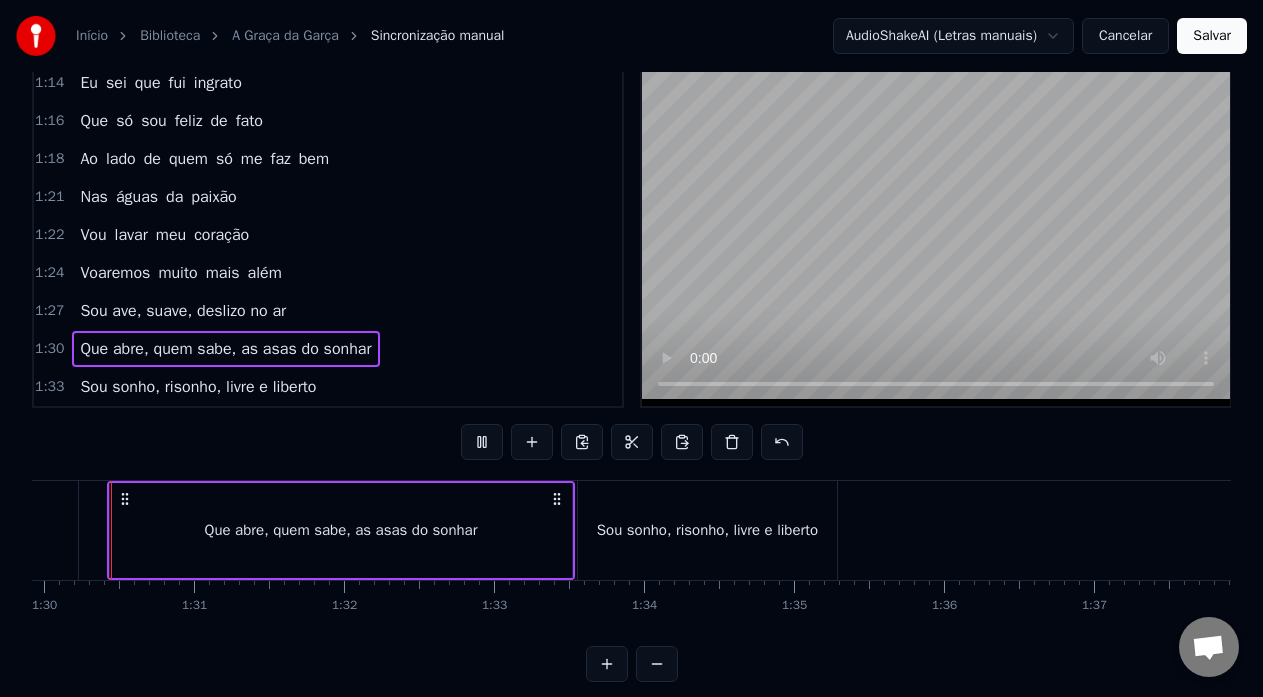 scroll, scrollTop: 0, scrollLeft: 13466, axis: horizontal 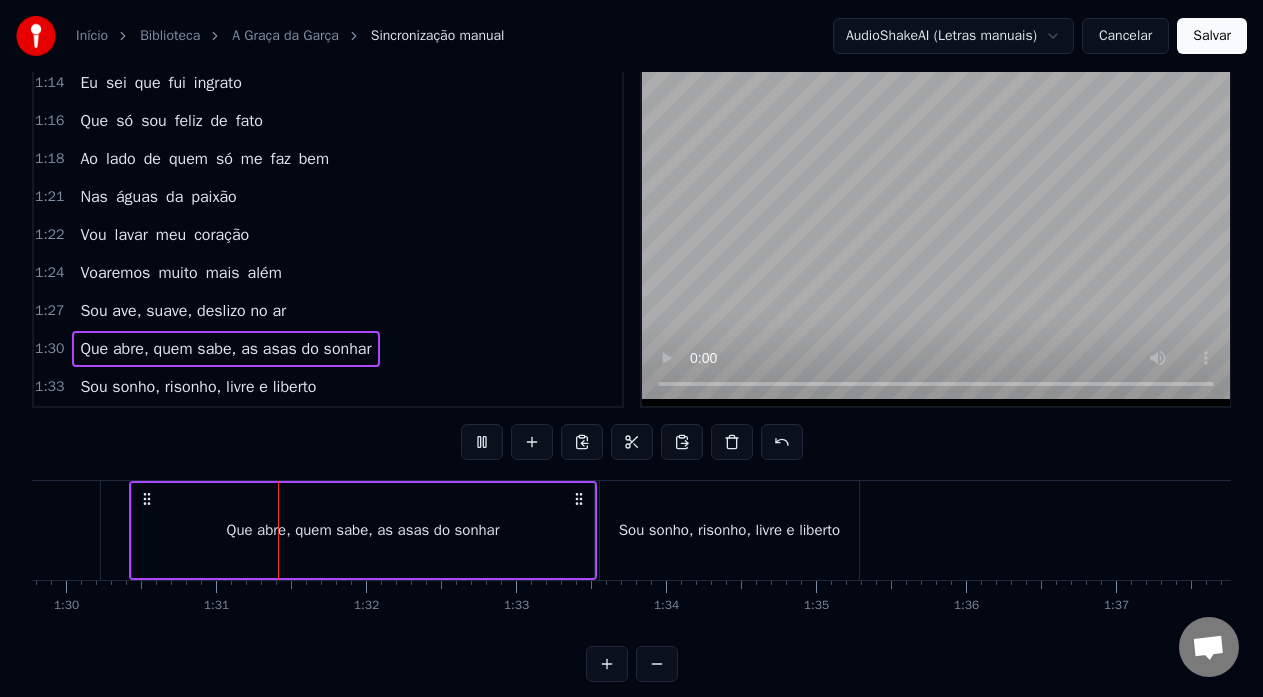 click on "Sou sonho, risonho, livre e liberto" at bounding box center [729, 530] 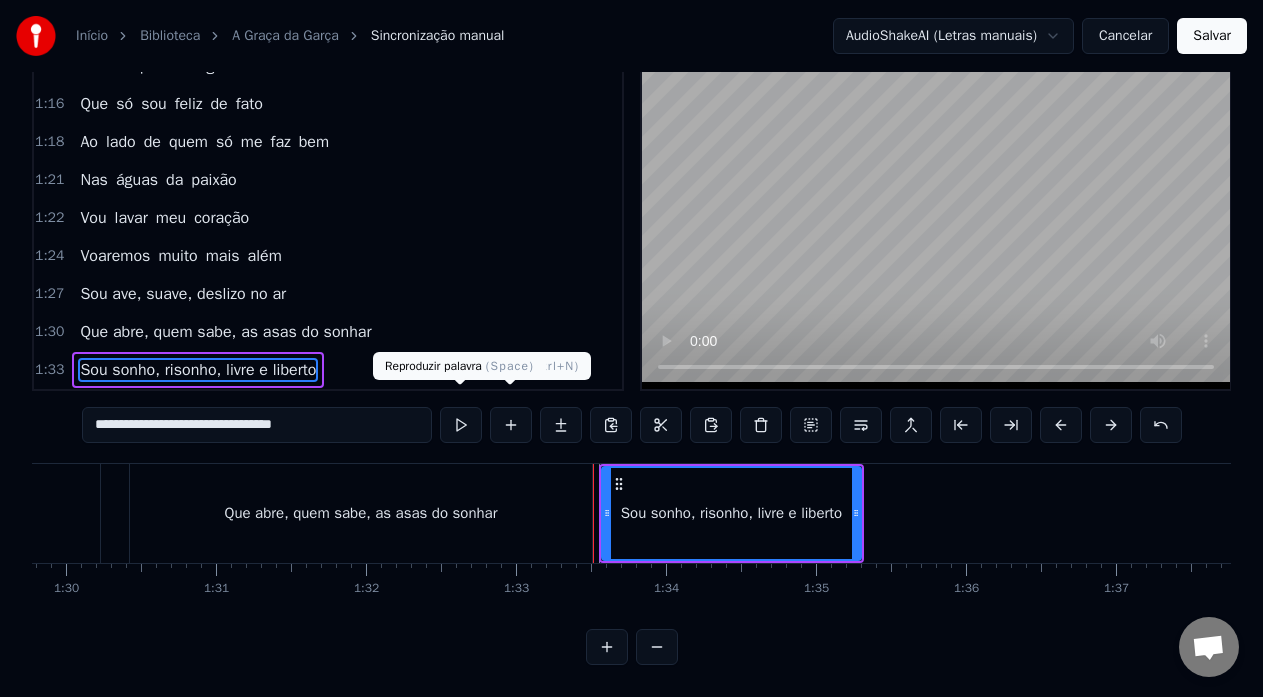 click at bounding box center [461, 425] 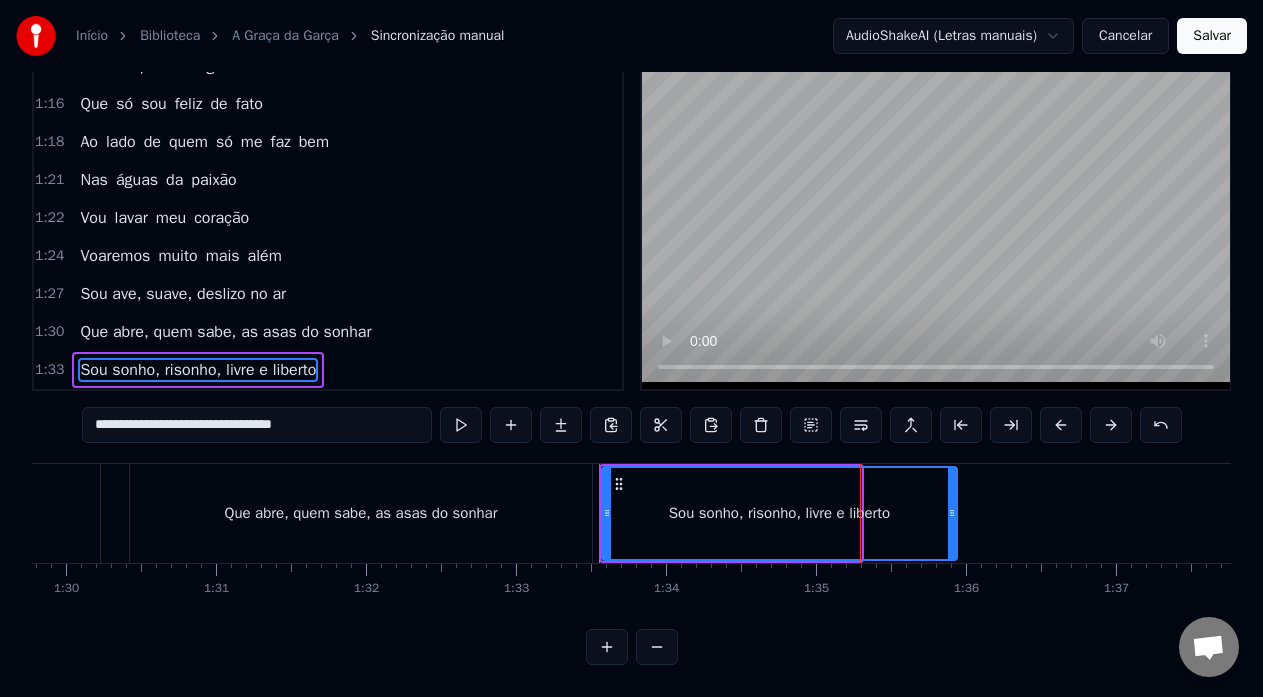 drag, startPoint x: 856, startPoint y: 492, endPoint x: 952, endPoint y: 491, distance: 96.00521 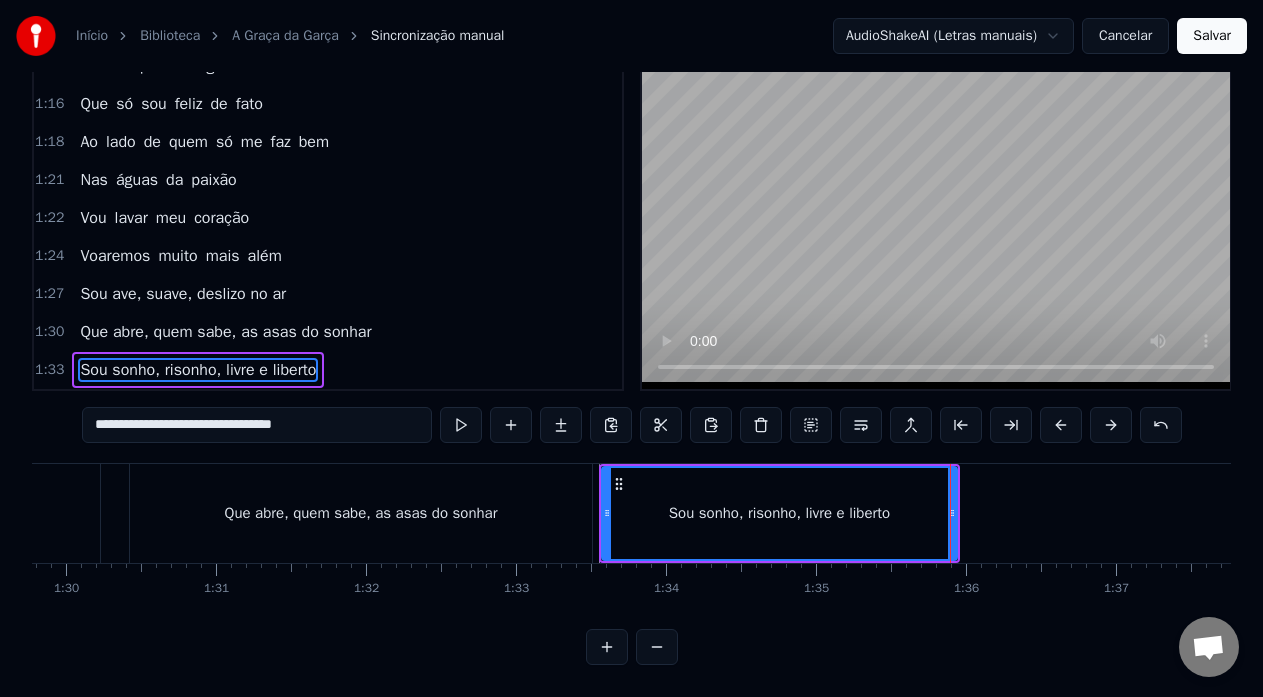 click on "0 0:01 0:02 0:03 0:04 0:05 0:06 0:07 0:08 0:09 0:10 0:11 0:12 0:13 0:14 0:15 0:16 0:17 0:18 0:19 0:20 0:21 0:22 0:23 0:24 0:25 0:26 0:27 0:28 0:29 0:30 0:31 0:32 0:33 0:34 0:35 0:36 0:37 0:38 0:39 0:40 0:41 0:42 0:43 0:44 0:45 0:46 0:47 0:48 0:49 0:50 0:51 0:52 0:53 0:54 0:55 0:56 0:57 0:58 0:59 1:00 1:01 1:02 1:03 1:04 1:05 1:06 1:07 1:08 1:09 1:10 1:11 1:12 1:13 1:14 1:15 1:16 1:17 1:18 1:19 1:20 1:21 1:22 1:23 1:24 1:25 1:26 1:27 1:28 1:29 1:30 1:31 1:32 1:33 1:34 1:35 1:36 1:37 1:38 1:39 1:40 1:41 1:42 1:43 1:44 1:45 1:46 1:47 1:48 1:49 1:50 1:51 1:52 1:53 1:54 1:55 1:56 1:57 1:58 1:59 2:00 2:01 2:02 2:03 2:04 2:05 2:06 2:07 2:08 2:09 2:10 2:11 2:12 2:13 2:14 2:15 2:16 2:17 2:18 2:19 2:20 2:21 2:22 2:23 2:24" at bounding box center (-2602, 579) 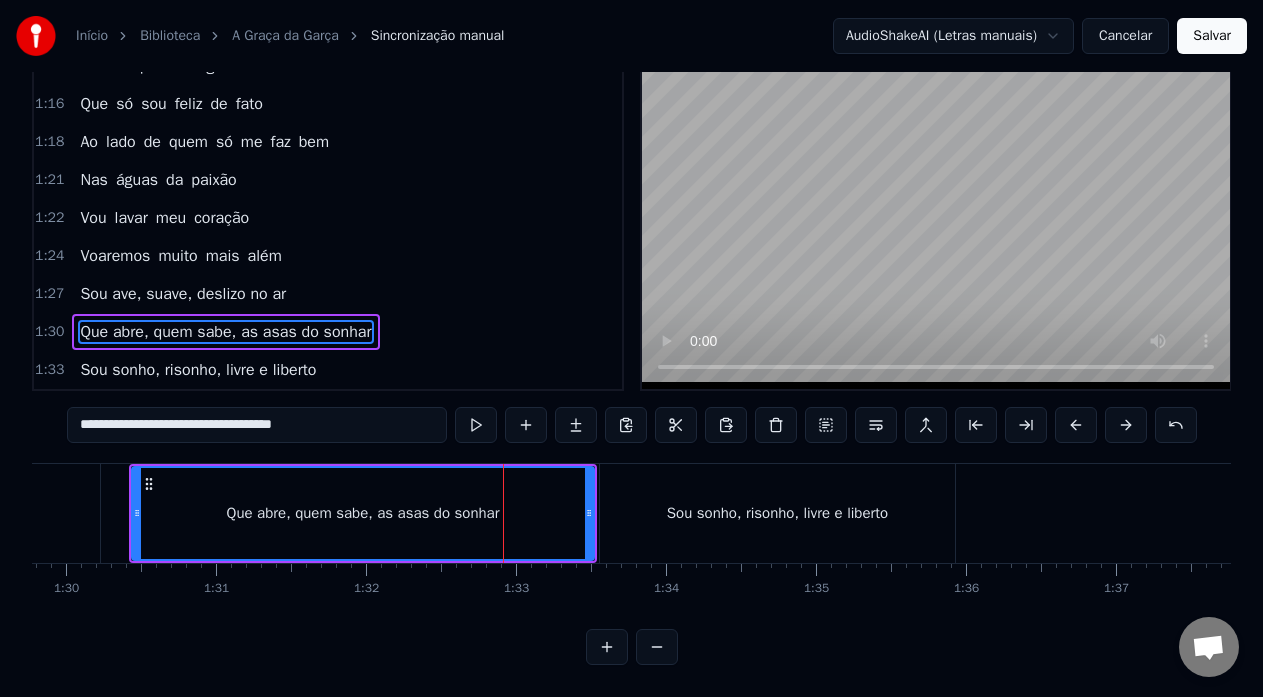 scroll, scrollTop: 45, scrollLeft: 0, axis: vertical 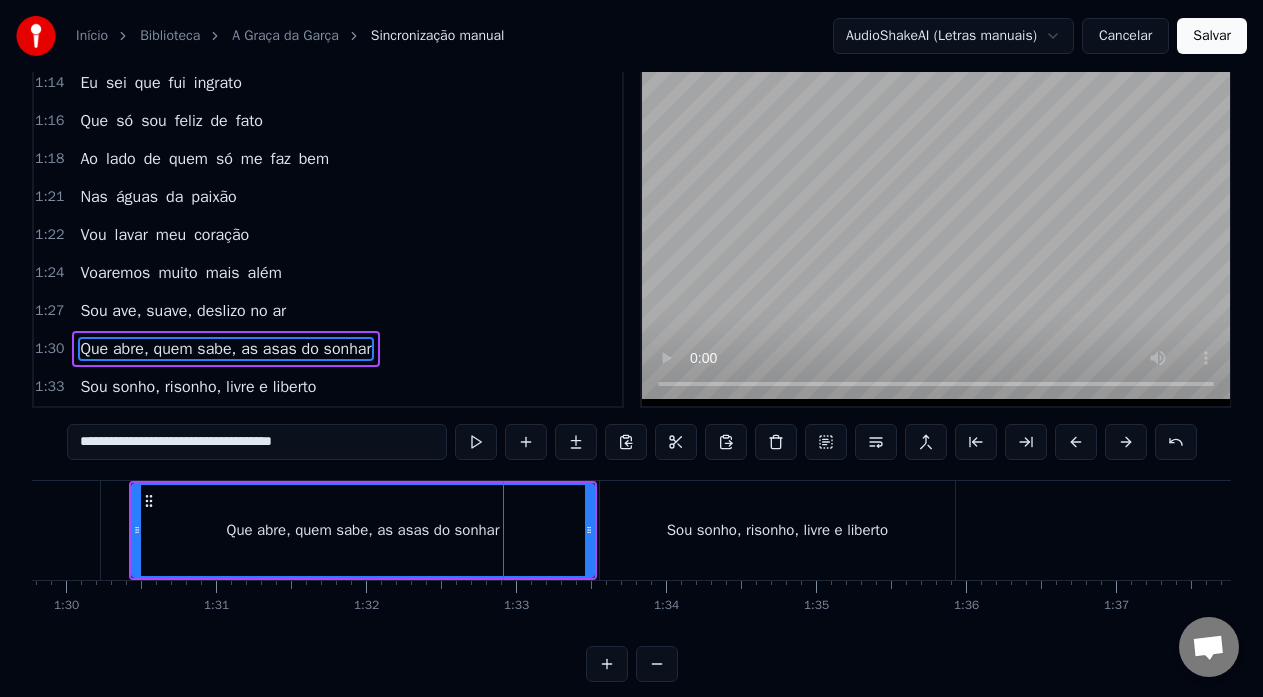 click at bounding box center [-2602, 530] 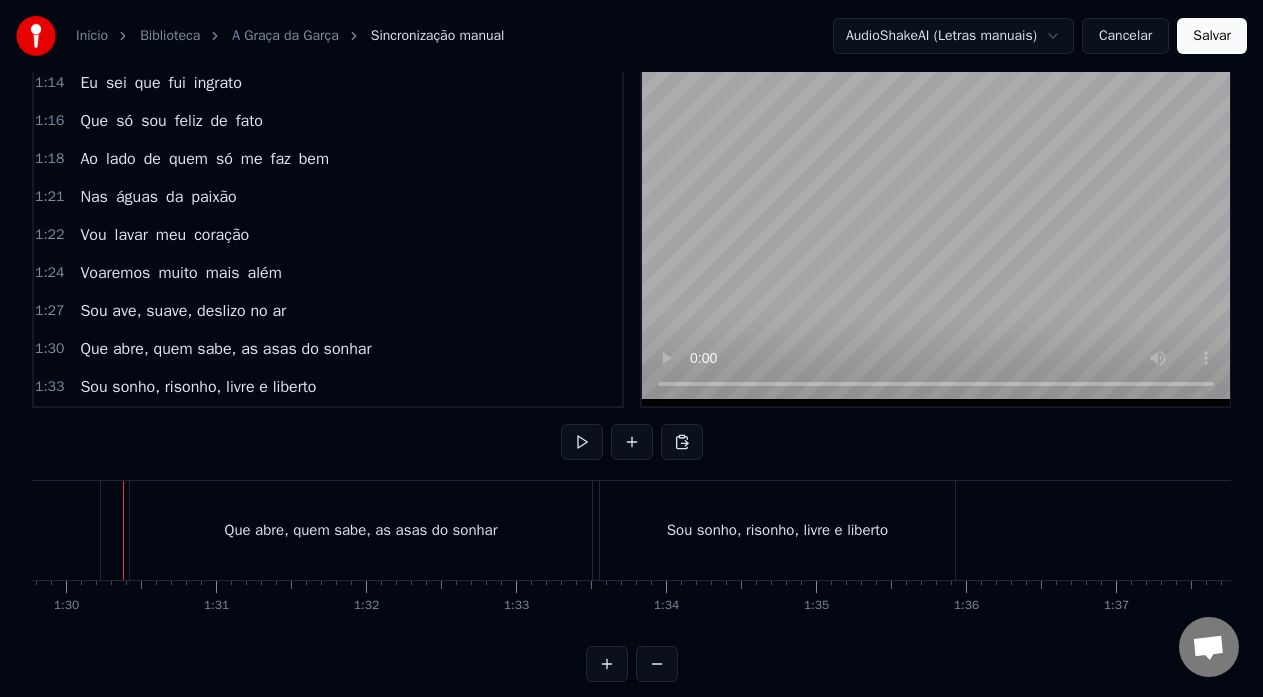 scroll, scrollTop: 0, scrollLeft: 13457, axis: horizontal 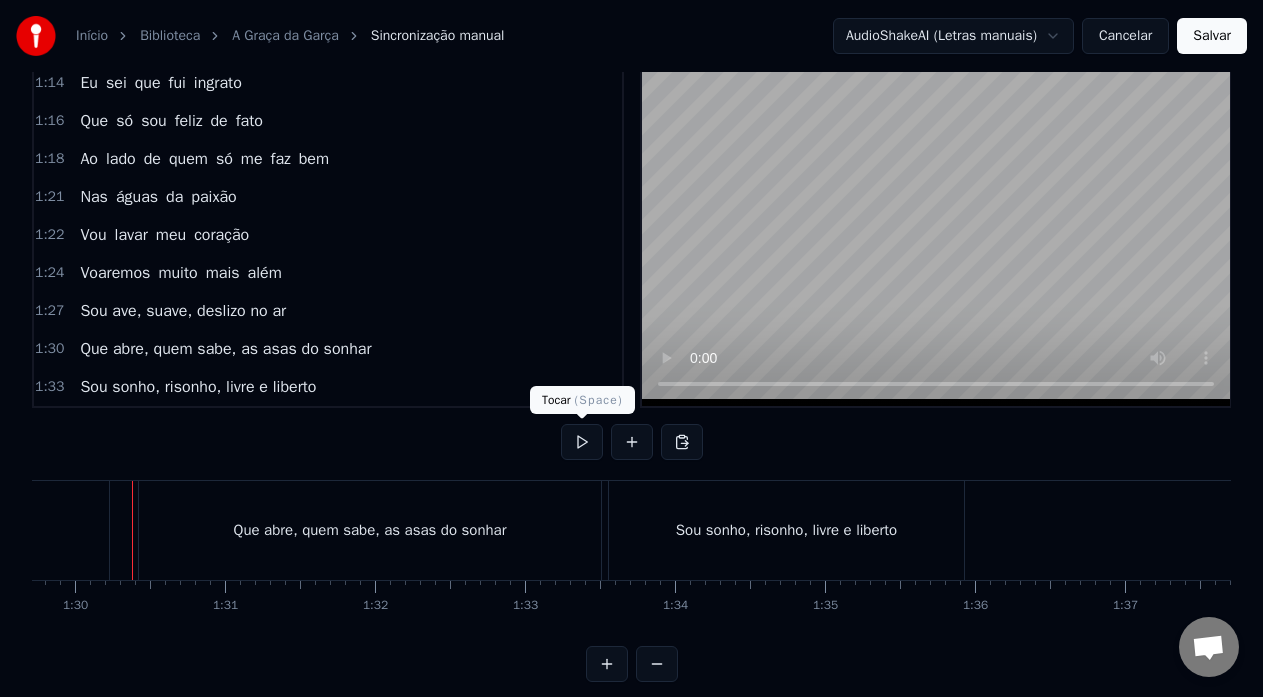 click at bounding box center [582, 442] 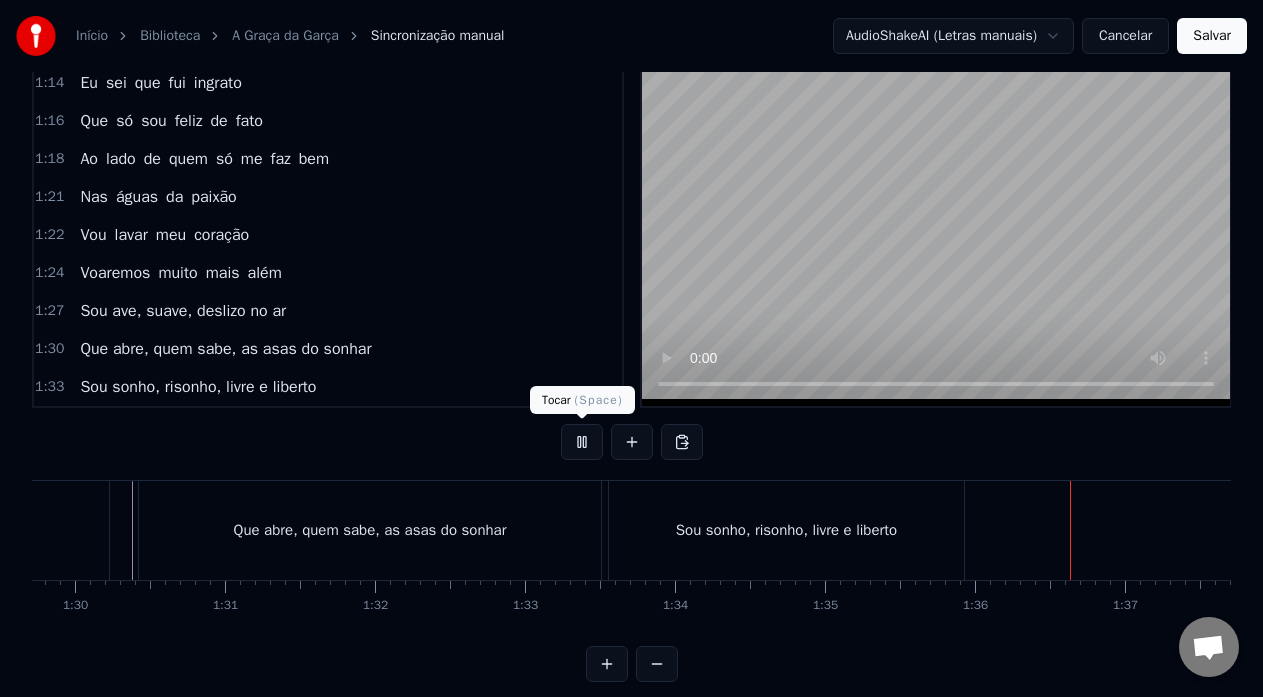 click at bounding box center (582, 442) 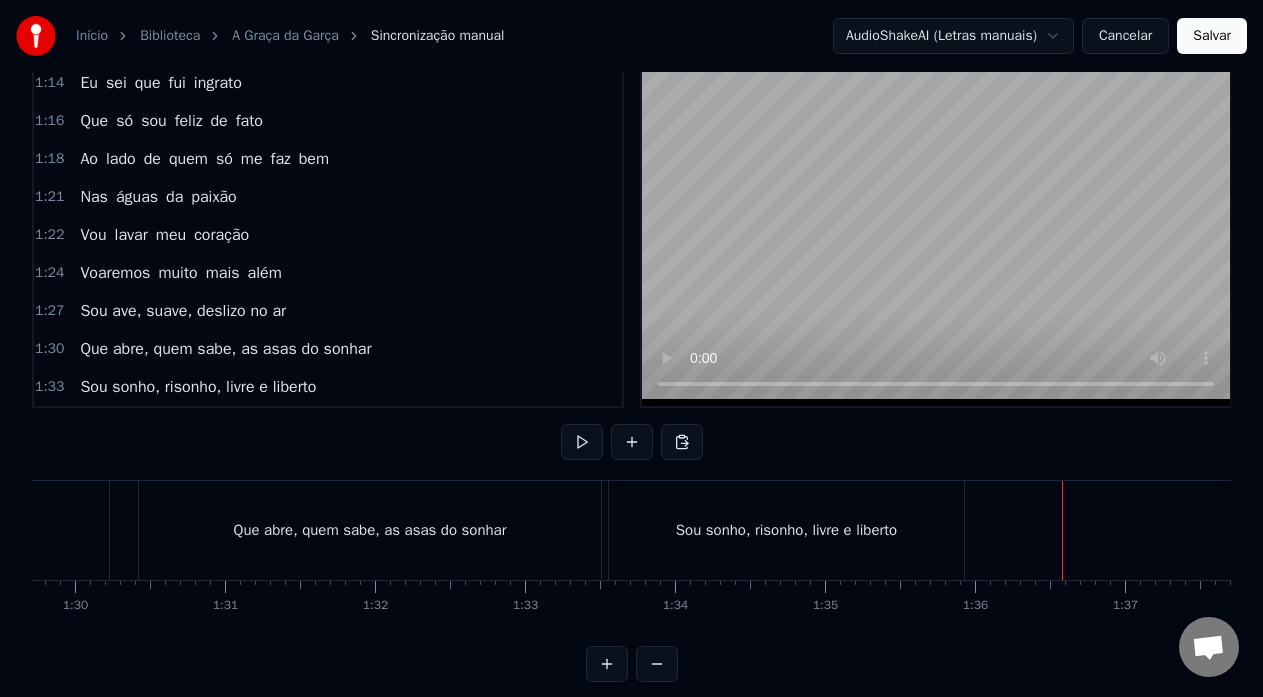 click on "Sou sonho, risonho, livre e liberto" at bounding box center [786, 530] 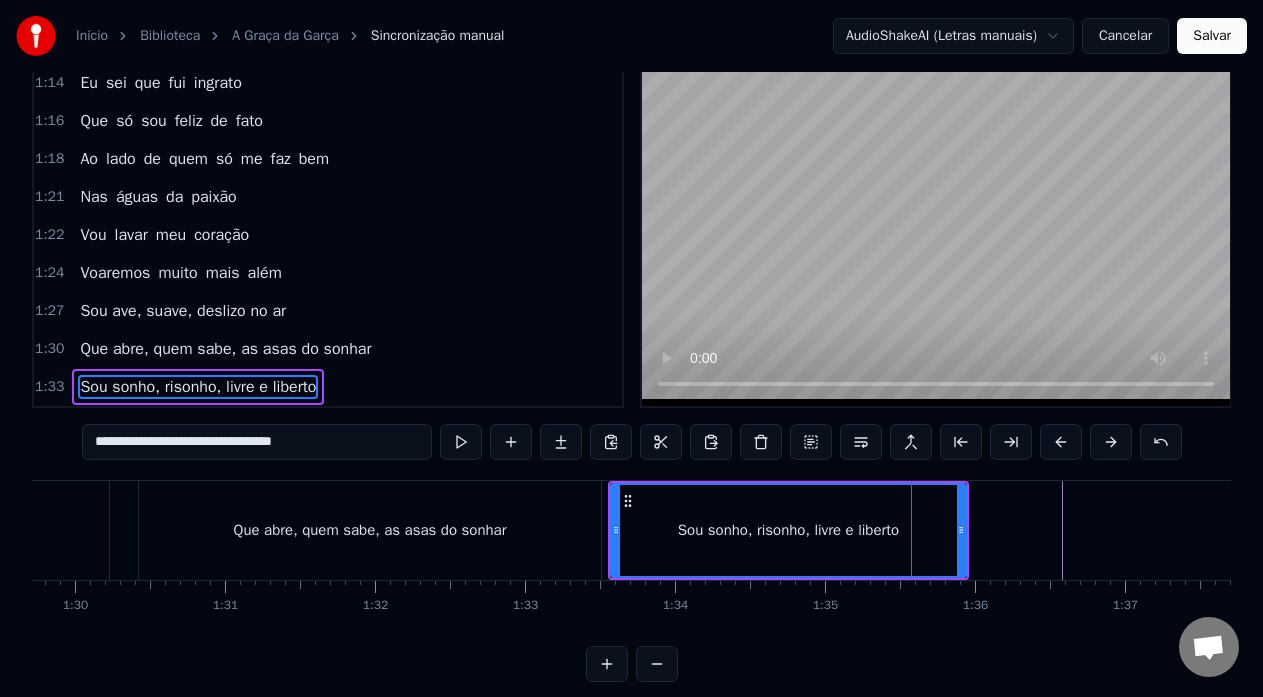 scroll, scrollTop: 79, scrollLeft: 0, axis: vertical 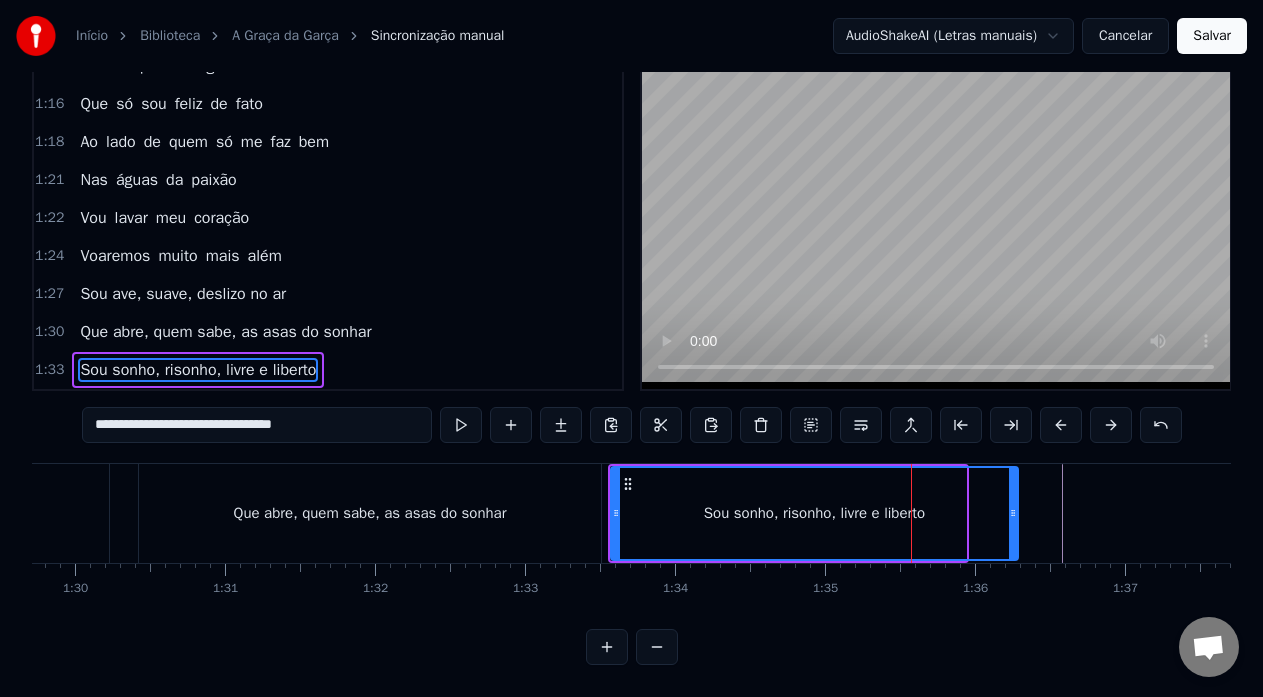 drag, startPoint x: 963, startPoint y: 509, endPoint x: 1015, endPoint y: 501, distance: 52.611786 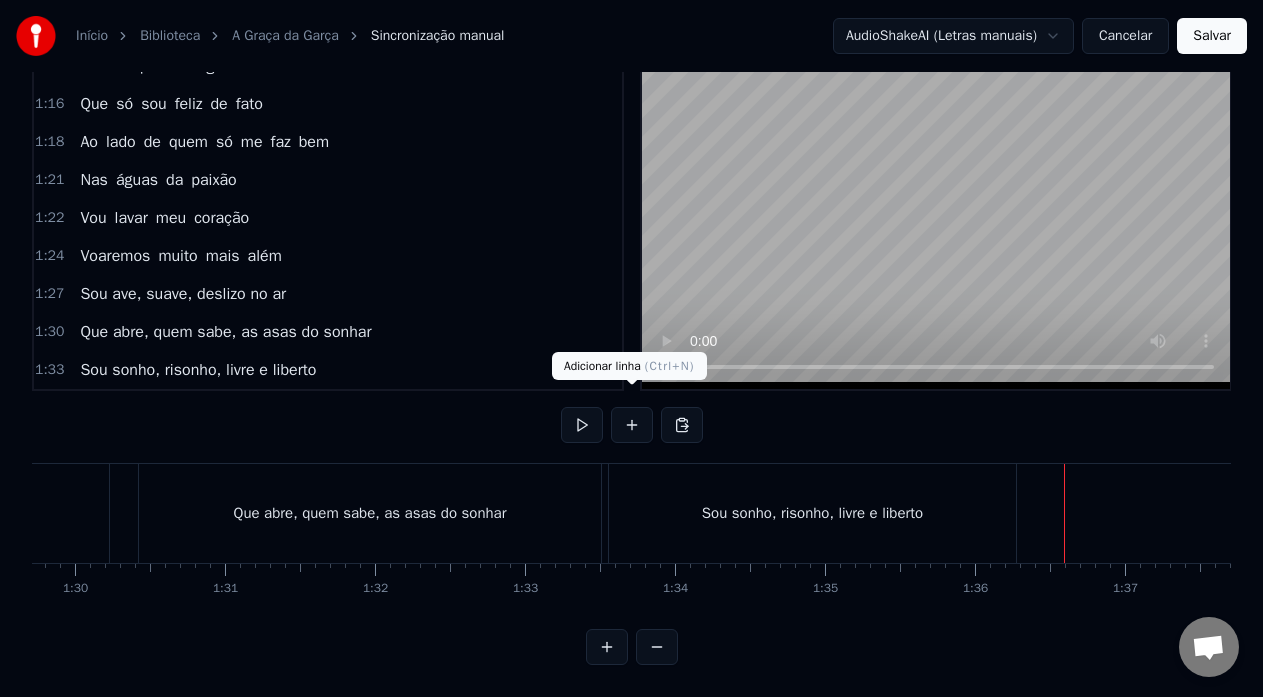 click at bounding box center [632, 425] 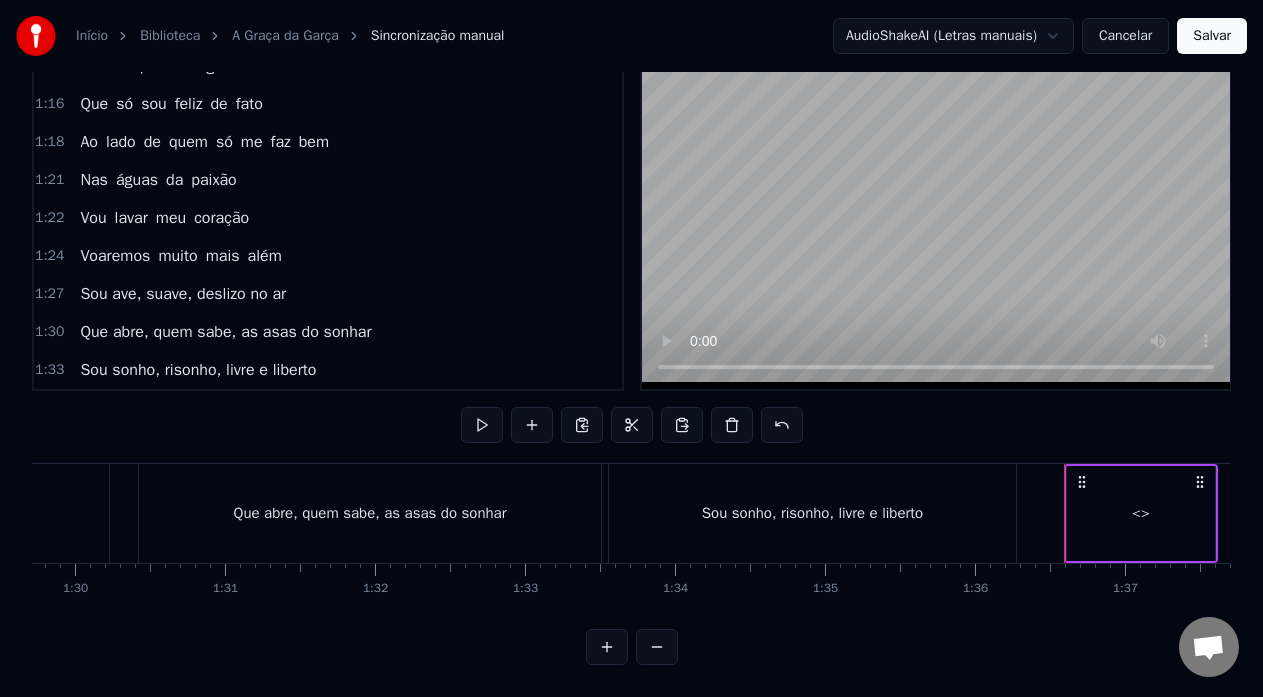 click on "<>" at bounding box center (1141, 513) 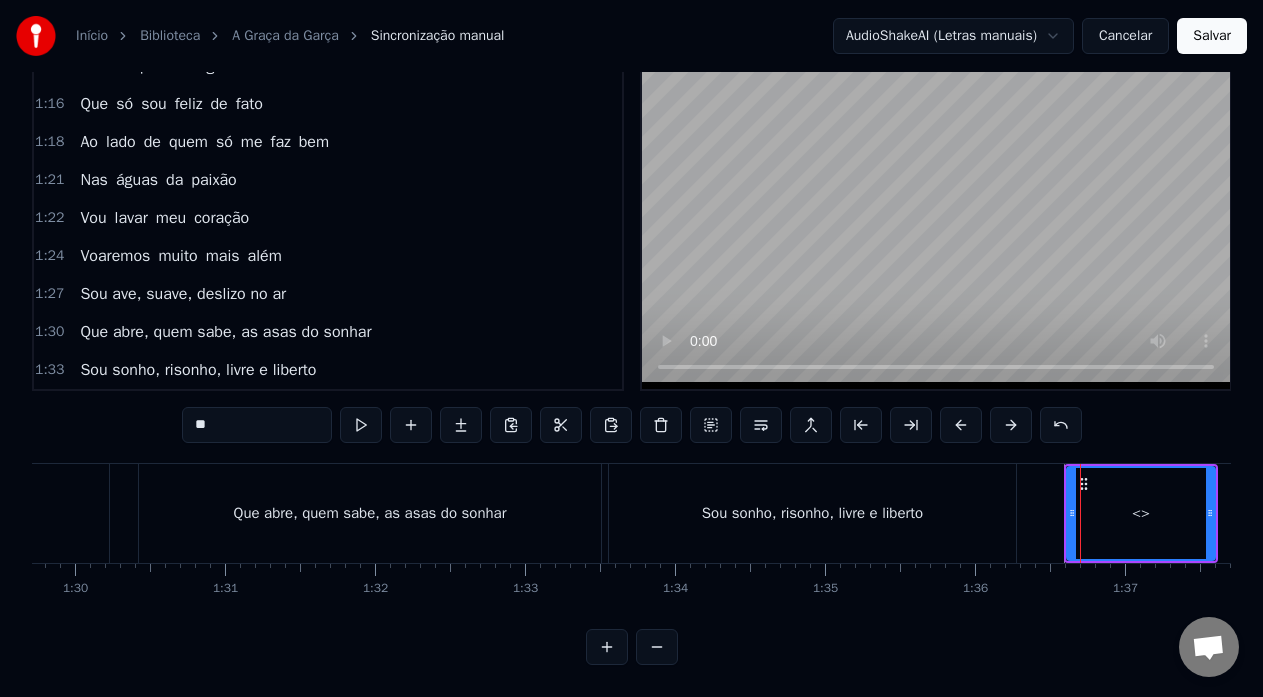 scroll, scrollTop: 1289, scrollLeft: 0, axis: vertical 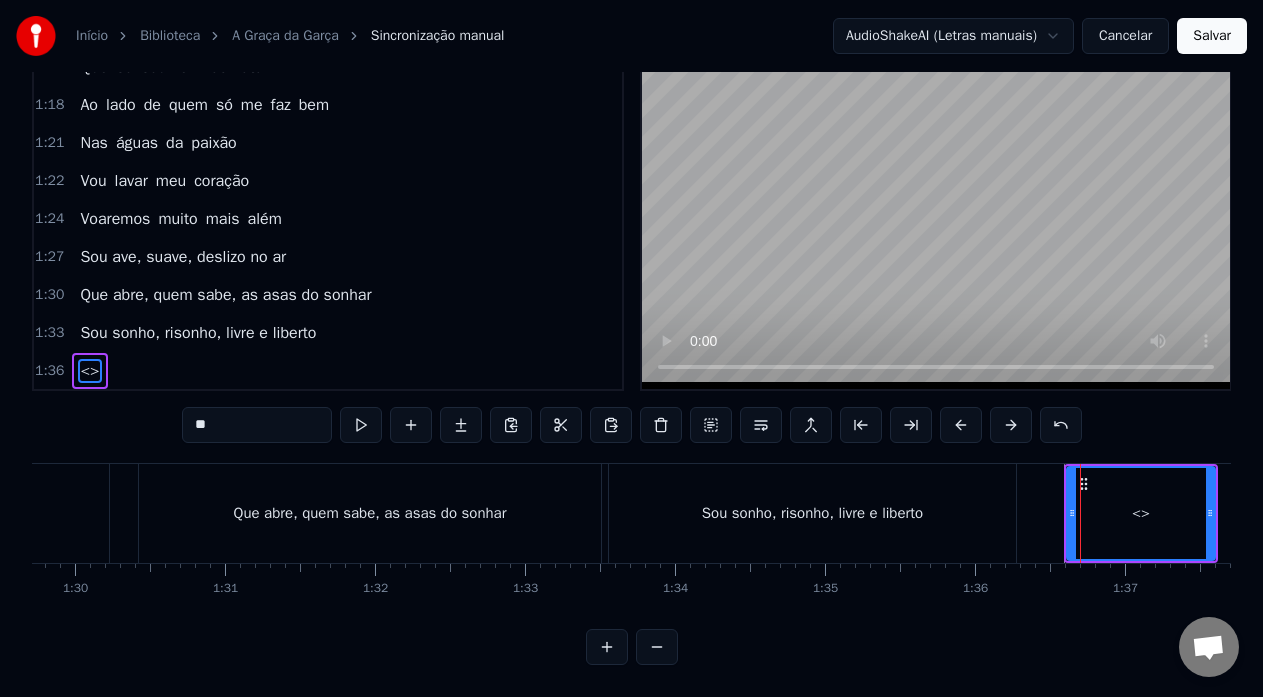 click on "<>" at bounding box center (1141, 513) 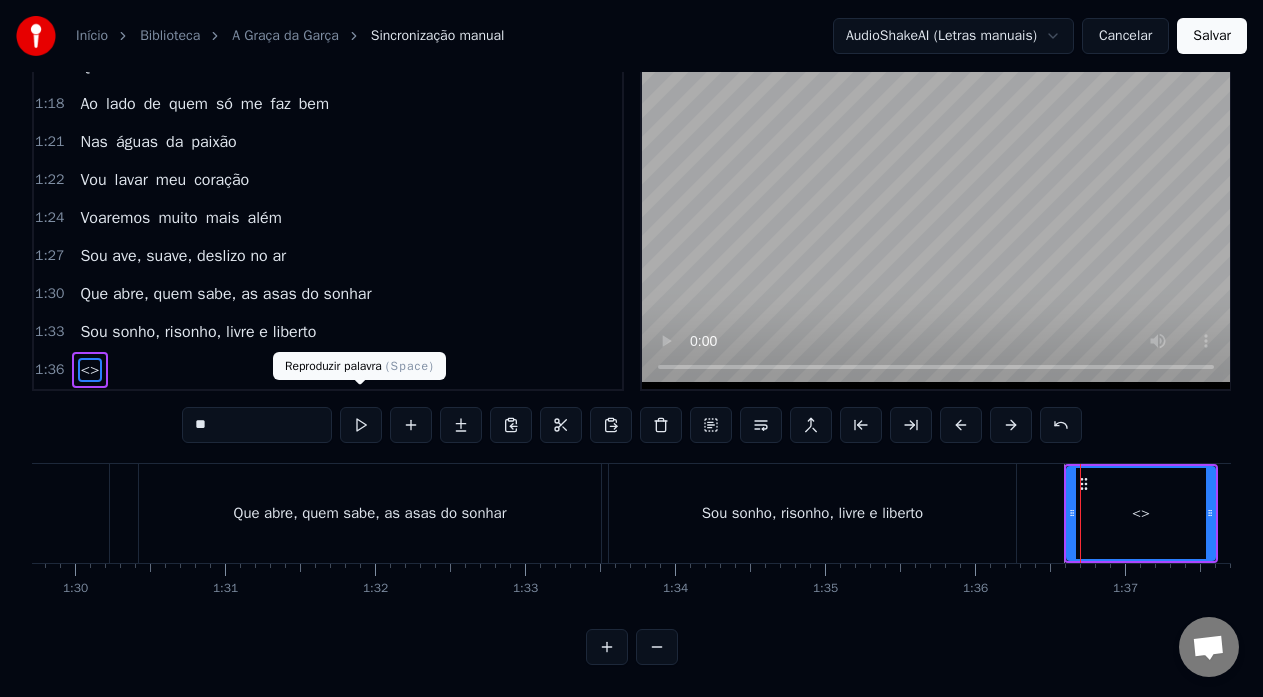 click on "**" at bounding box center (257, 425) 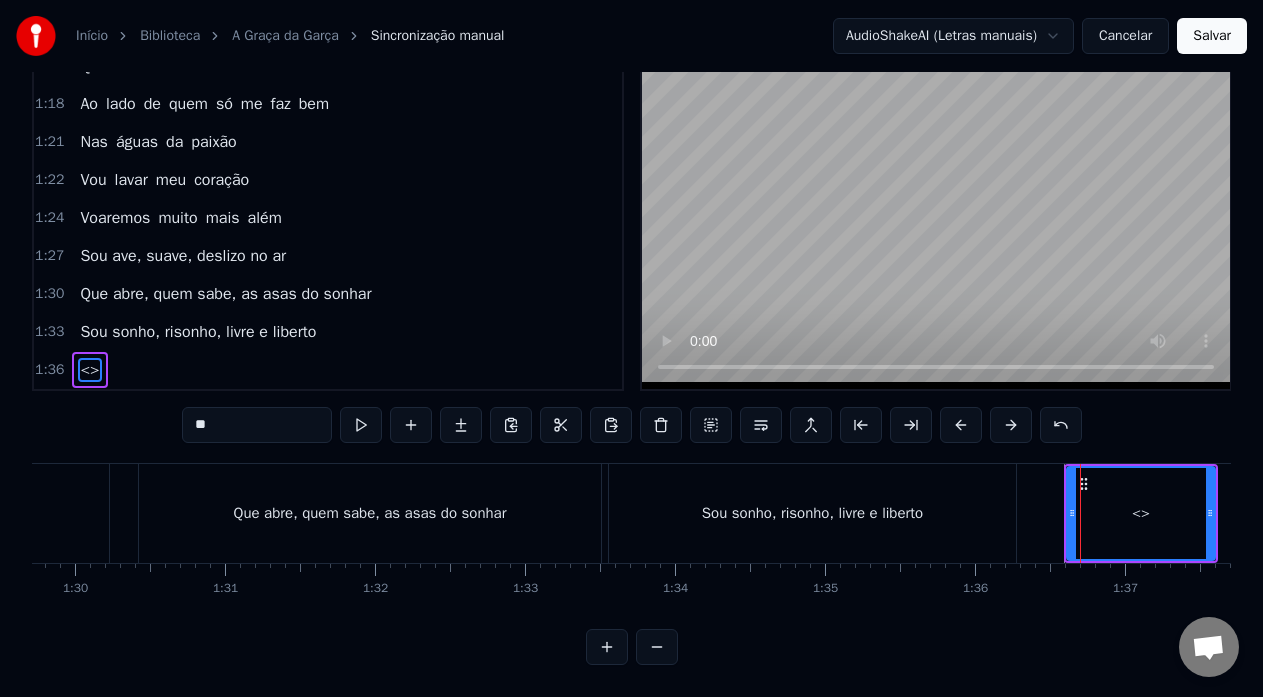 drag, startPoint x: 300, startPoint y: 410, endPoint x: 99, endPoint y: 407, distance: 201.02238 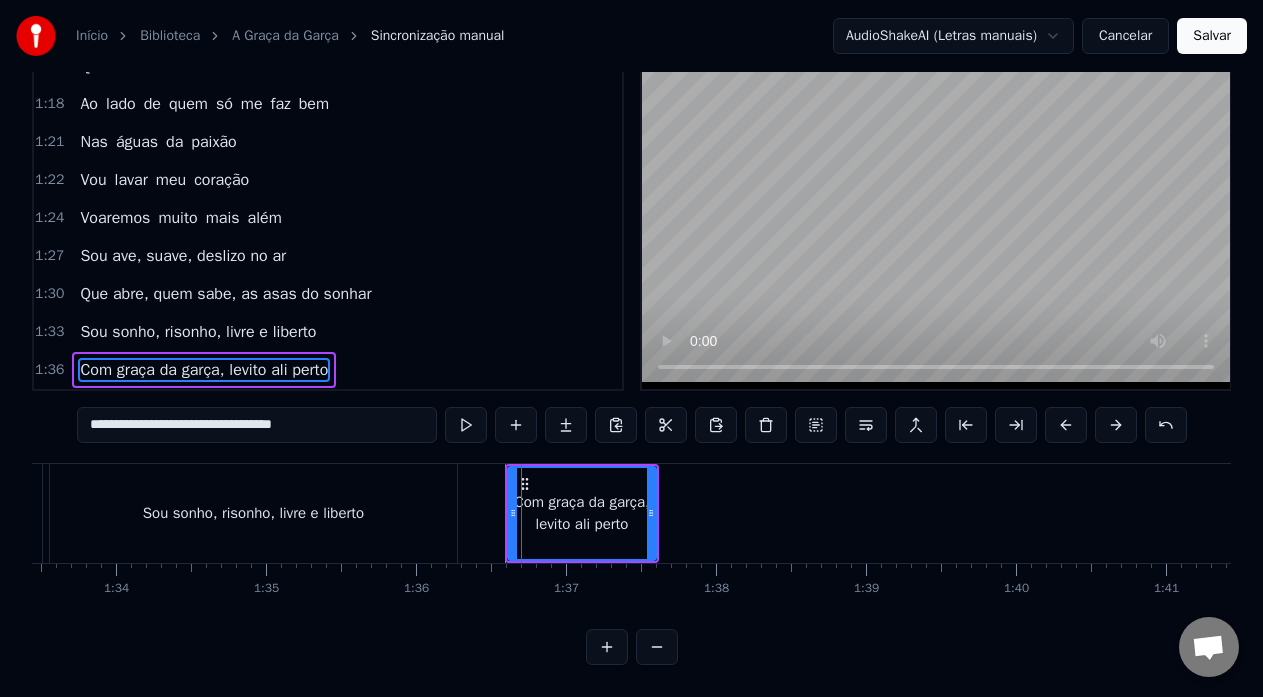 scroll, scrollTop: 0, scrollLeft: 14090, axis: horizontal 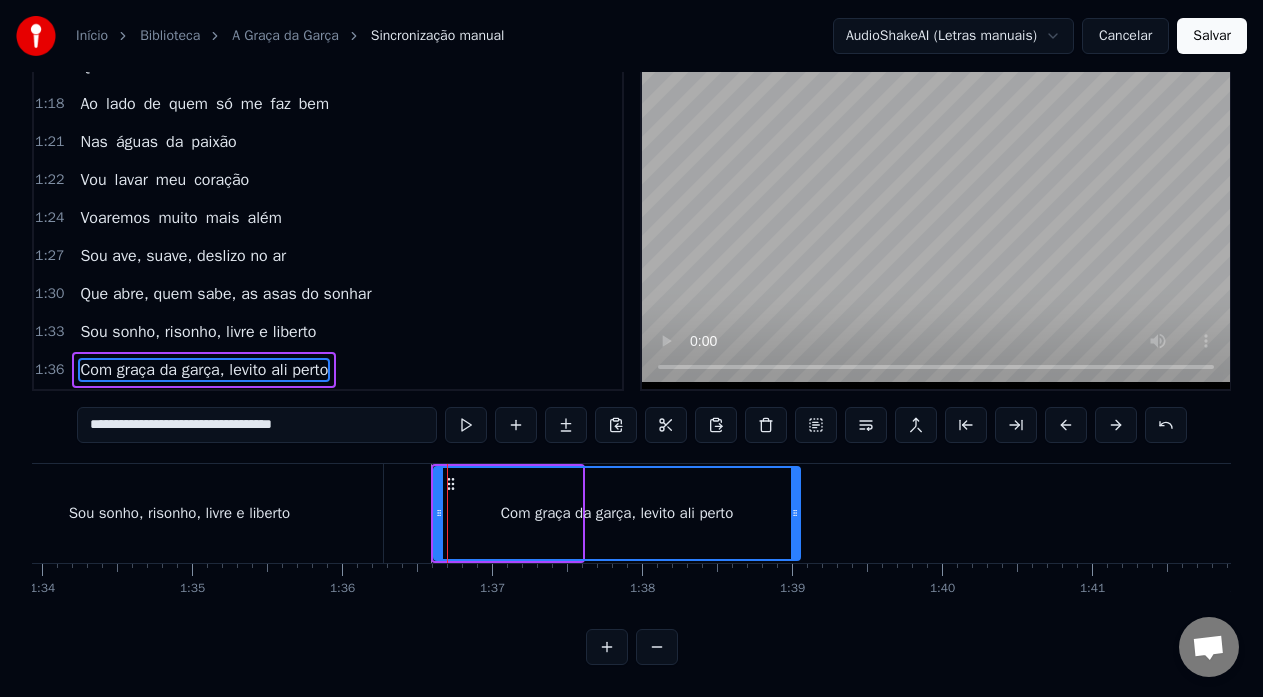drag, startPoint x: 580, startPoint y: 491, endPoint x: 798, endPoint y: 507, distance: 218.58636 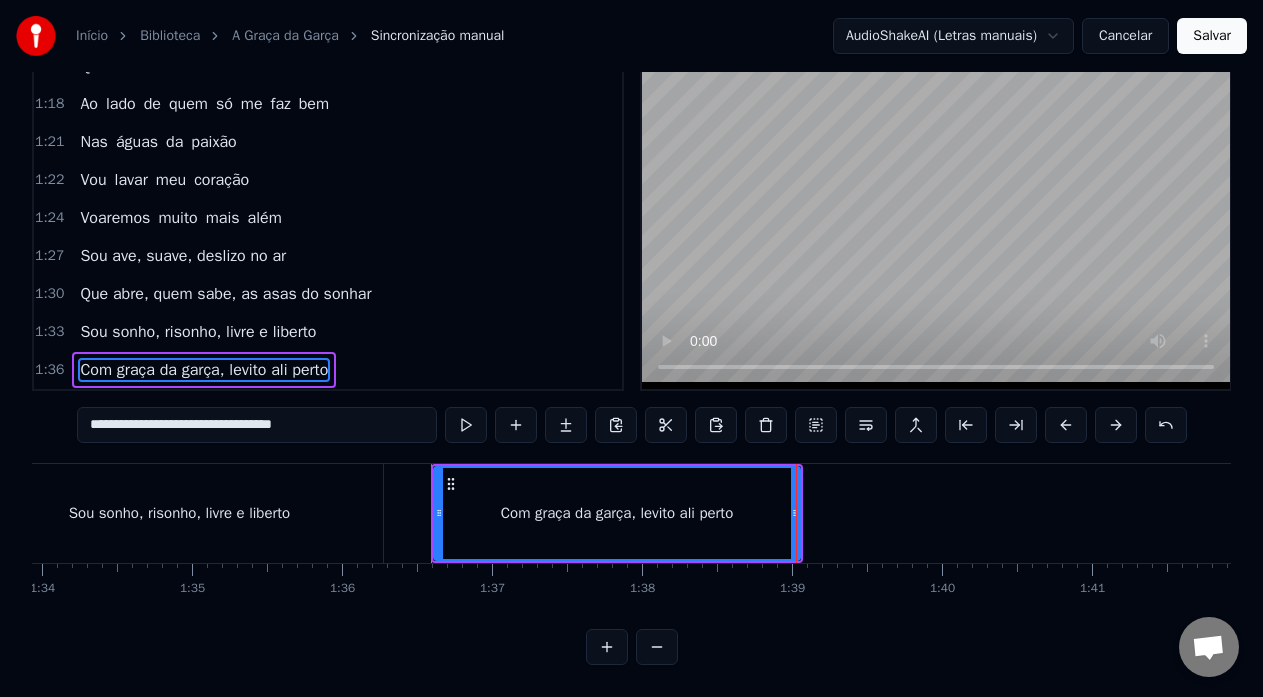 type on "**********" 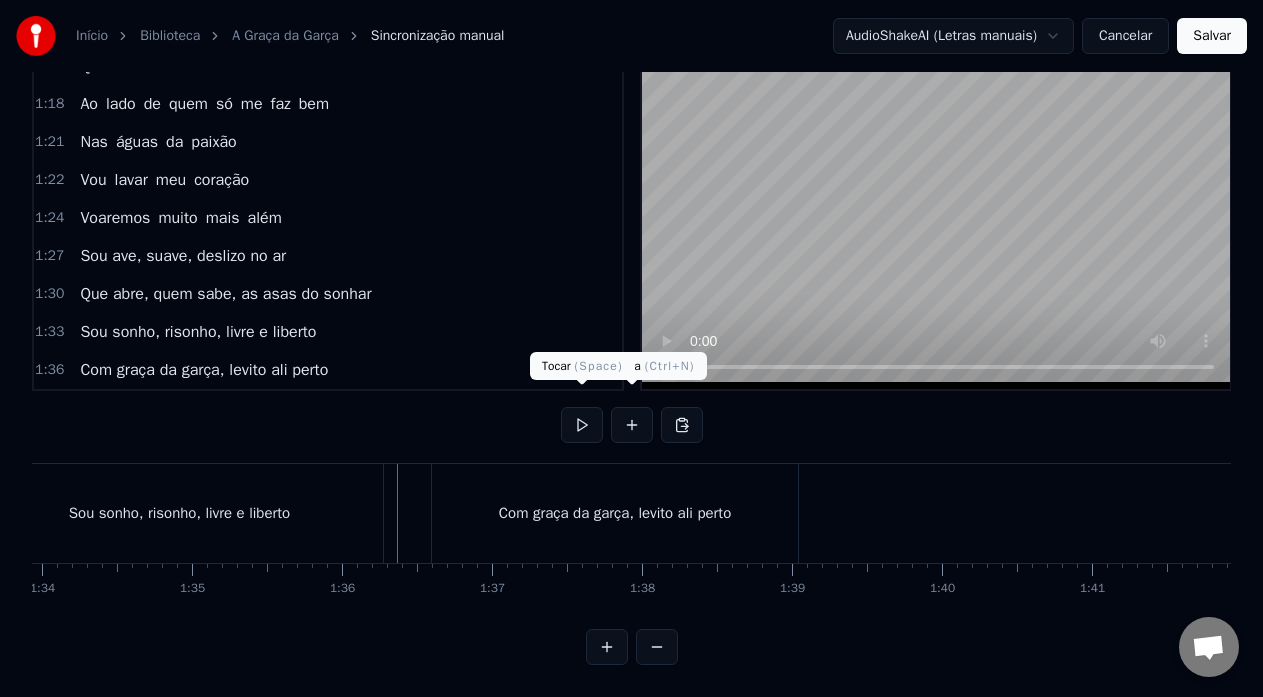 click at bounding box center (582, 425) 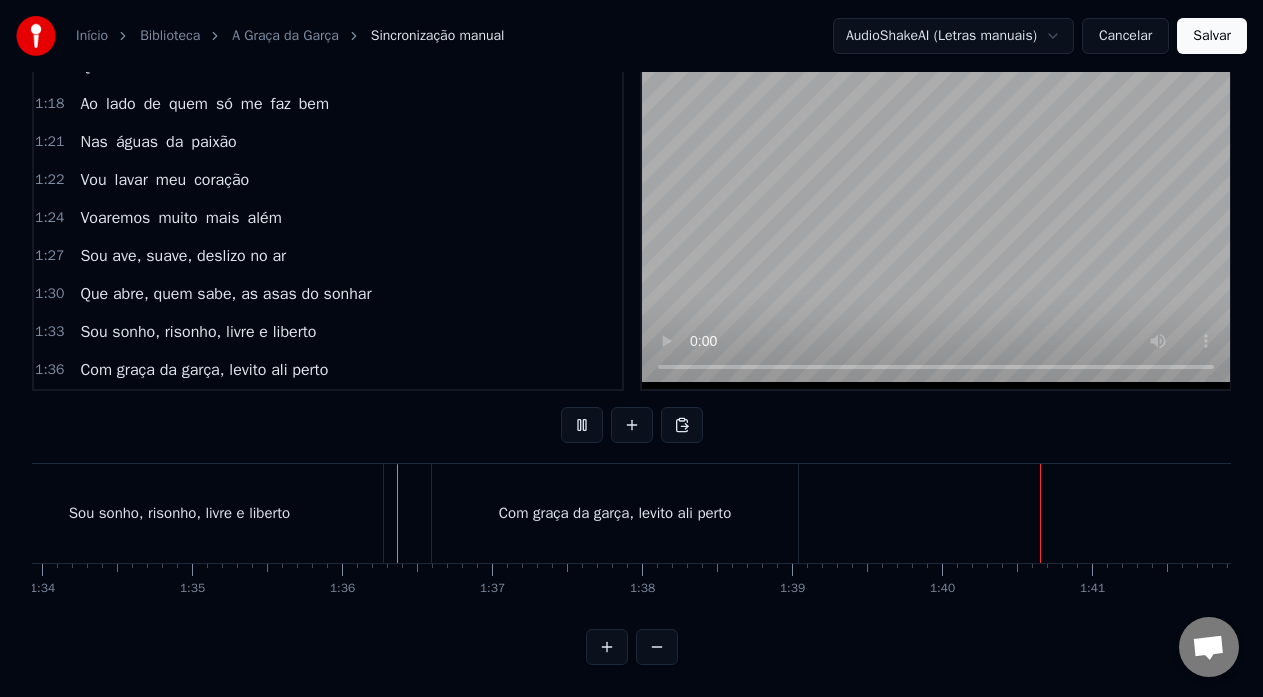 click at bounding box center (582, 425) 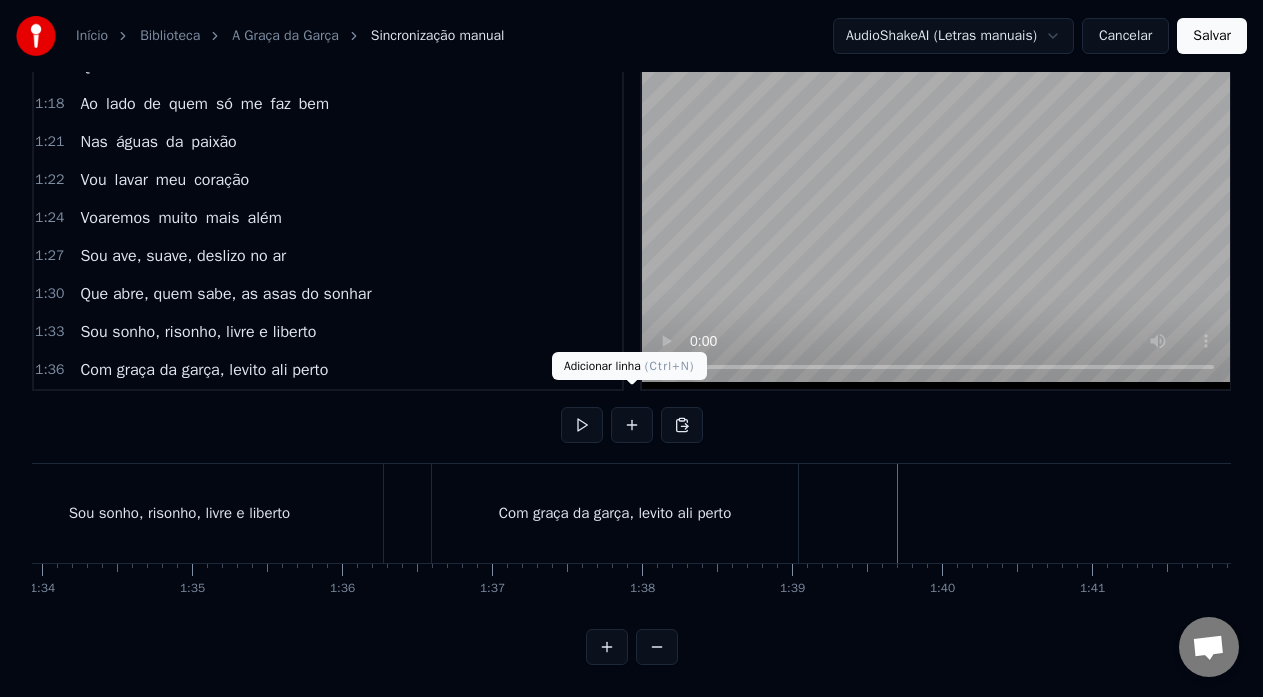 click at bounding box center [632, 425] 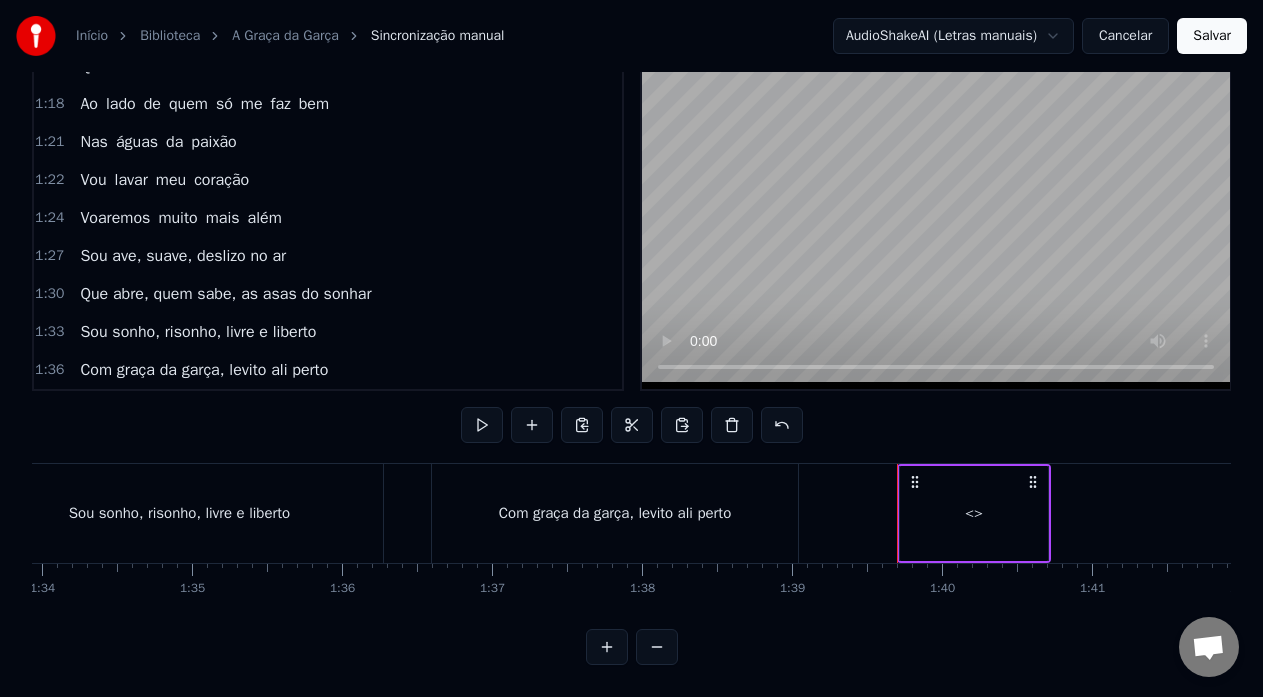 drag, startPoint x: 916, startPoint y: 487, endPoint x: 790, endPoint y: 462, distance: 128.45622 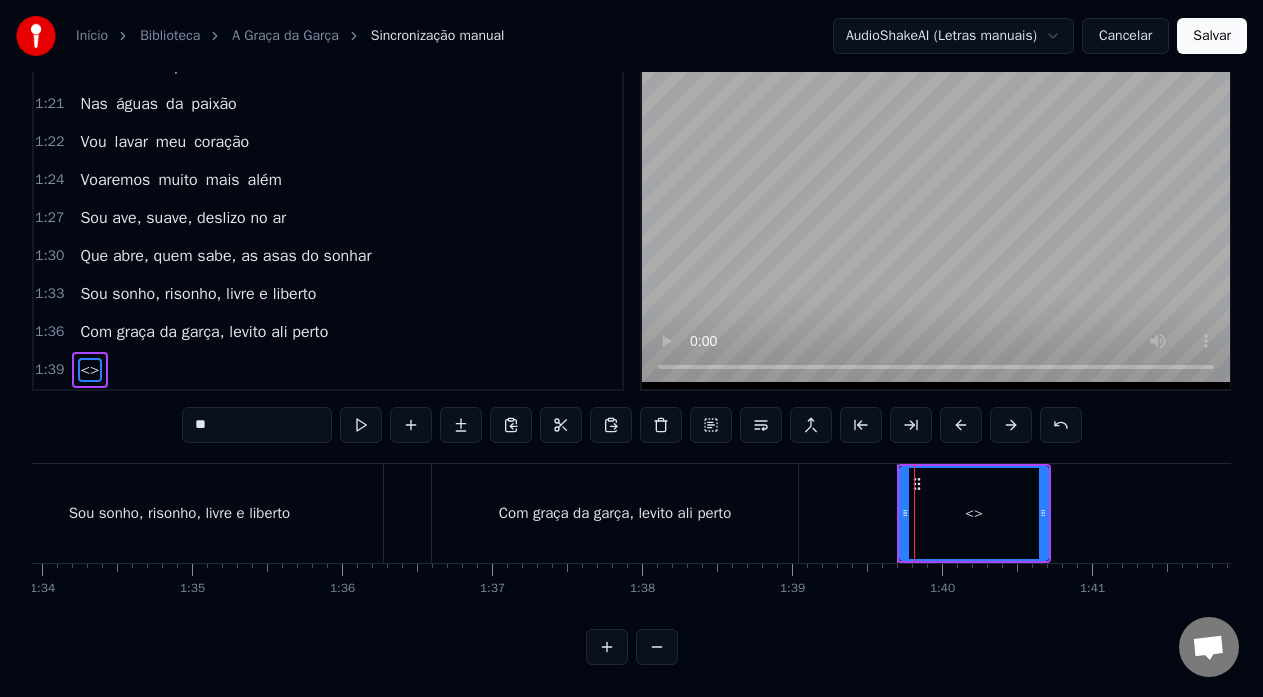 drag, startPoint x: 267, startPoint y: 408, endPoint x: 97, endPoint y: 408, distance: 170 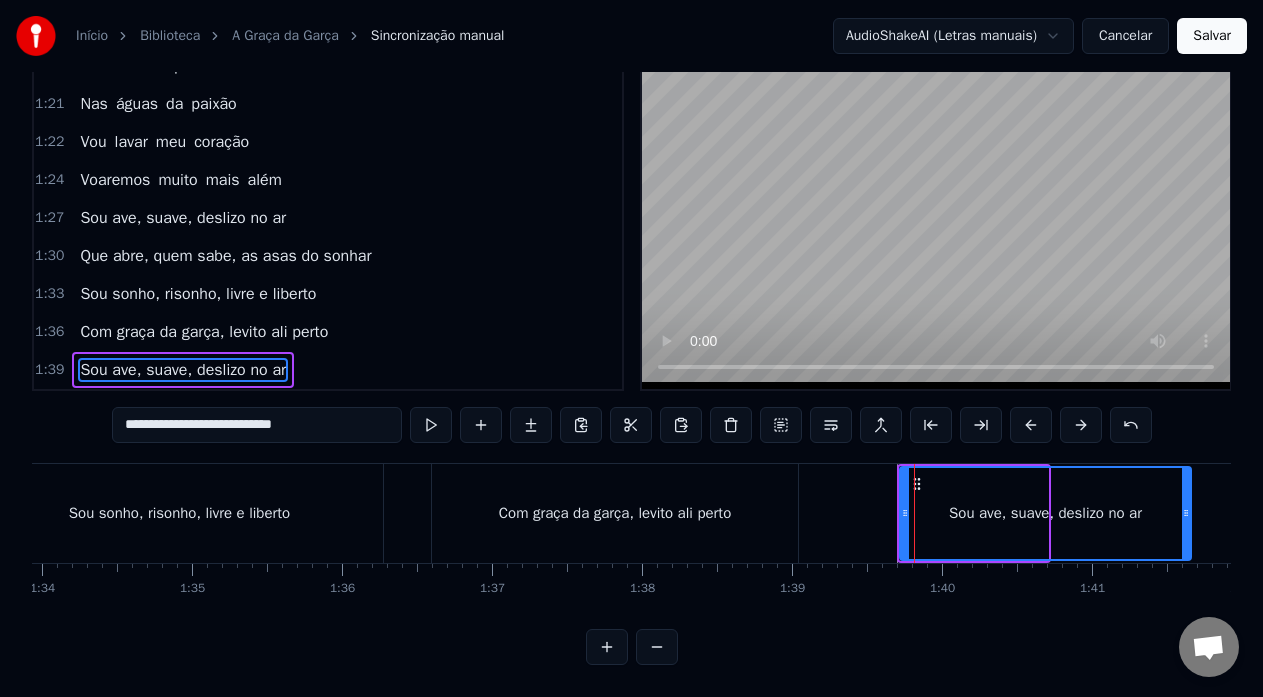 drag, startPoint x: 1051, startPoint y: 498, endPoint x: 1187, endPoint y: 486, distance: 136.52838 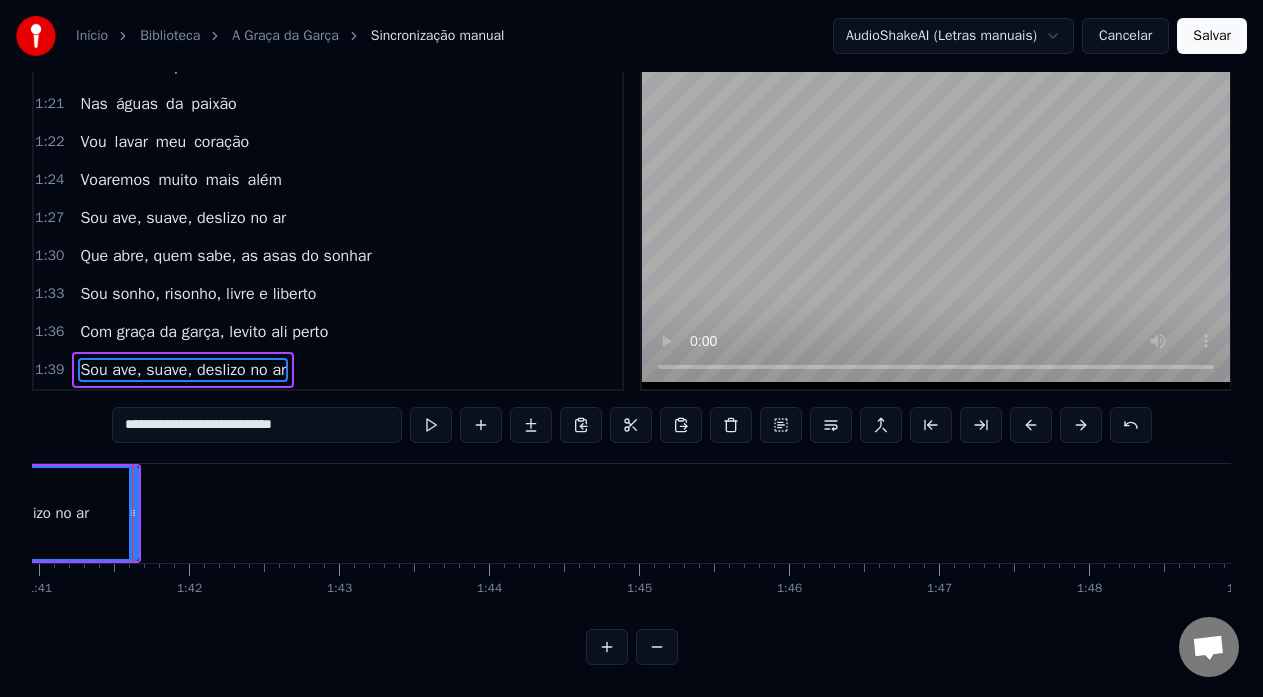 scroll, scrollTop: 0, scrollLeft: 14759, axis: horizontal 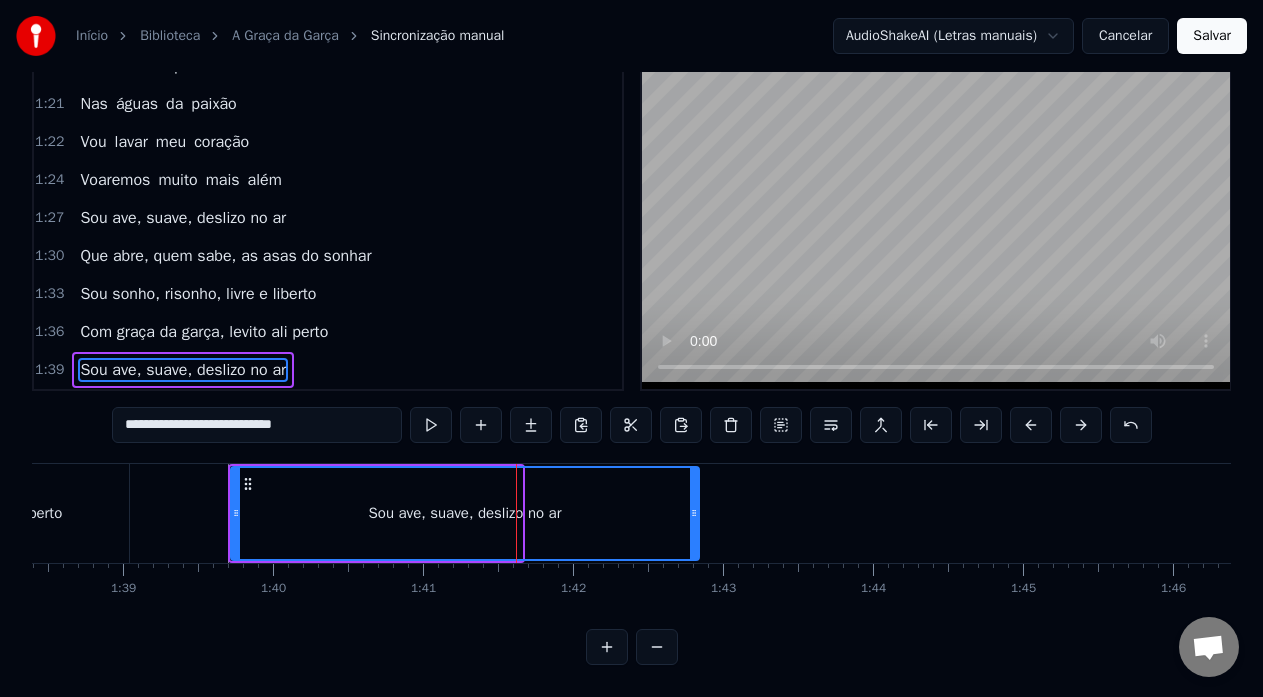 drag, startPoint x: 520, startPoint y: 498, endPoint x: 696, endPoint y: 491, distance: 176.13914 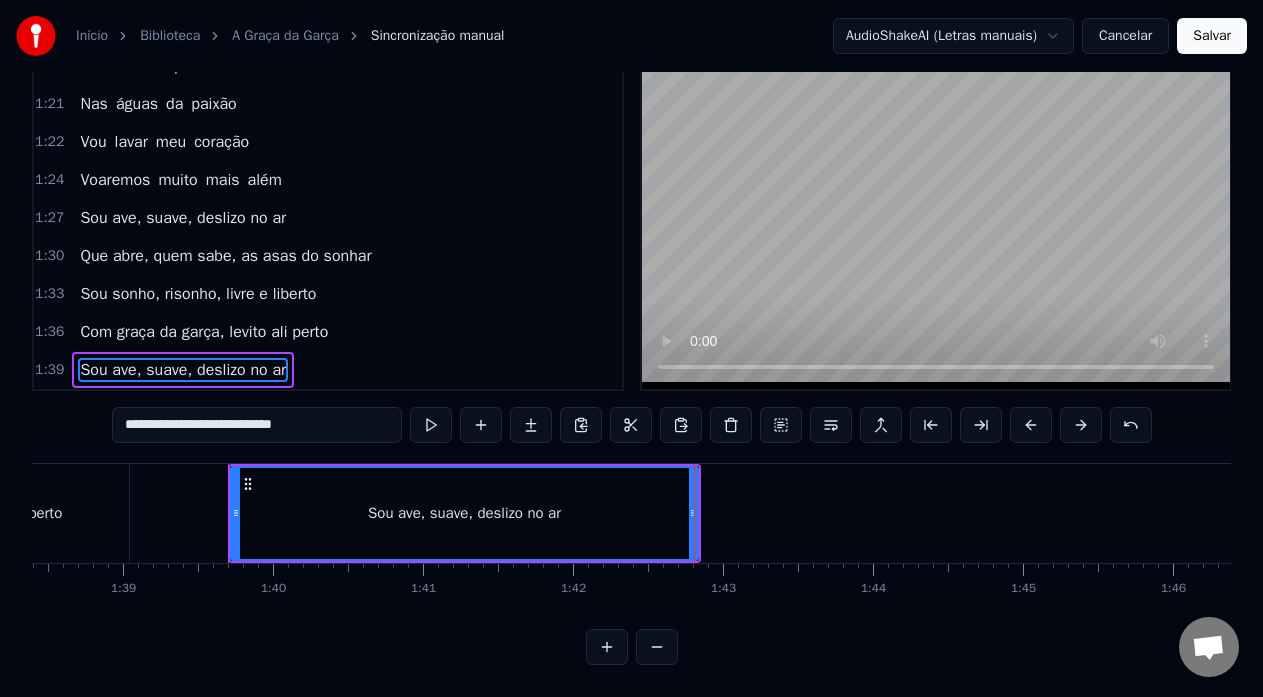 type on "**********" 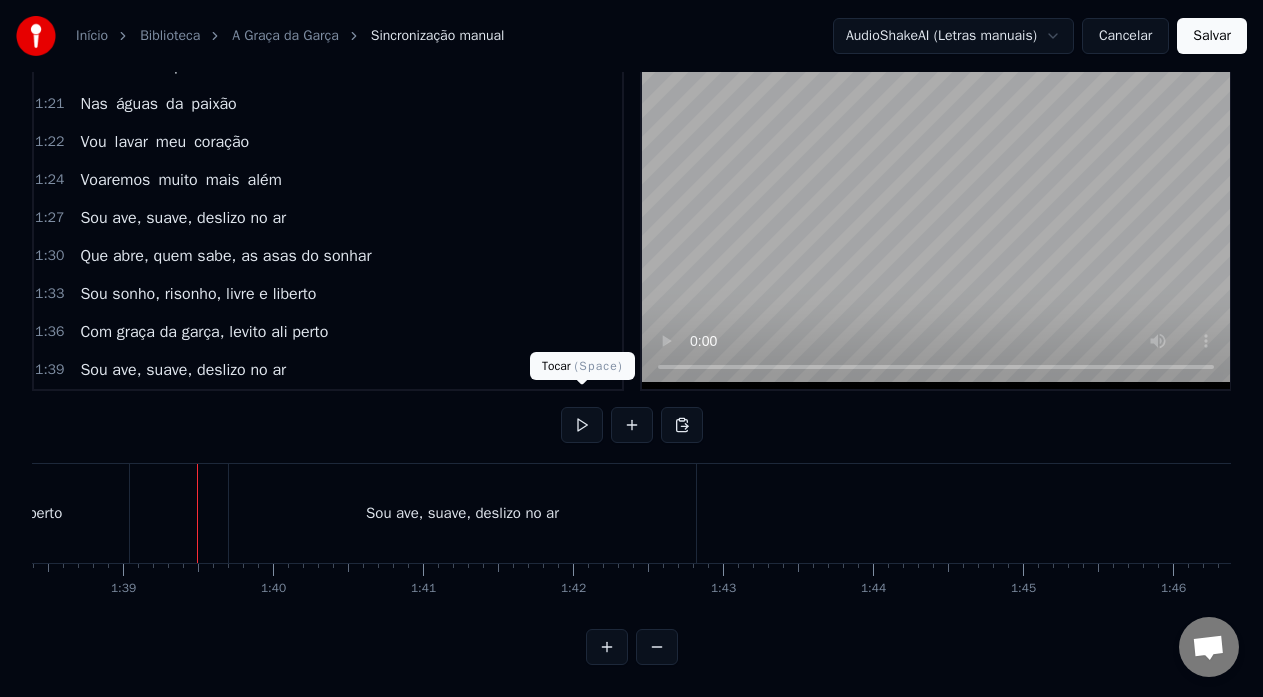 click at bounding box center (582, 425) 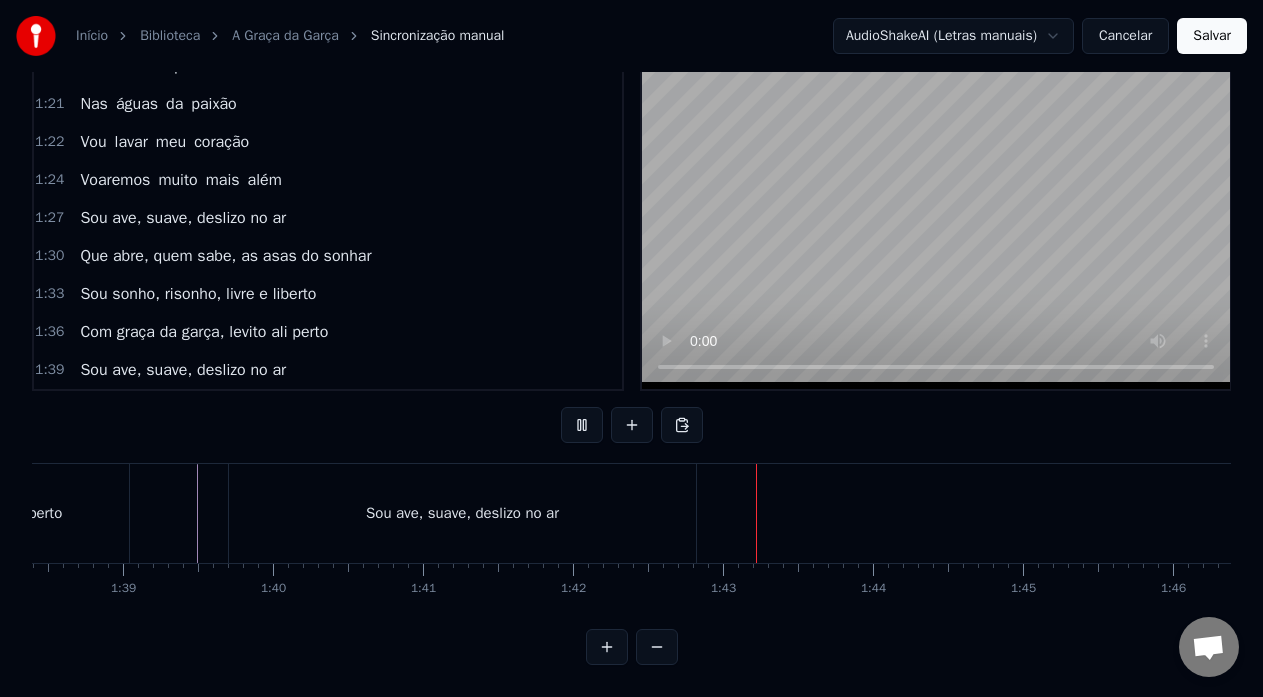 click at bounding box center [582, 425] 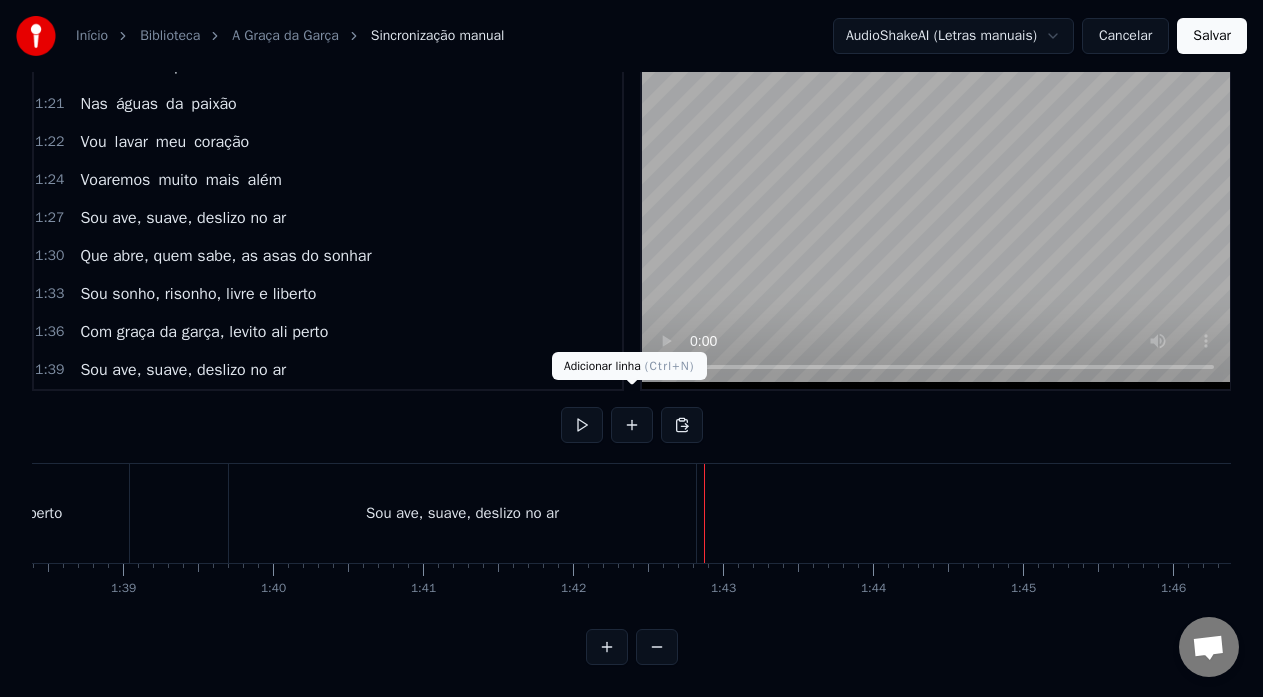 click at bounding box center [632, 425] 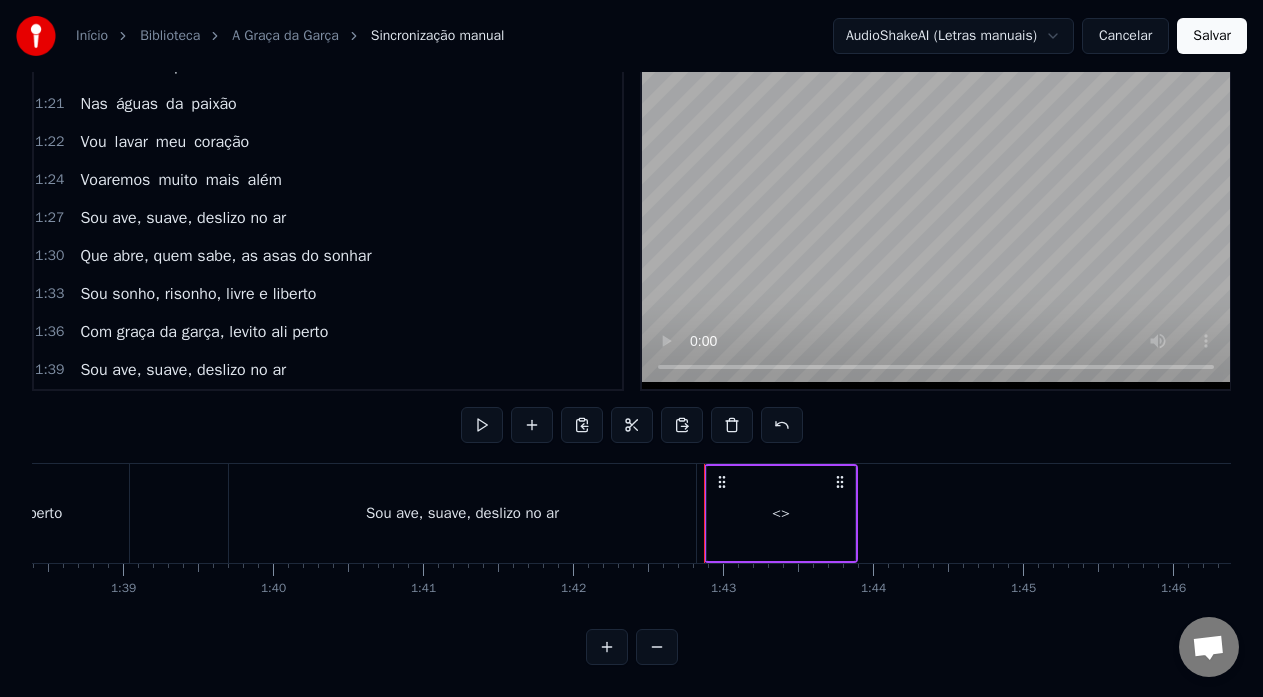 click on "<>" at bounding box center (781, 513) 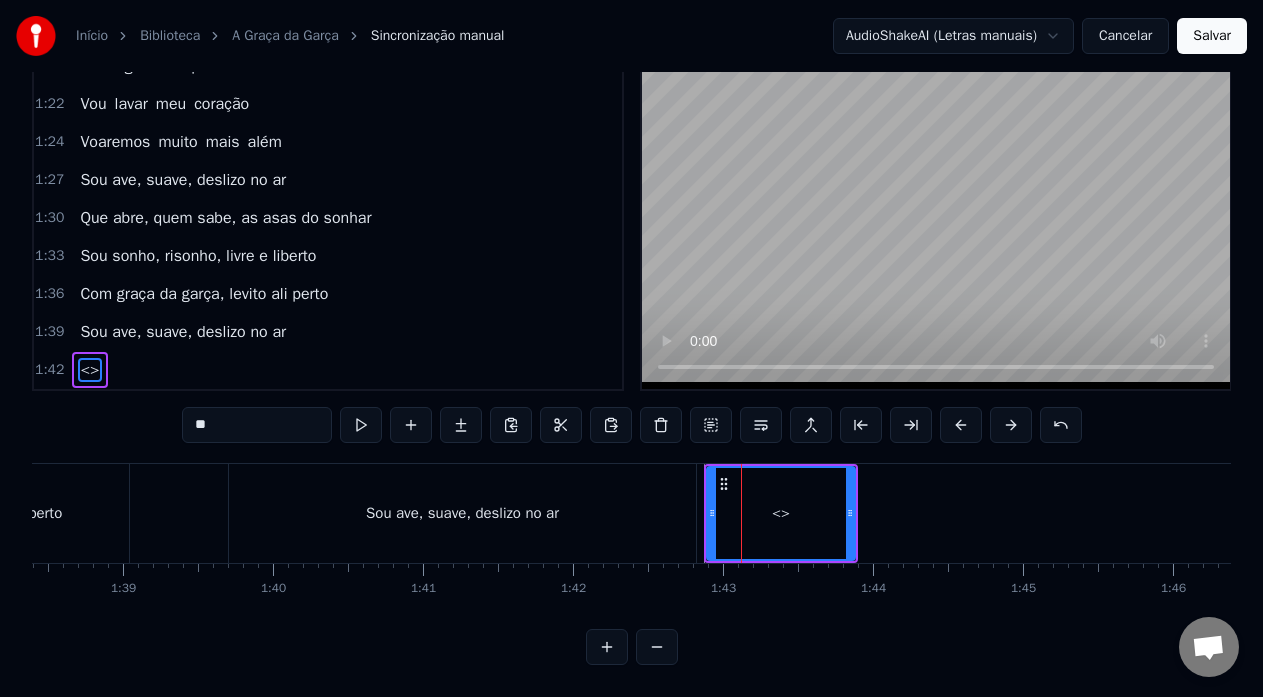 drag, startPoint x: 282, startPoint y: 411, endPoint x: 38, endPoint y: 420, distance: 244.16592 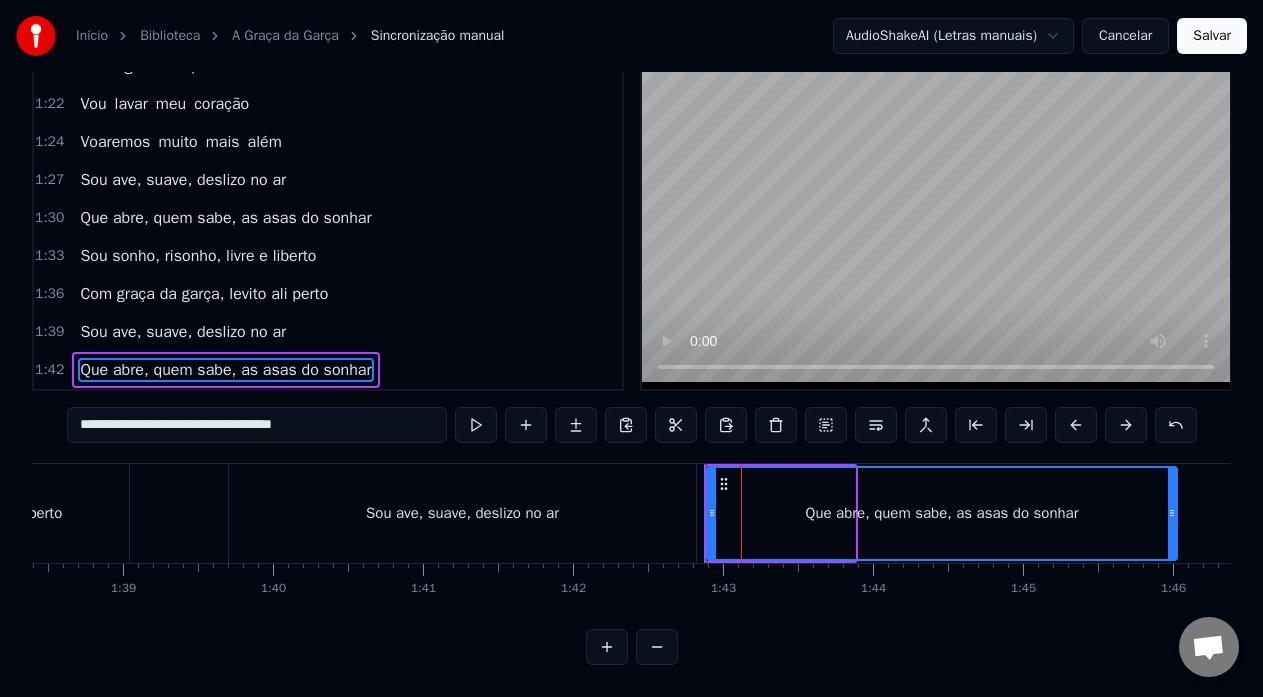 drag, startPoint x: 849, startPoint y: 491, endPoint x: 1171, endPoint y: 495, distance: 322.02484 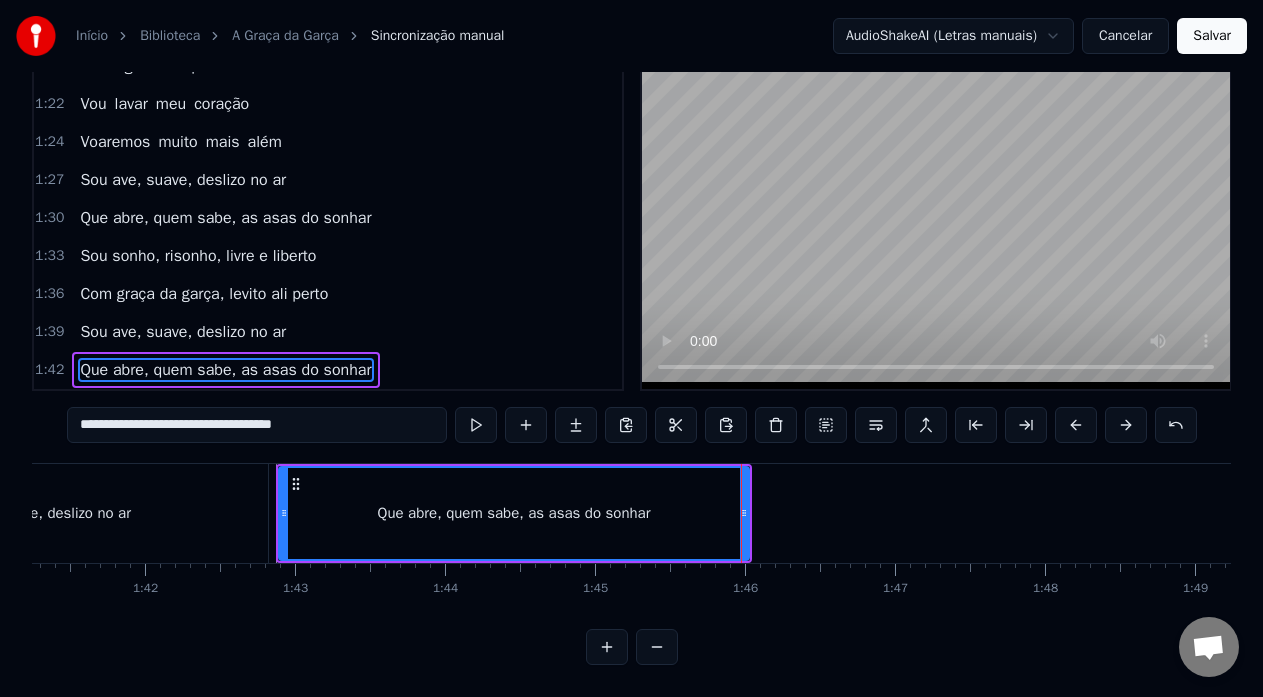 scroll, scrollTop: 0, scrollLeft: 15168, axis: horizontal 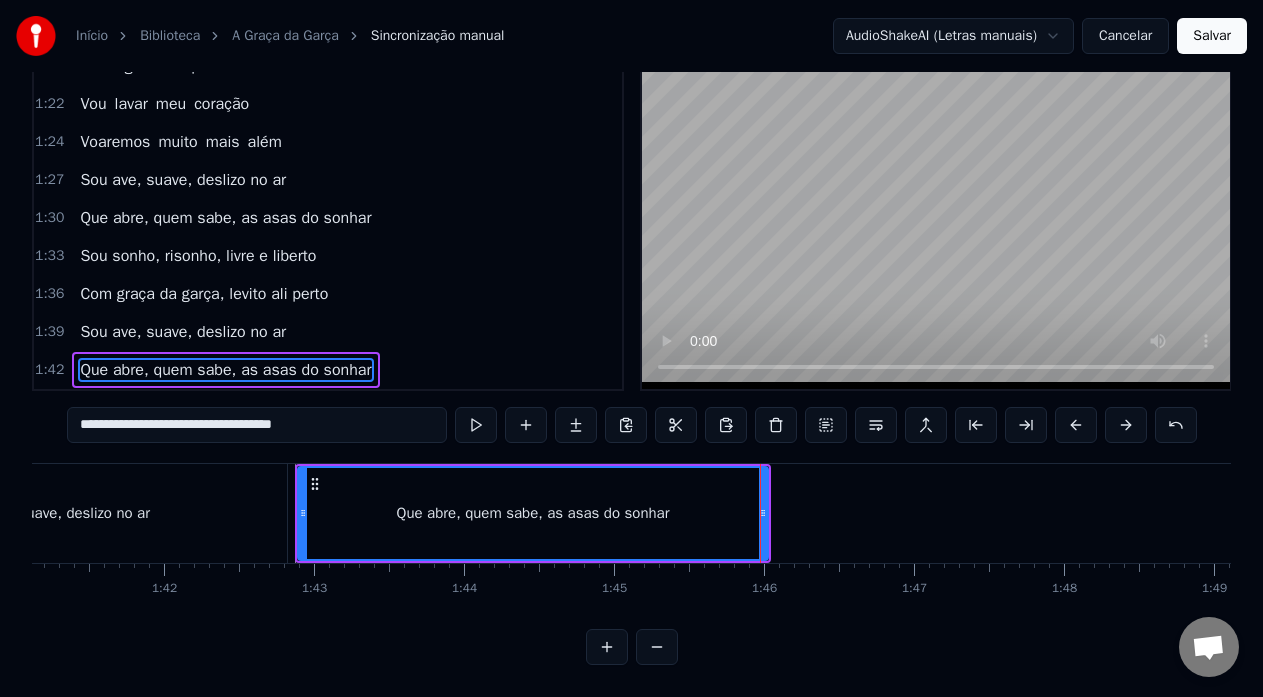 type on "**********" 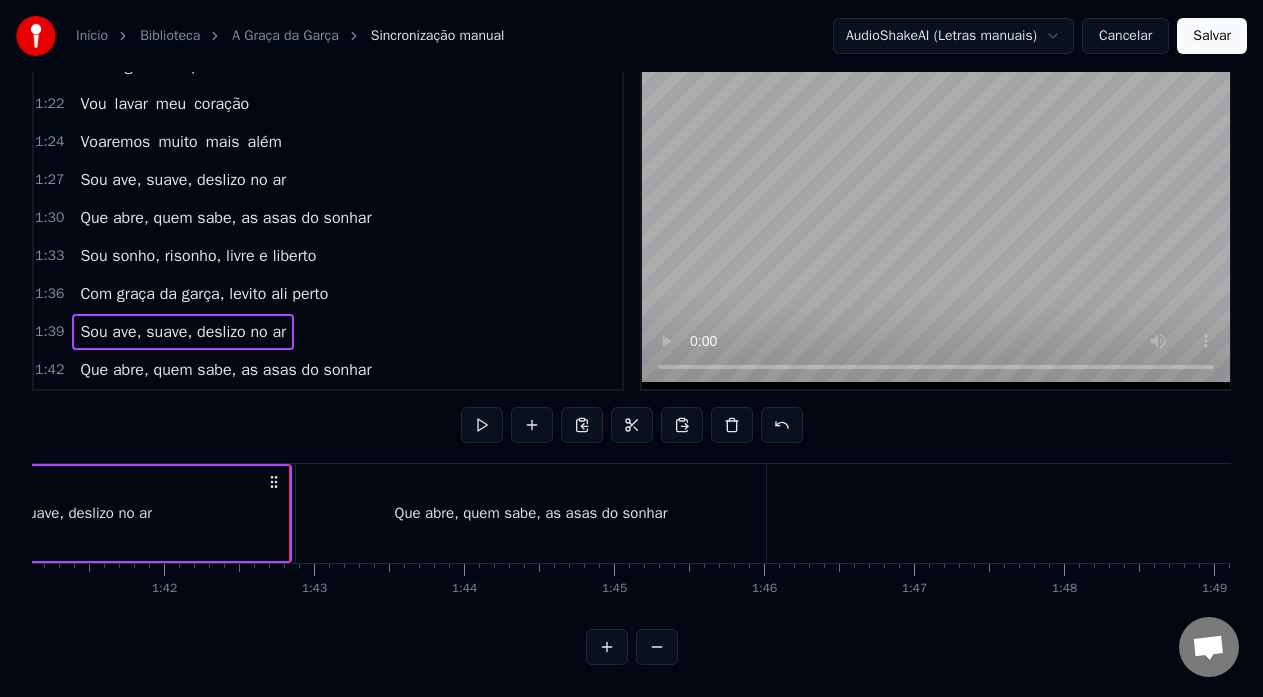 click on "Sou ave, suave, deslizo no ar" at bounding box center (55, 513) 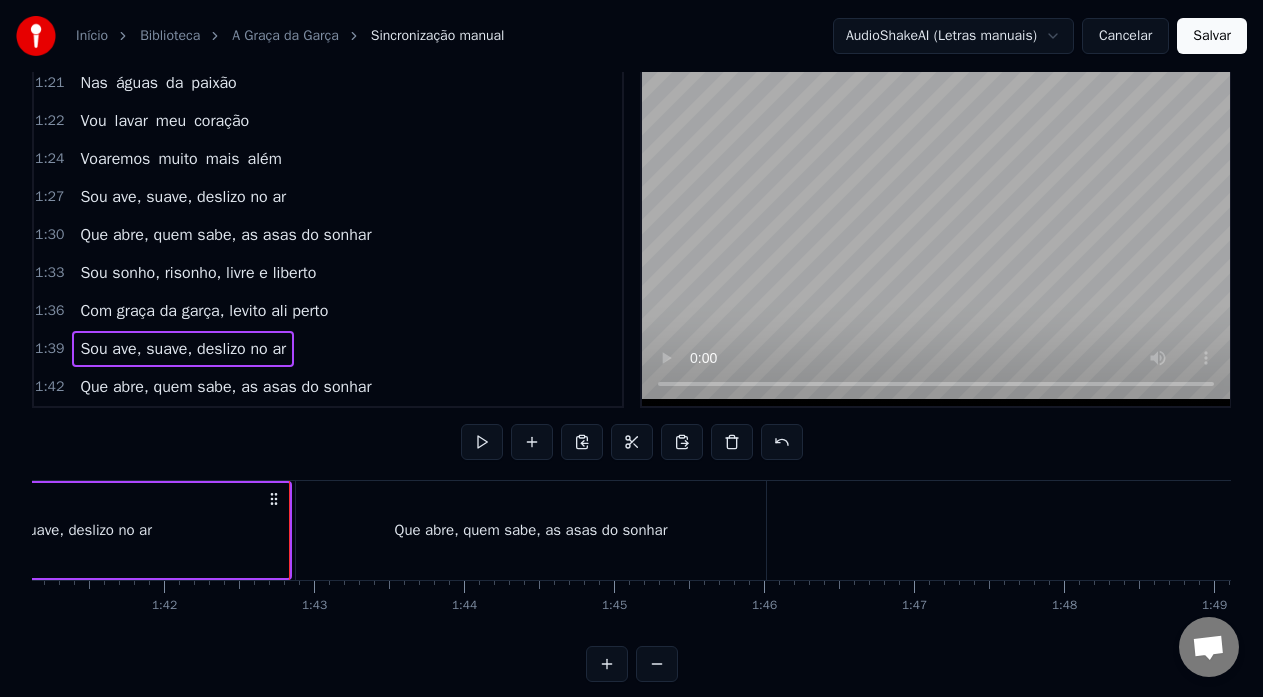 click on "0:06 Abro minhas asas 0:08 Voo sobre as águas 0:09 Pouso na sua imaginação 0:12 Revestido de paz 0:13 Sei que sou capaz 0:15 De reviver a sua ilusão 0:18 Divido o mesmo espaço 0:20 Faço cada pedaço 0:21 Um lindo mosaico do amor 0:24 Outros não podem voar 0:26 Mas sabem admirar 0:28 Meu lado encantador 0:31 Sou ave, suave, 0:32 deslizo no ar 0:34 Que abre, quem sabe, as asas do sonhar 0:37 Sou sonho, risonho, livre e liberto 0:40 Com graça da garça, levito ali perto 0:43 Sou ave, suave, deslizo no ar 0:46 que abre 0:47 Quem sabe 0:48 As asas do sonhar 0:49 Sou sonho 0:50 risonho 0:51 Livre e liberto 0:53 Com graça 0:53 Da garça 0:54 Levito ali perto 1:02 Bato minhas asas 1:04 Quero voltar pra casa 1:05 E reencontrar o meu amor 1:08 Dizer que voei sozinho 1:10 Quero voltar pro ninho 1:12 O passado já passou 1:14 Eu sei que fui ingrato 1:16 Que só sou feliz de fato 1:18 Ao lado de quem só me faz bem 1:21 Nas águas da paixão 1:22 Vou lavar meu coração 1:24 Voaremos muito mais além 1:27 1:30 as" at bounding box center (631, 370) 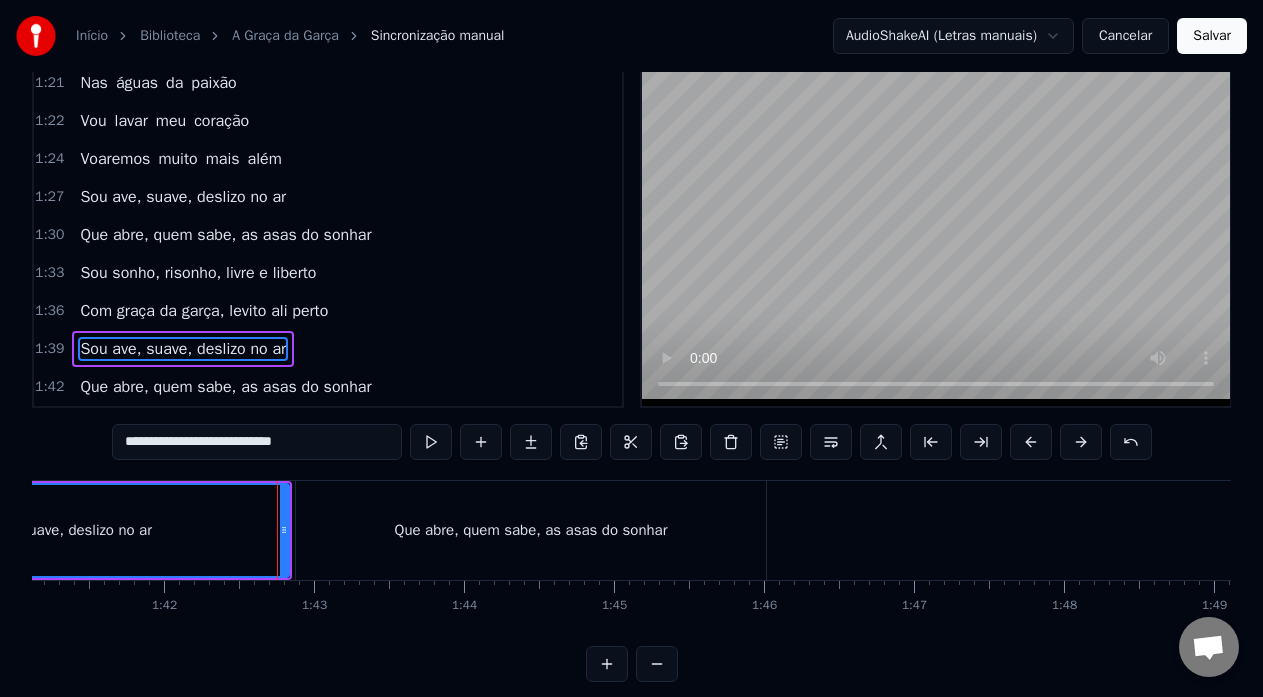click on "Que abre, quem sabe, as asas do sonhar" at bounding box center [531, 530] 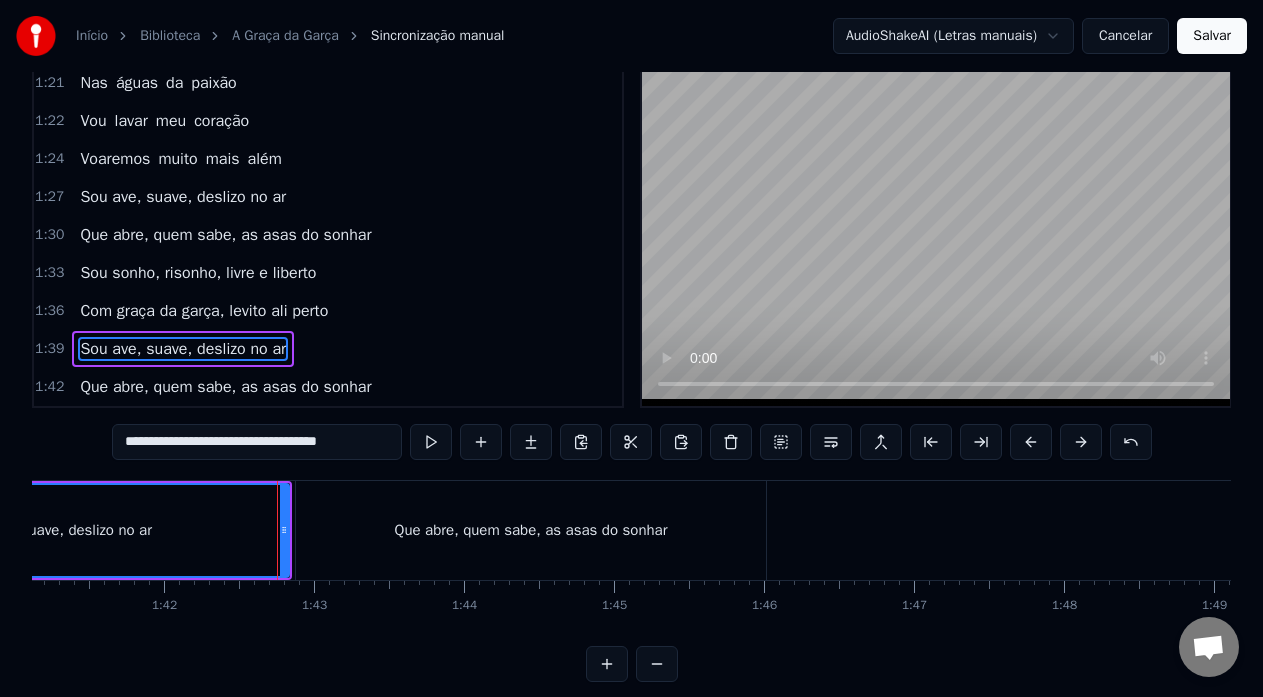 scroll, scrollTop: 79, scrollLeft: 0, axis: vertical 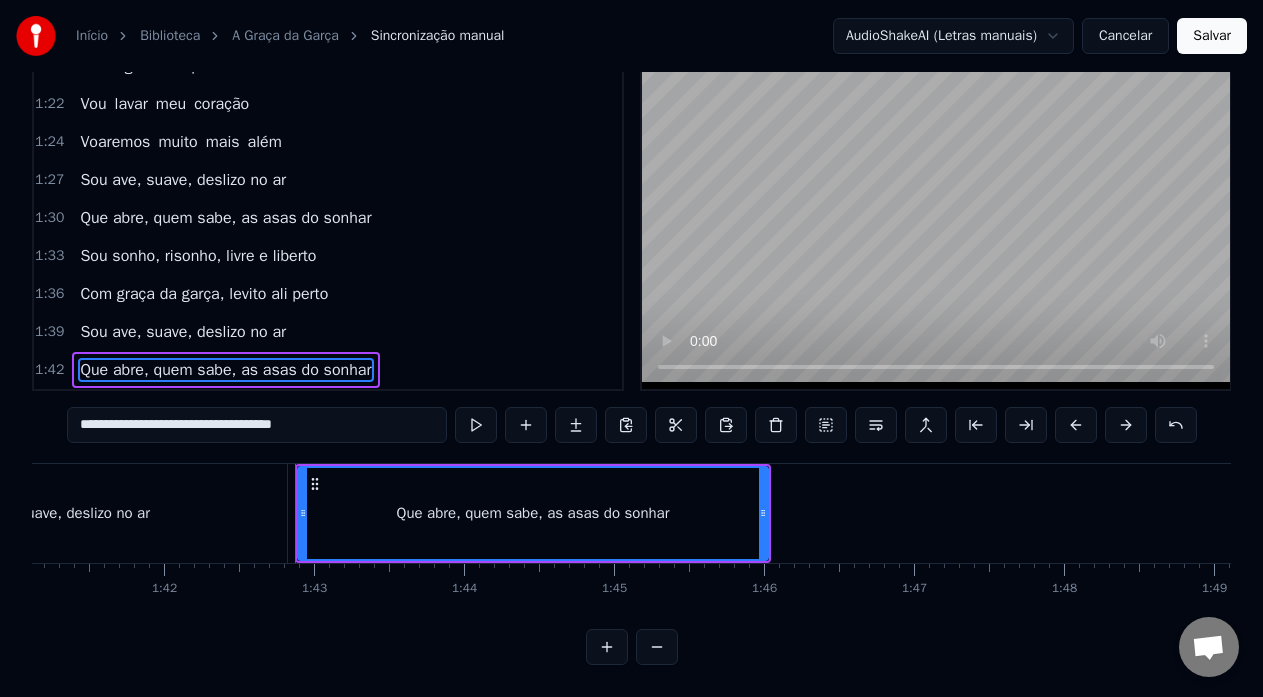 click on "Abro minhas asas Voo sobre as águas Pouso na sua imaginação Revestido de paz Sei que sou capaz De reviver a sua ilusão Divido o mesmo espaço Faço cada pedaço Um lindo mosaico do amor Outros não podem voar Mas sabem admirar Meu lado encantador Sou ave, suave, deslizo no ar Que abre, quem sabe, as asas do sonhar Sou sonho, risonho, livre e liberto Com graça da garça, levito ali perto Sou ave, suave, deslizo no ar que abre Quem sabe As asas do sonhar Sou sonho risonho Livre e liberto Com graça Da garça Levito ali perto Bato minhas asas Quero voltar pra casa E reencontrar o meu amor Dizer que voei sozinho Quero voltar pro ninho O passado já passou Eu sei que fui ingrato Que só sou feliz de fato Ao lado de quem só me faz bem Nas águas da paixão Vou lavar meu coração Voaremos muito mais além Sou ave, suave, deslizo no ar Que abre, quem sabe, as asas do sonhar Sou sonho, risonho, livre e liberto Com graça da garça, levito ali perto Sou ave, suave, deslizo no ar" at bounding box center [-4304, 513] 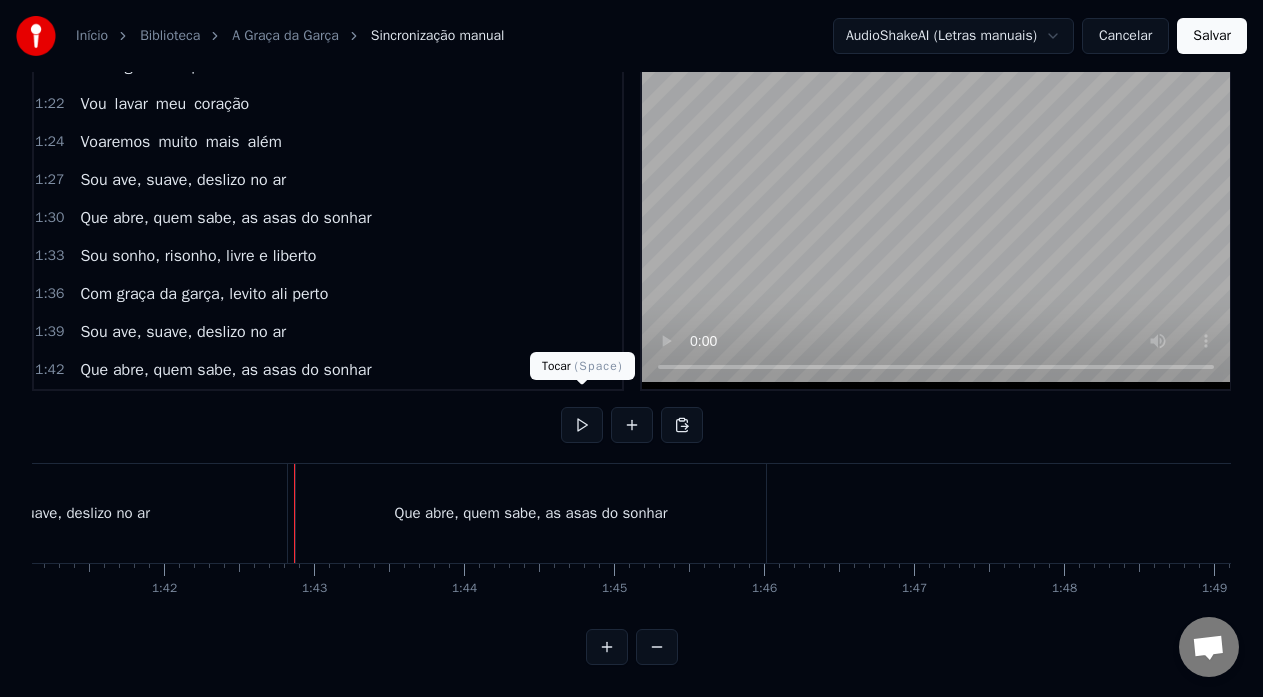 click at bounding box center [582, 425] 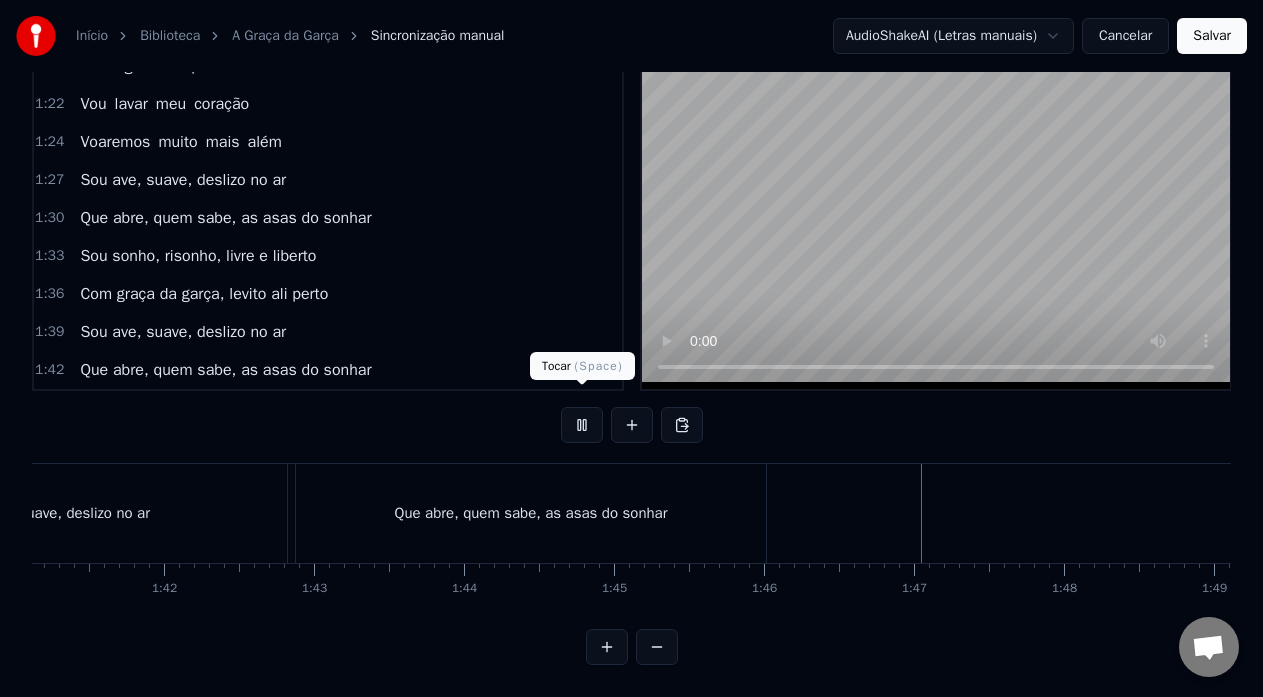 click at bounding box center [582, 425] 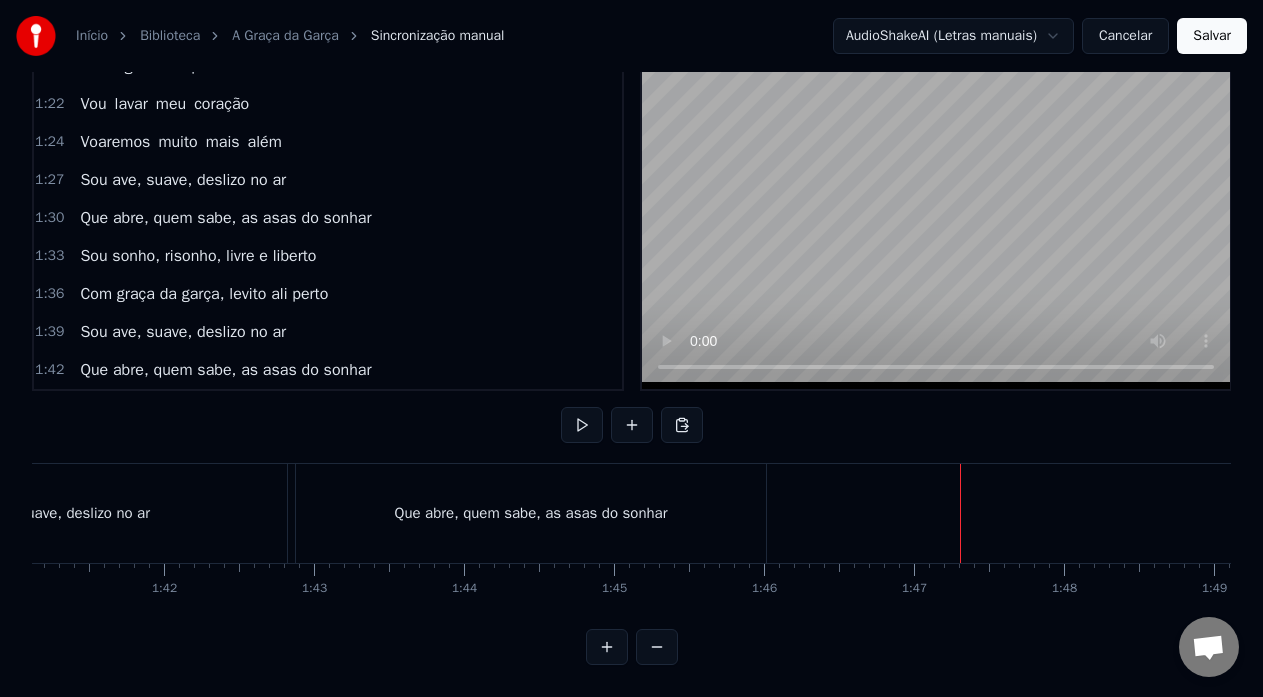click on "Que abre, quem sabe, as asas do sonhar" at bounding box center (533, 513) 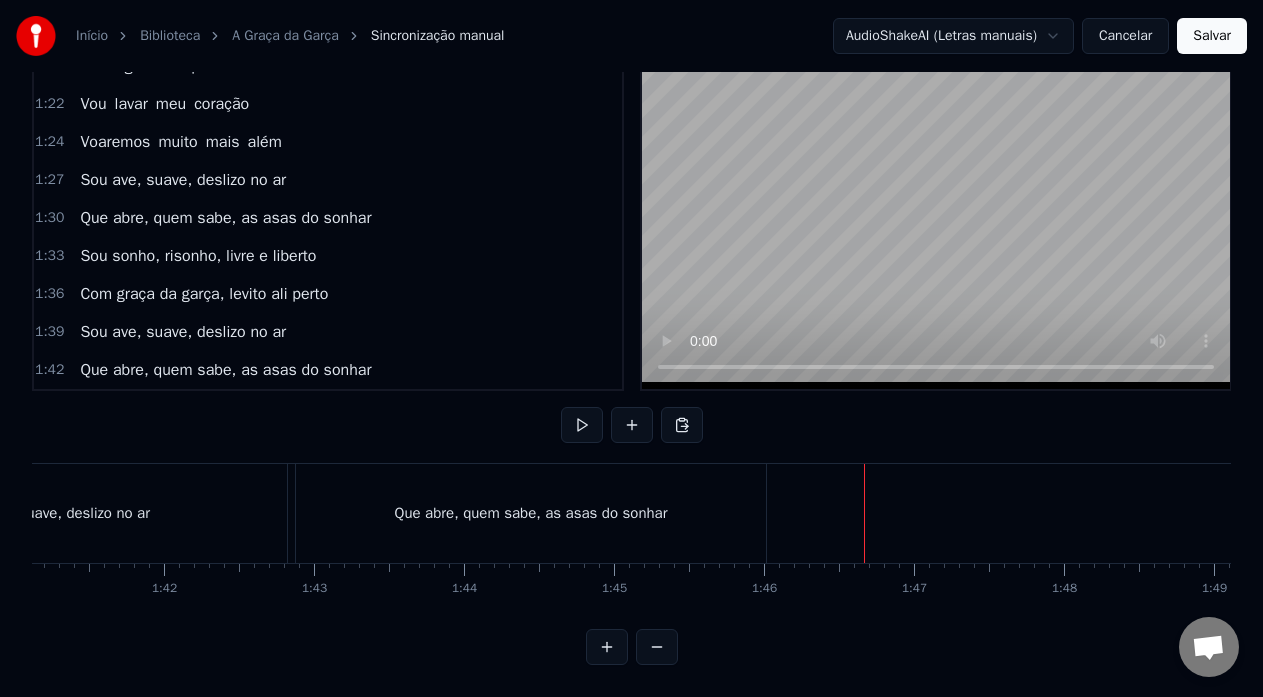 click on "Que abre, quem sabe, as asas do sonhar" at bounding box center (533, 513) 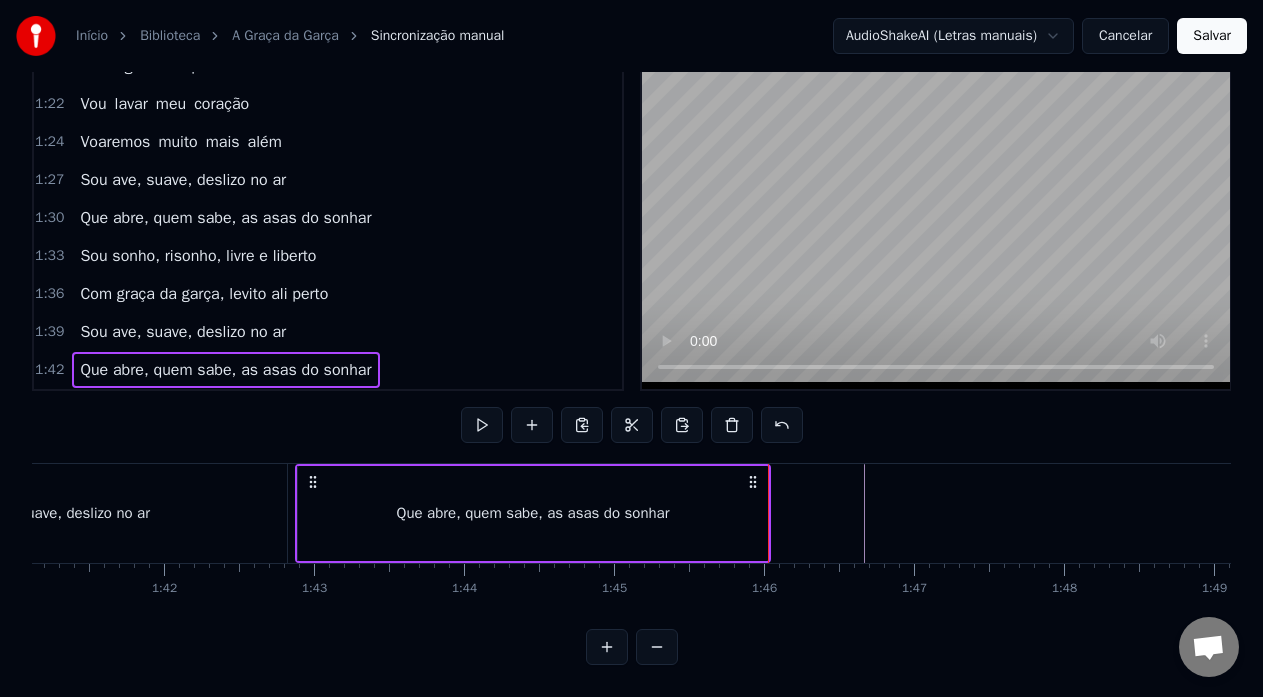 click at bounding box center (-4304, 513) 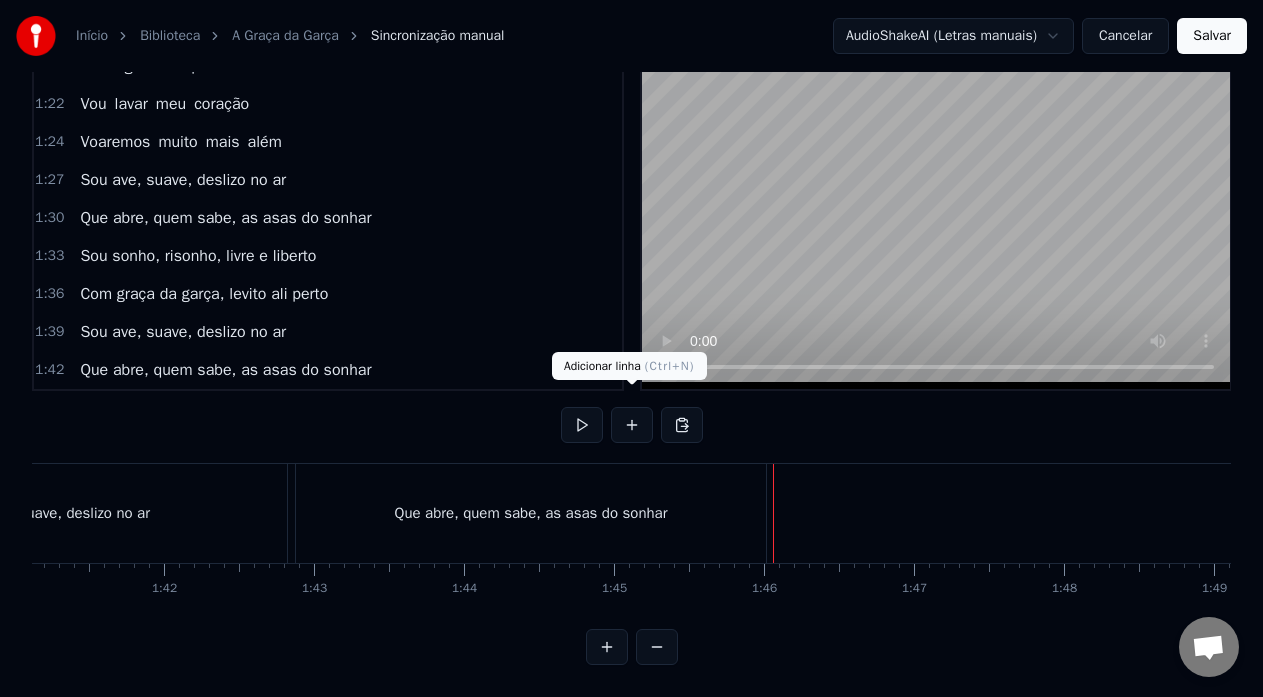 click at bounding box center [632, 425] 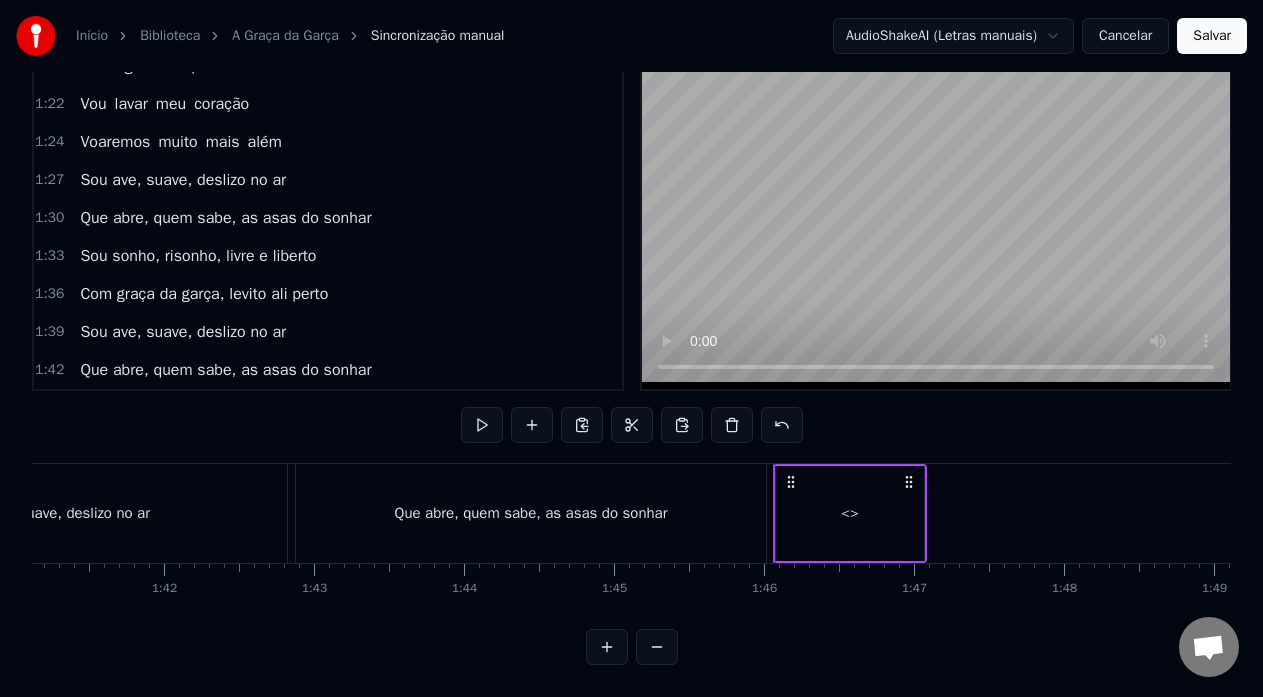 click on "<>" at bounding box center (850, 513) 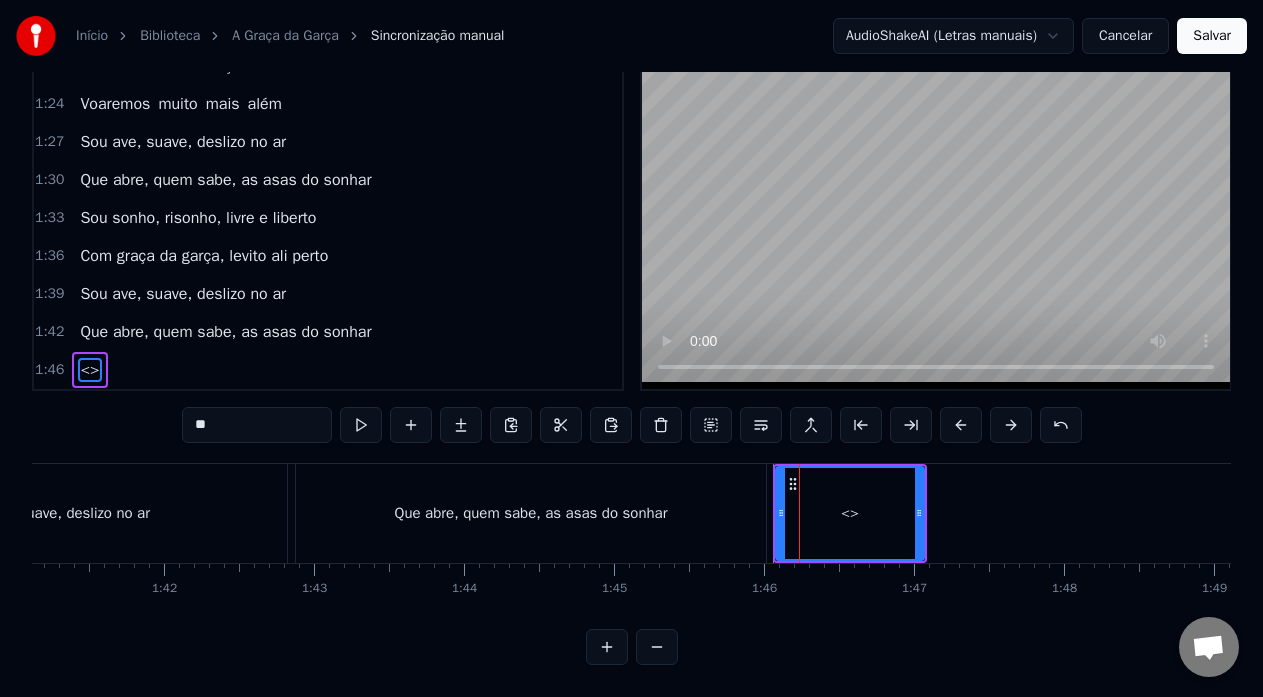 drag, startPoint x: 273, startPoint y: 411, endPoint x: 0, endPoint y: 403, distance: 273.1172 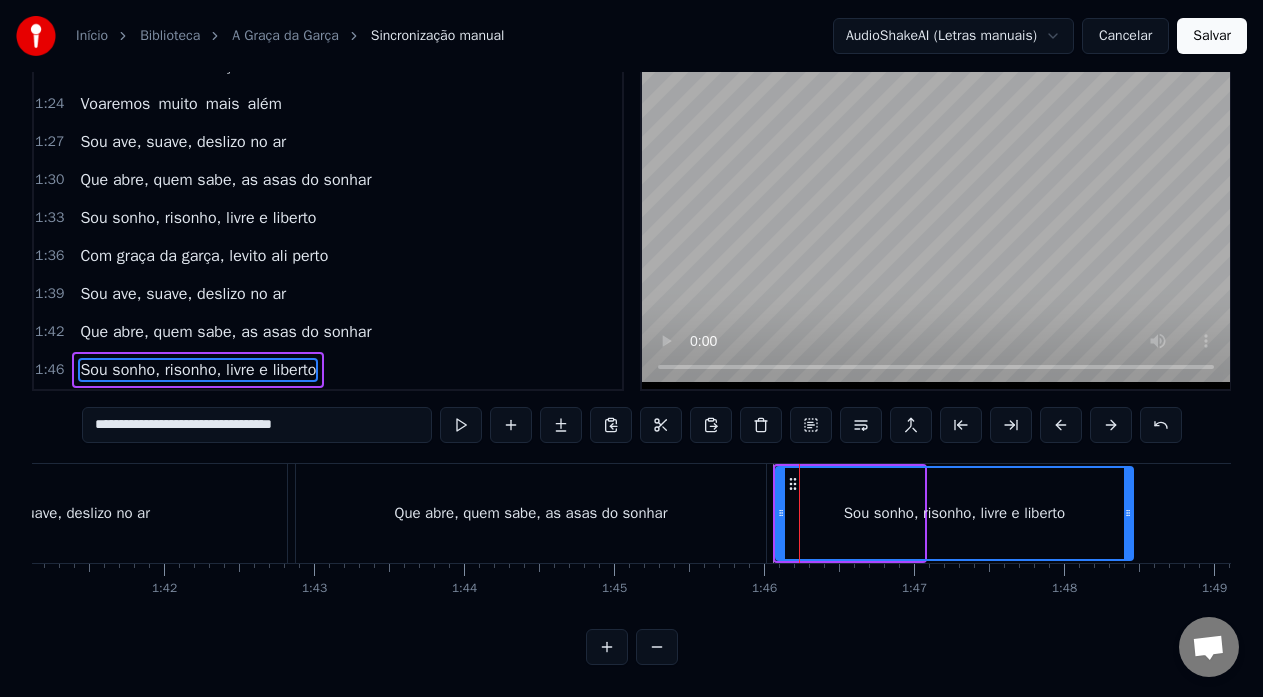 drag, startPoint x: 919, startPoint y: 502, endPoint x: 1128, endPoint y: 504, distance: 209.00957 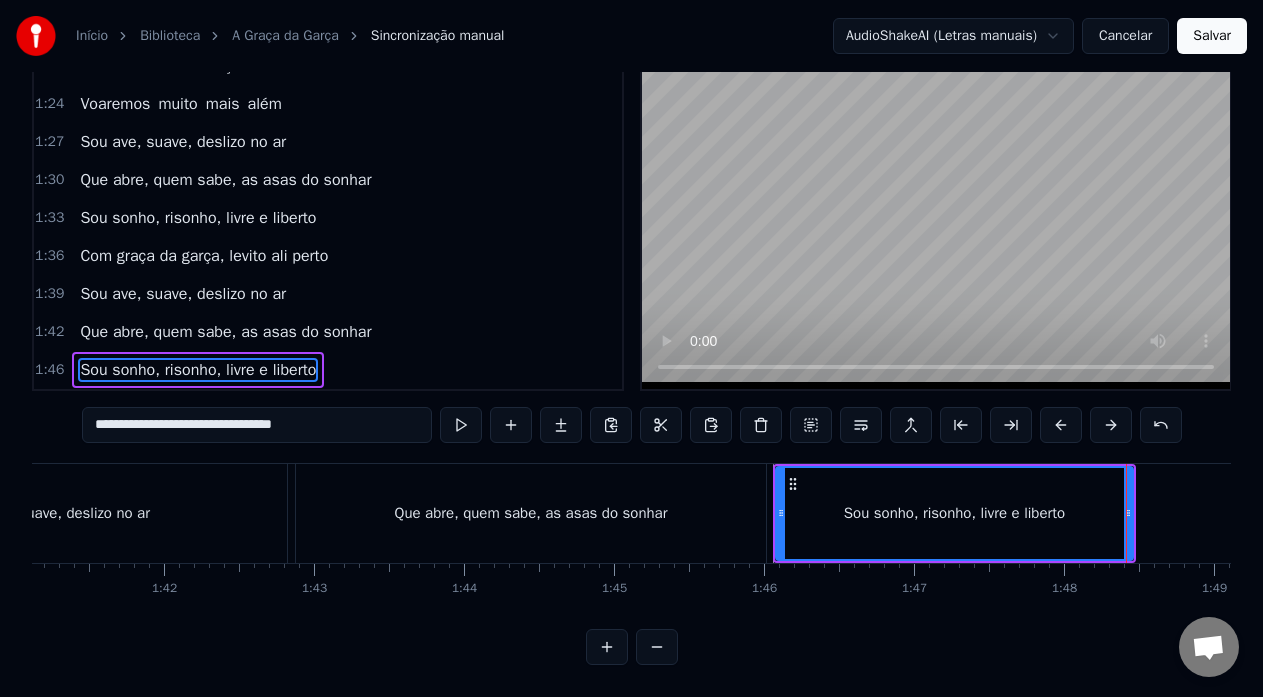 type on "**********" 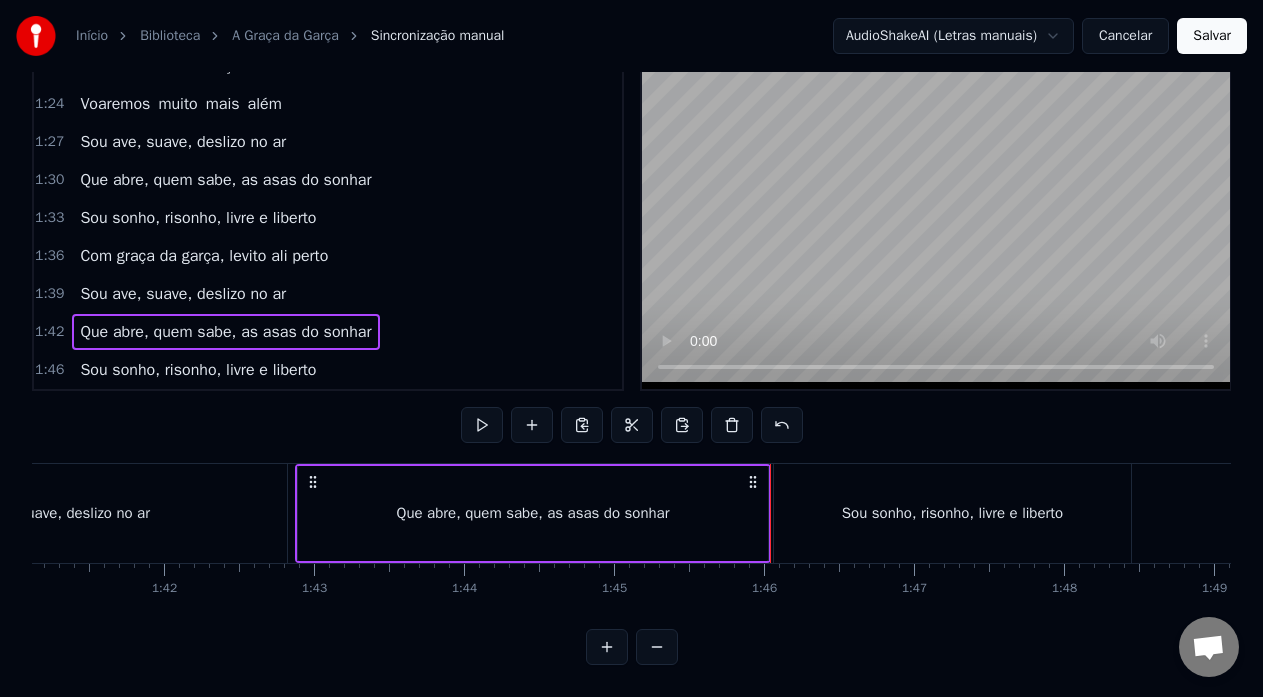 click at bounding box center (770, 513) 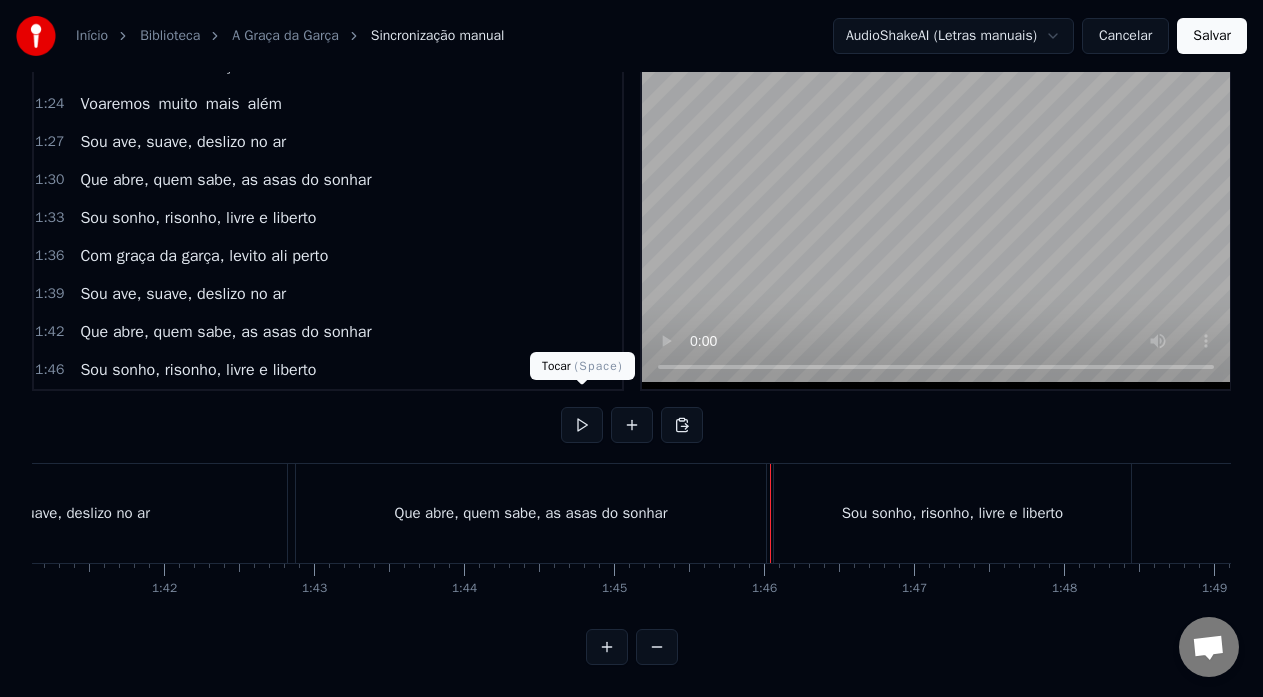 click at bounding box center [582, 425] 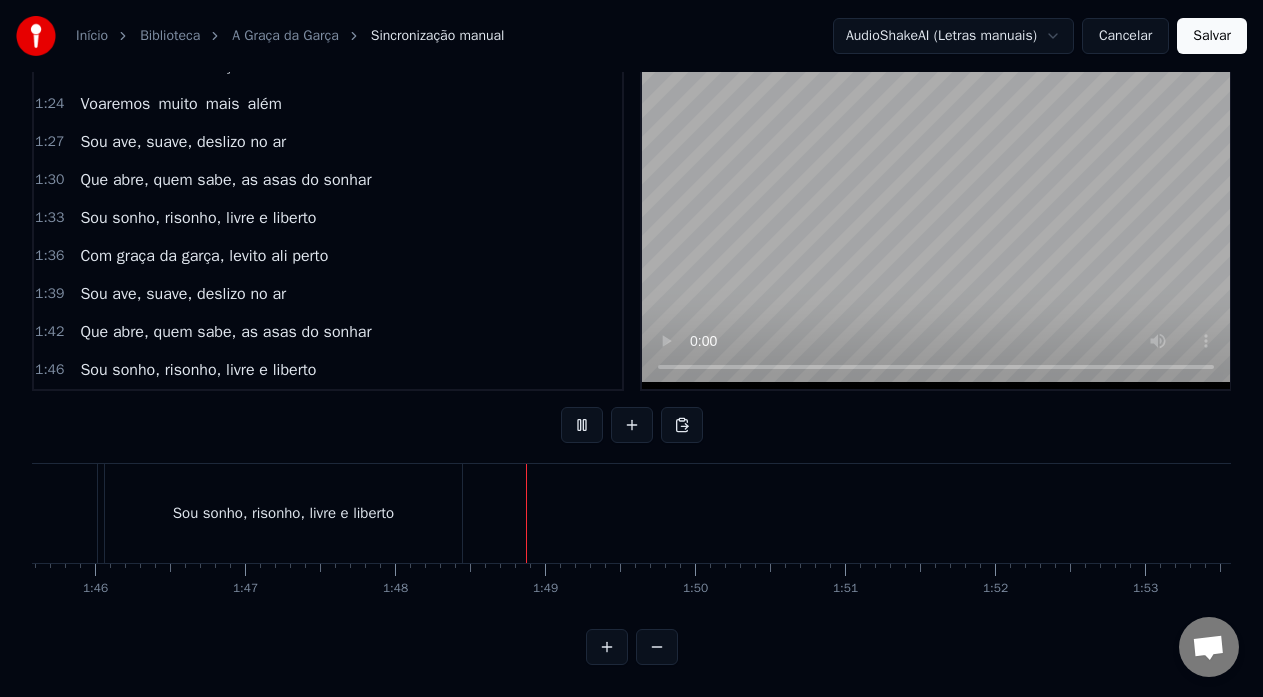 scroll, scrollTop: 0, scrollLeft: 16167, axis: horizontal 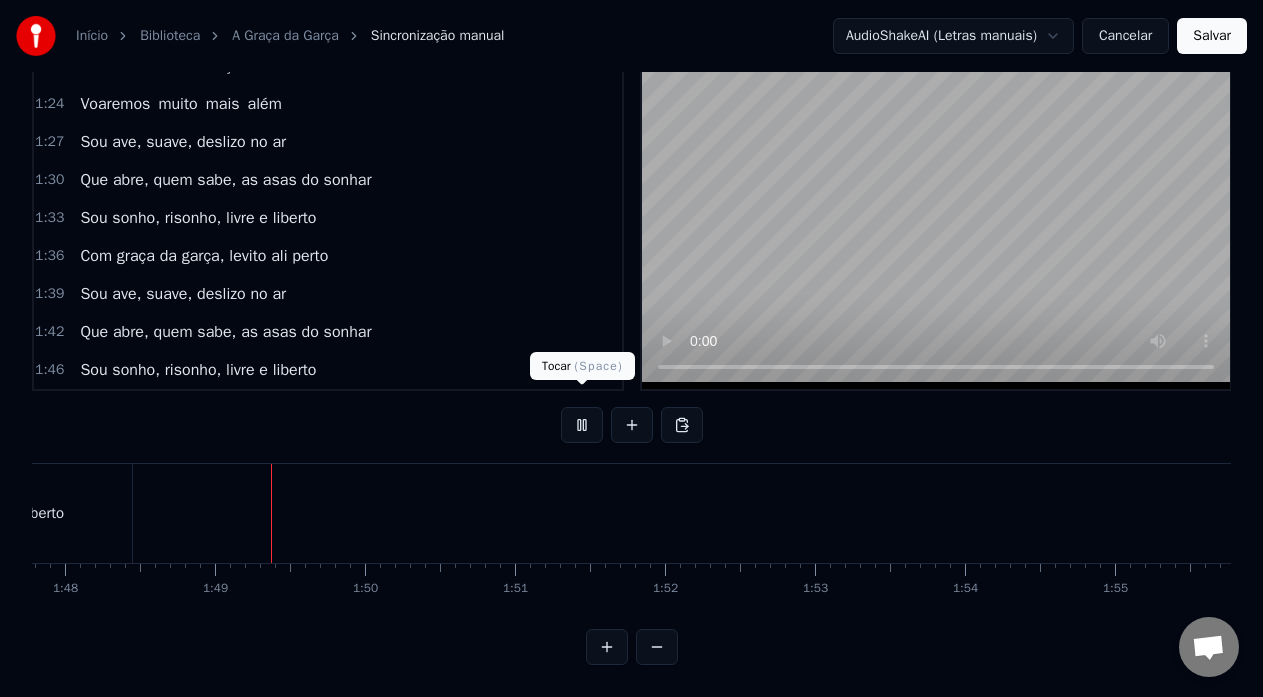 click at bounding box center [582, 425] 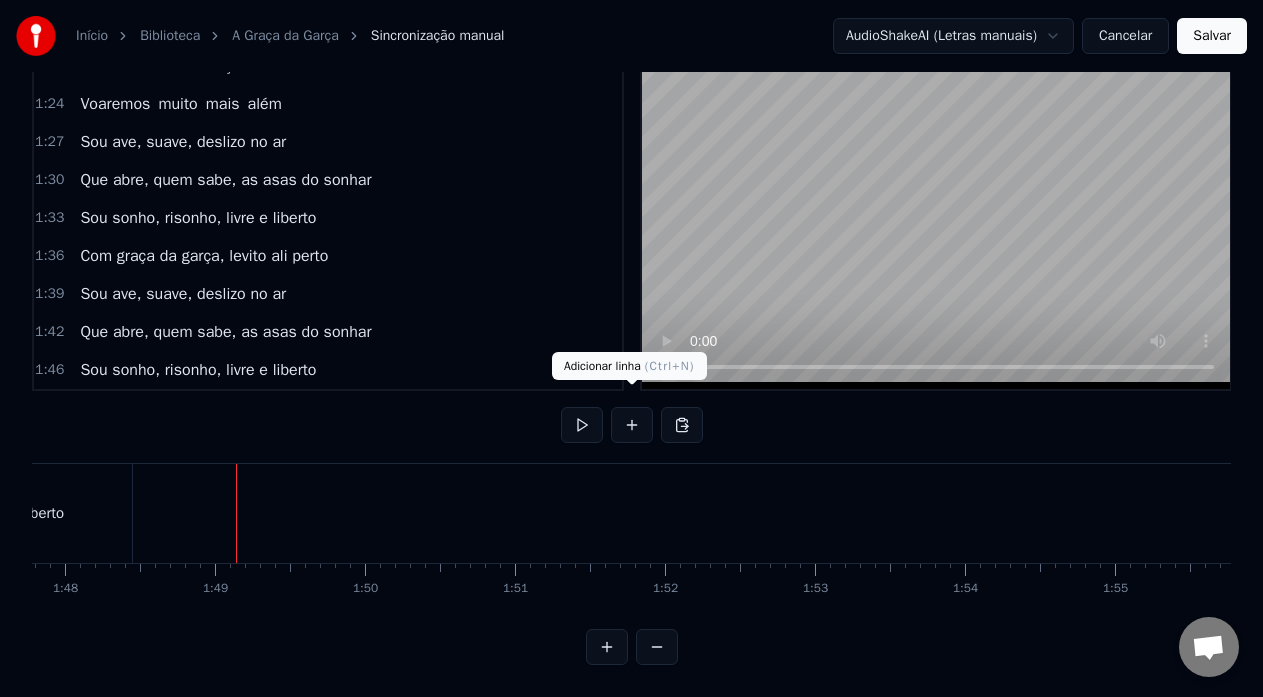 click at bounding box center [632, 425] 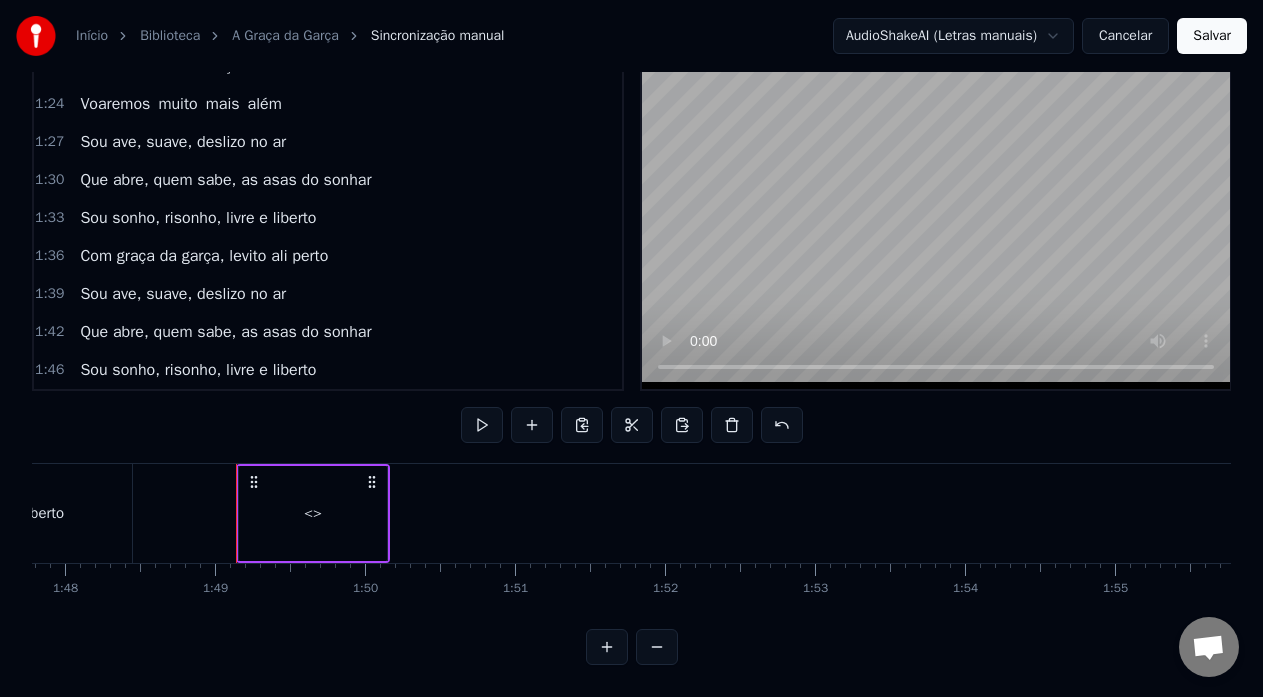 click on "<>" at bounding box center [313, 513] 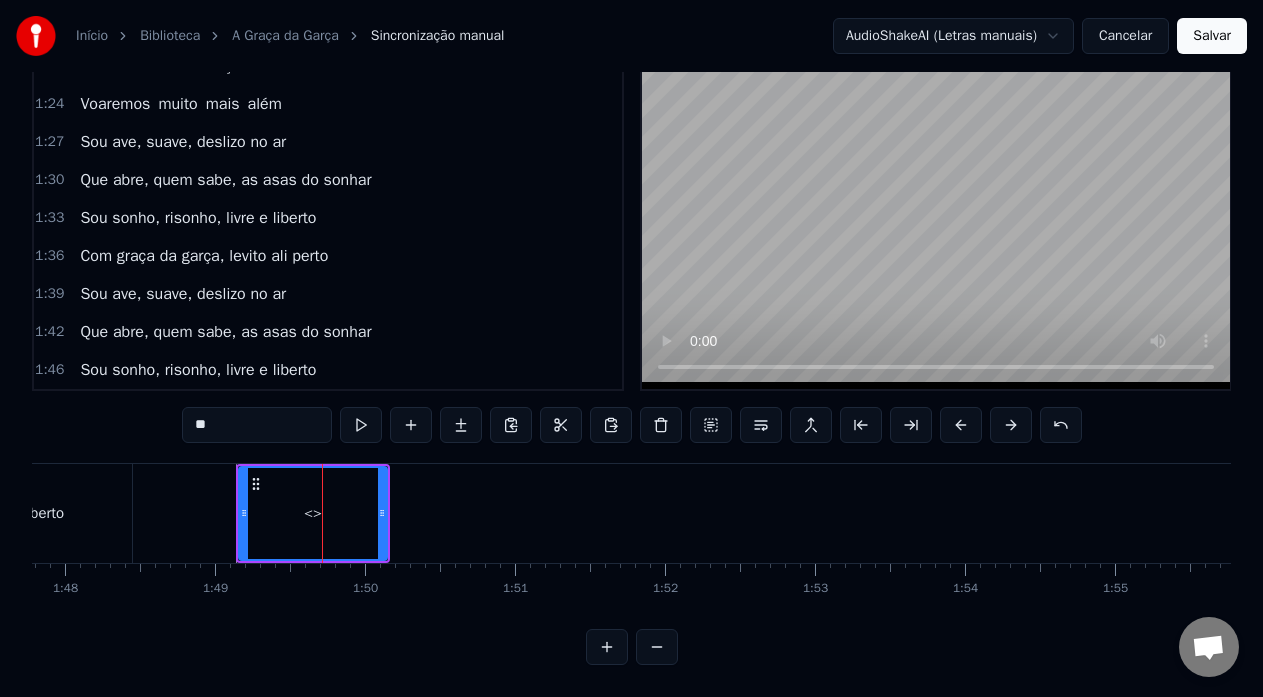 scroll, scrollTop: 1441, scrollLeft: 0, axis: vertical 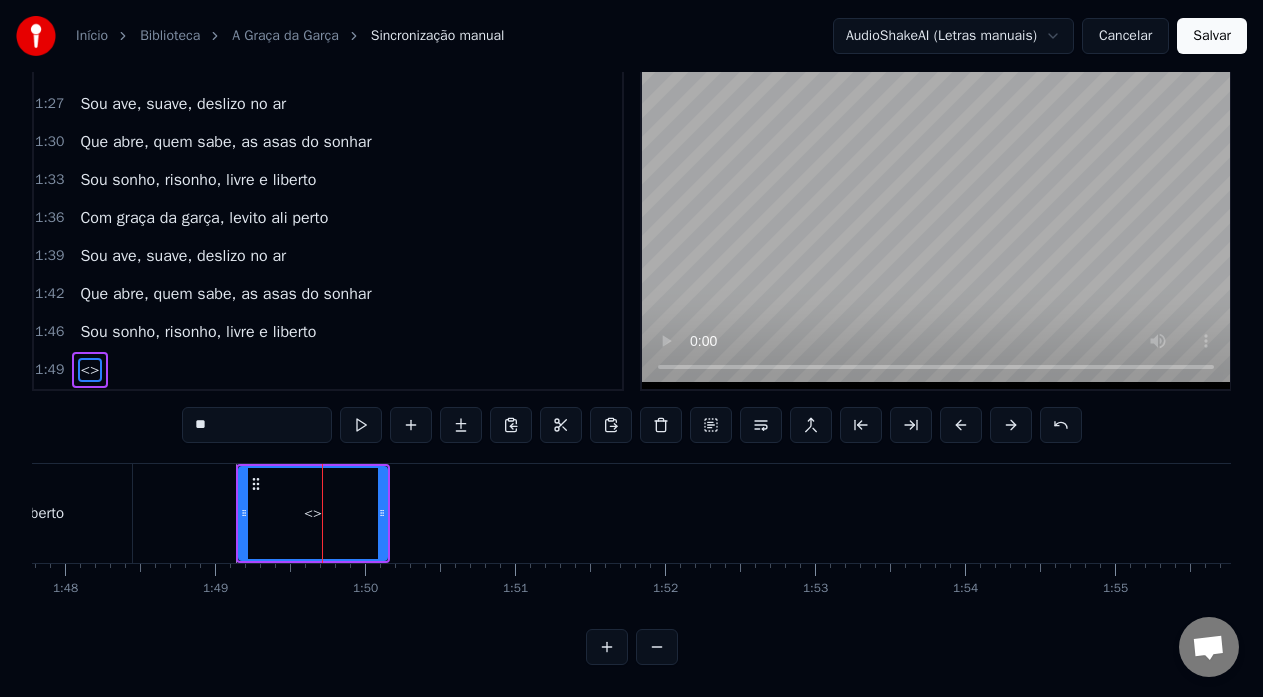 click on "**" at bounding box center (257, 425) 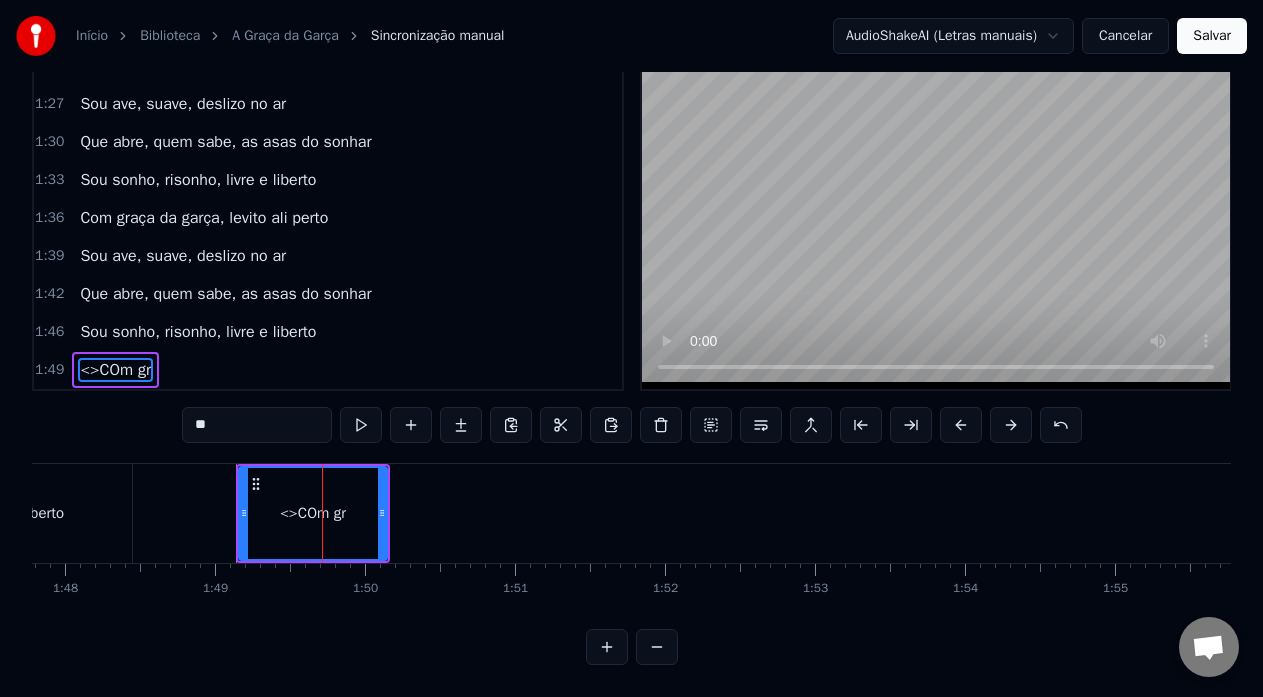 type on "*" 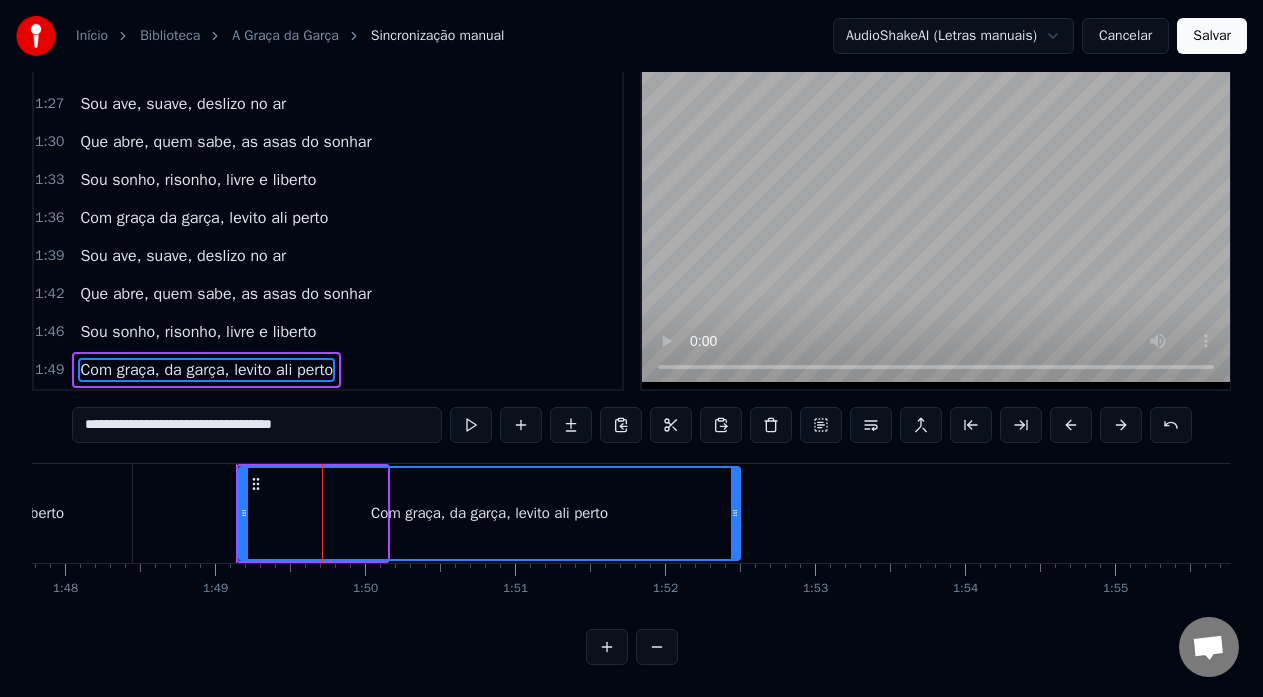 drag, startPoint x: 383, startPoint y: 504, endPoint x: 734, endPoint y: 507, distance: 351.01282 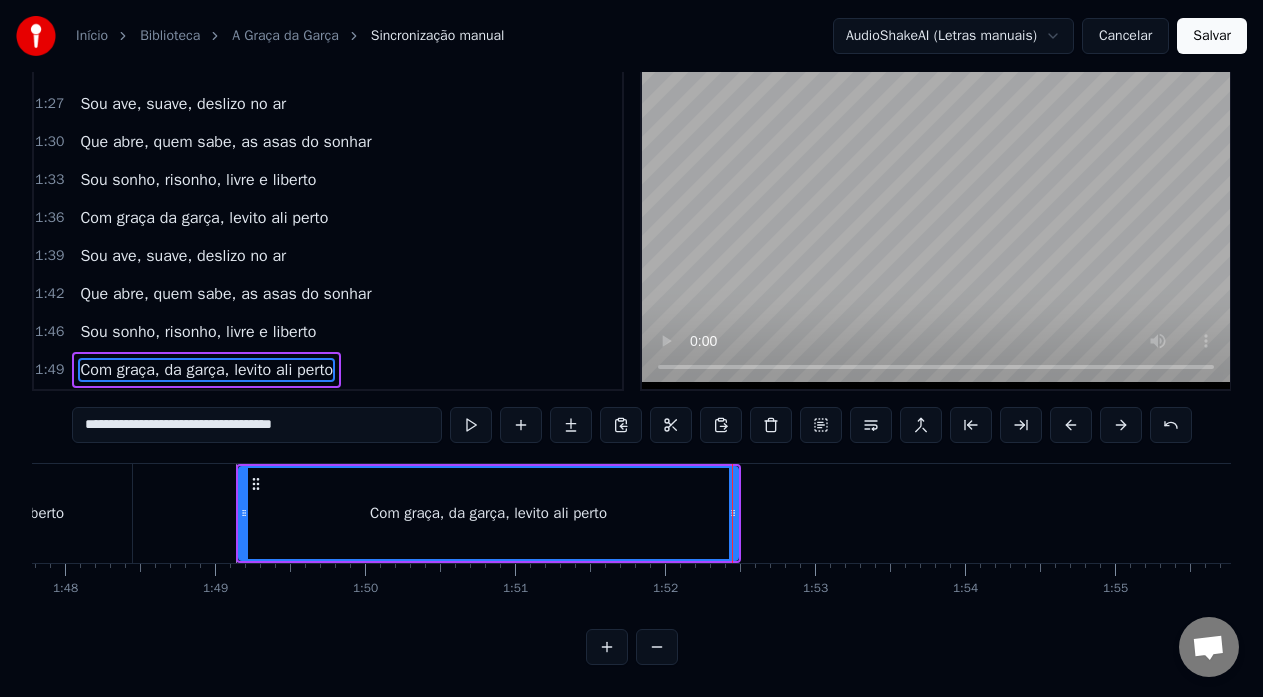 type on "**********" 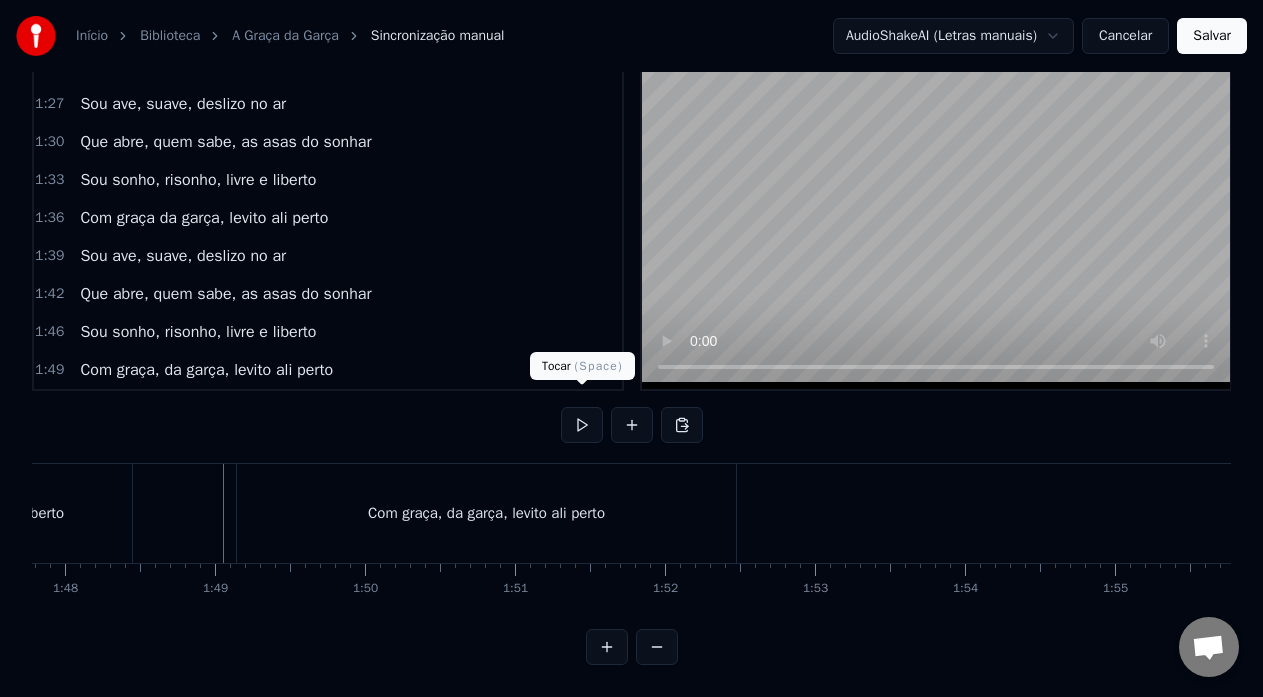 click at bounding box center (582, 425) 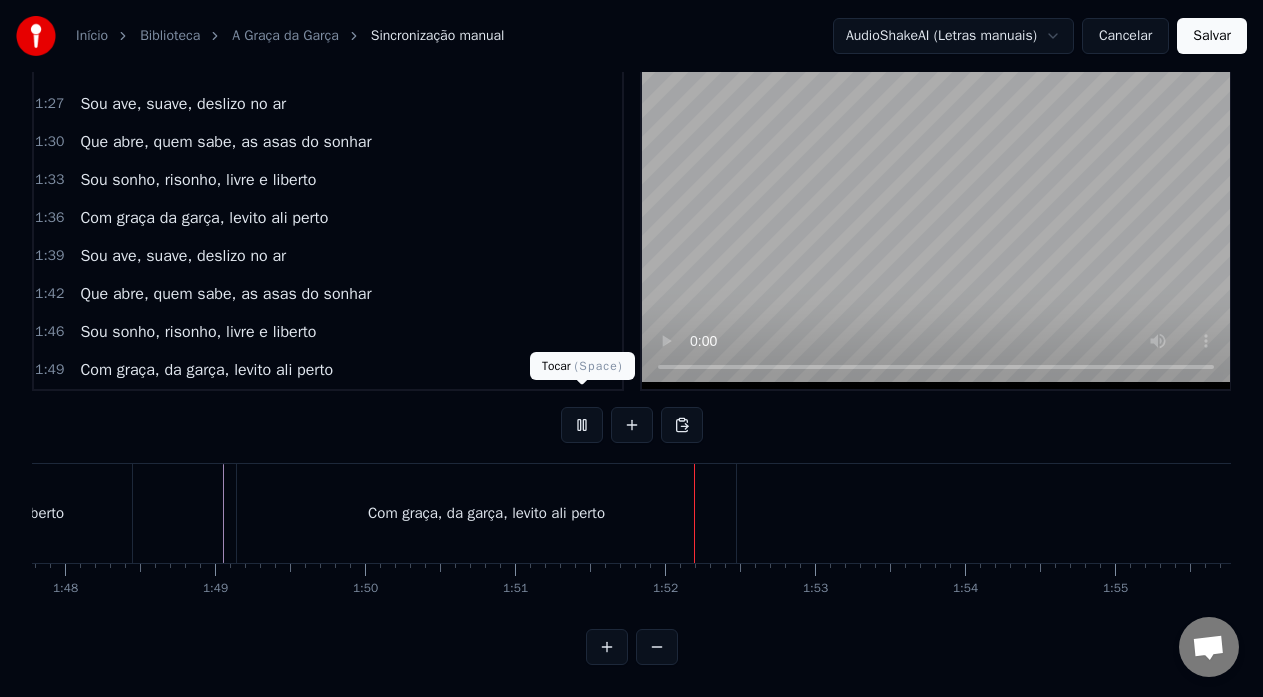 click at bounding box center (582, 425) 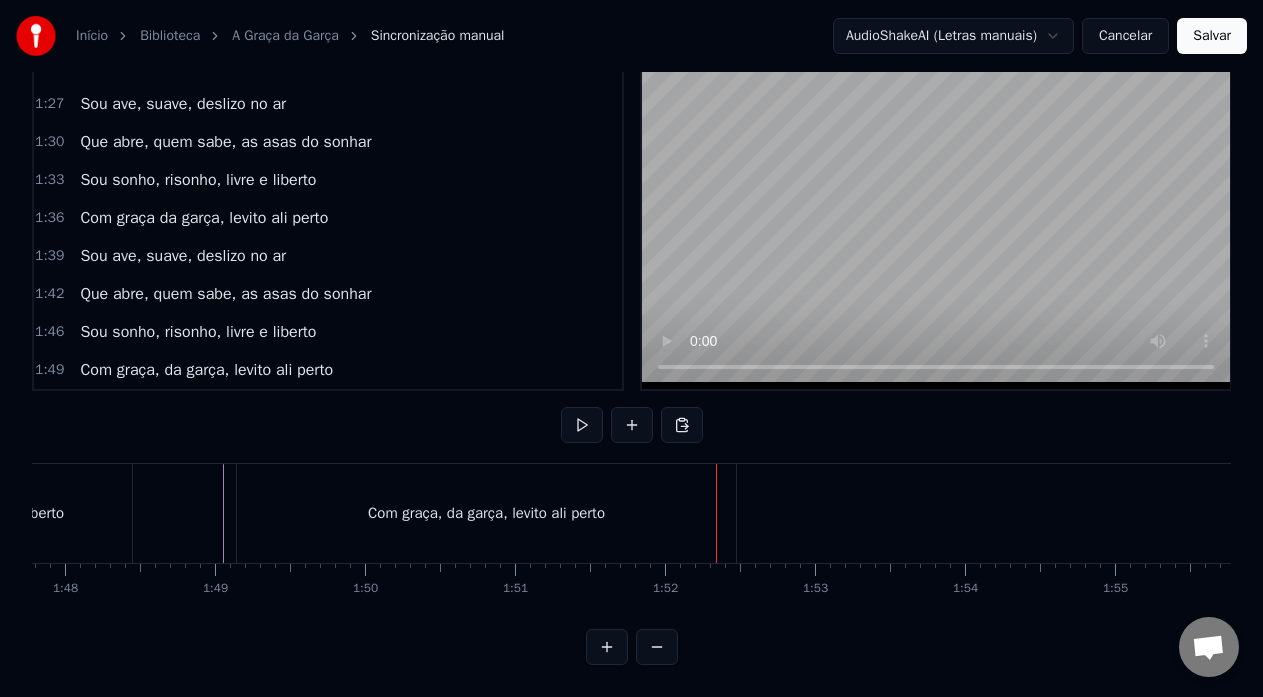 click on "Com graça, da garça, levito ali perto" at bounding box center (486, 513) 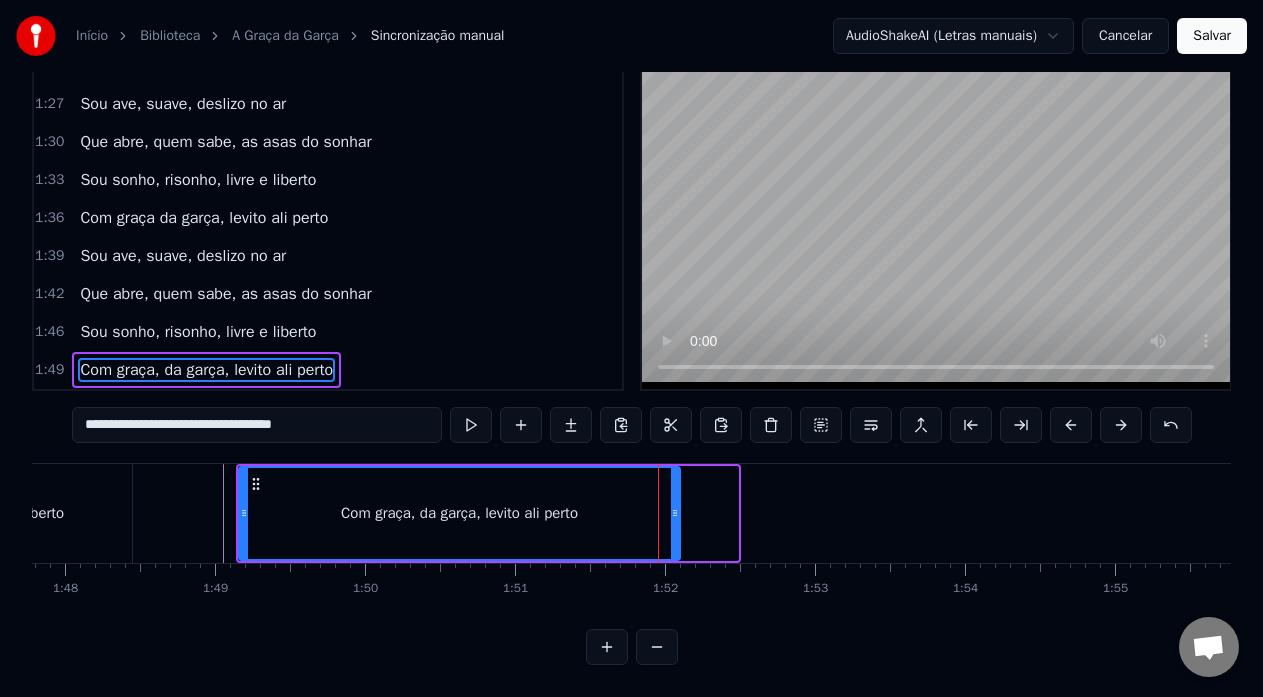 drag, startPoint x: 735, startPoint y: 490, endPoint x: 642, endPoint y: 482, distance: 93.34345 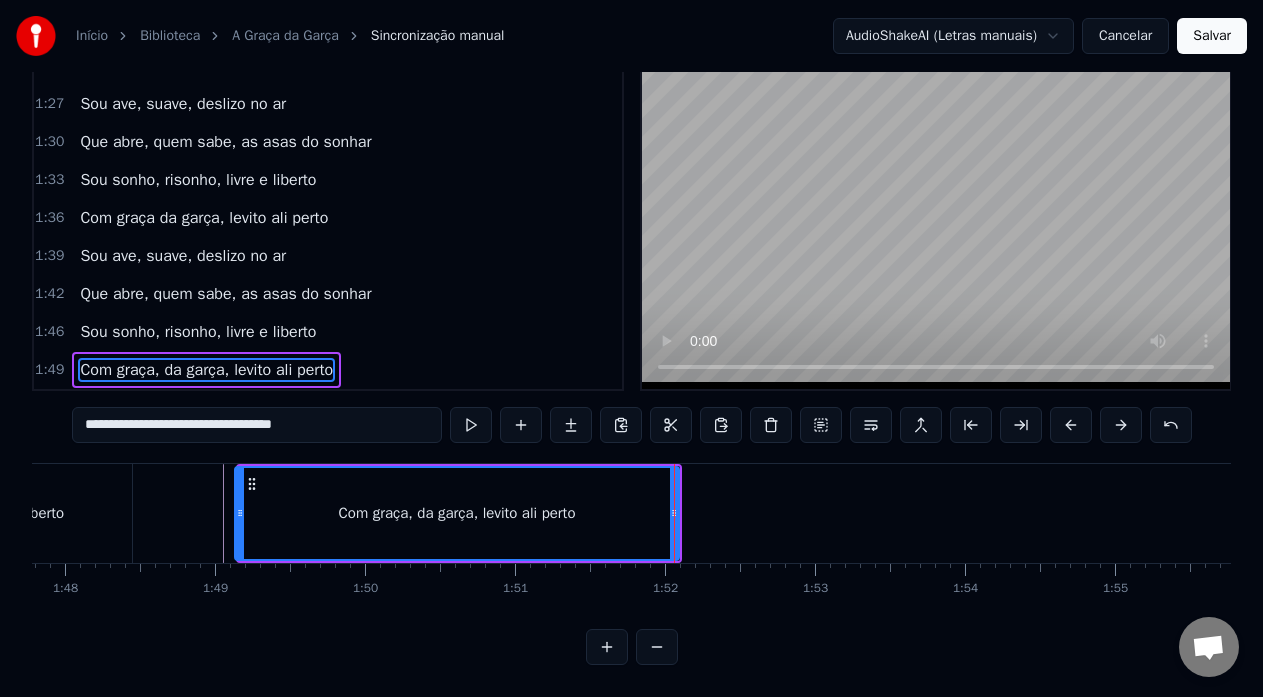 click 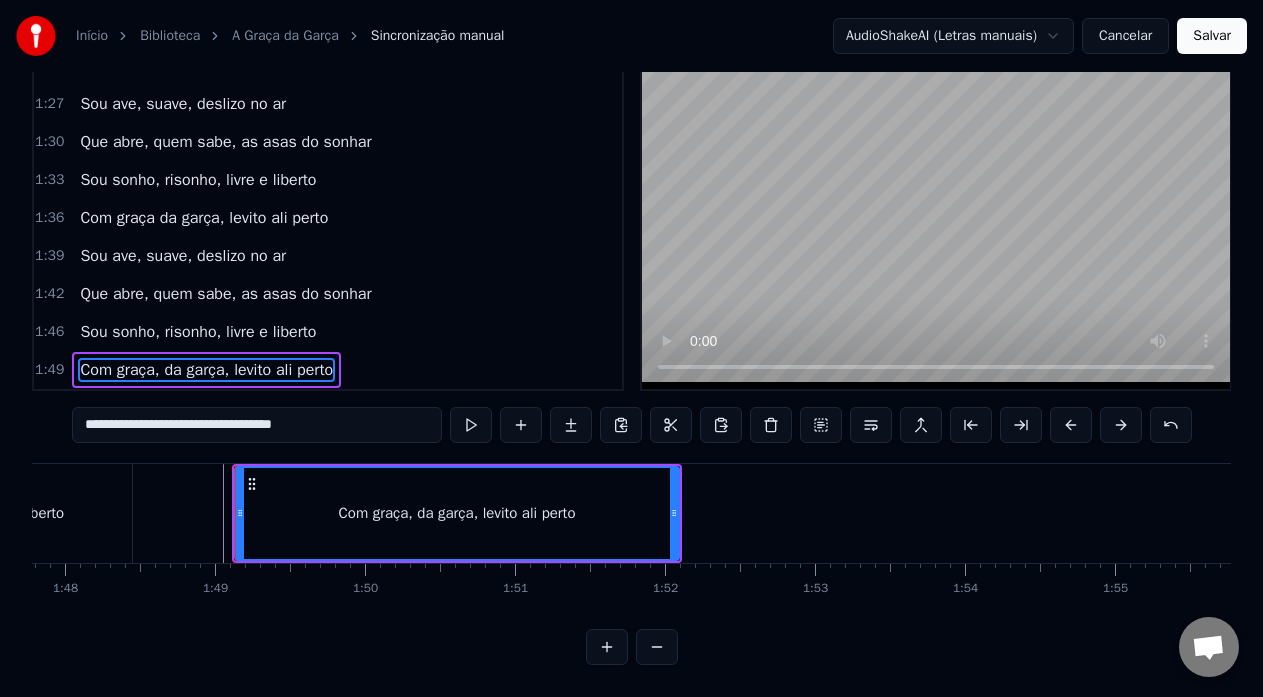 click on "0 0:01 0:02 0:03 0:04 0:05 0:06 0:07 0:08 0:09 0:10 0:11 0:12 0:13 0:14 0:15 0:16 0:17 0:18 0:19 0:20 0:21 0:22 0:23 0:24 0:25 0:26 0:27 0:28 0:29 0:30 0:31 0:32 0:33 0:34 0:35 0:36 0:37 0:38 0:39 0:40 0:41 0:42 0:43 0:44 0:45 0:46 0:47 0:48 0:49 0:50 0:51 0:52 0:53 0:54 0:55 0:56 0:57 0:58 0:59 1:00 1:01 1:02 1:03 1:04 1:05 1:06 1:07 1:08 1:09 1:10 1:11 1:12 1:13 1:14 1:15 1:16 1:17 1:18 1:19 1:20 1:21 1:22 1:23 1:24 1:25 1:26 1:27 1:28 1:29 1:30 1:31 1:32 1:33 1:34 1:35 1:36 1:37 1:38 1:39 1:40 1:41 1:42 1:43 1:44 1:45 1:46 1:47 1:48 1:49 1:50 1:51 1:52 1:53 1:54 1:55 1:56 1:57 1:58 1:59 2:00 2:01 2:02 2:03 2:04 2:05 2:06 2:07 2:08 2:09 2:10 2:11 2:12 2:13 2:14 2:15 2:16 2:17 2:18 2:19 2:20 2:21 2:22 2:23 2:24" at bounding box center (-5303, 579) 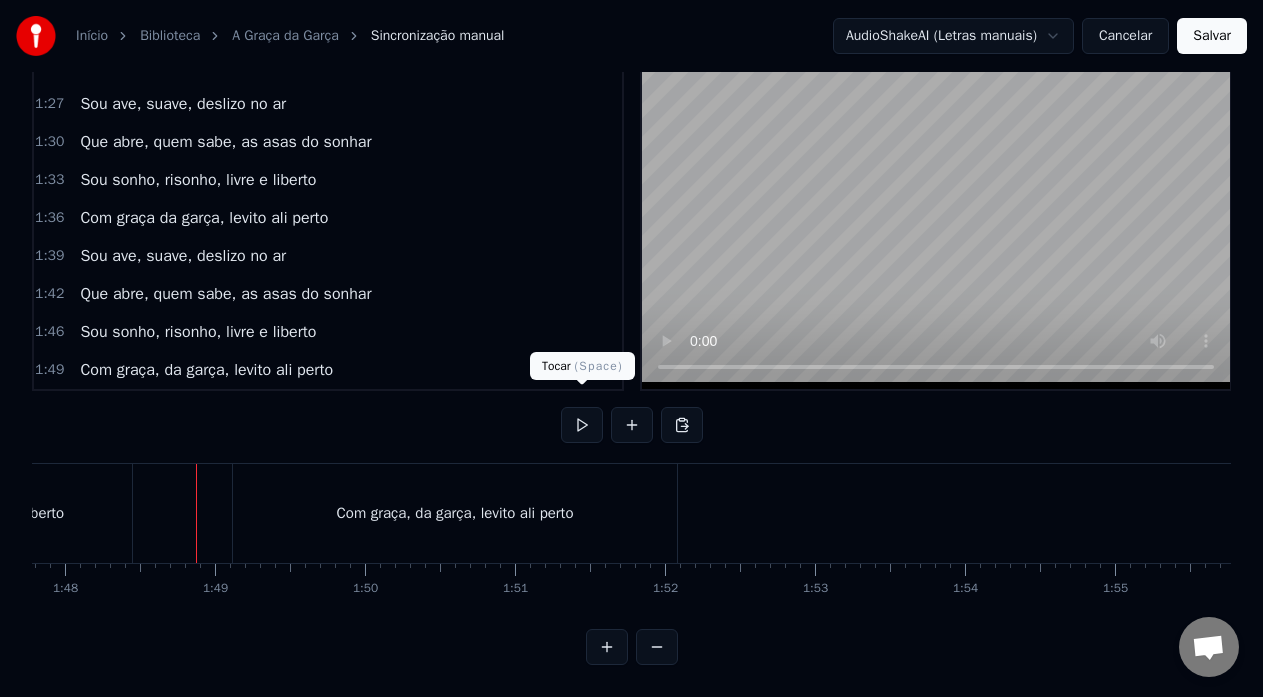 click at bounding box center [582, 425] 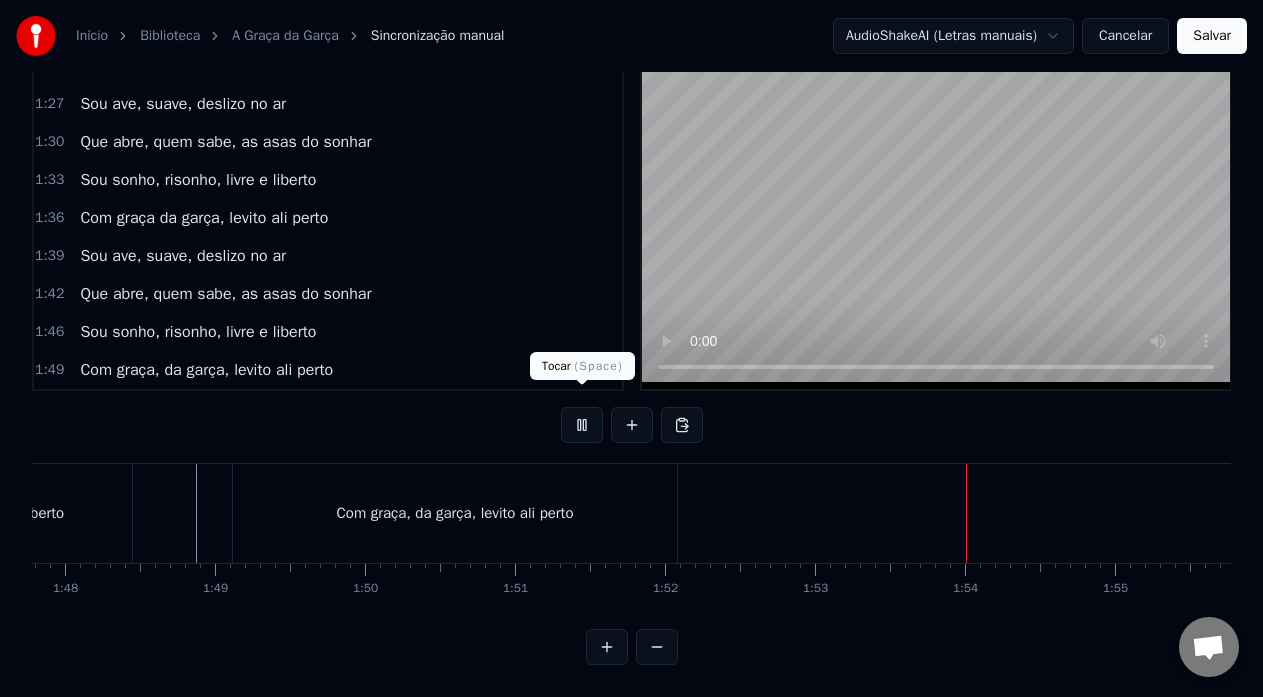 click at bounding box center (582, 425) 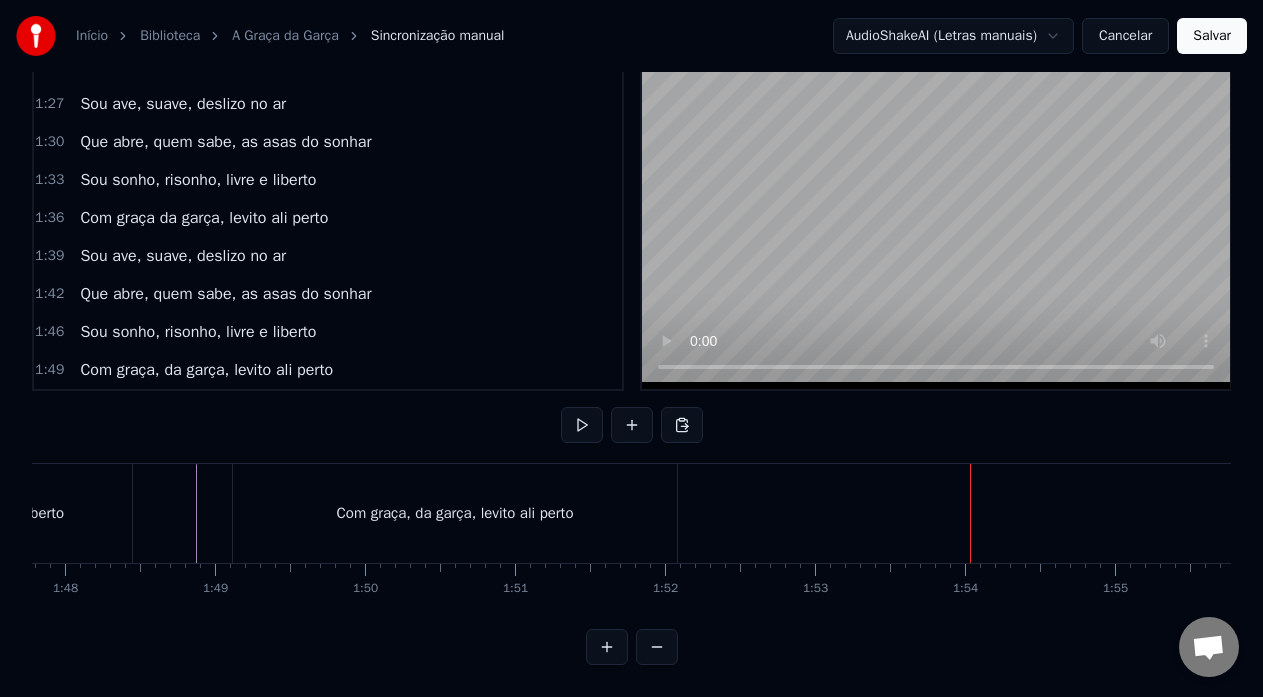 click on "0:06 Abro minhas asas 0:08 Voo sobre as águas 0:09 Pouso na sua imaginação 0:12 Revestido de paz 0:13 Sei que sou capaz 0:15 De reviver a sua ilusão 0:18 Divido o mesmo espaço 0:20 Faço cada pedaço 0:21 Um lindo mosaico do amor 0:24 Outros não podem voar 0:26 Mas sabem admirar 0:28 Meu lado encantador 0:31 Sou ave, suave, 0:32 deslizo no ar 0:34 Que abre, quem sabe, as asas do sonhar 0:37 Sou sonho, risonho, livre e liberto 0:40 Com graça da garça, levito ali perto 0:43 Sou ave, suave, deslizo no ar 0:46 que abre 0:47 Quem sabe 0:48 As asas do sonhar 0:49 Sou sonho 0:50 risonho 0:51 Livre e liberto 0:53 Com graça 0:53 Da garça 0:54 Levito ali perto 1:02 Bato minhas asas 1:04 Quero voltar pra casa 1:05 E reencontrar o meu amor 1:08 Dizer que voei sozinho 1:10 Quero voltar pro ninho 1:12 O passado já passou 1:14 Eu sei que fui ingrato 1:16 Que só sou feliz de fato 1:18 Ao lado de quem só me faz bem 1:21 Nas águas da paixão 1:22 Vou lavar meu coração 1:24 Voaremos muito mais além 1:27 1:30 as" at bounding box center [631, 353] 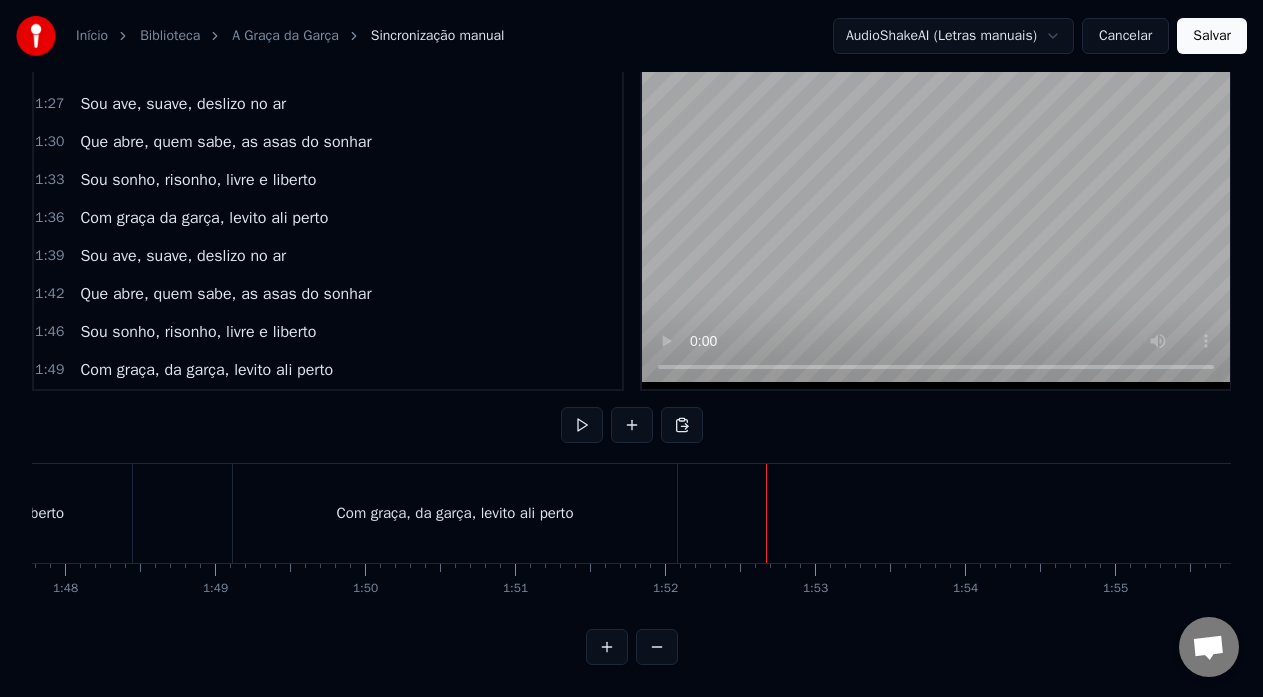 click on "0:06 Abro minhas asas 0:08 Voo sobre as águas 0:09 Pouso na sua imaginação 0:12 Revestido de paz 0:13 Sei que sou capaz 0:15 De reviver a sua ilusão 0:18 Divido o mesmo espaço 0:20 Faço cada pedaço 0:21 Um lindo mosaico do amor 0:24 Outros não podem voar 0:26 Mas sabem admirar 0:28 Meu lado encantador 0:31 Sou ave, suave, 0:32 deslizo no ar 0:34 Que abre, quem sabe, as asas do sonhar 0:37 Sou sonho, risonho, livre e liberto 0:40 Com graça da garça, levito ali perto 0:43 Sou ave, suave, deslizo no ar 0:46 que abre 0:47 Quem sabe 0:48 As asas do sonhar 0:49 Sou sonho 0:50 risonho 0:51 Livre e liberto 0:53 Com graça 0:53 Da garça 0:54 Levito ali perto 1:02 Bato minhas asas 1:04 Quero voltar pra casa 1:05 E reencontrar o meu amor 1:08 Dizer que voei sozinho 1:10 Quero voltar pro ninho 1:12 O passado já passou 1:14 Eu sei que fui ingrato 1:16 Que só sou feliz de fato 1:18 Ao lado de quem só me faz bem 1:21 Nas águas da paixão 1:22 Vou lavar meu coração 1:24 Voaremos muito mais além 1:27 1:30 as" at bounding box center [631, 353] 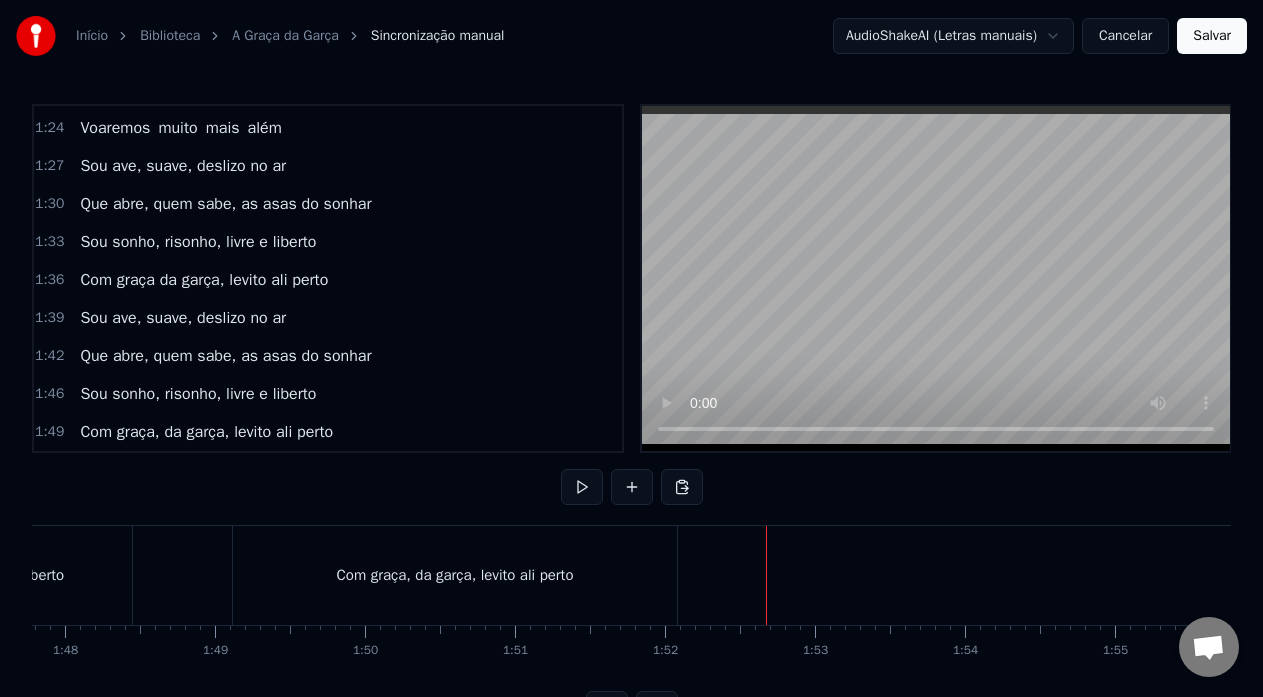 scroll, scrollTop: 79, scrollLeft: 0, axis: vertical 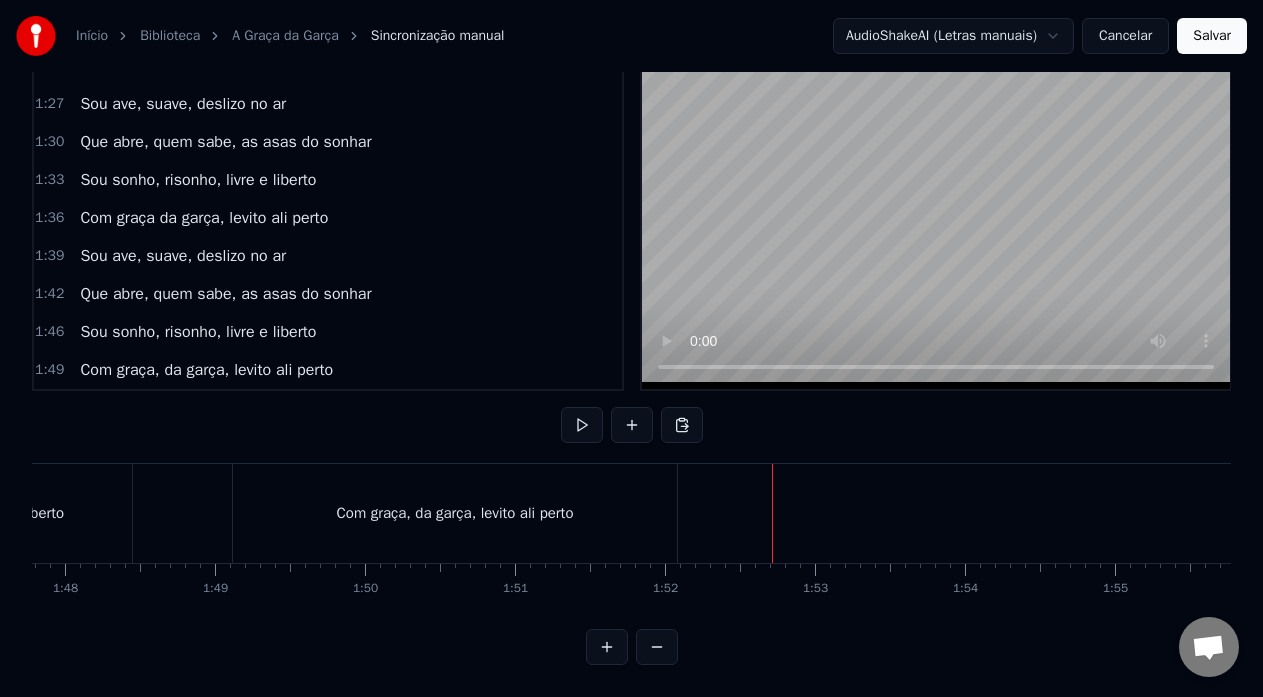 click on "Com graça, da garça, levito ali perto" at bounding box center (455, 513) 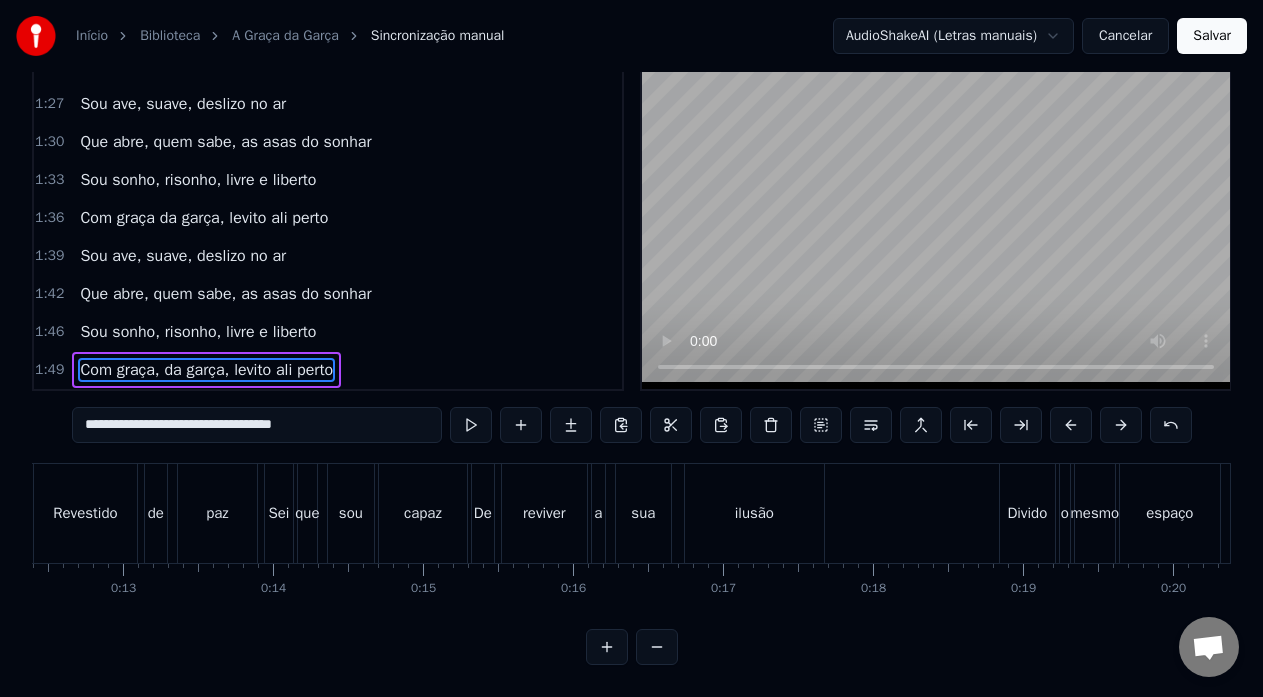 scroll, scrollTop: 0, scrollLeft: 0, axis: both 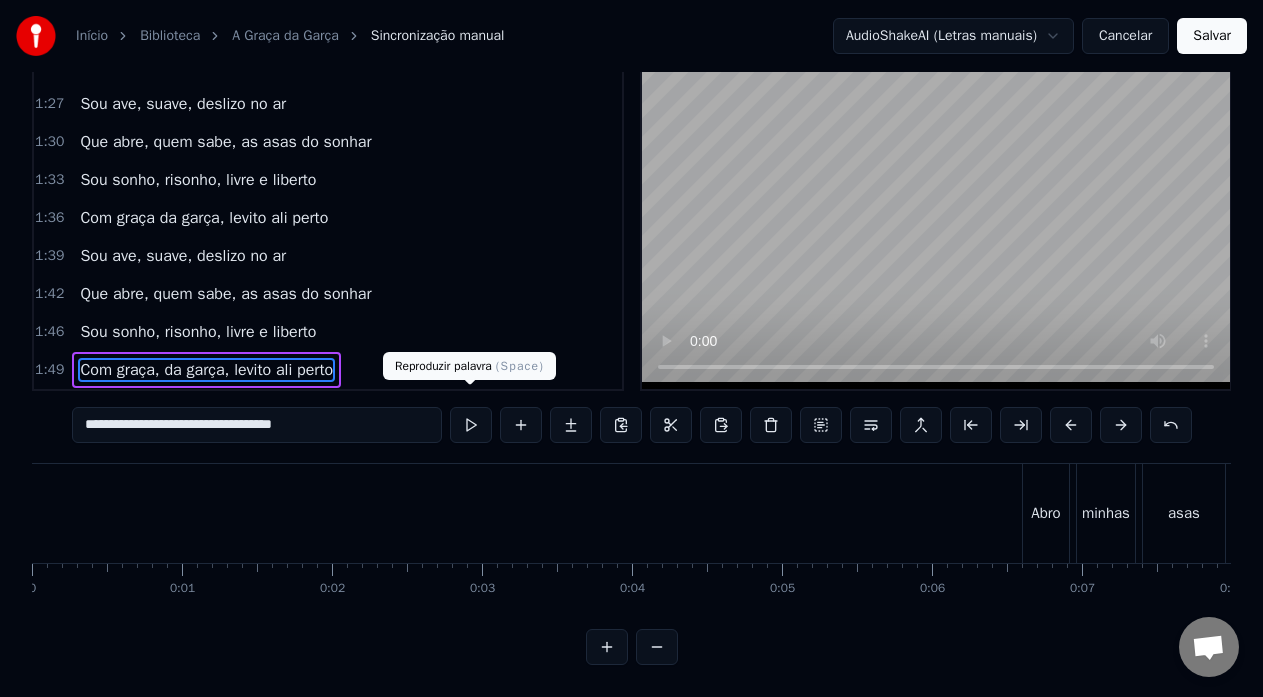 click at bounding box center [471, 425] 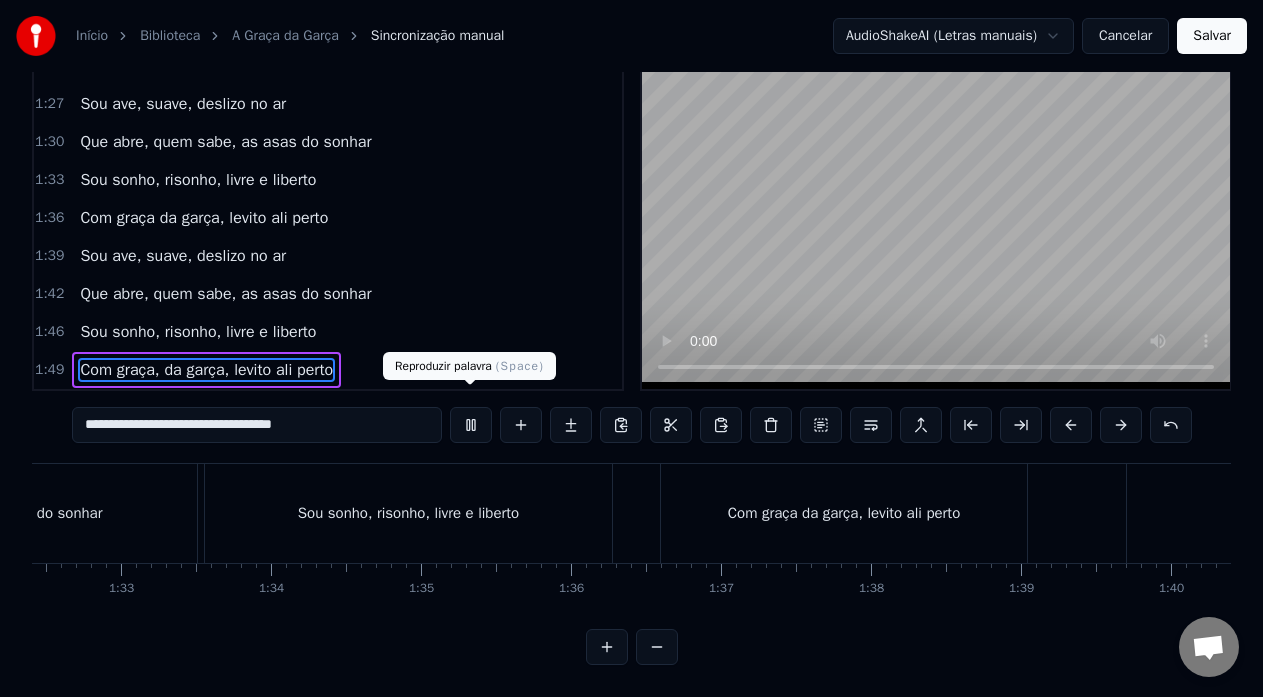 click at bounding box center (471, 425) 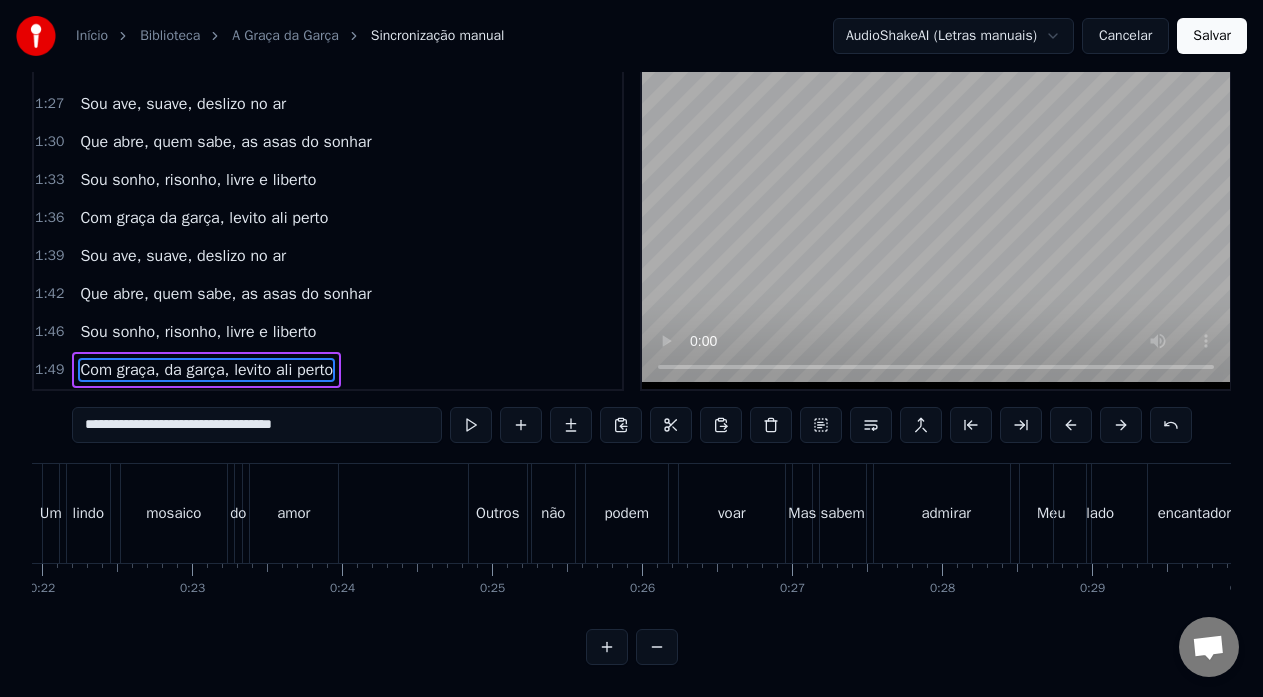 scroll, scrollTop: 0, scrollLeft: 0, axis: both 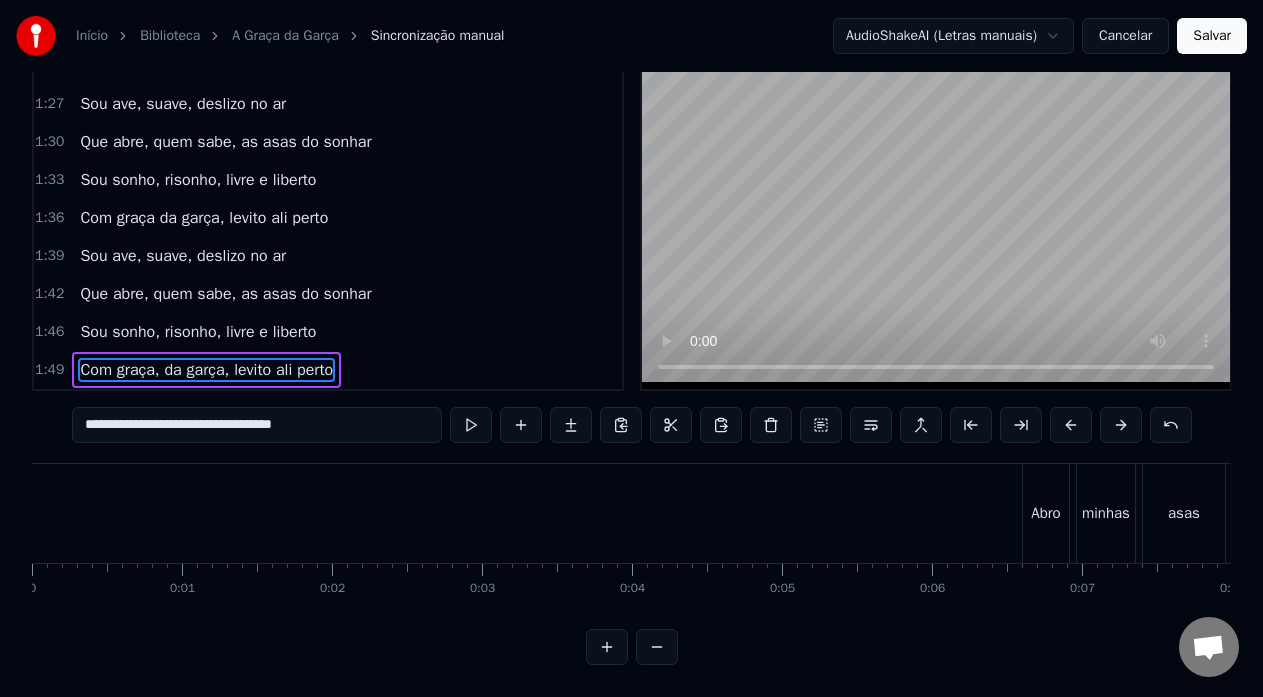 click at bounding box center [10864, 513] 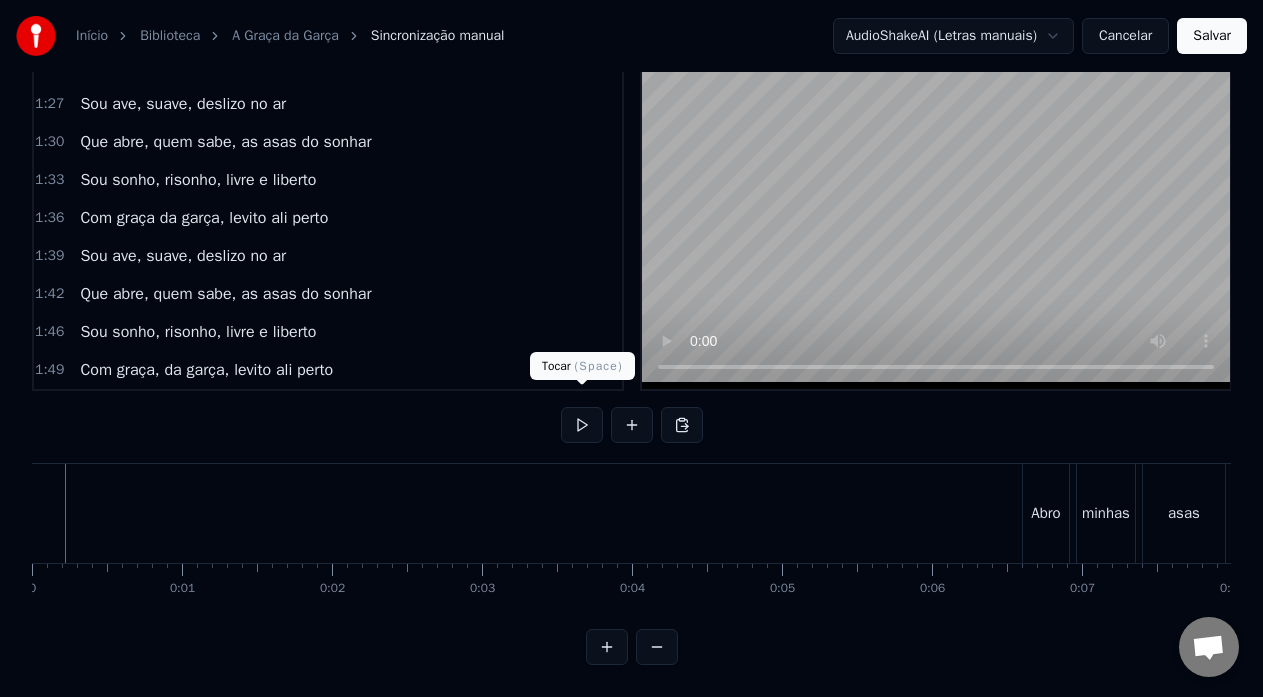 click at bounding box center (582, 425) 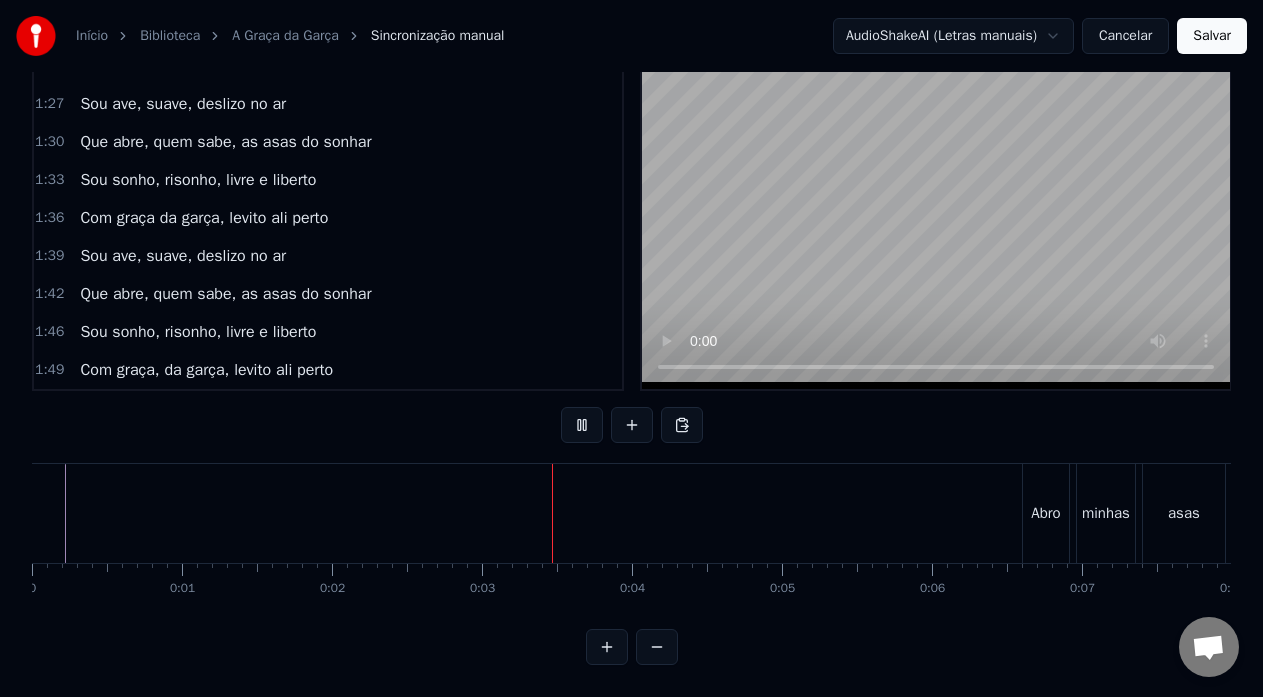 click at bounding box center (657, 647) 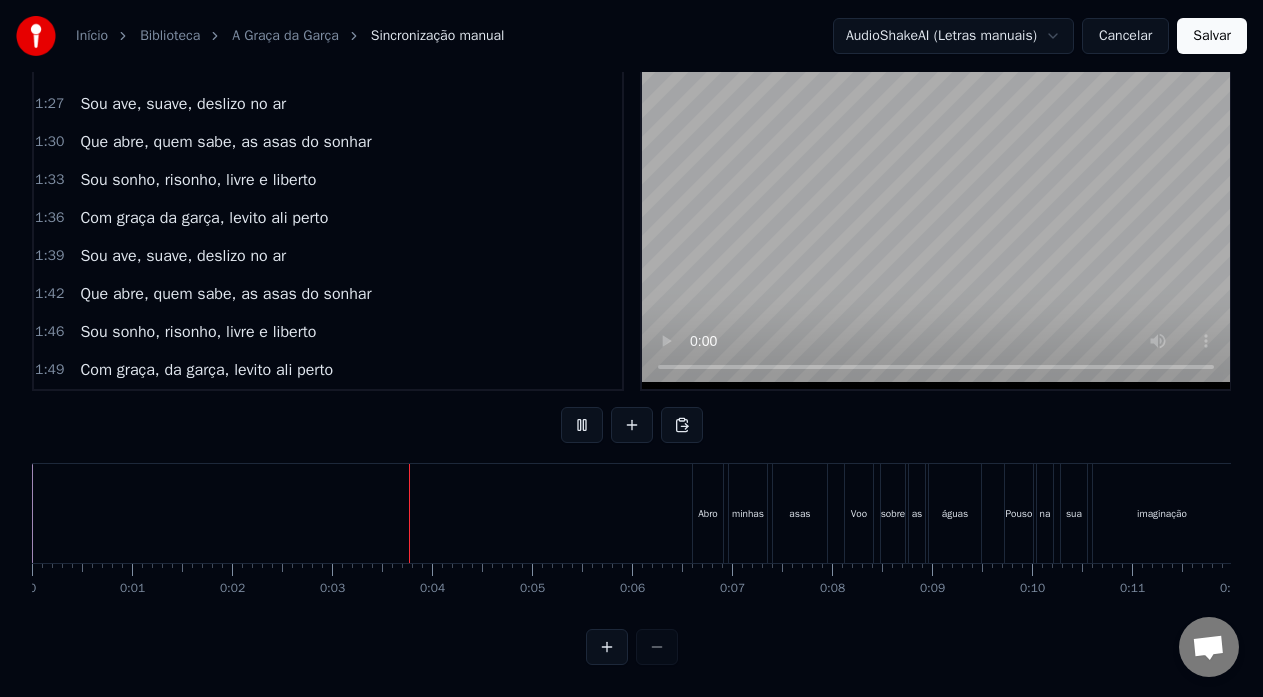 click at bounding box center (632, 647) 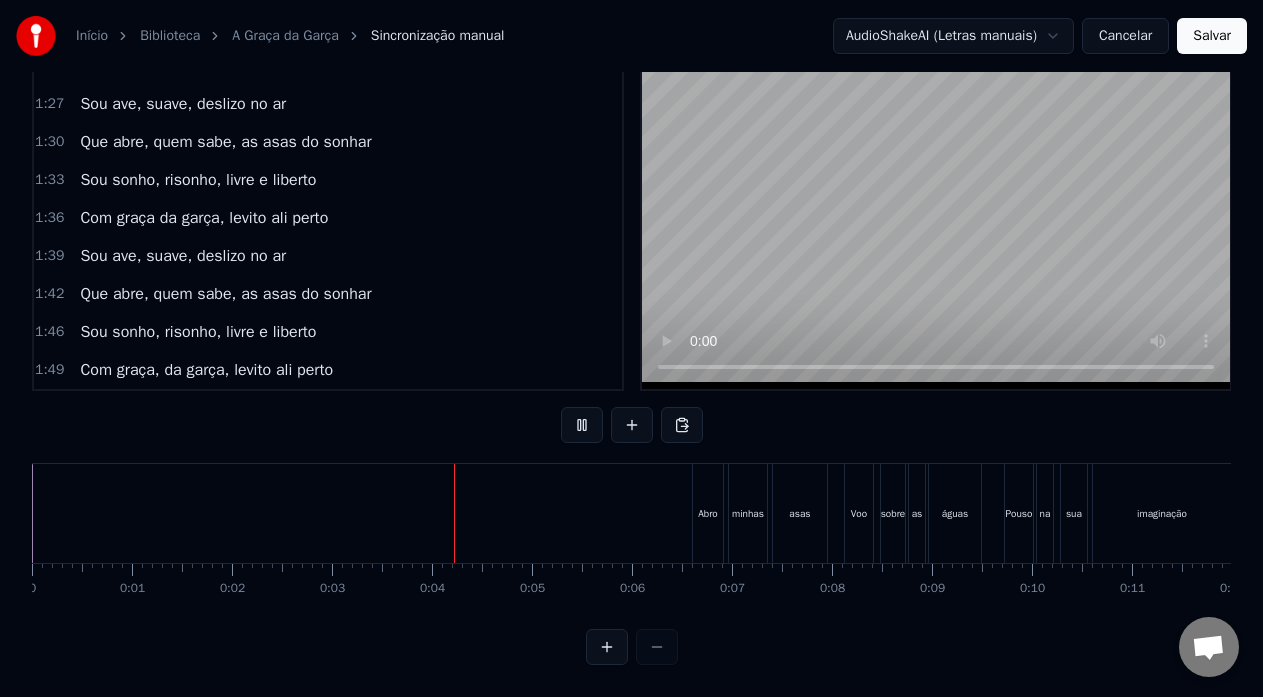 click at bounding box center [632, 647] 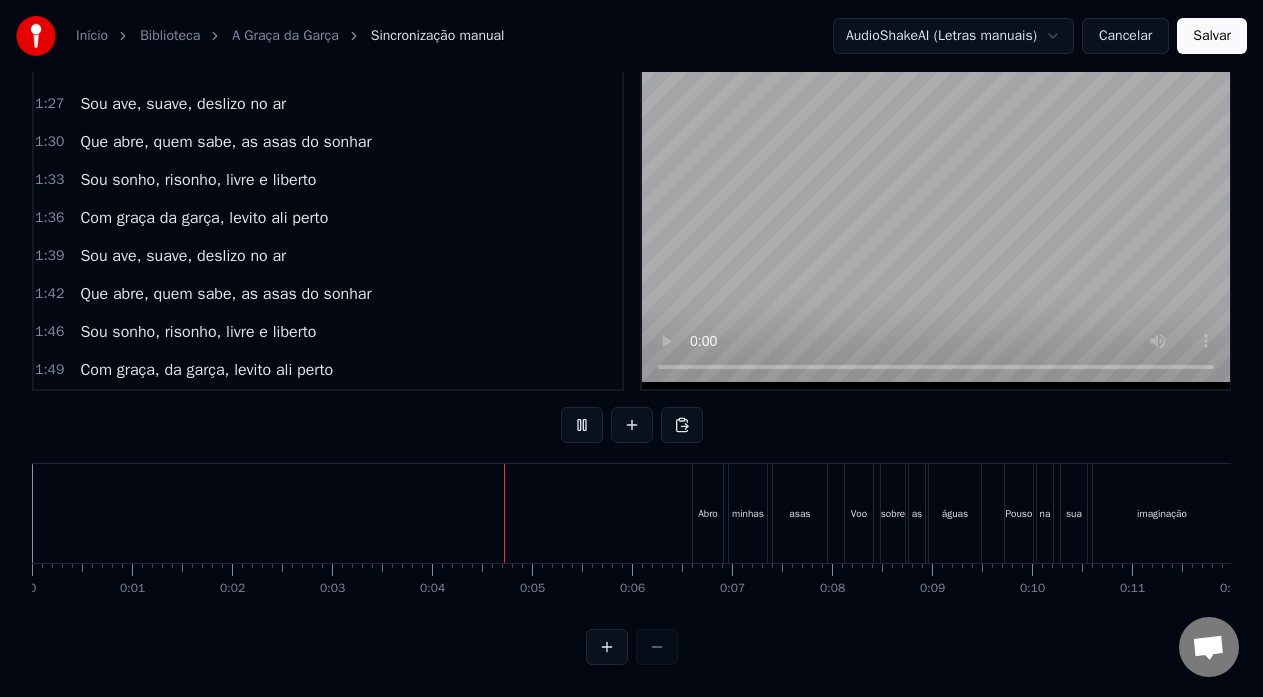 click at bounding box center [632, 647] 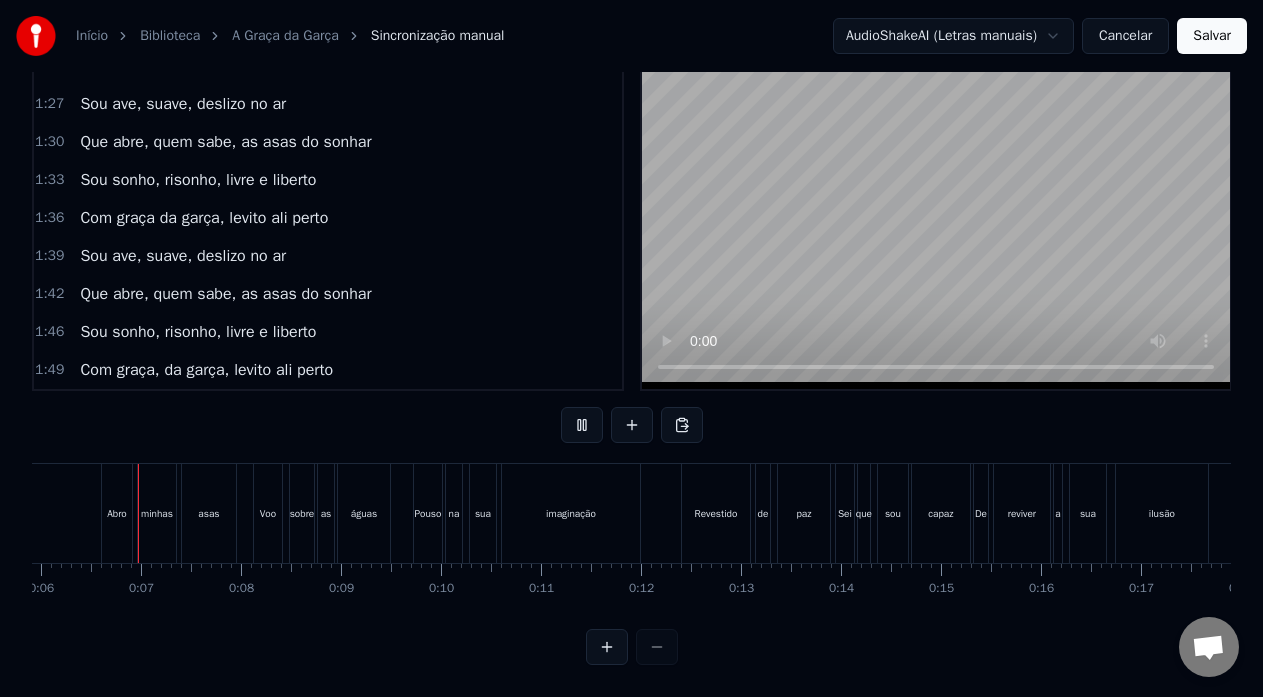 scroll, scrollTop: 0, scrollLeft: 581, axis: horizontal 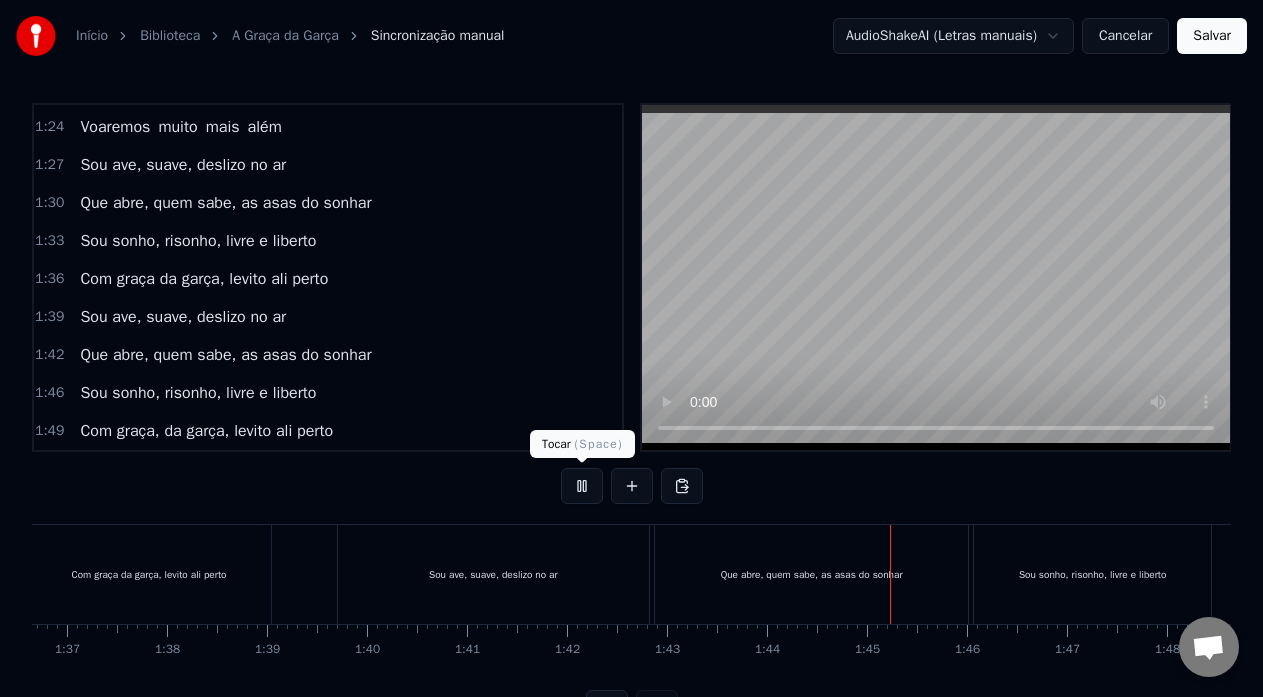 click at bounding box center (582, 486) 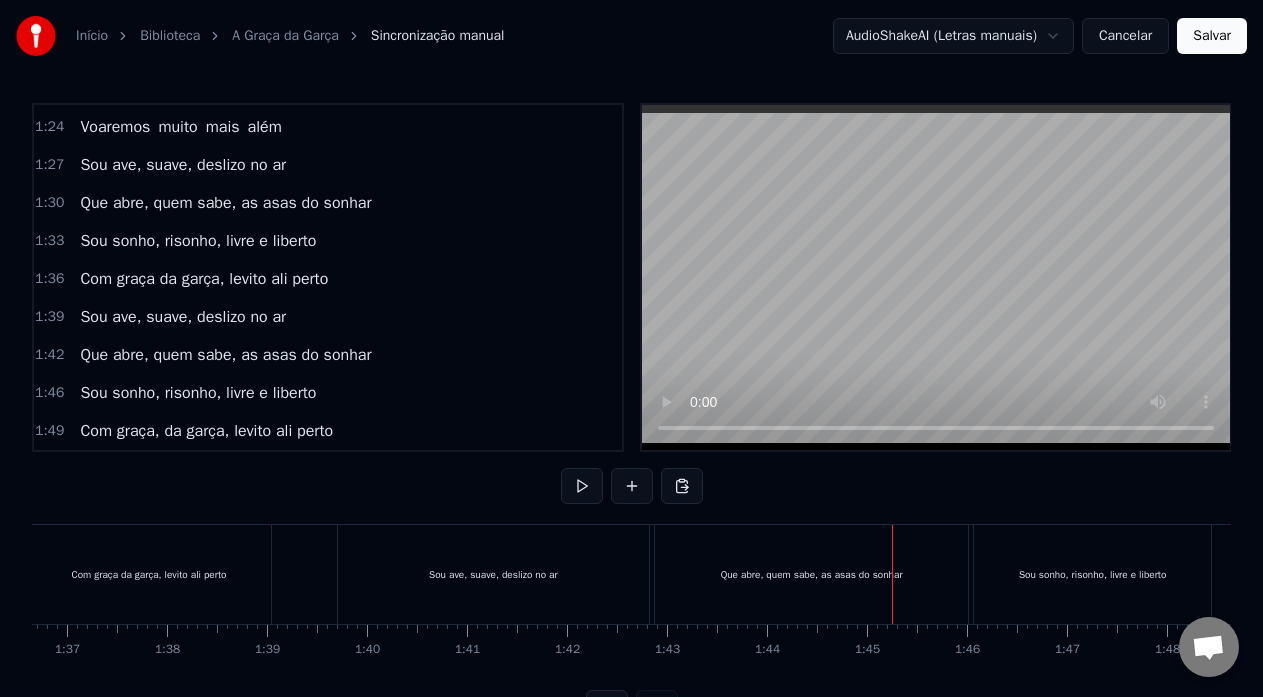 click on "Sou ave, suave, deslizo no ar" at bounding box center [493, 574] 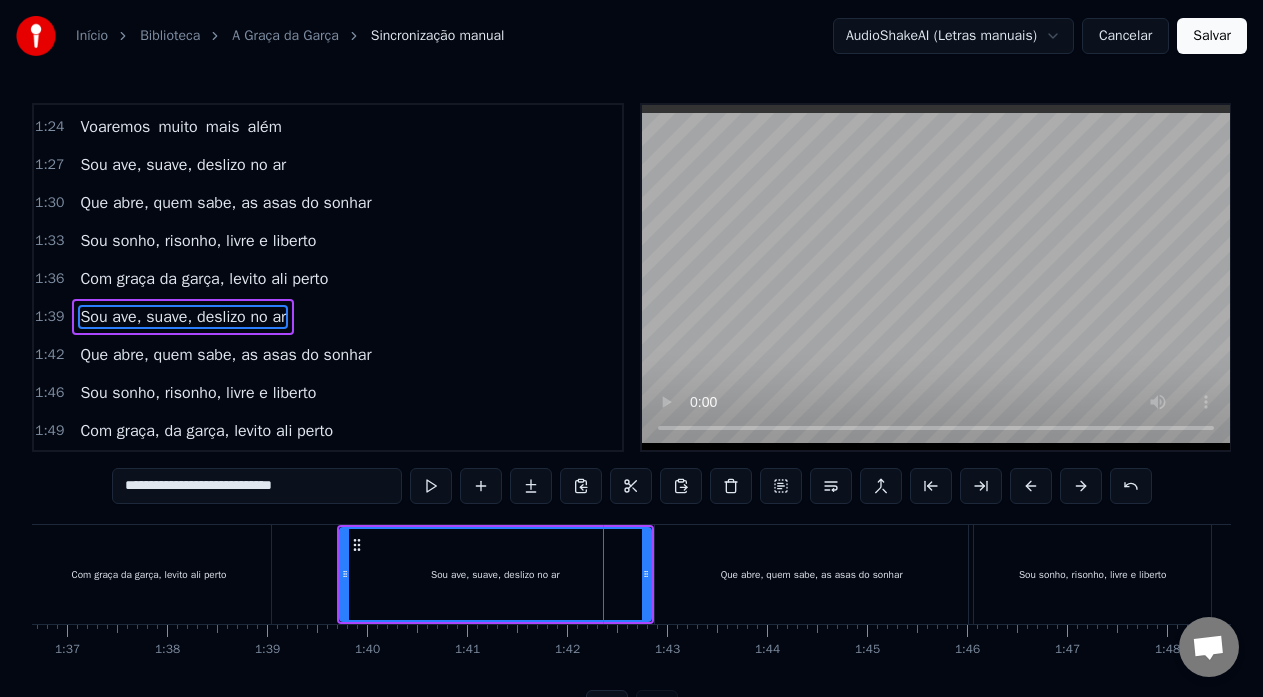 scroll, scrollTop: 0, scrollLeft: 0, axis: both 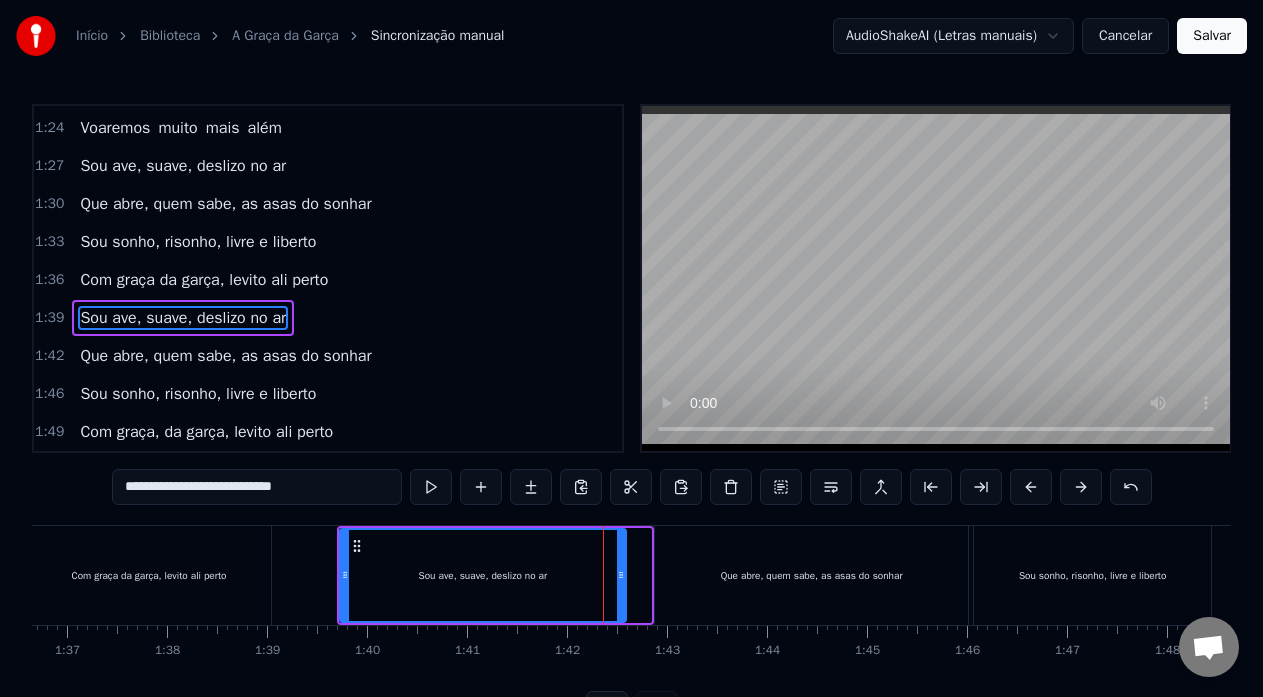 drag, startPoint x: 647, startPoint y: 574, endPoint x: 622, endPoint y: 566, distance: 26.24881 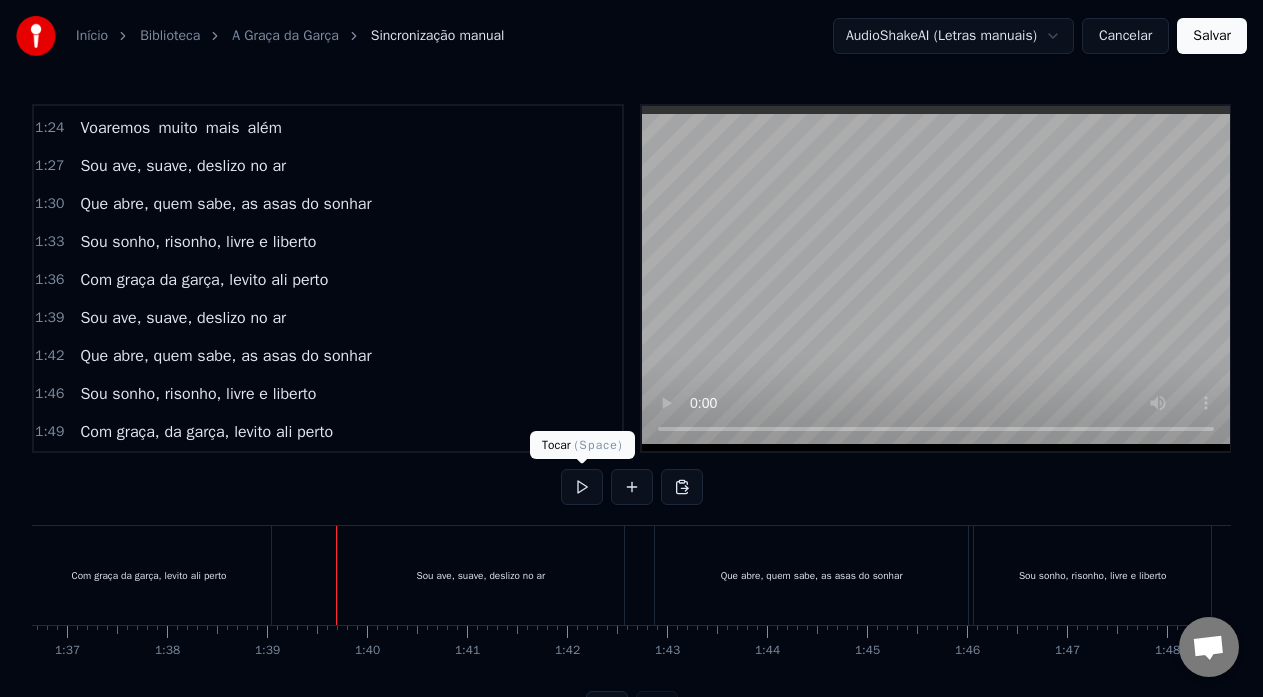 click at bounding box center (582, 487) 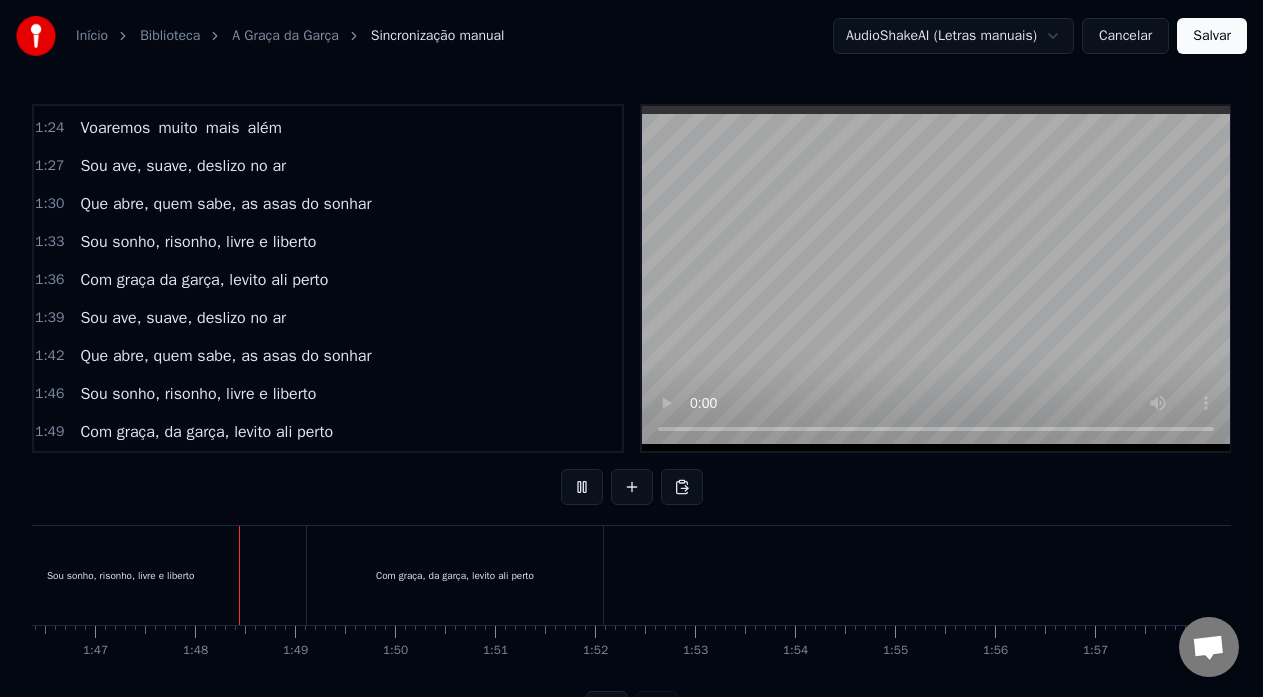 scroll, scrollTop: 0, scrollLeft: 10686, axis: horizontal 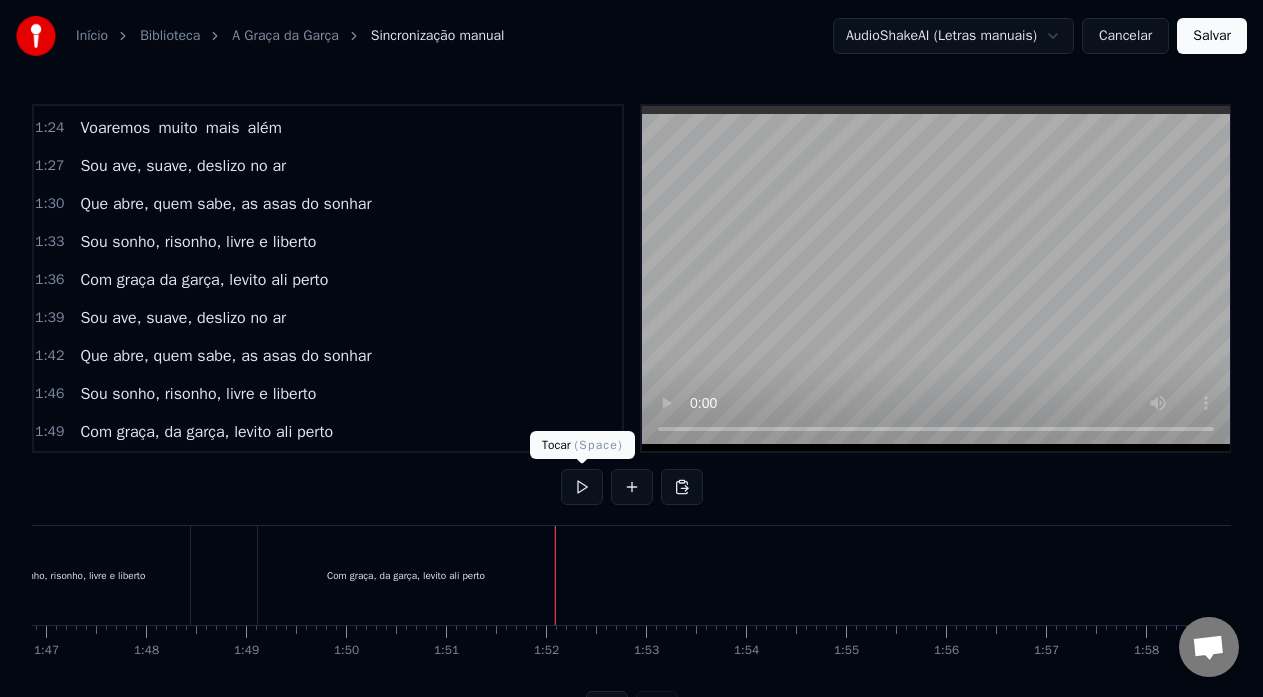 click at bounding box center (582, 487) 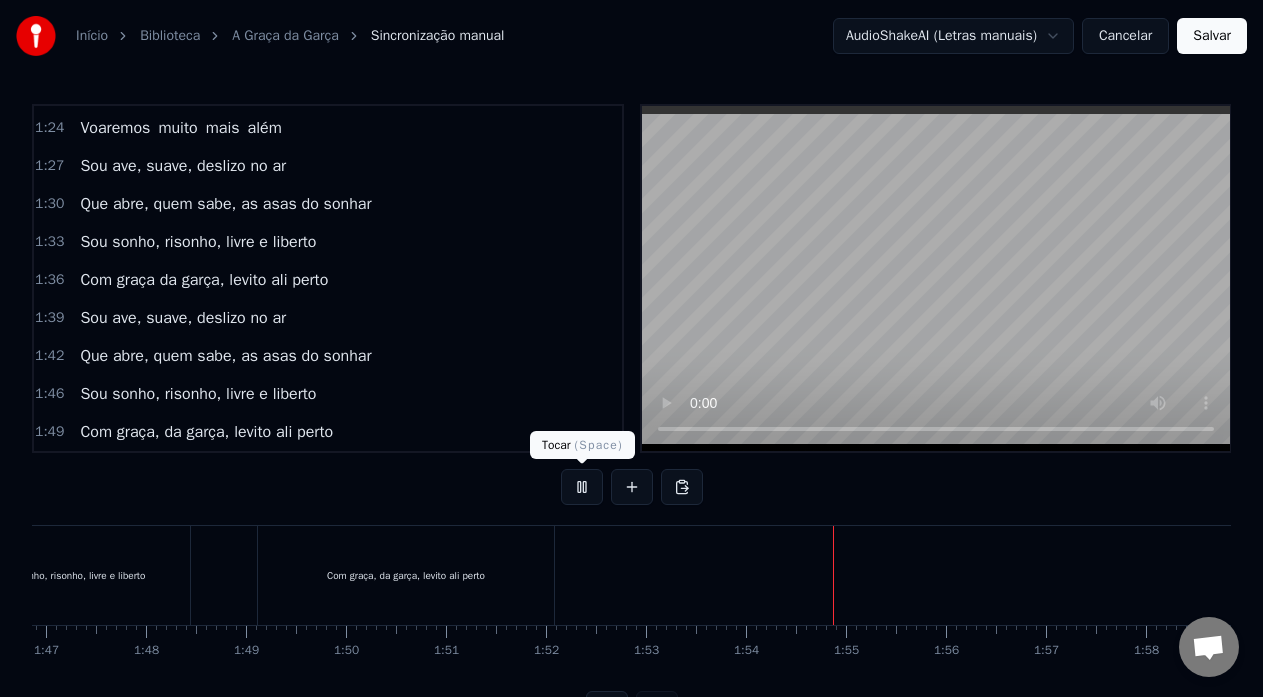 click at bounding box center (582, 487) 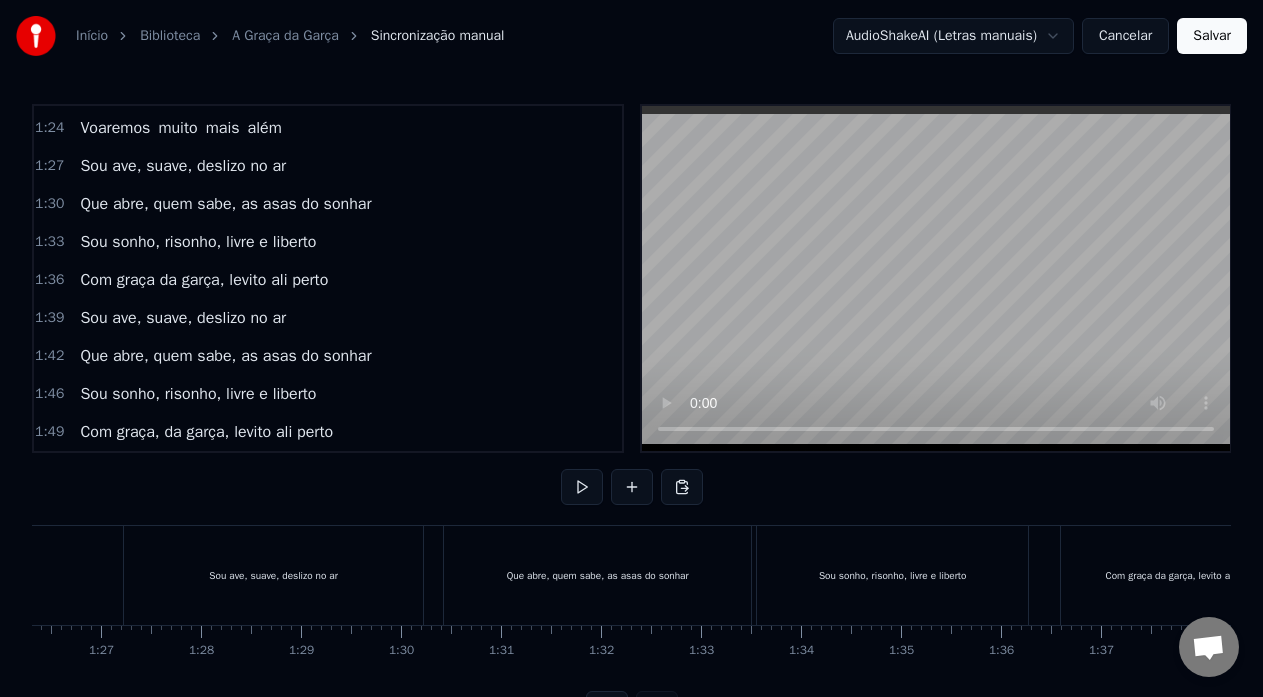 scroll, scrollTop: 0, scrollLeft: 8482, axis: horizontal 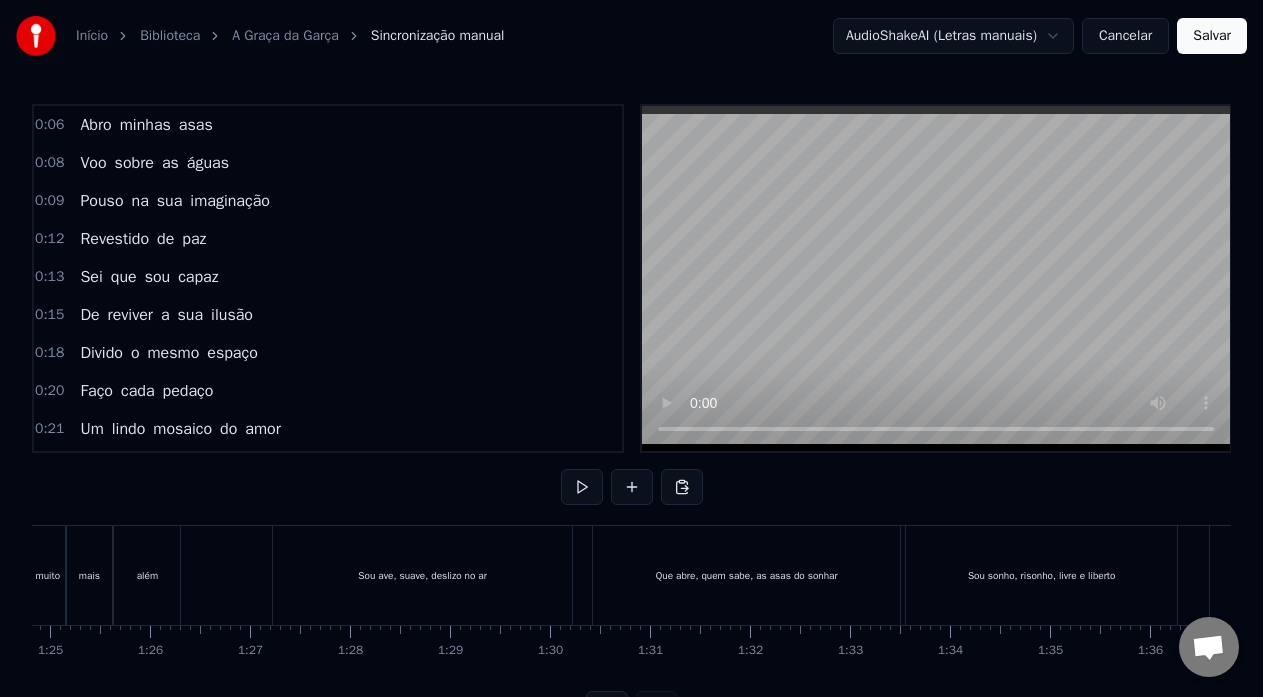 click on "Salvar" at bounding box center (1212, 36) 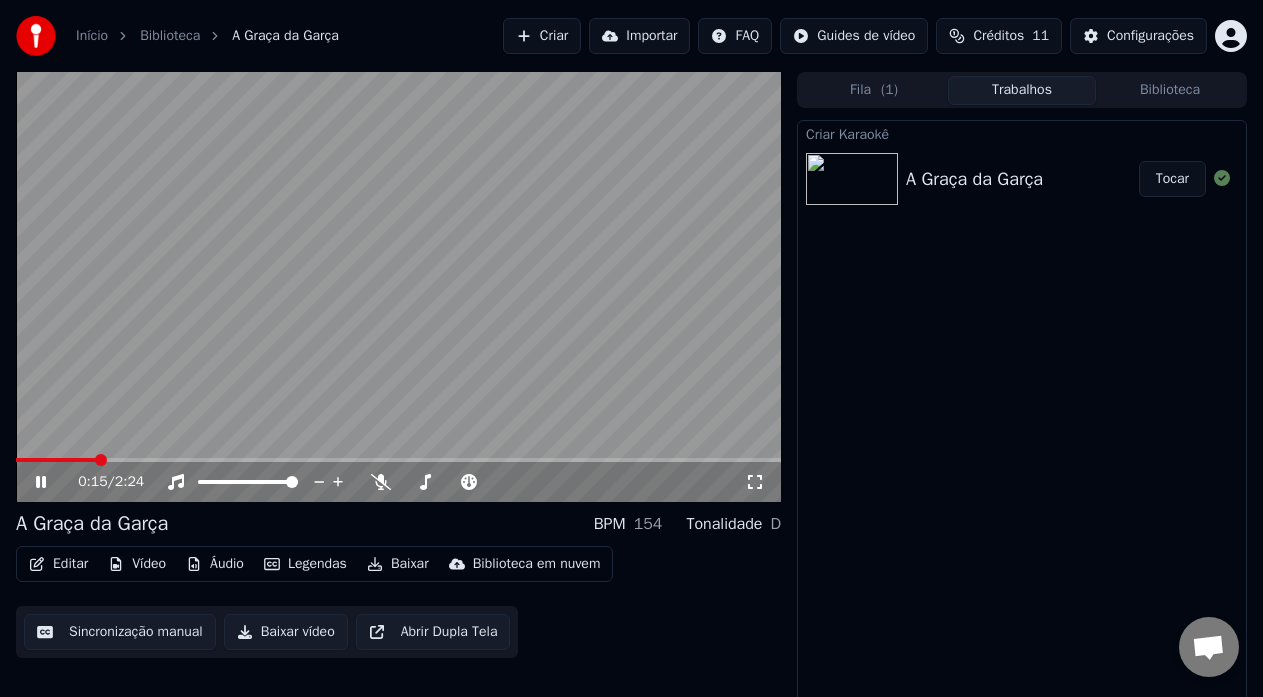 click 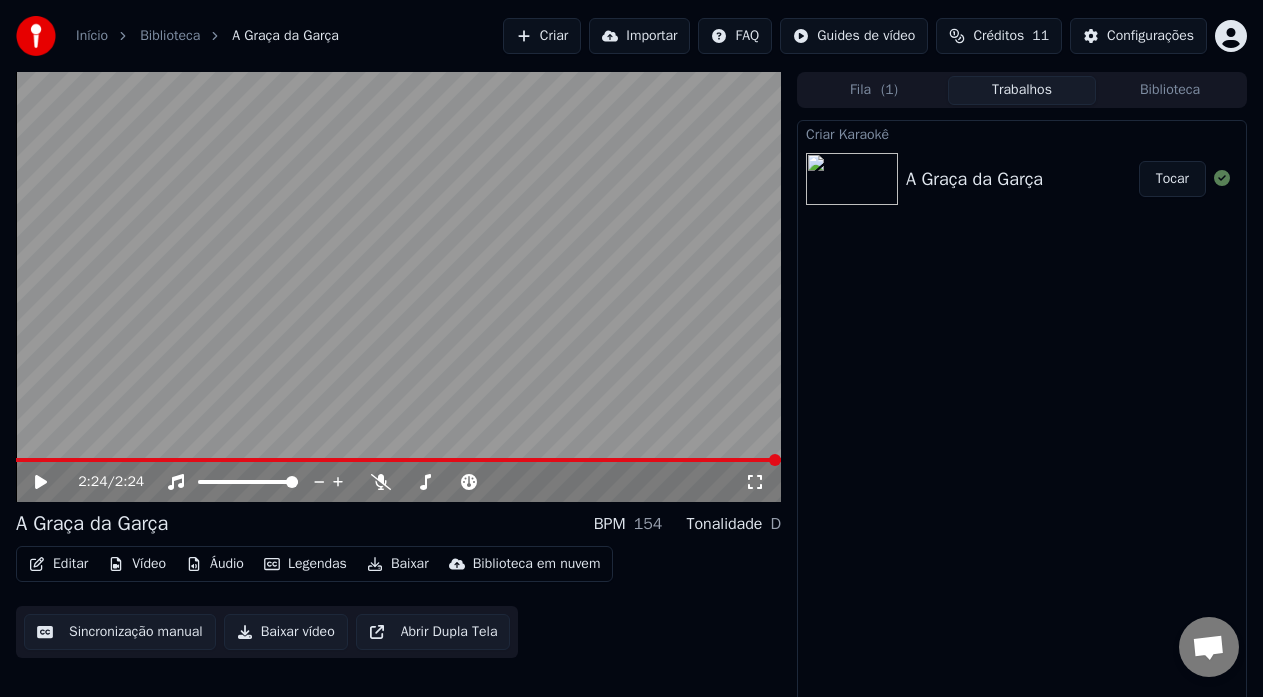 click at bounding box center (775, 460) 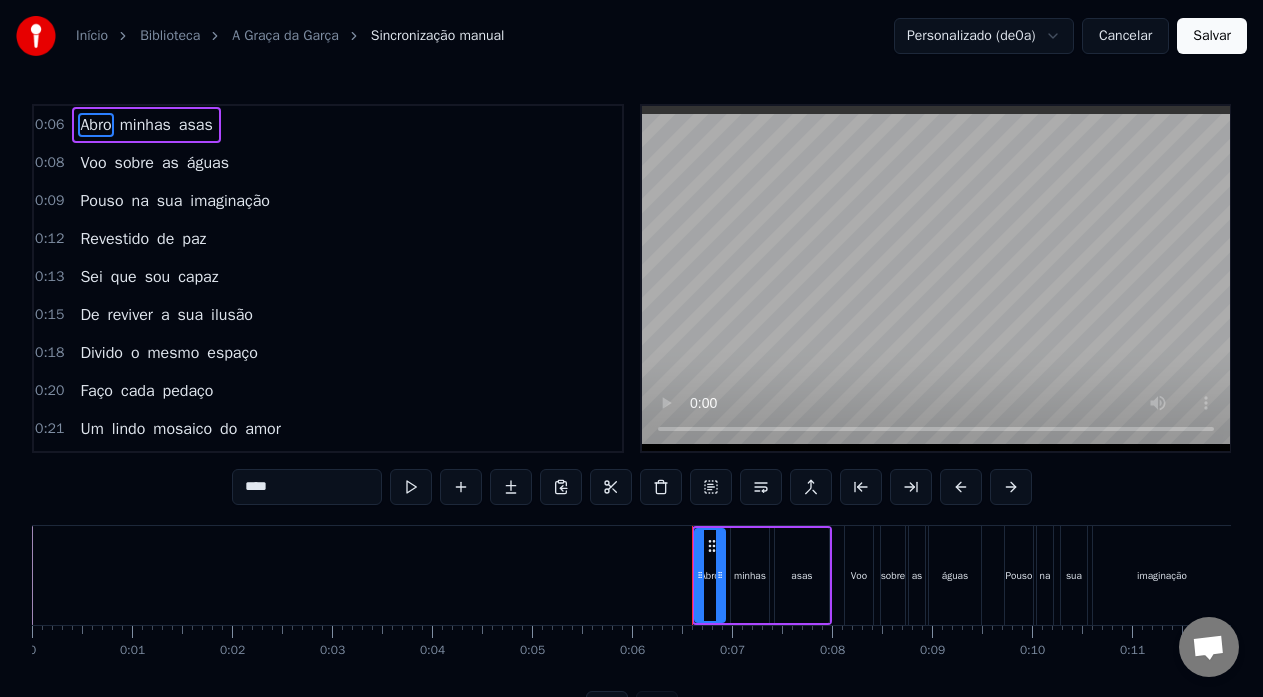 type 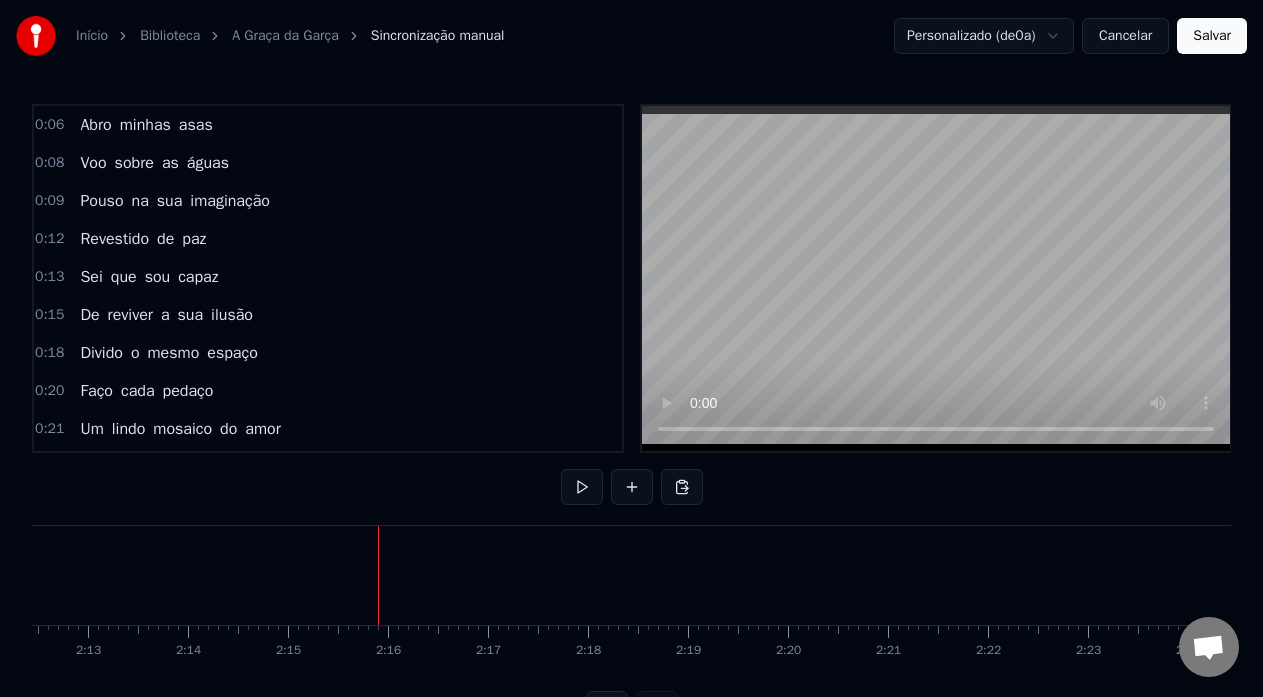 scroll, scrollTop: 0, scrollLeft: 13244, axis: horizontal 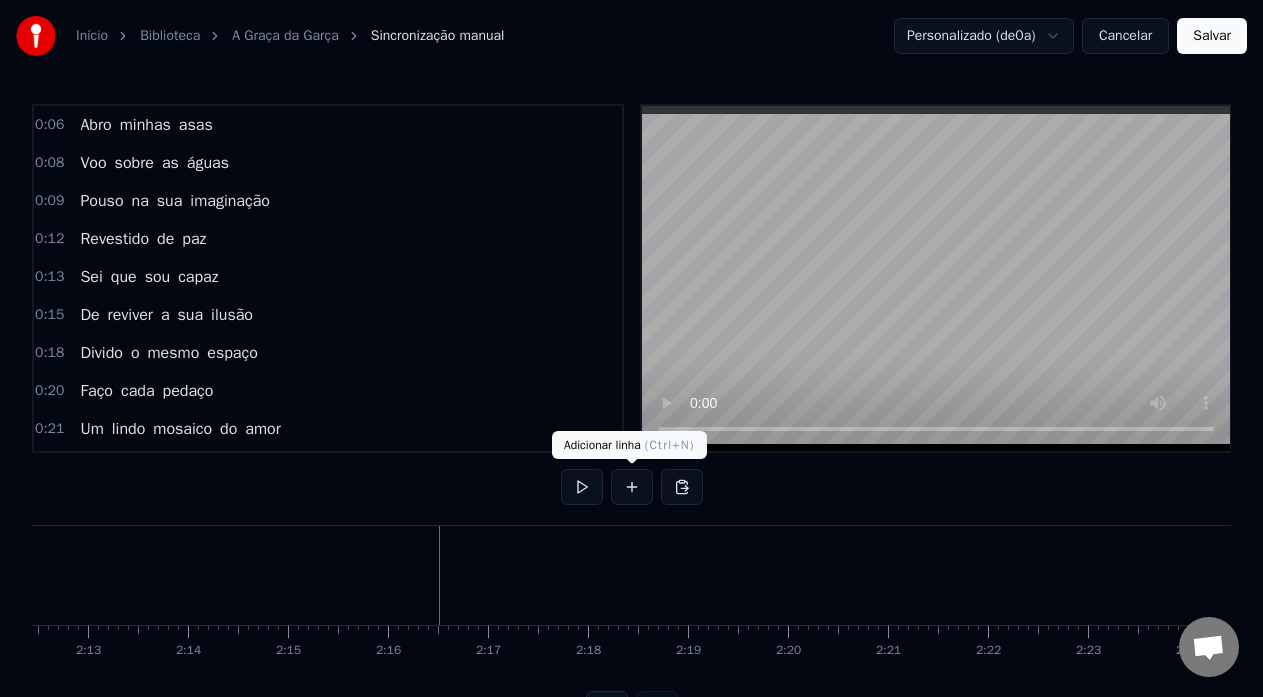 click at bounding box center (632, 487) 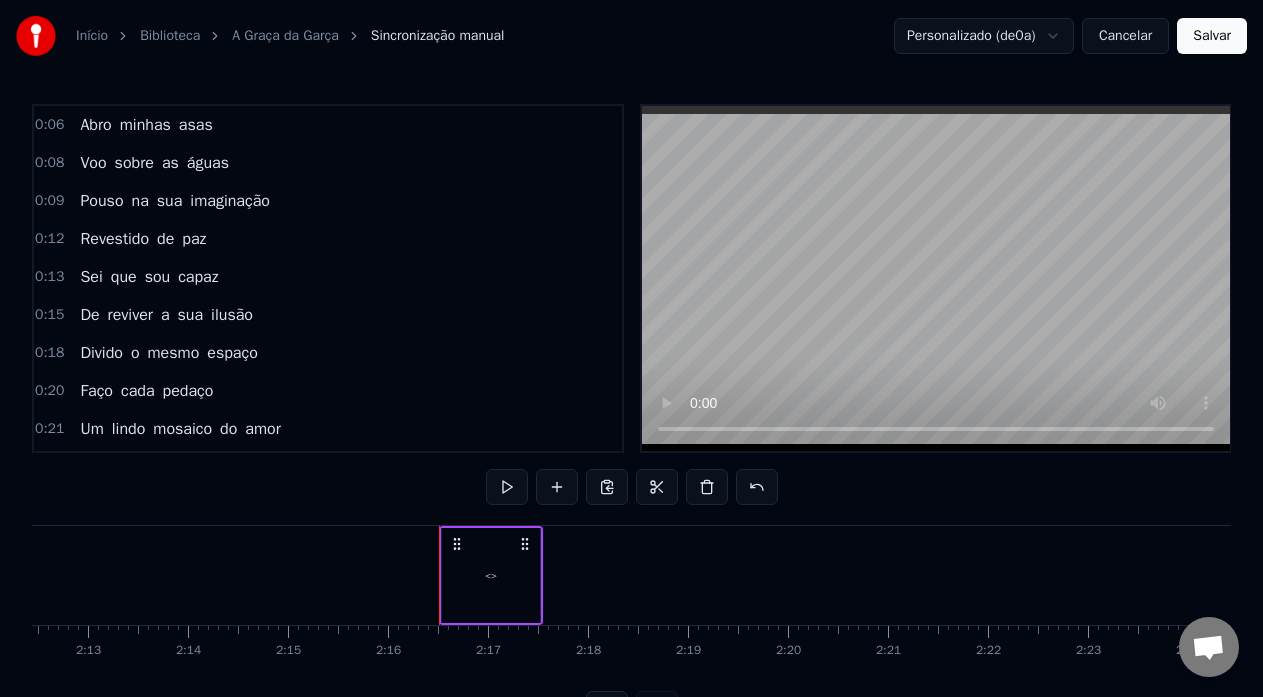 click on "<>" at bounding box center (491, 575) 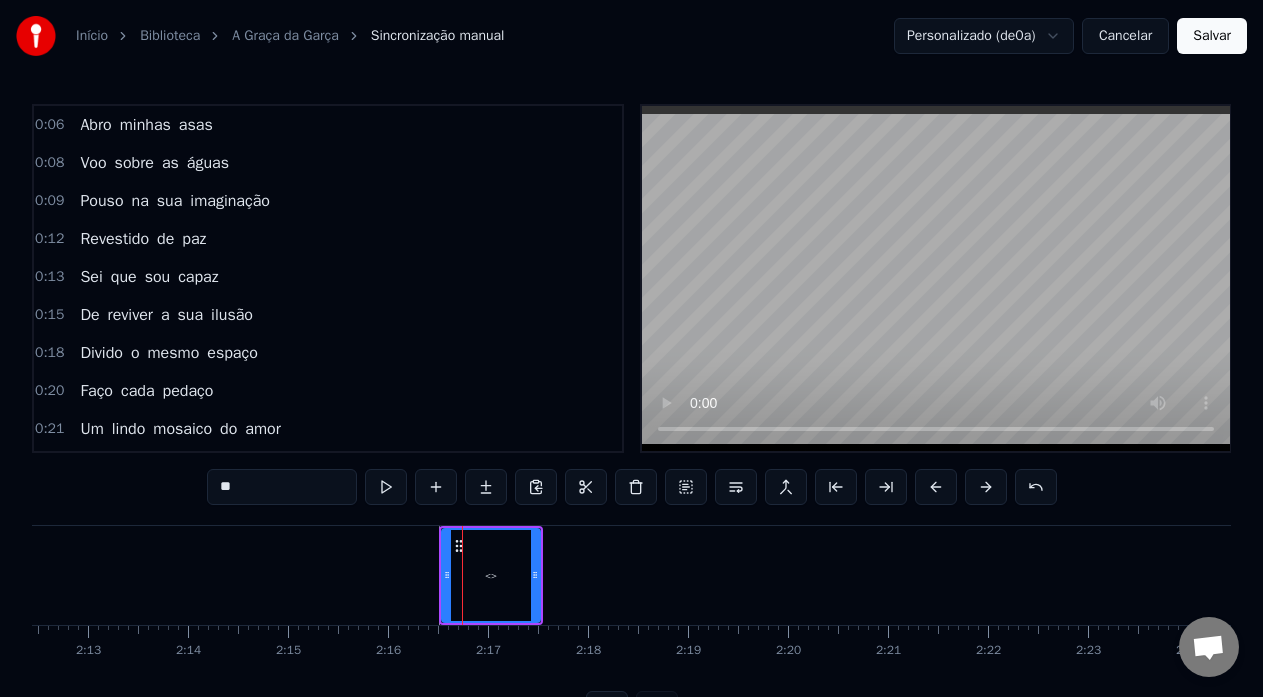 scroll, scrollTop: 79, scrollLeft: 0, axis: vertical 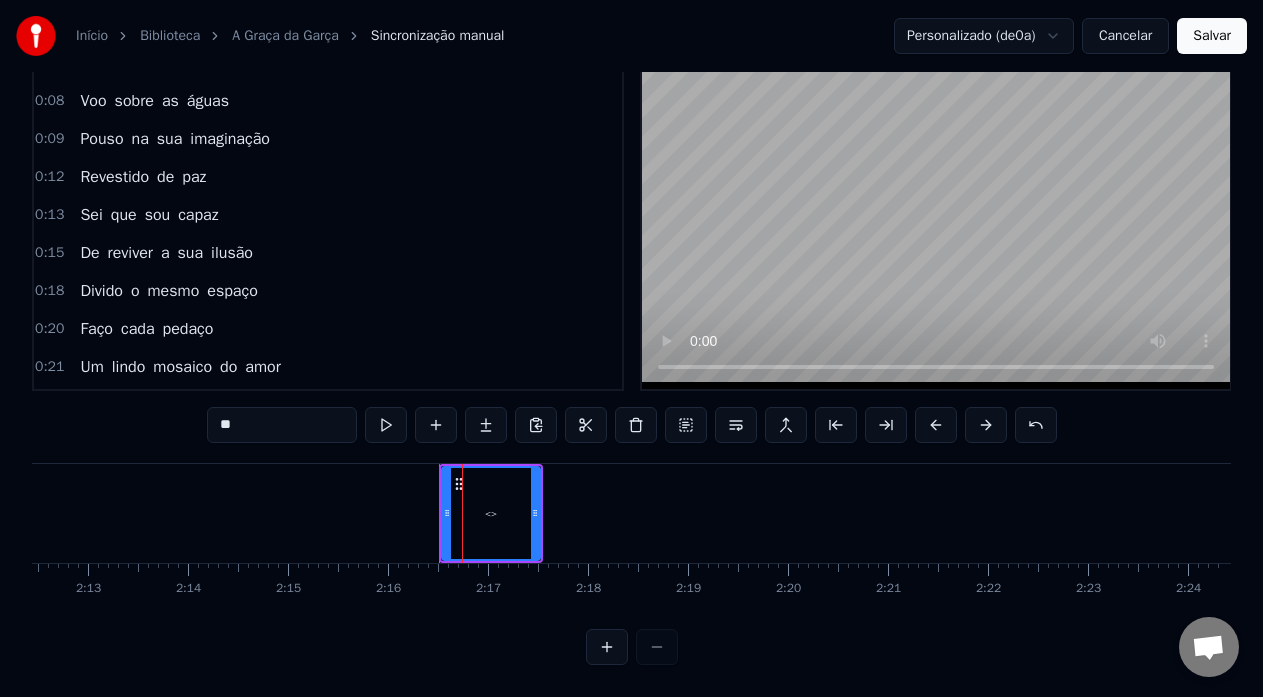 click on "Abro minhas asas Voo sobre as águas Pouso na sua imaginação Revestido de paz Sei que sou capaz De reviver a sua ilusão Divido o mesmo espaço Faço cada pedaço Um lindo mosaico do amor Outros não podem voar Mas sabem admirar Meu lado encantador Sou ave, suave, deslizo no ar Que abre, quem sabe, as asas do sonhar Sou sonho, risonho, livre e liberto Com graça da garça, levito ali perto Sou ave, suave, deslizo no ar que abre Quem sabe As asas do sonhar Sou sonho risonho Livre e liberto Com graça Da garça Levito ali perto Bato minhas asas Quero voltar pra casa E reencontrar o meu amor Dizer que voei sozinho Quero voltar pro ninho O passado já passou Eu sei que fui ingrato Que só sou feliz de fato Ao lado de quem só me faz bem Nas águas da paixão Vou lavar meu coração Voaremos muito mais além Sou ave, suave, deslizo no ar Que abre, quem sabe, as asas do sonhar Sou sonho, risonho, livre e liberto Com graça da garça, levito ali perto Sou ave, suave, deslizo no ar <> 0 0:01 0:02 0:03 0:04 0:05" at bounding box center (631, 538) 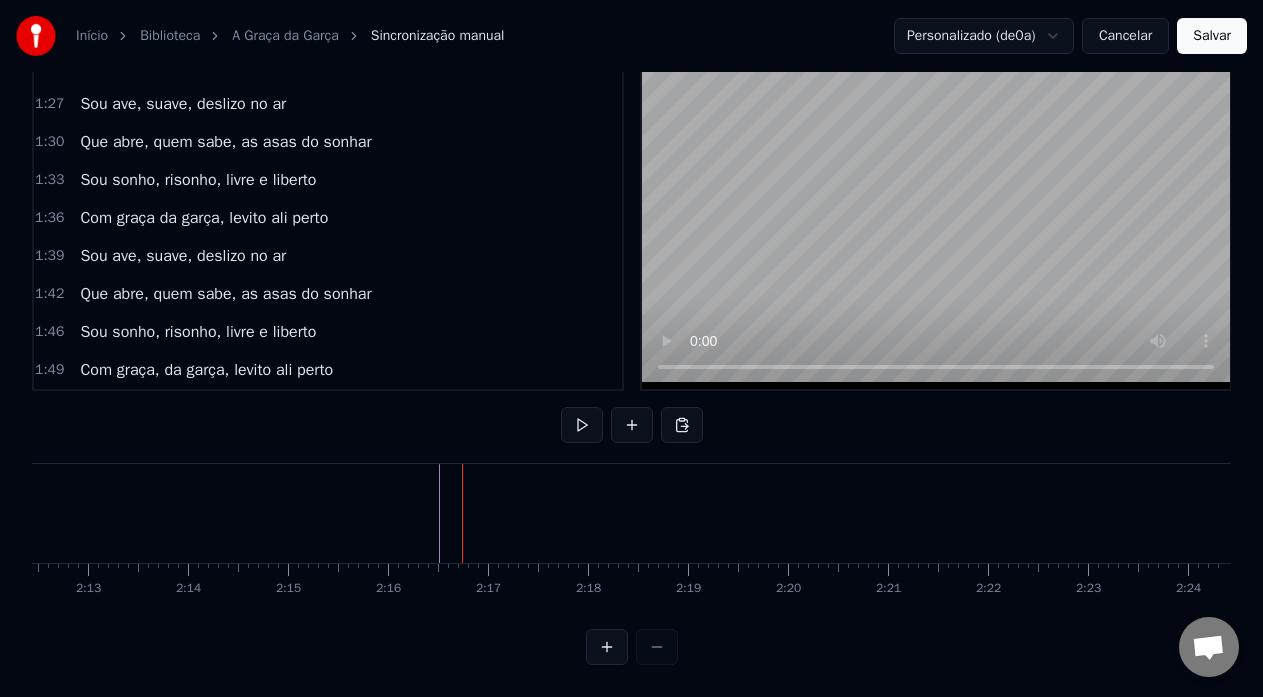scroll, scrollTop: 1441, scrollLeft: 0, axis: vertical 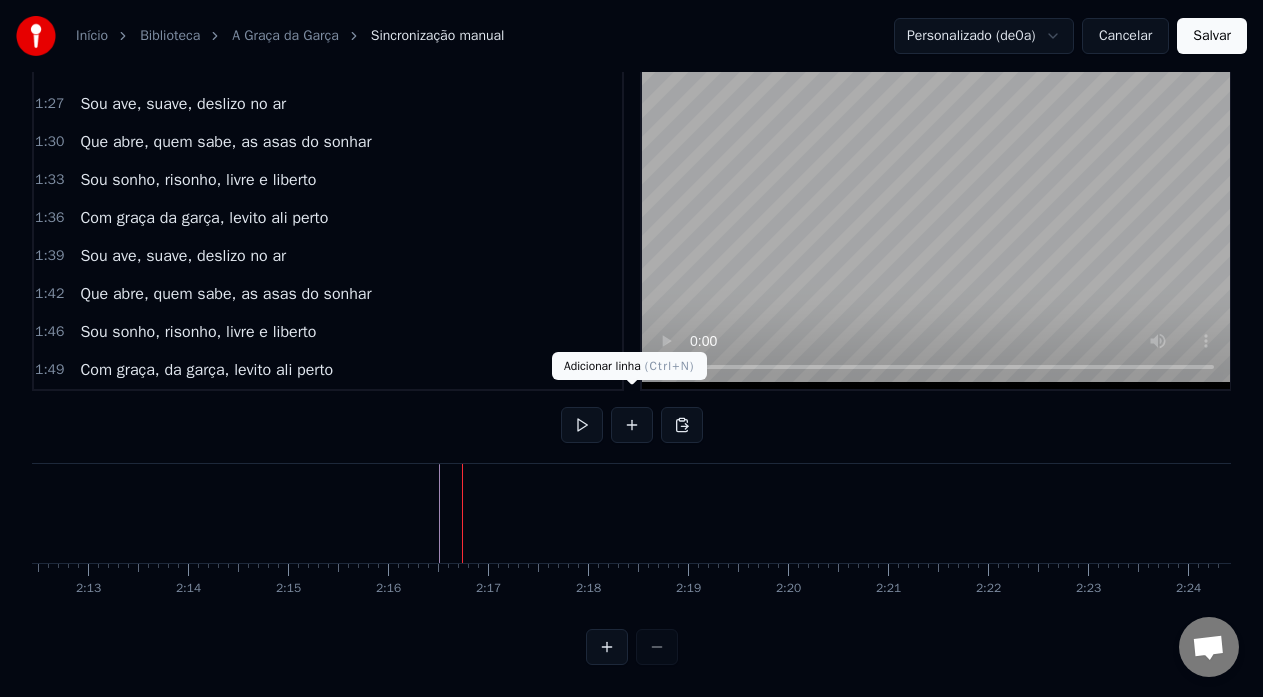 click at bounding box center [632, 425] 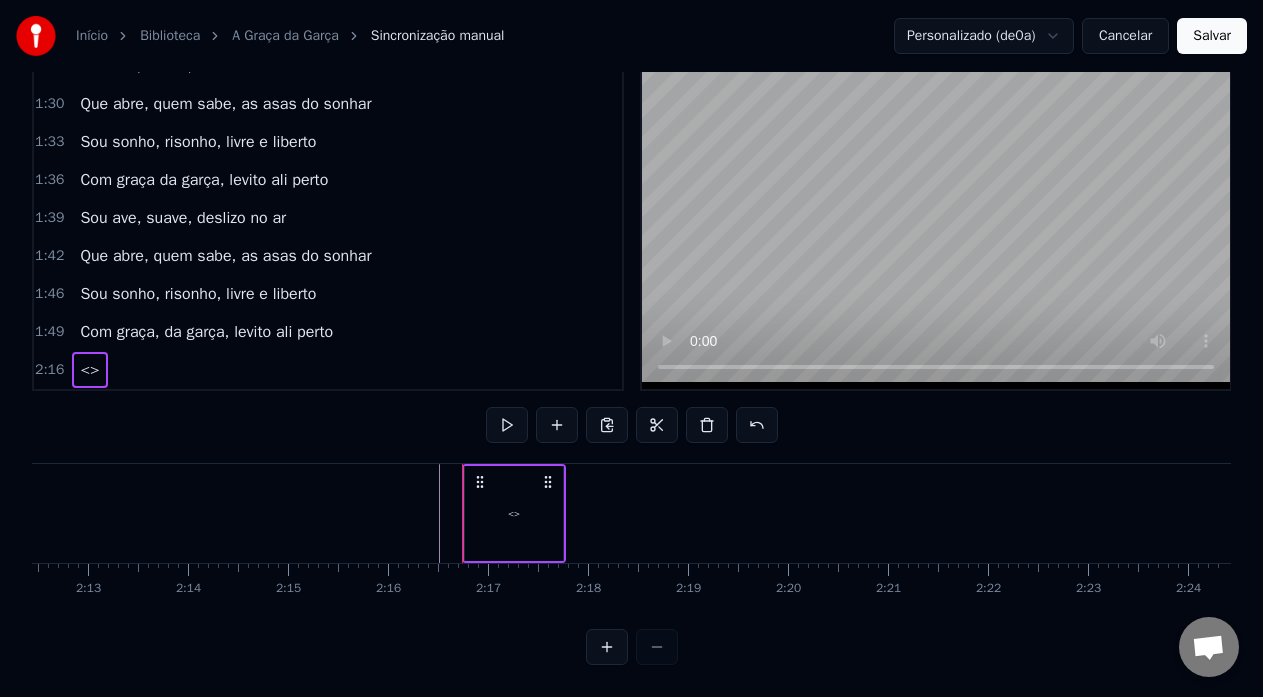 click on "<>" at bounding box center [514, 513] 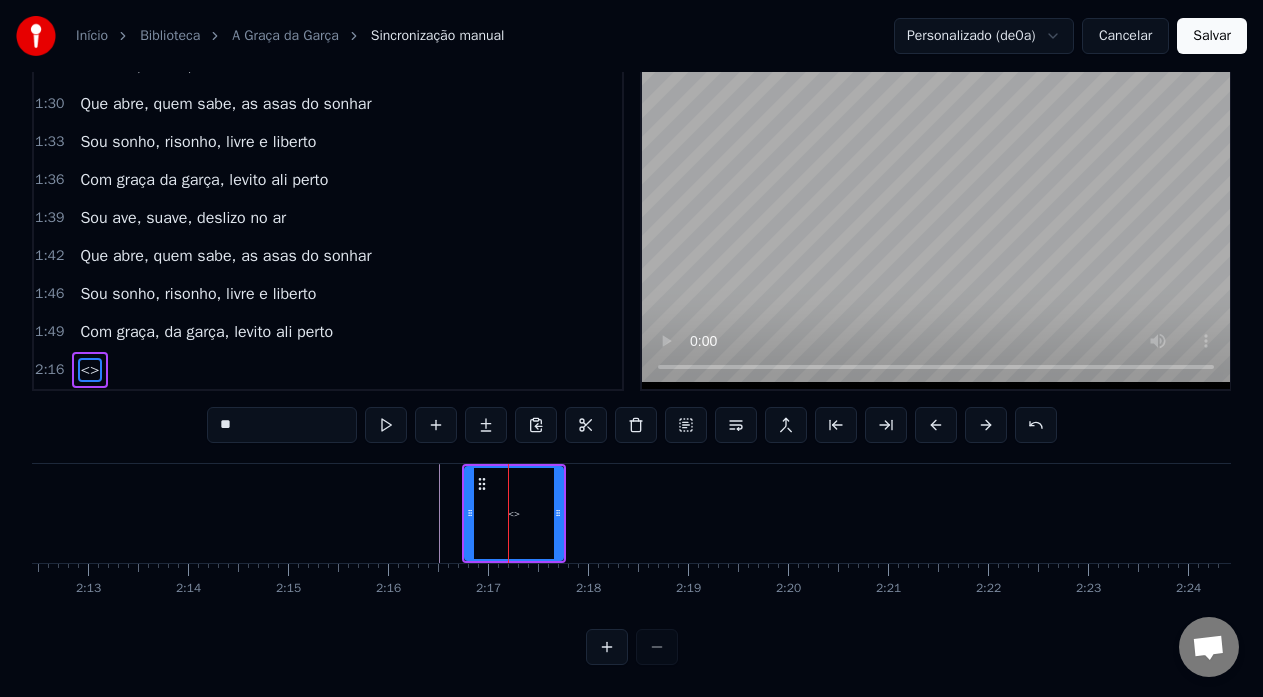 drag, startPoint x: 260, startPoint y: 411, endPoint x: 167, endPoint y: 414, distance: 93.04838 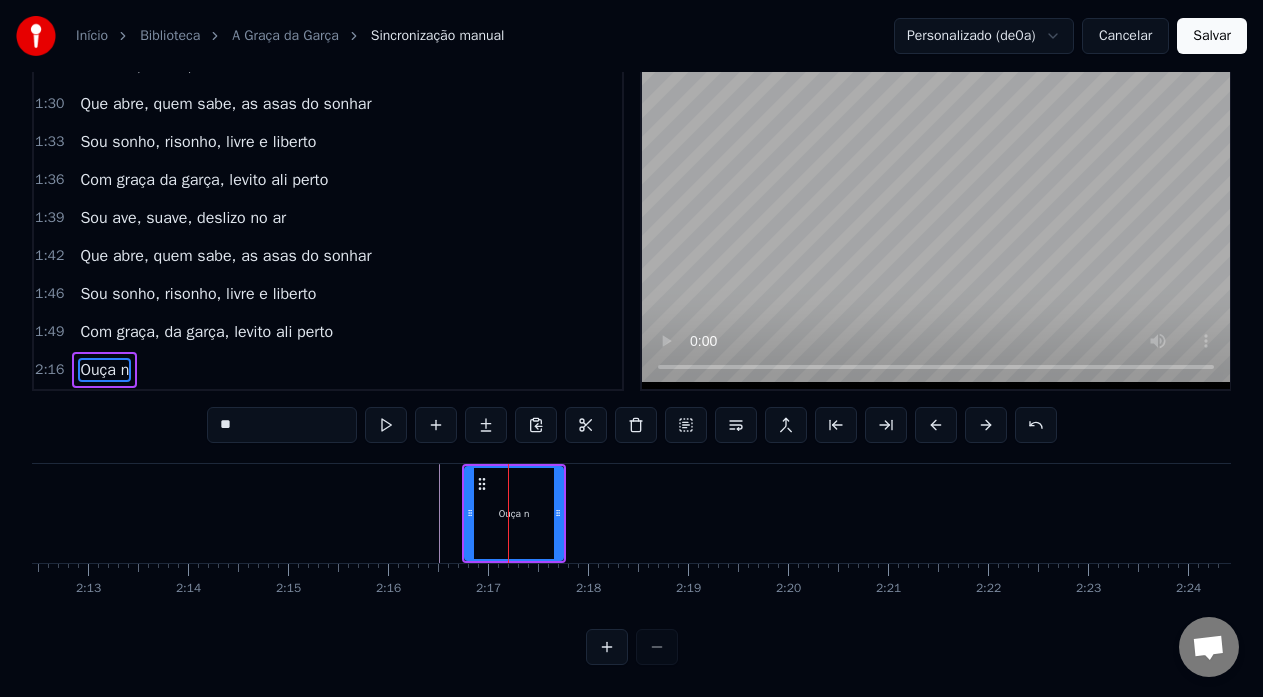 type on "*" 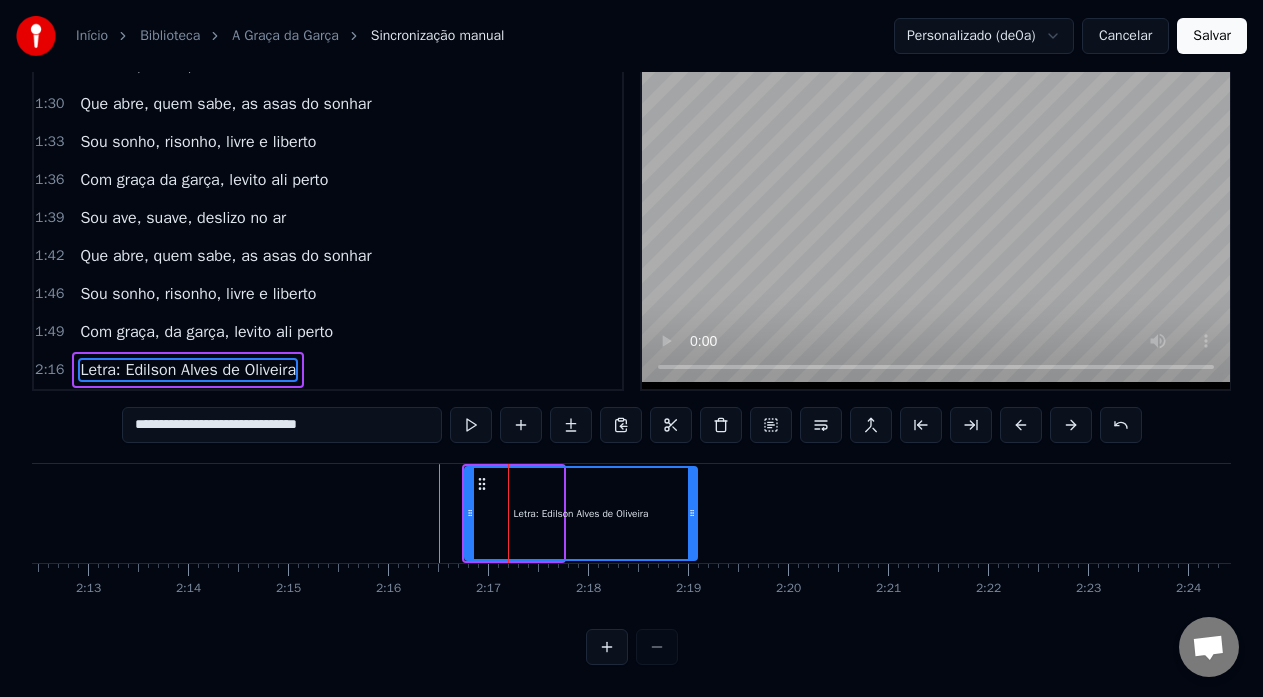 drag, startPoint x: 560, startPoint y: 502, endPoint x: 694, endPoint y: 506, distance: 134.0597 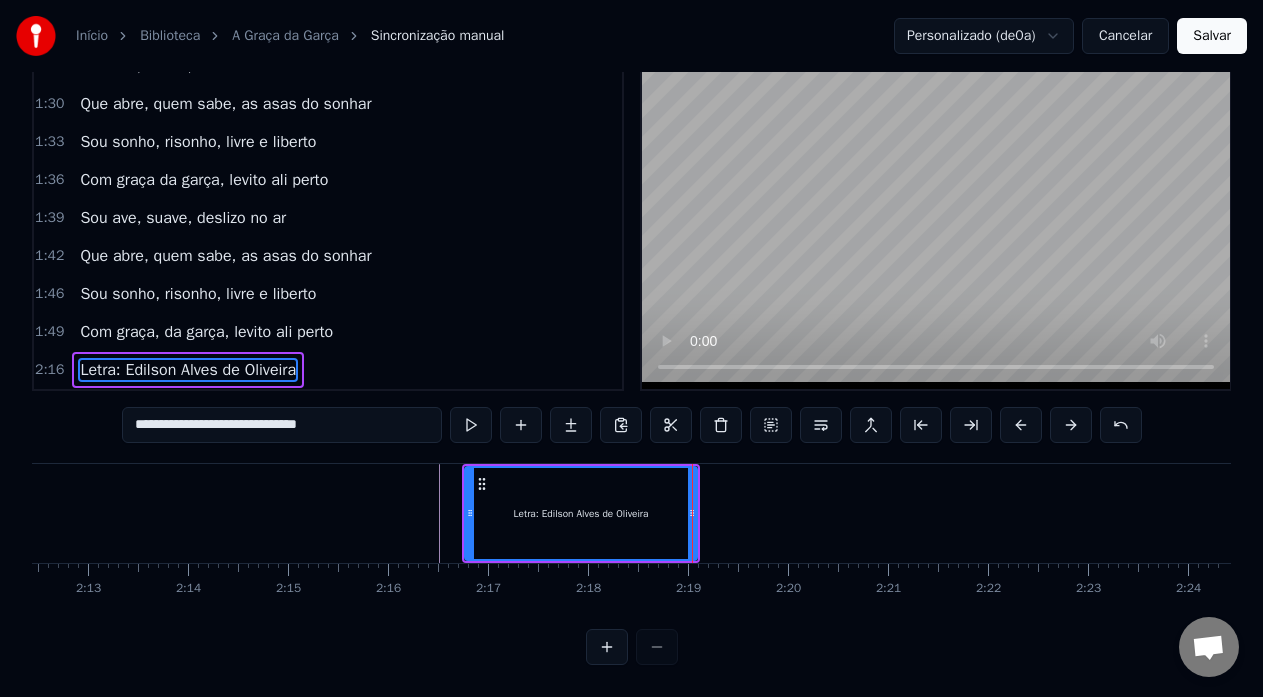 type on "**********" 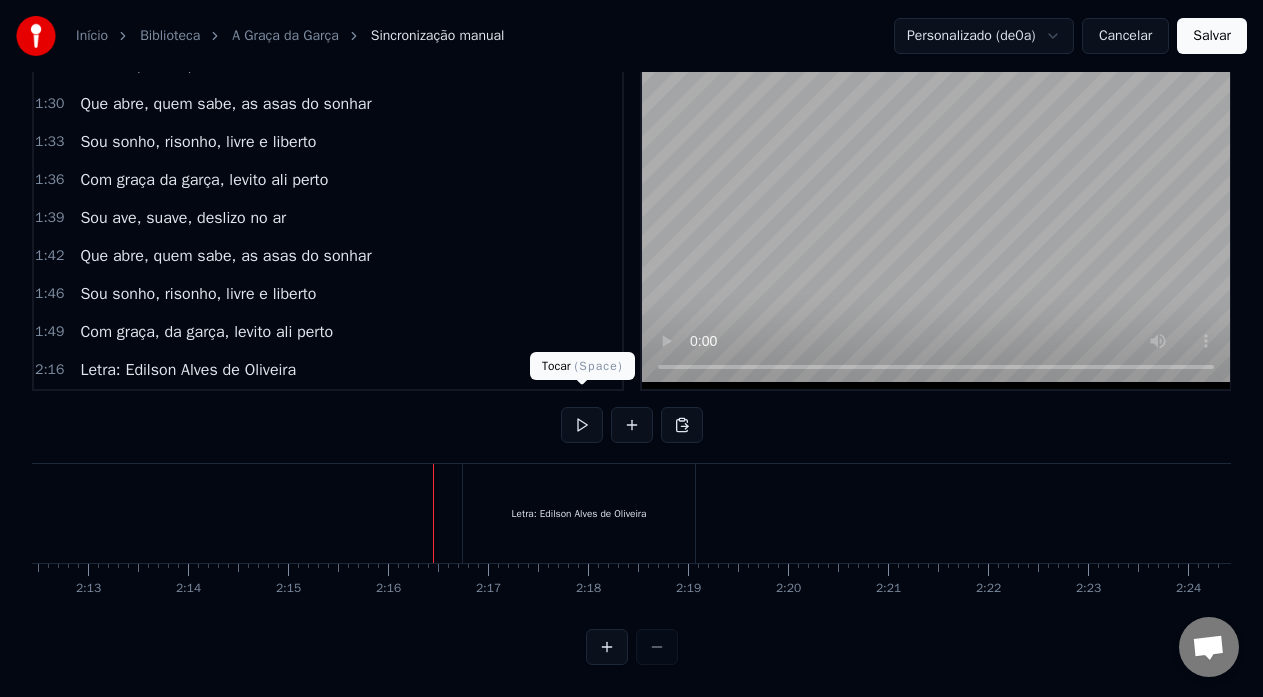 click at bounding box center (582, 425) 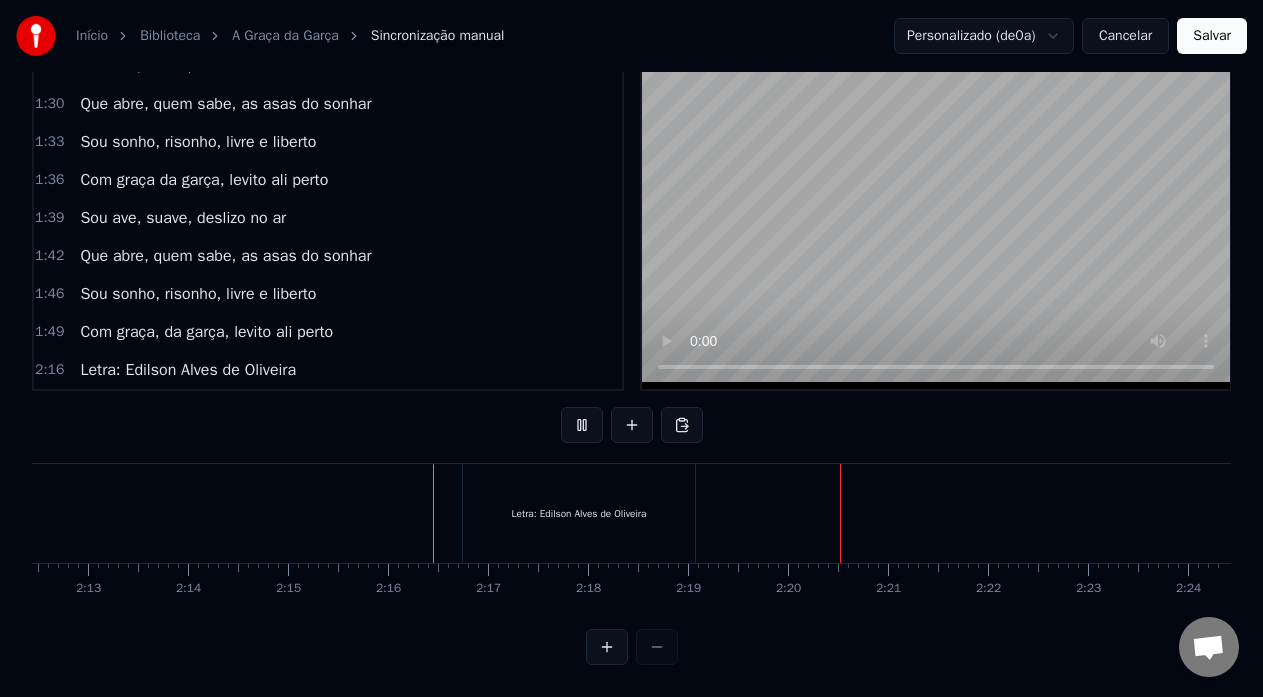 click on "Letra: Edilson Alves de Oliveira" at bounding box center (579, 513) 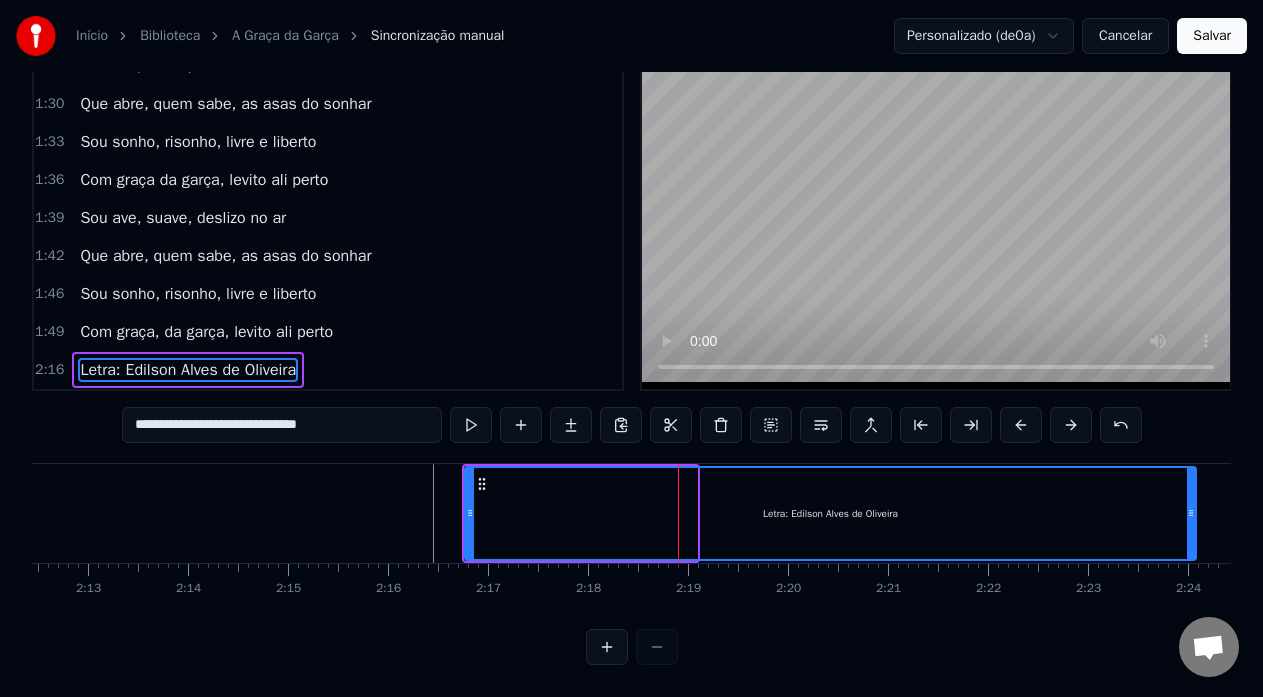 drag, startPoint x: 694, startPoint y: 504, endPoint x: 1189, endPoint y: 515, distance: 495.1222 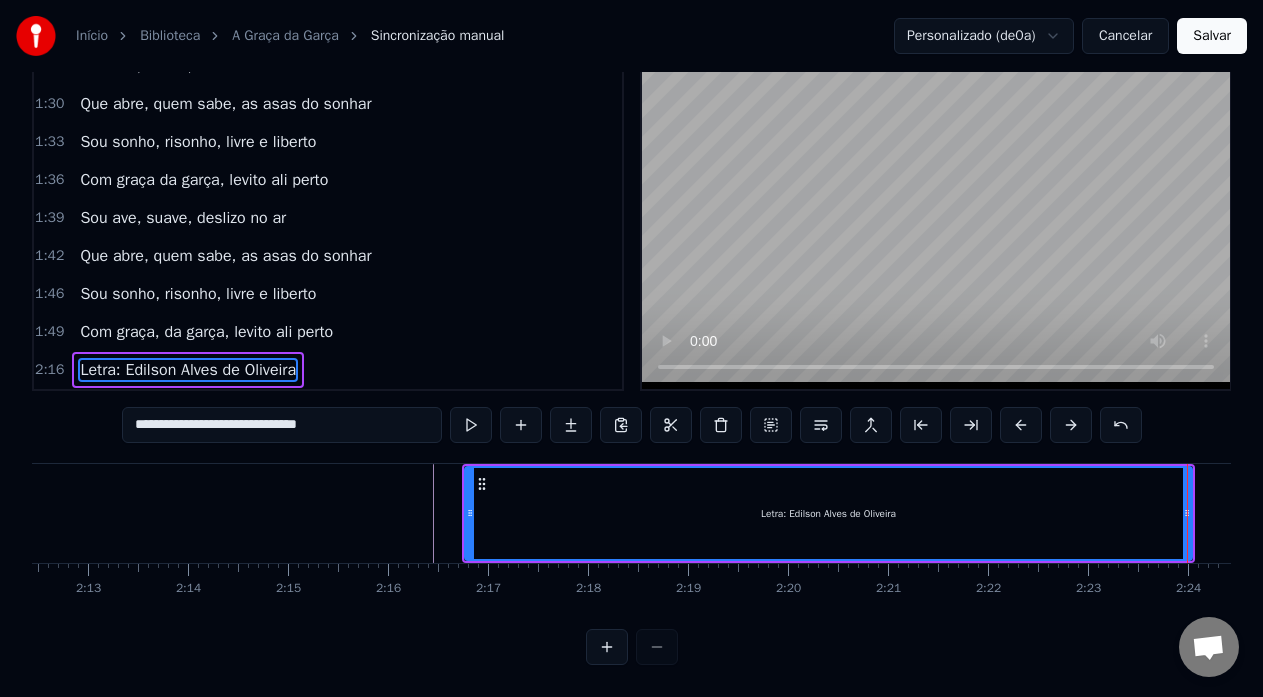 scroll, scrollTop: 79, scrollLeft: 0, axis: vertical 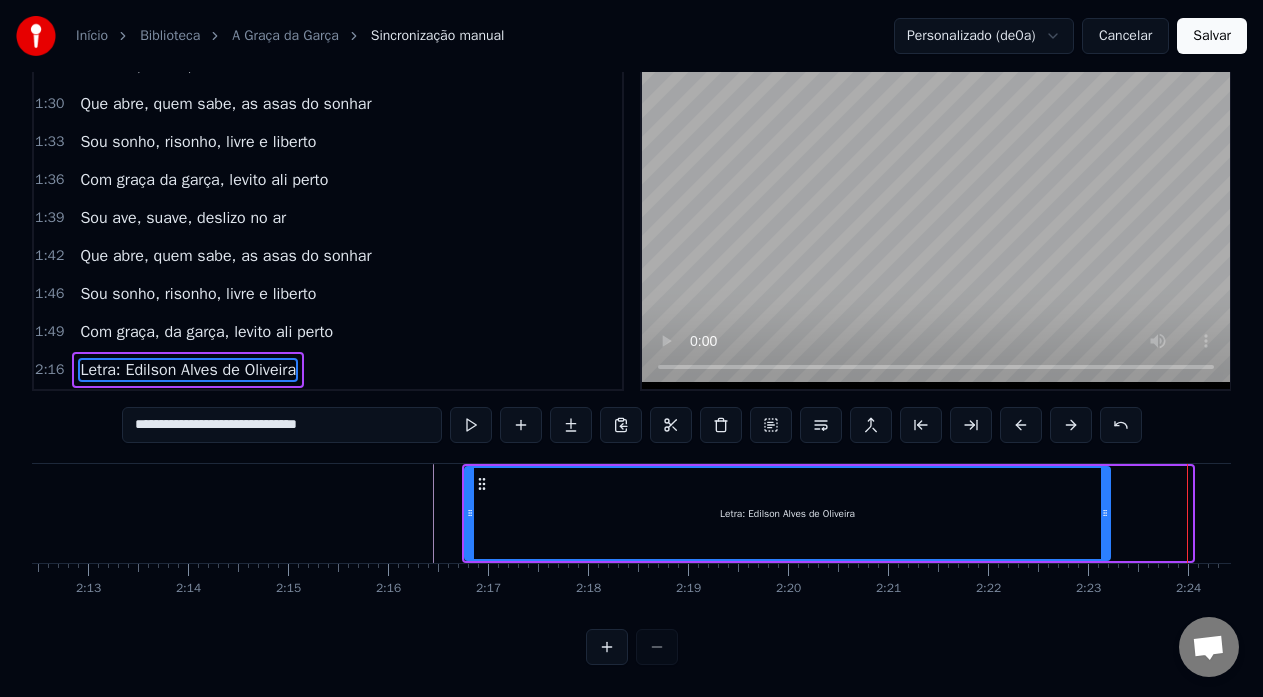 drag, startPoint x: 1189, startPoint y: 482, endPoint x: 1104, endPoint y: 505, distance: 88.0568 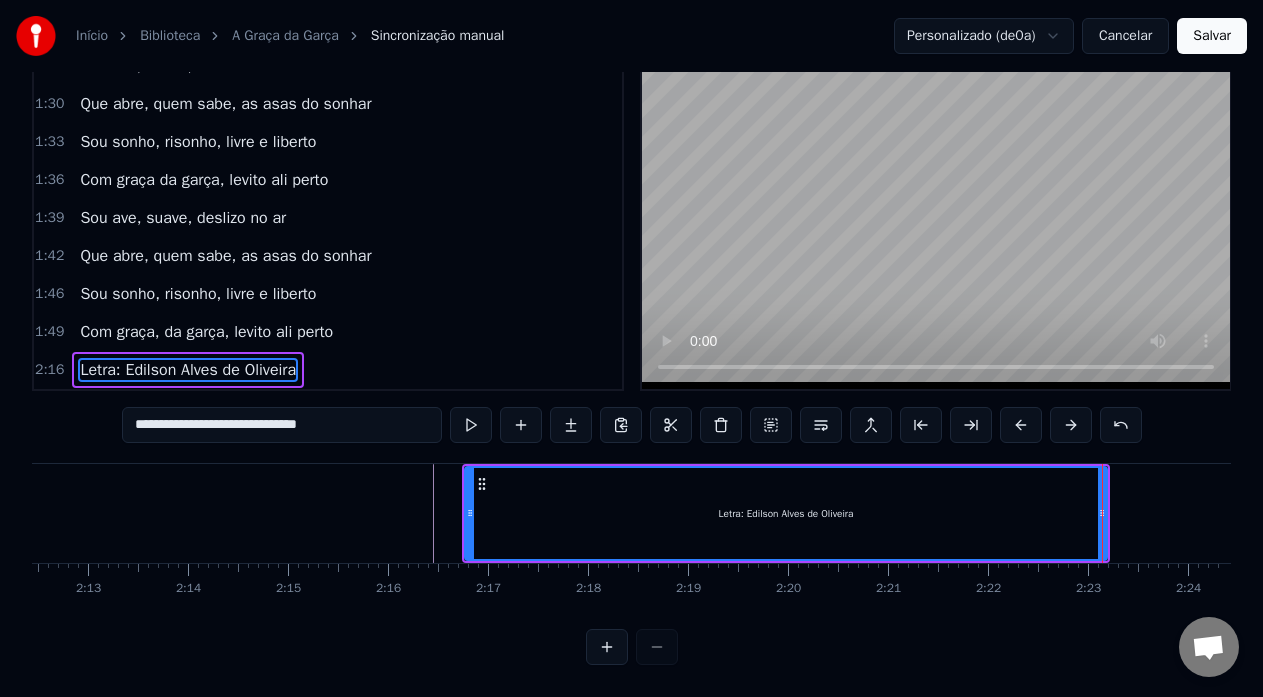 click on "Letra: Edilson Alves de Oliveira" at bounding box center [786, 513] 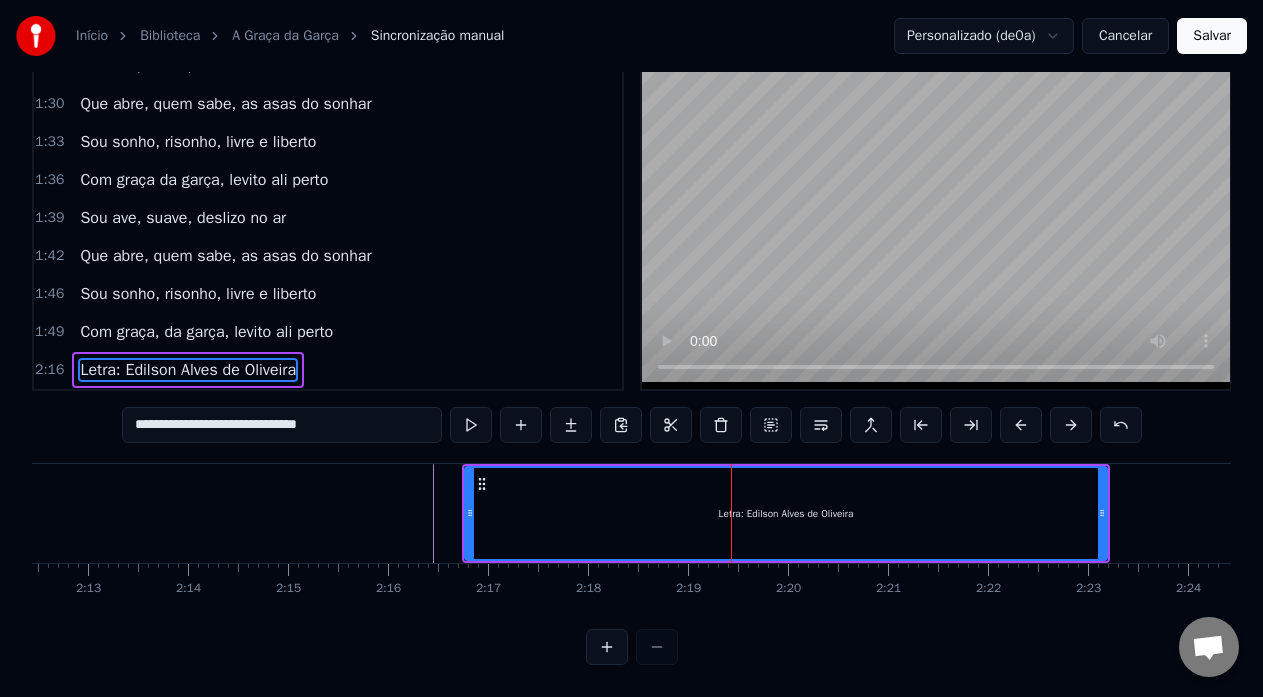drag, startPoint x: 331, startPoint y: 411, endPoint x: 0, endPoint y: 457, distance: 334.1811 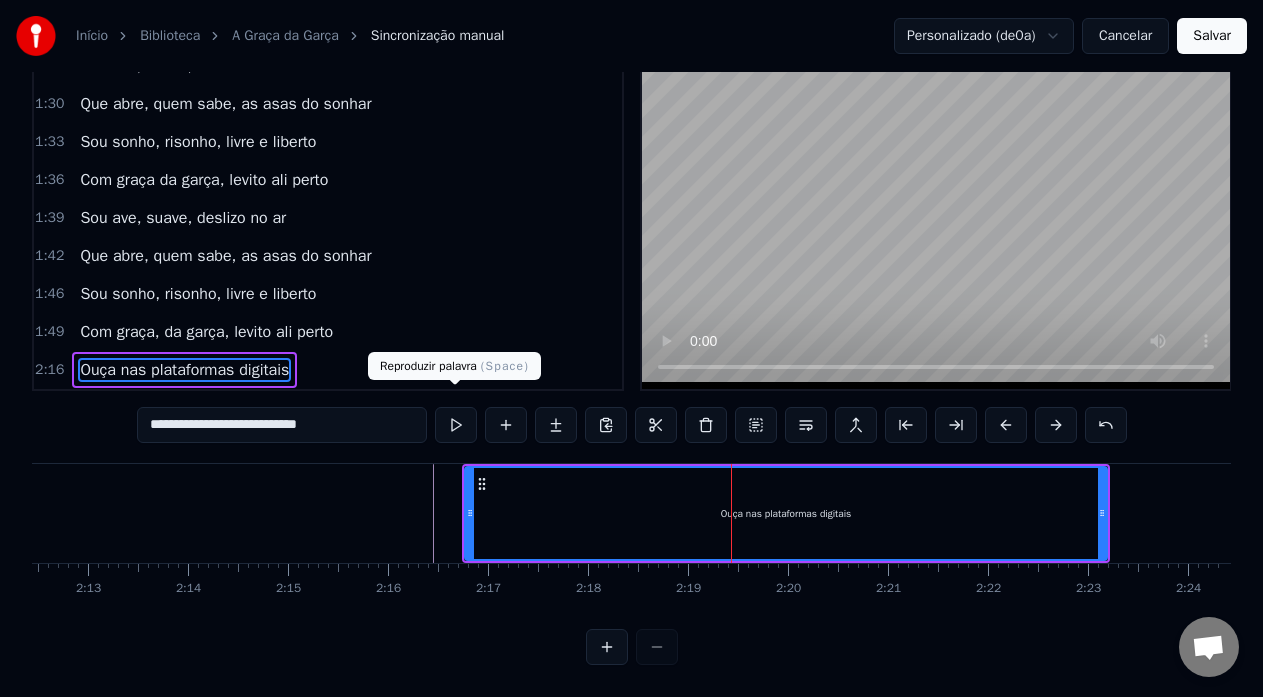 type on "**********" 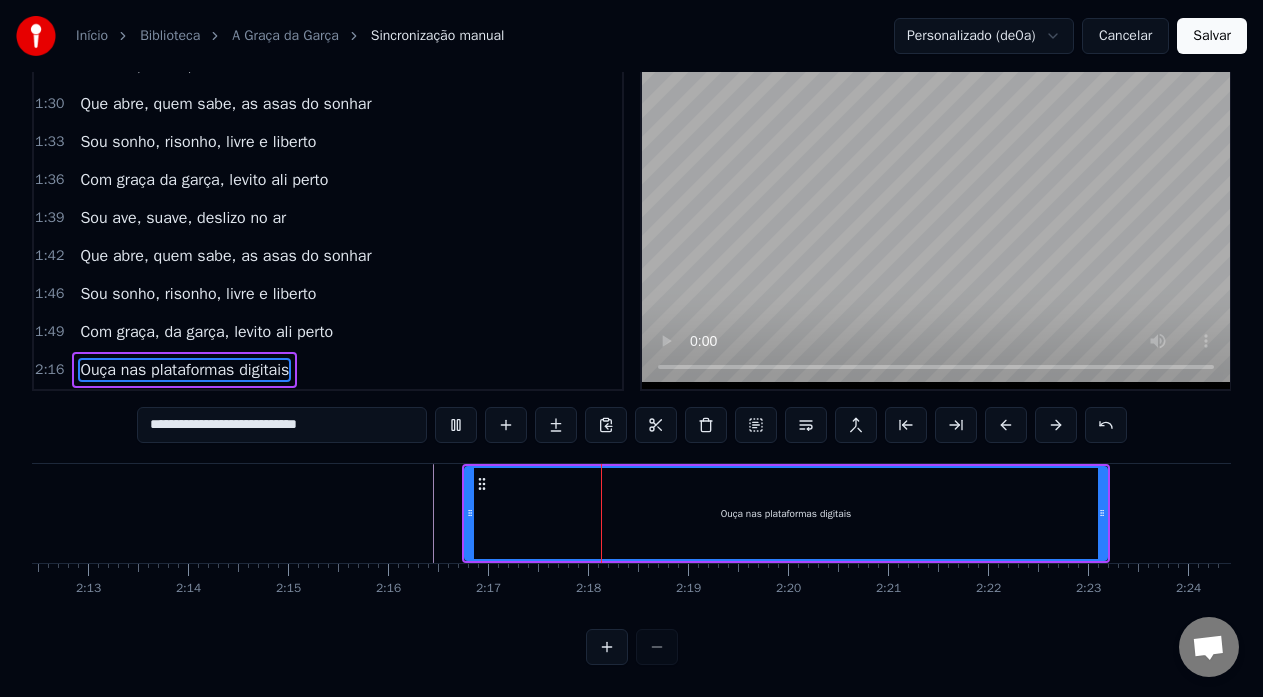 click at bounding box center (-5991, 513) 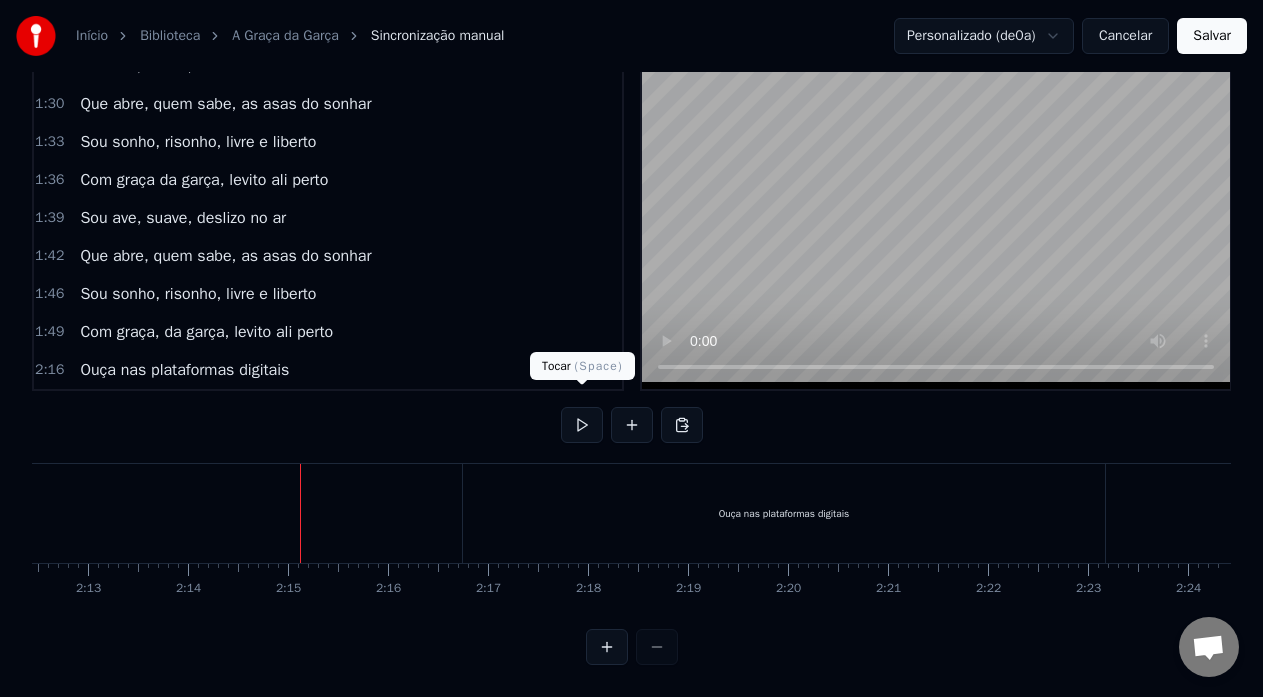 click at bounding box center (582, 425) 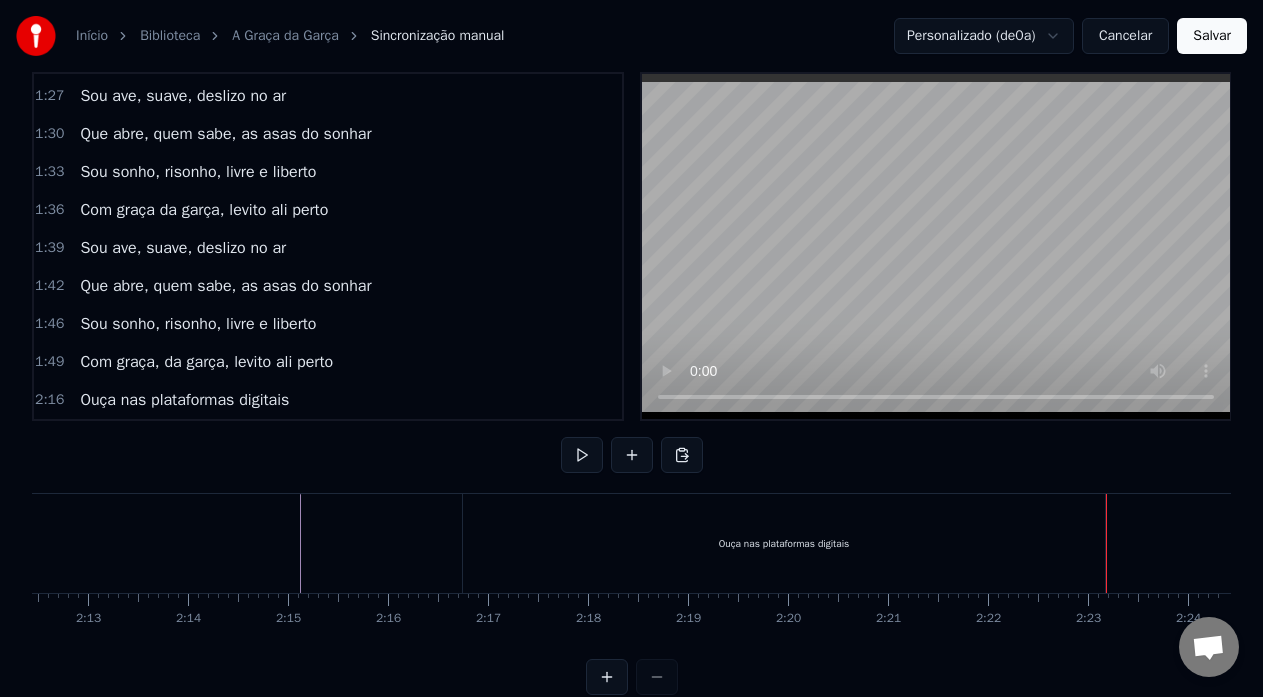 scroll, scrollTop: 20, scrollLeft: 0, axis: vertical 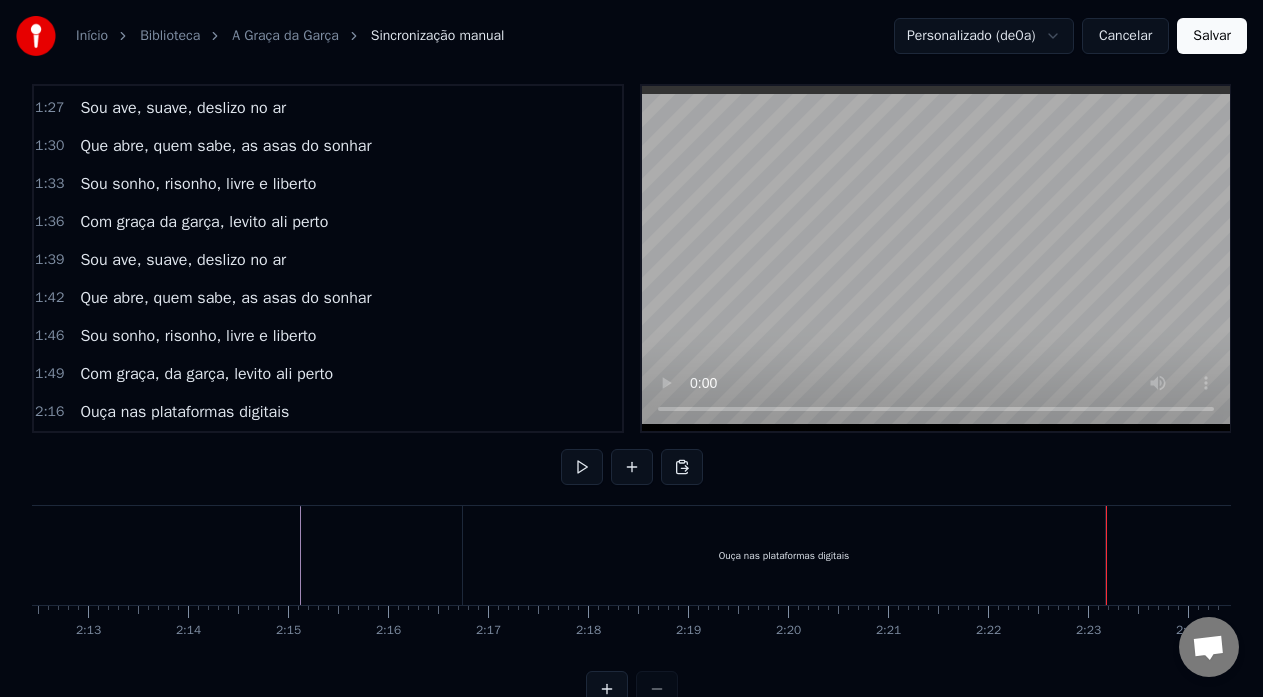 click at bounding box center [-5991, 555] 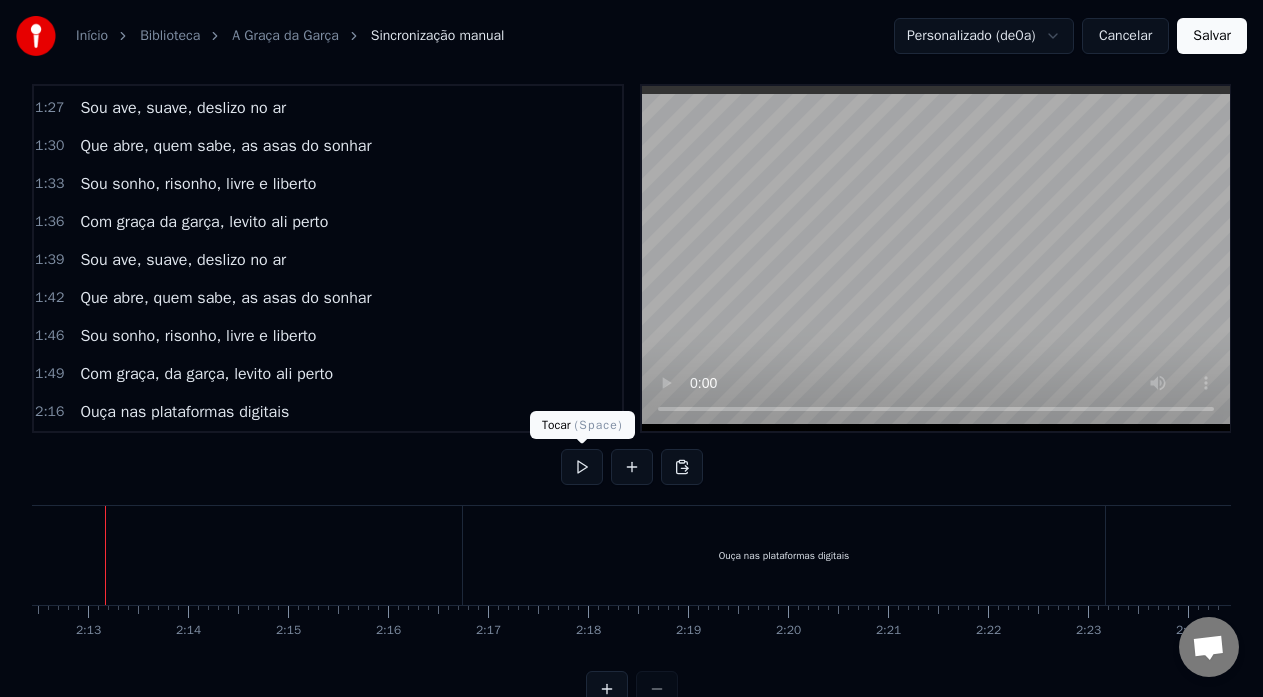 scroll, scrollTop: 0, scrollLeft: 13217, axis: horizontal 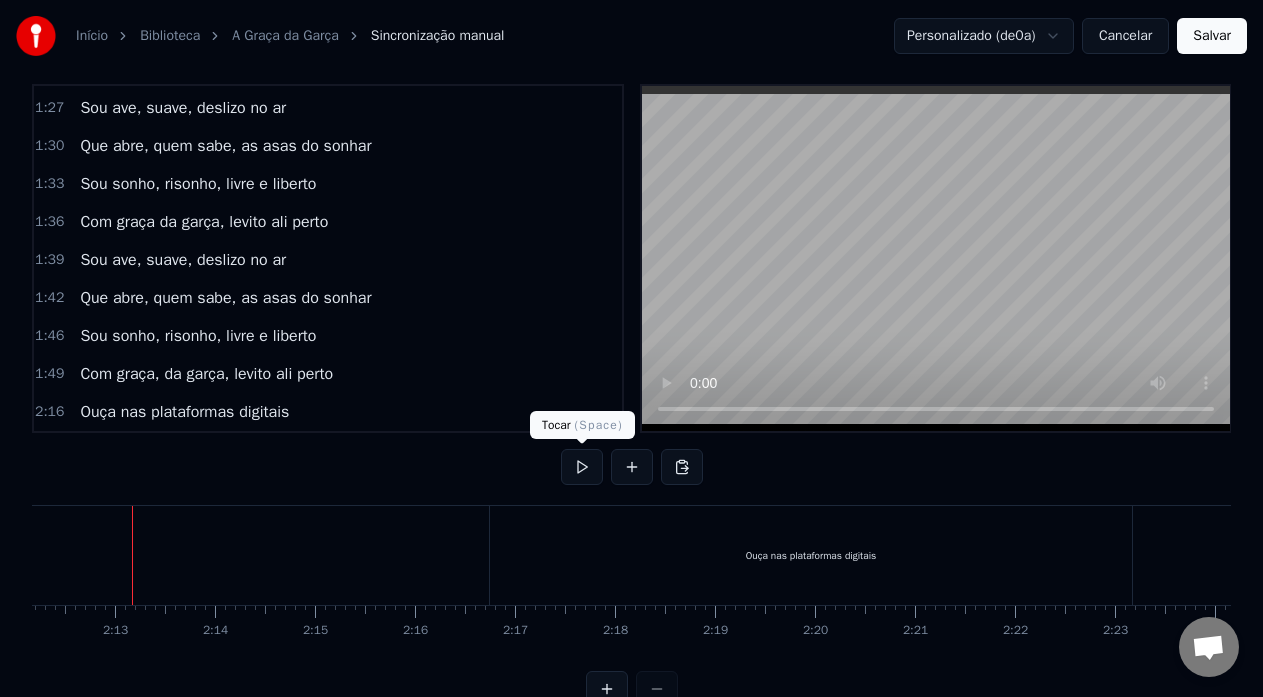 click at bounding box center (582, 467) 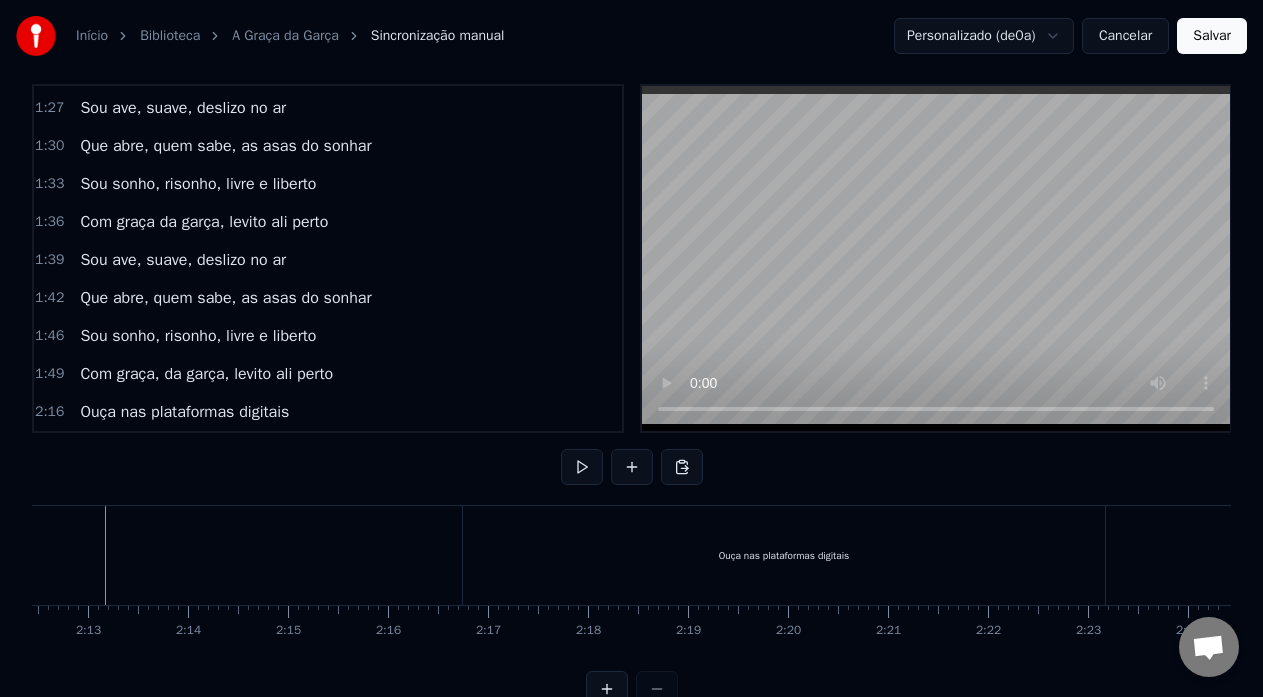 scroll, scrollTop: 0, scrollLeft: 13247, axis: horizontal 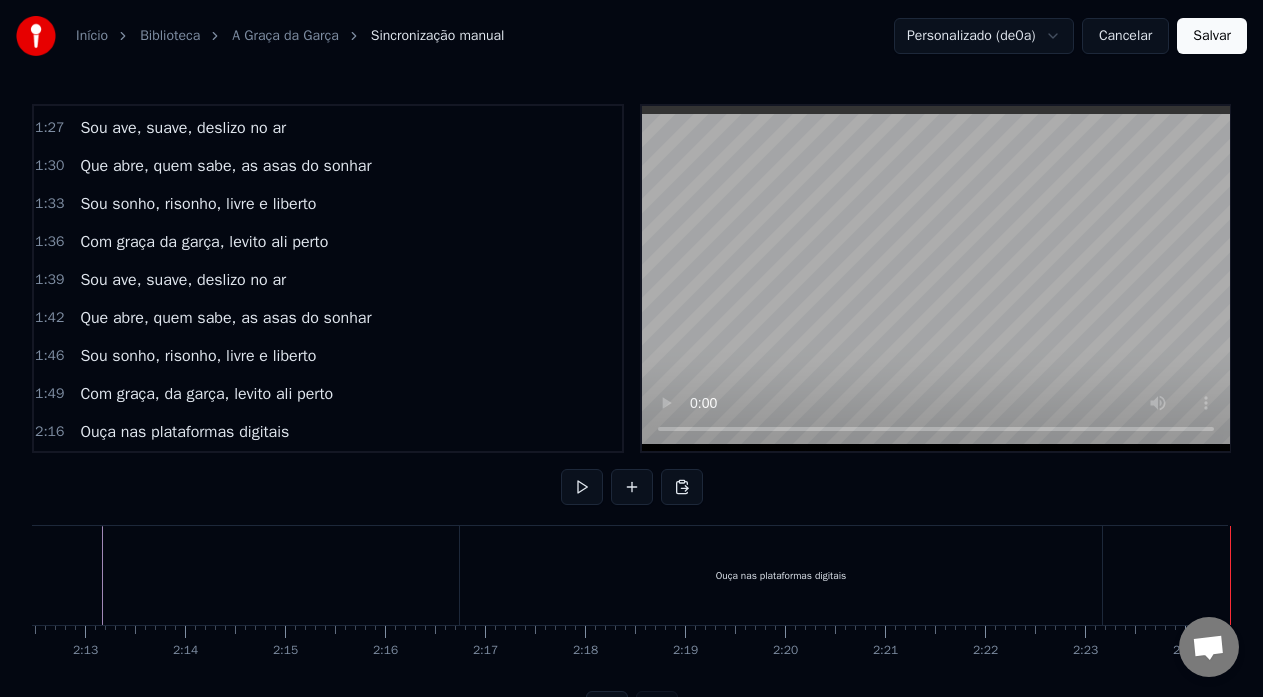 click on "Ouça nas plataformas digitais" at bounding box center [781, 575] 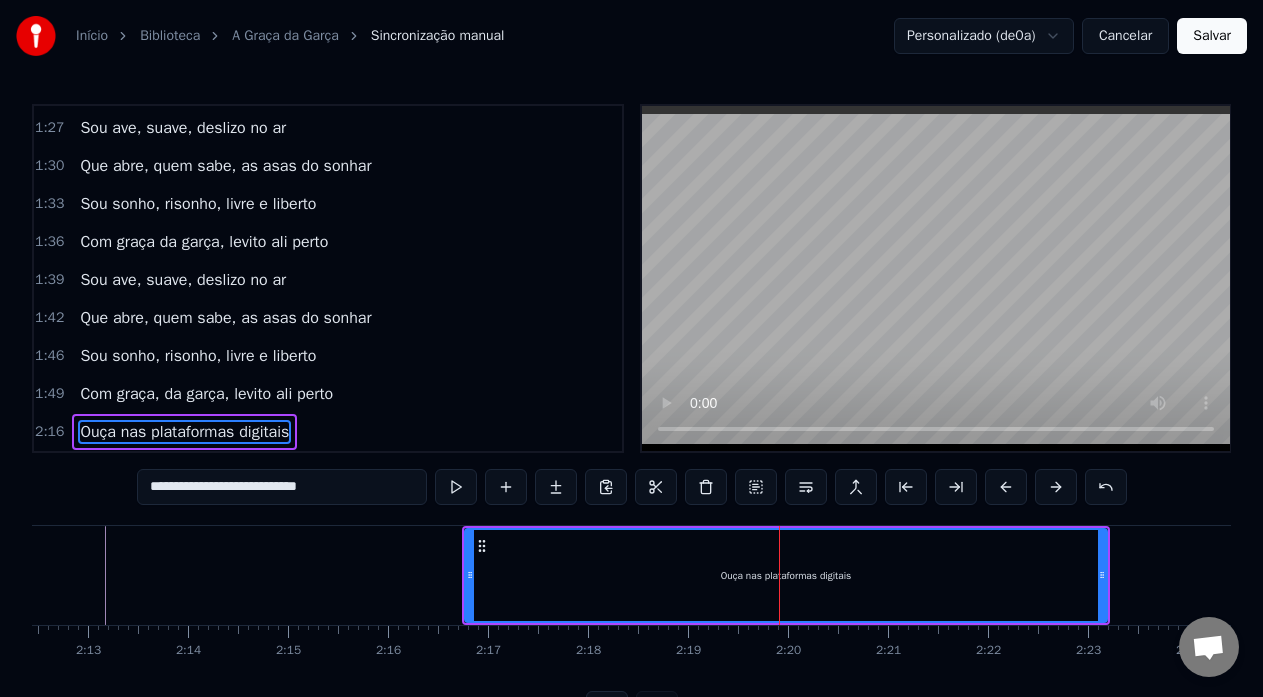 scroll, scrollTop: 79, scrollLeft: 0, axis: vertical 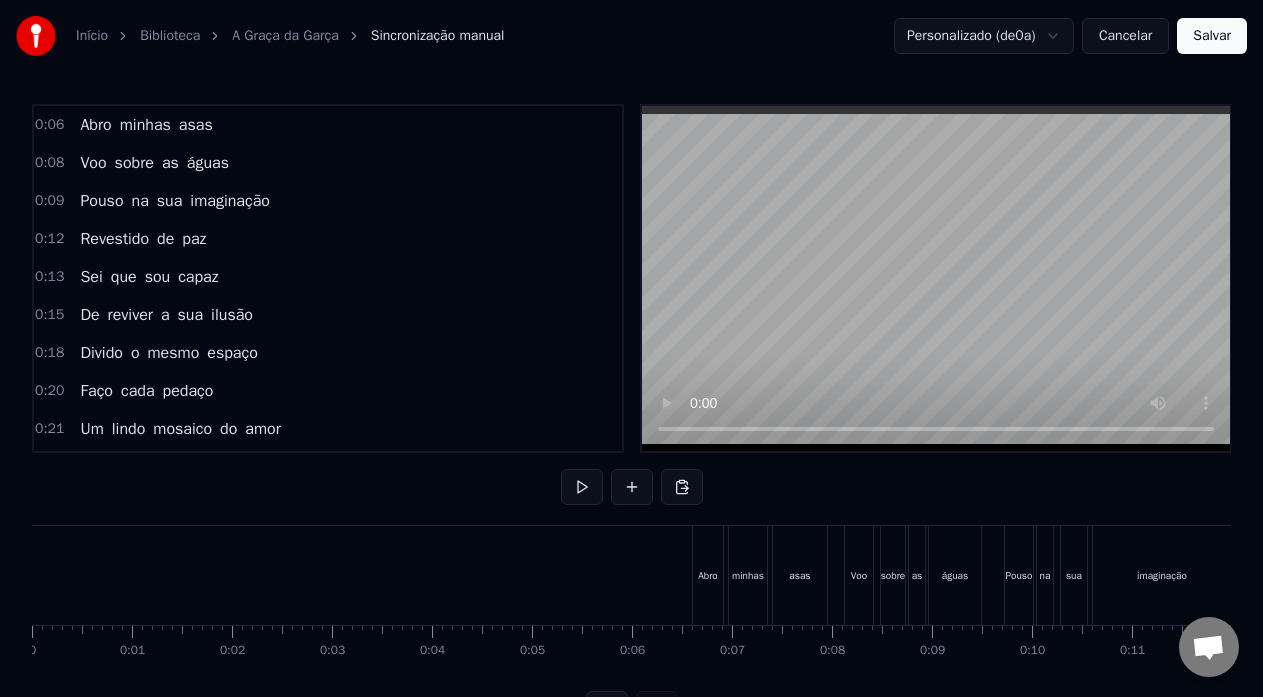 click on "Cancelar" at bounding box center [1125, 36] 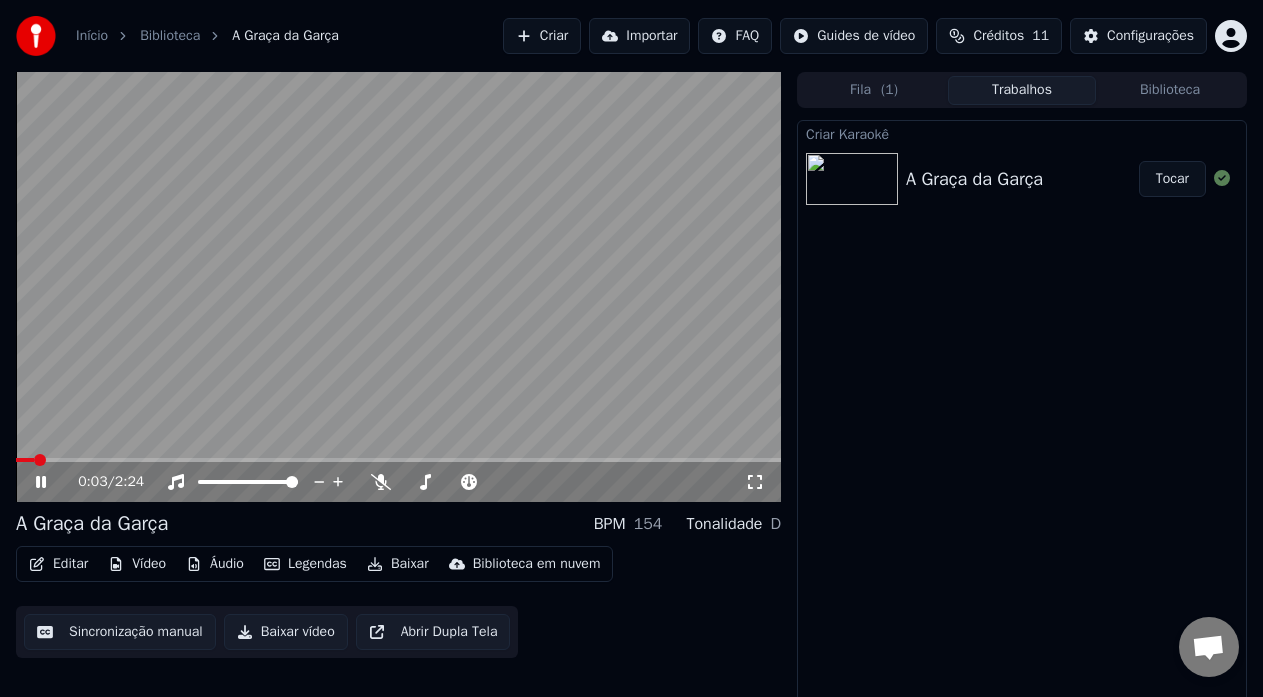 click 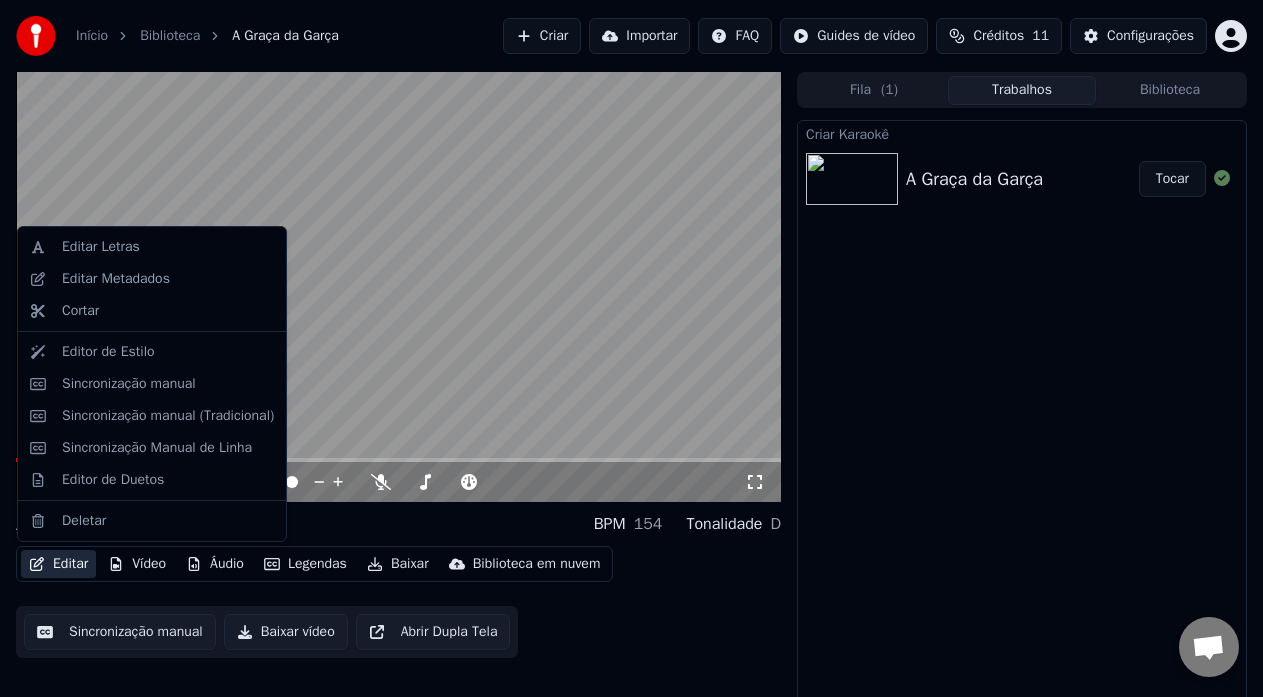 click on "Editar" at bounding box center [58, 564] 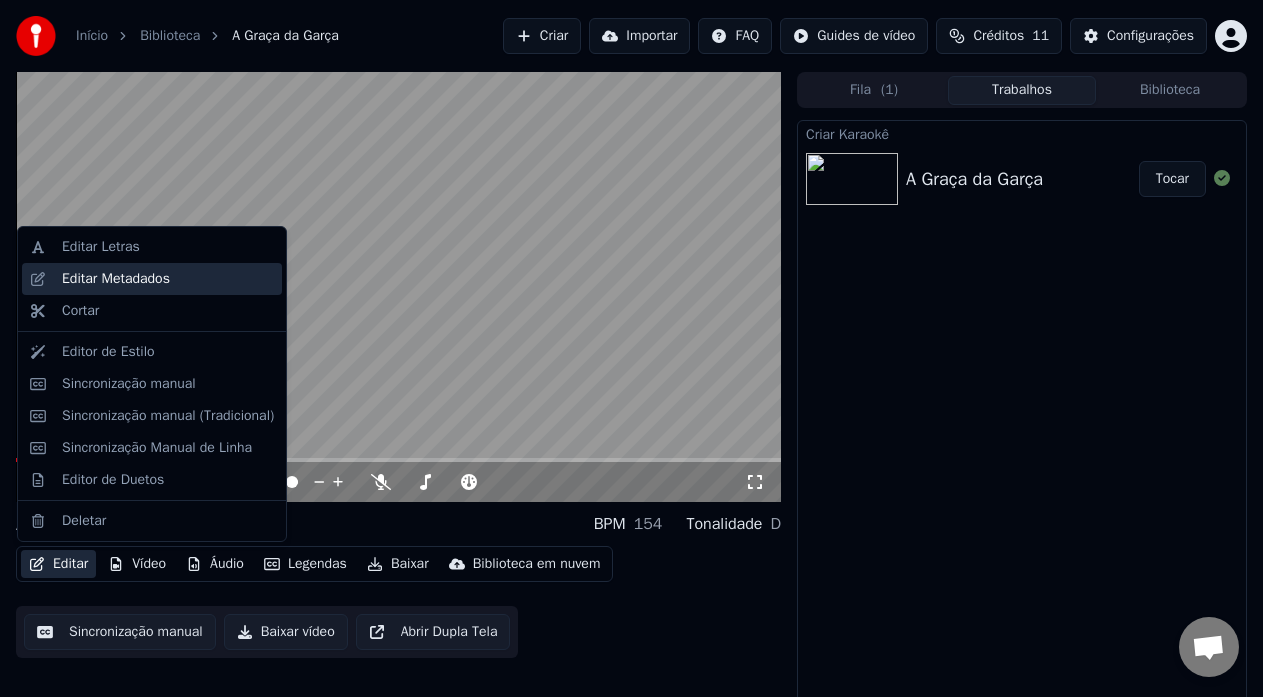 click on "Editar Metadados" at bounding box center [116, 279] 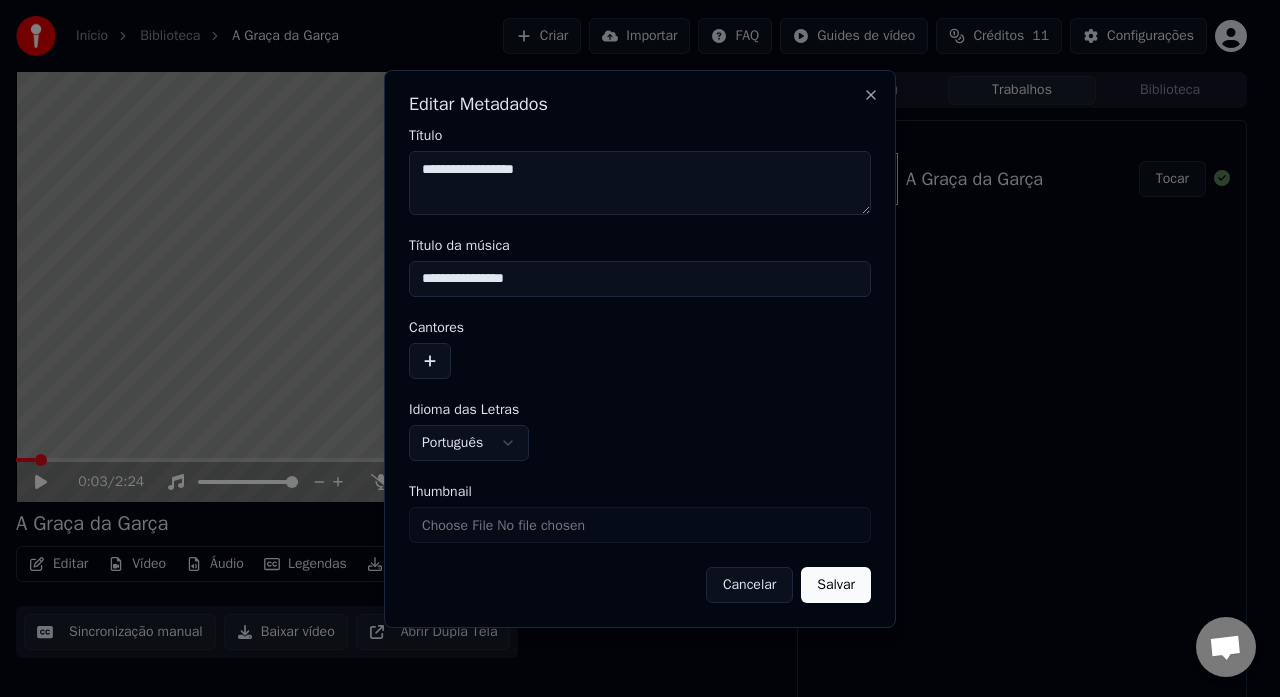 click on "**********" at bounding box center (640, 183) 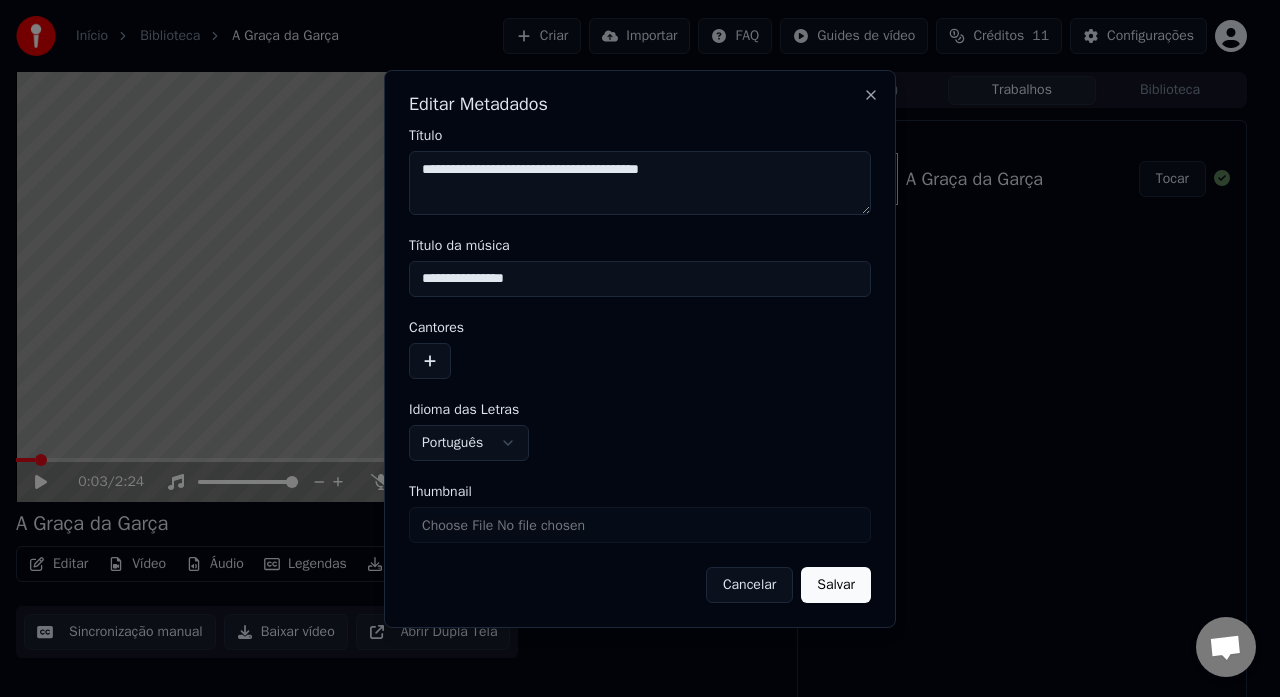 click on "**********" at bounding box center (640, 183) 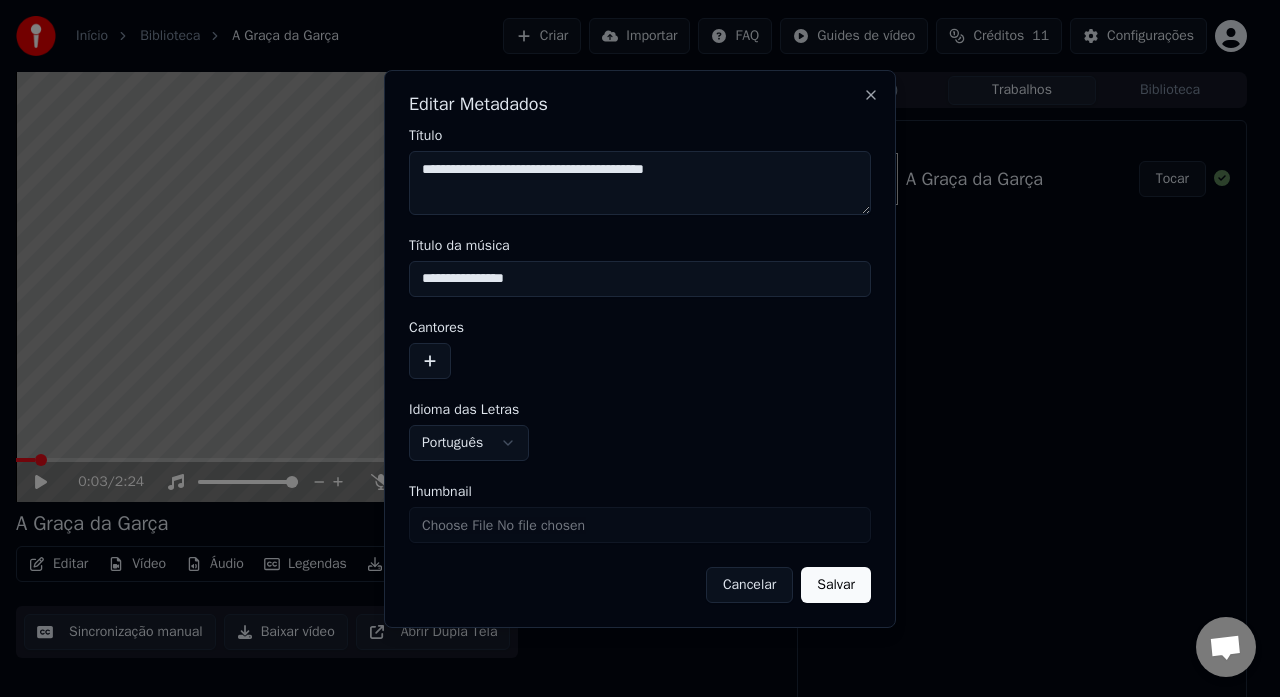type on "**********" 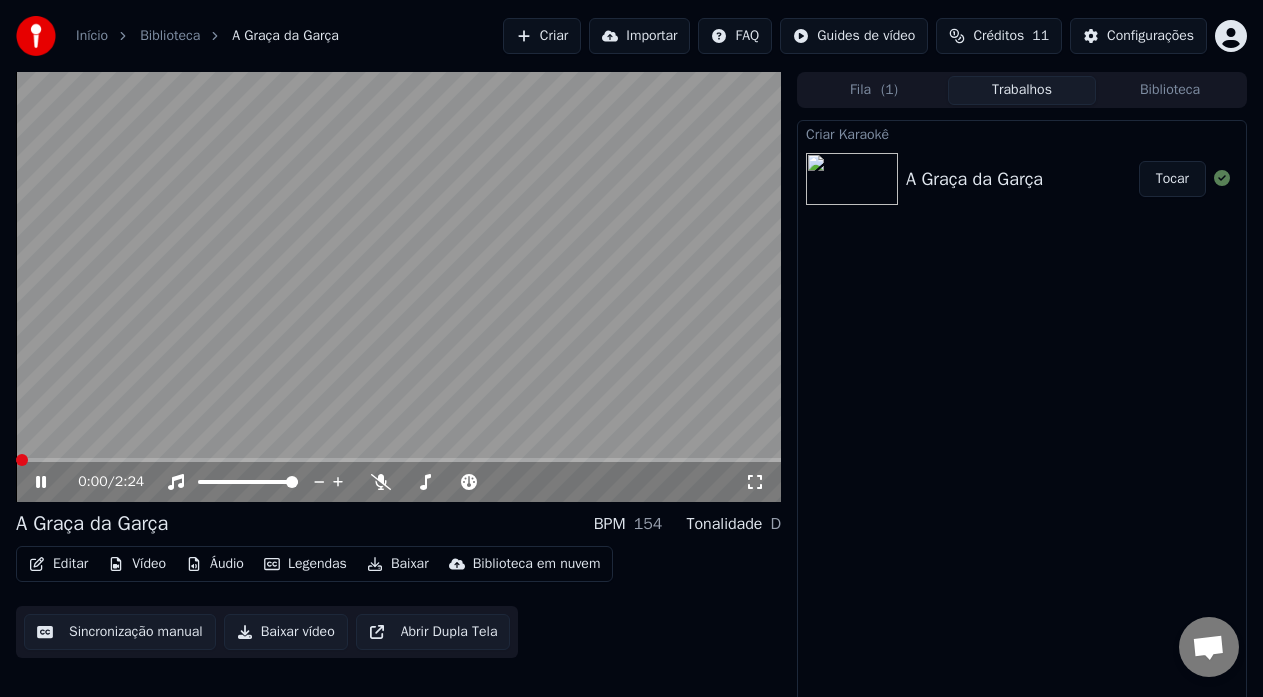 click at bounding box center (22, 460) 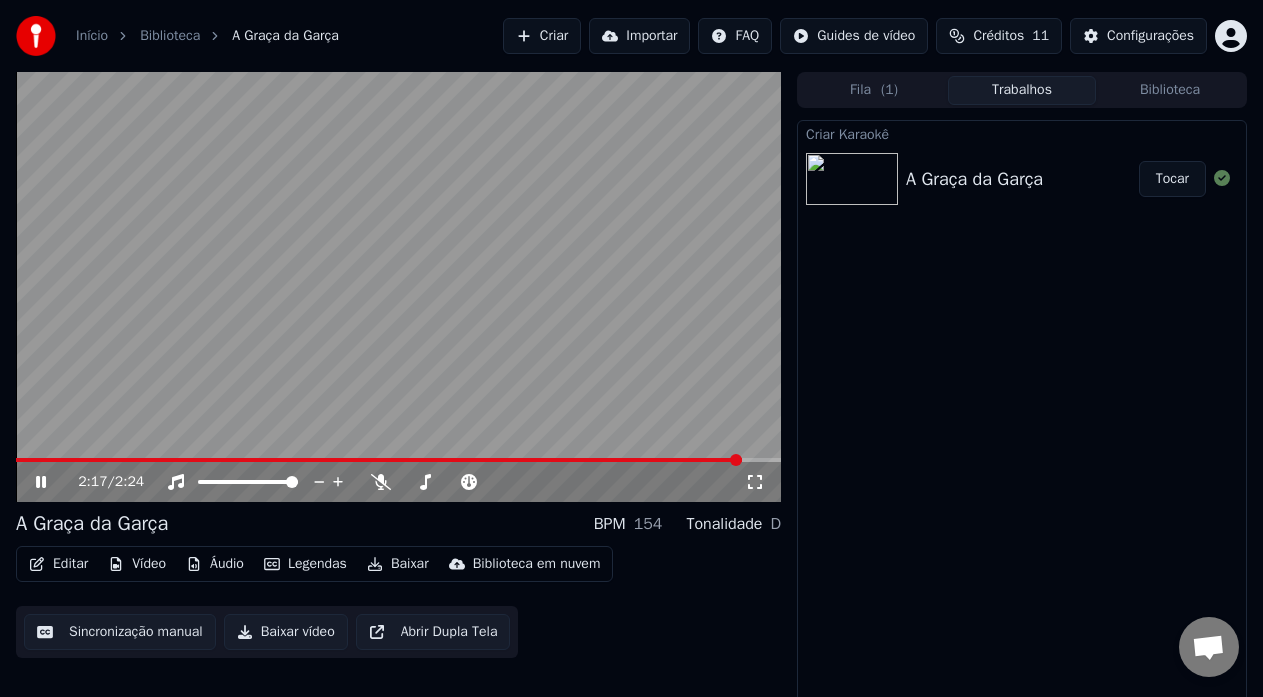 click at bounding box center [398, 460] 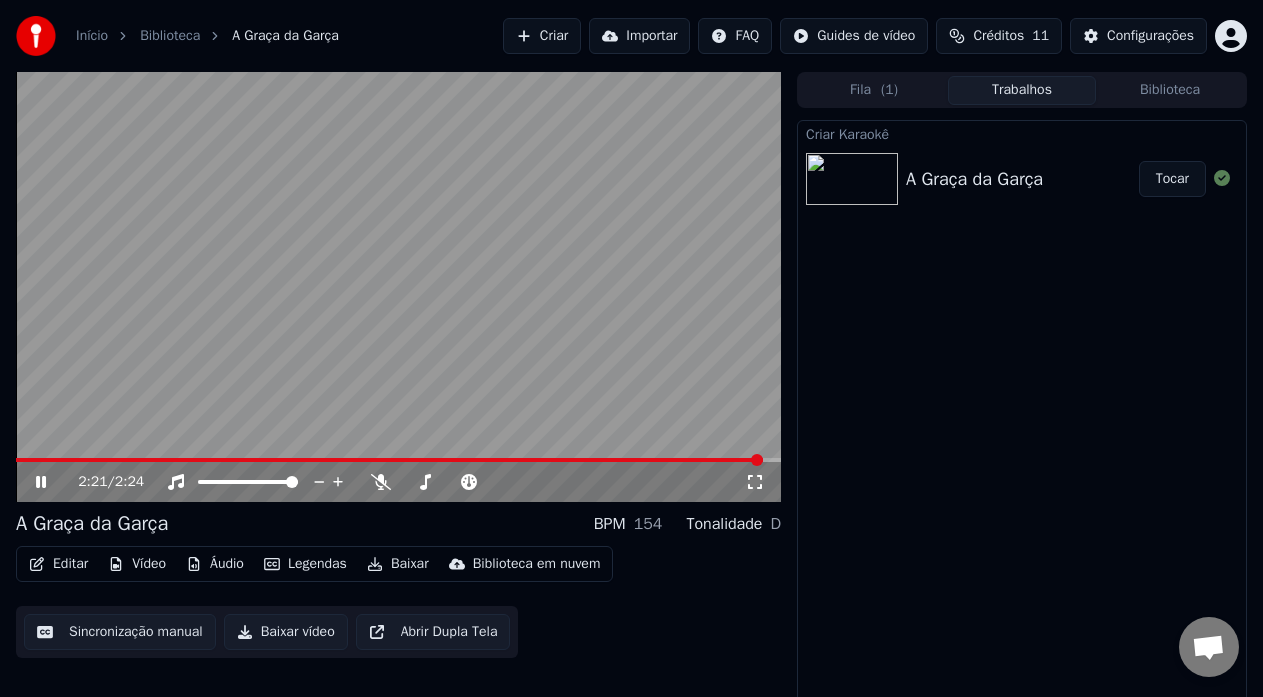 click at bounding box center (398, 460) 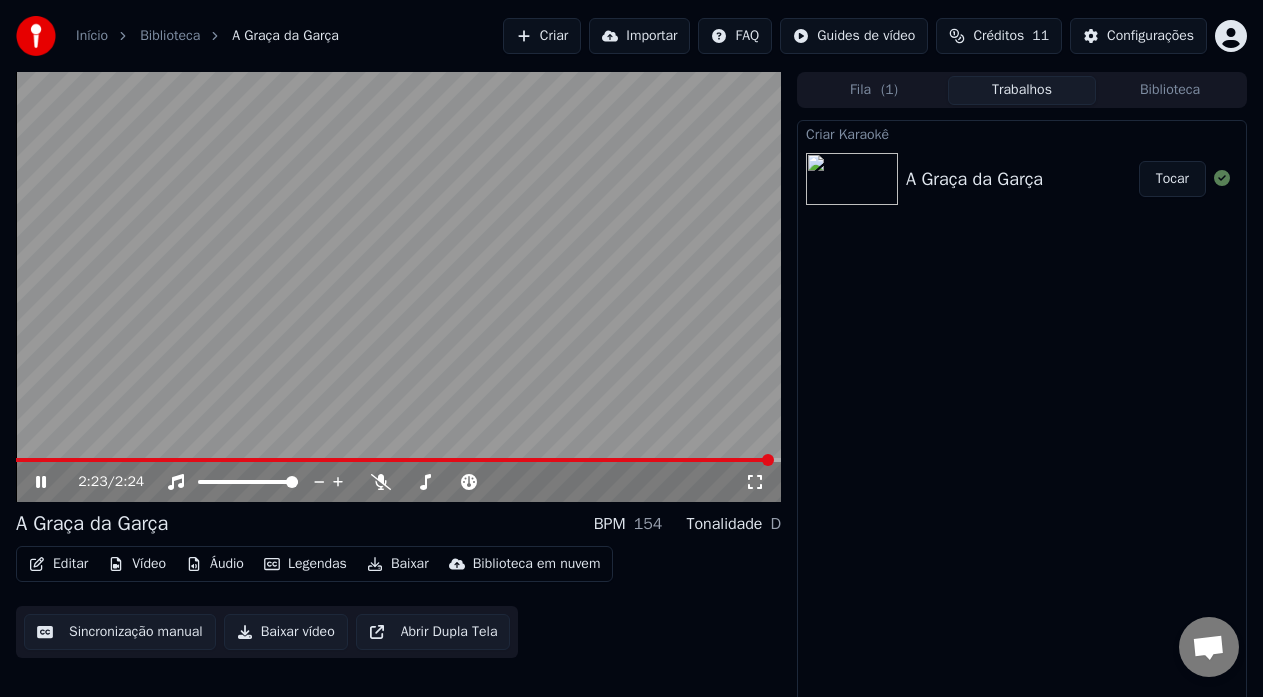 click at bounding box center [768, 460] 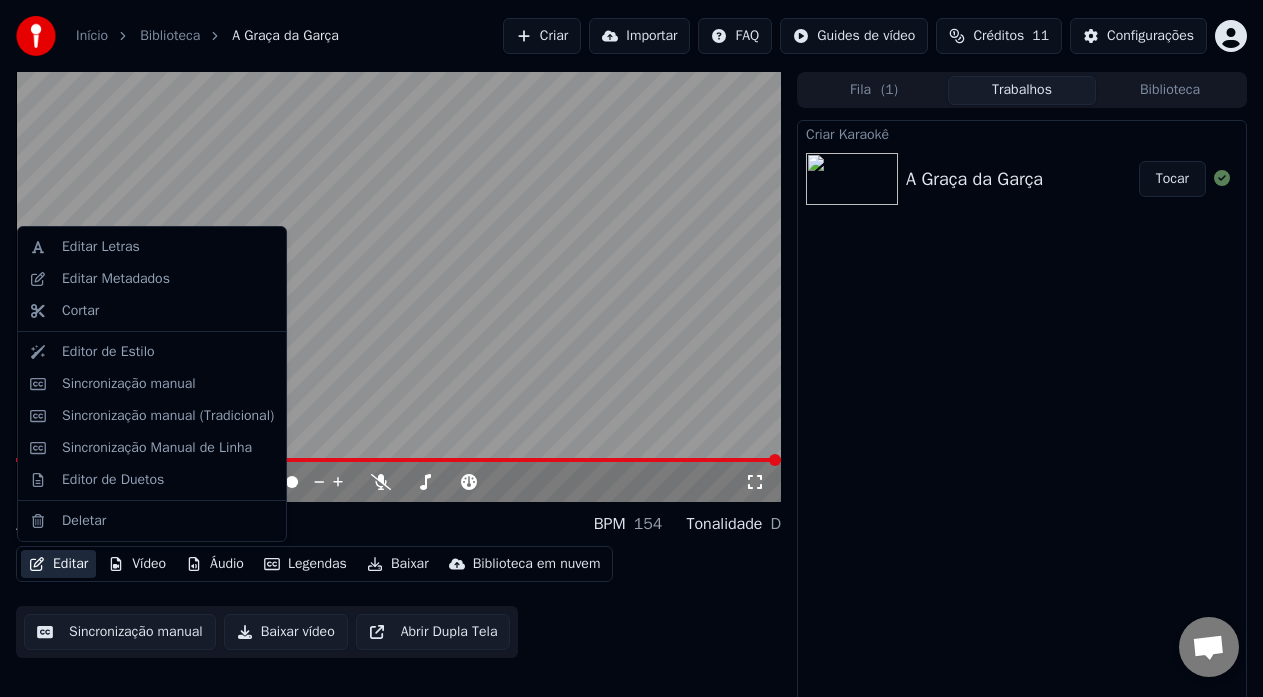 click on "Editar" at bounding box center [58, 564] 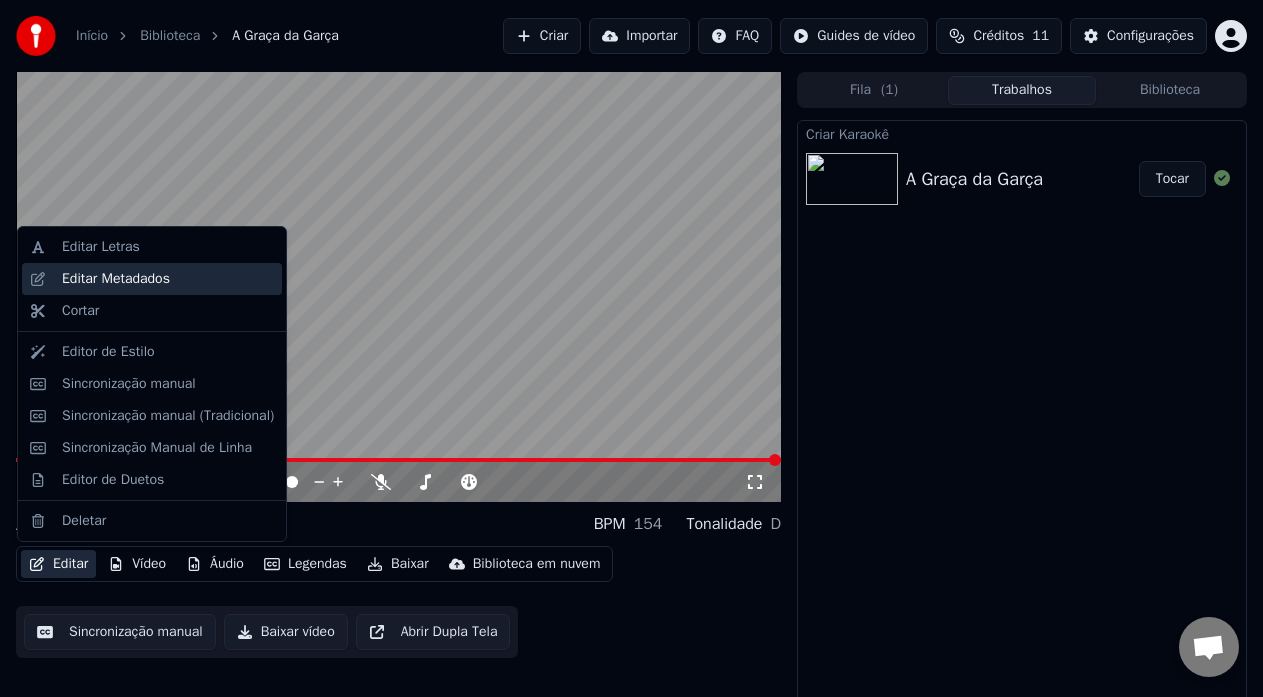 click on "Editar Metadados" at bounding box center [168, 279] 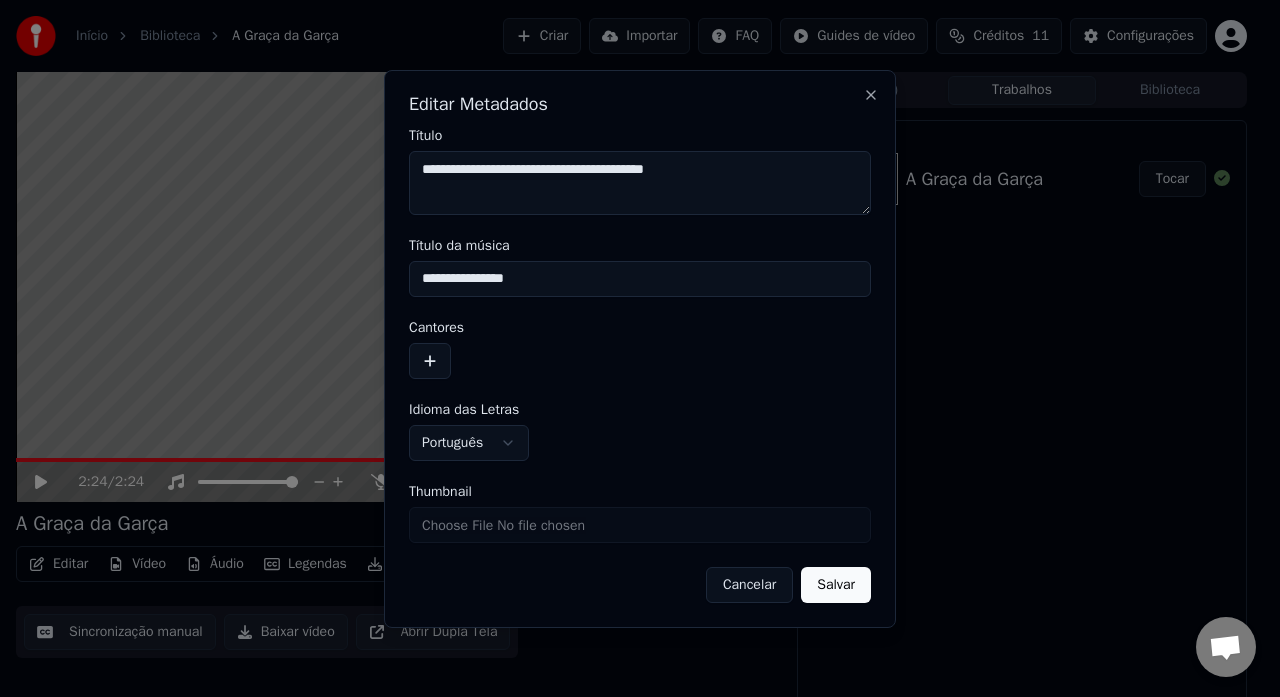 drag, startPoint x: 530, startPoint y: 170, endPoint x: 801, endPoint y: 187, distance: 271.53268 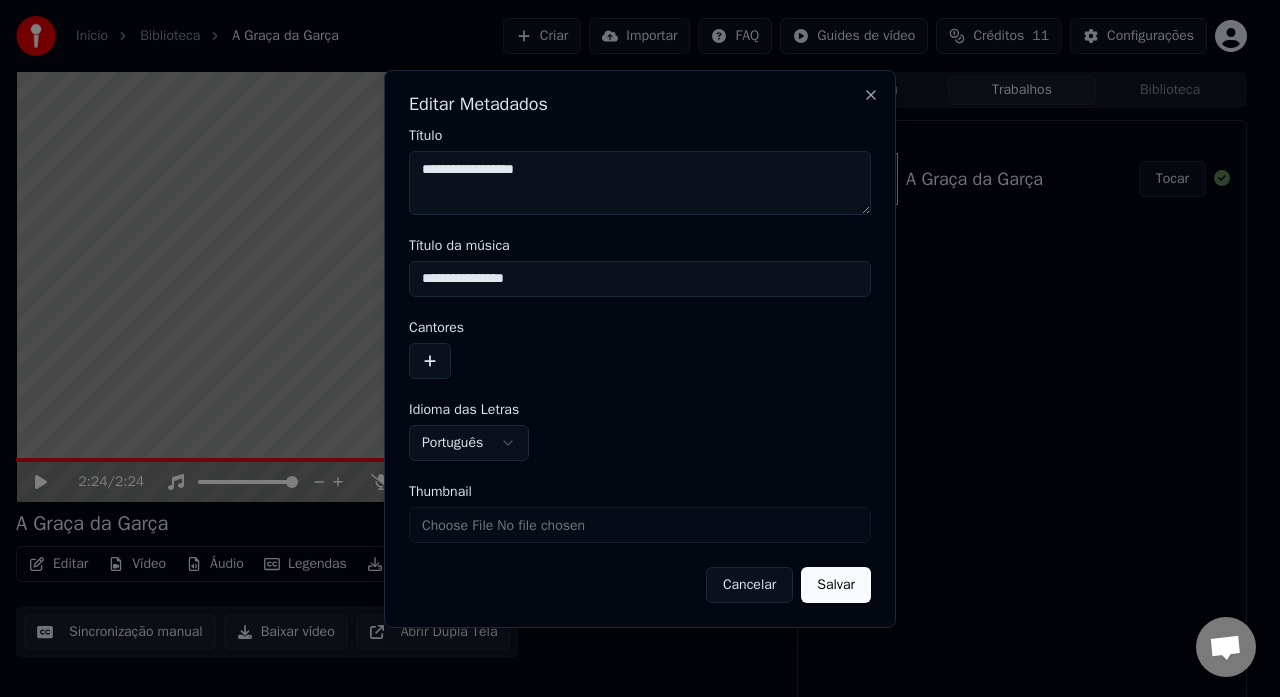 type on "**********" 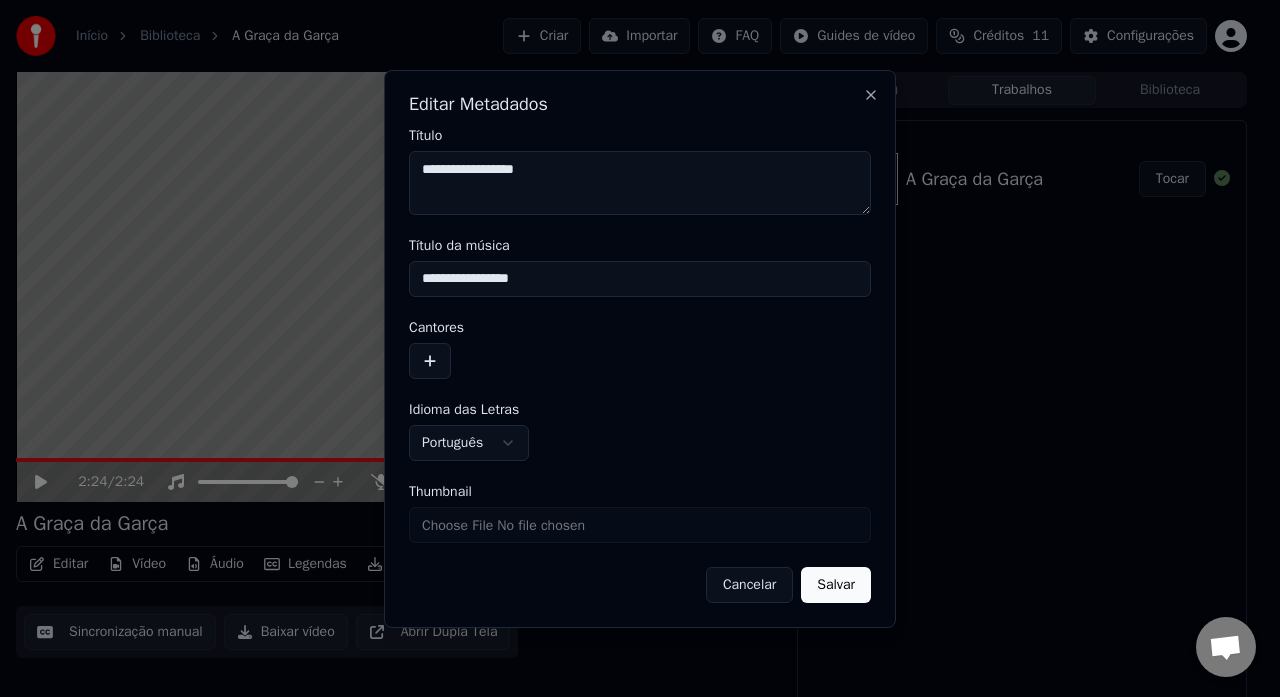 paste on "**********" 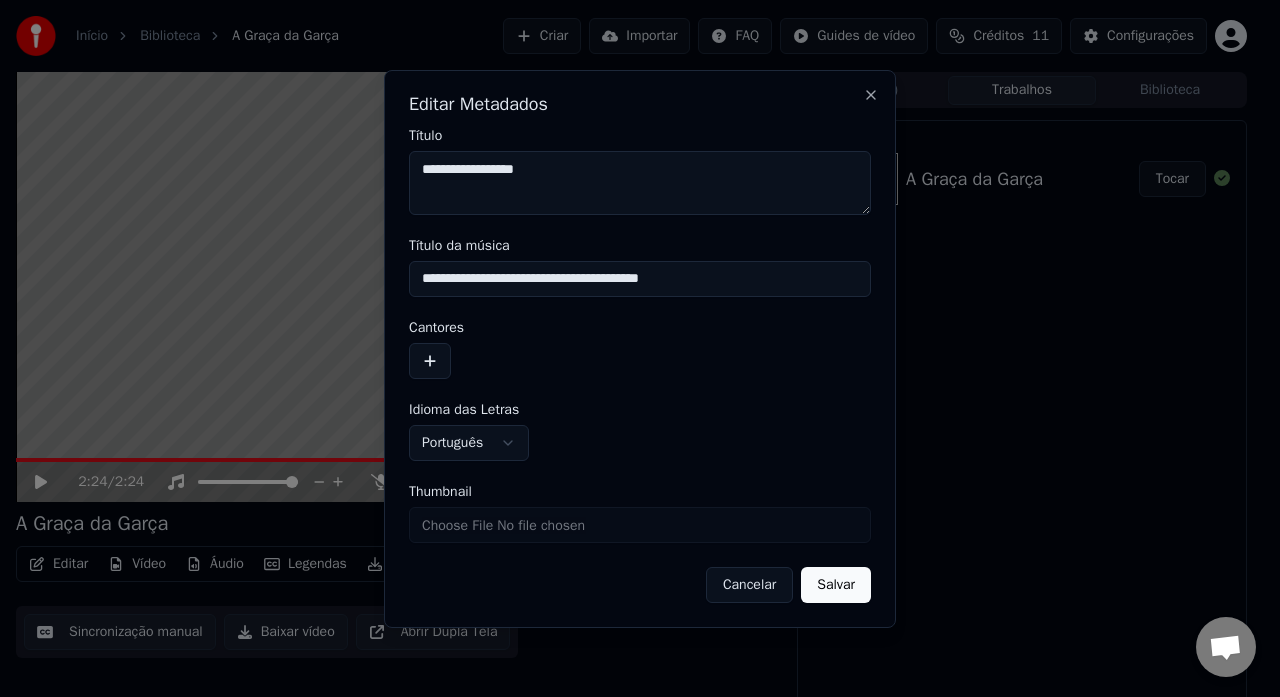 type on "**********" 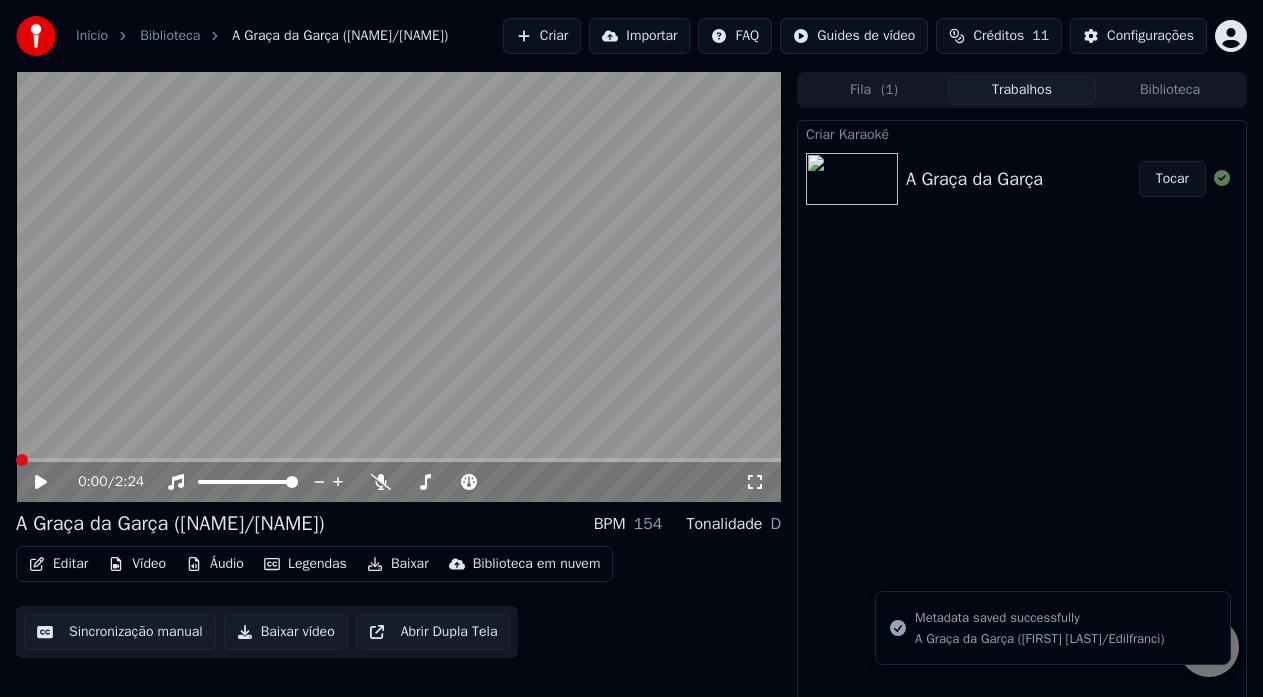 click on "0:00  /  2:24" at bounding box center [398, 482] 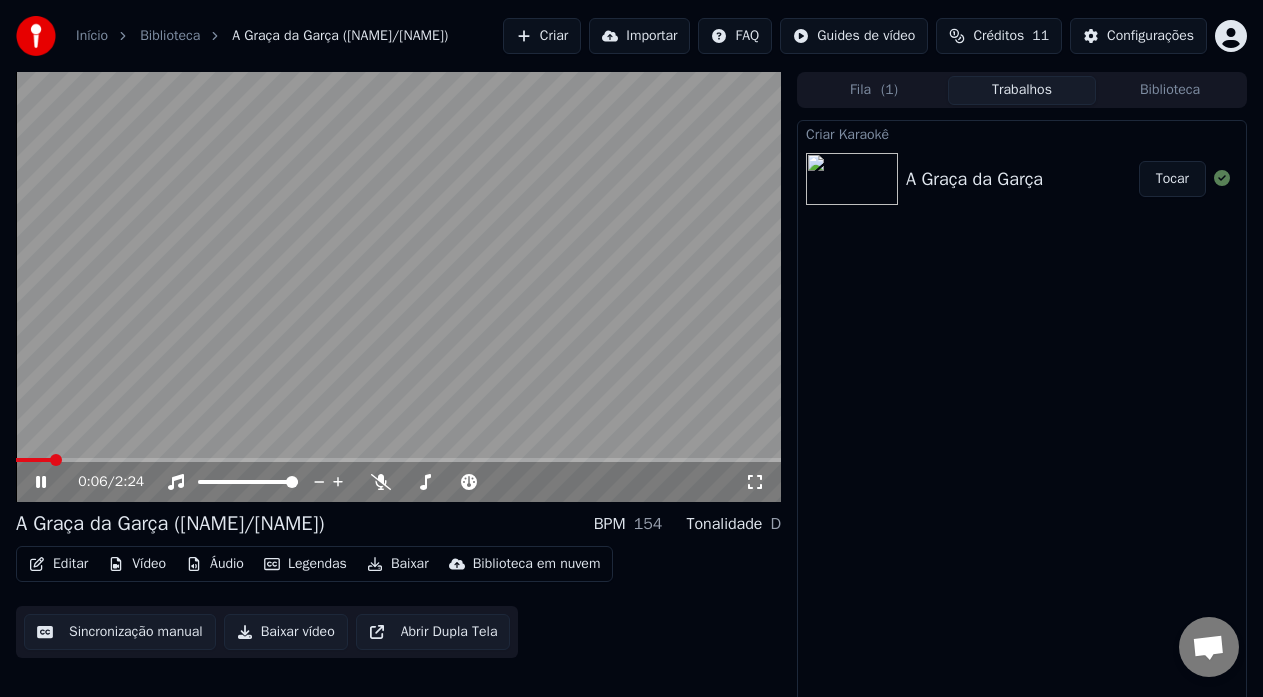 click 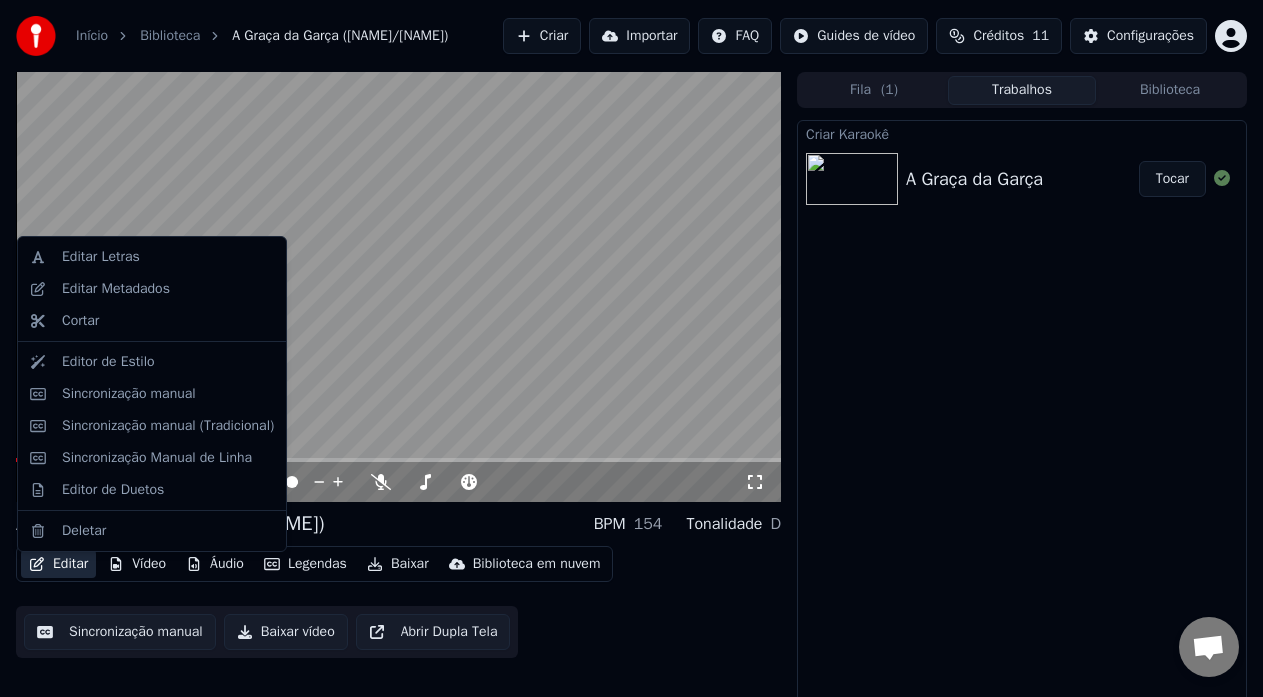 click on "Editar" at bounding box center [58, 564] 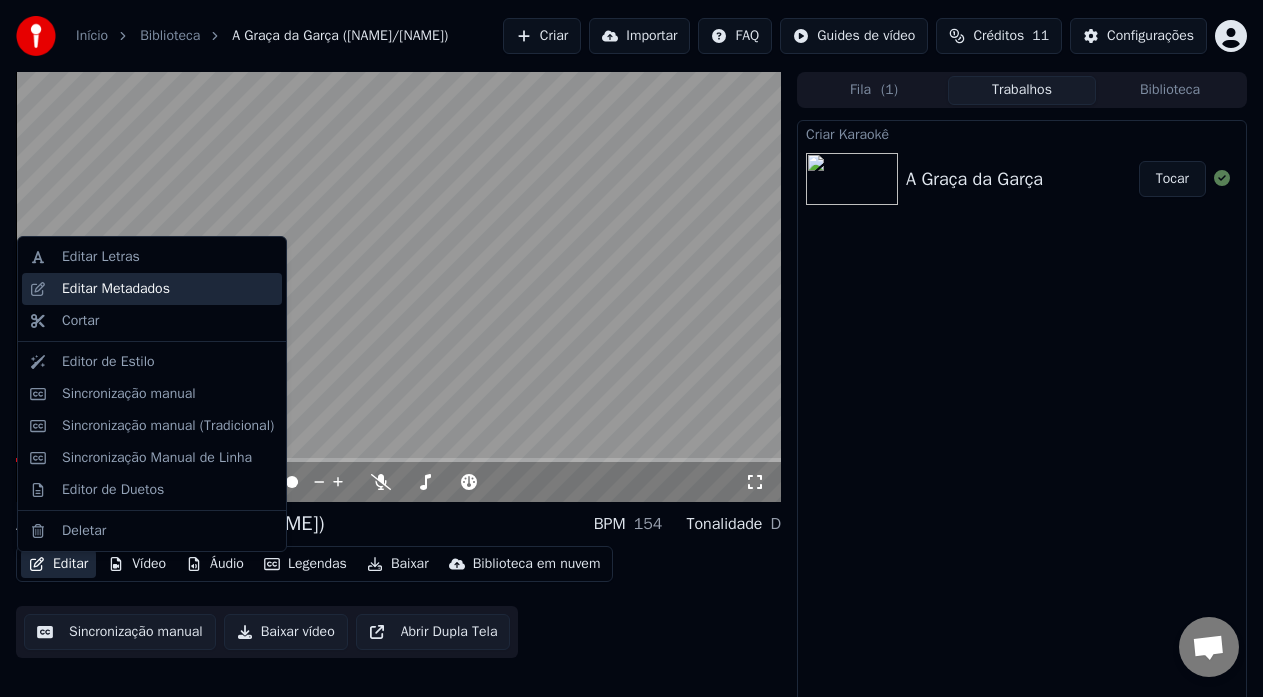 click on "Editar Metadados" at bounding box center (116, 289) 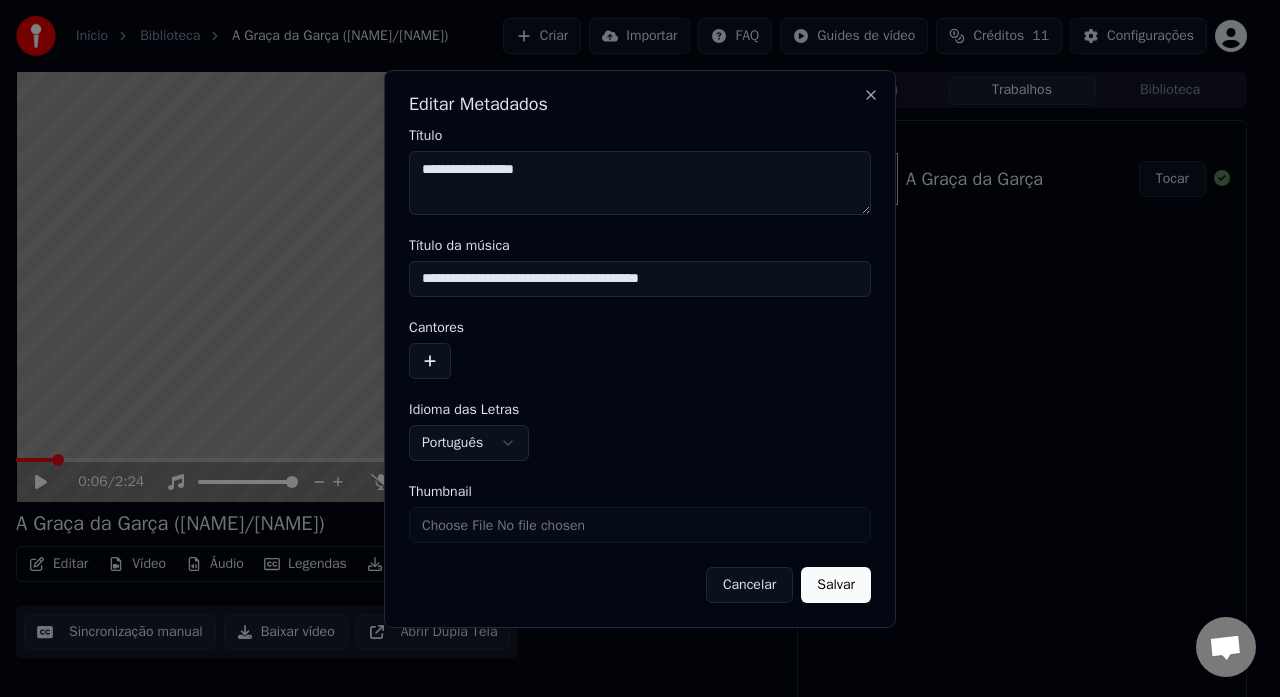 drag, startPoint x: 532, startPoint y: 276, endPoint x: 824, endPoint y: 339, distance: 298.71893 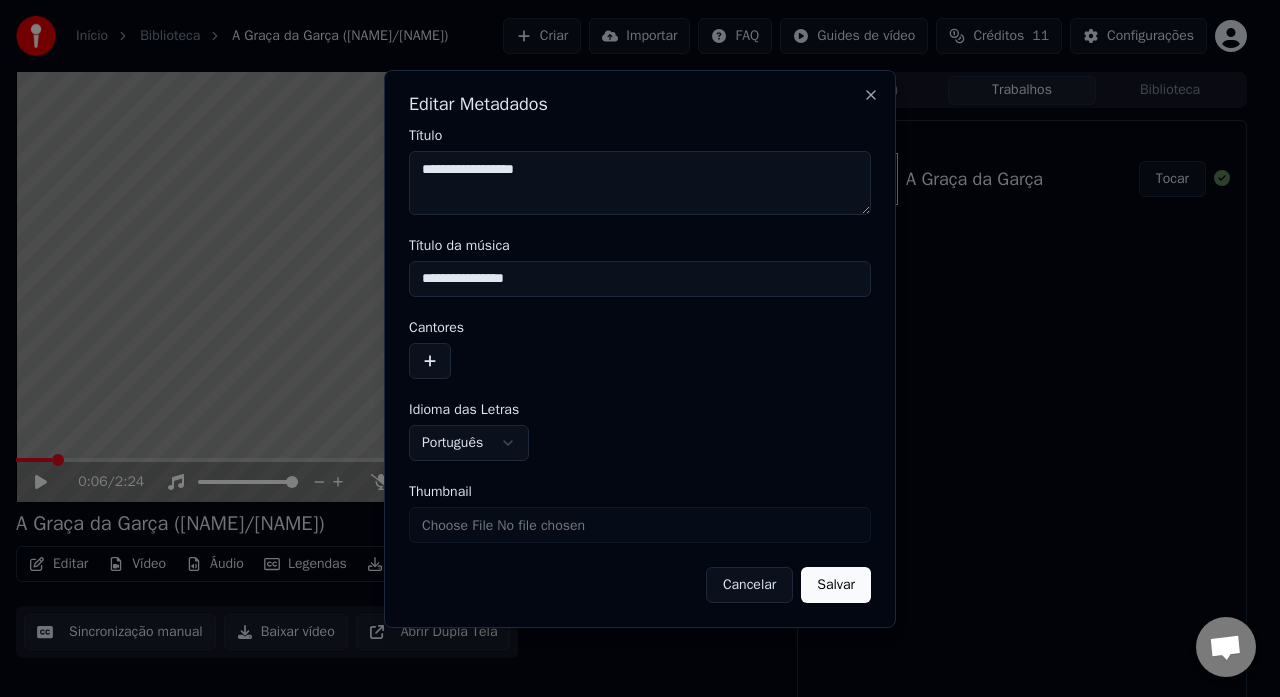 type on "**********" 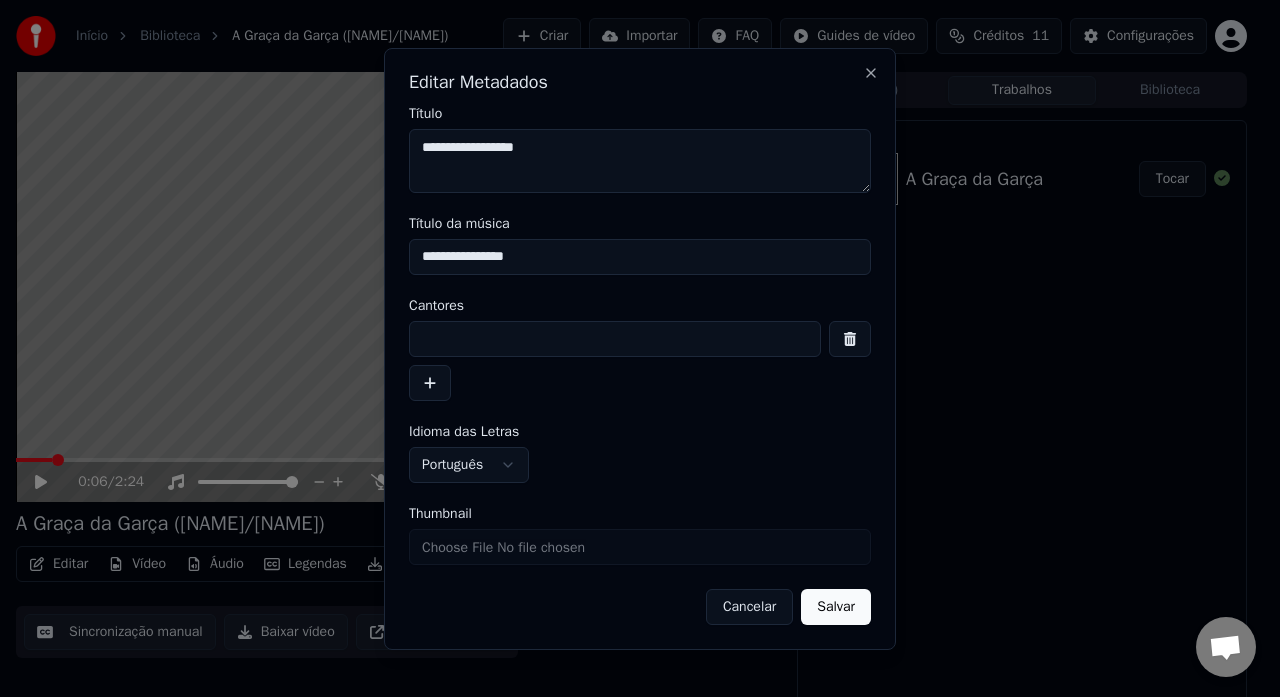 click at bounding box center (615, 339) 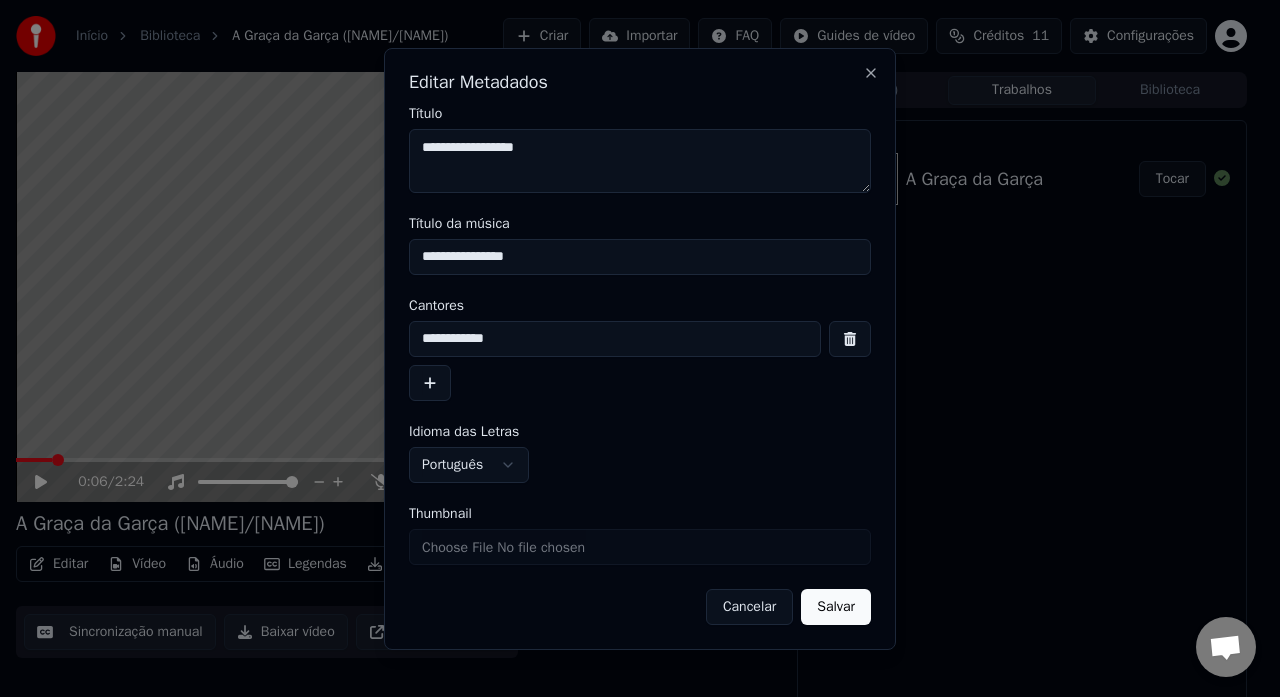 type on "**********" 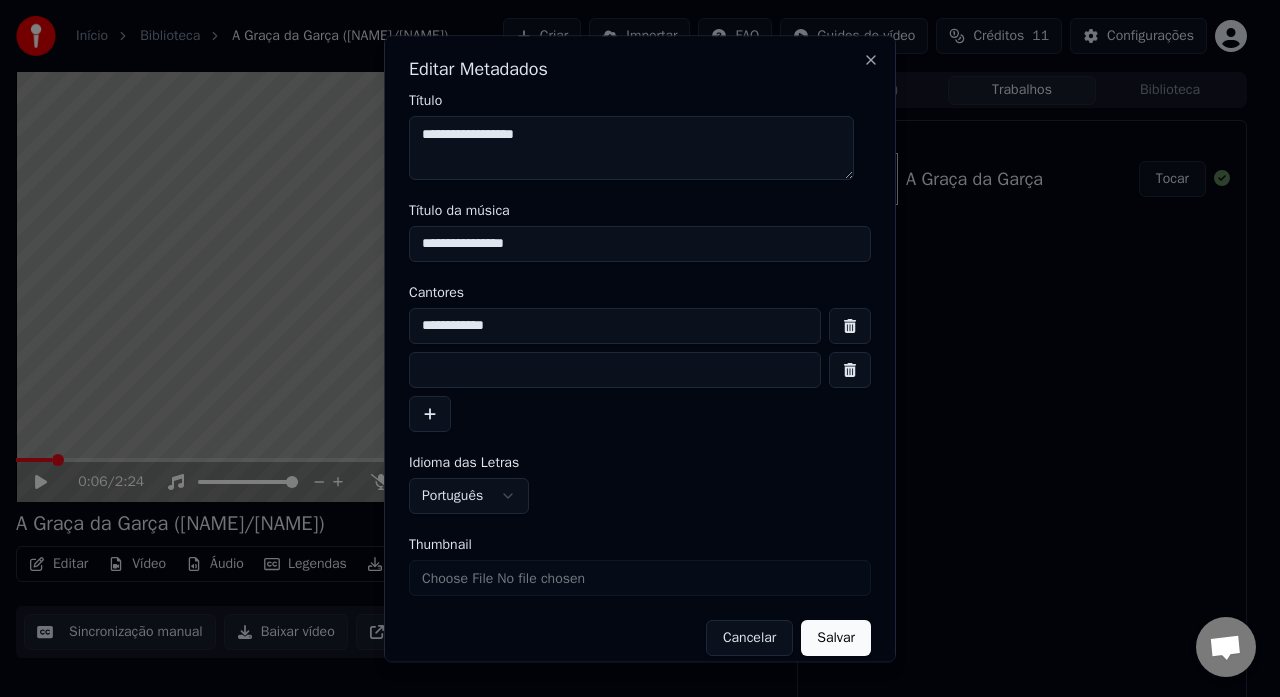 click at bounding box center [615, 370] 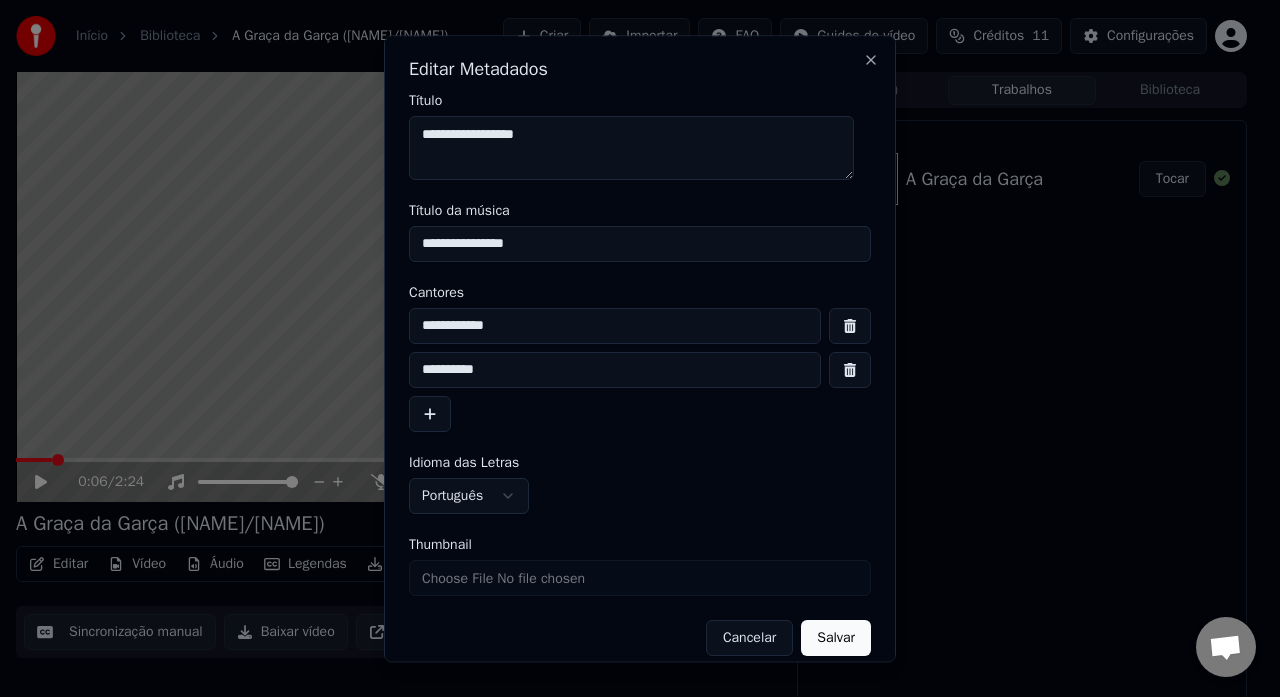 type on "**********" 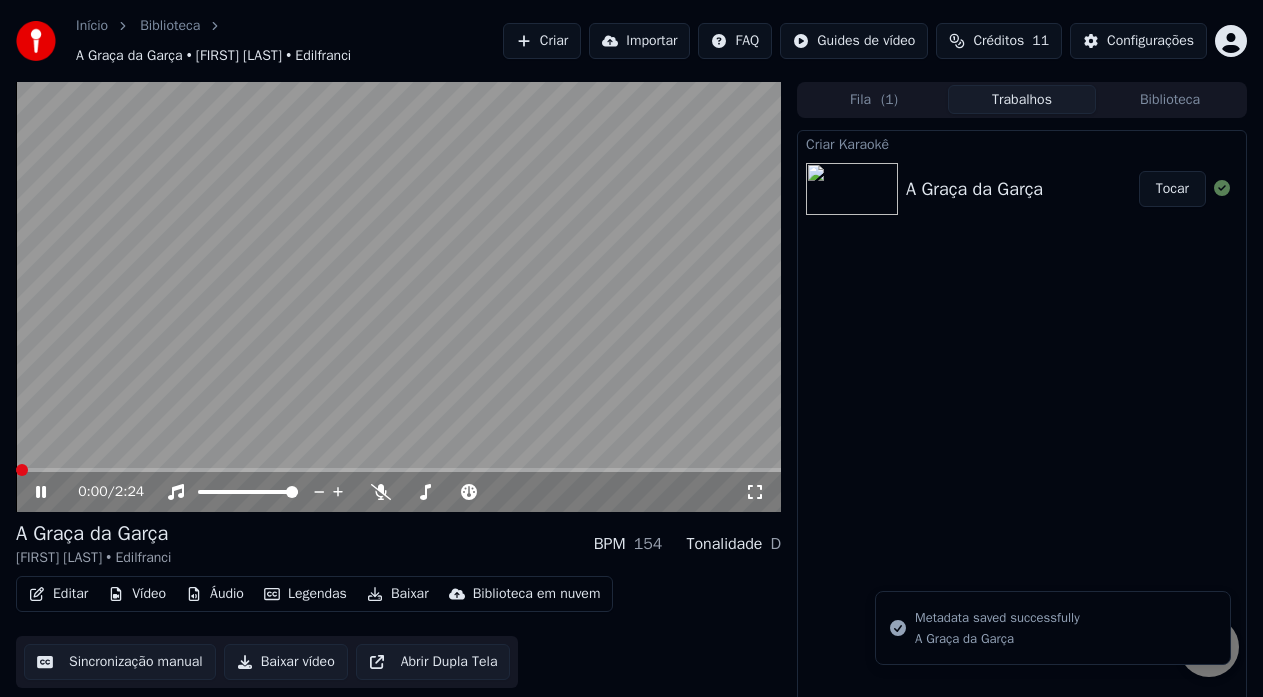 click at bounding box center (16, 470) 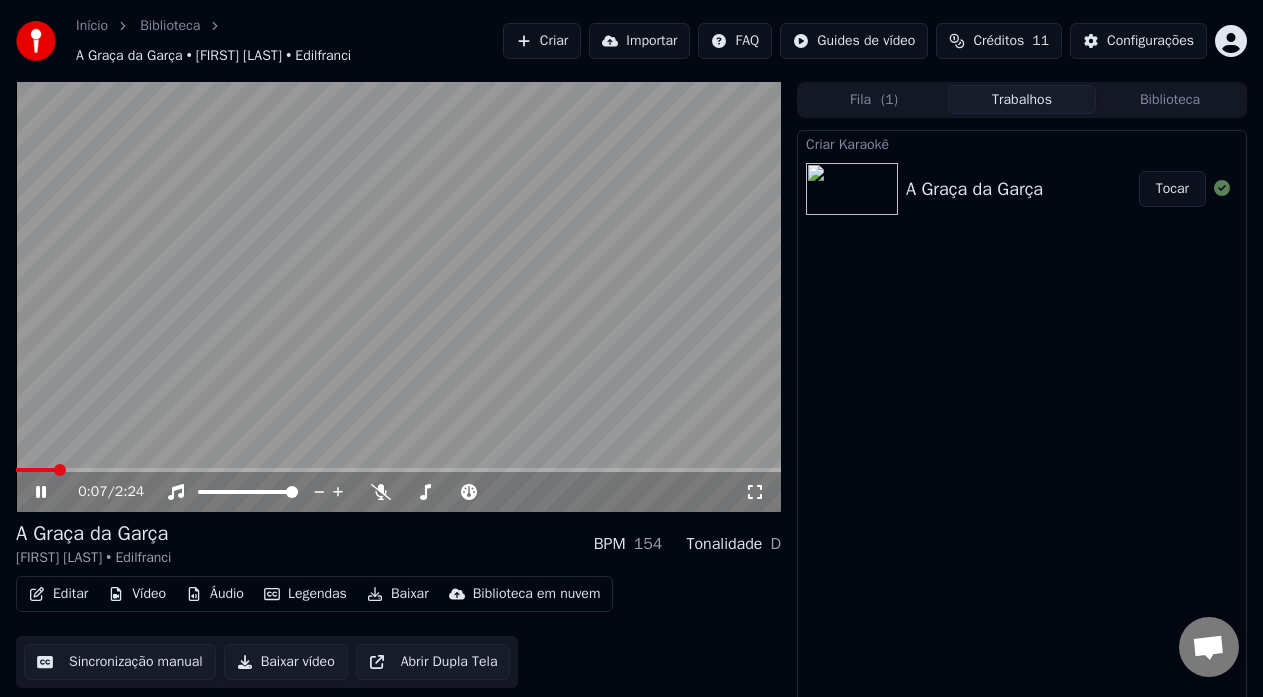 drag, startPoint x: 51, startPoint y: 466, endPoint x: 0, endPoint y: 466, distance: 51 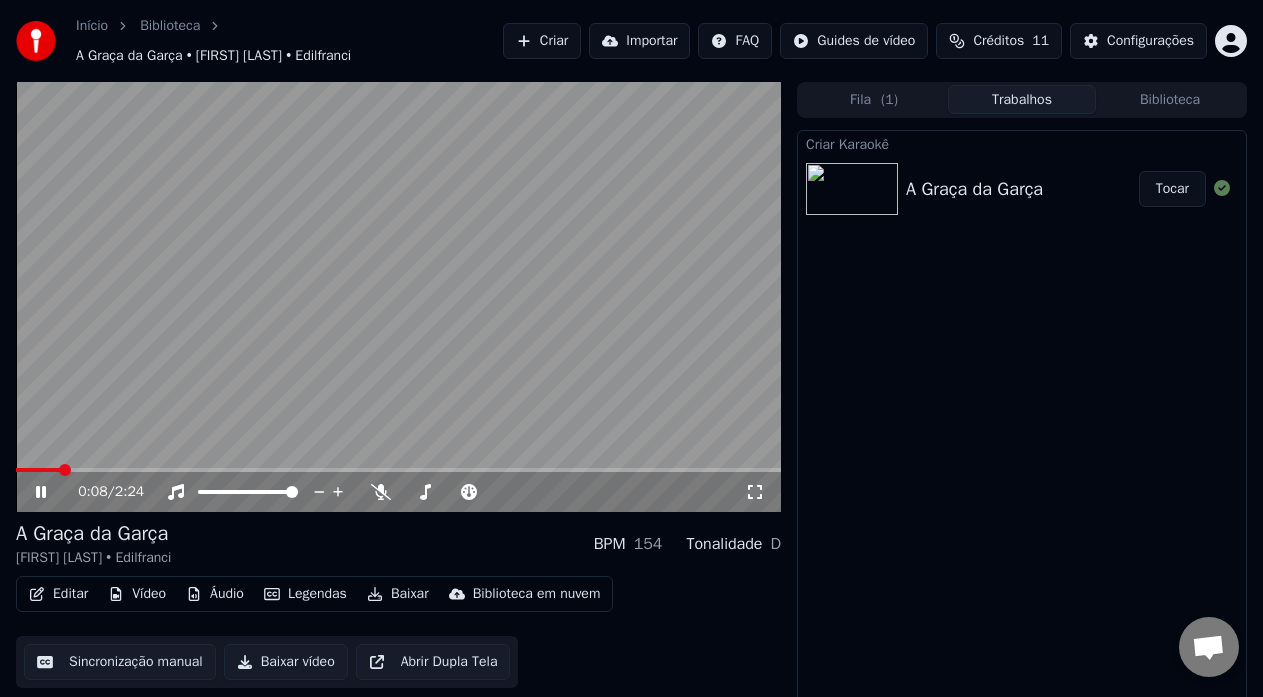 click on "0:08  /  2:24" at bounding box center (398, 492) 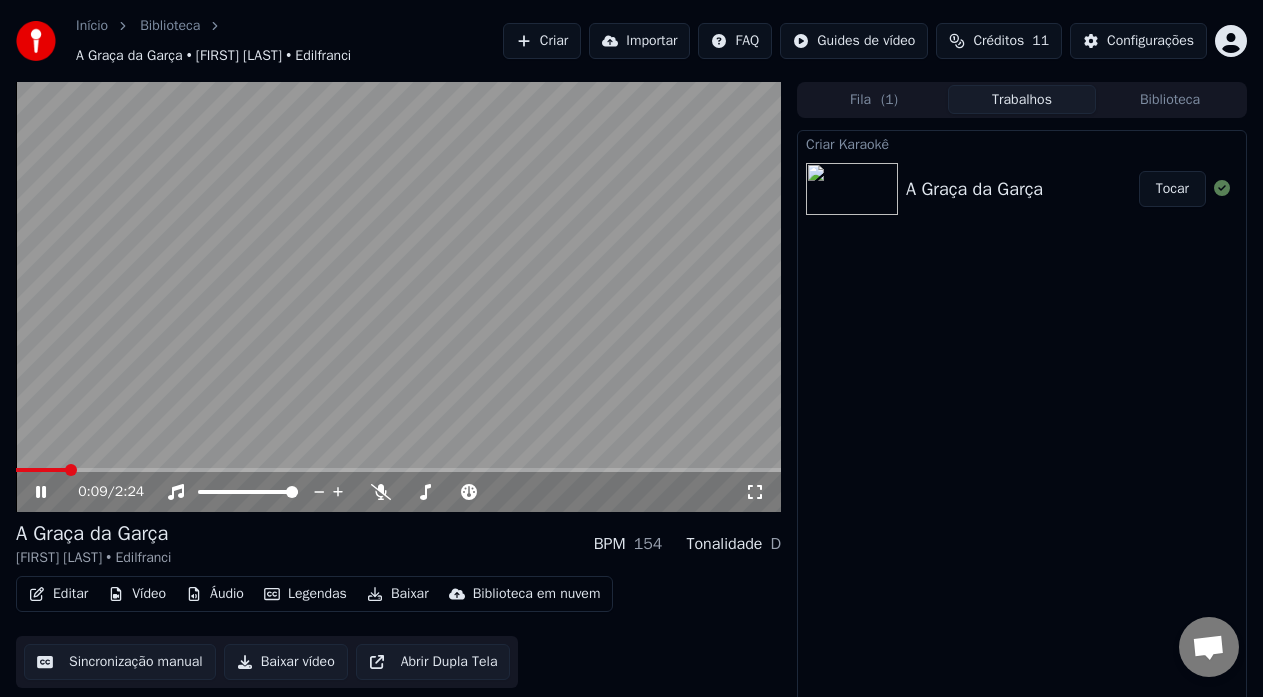 click 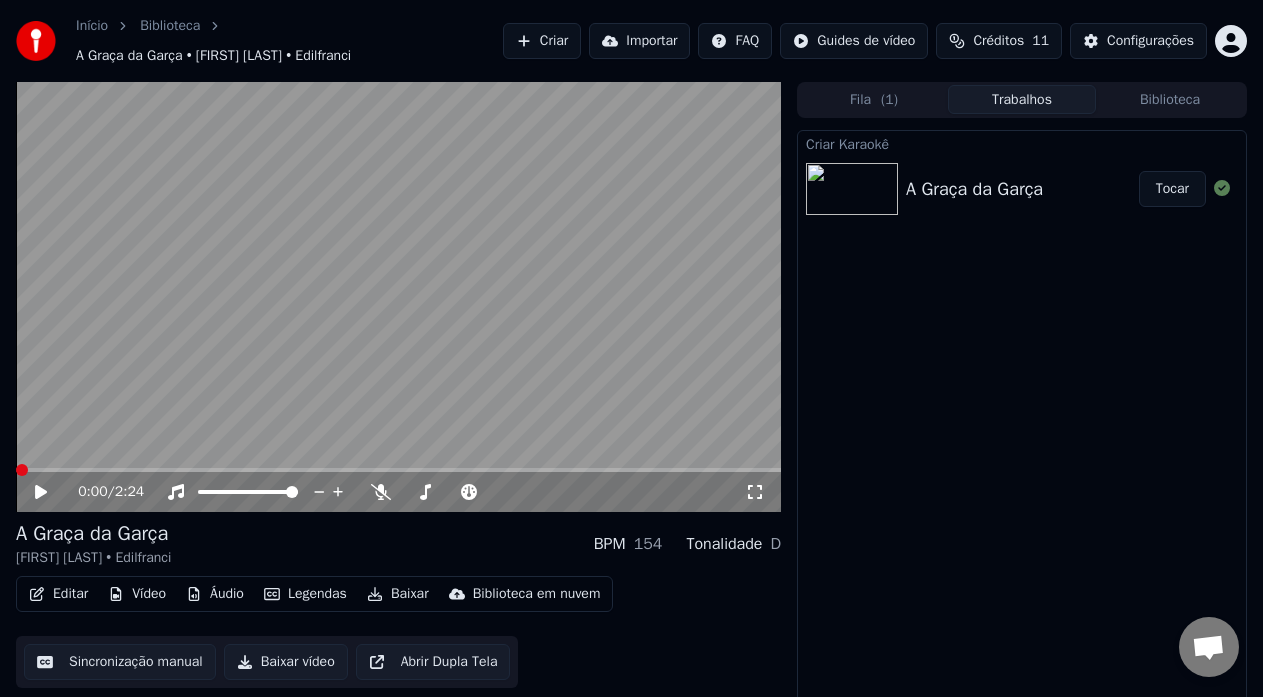 click at bounding box center (22, 470) 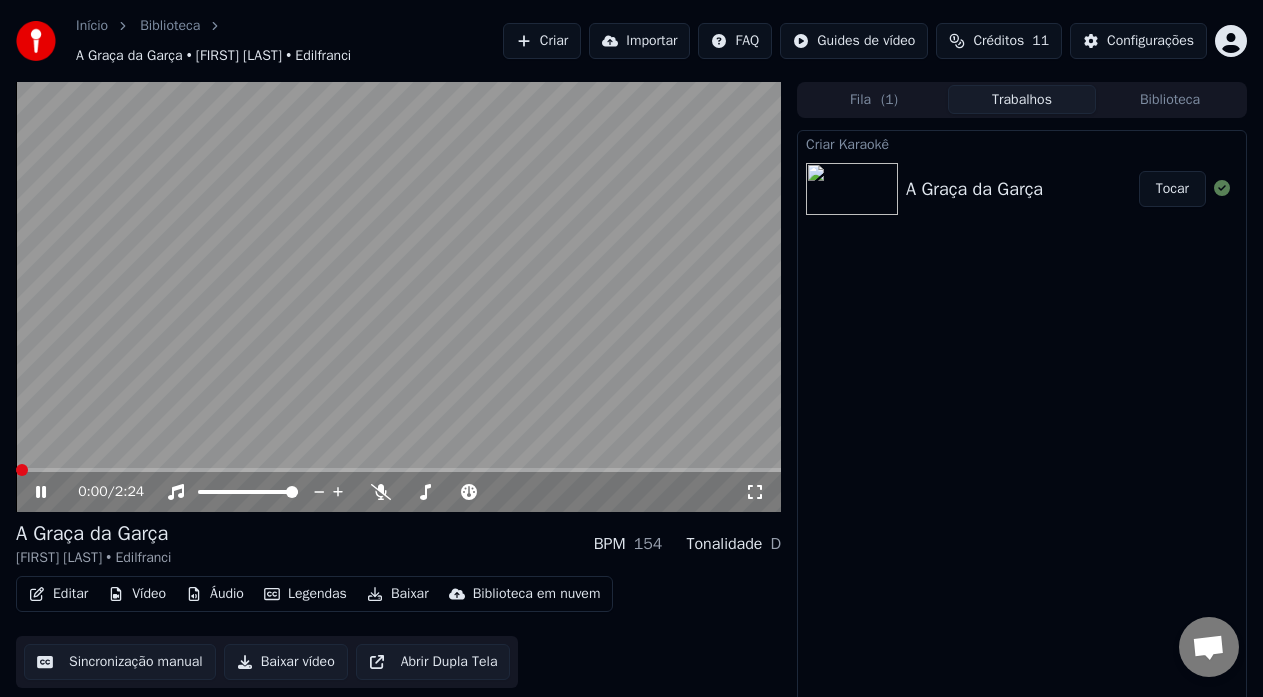 click at bounding box center (22, 470) 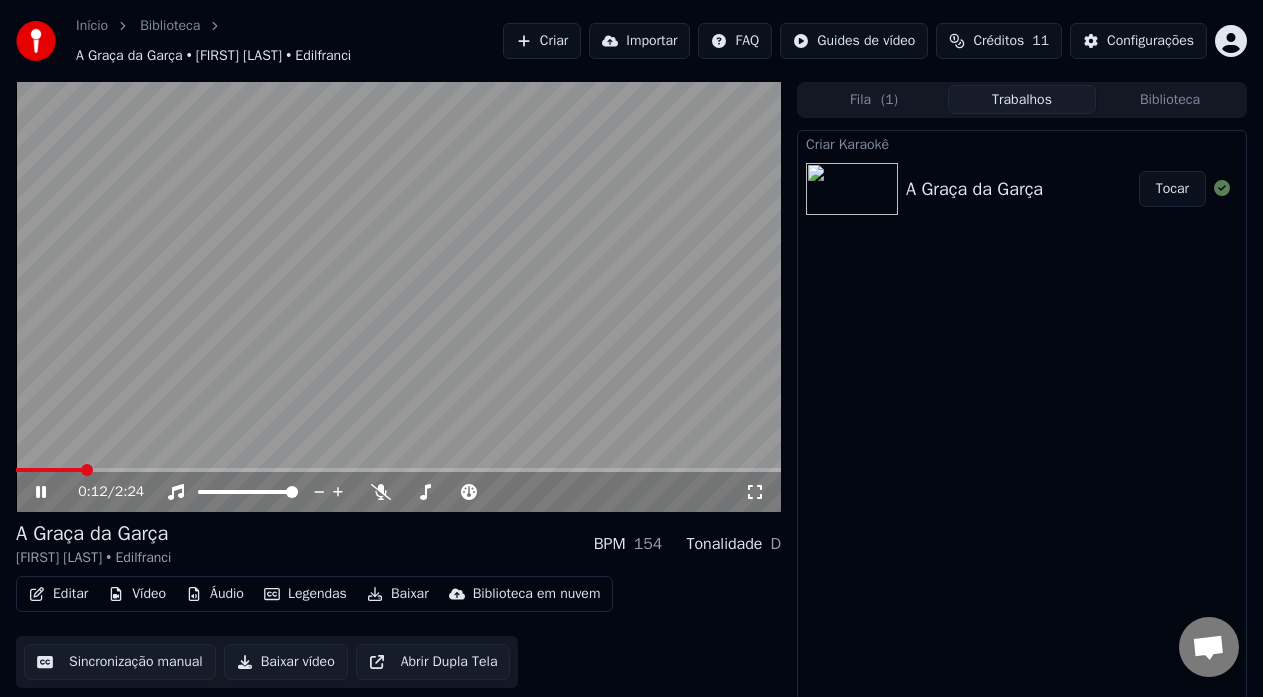 click 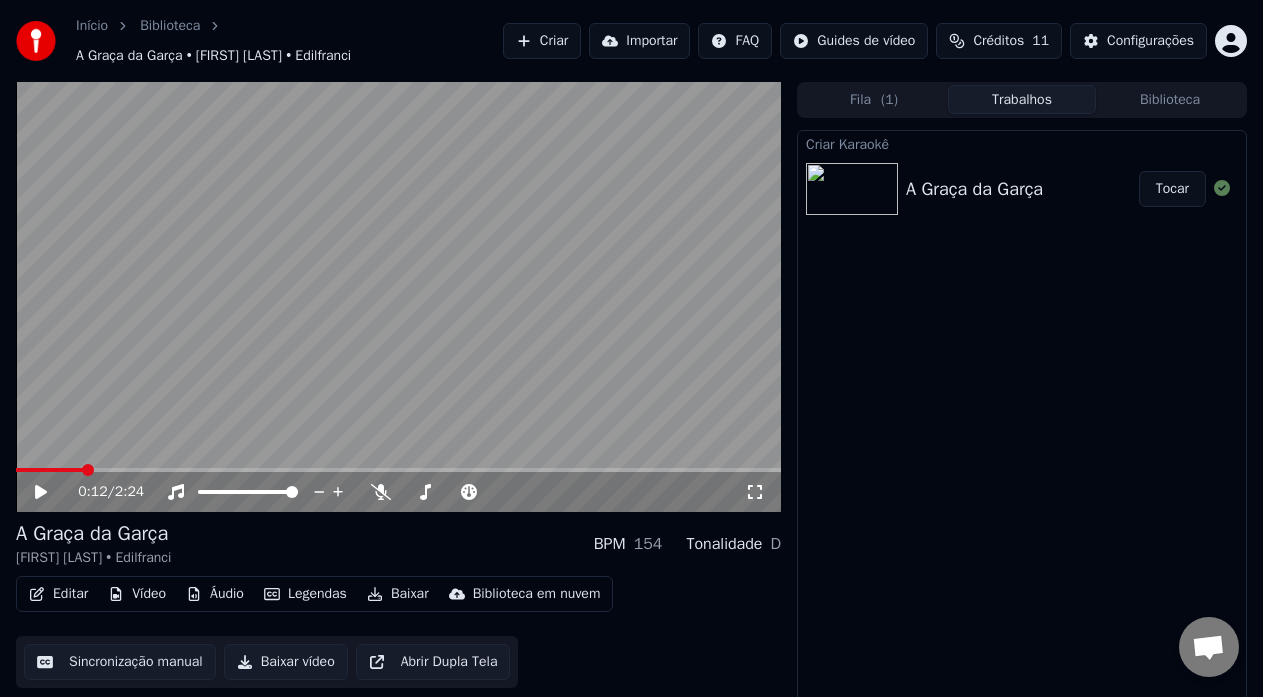 click on "Editar" at bounding box center [58, 594] 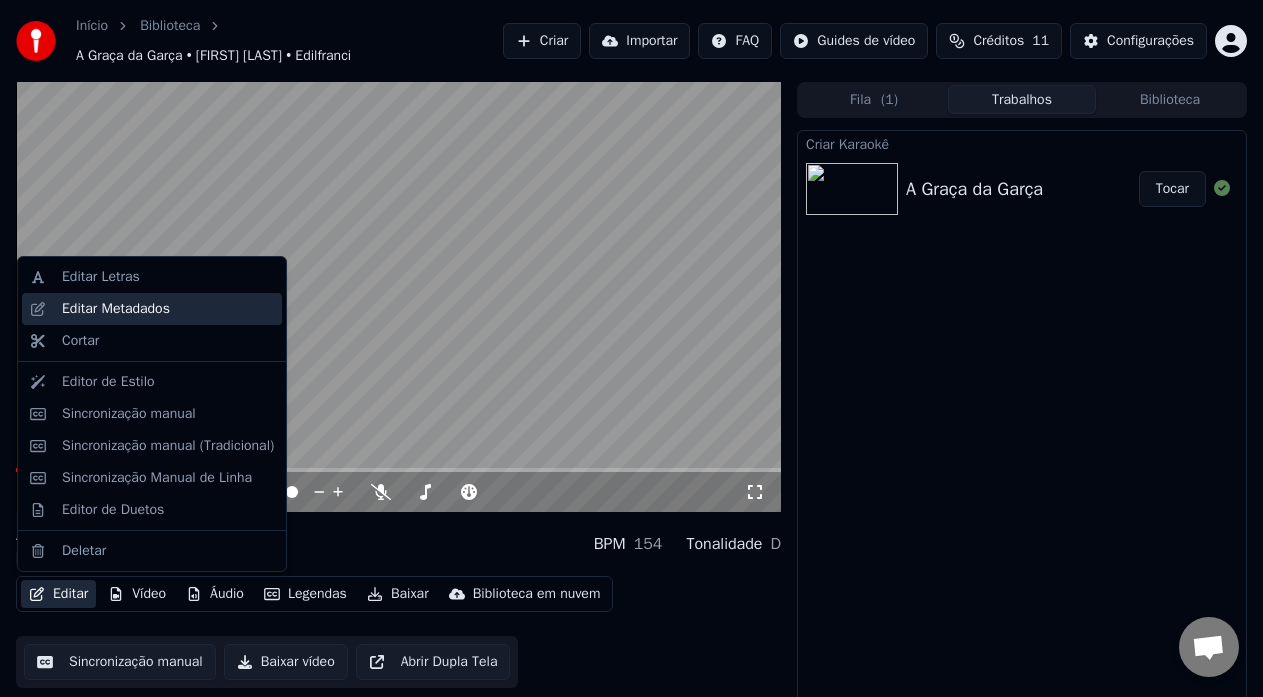 click on "Editar Metadados" at bounding box center [168, 309] 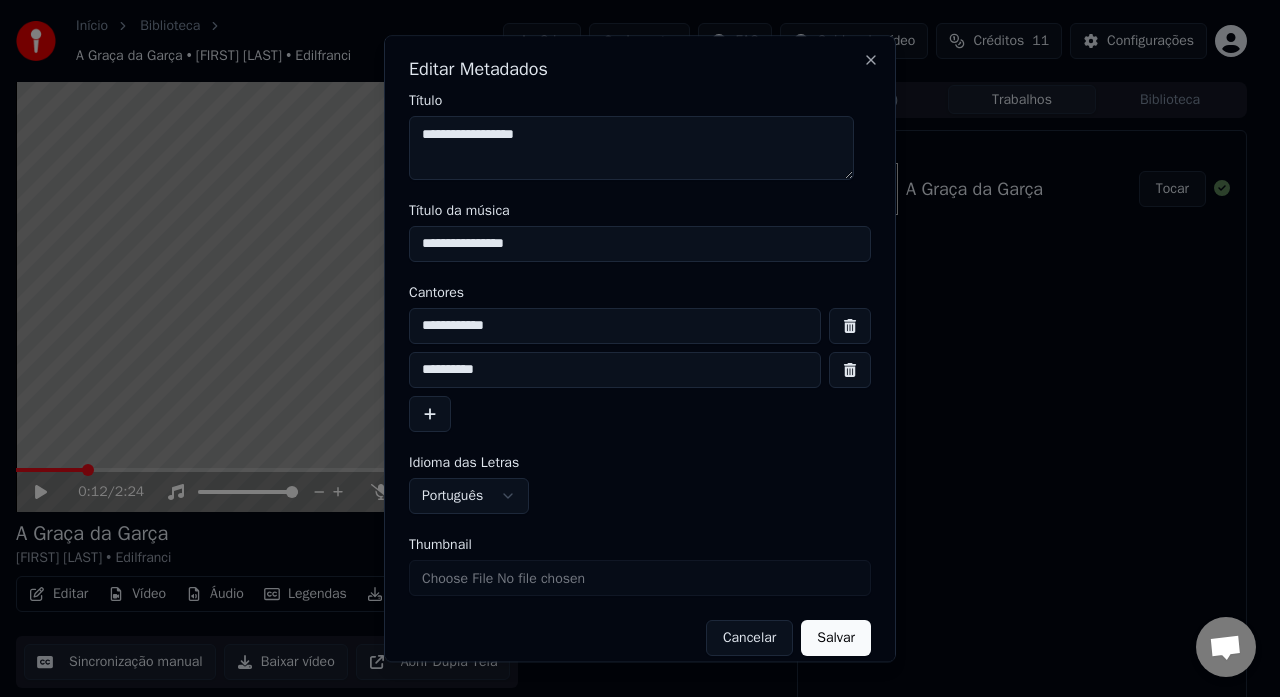 click at bounding box center (850, 370) 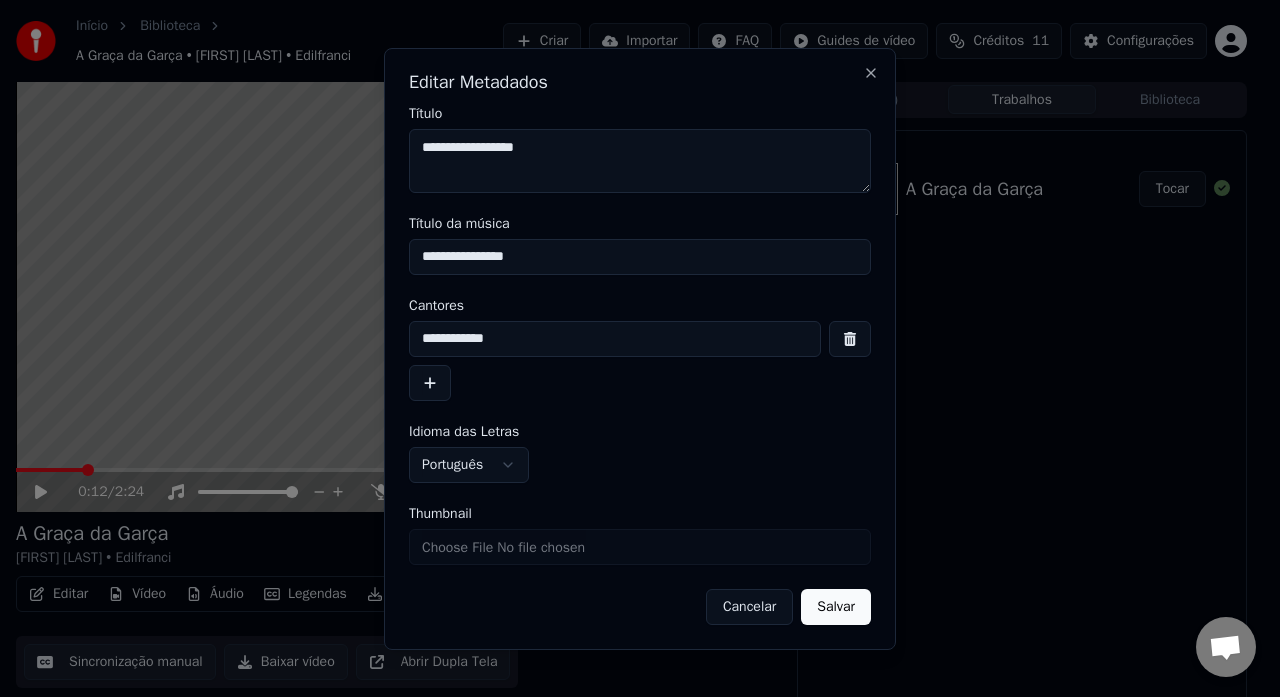 click on "Salvar" at bounding box center (836, 607) 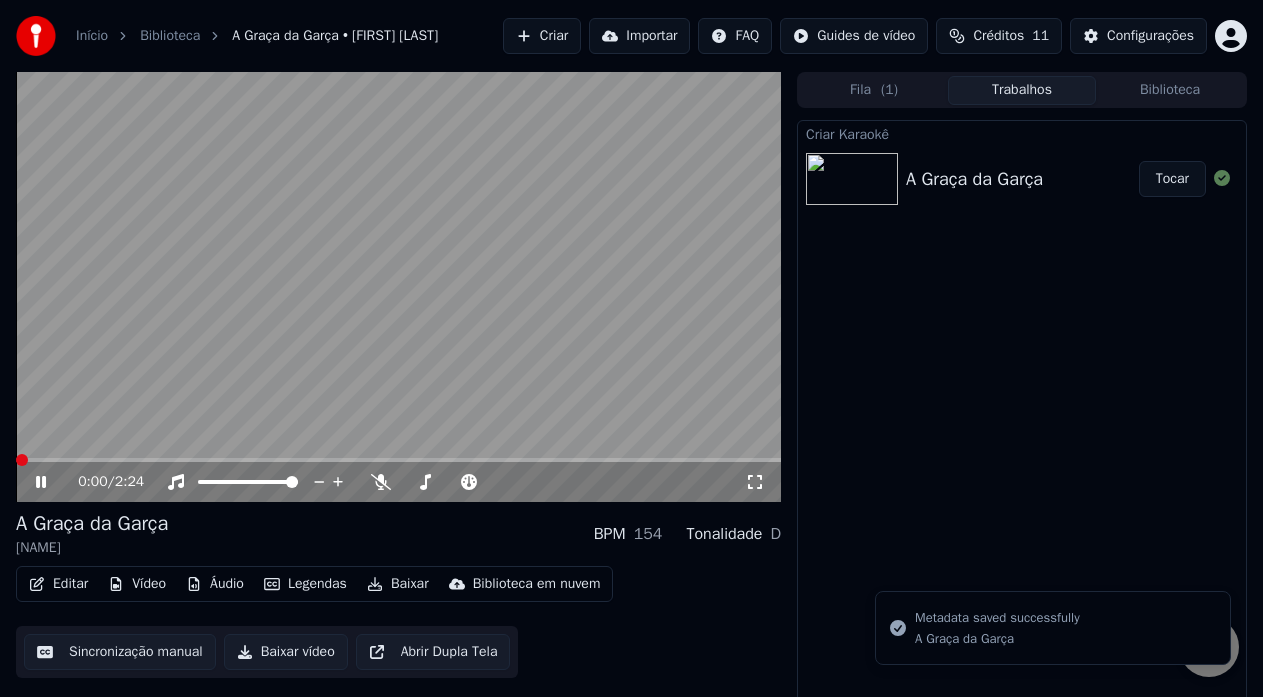 click at bounding box center [22, 460] 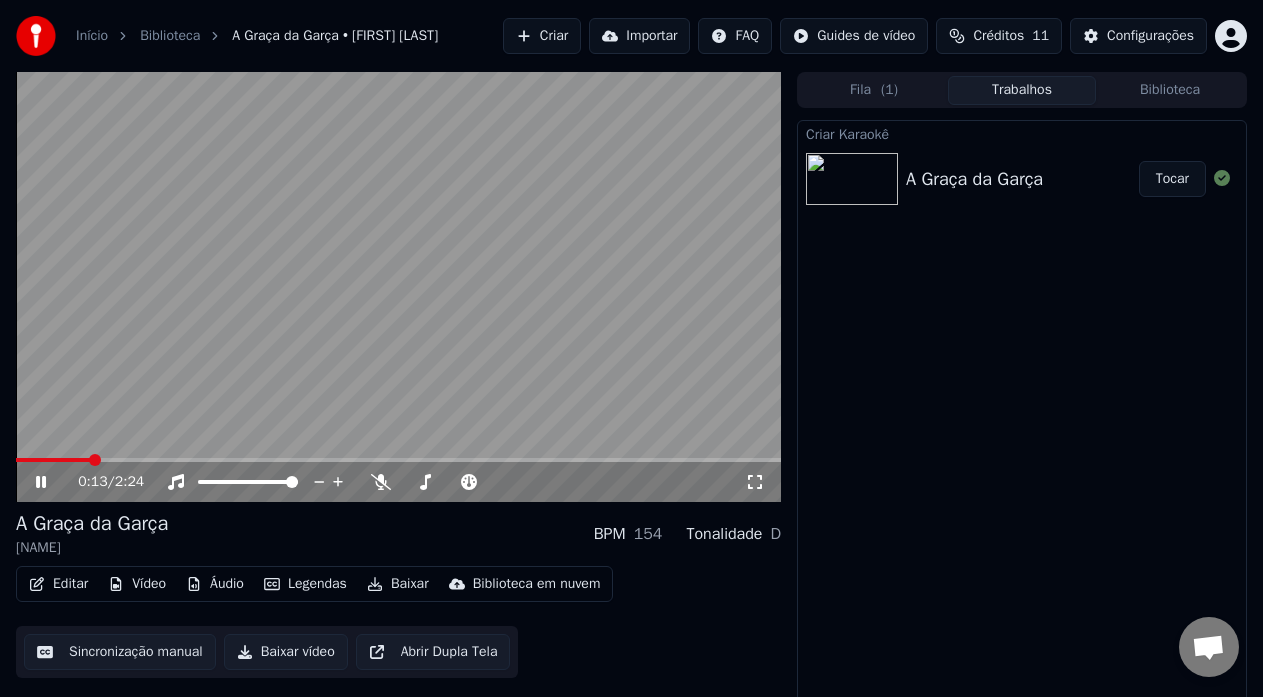 click 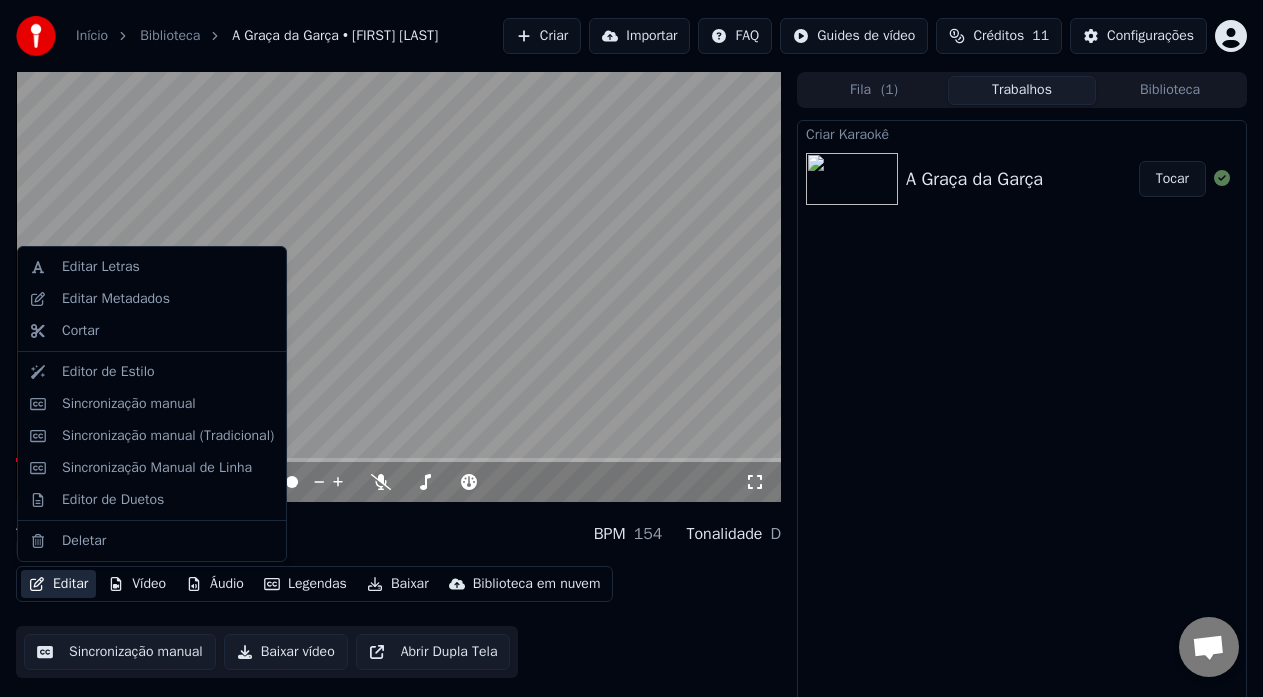 click on "Editar" at bounding box center [58, 584] 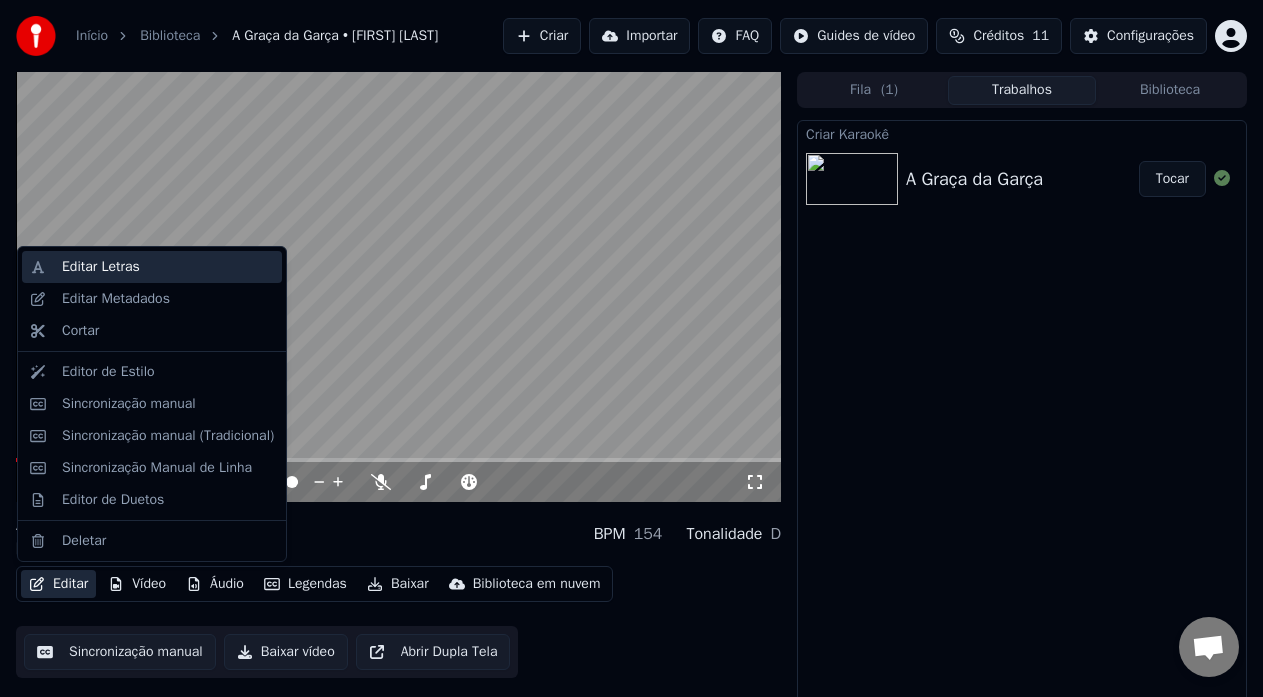click on "Editar Letras" at bounding box center (152, 267) 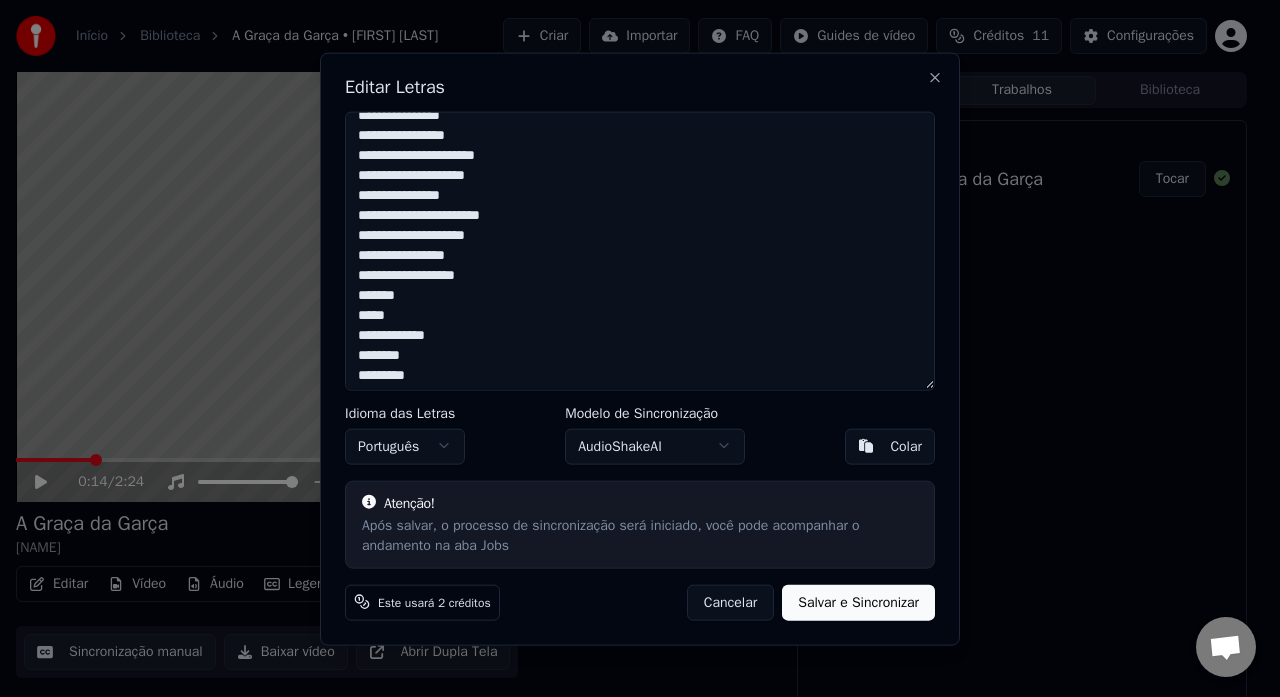 scroll, scrollTop: 698, scrollLeft: 0, axis: vertical 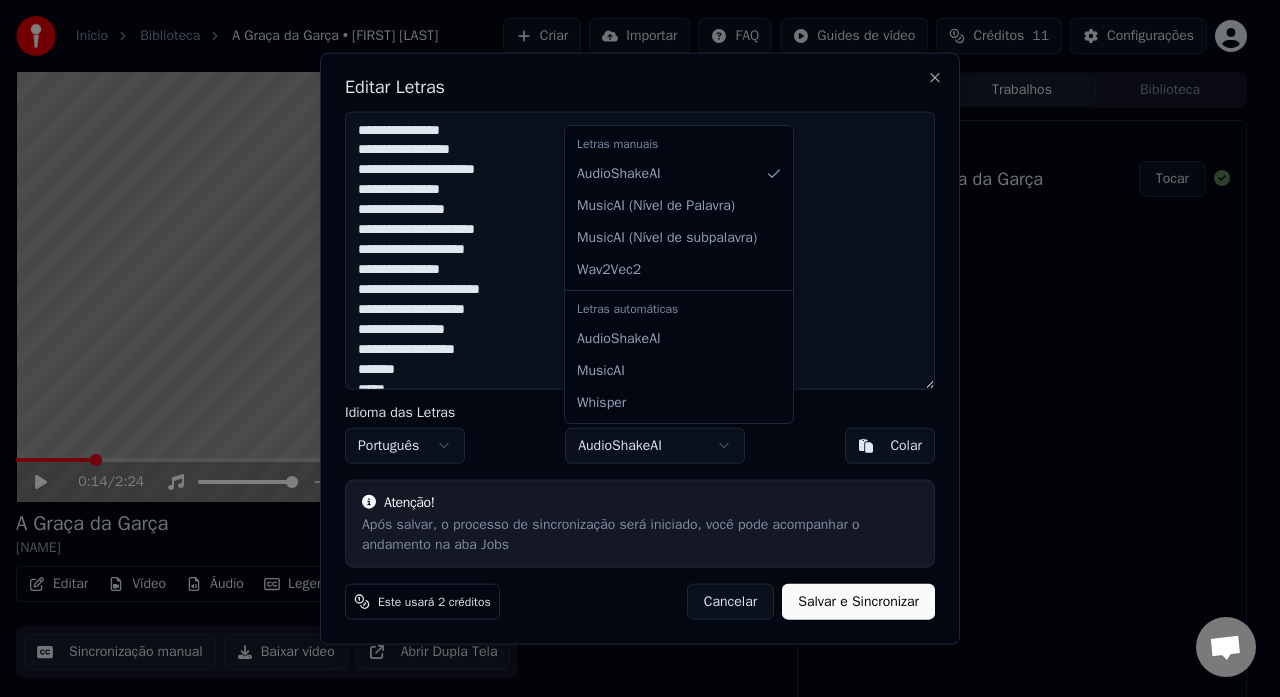 click on "Início Biblioteca A Graça da Garça • [FIRST] [LAST] Criar Importar FAQ Guides de vídeo Créditos 11 Configurações 0:14  /  2:24 A Graça da Garça [FIRST] [LAST] BPM 154 Tonalidade D Editar Vídeo Áudio Legendas Baixar Biblioteca em nuvem Sincronização manual Baixar vídeo Abrir Dupla Tela Fila ( 1 ) Trabalhos Biblioteca Criar Karaokê A Graça da Garça Tocar
Editar Letras Idioma das Letras Português Modelo de Sincronização AudioShakeAI Colar Atenção! Após salvar, o processo de sincronização será iniciado, você pode acompanhar o andamento na aba Jobs Este usará 2 créditos Cancelar Salvar e Sincronizar Close Letras manuais AudioShakeAI MusicAI ( Nível de Palavra ) MusicAI ( Nível de subpalavra ) Wav2Vec2 Letras automáticas AudioShakeAI MusicAI Whisper" at bounding box center (631, 348) 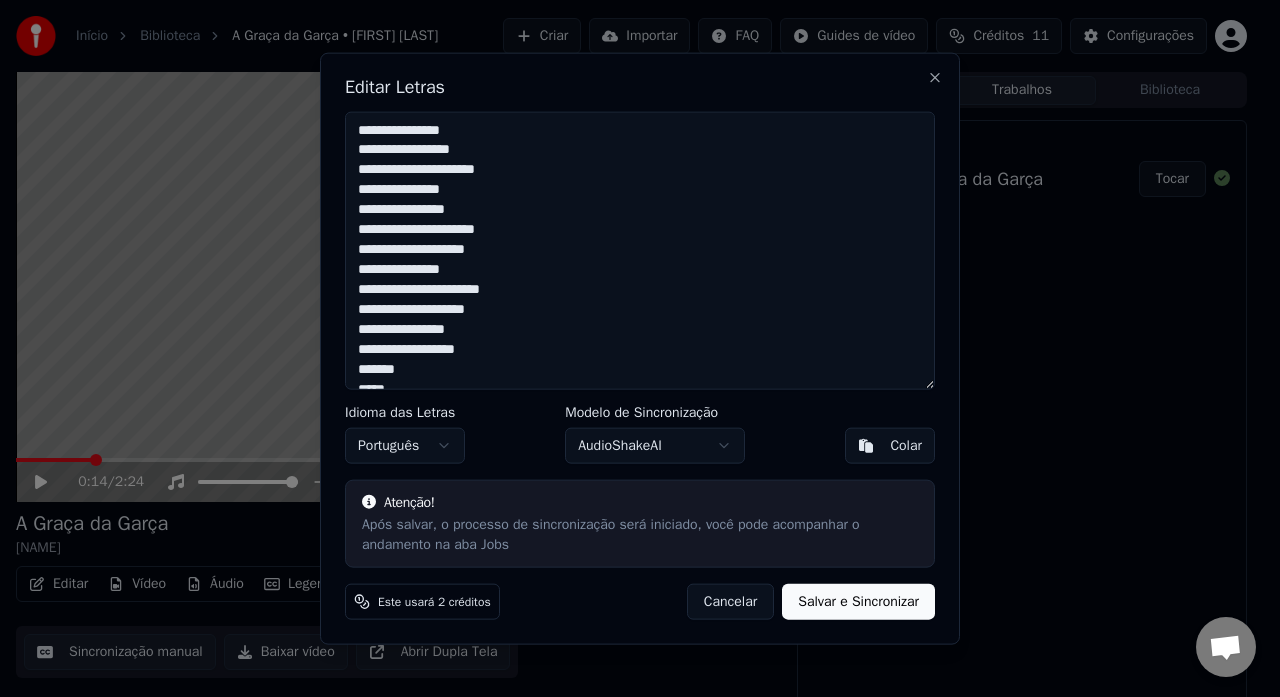 click on "Início Biblioteca A Graça da Garça • [NAME] Criar Importar FAQ Guides de vídeo Créditos 11 Configurações 0:14  /  2:24 A Graça da Garça [NAME] BPM 154 Tonalidade D Editar Vídeo Áudio Legendas Baixar Biblioteca em nuvem Sincronização manual Baixar vídeo Abrir Dupla Tela Fila ( 1 ) Trabalhos Biblioteca Criar Karaokê A Graça da Garça Tocar
Editar Letras Idioma das Letras Português Modelo de Sincronização AudioShakeAI Colar Atenção! Após salvar, o processo de sincronização será iniciado, você pode acompanhar o andamento na aba Jobs Este usará 2 créditos Cancelar Salvar e Sincronizar Close" at bounding box center [631, 348] 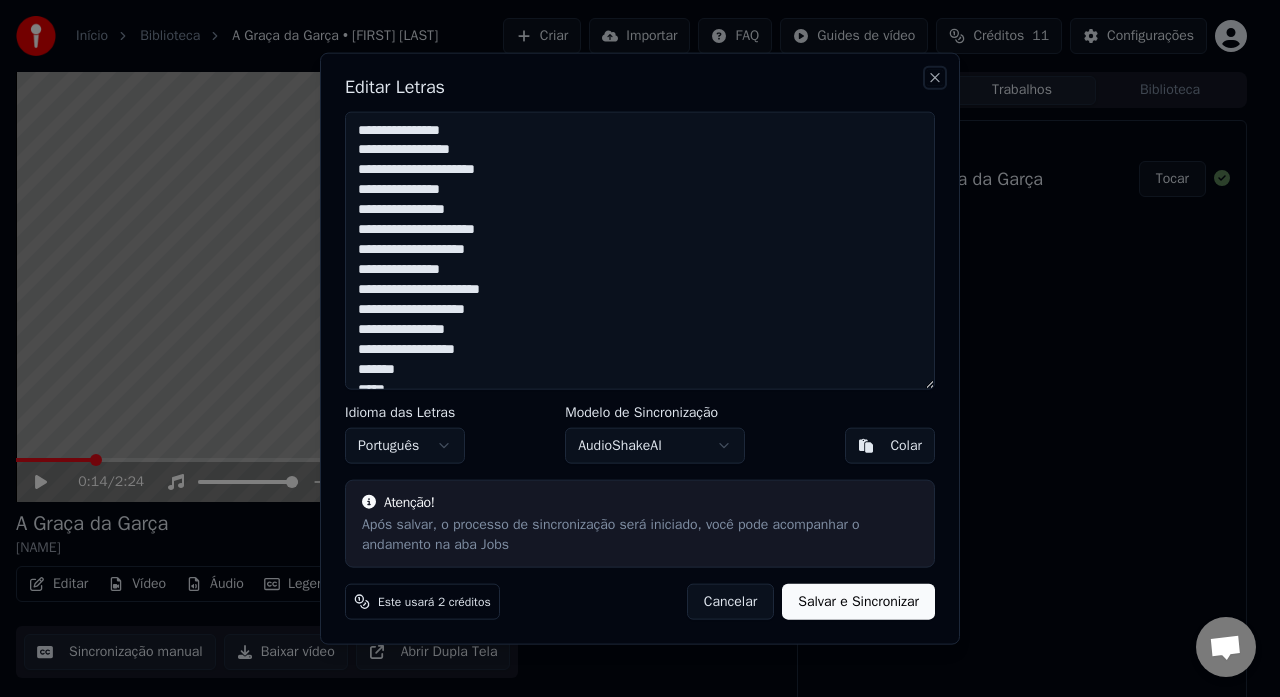 click on "Close" at bounding box center (935, 77) 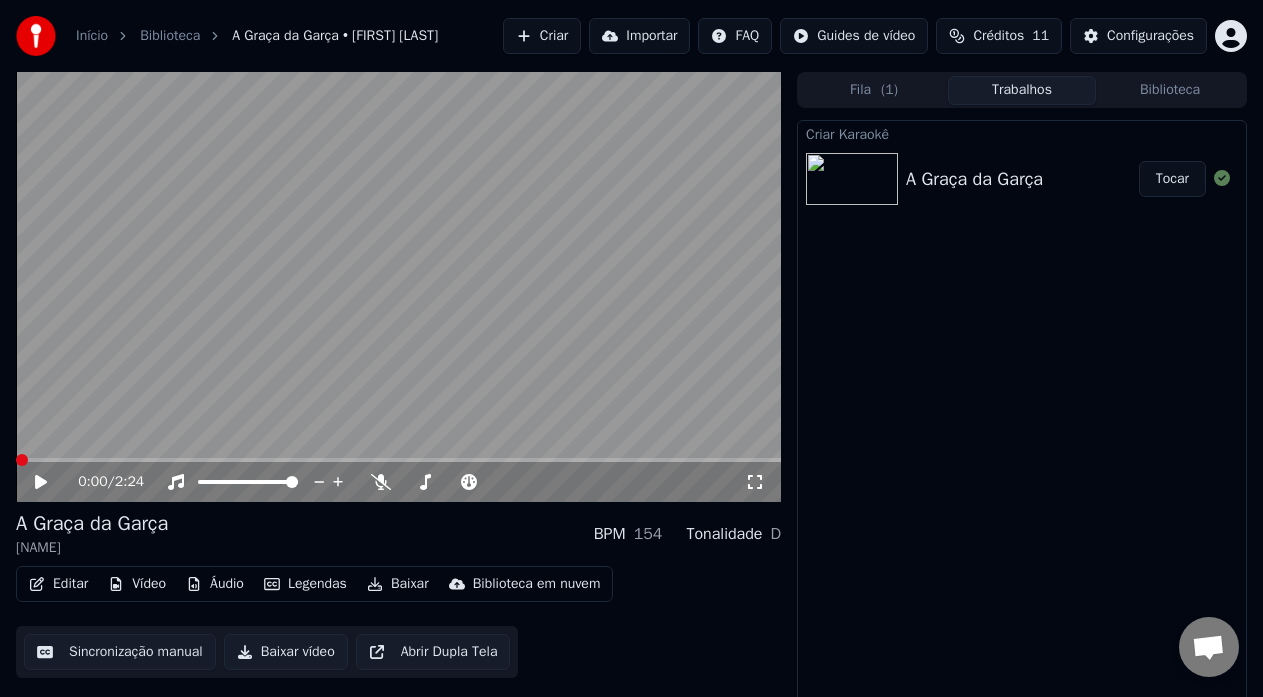click at bounding box center [22, 460] 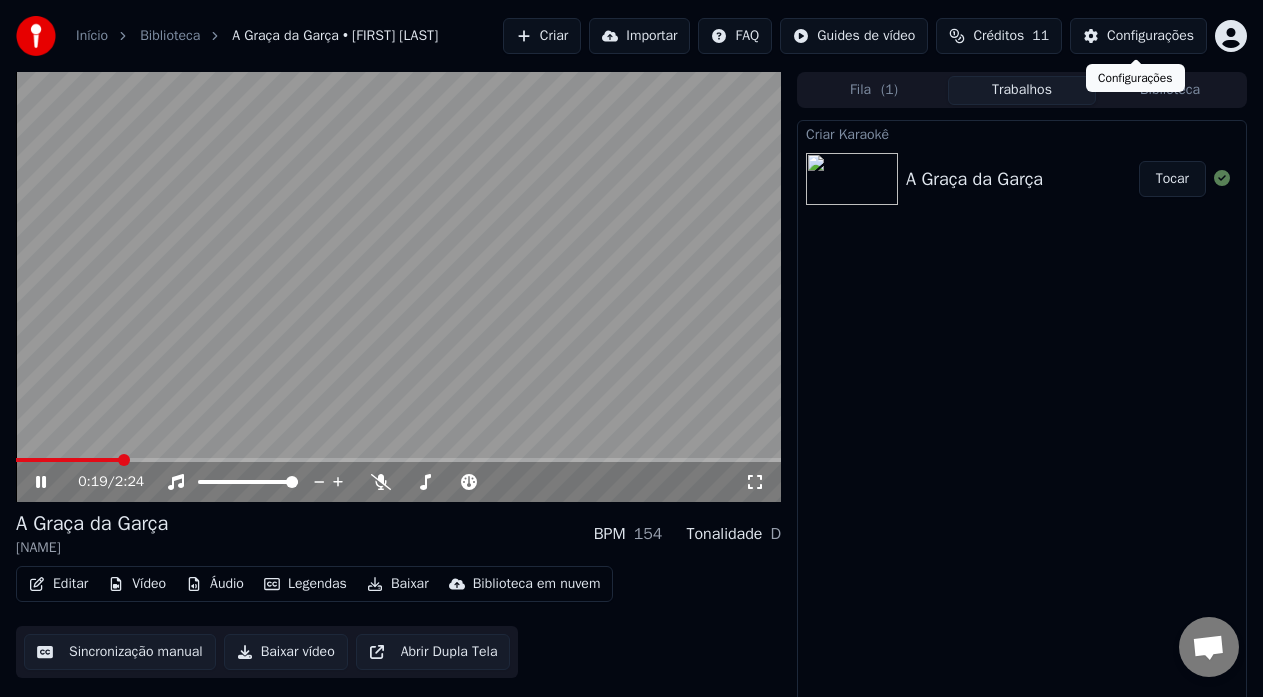click on "Configurações" at bounding box center [1150, 36] 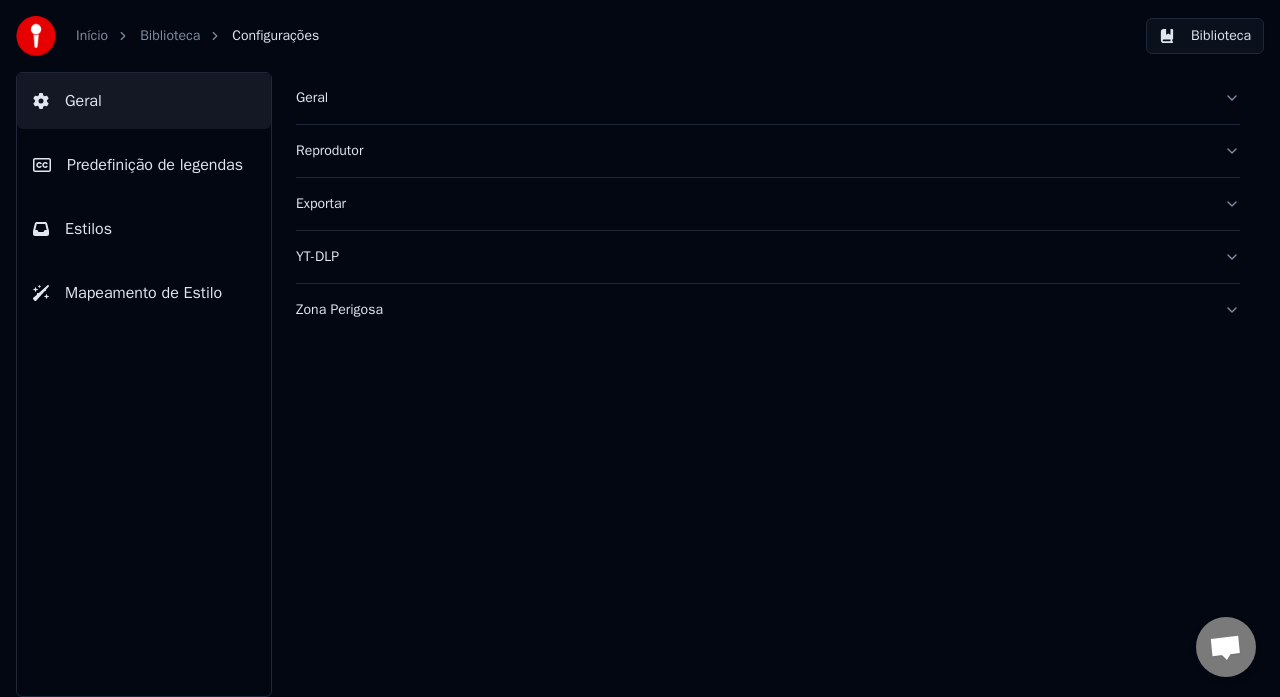 click on "Zona Perigosa" at bounding box center [768, 310] 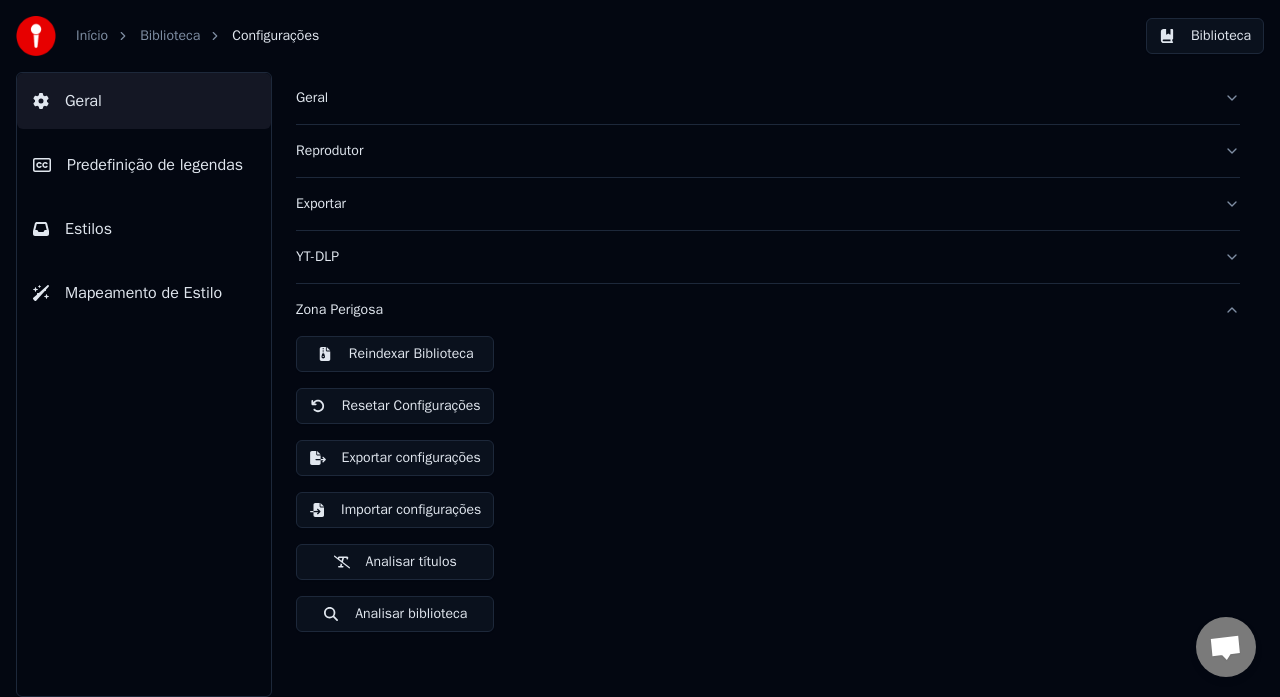 click on "Zona Perigosa" at bounding box center [768, 310] 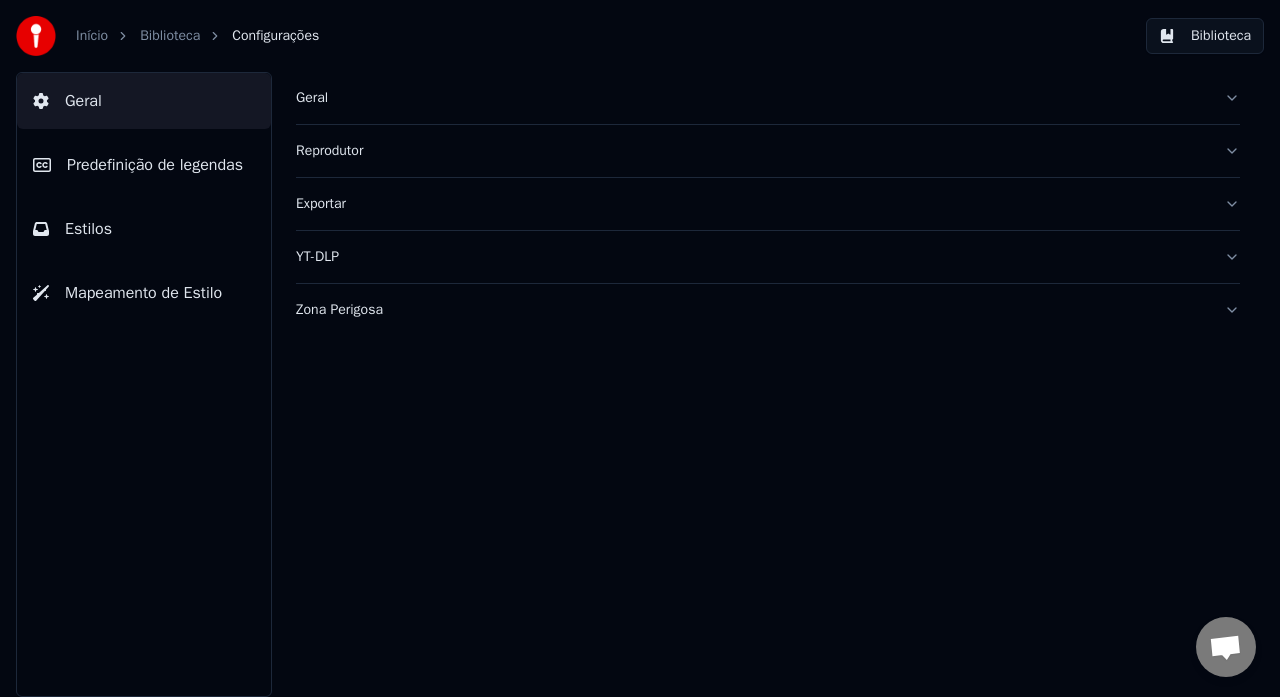 click on "Zona Perigosa" at bounding box center (768, 310) 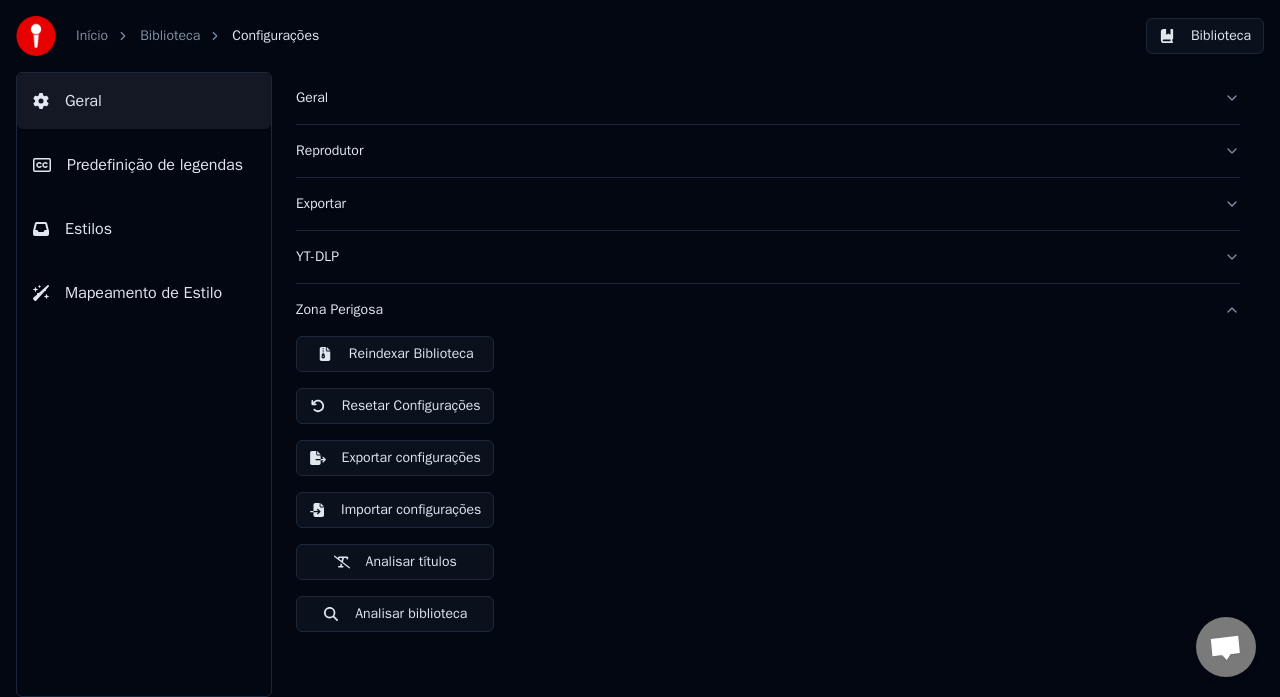 click on "Zona Perigosa" at bounding box center [768, 310] 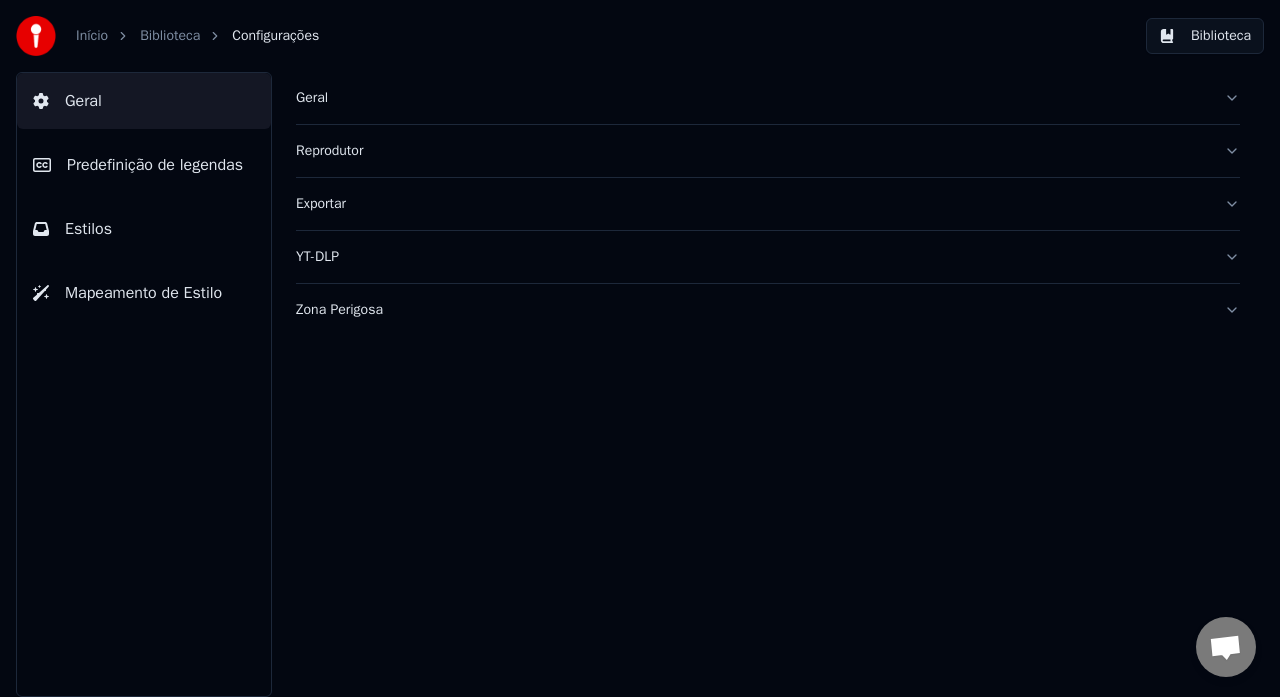 click on "Reprodutor" at bounding box center [768, 151] 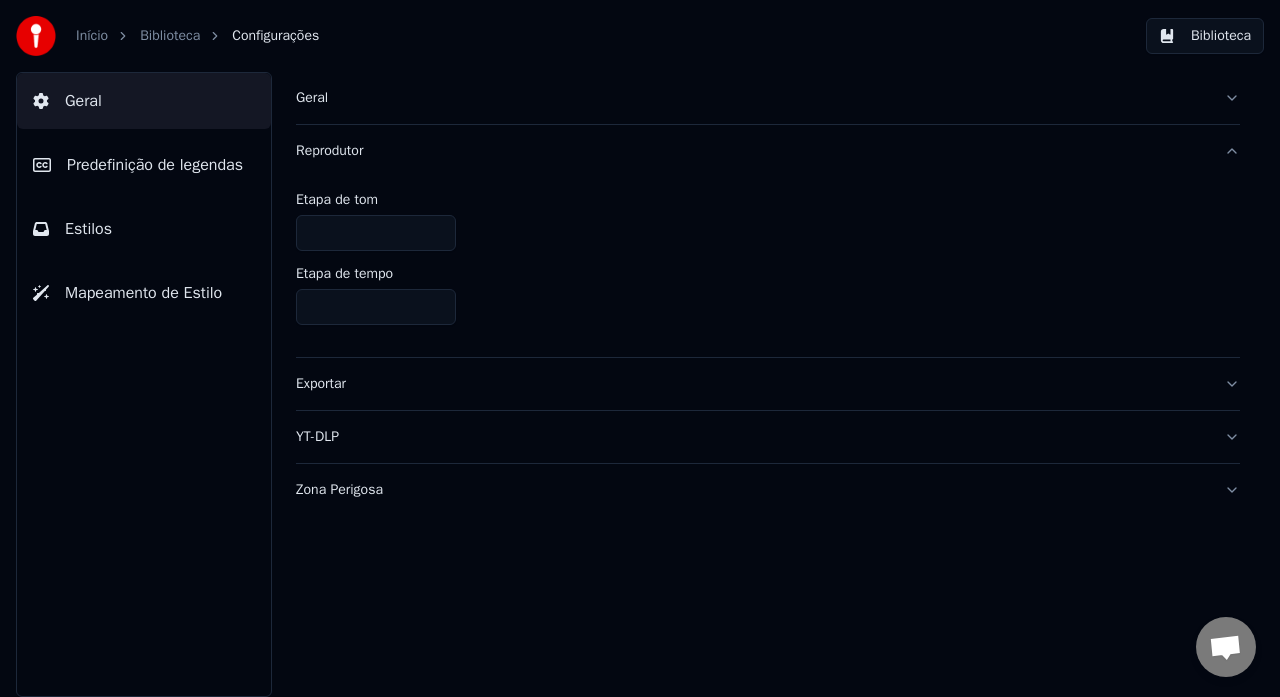 click on "Reprodutor" at bounding box center [768, 151] 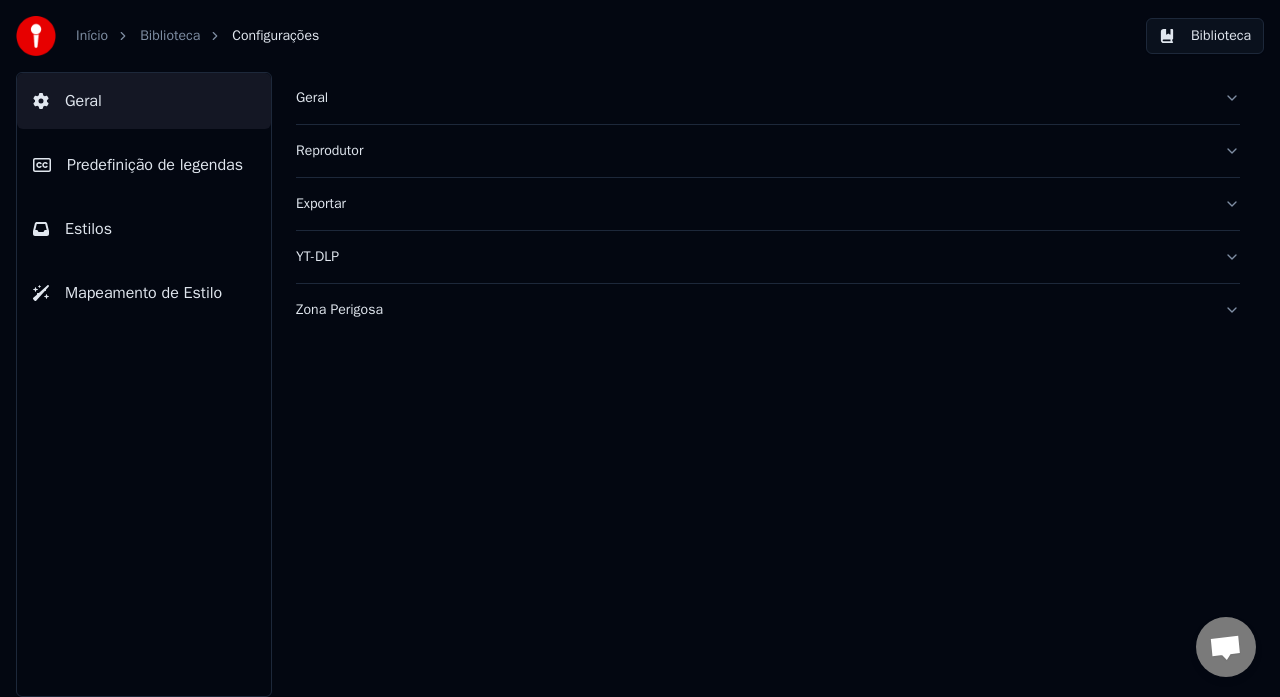 click on "Predefinição de legendas" at bounding box center [155, 165] 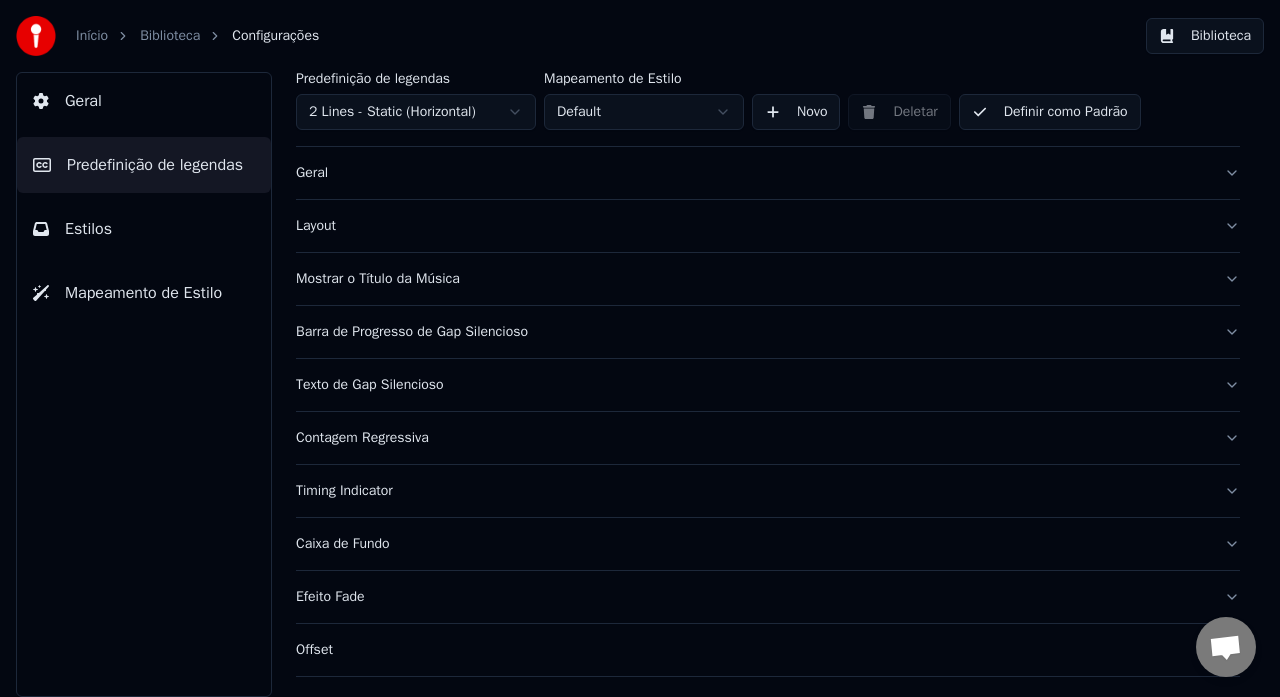 scroll, scrollTop: 0, scrollLeft: 0, axis: both 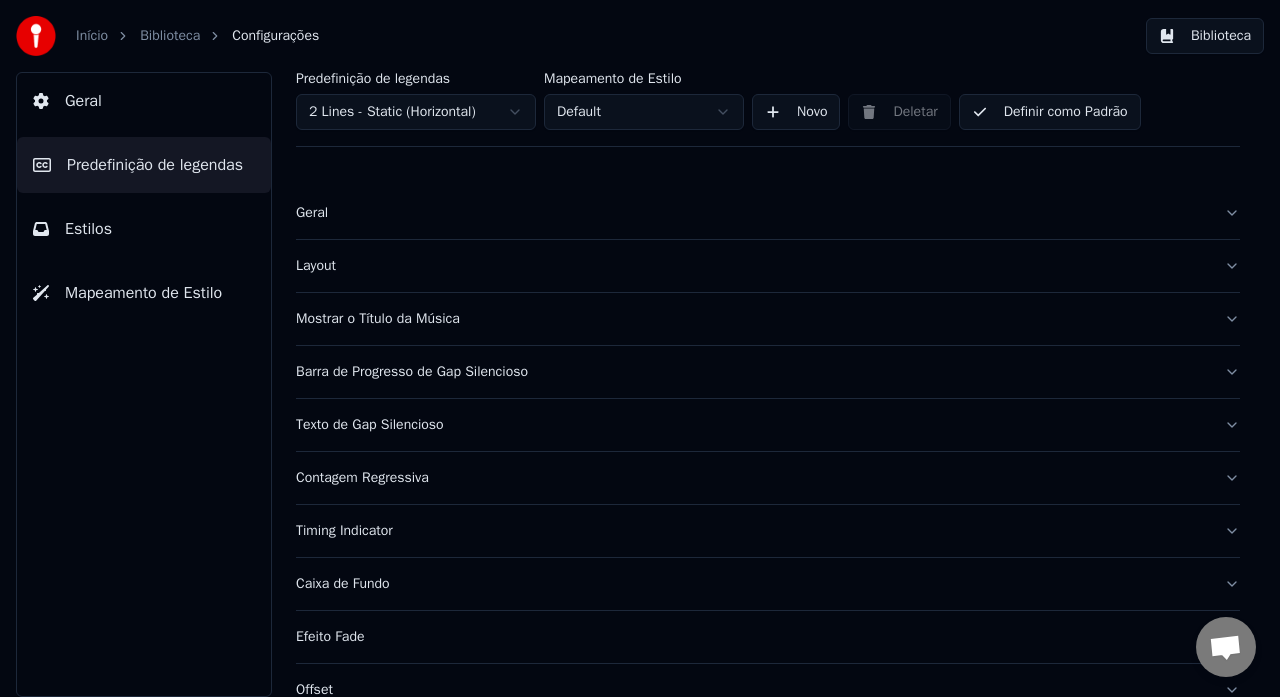 click on "Mostrar o Título da Música" at bounding box center [768, 319] 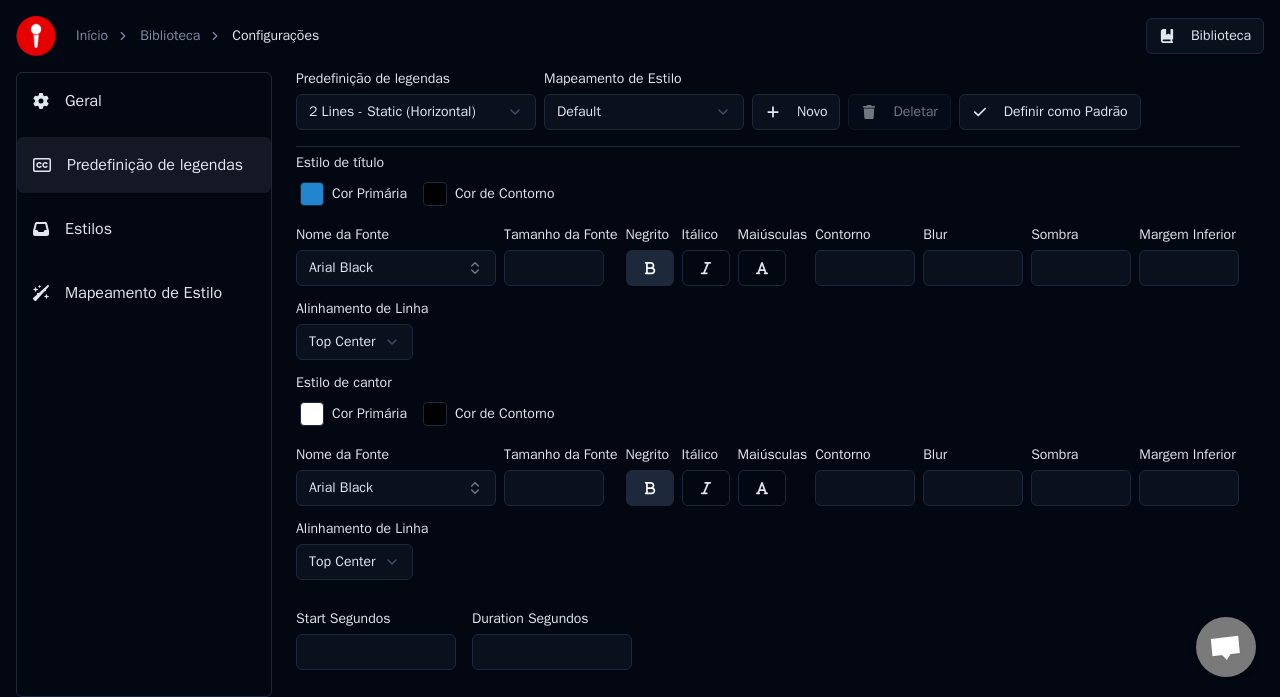 scroll, scrollTop: 724, scrollLeft: 0, axis: vertical 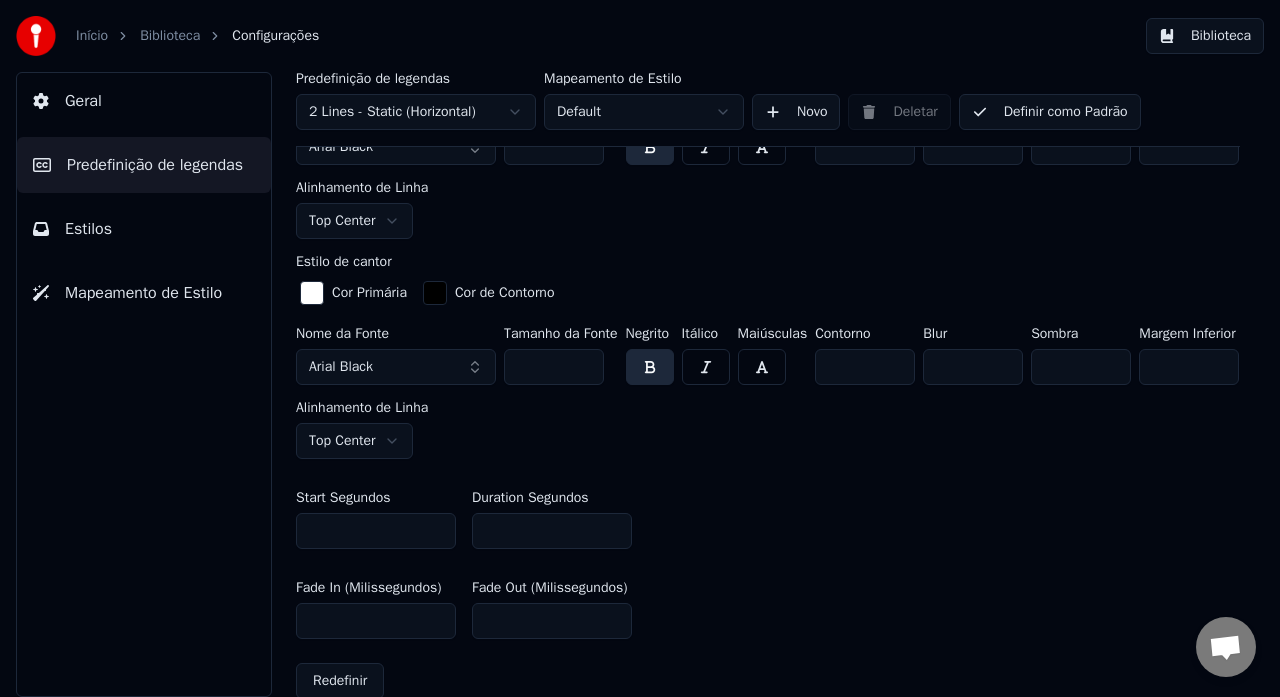 drag, startPoint x: 560, startPoint y: 373, endPoint x: 496, endPoint y: 356, distance: 66.21933 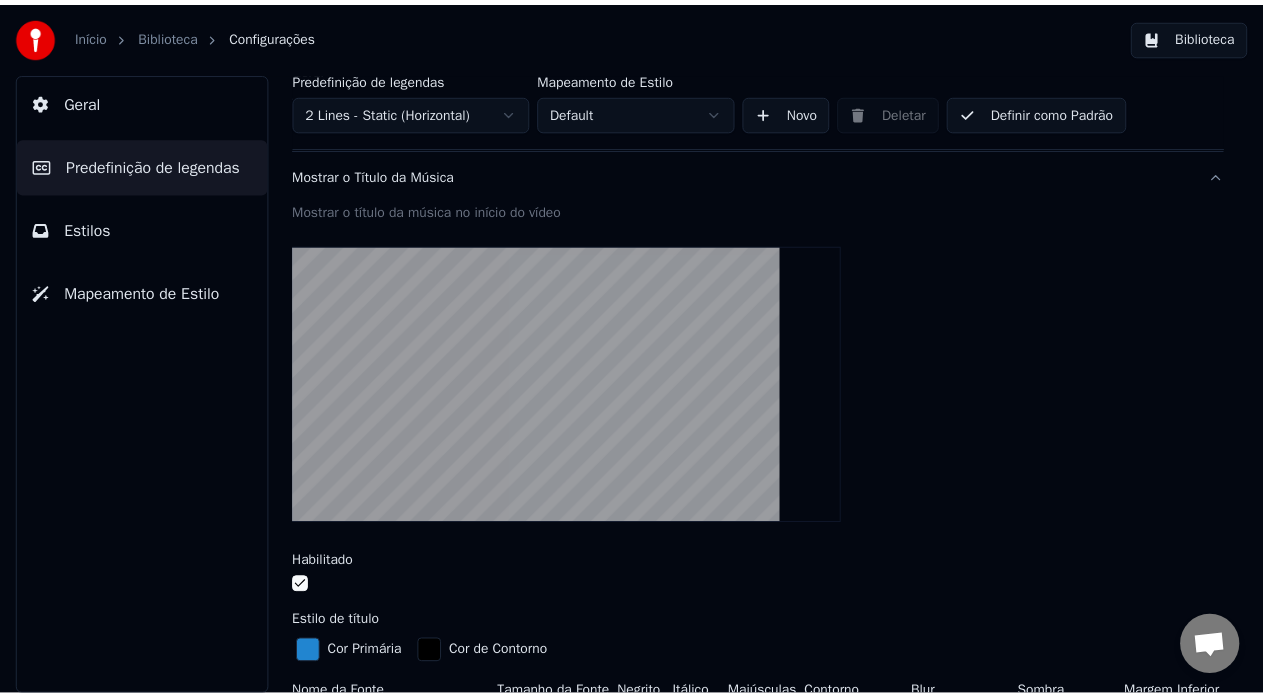 scroll, scrollTop: 94, scrollLeft: 0, axis: vertical 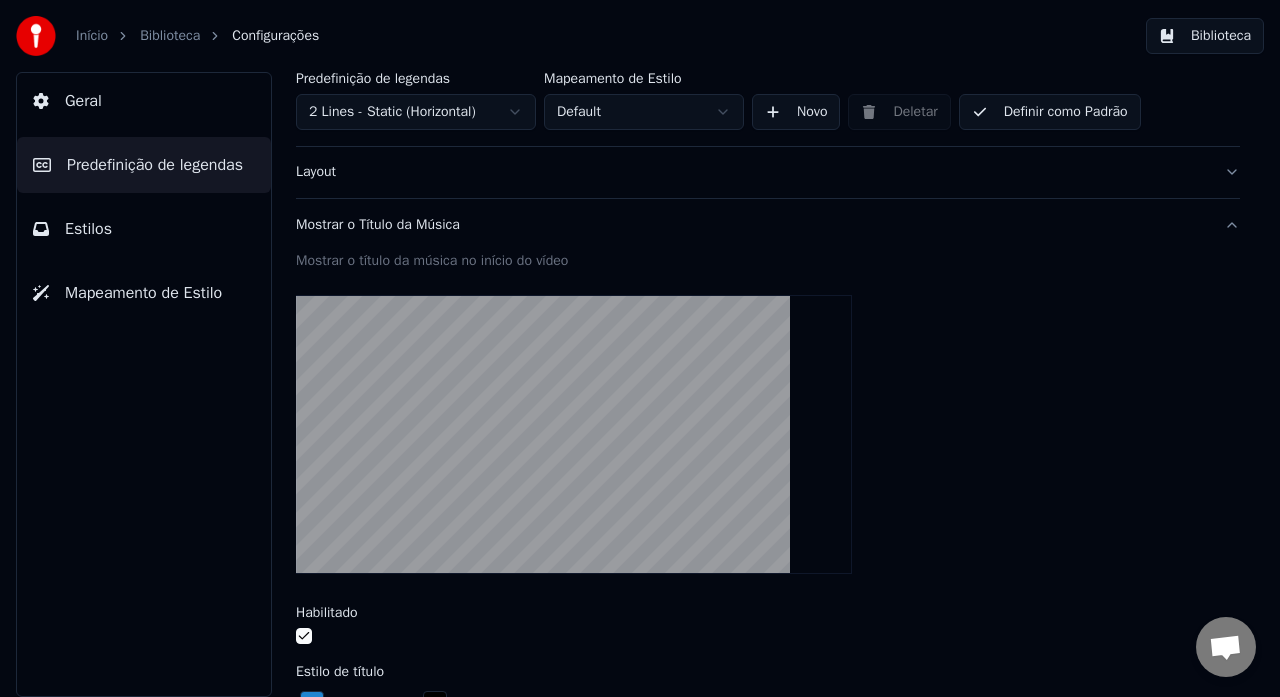 click on "Definir como Padrão" at bounding box center [1050, 112] 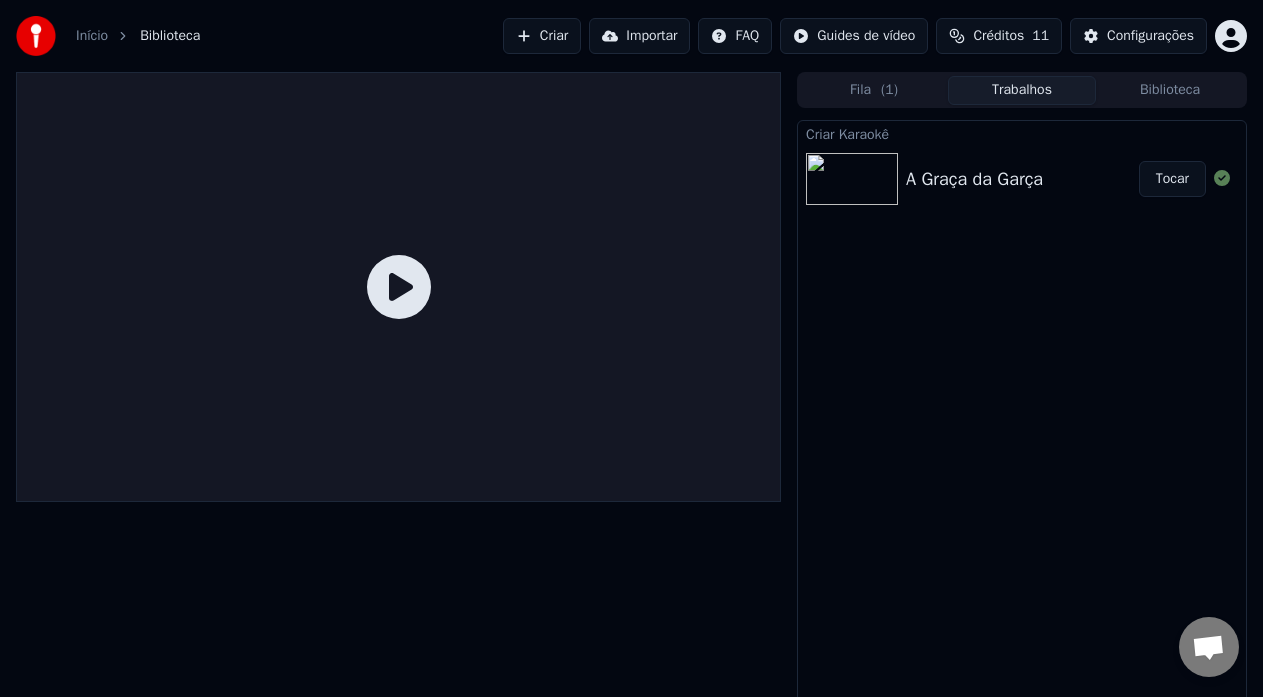 click 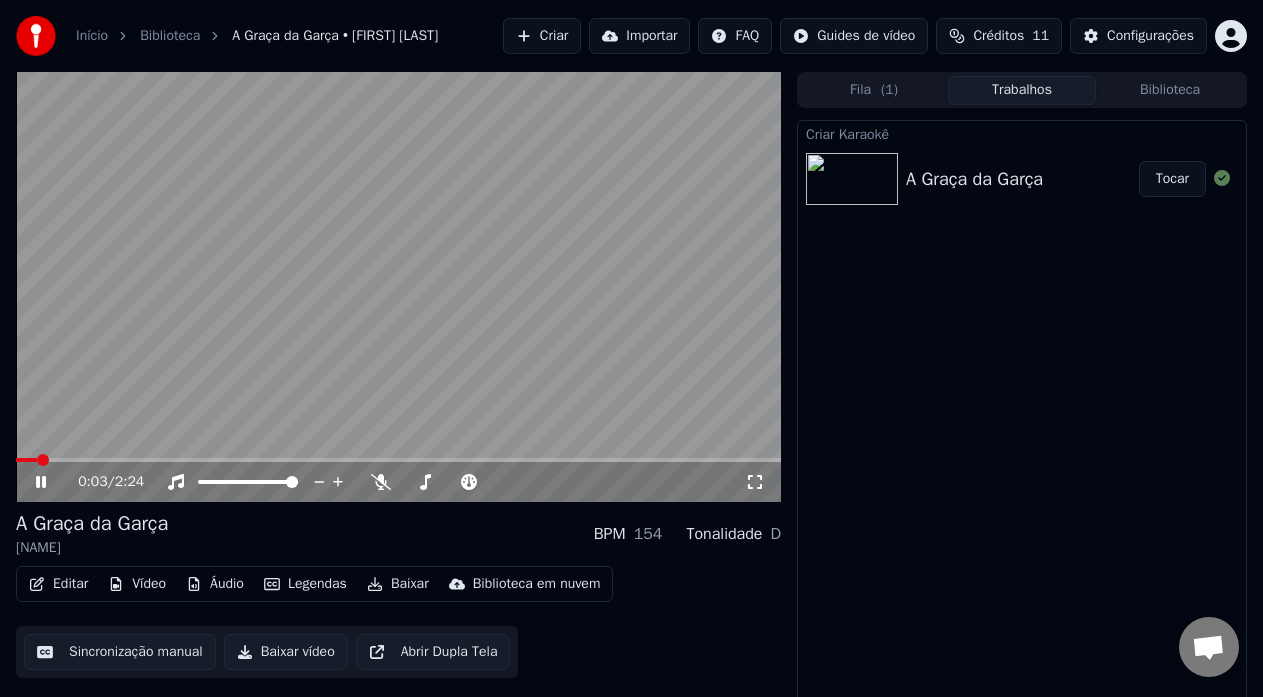 click 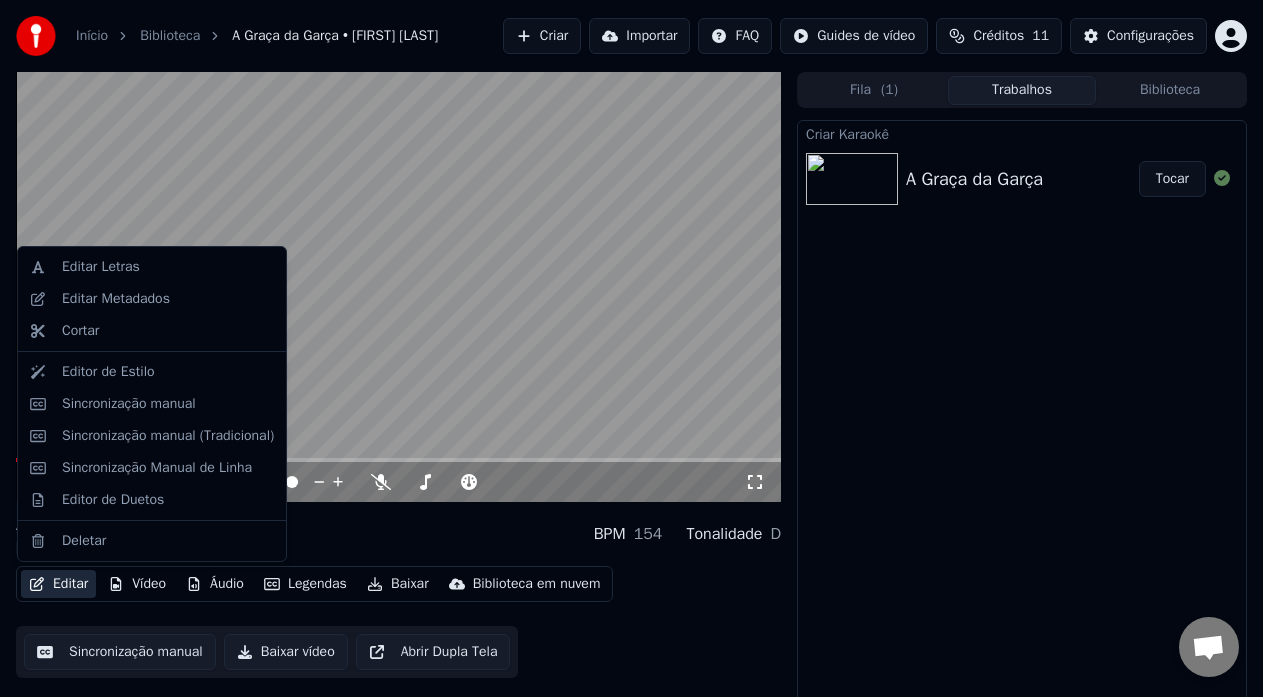 click on "Editar" at bounding box center [58, 584] 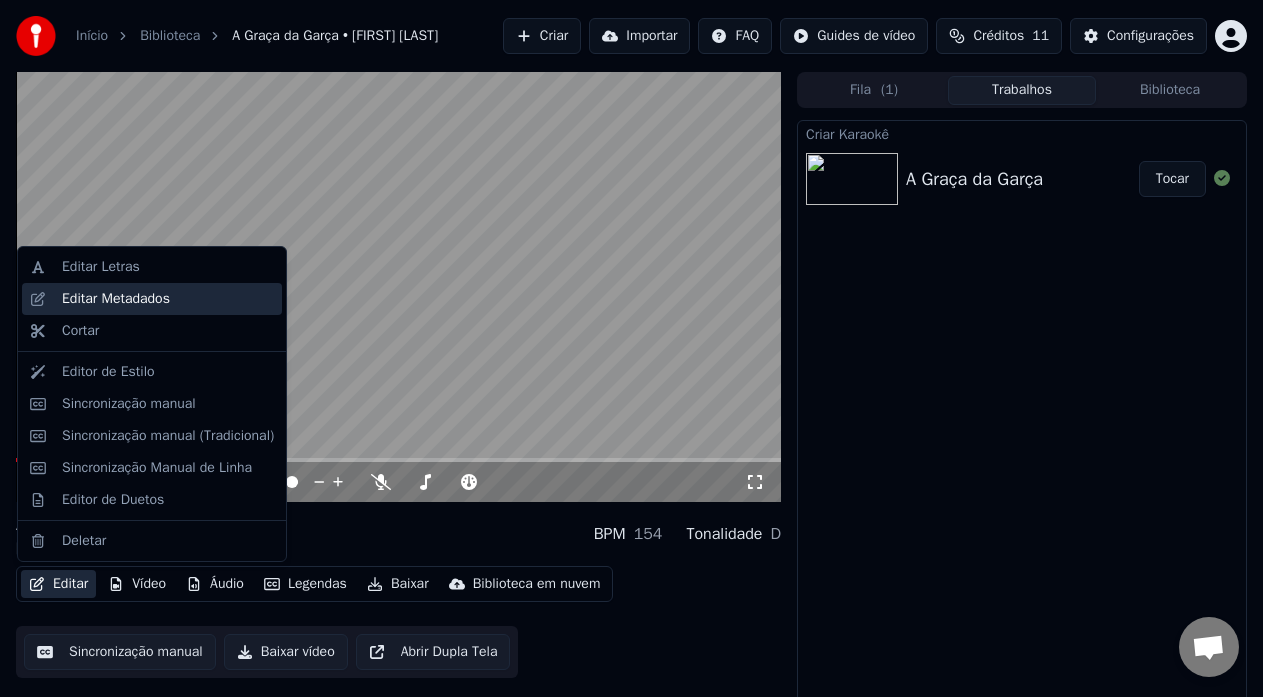 click on "Editar Metadados" at bounding box center (116, 299) 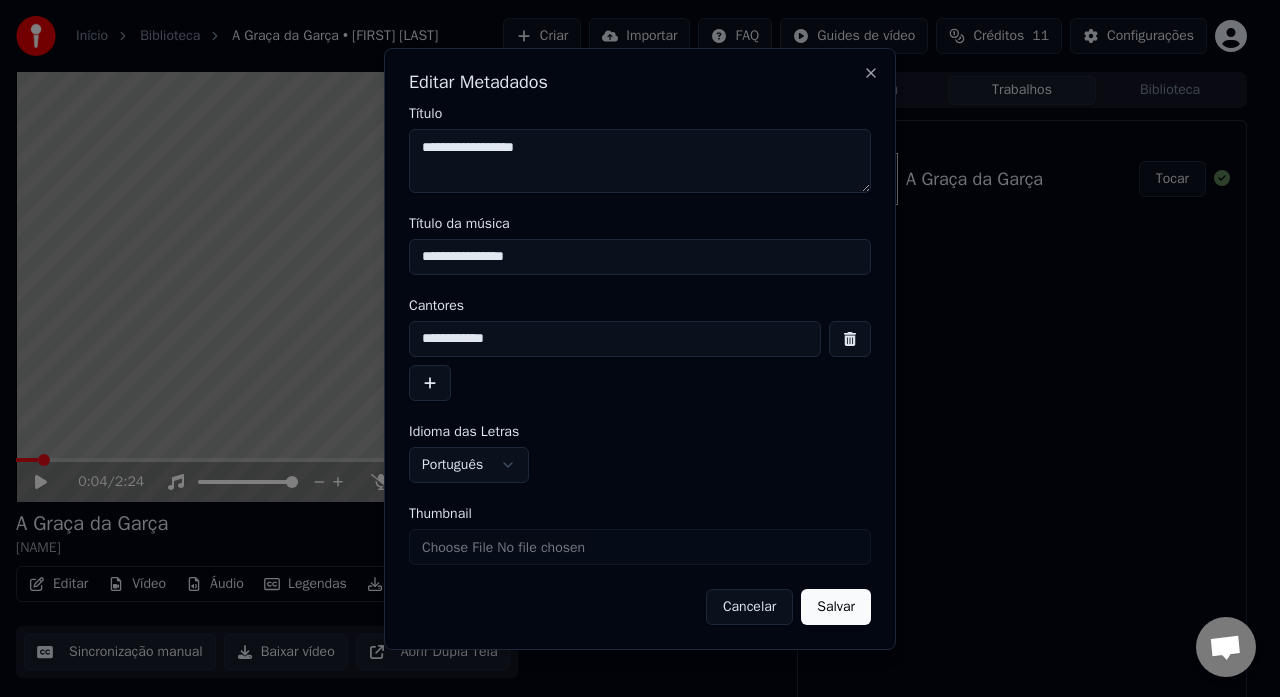 click on "**********" at bounding box center [615, 339] 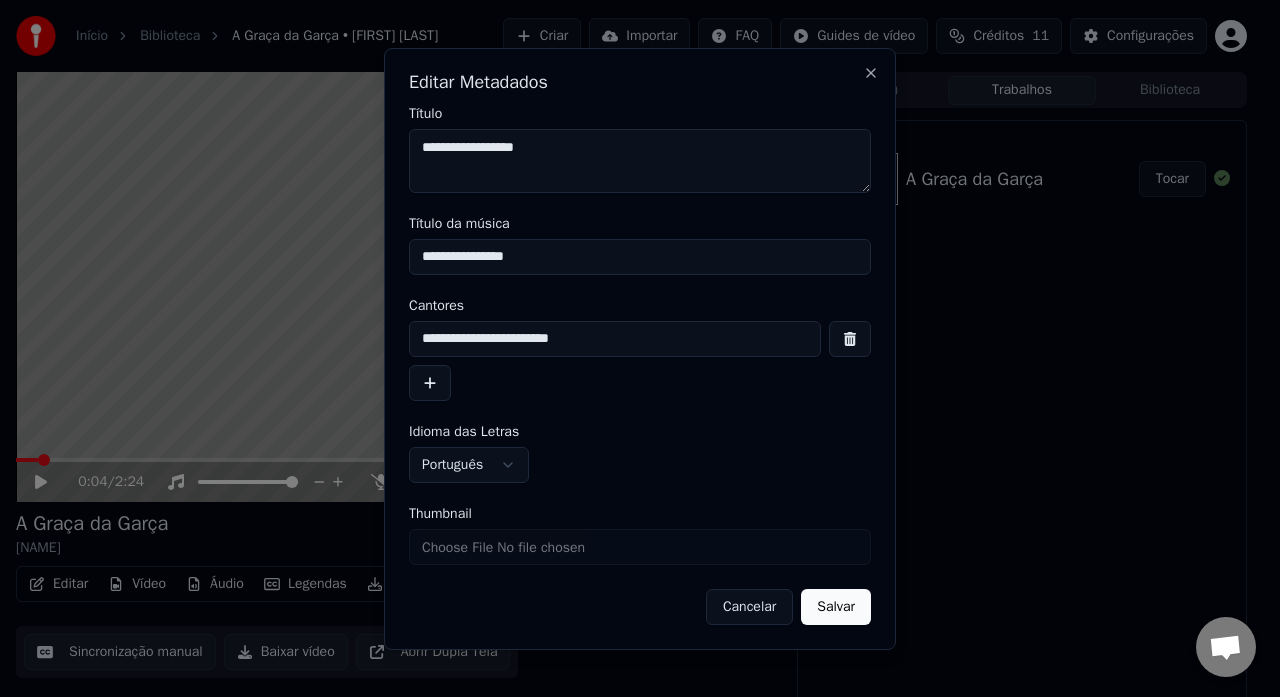 type on "**********" 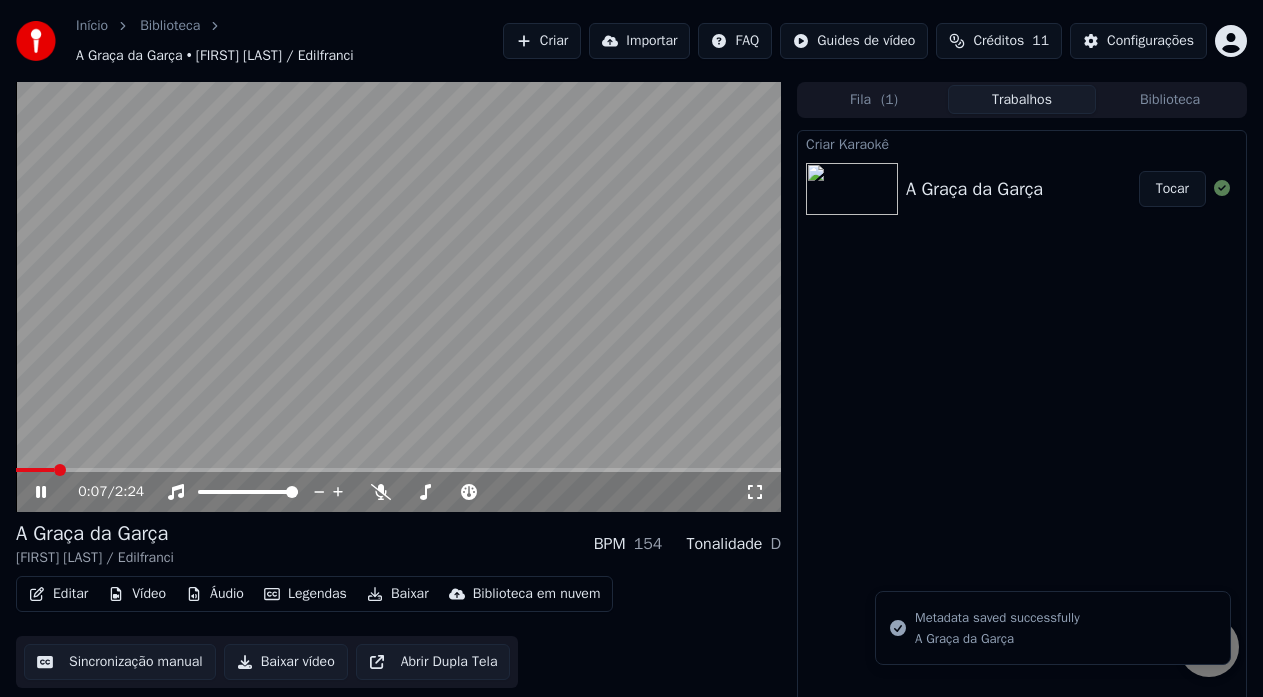 click 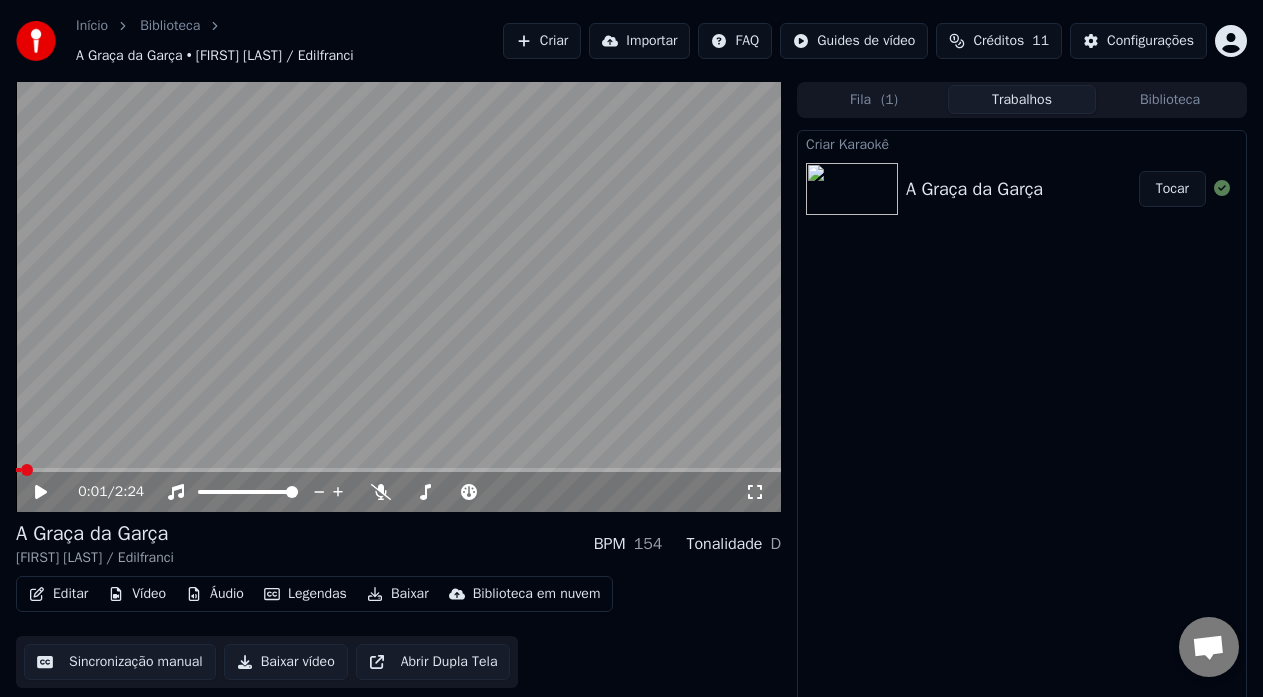 click at bounding box center [27, 470] 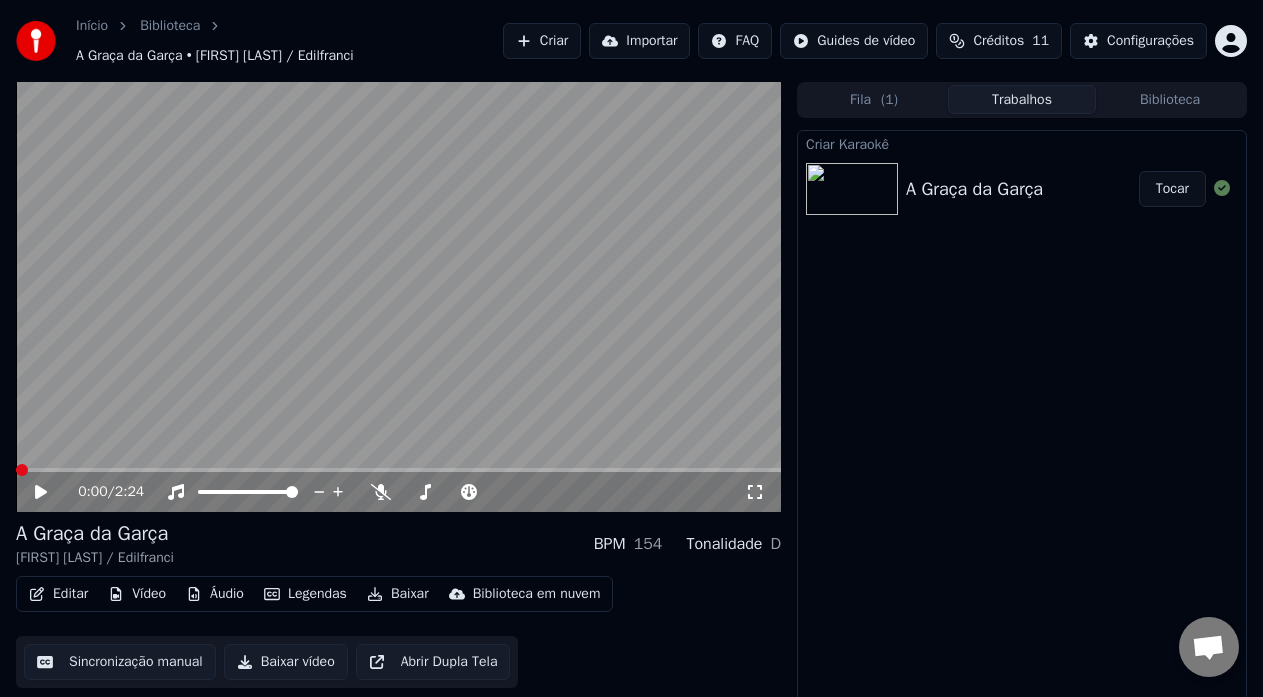 click 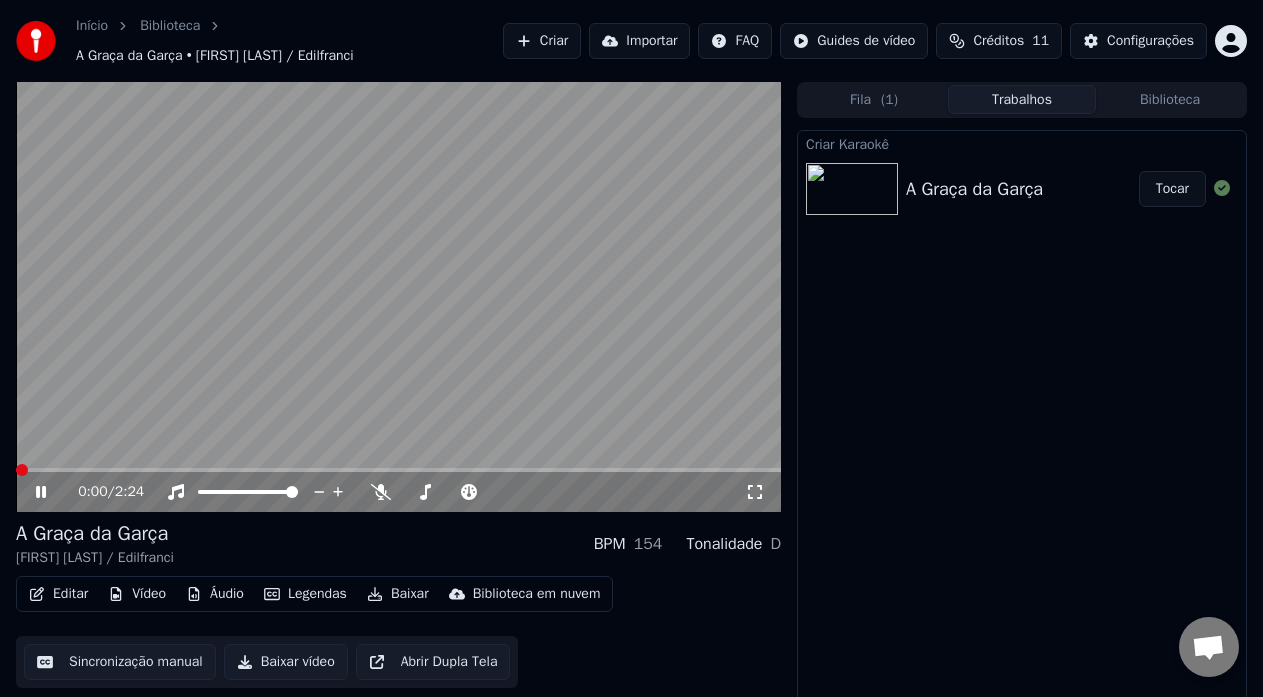 click at bounding box center (22, 470) 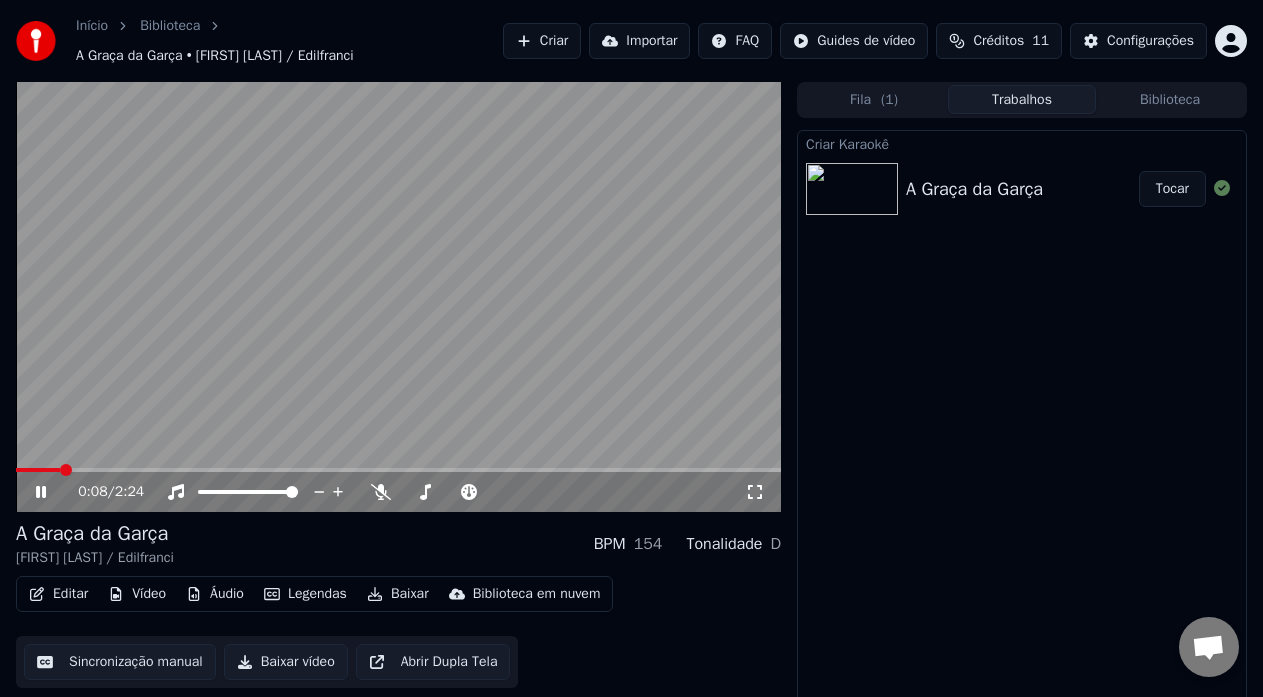 click 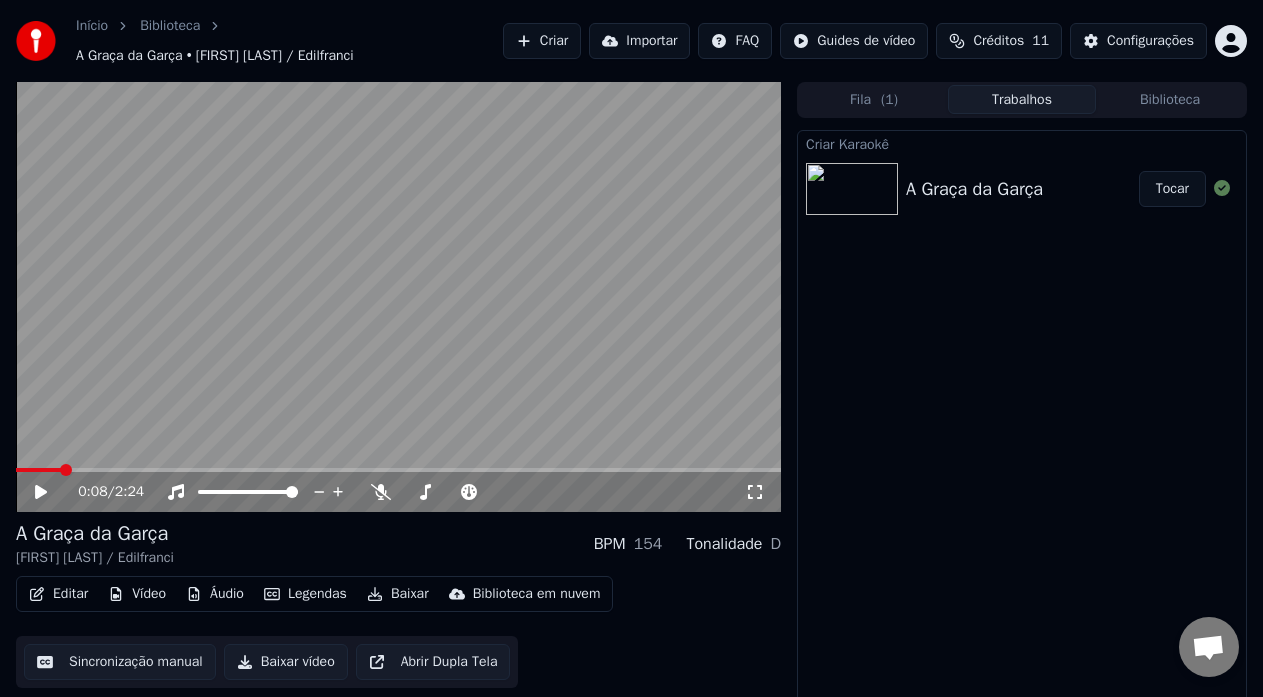 click on "Baixar vídeo" at bounding box center (286, 662) 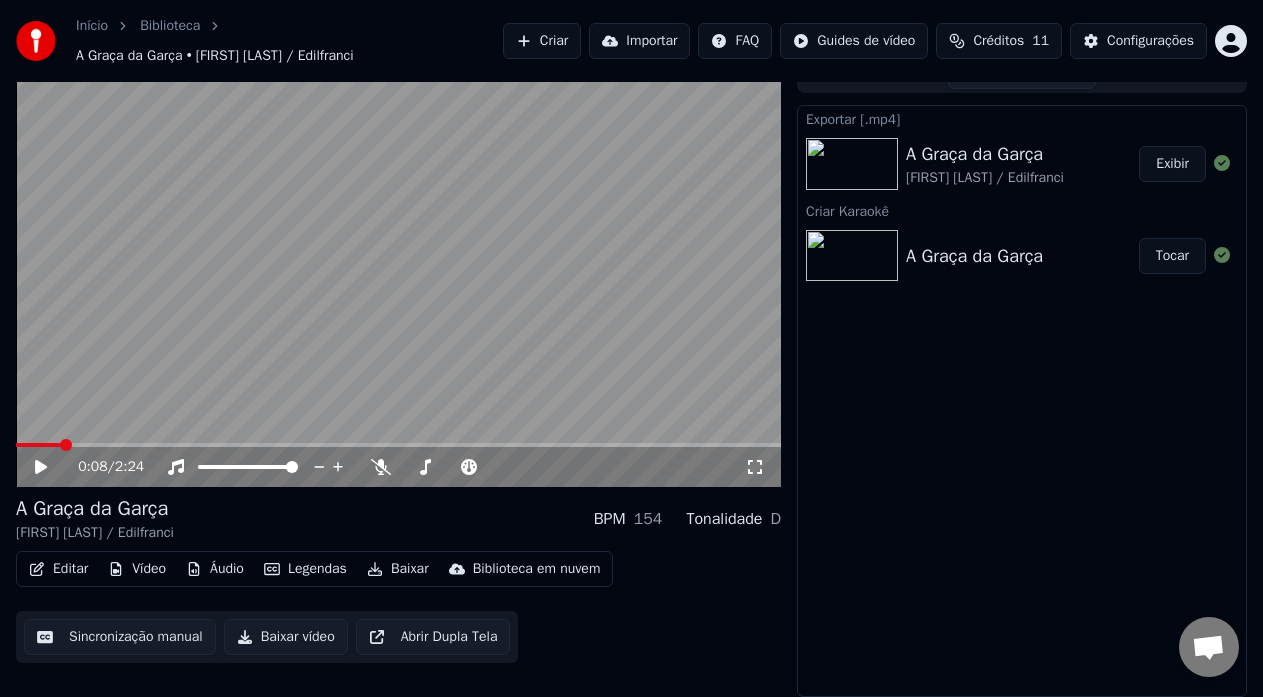 scroll, scrollTop: 0, scrollLeft: 0, axis: both 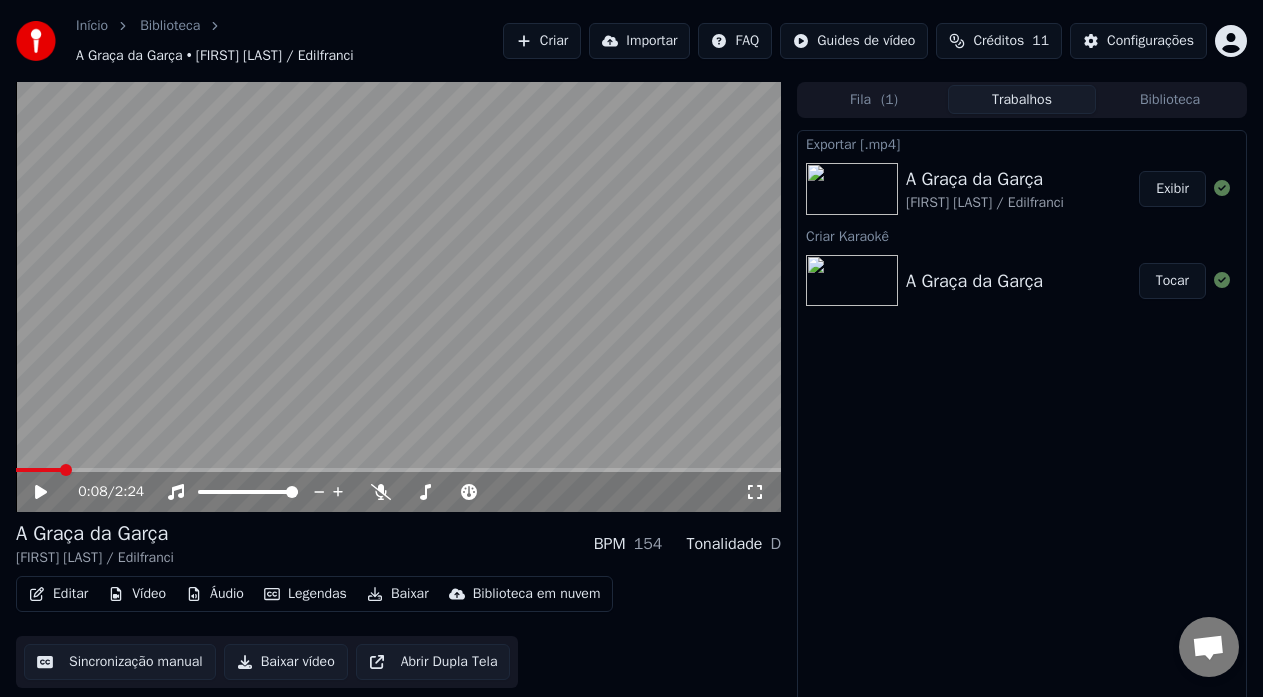 click on "Exibir" at bounding box center [1172, 189] 